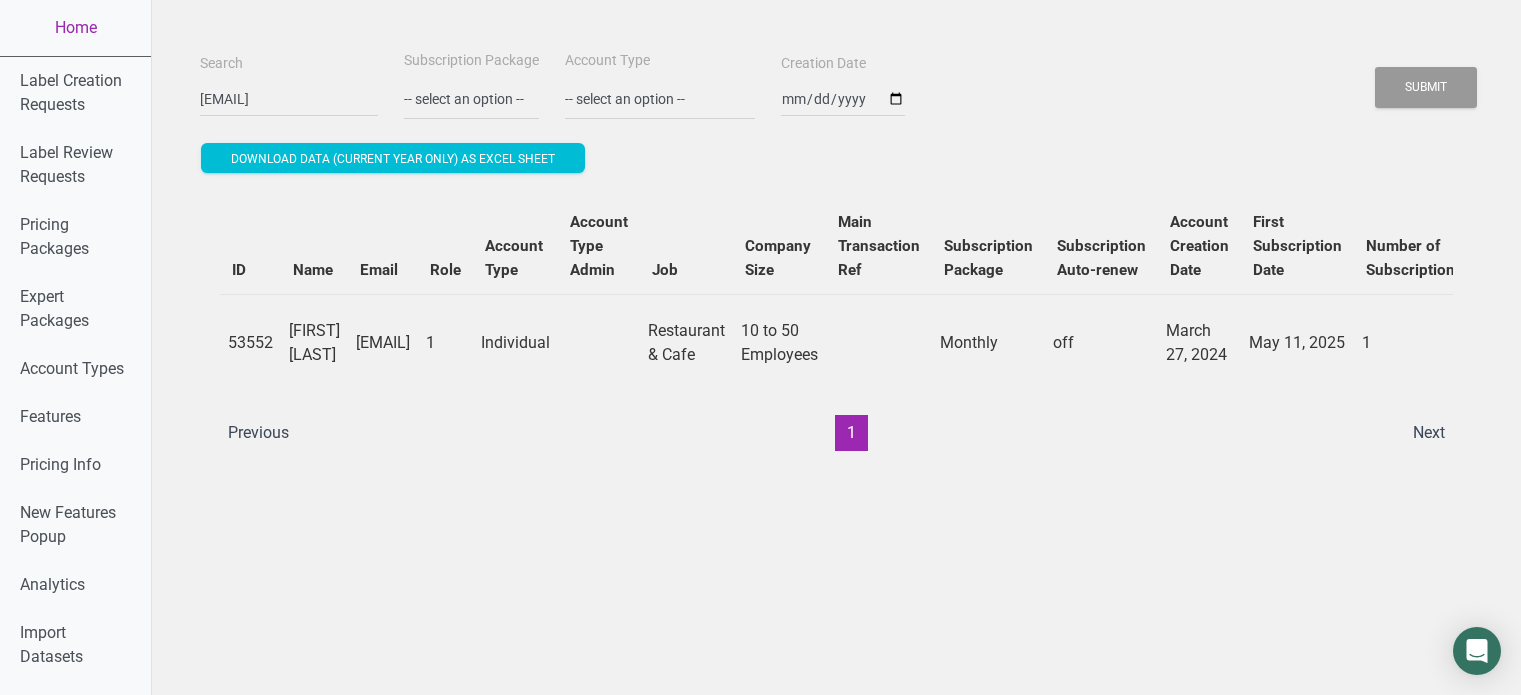 scroll, scrollTop: 0, scrollLeft: 0, axis: both 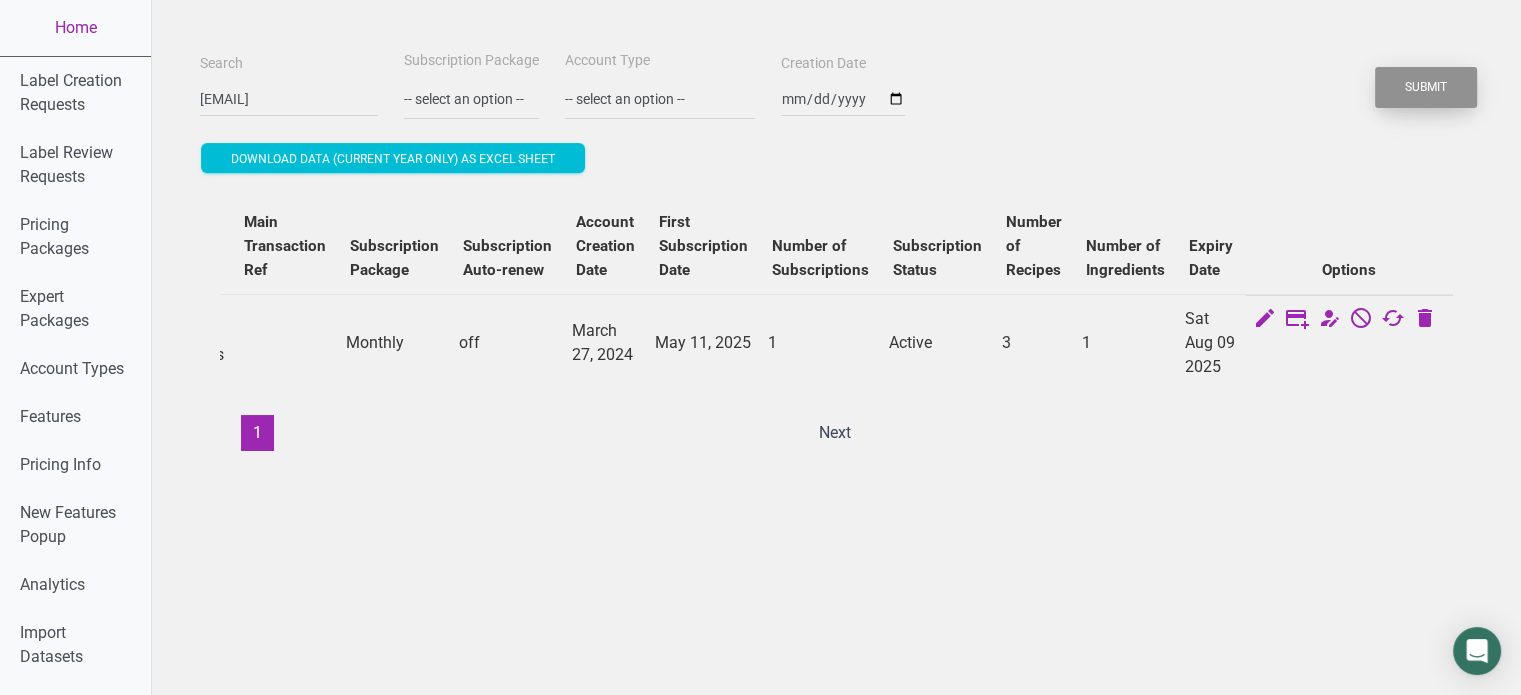 type on "peninsulaholistic@gmail.com" 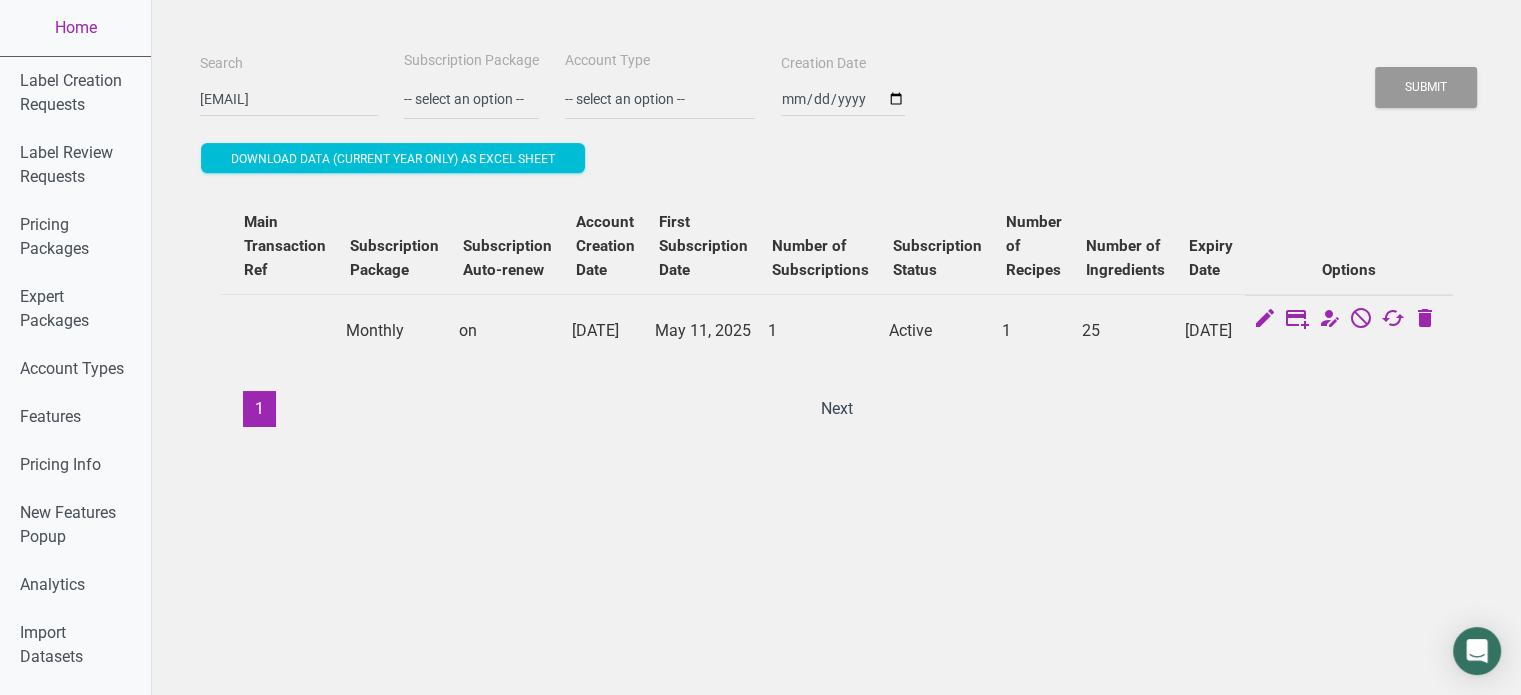 drag, startPoint x: 1233, startPoint y: 472, endPoint x: 1388, endPoint y: 453, distance: 156.16017 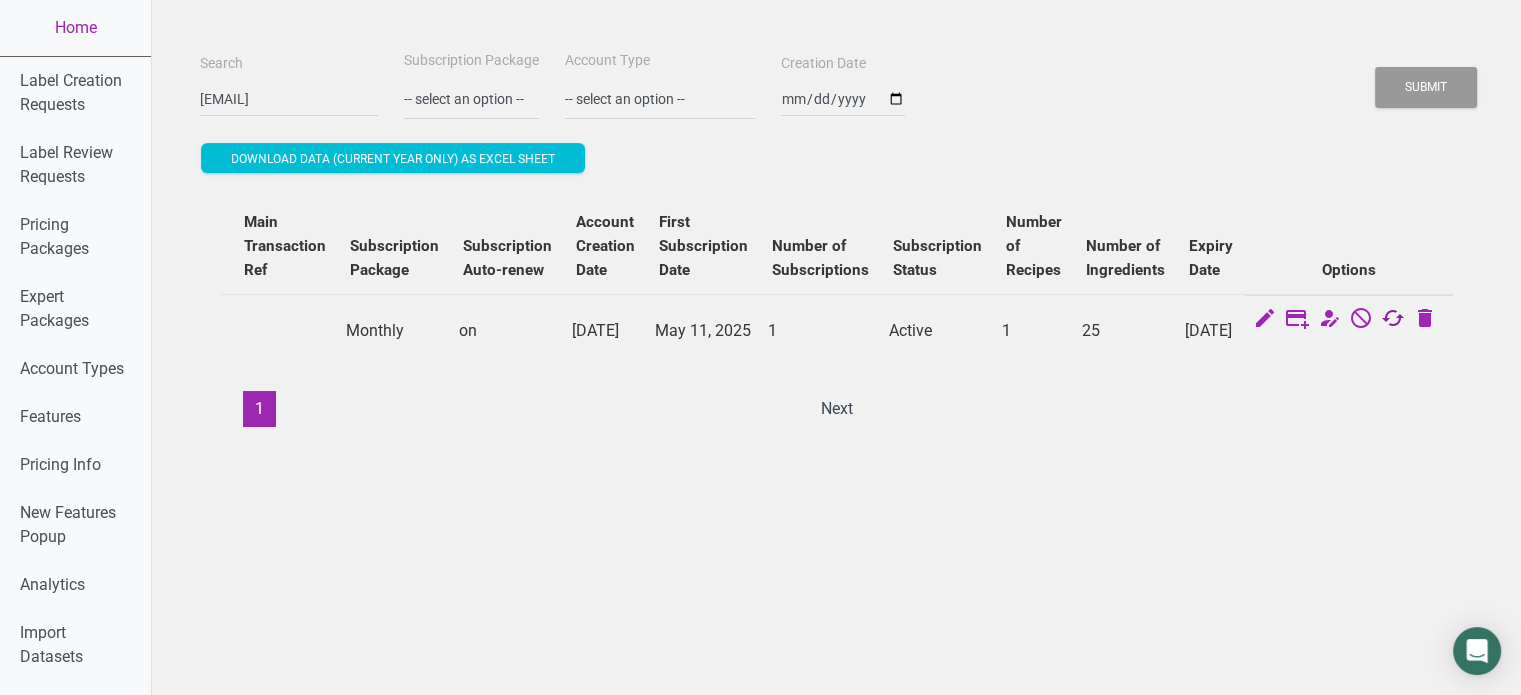 click at bounding box center (1393, 320) 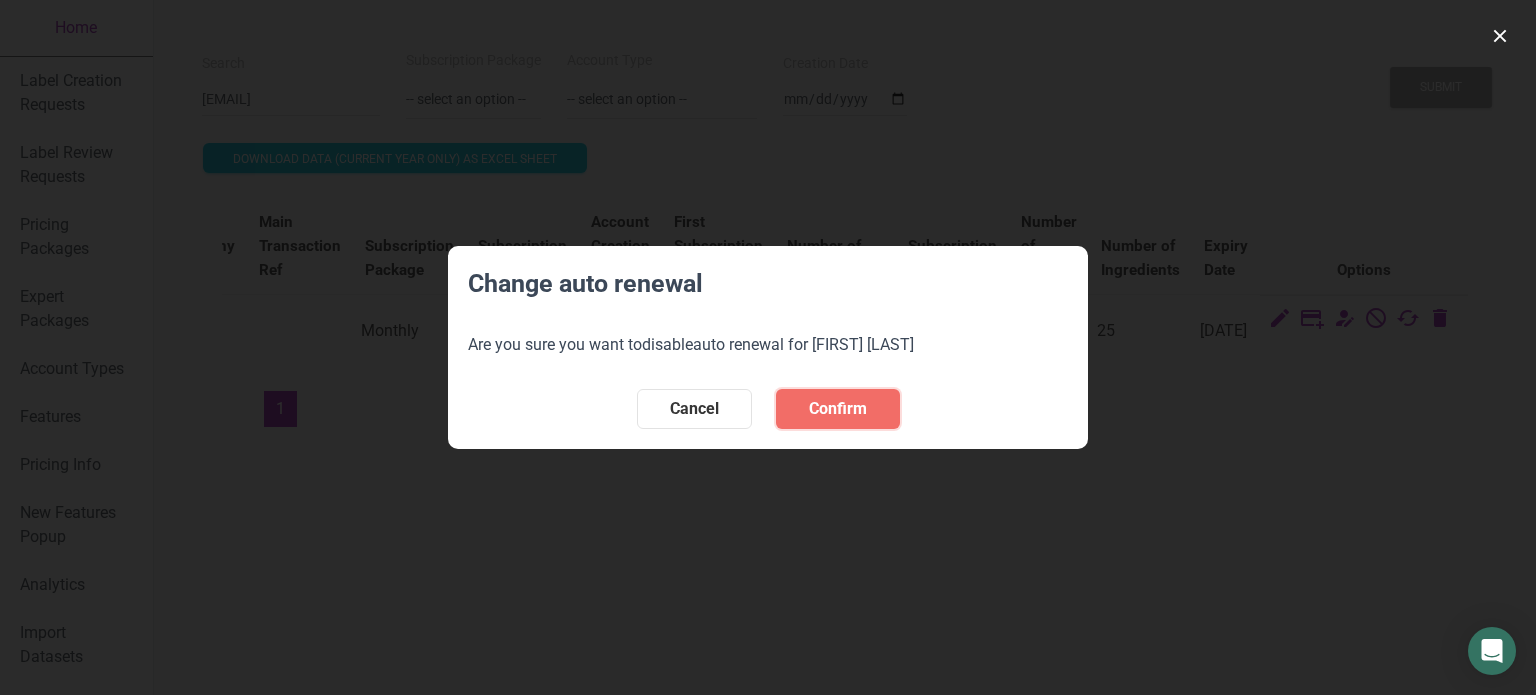 click on "Confirm" at bounding box center [838, 409] 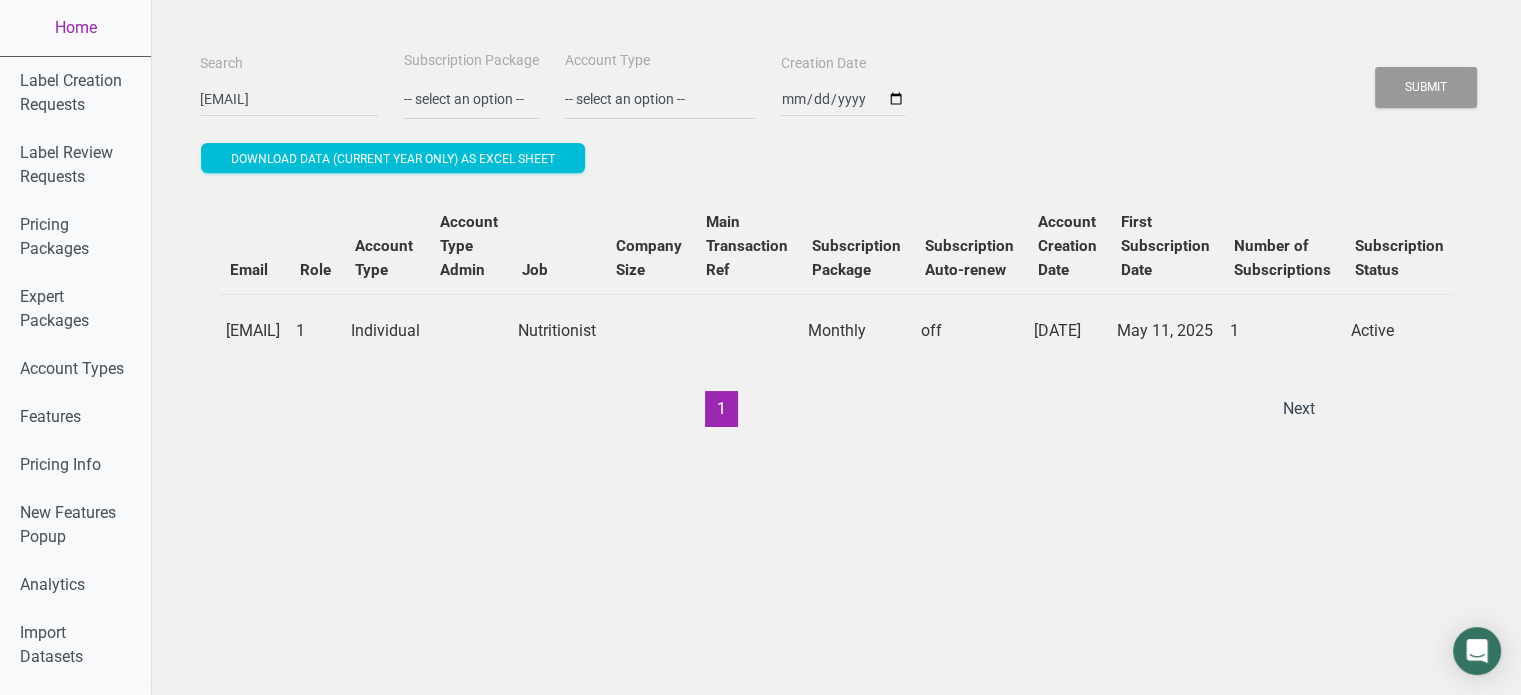 scroll, scrollTop: 0, scrollLeft: 0, axis: both 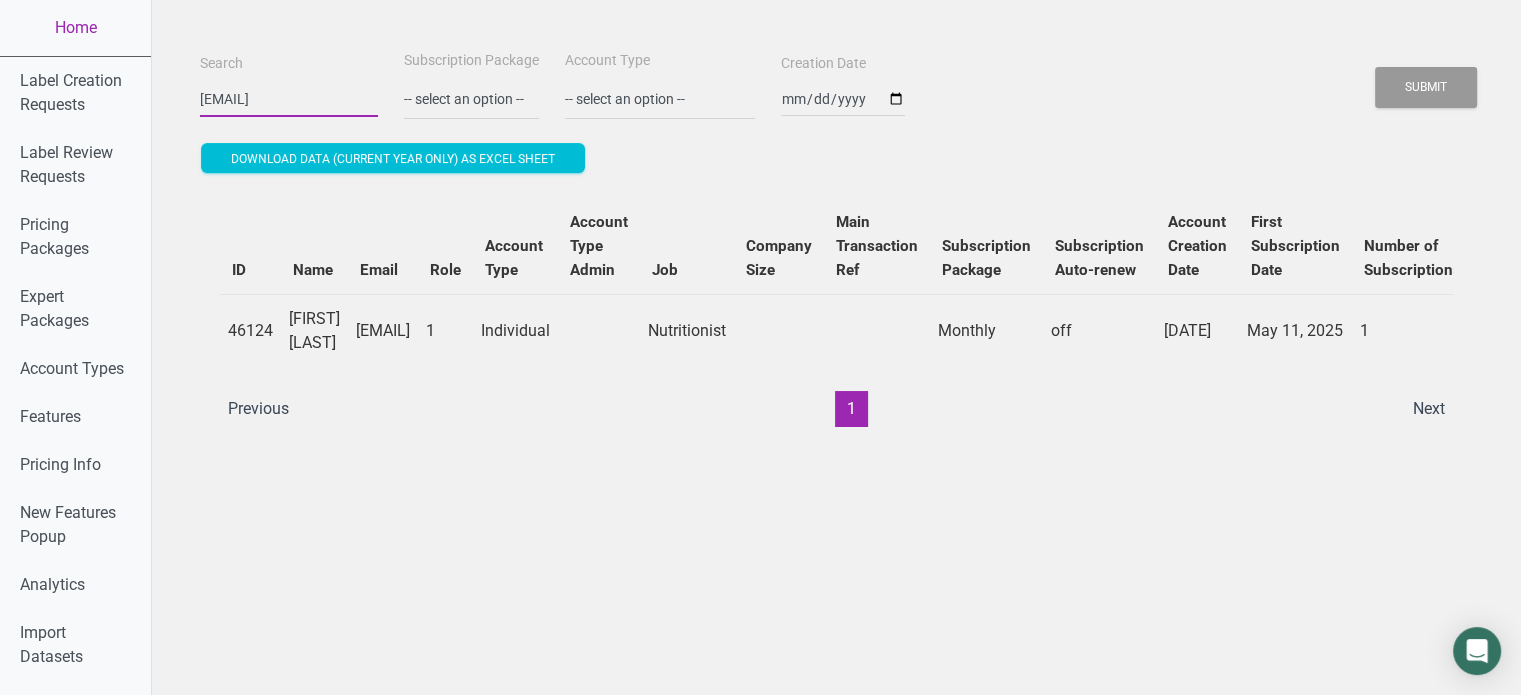 click on "peninsulaholistic@gmail.com" at bounding box center (289, 99) 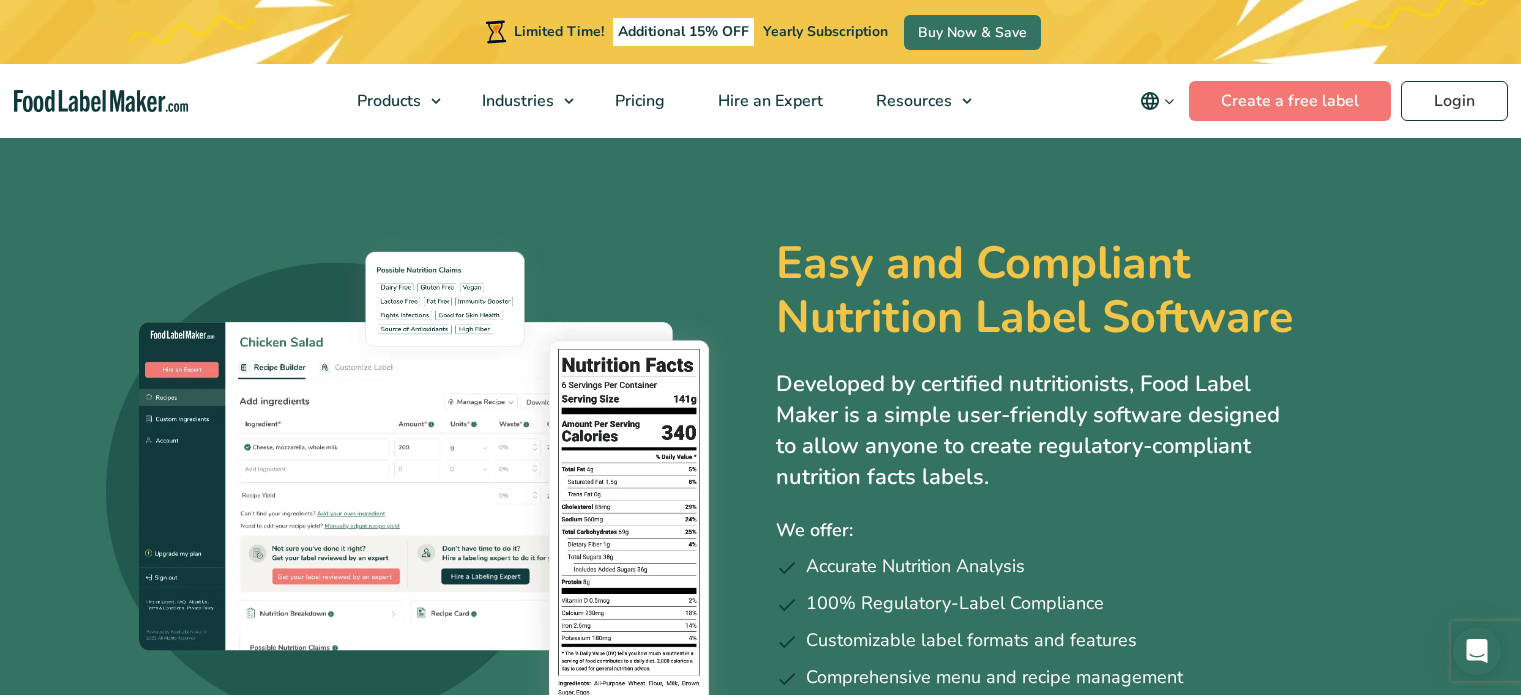 scroll, scrollTop: 0, scrollLeft: 0, axis: both 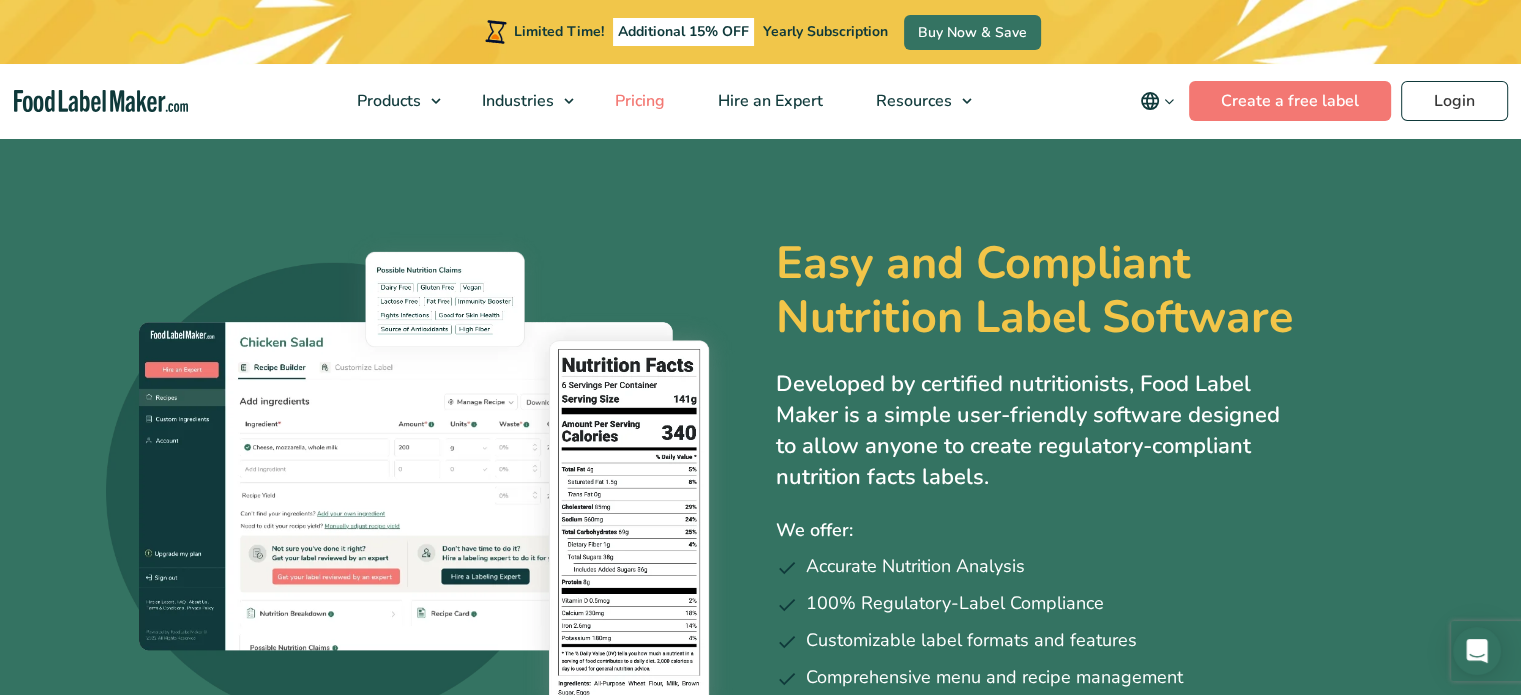 click on "Pricing" at bounding box center [638, 101] 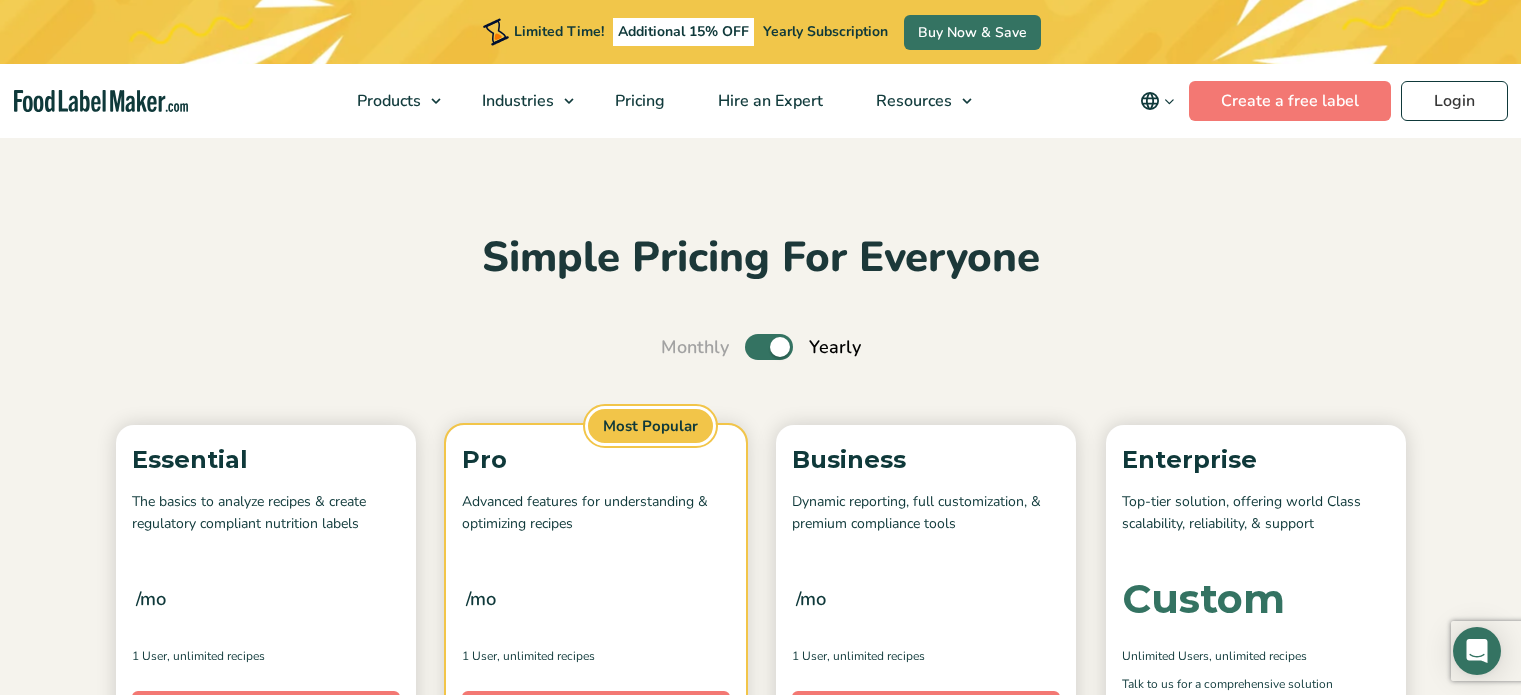 scroll, scrollTop: 1216, scrollLeft: 0, axis: vertical 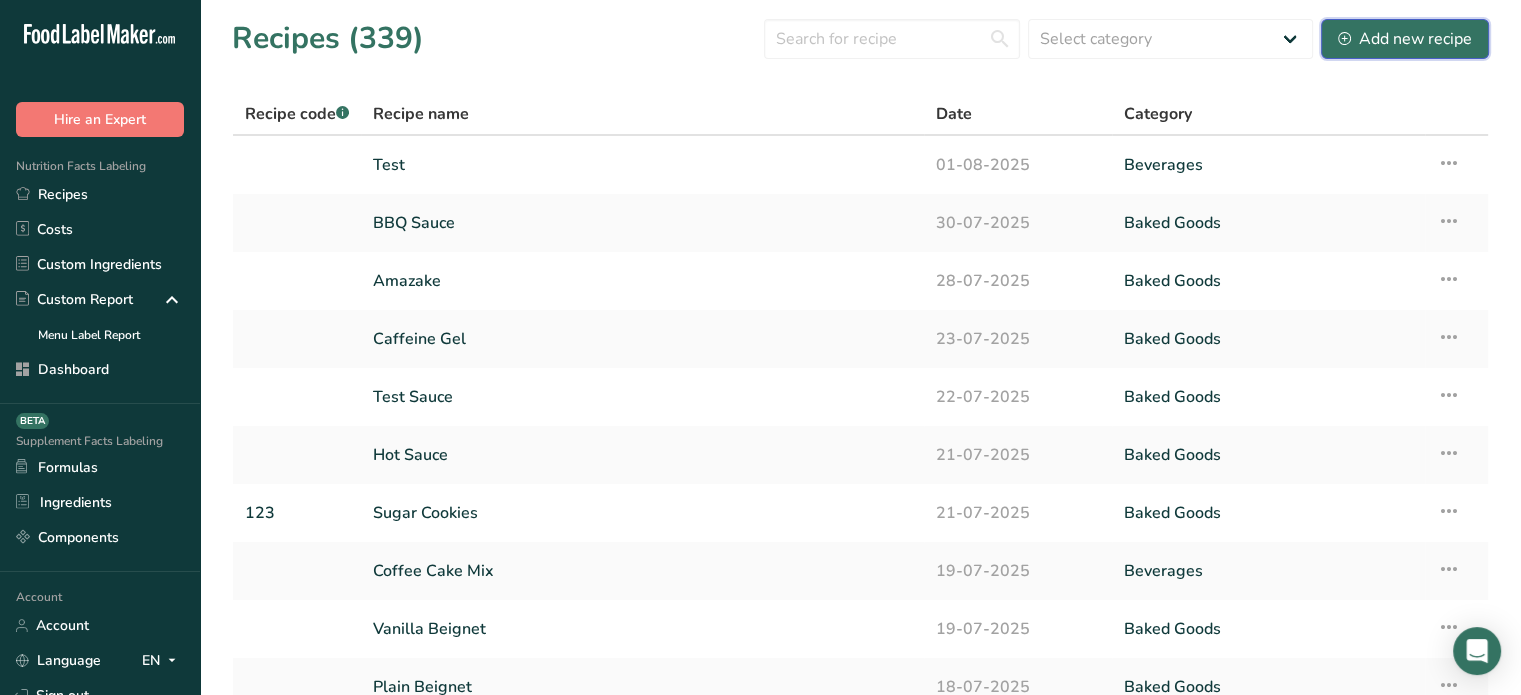 click on "Add new recipe" at bounding box center [1405, 39] 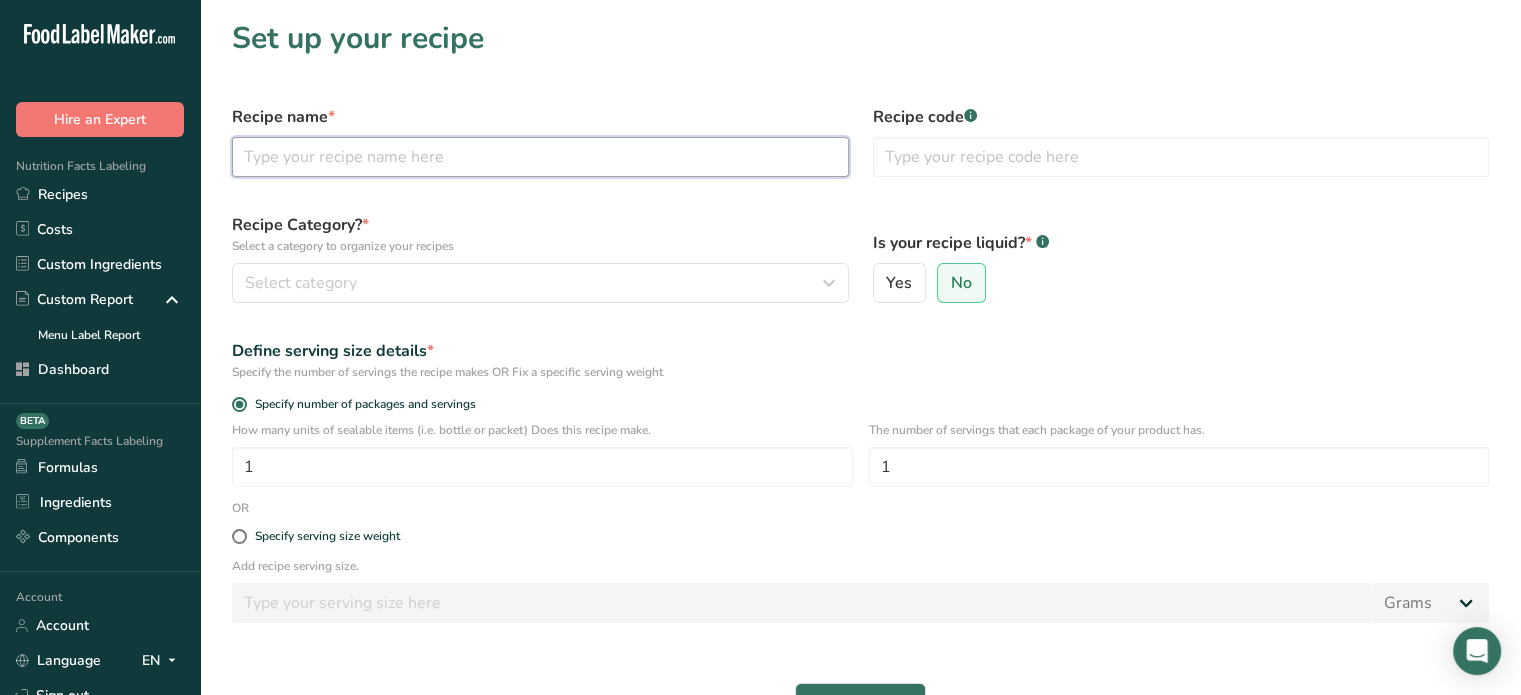 click at bounding box center (540, 157) 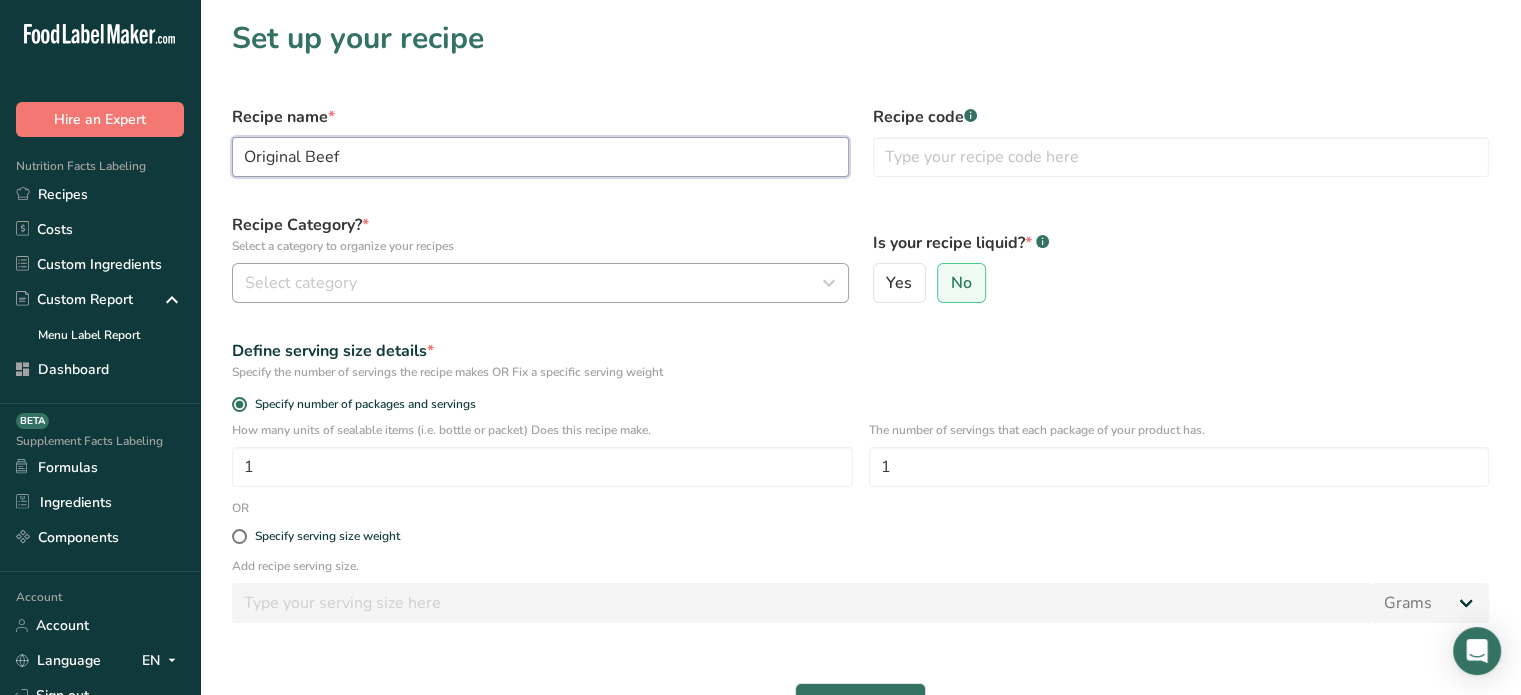 type on "Original Beef" 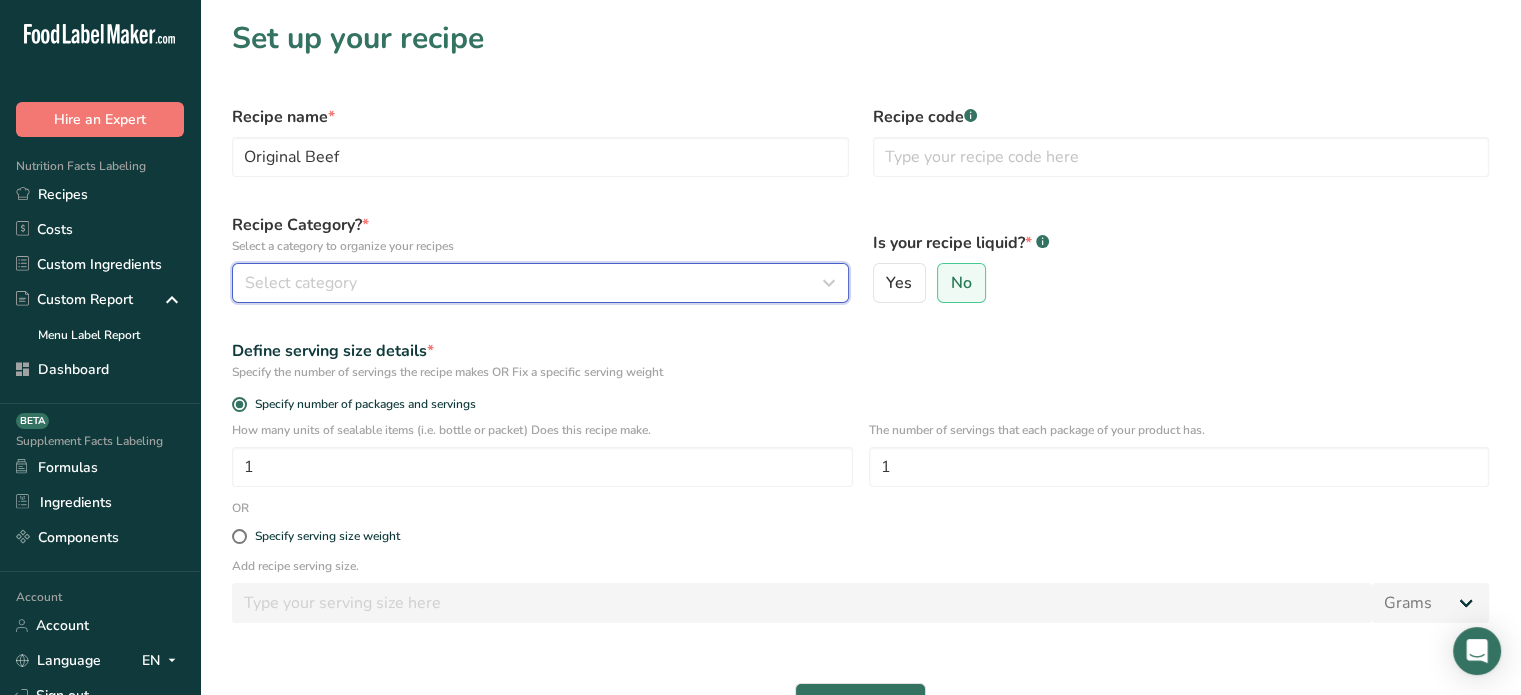 click on "Select category" at bounding box center [534, 283] 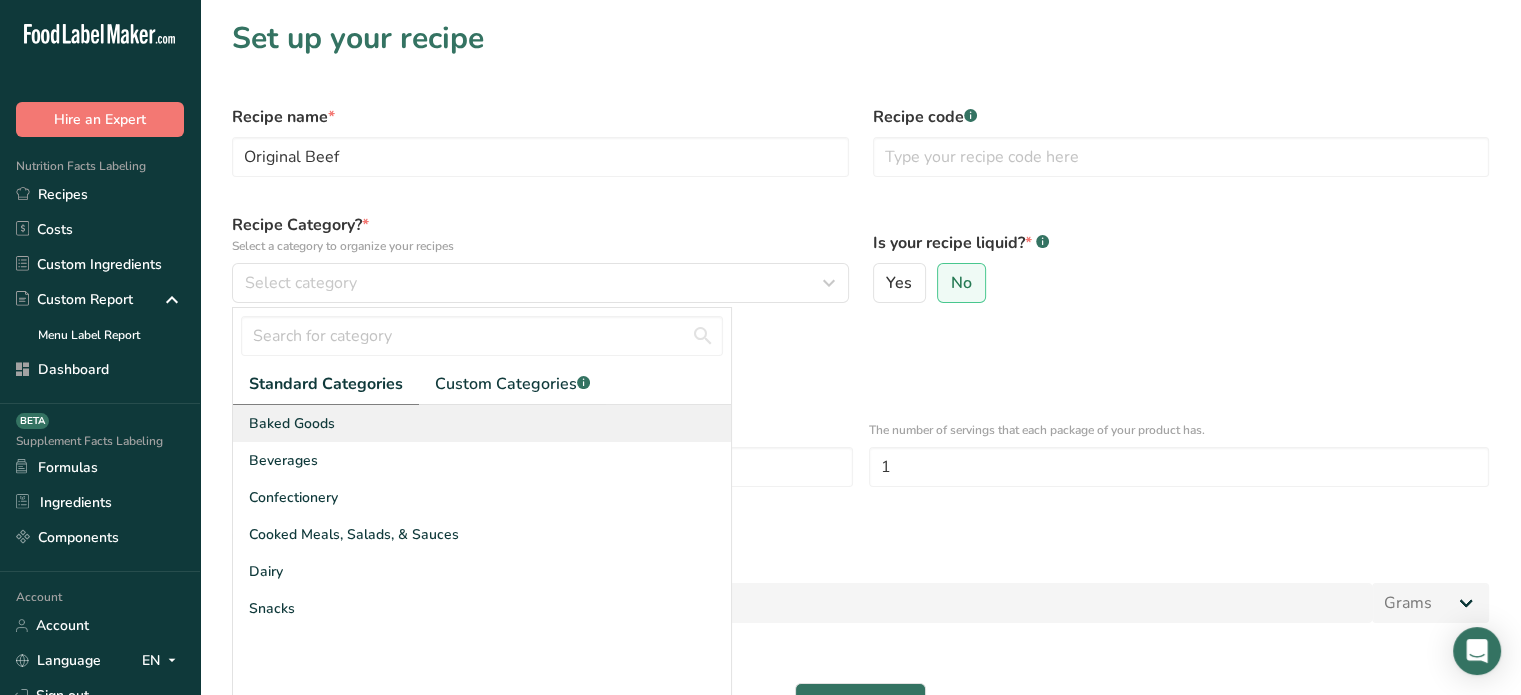 click on "Baked Goods" at bounding box center (482, 423) 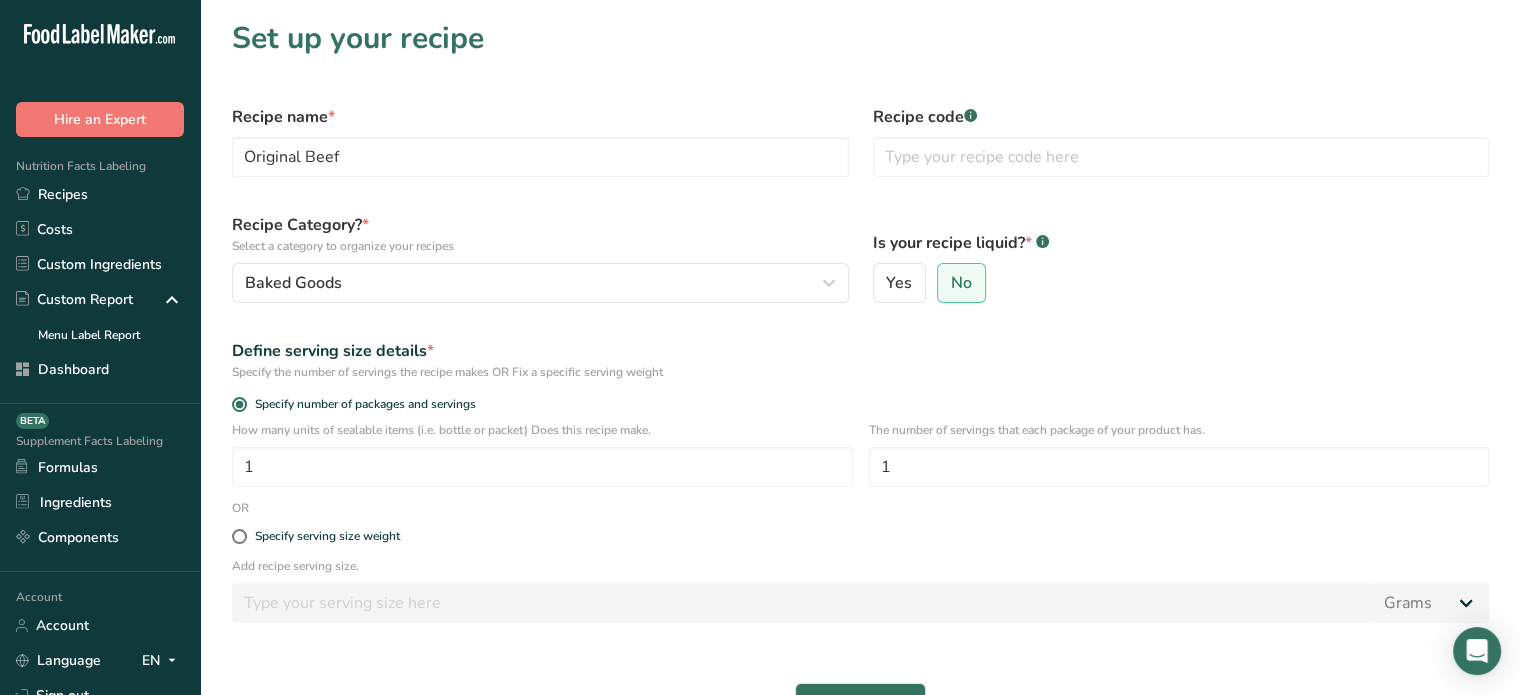 scroll, scrollTop: 118, scrollLeft: 0, axis: vertical 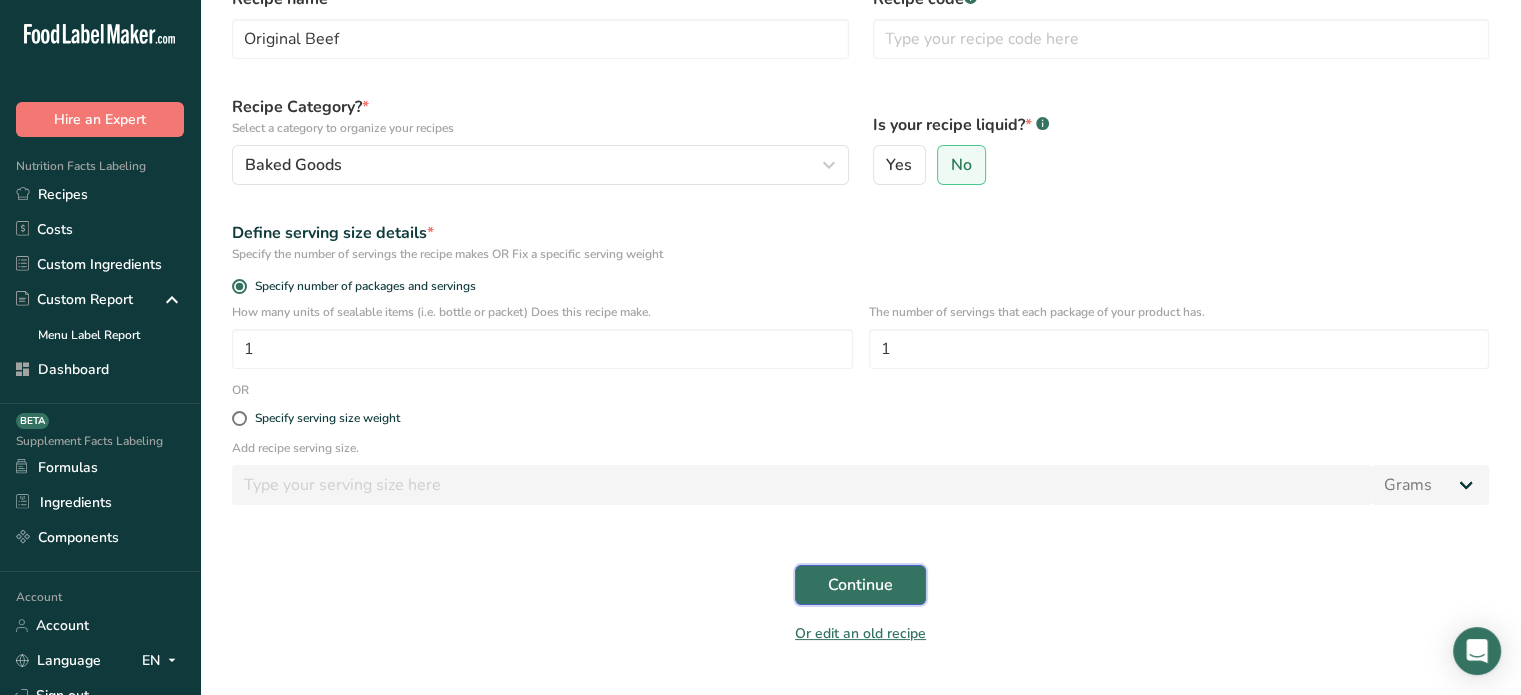 click on "Continue" at bounding box center [860, 585] 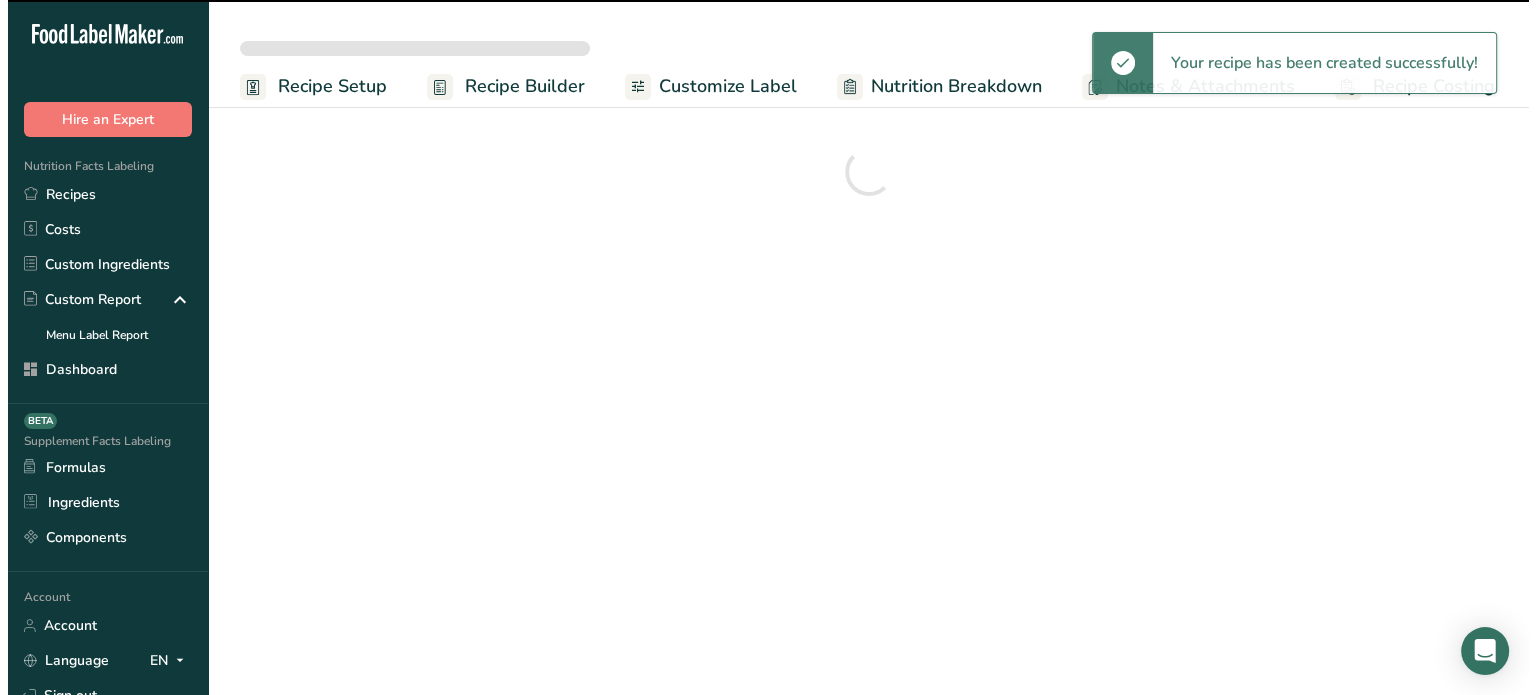 scroll, scrollTop: 0, scrollLeft: 0, axis: both 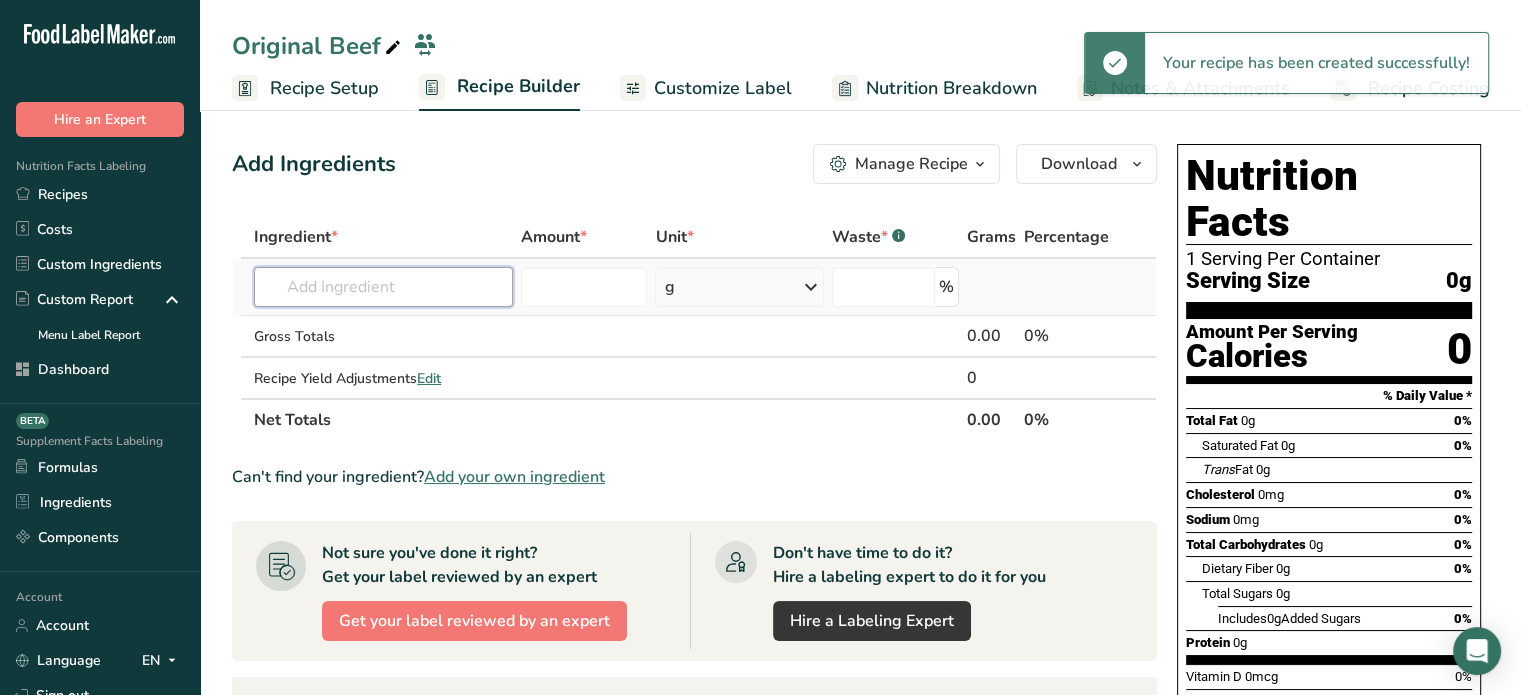 click at bounding box center [383, 287] 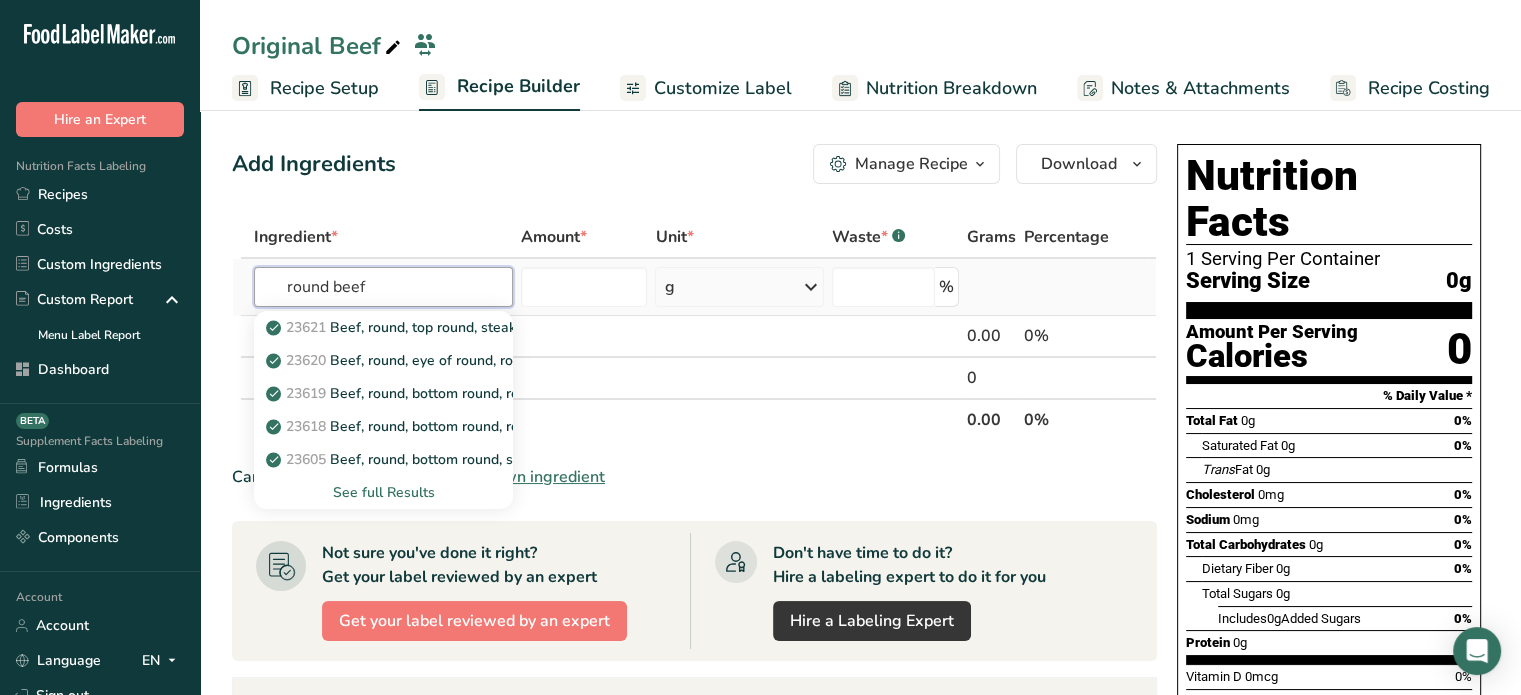type on "round beef" 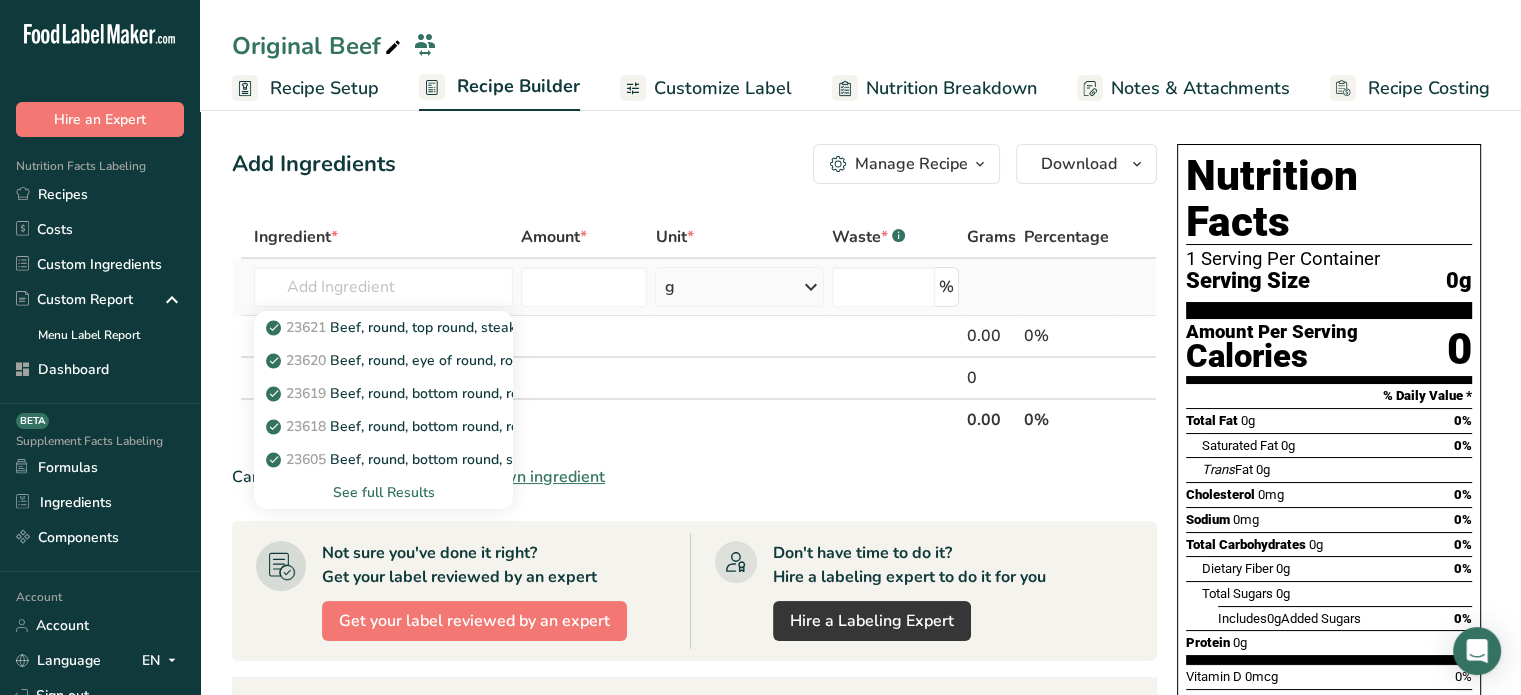 click on "See full Results" at bounding box center (383, 492) 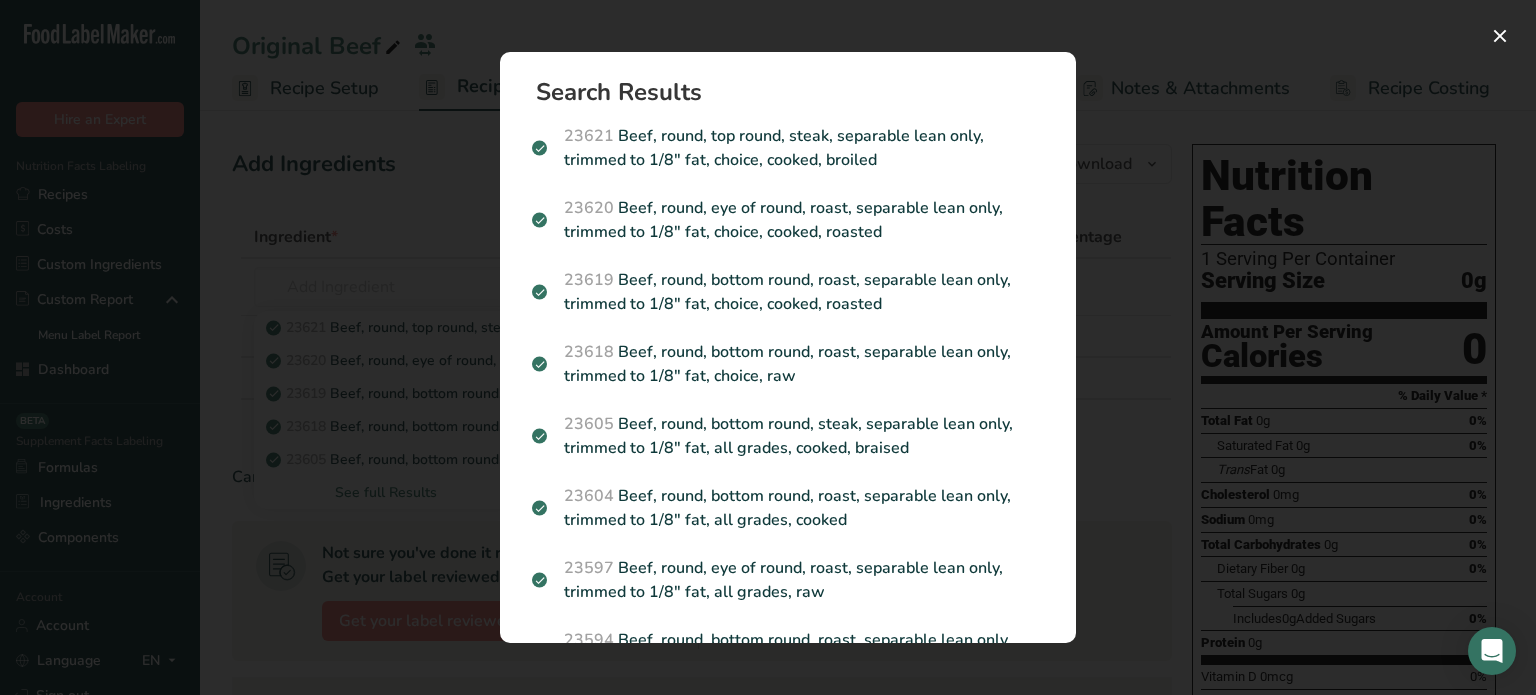 click at bounding box center [768, 347] 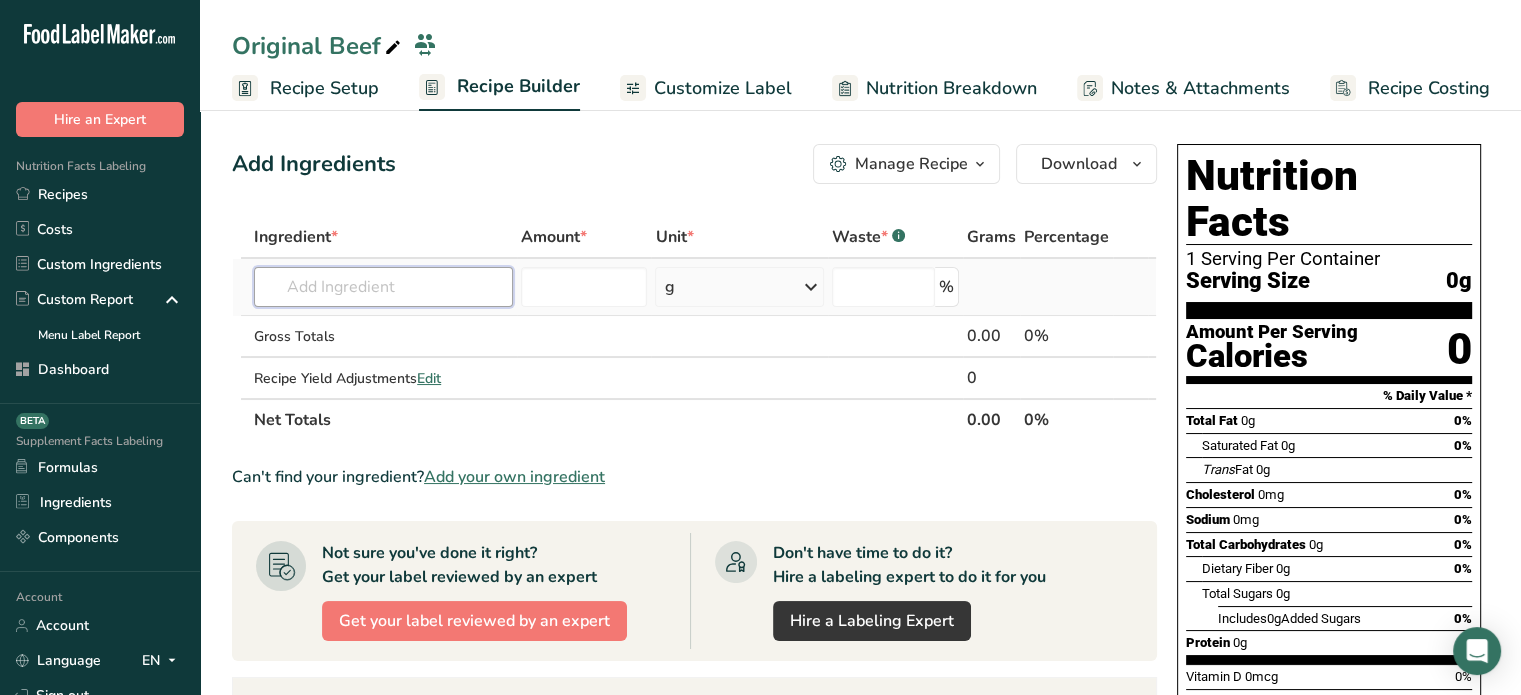 click at bounding box center (383, 287) 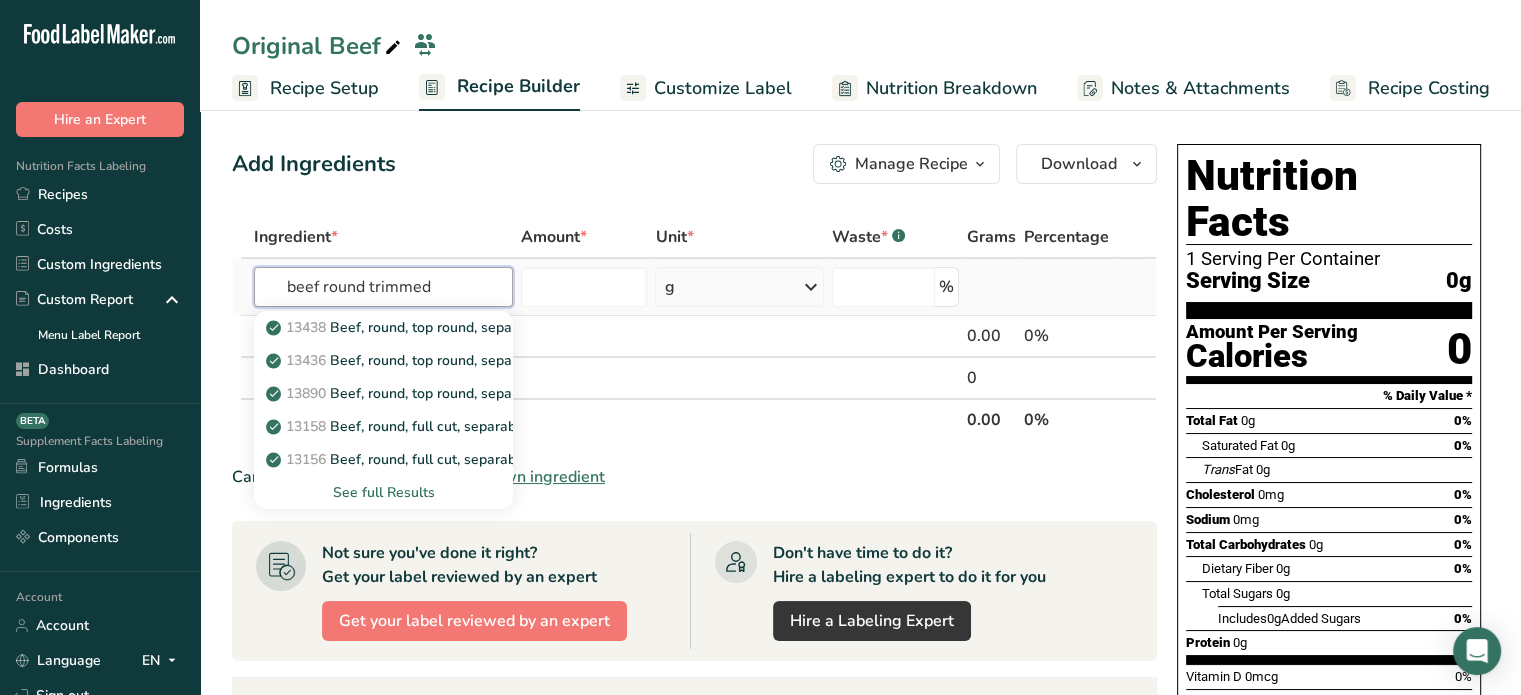 type on "beef round trimmed" 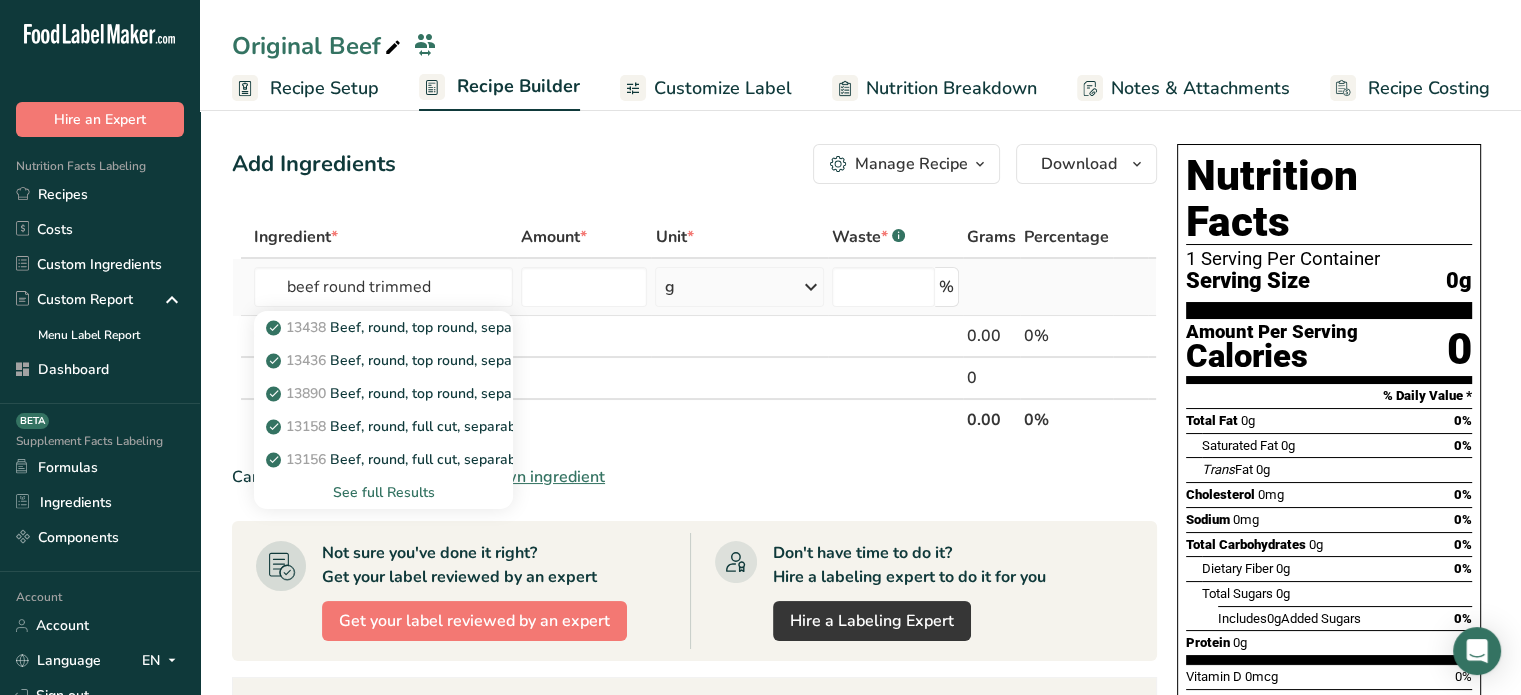 type 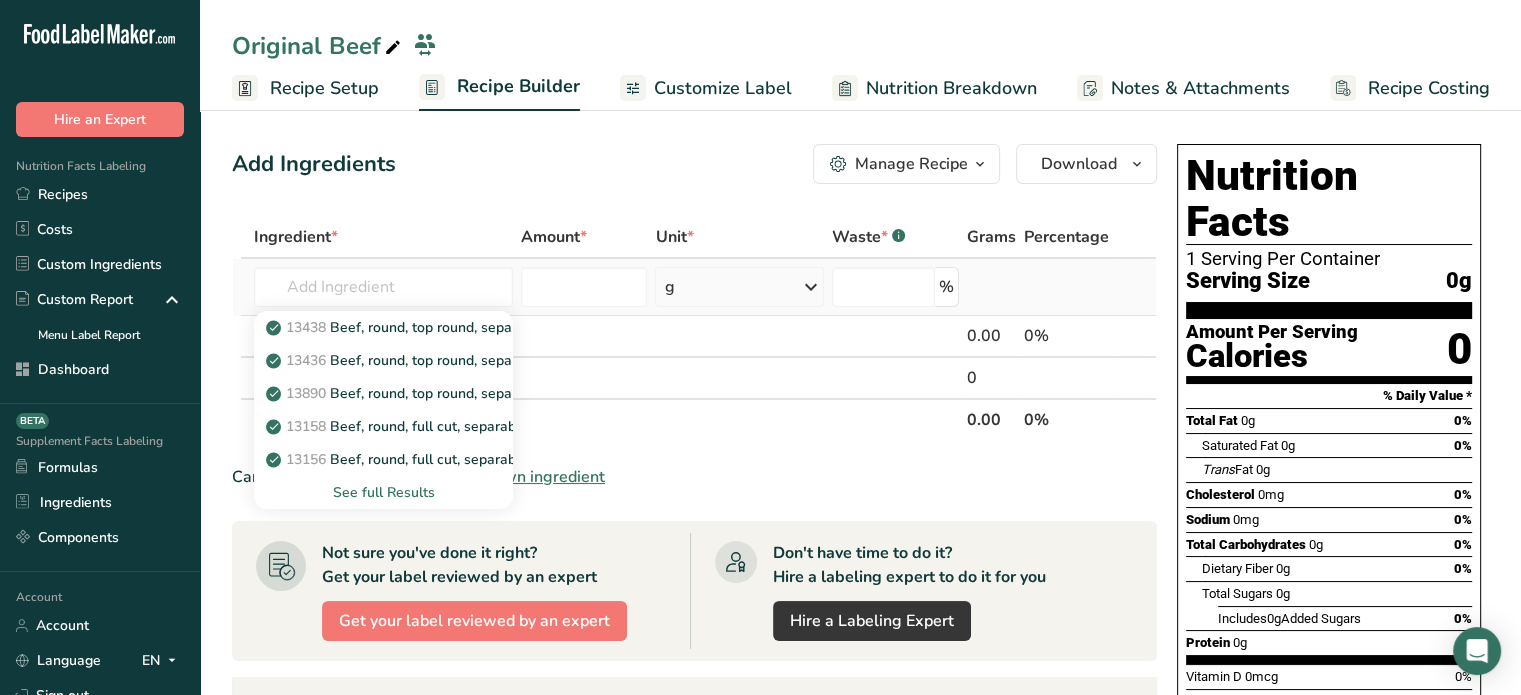 click on "See full Results" at bounding box center [383, 492] 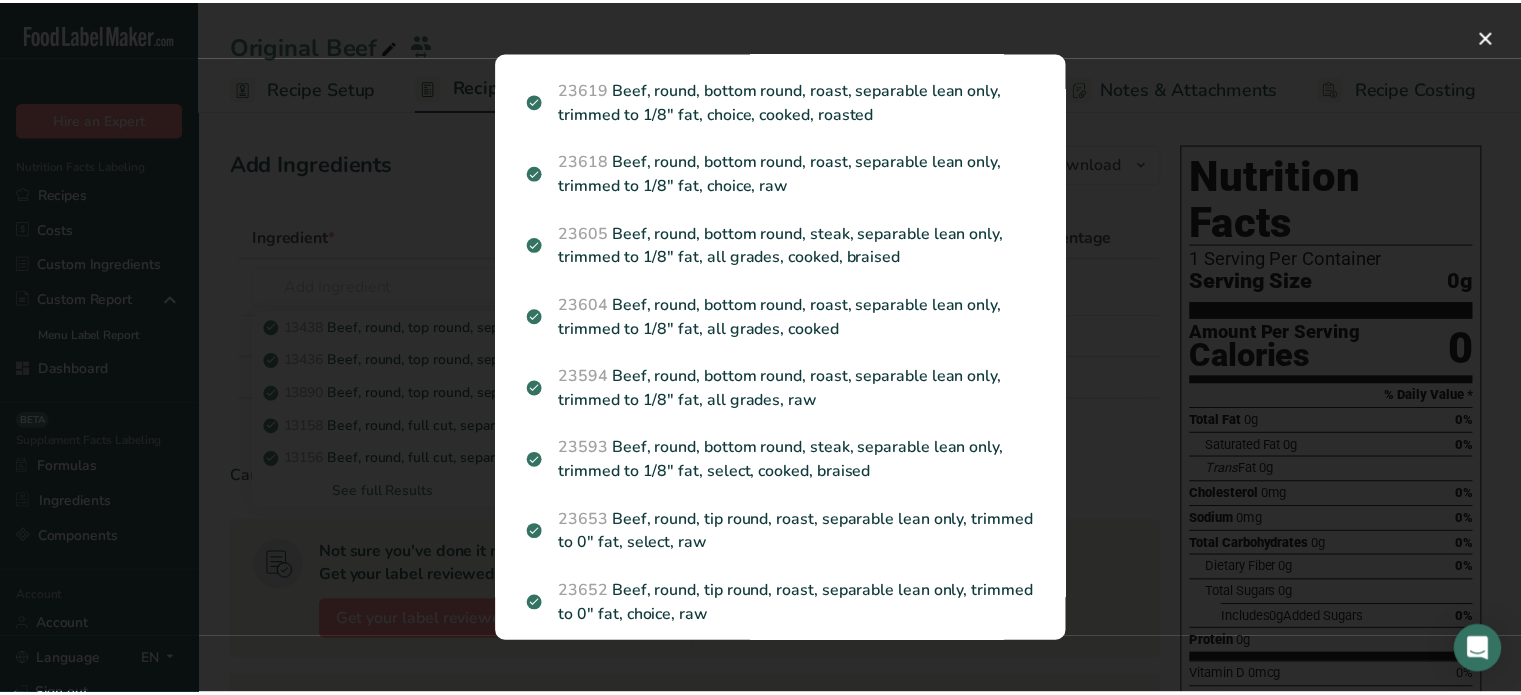 scroll, scrollTop: 548, scrollLeft: 0, axis: vertical 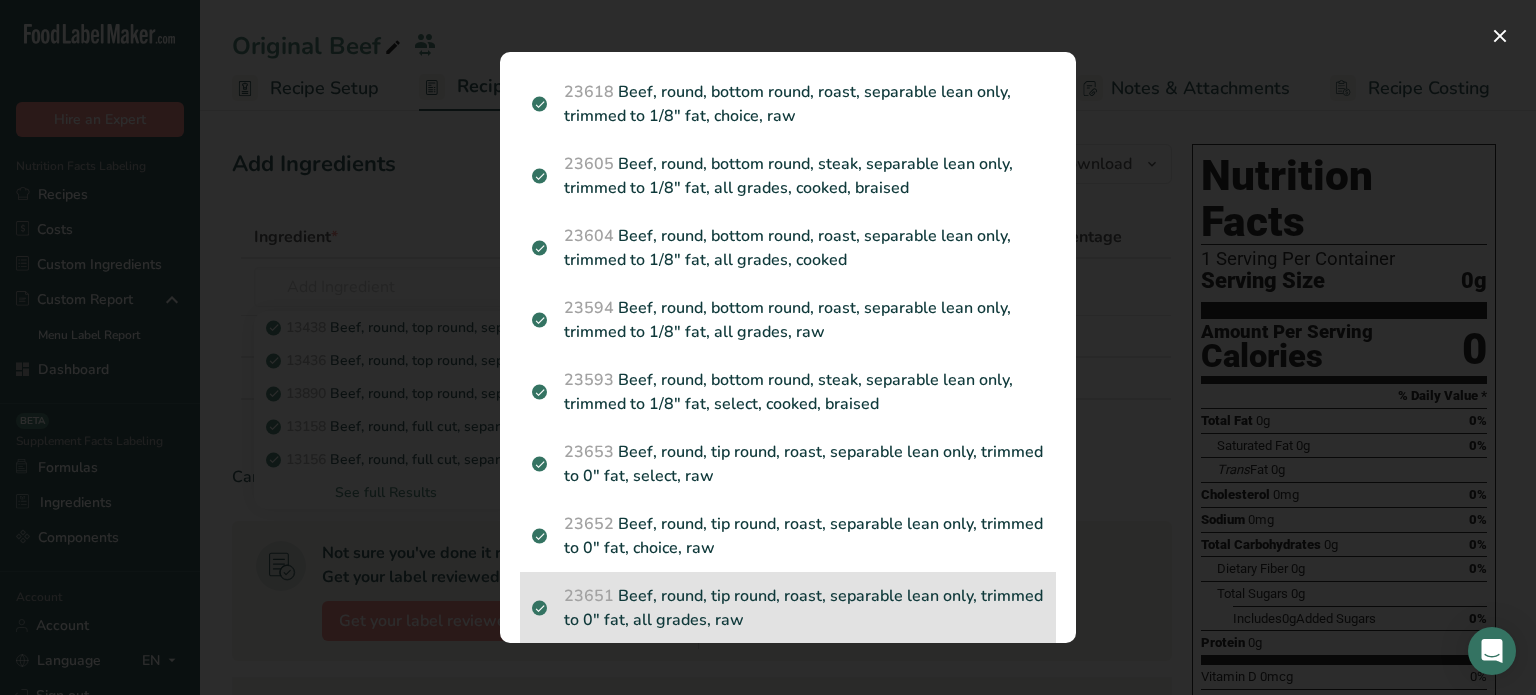 click on "23651
Beef, round, tip round, roast, separable lean only, trimmed to 0" fat, all grades, raw" at bounding box center [788, 608] 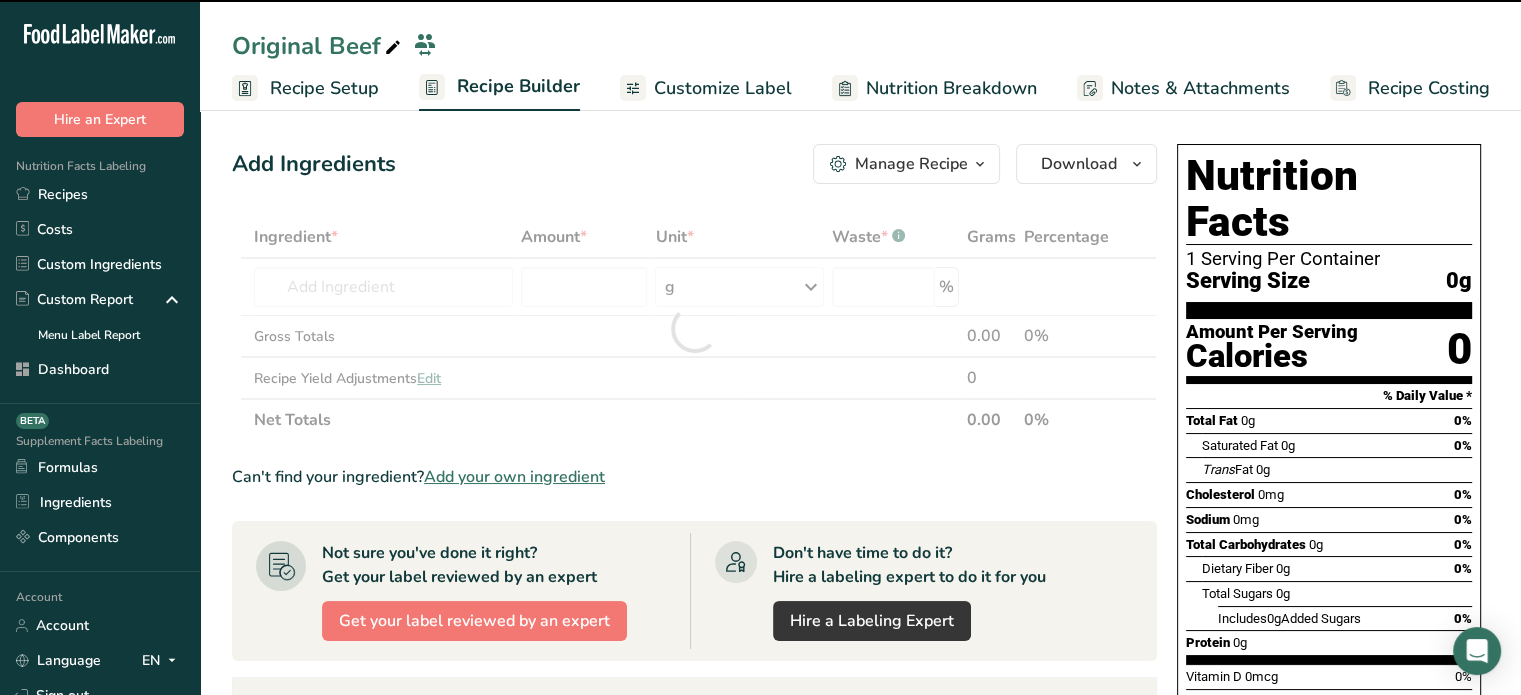 type on "0" 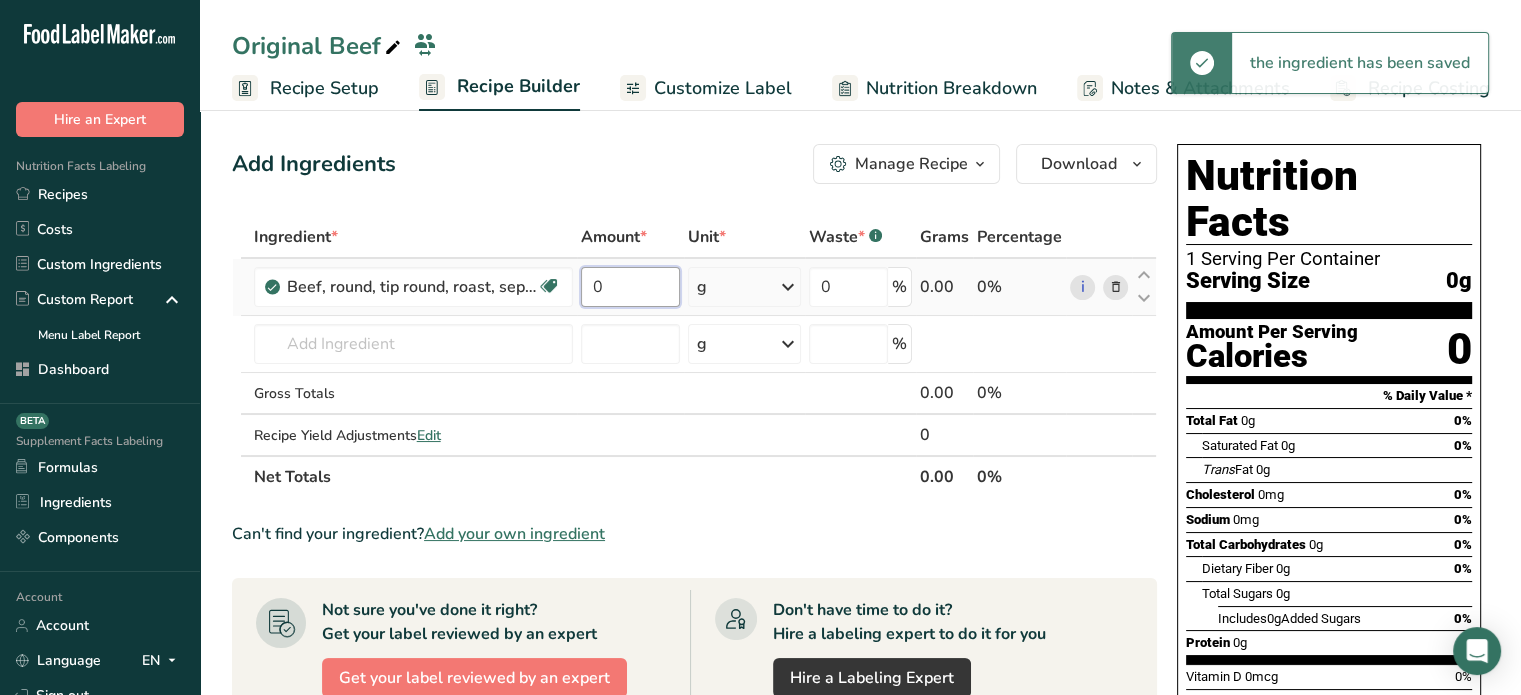 drag, startPoint x: 612, startPoint y: 280, endPoint x: 584, endPoint y: 282, distance: 28.071337 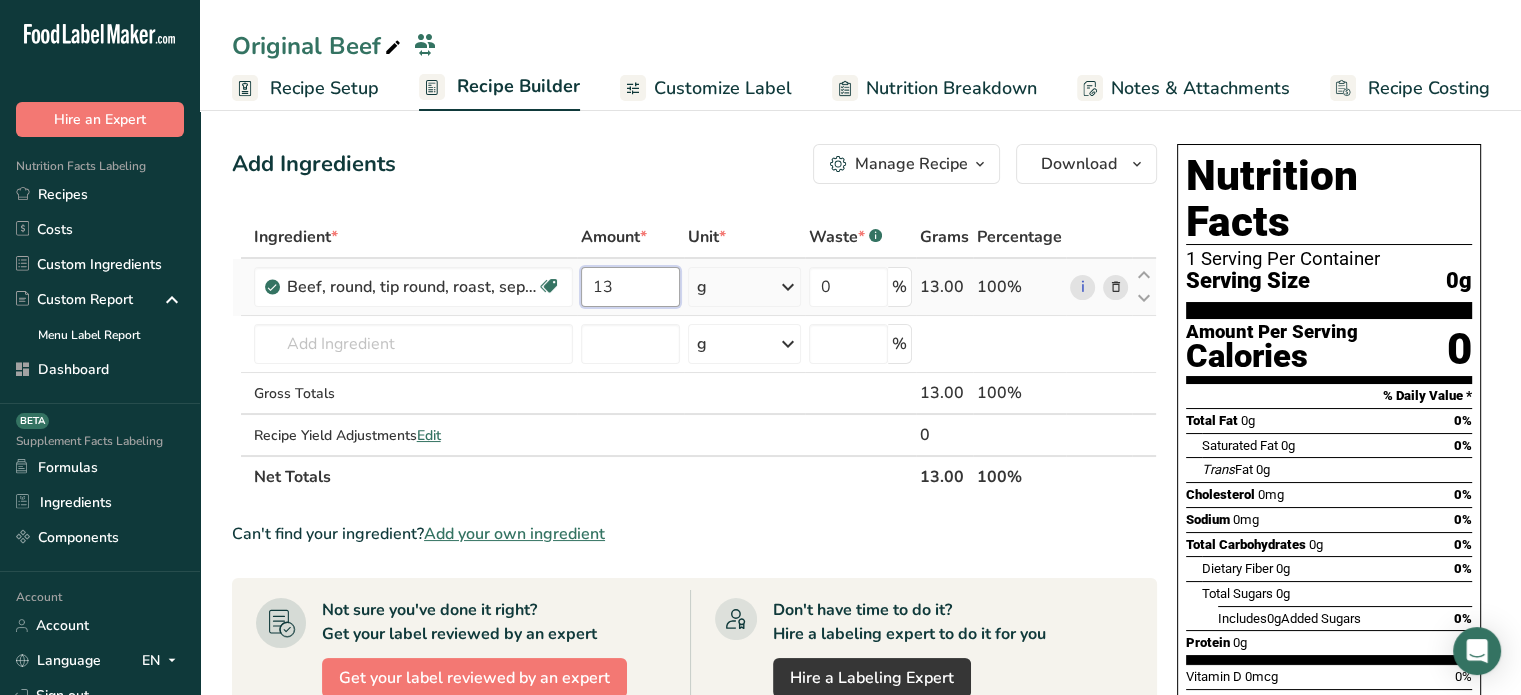 type on "13" 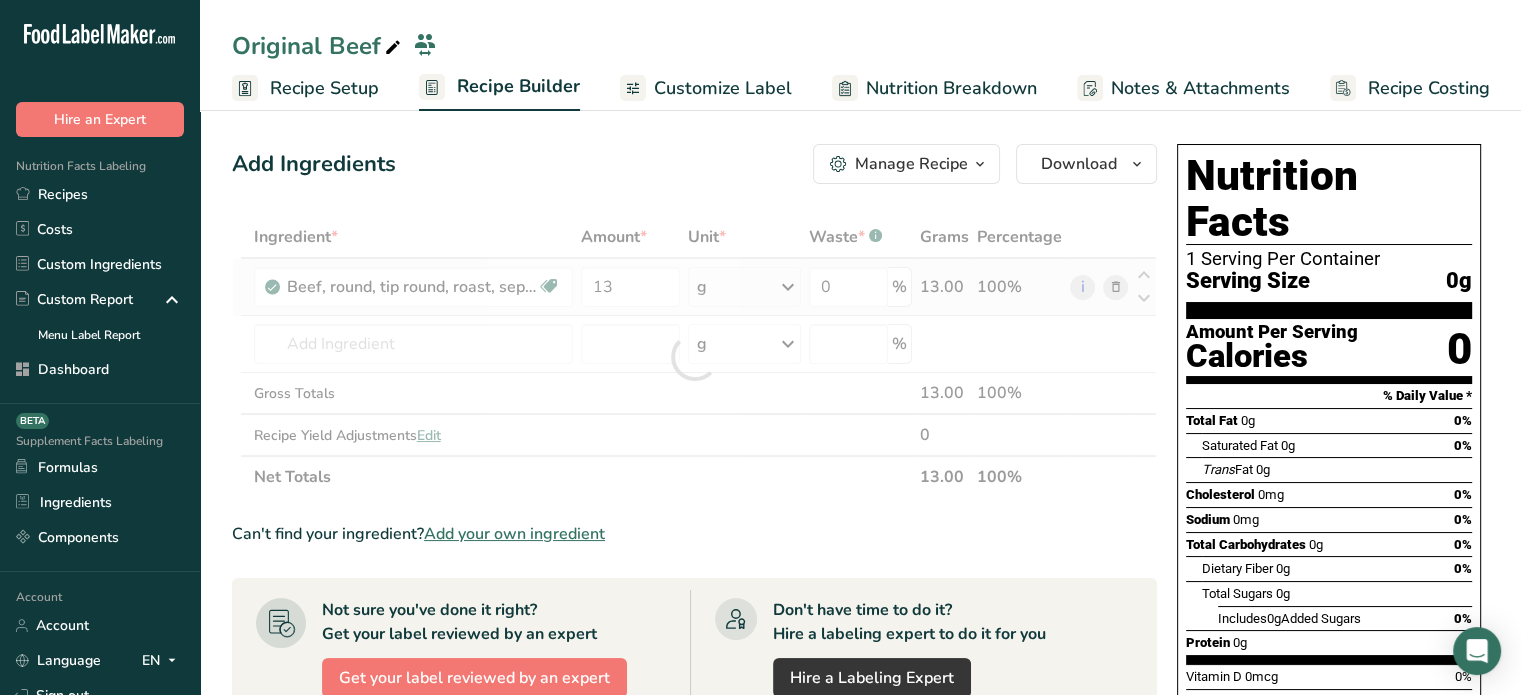 click on "Ingredient *
Amount *
Unit *
Waste *   .a-a{fill:#347362;}.b-a{fill:#fff;}          Grams
Percentage
Beef, round, tip round, roast, separable lean only, trimmed to 0" fat, all grades, raw
Dairy free
Gluten free
Soy free
13
g
Portions
4 oz
1 roast
Weight Units
g
kg
mg
See more
Volume Units
l
Volume units require a density conversion. If you know your ingredient's density enter it below. Otherwise, click on "RIA" our AI Regulatory bot - she will be able to help you
lb/ft3
g/cm3
Confirm
mL
lb/ft3" at bounding box center [694, 357] 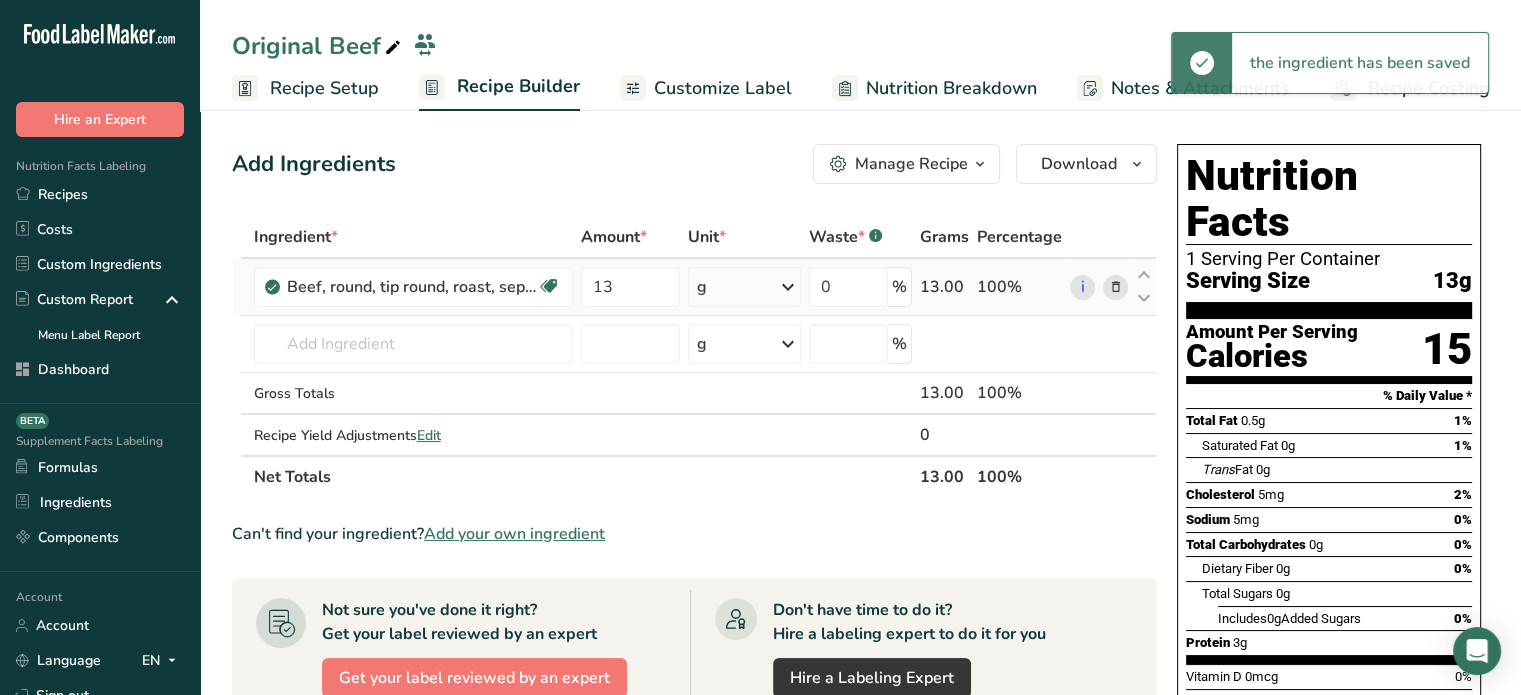 click on "g" at bounding box center [744, 287] 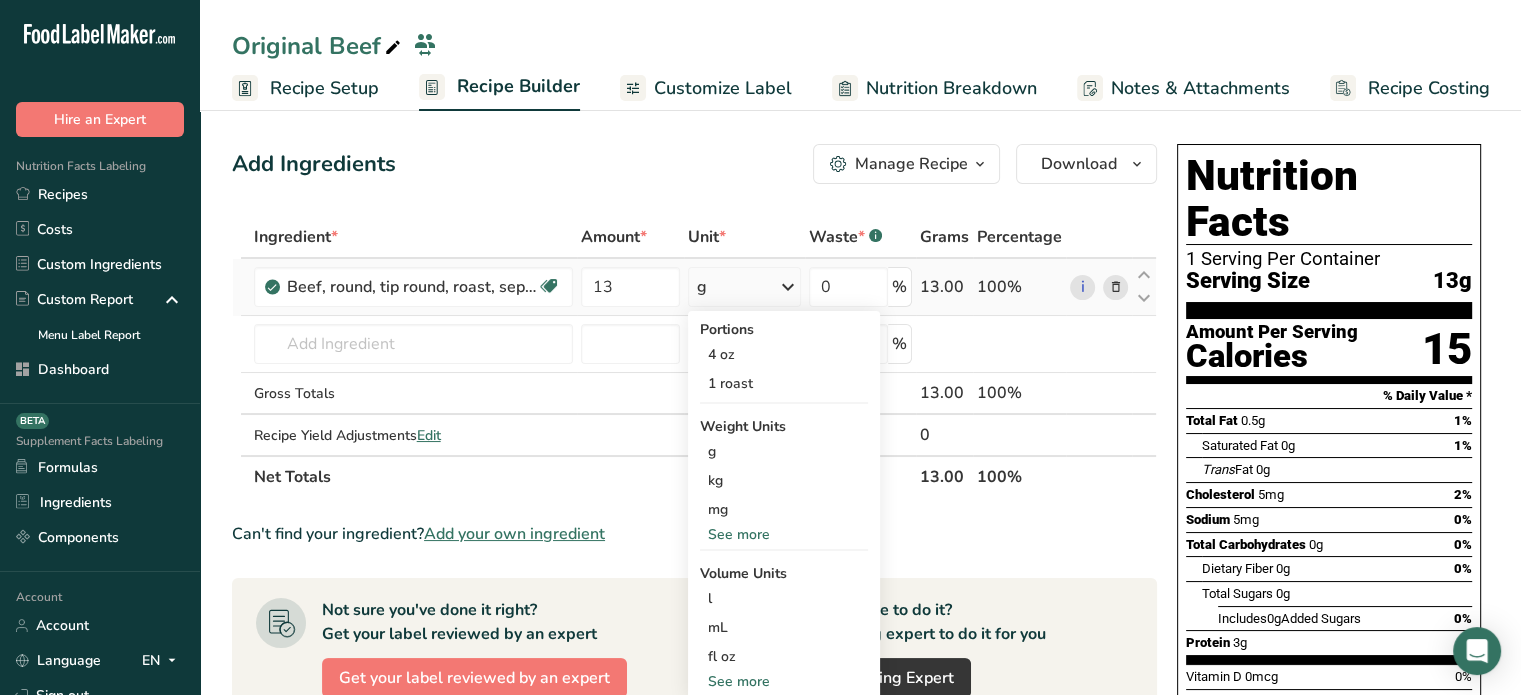 click on "See more" at bounding box center [784, 534] 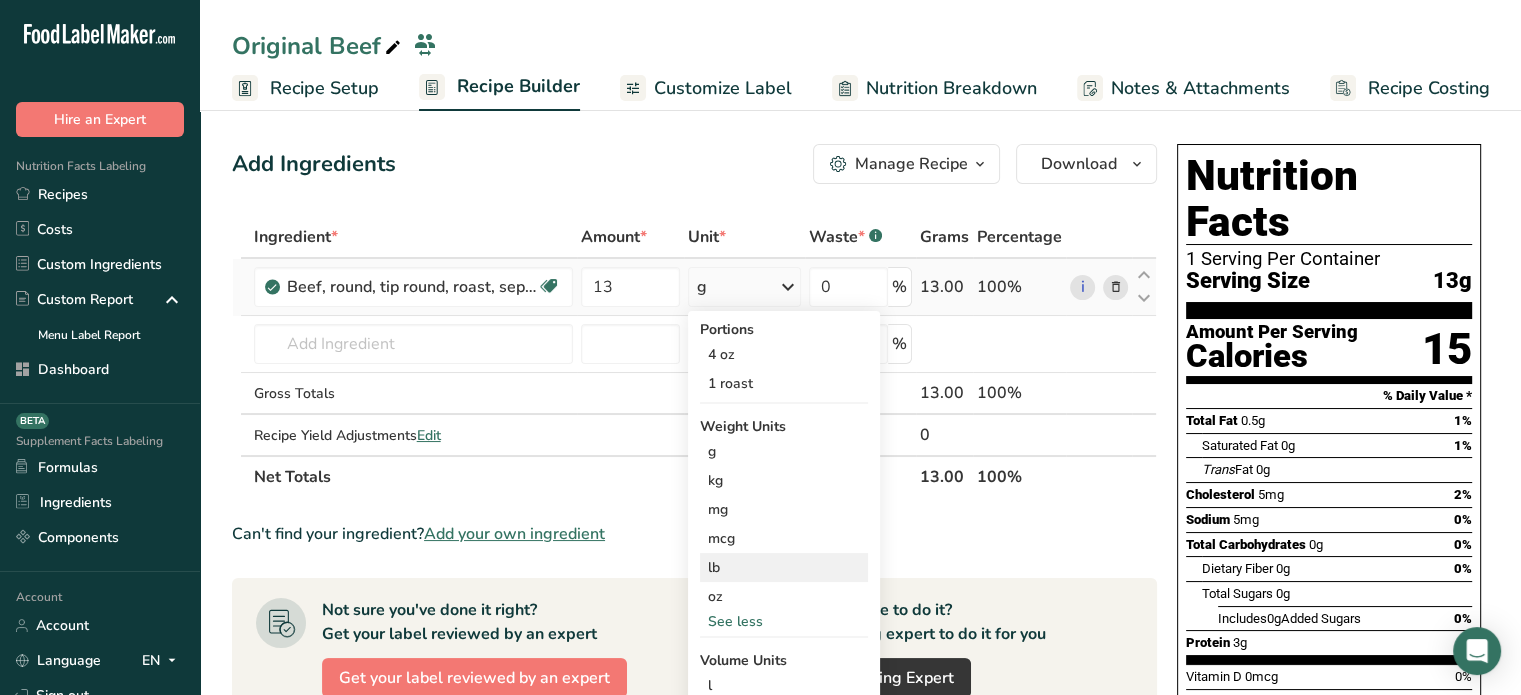 click on "lb" at bounding box center [784, 567] 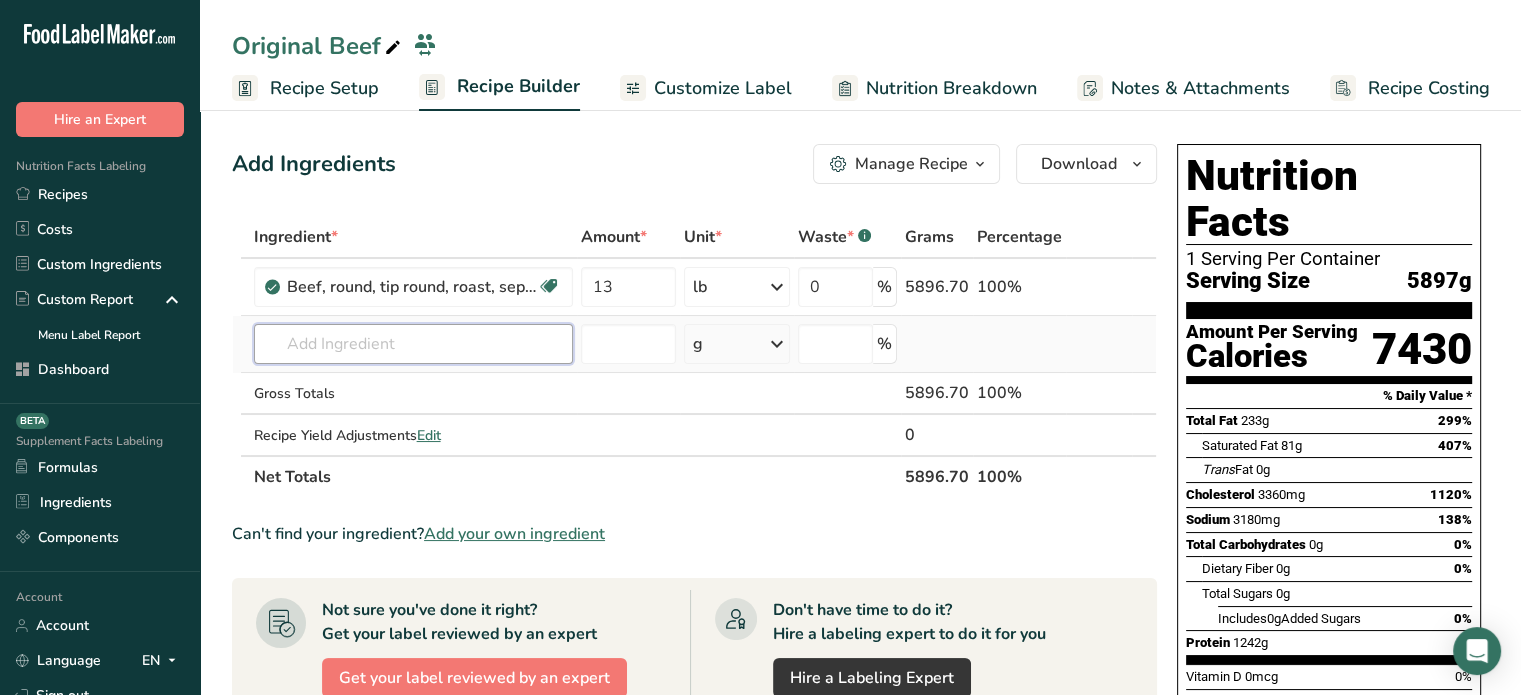 click at bounding box center [413, 344] 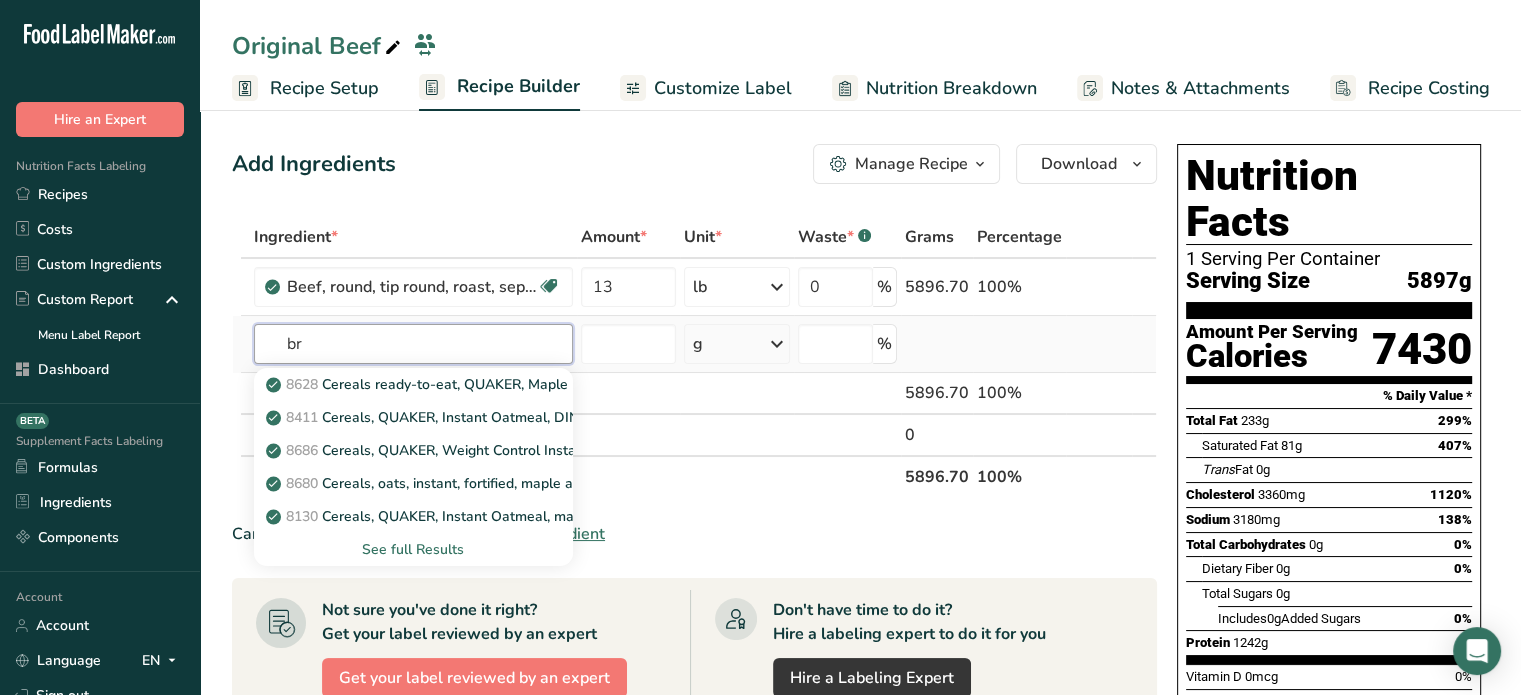type on "b" 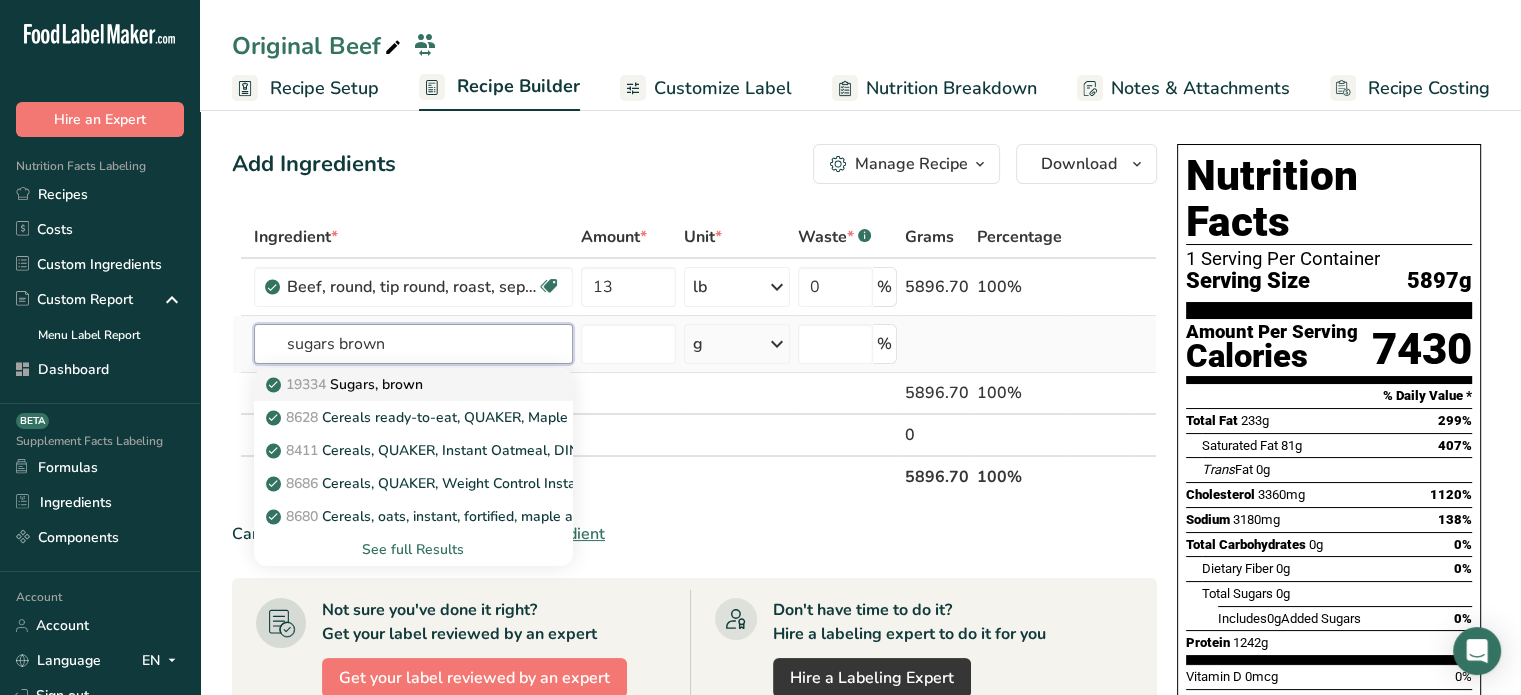 type on "sugars brown" 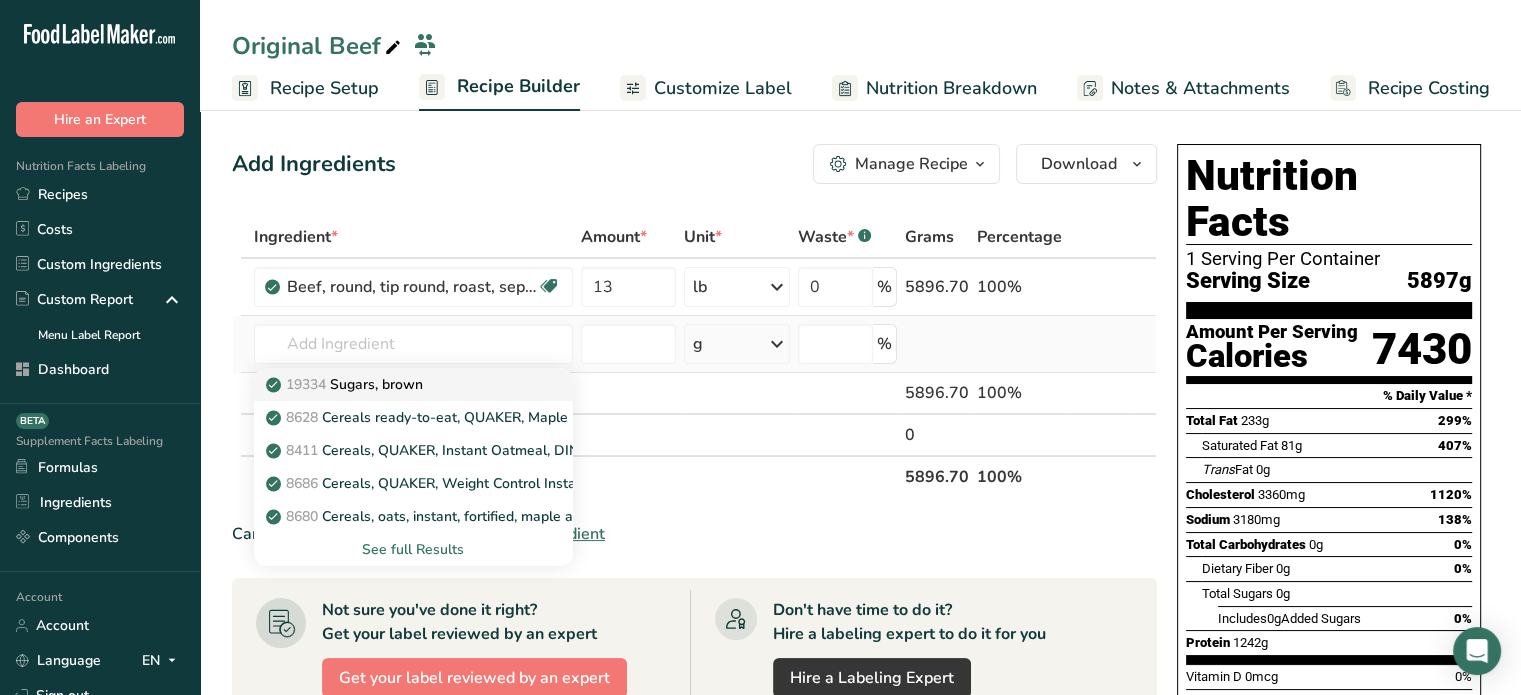 click on "19334
Sugars, brown" at bounding box center [413, 384] 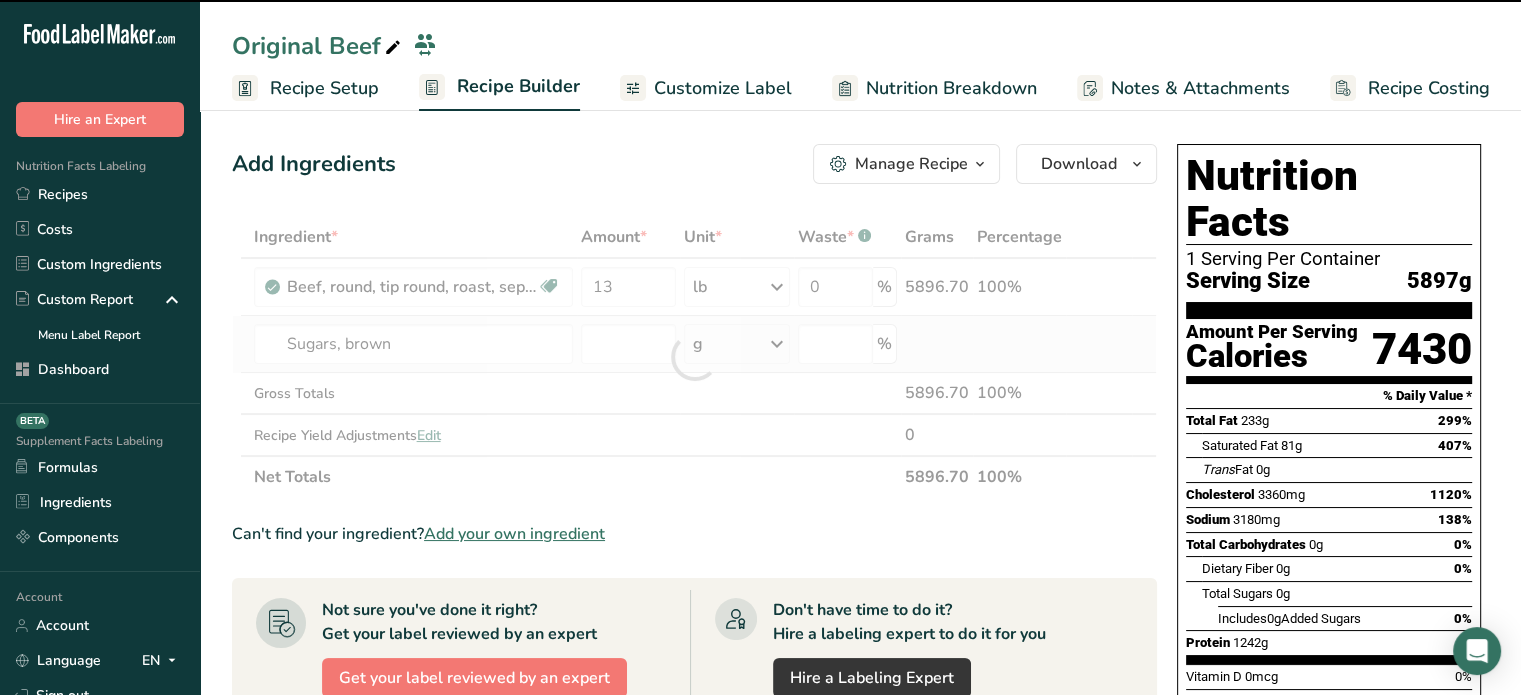 type on "0" 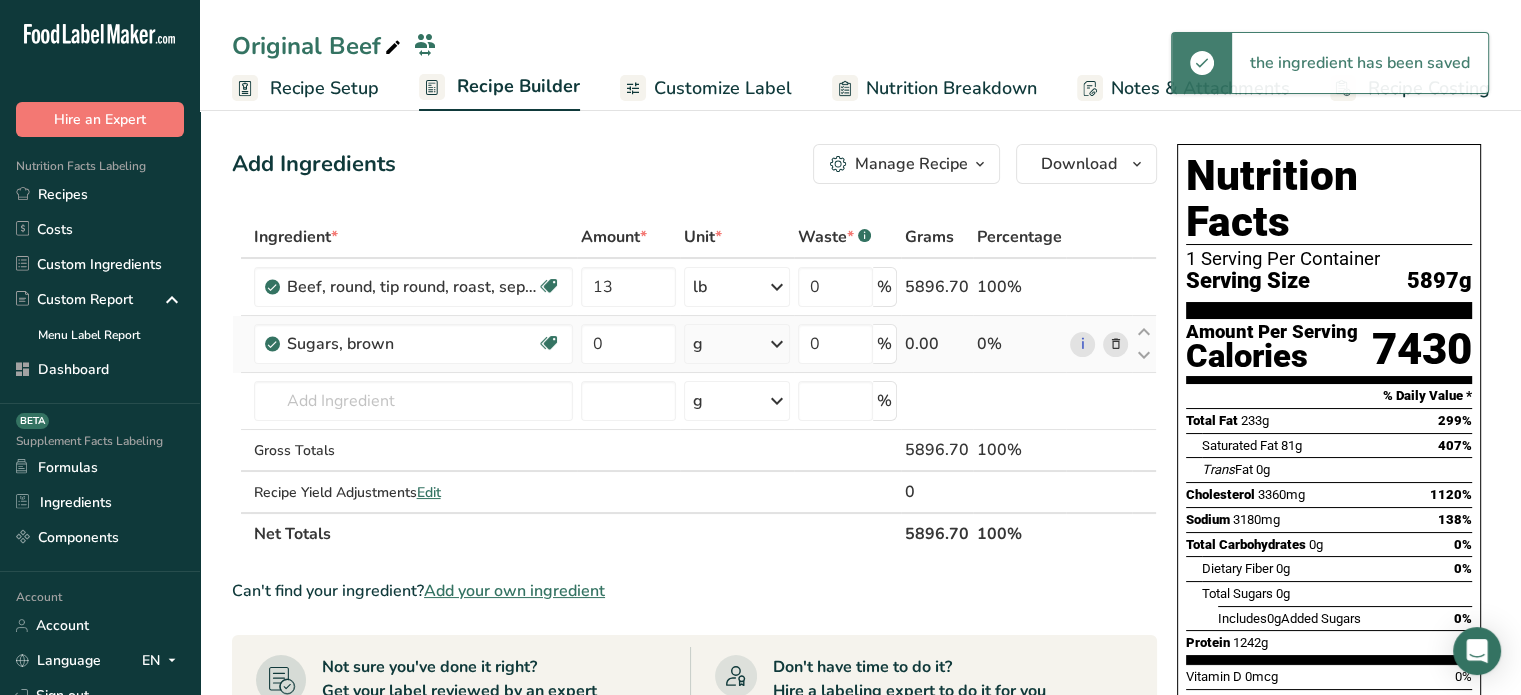 click on "g" at bounding box center (737, 344) 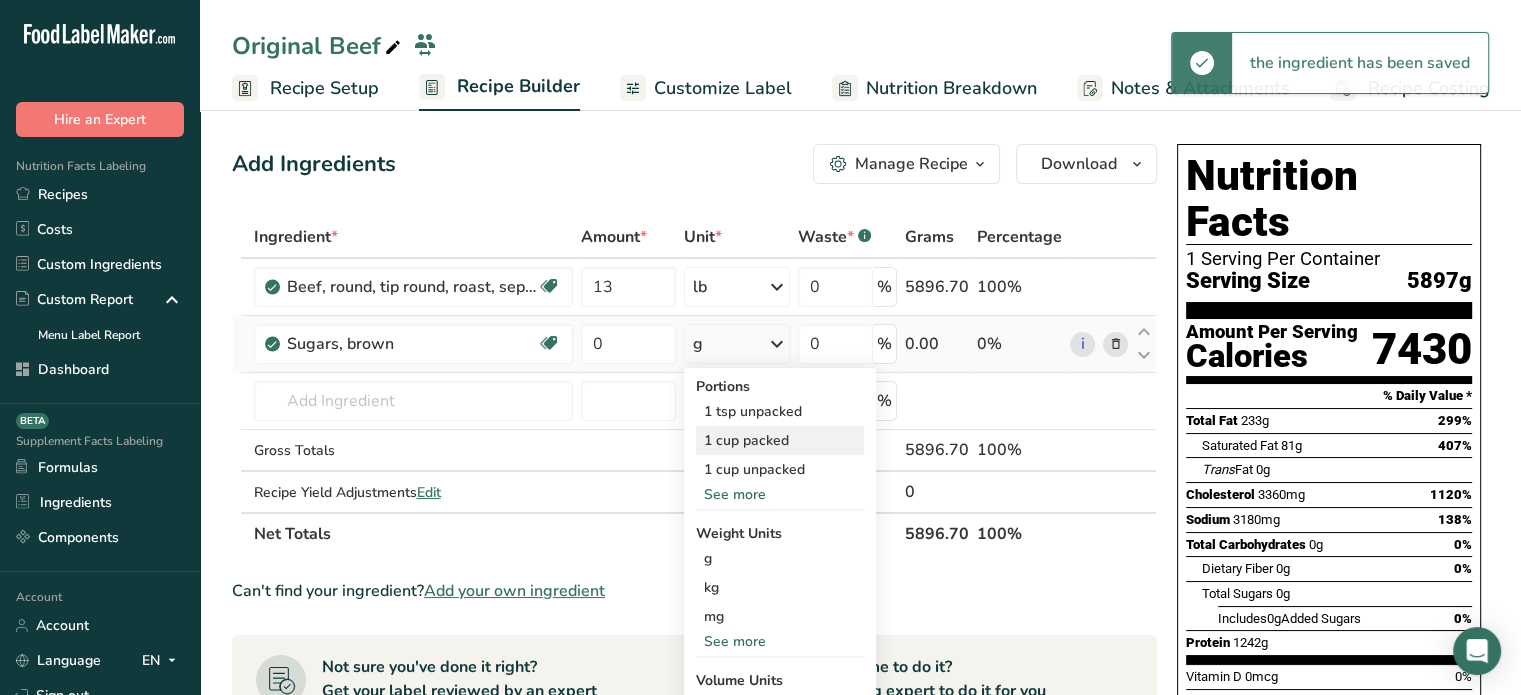 click on "1 cup packed" at bounding box center [780, 440] 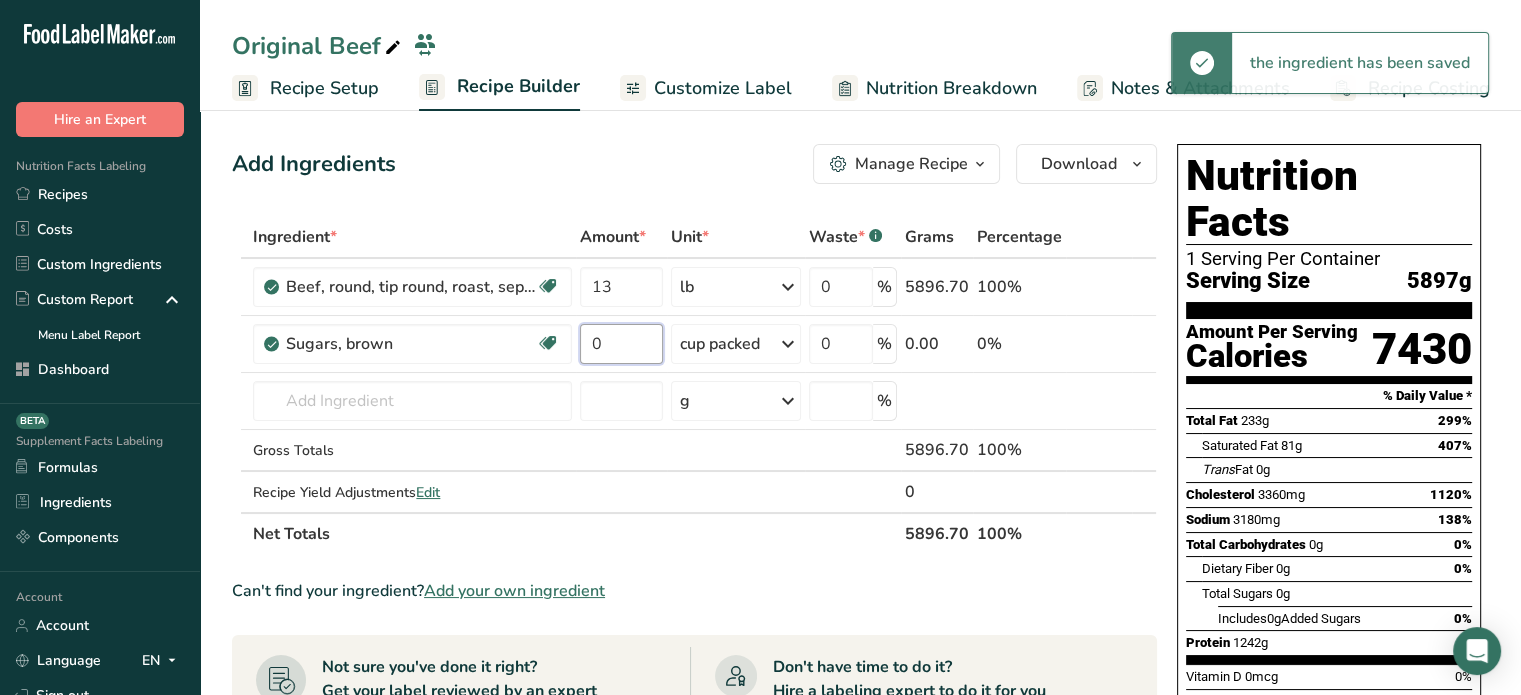 click on "0" at bounding box center [621, 344] 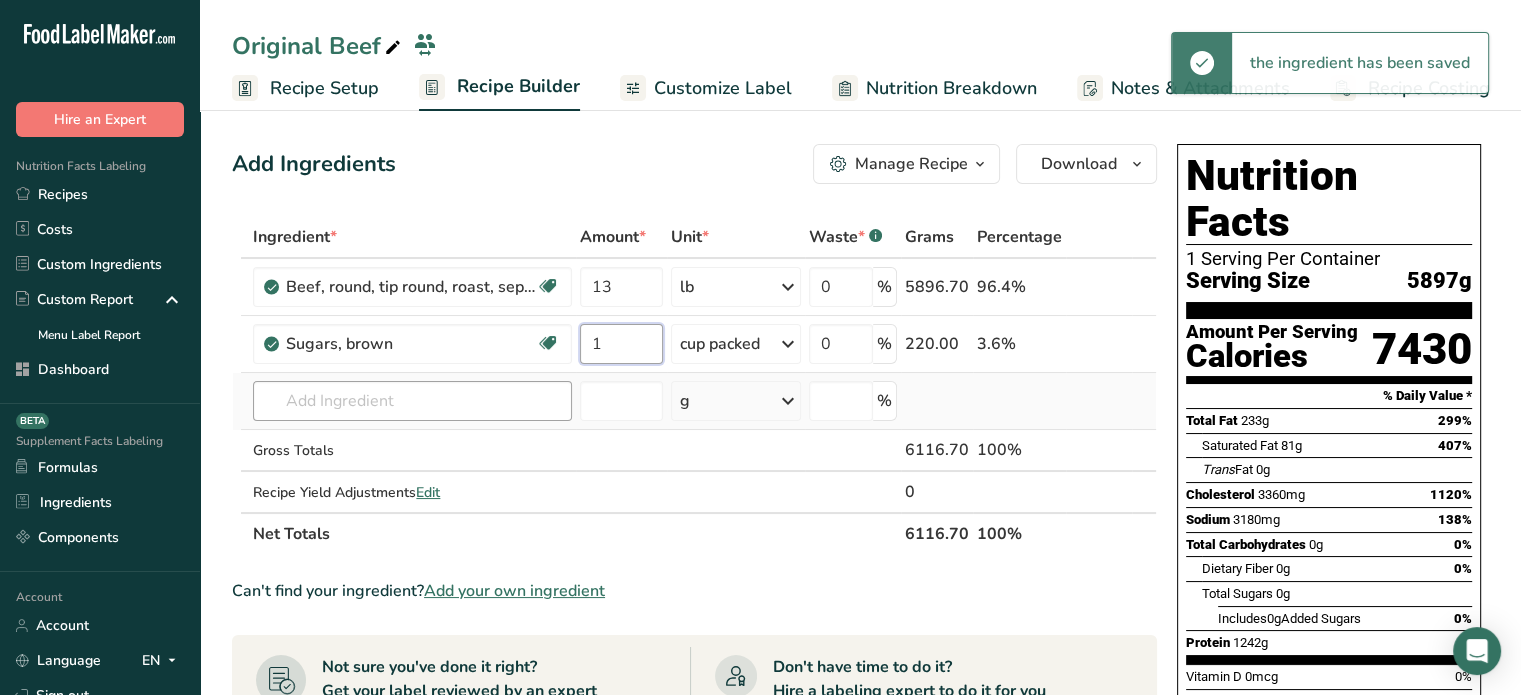 type on "1" 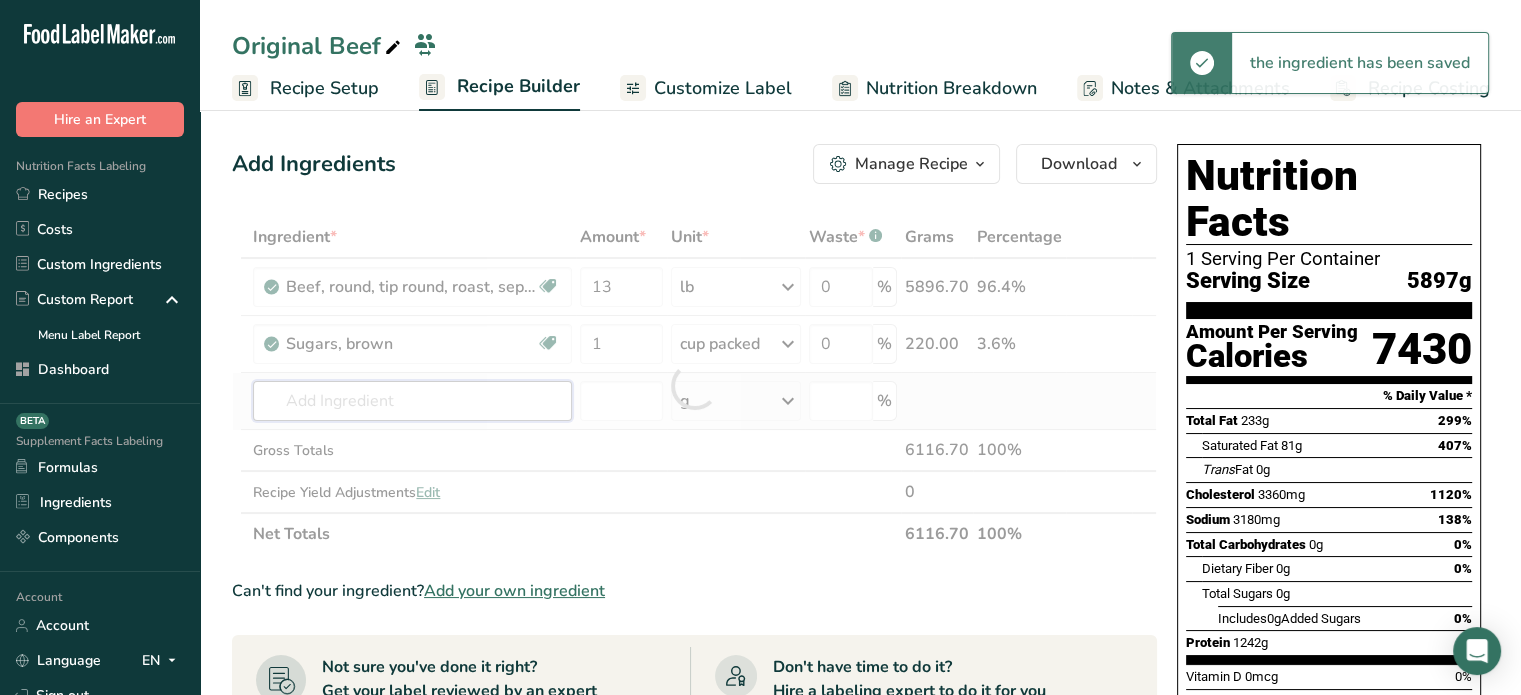 click on "Ingredient *
Amount *
Unit *
Waste *   .a-a{fill:#347362;}.b-a{fill:#fff;}          Grams
Percentage
Beef, round, tip round, roast, separable lean only, trimmed to 0" fat, all grades, raw
Dairy free
Gluten free
Soy free
13
lb
Portions
4 oz
1 roast
Weight Units
g
kg
mg
mcg
lb
oz
See less
Volume Units
l
Volume units require a density conversion. If you know your ingredient's density enter it below. Otherwise, click on "RIA" our AI Regulatory bot - she will be able to help you
lb/ft3
g/cm3
Confirm
mL" at bounding box center [694, 385] 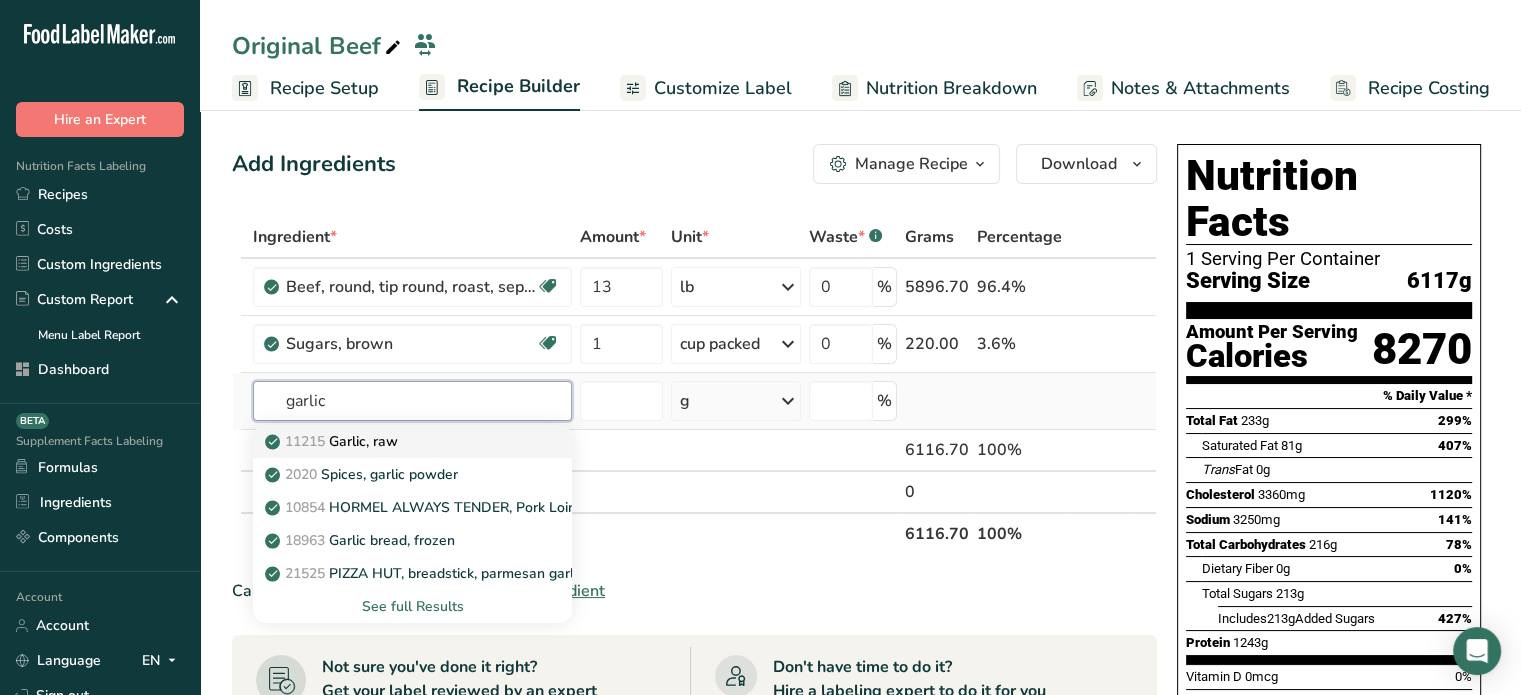 type on "garlic" 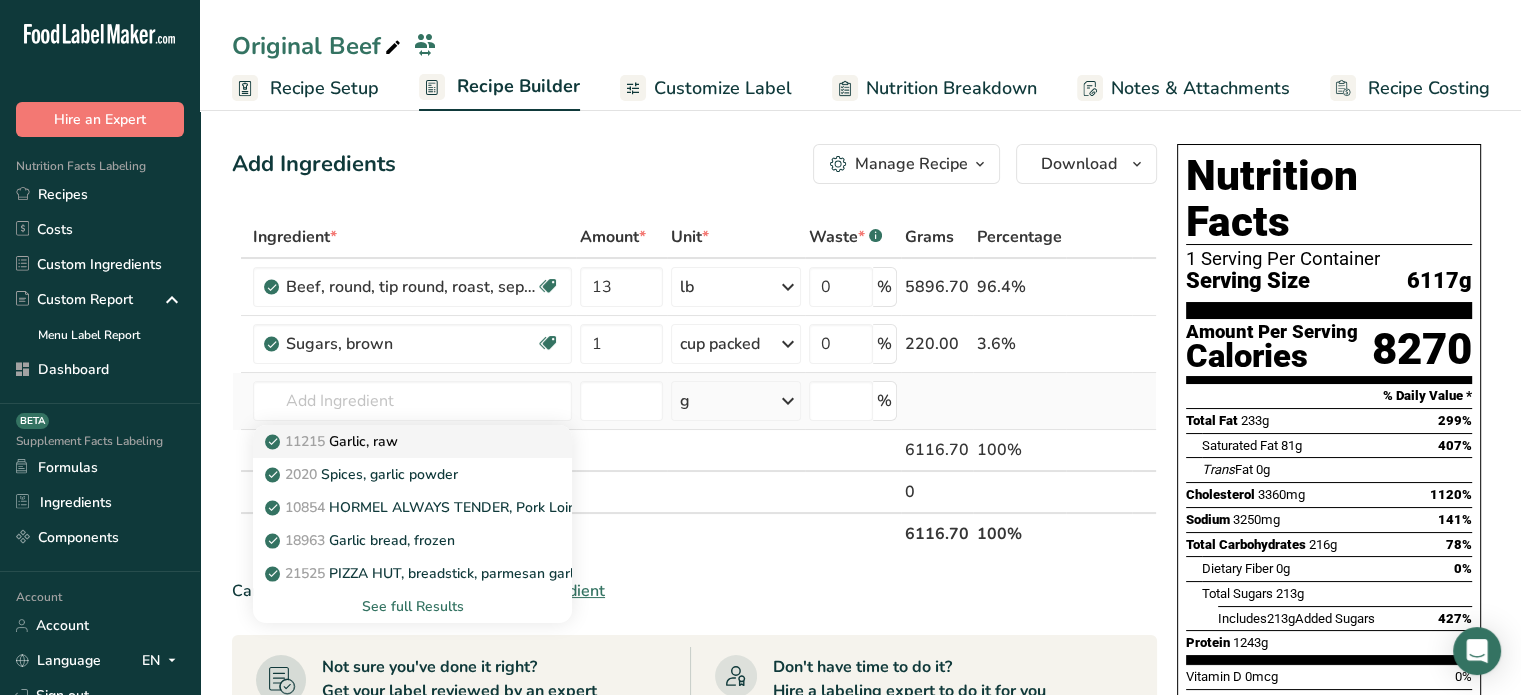 click on "11215
Garlic, raw" at bounding box center (333, 441) 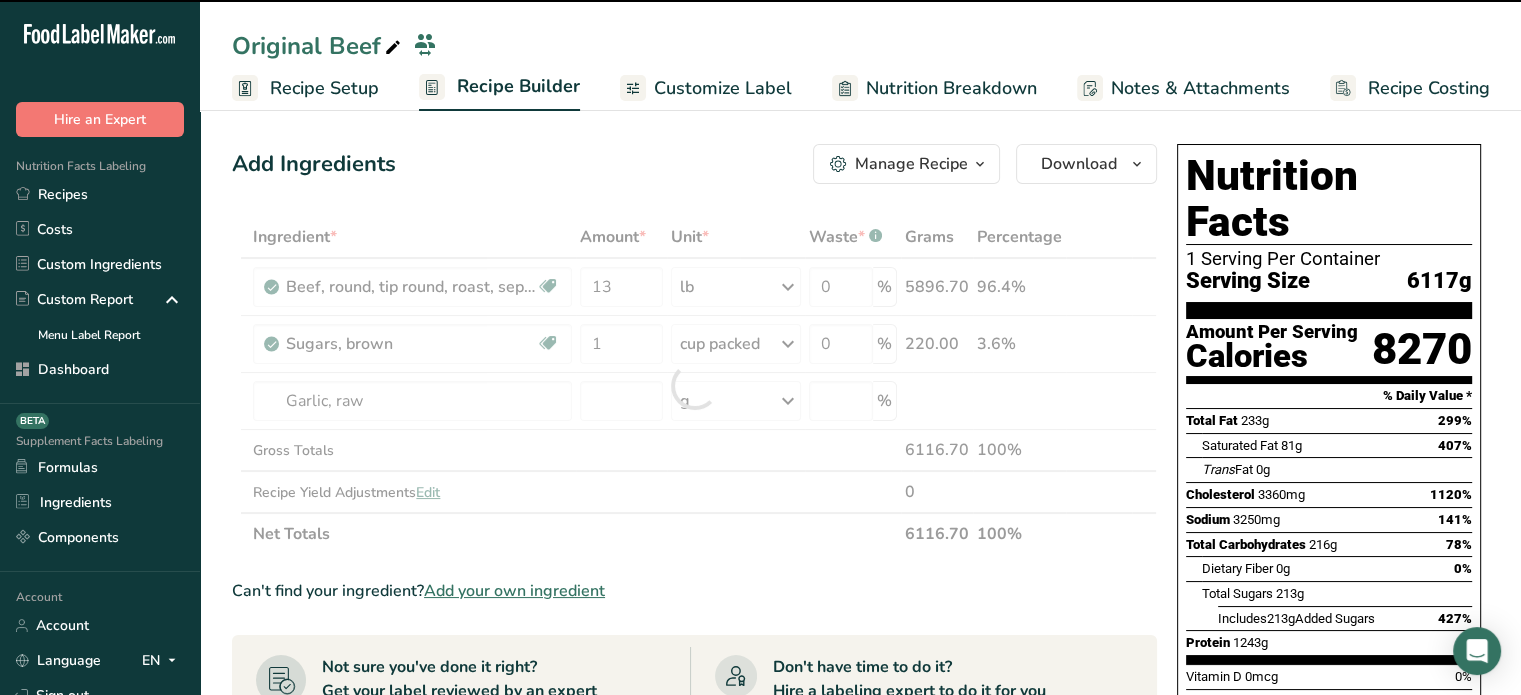 type on "0" 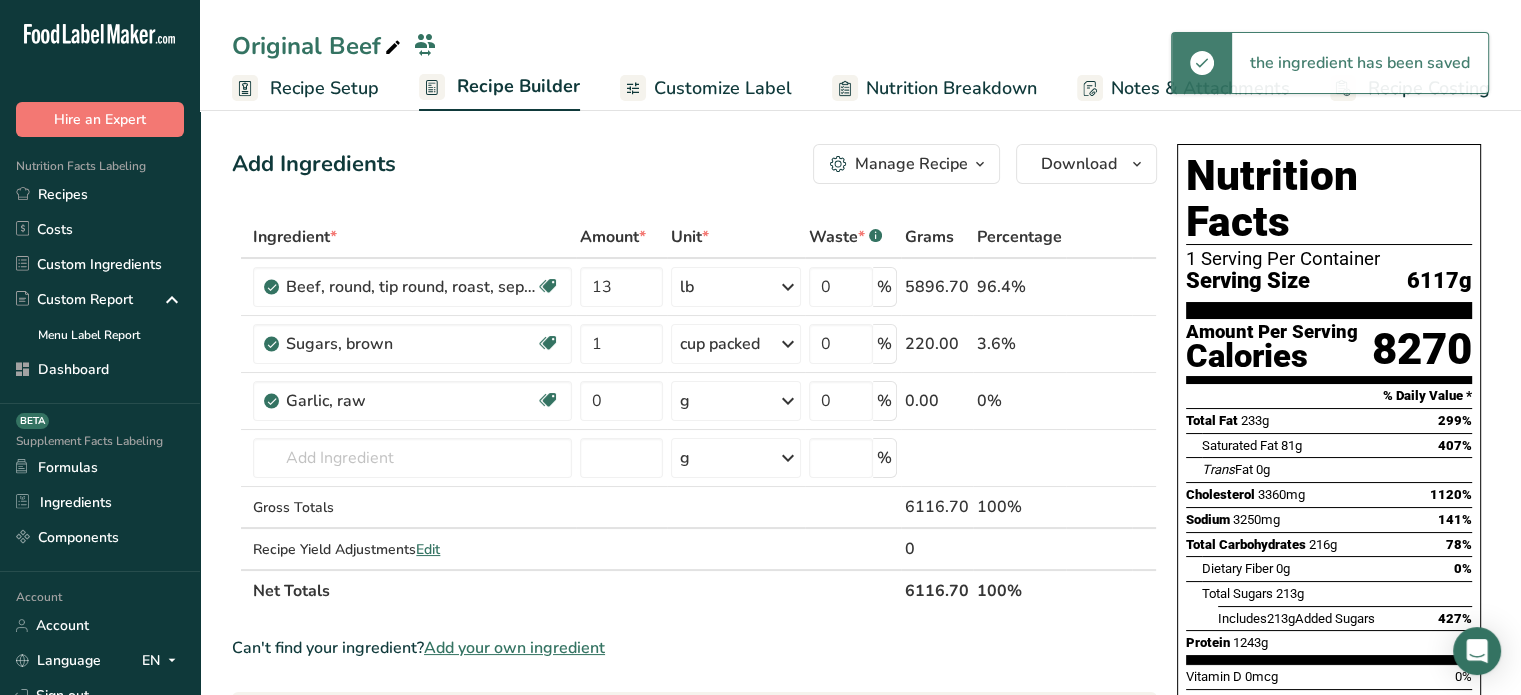 click on "g" at bounding box center [736, 401] 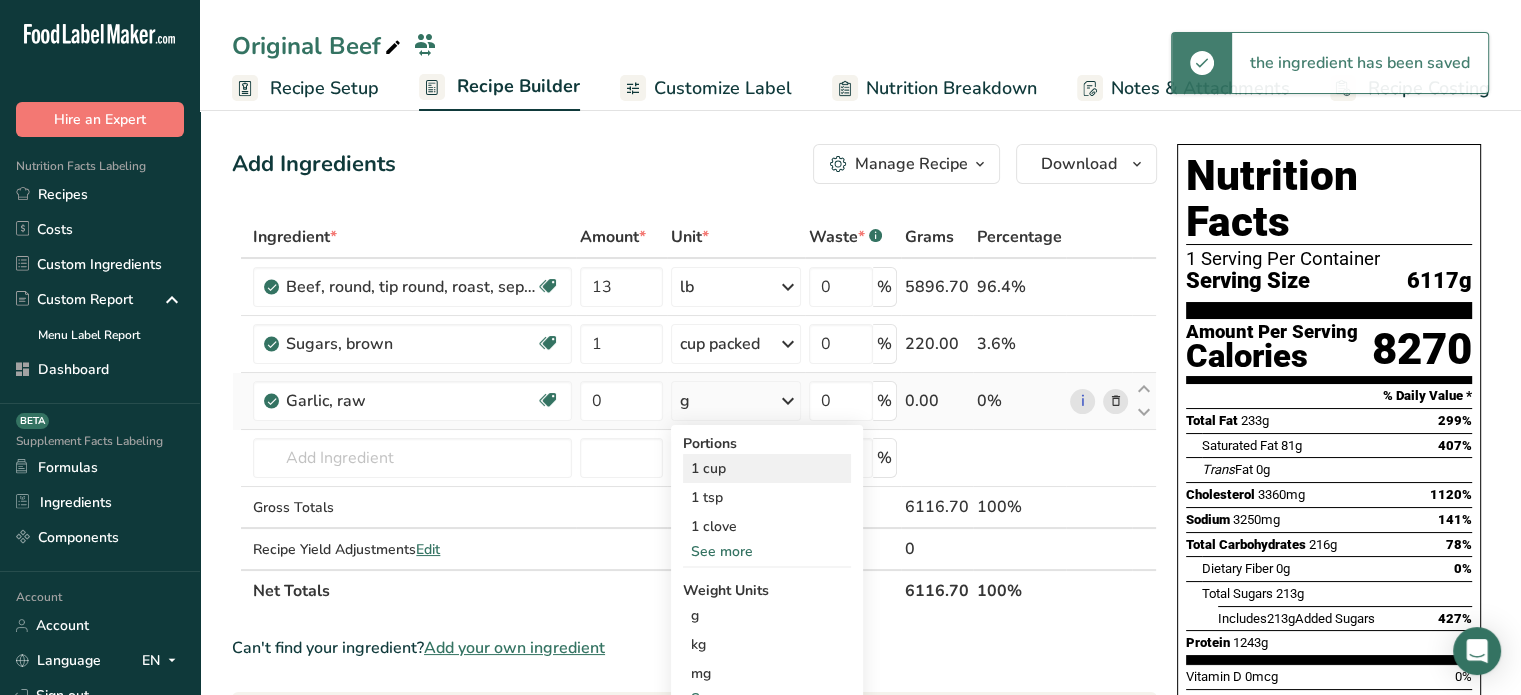 click on "1 cup" at bounding box center [767, 468] 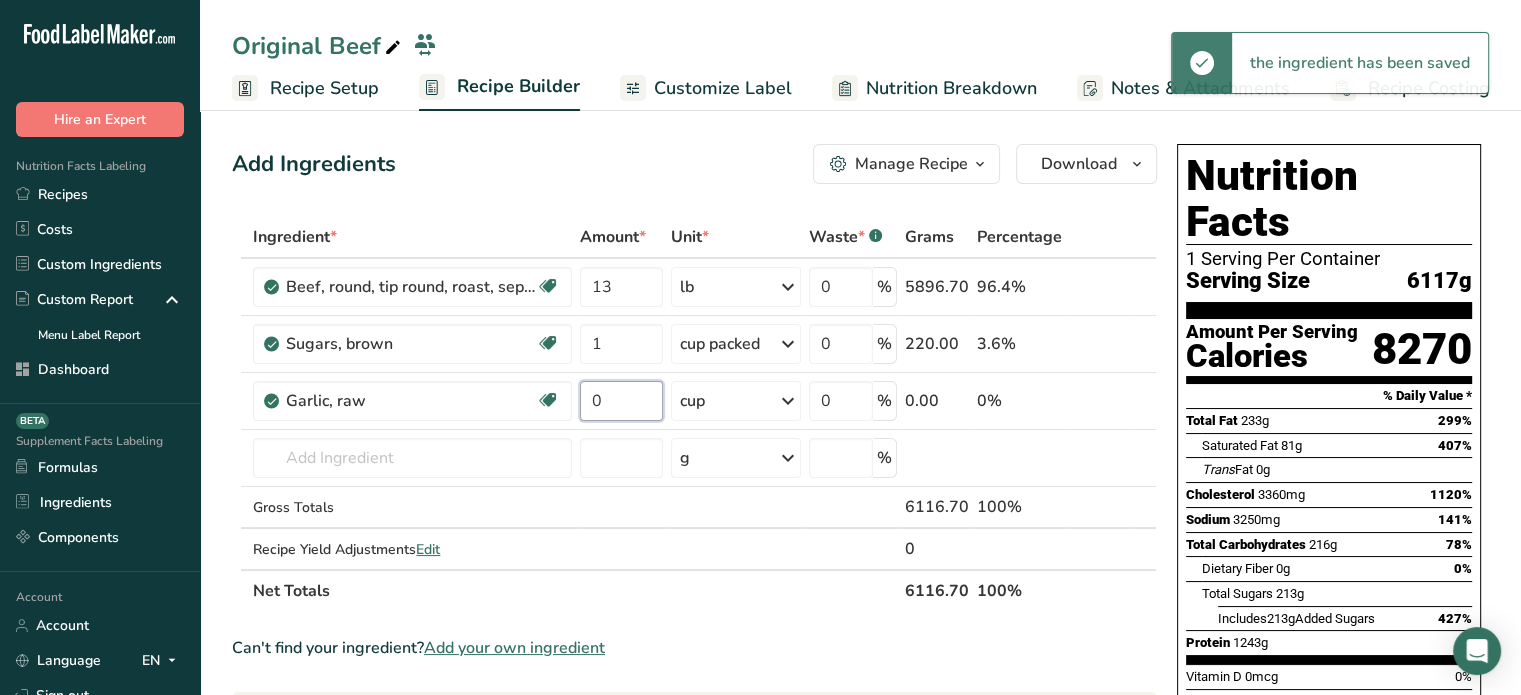 click on "0" at bounding box center [621, 401] 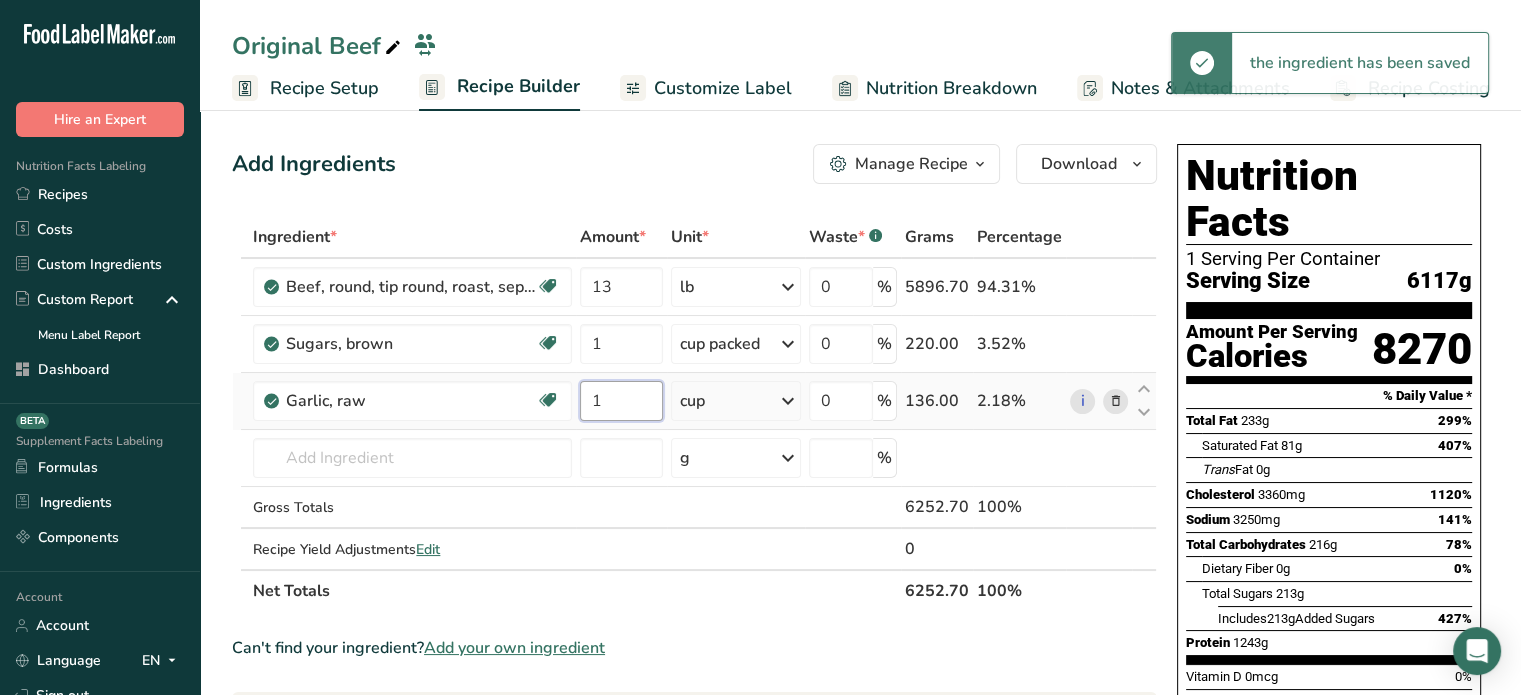 type on "1" 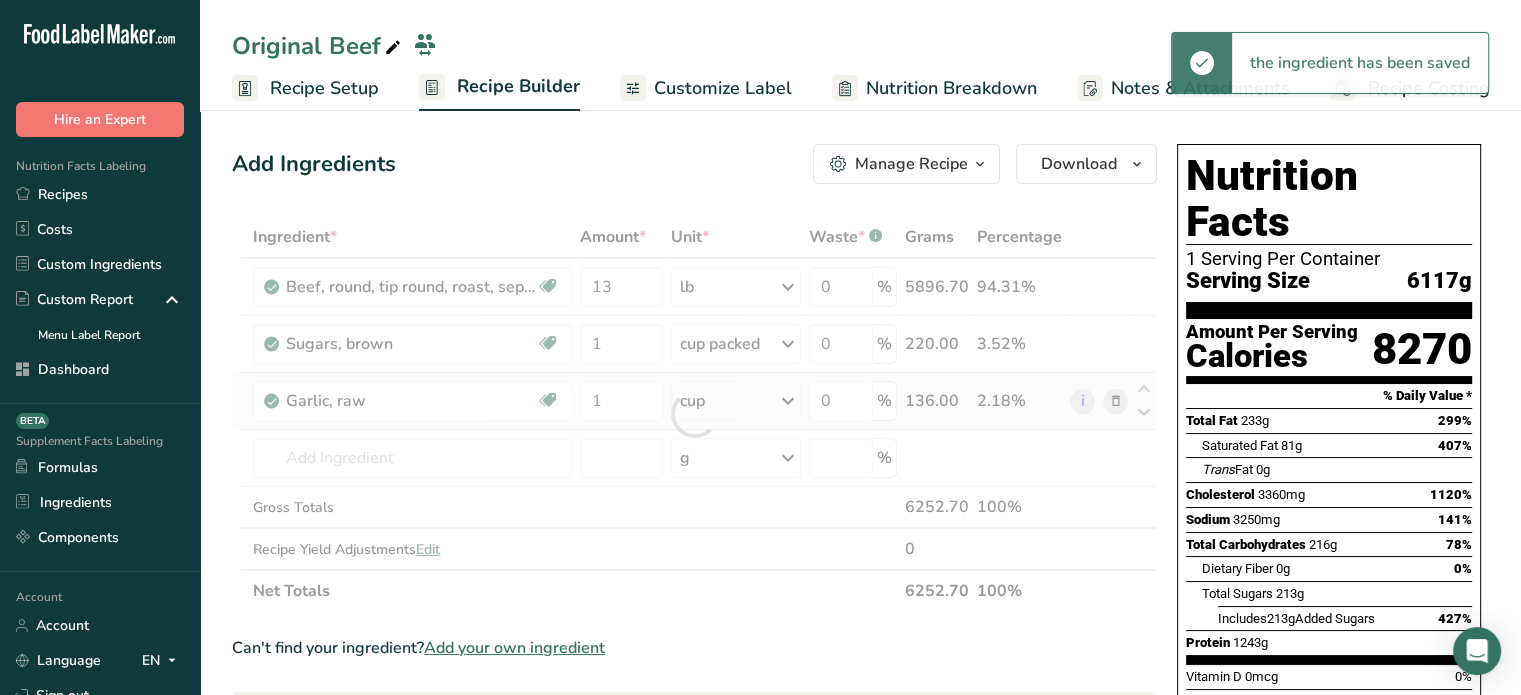 click on "Ingredient *
Amount *
Unit *
Waste *   .a-a{fill:#347362;}.b-a{fill:#fff;}          Grams
Percentage
Beef, round, tip round, roast, separable lean only, trimmed to 0" fat, all grades, raw
Dairy free
Gluten free
Soy free
13
lb
Portions
4 oz
1 roast
Weight Units
g
kg
mg
mcg
lb
oz
See less
Volume Units
l
Volume units require a density conversion. If you know your ingredient's density enter it below. Otherwise, click on "RIA" our AI Regulatory bot - she will be able to help you
lb/ft3
g/cm3
Confirm
mL" at bounding box center [694, 414] 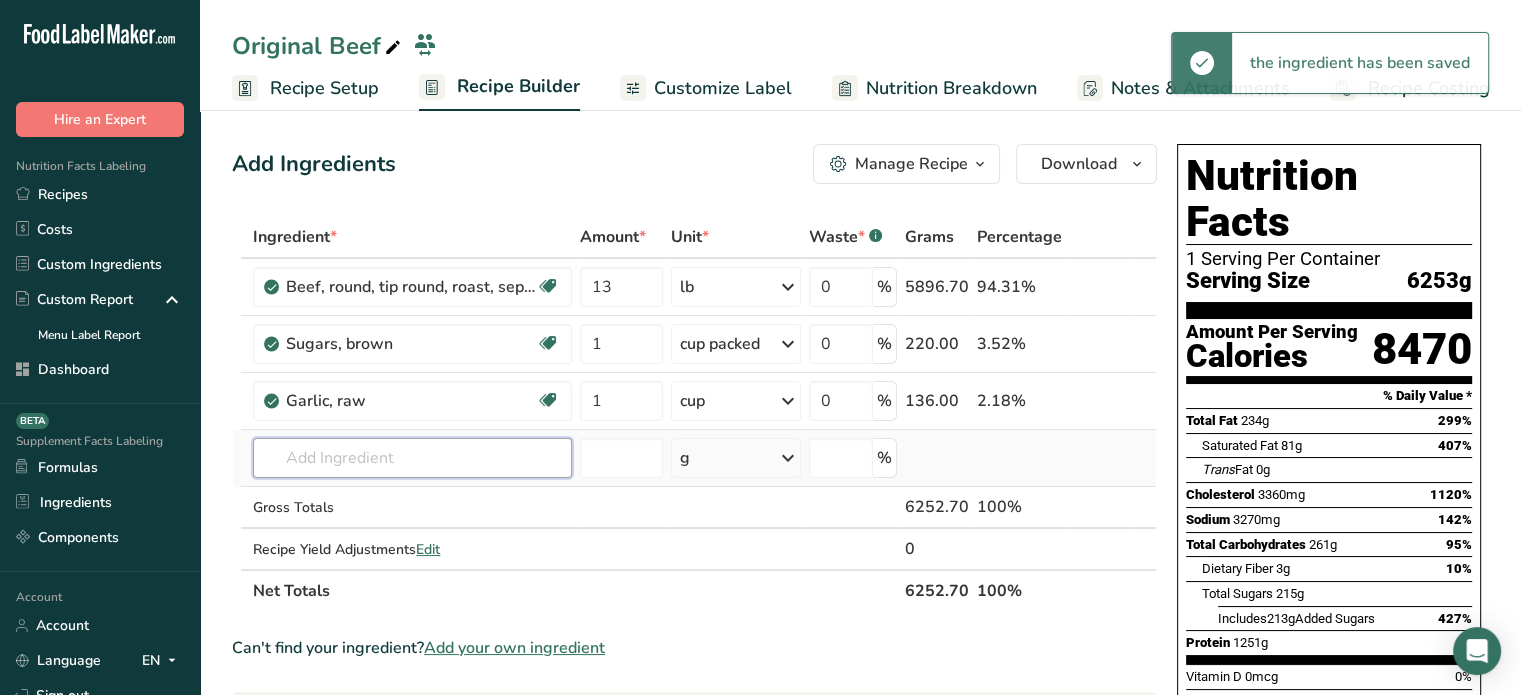 click at bounding box center (412, 458) 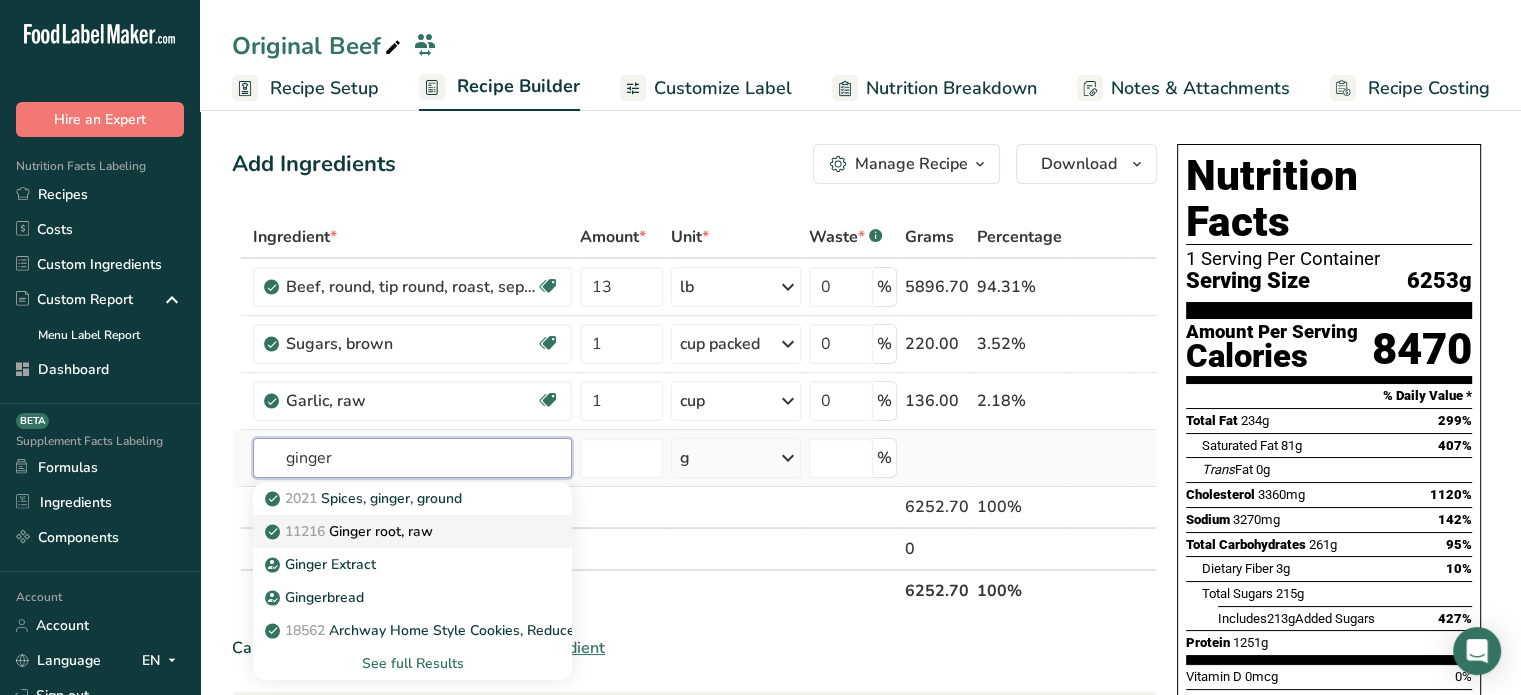 type on "ginger" 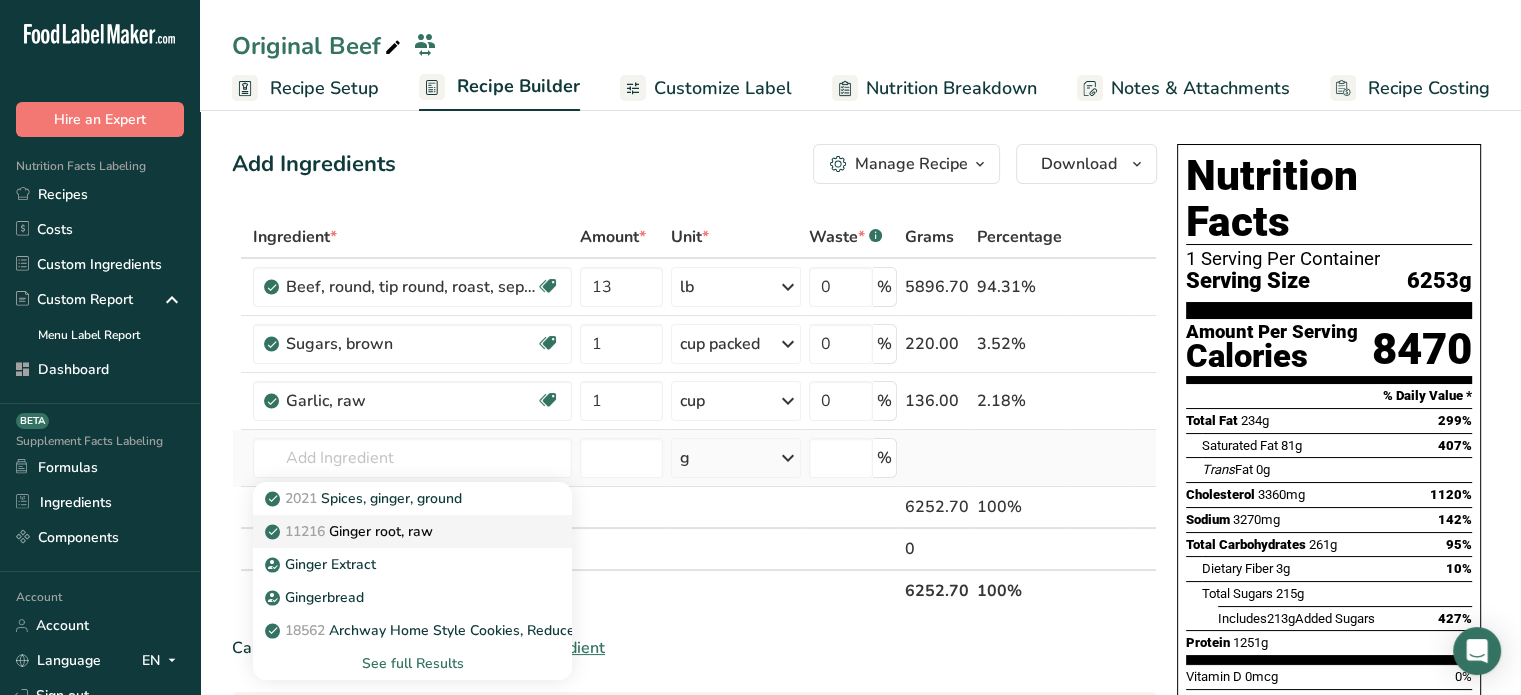 click on "11216
Ginger root, raw" at bounding box center (396, 531) 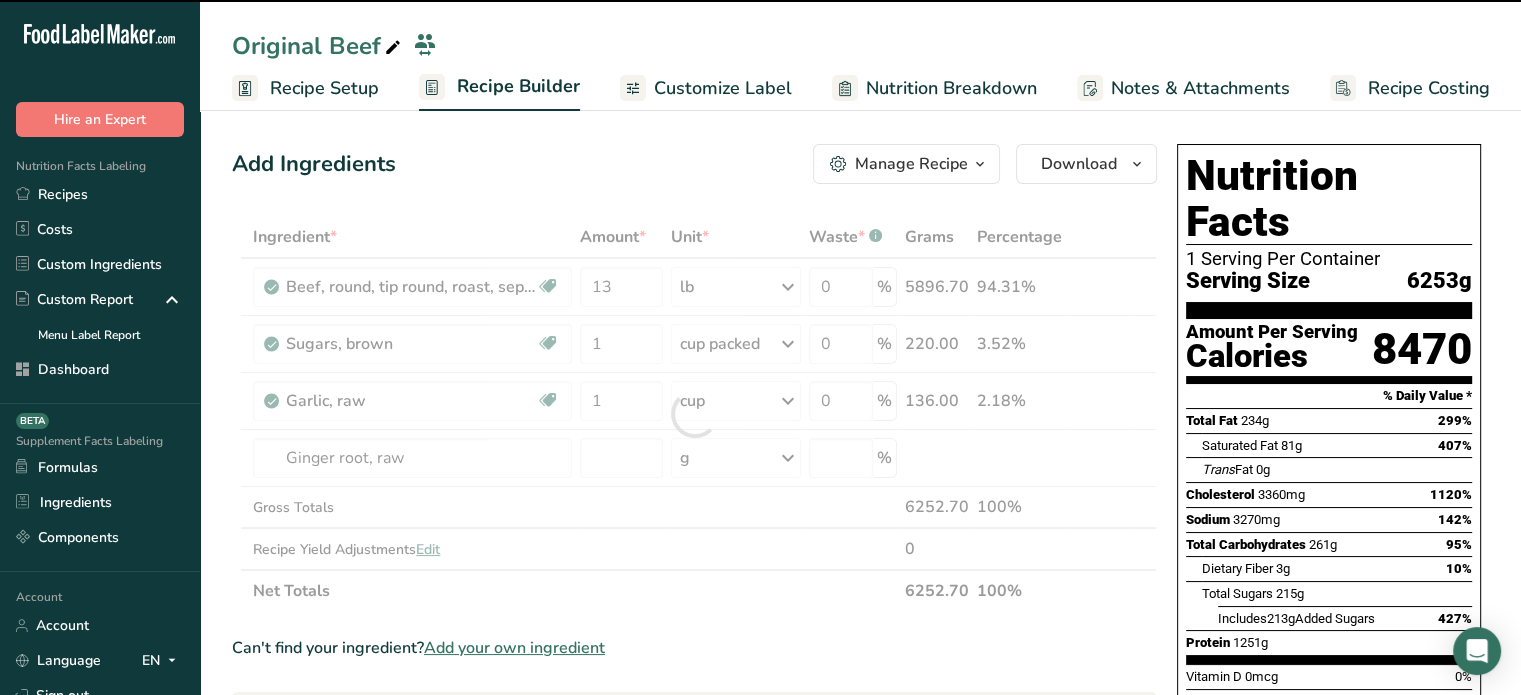type on "0" 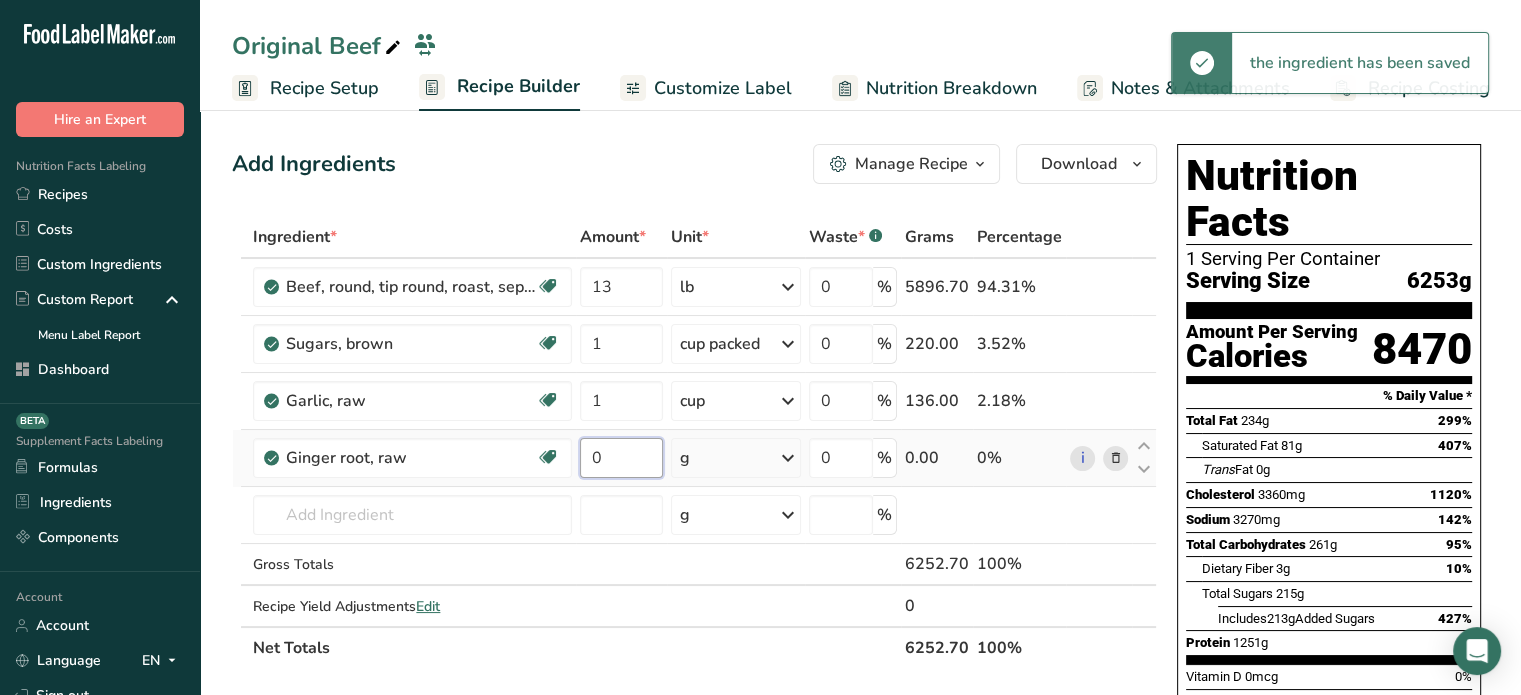 click on "0" at bounding box center [621, 458] 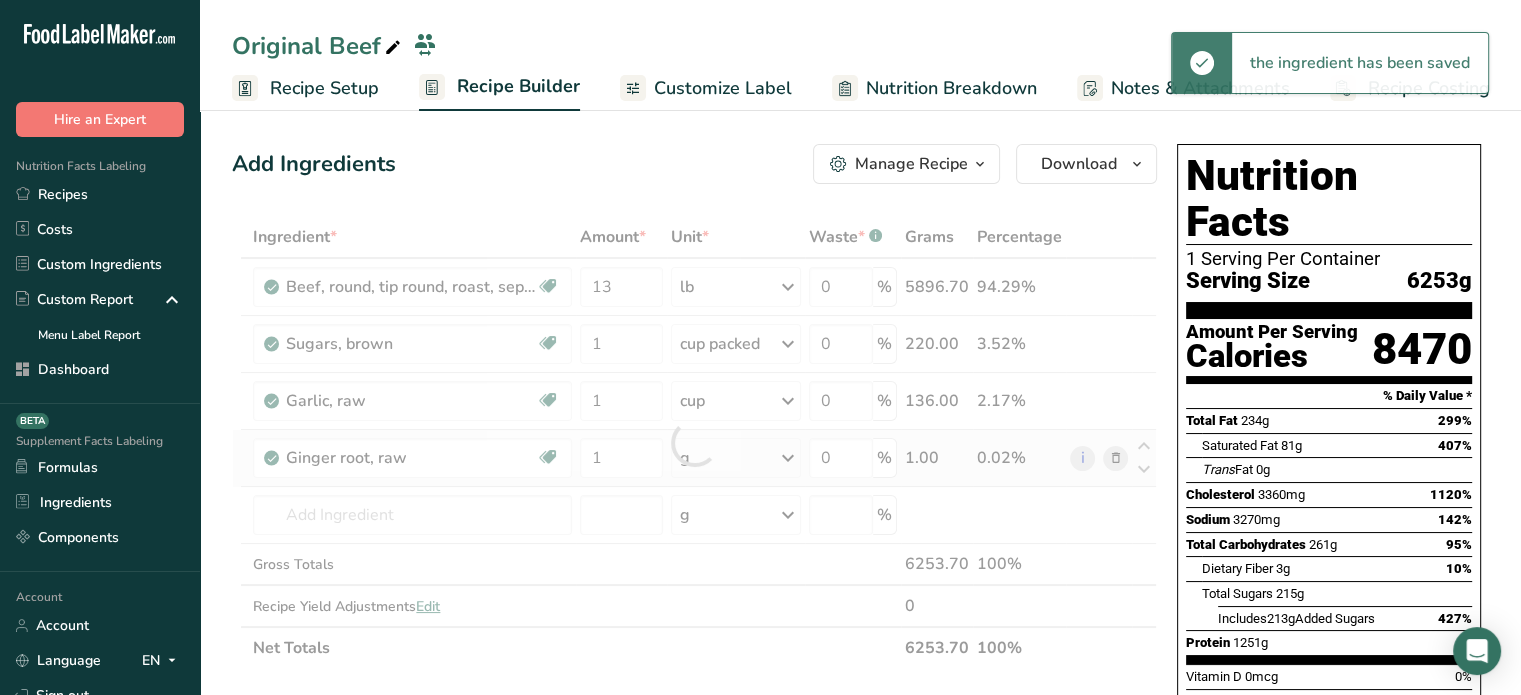 click on "Ingredient *
Amount *
Unit *
Waste *   .a-a{fill:#347362;}.b-a{fill:#fff;}          Grams
Percentage
Beef, round, tip round, roast, separable lean only, trimmed to 0" fat, all grades, raw
Dairy free
Gluten free
Soy free
13
lb
Portions
4 oz
1 roast
Weight Units
g
kg
mg
mcg
lb
oz
See less
Volume Units
l
Volume units require a density conversion. If you know your ingredient's density enter it below. Otherwise, click on "RIA" our AI Regulatory bot - she will be able to help you
lb/ft3
g/cm3
Confirm
mL" at bounding box center (694, 442) 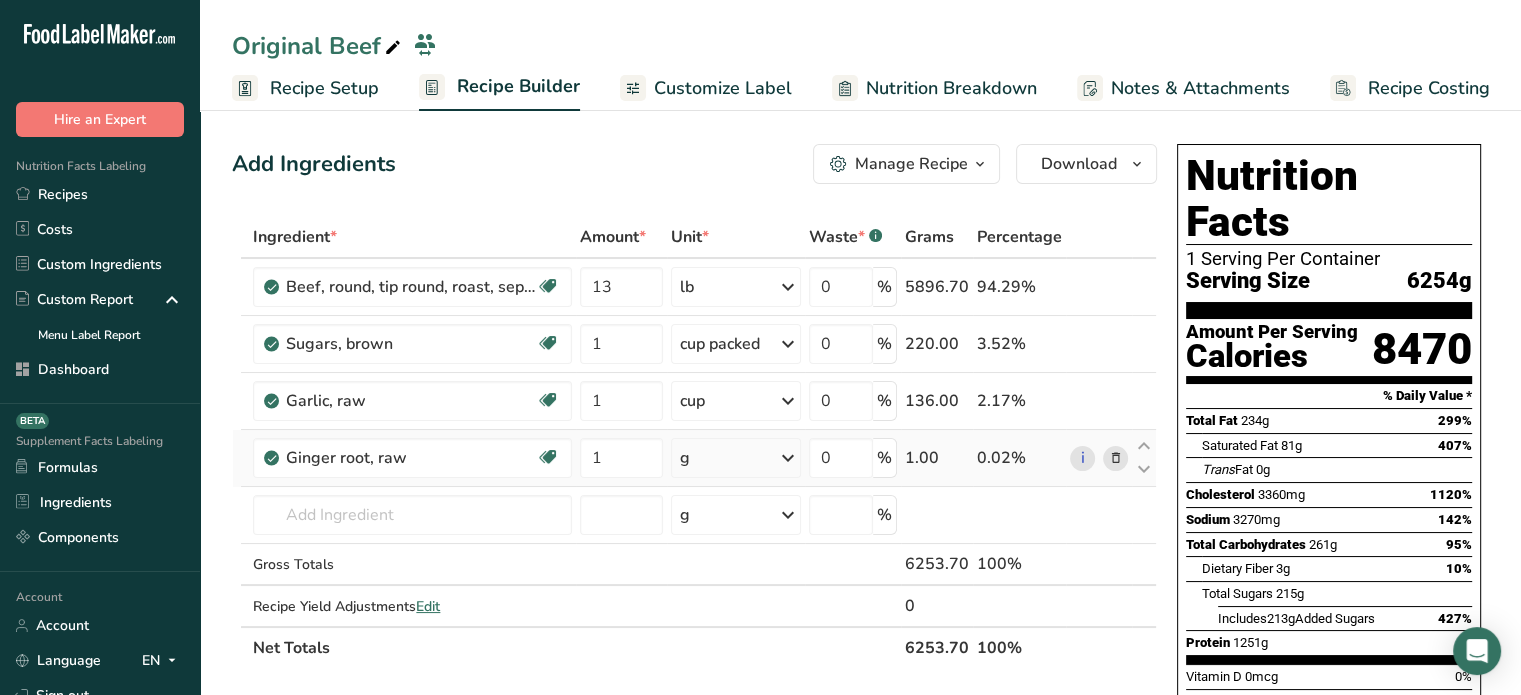 click at bounding box center [788, 458] 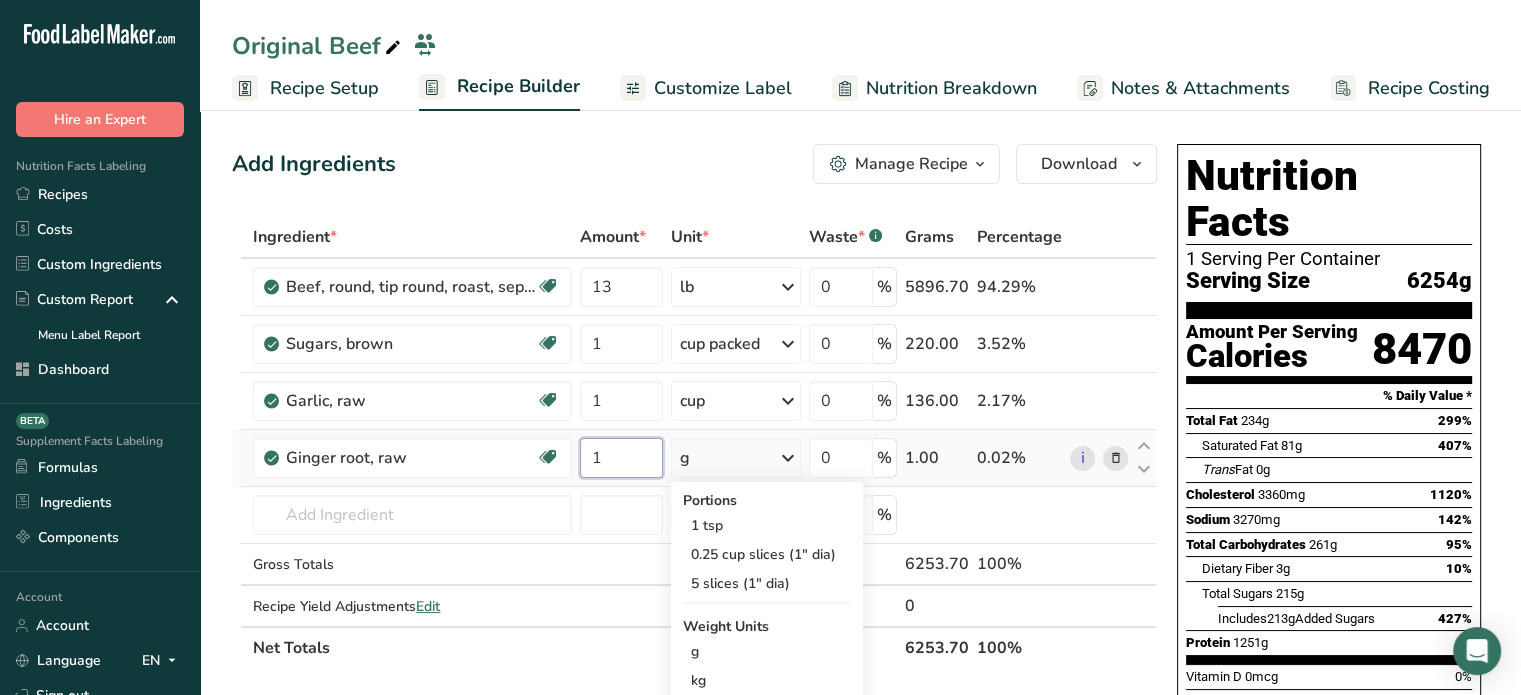 click on "1" at bounding box center [621, 458] 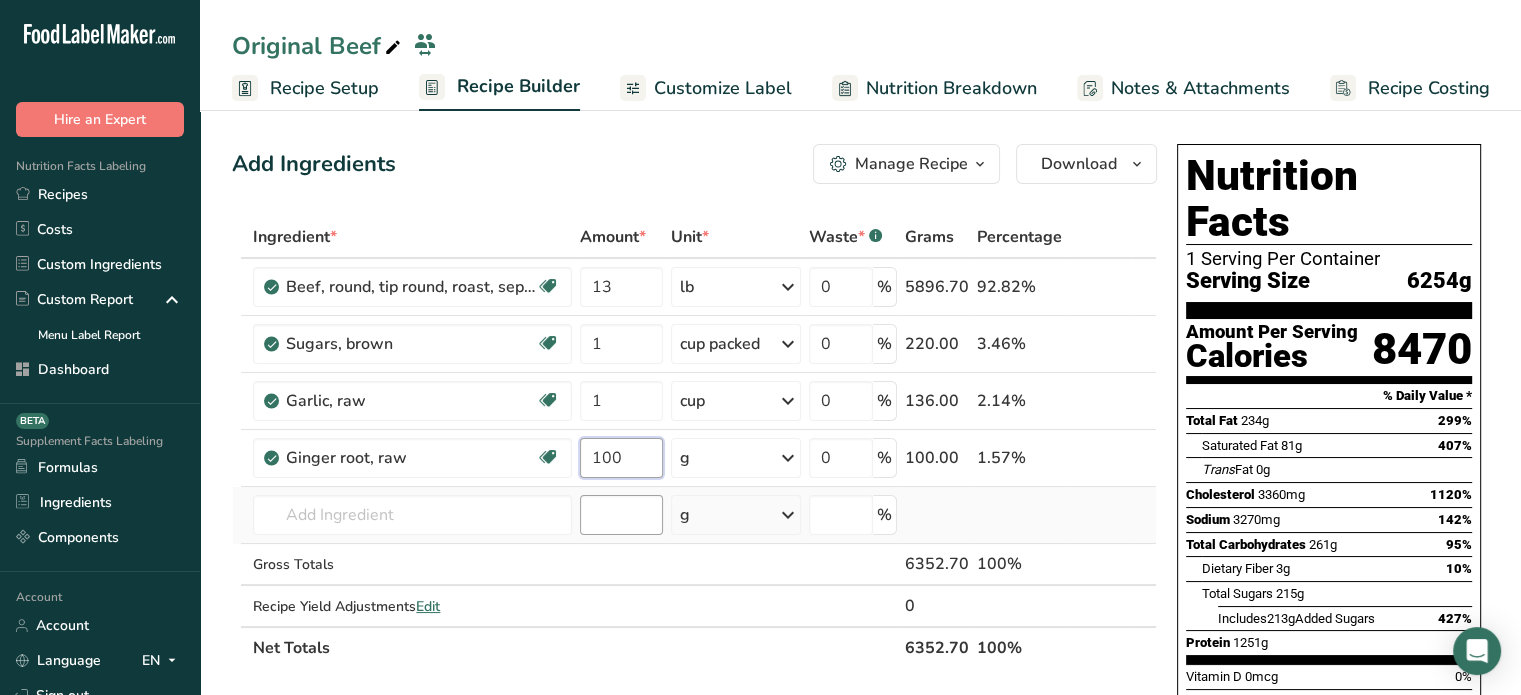 type on "100" 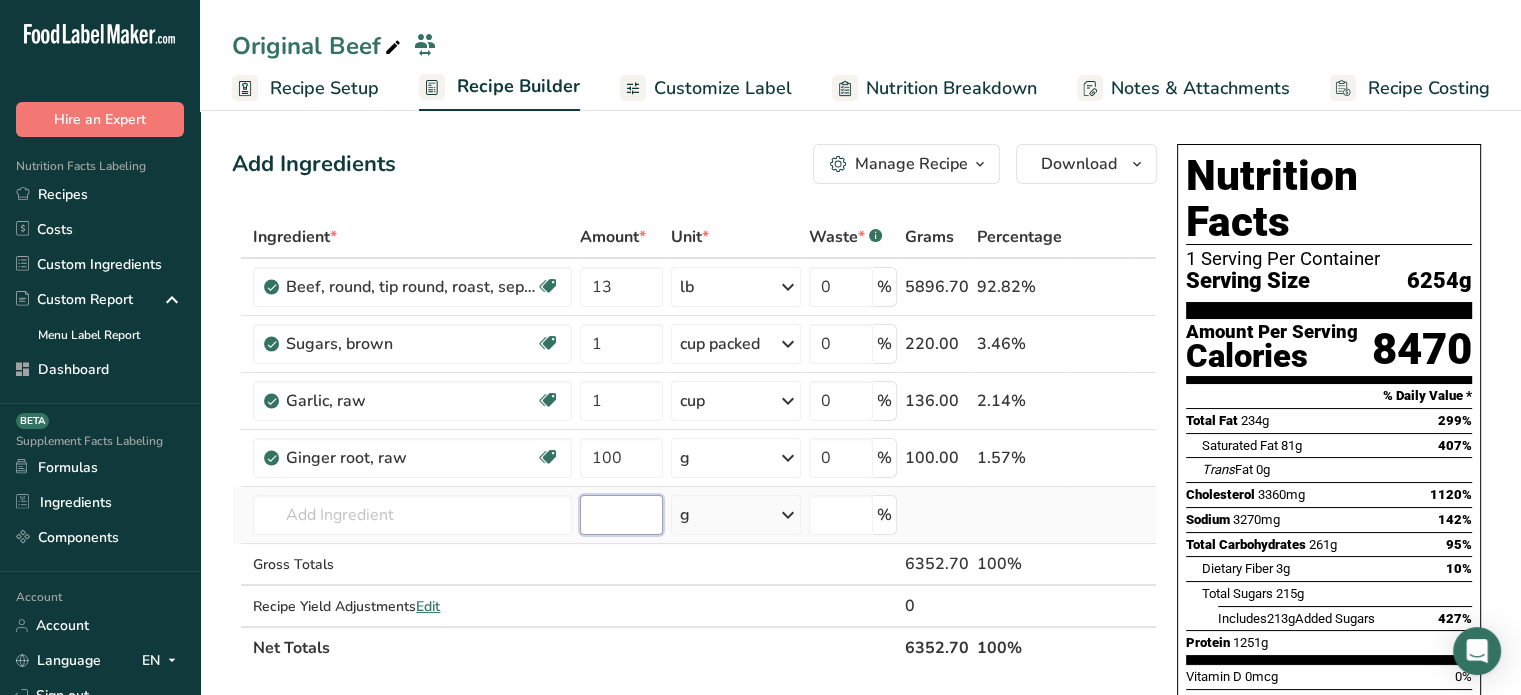 click on "Ingredient *
Amount *
Unit *
Waste *   .a-a{fill:#347362;}.b-a{fill:#fff;}          Grams
Percentage
Beef, round, tip round, roast, separable lean only, trimmed to 0" fat, all grades, raw
Dairy free
Gluten free
Soy free
13
lb
Portions
4 oz
1 roast
Weight Units
g
kg
mg
mcg
lb
oz
See less
Volume Units
l
Volume units require a density conversion. If you know your ingredient's density enter it below. Otherwise, click on "RIA" our AI Regulatory bot - she will be able to help you
lb/ft3
g/cm3
Confirm
mL" at bounding box center (694, 442) 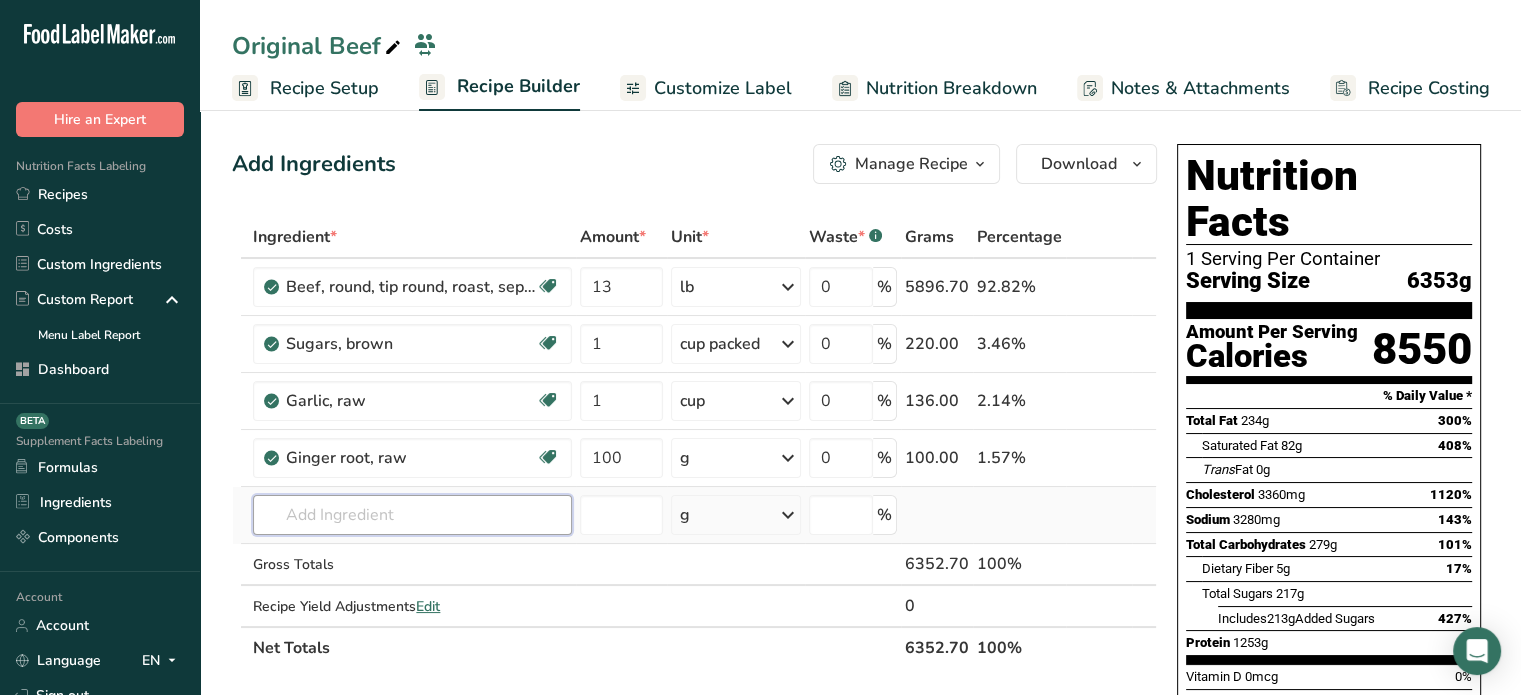 click at bounding box center (412, 515) 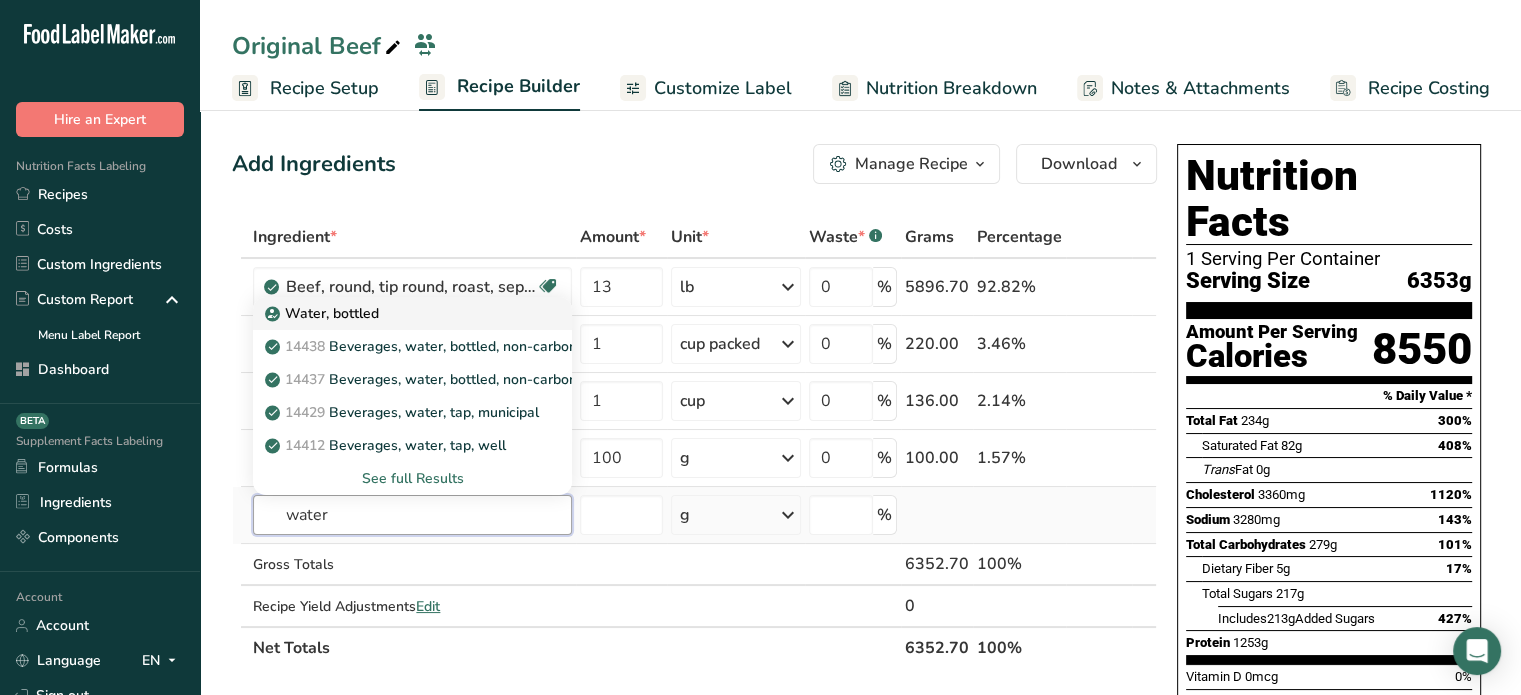type on "water" 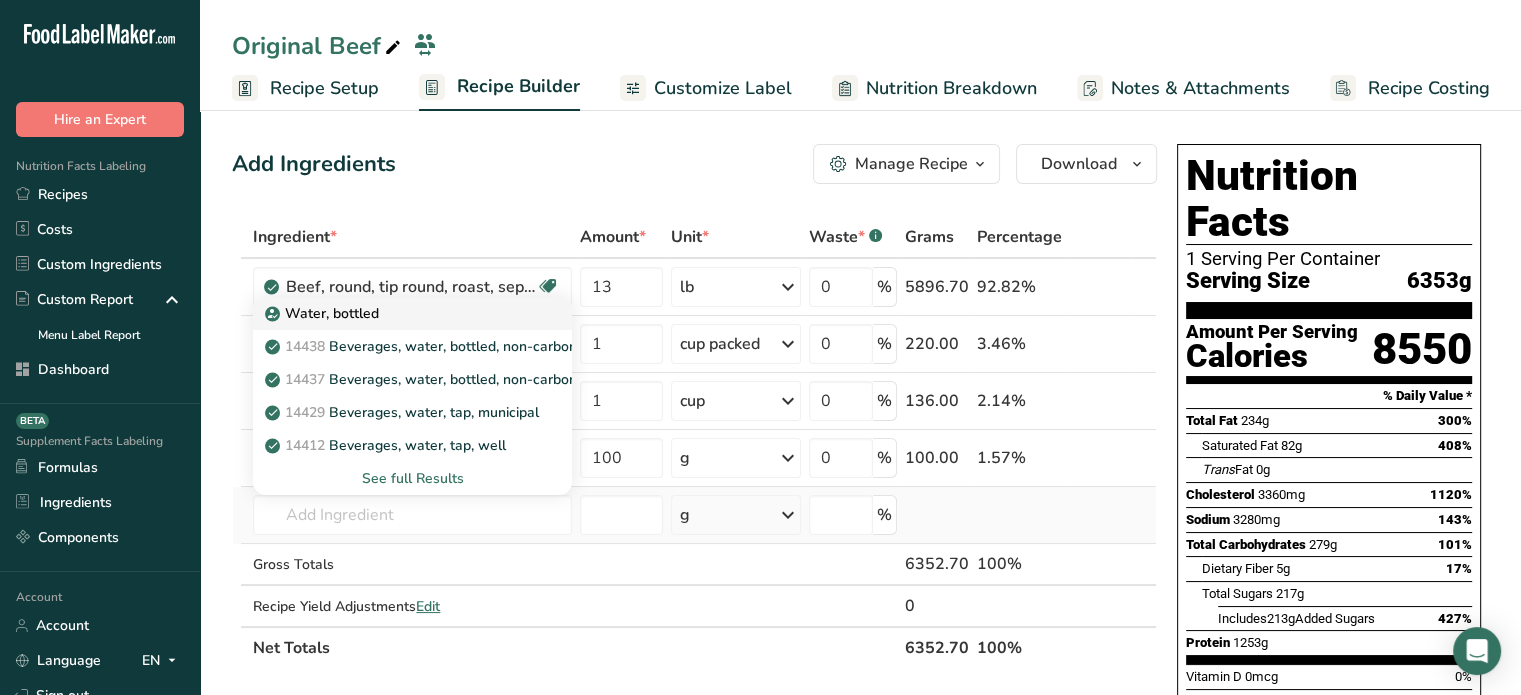 click on "Water, bottled" at bounding box center [396, 313] 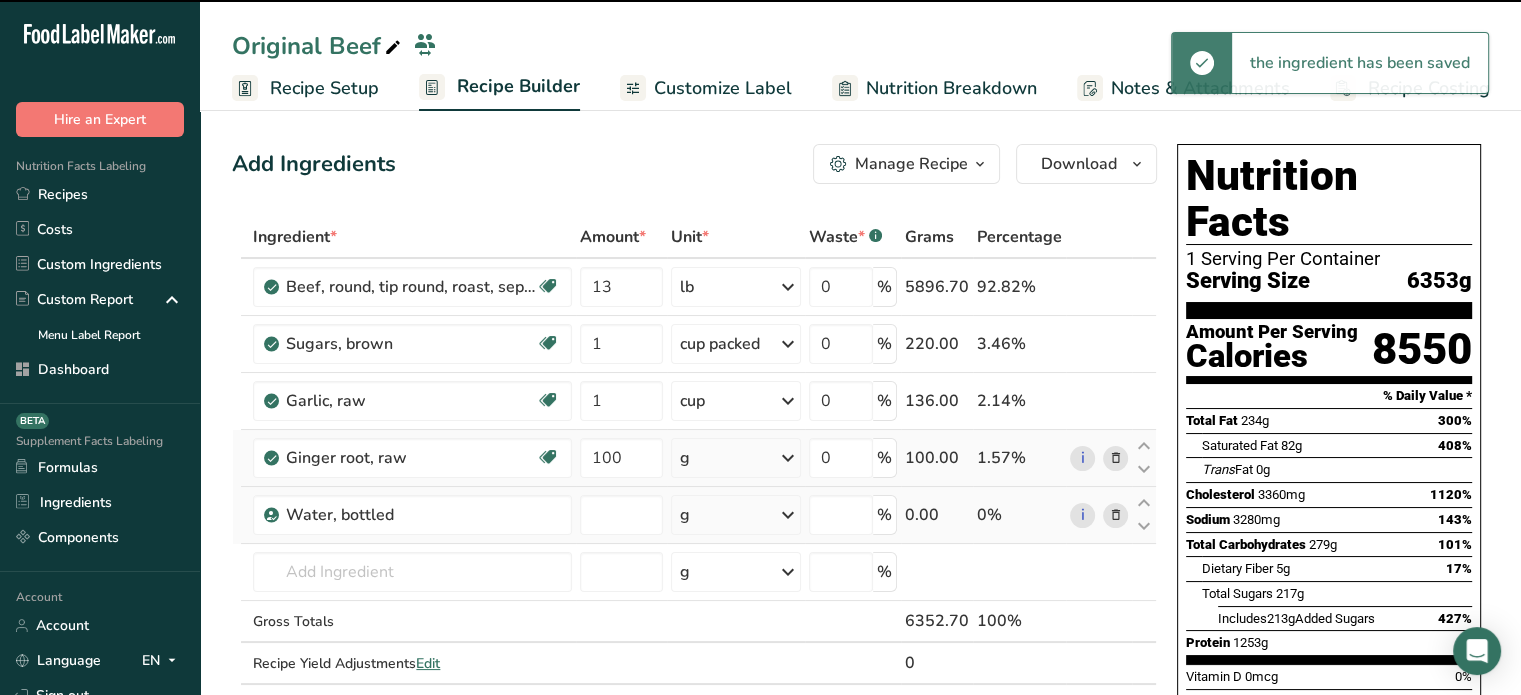 type on "0" 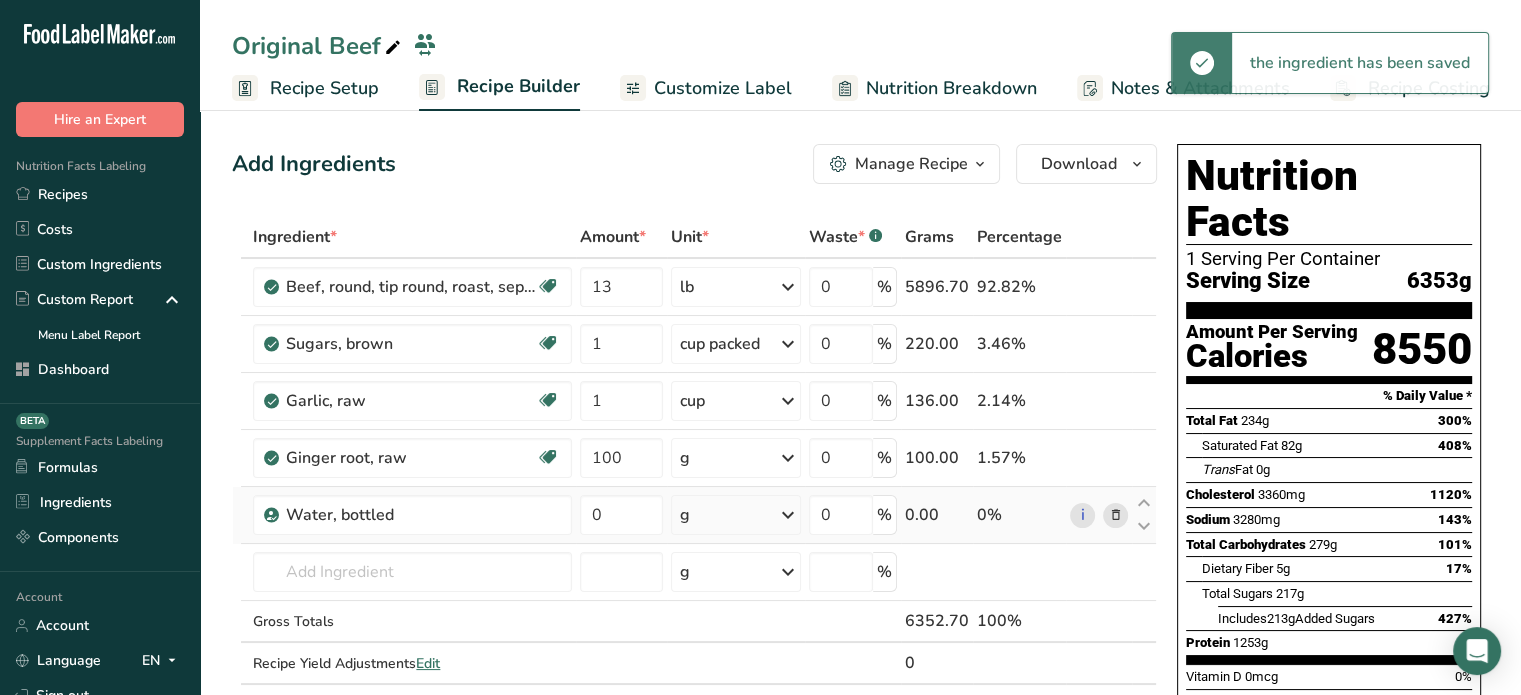 click on "g" at bounding box center [736, 515] 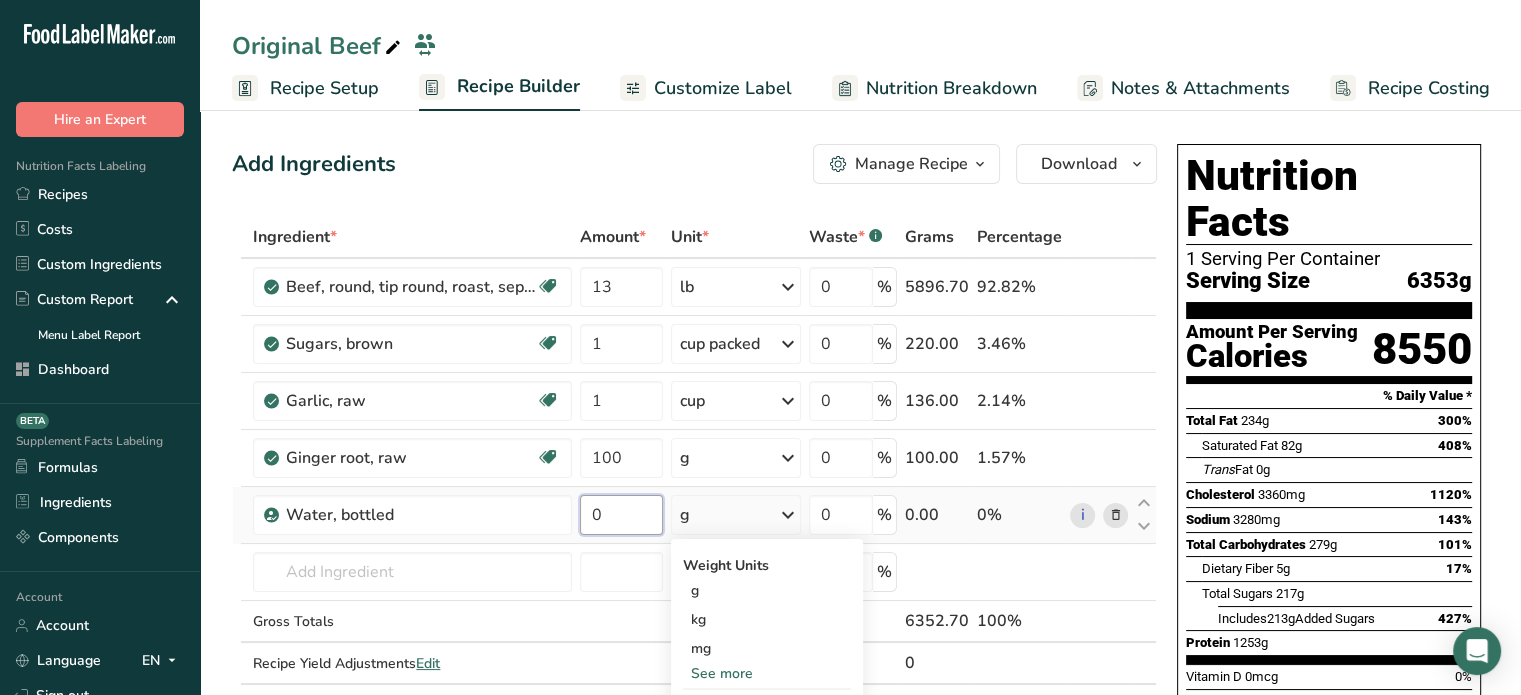 click on "0" at bounding box center [621, 515] 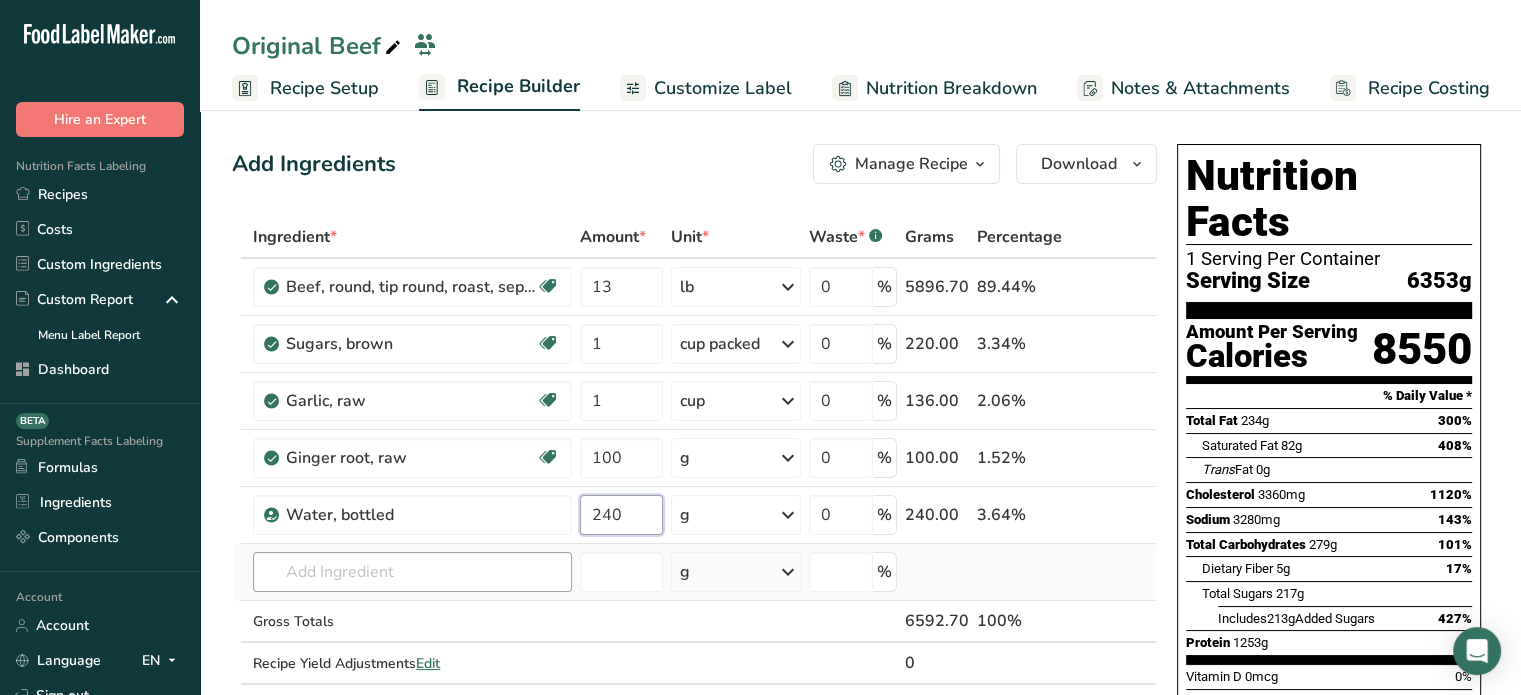 type on "240" 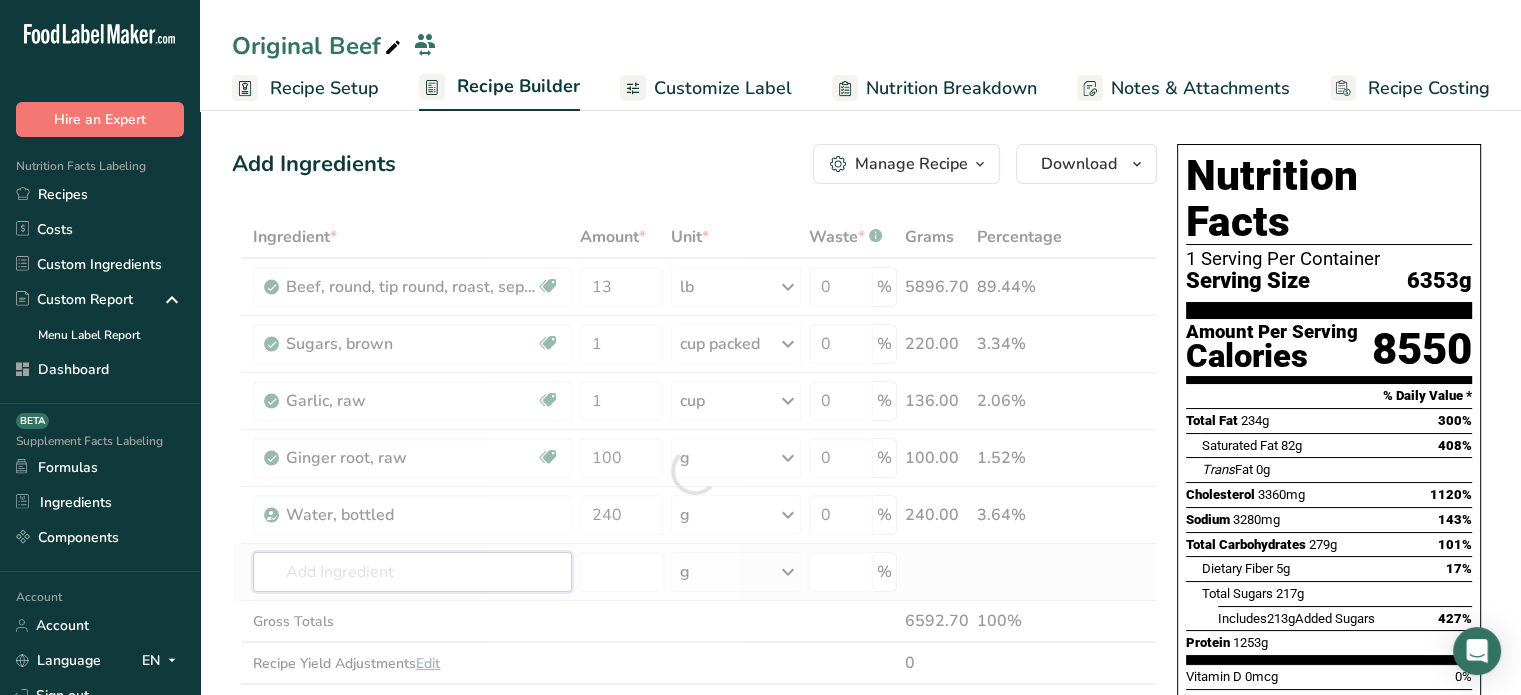 click on "Ingredient *
Amount *
Unit *
Waste *   .a-a{fill:#347362;}.b-a{fill:#fff;}          Grams
Percentage
Beef, round, tip round, roast, separable lean only, trimmed to 0" fat, all grades, raw
Dairy free
Gluten free
Soy free
13
lb
Portions
4 oz
1 roast
Weight Units
g
kg
mg
mcg
lb
oz
See less
Volume Units
l
Volume units require a density conversion. If you know your ingredient's density enter it below. Otherwise, click on "RIA" our AI Regulatory bot - she will be able to help you
lb/ft3
g/cm3
Confirm
mL" at bounding box center (694, 471) 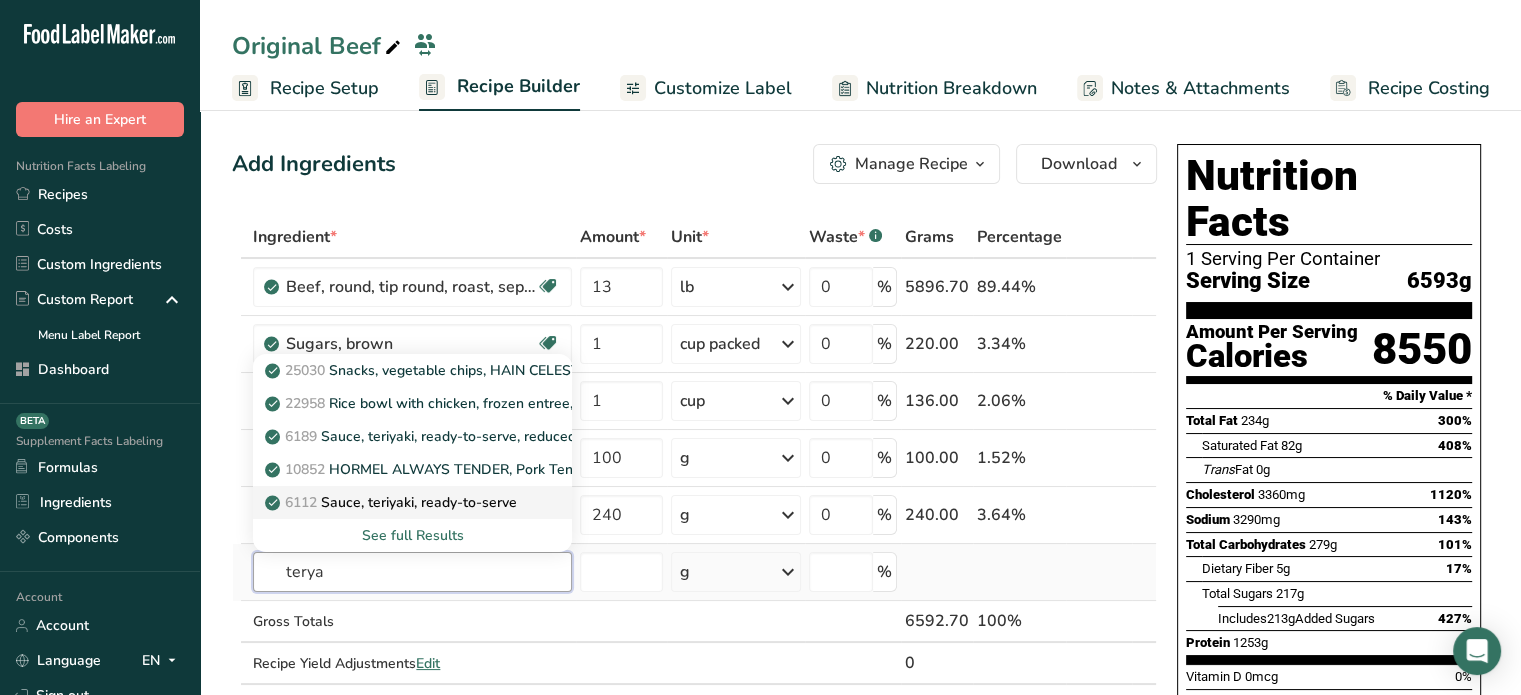 type on "terya" 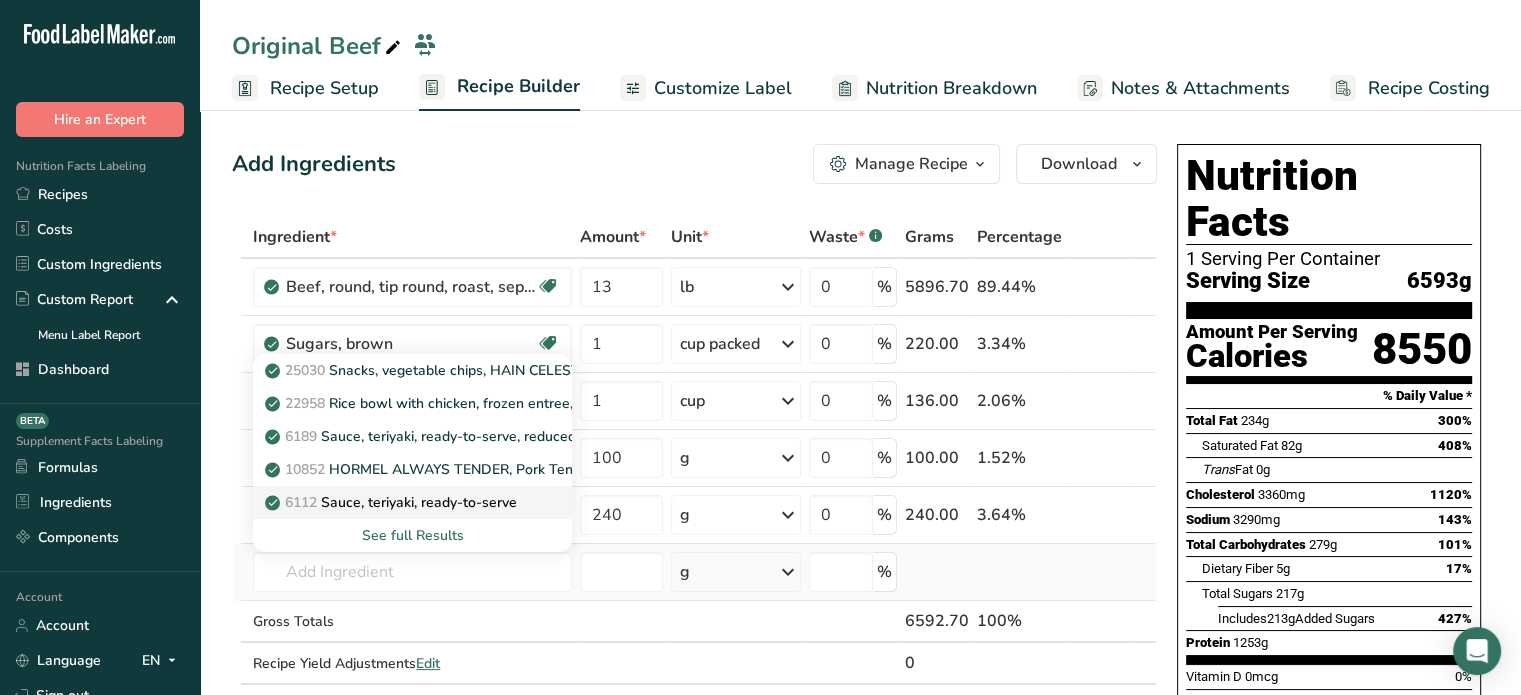 click on "6112
Sauce, teriyaki, ready-to-serve" at bounding box center [393, 502] 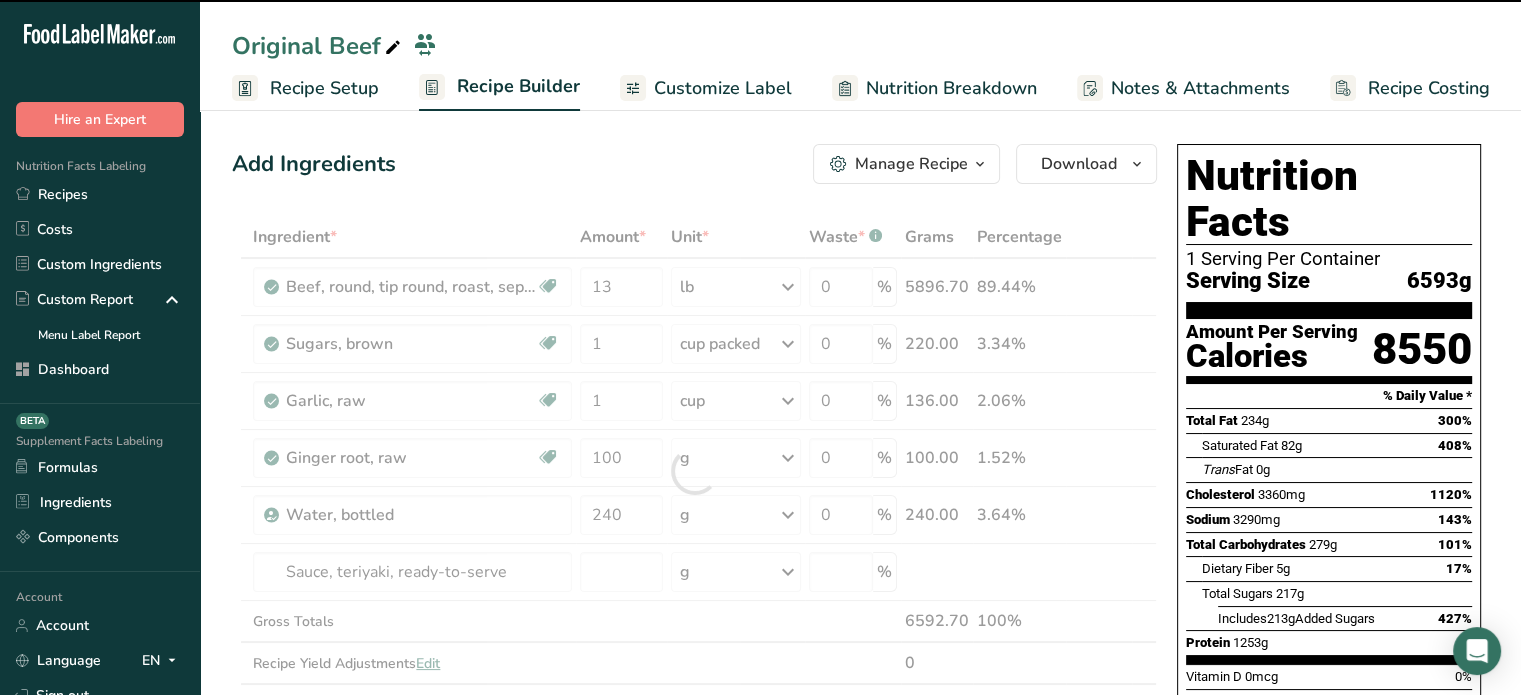type on "0" 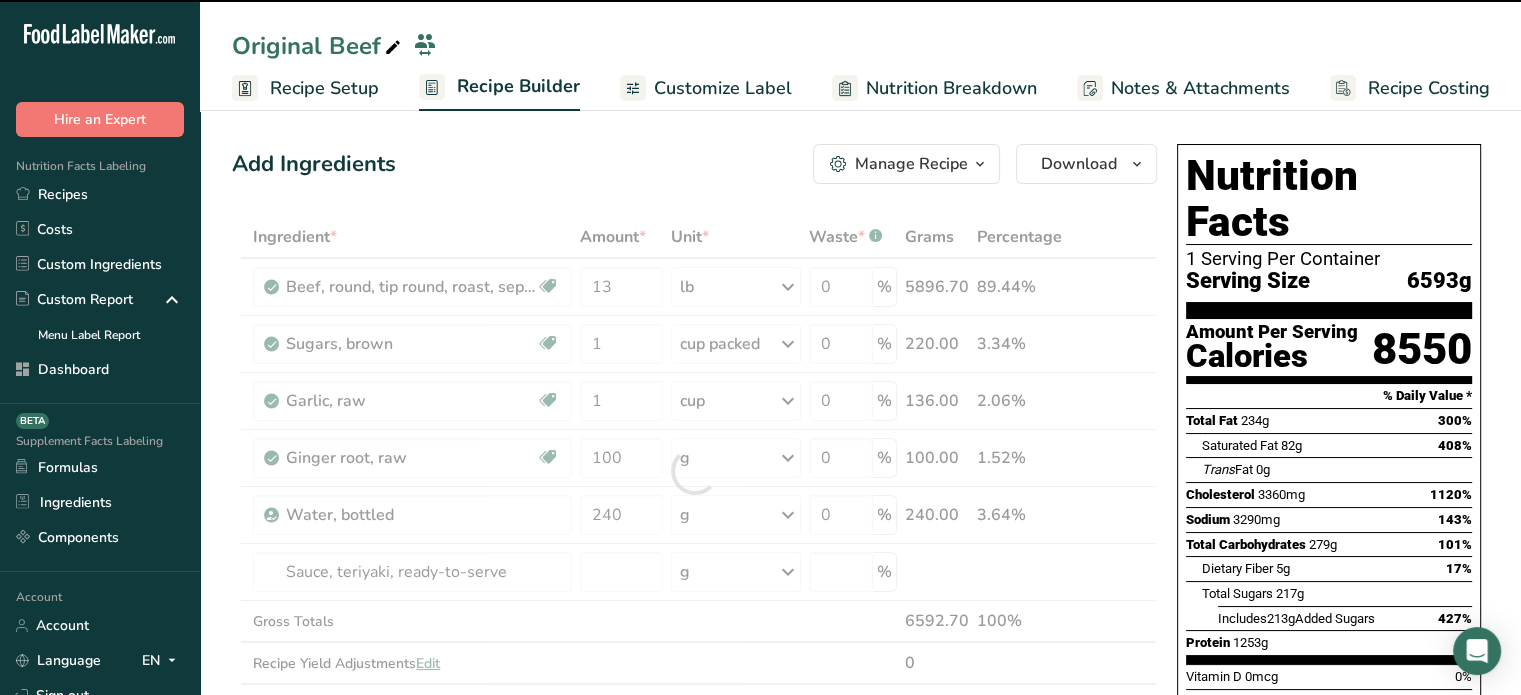 type on "0" 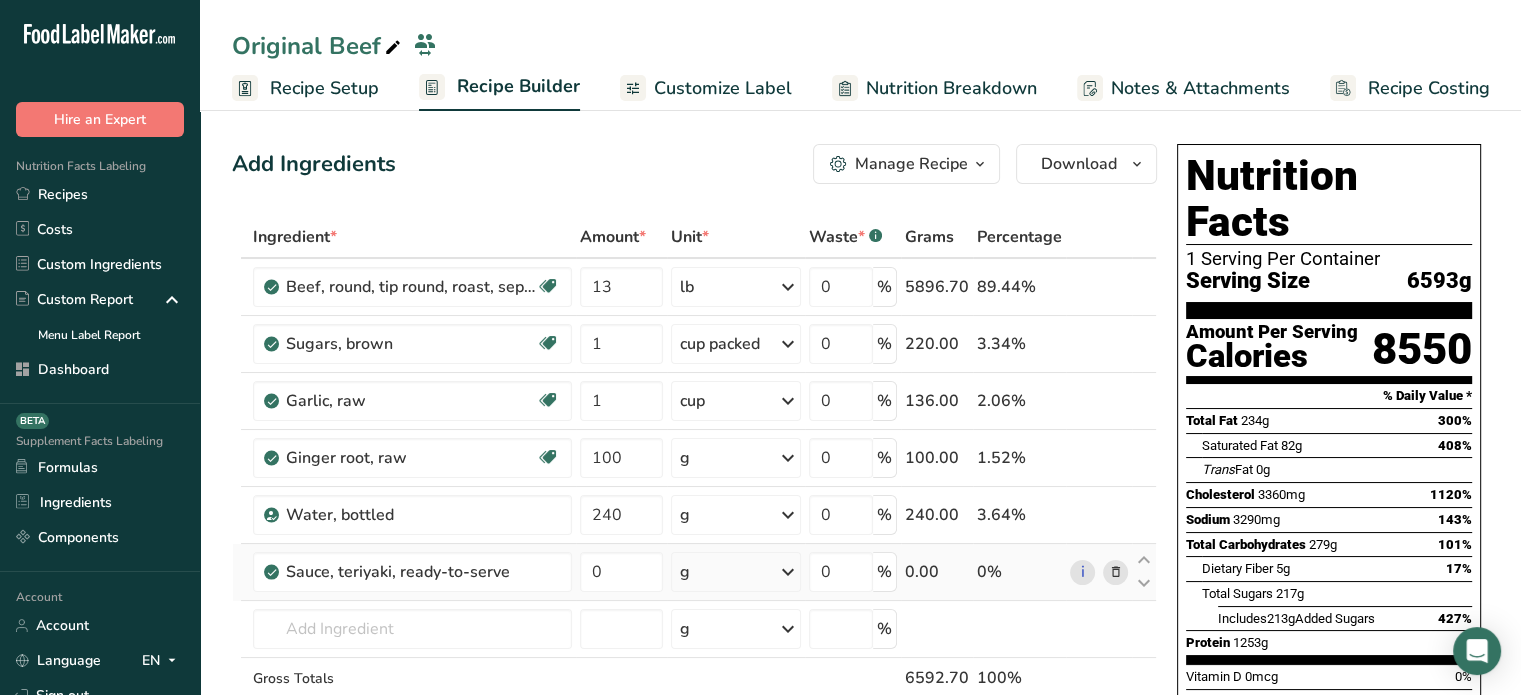 click on "g" at bounding box center (736, 572) 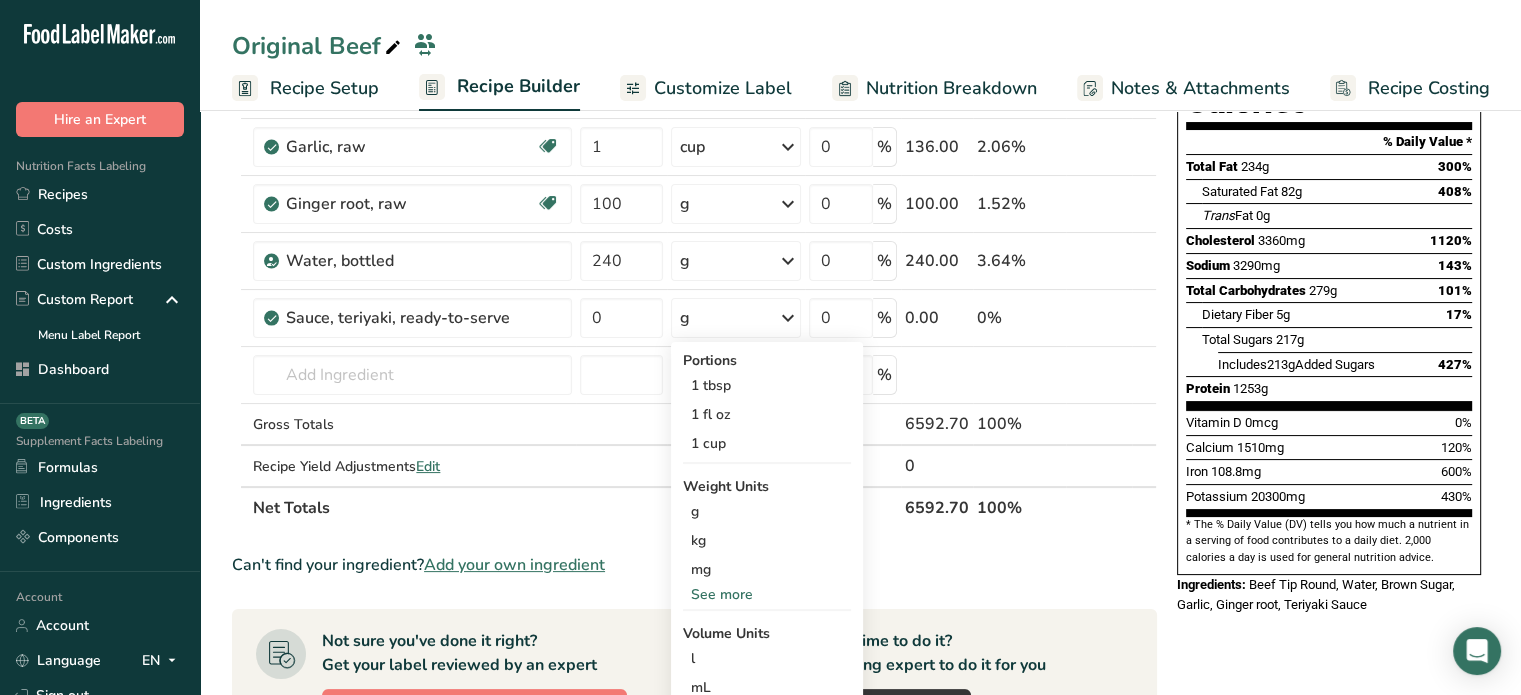 scroll, scrollTop: 269, scrollLeft: 0, axis: vertical 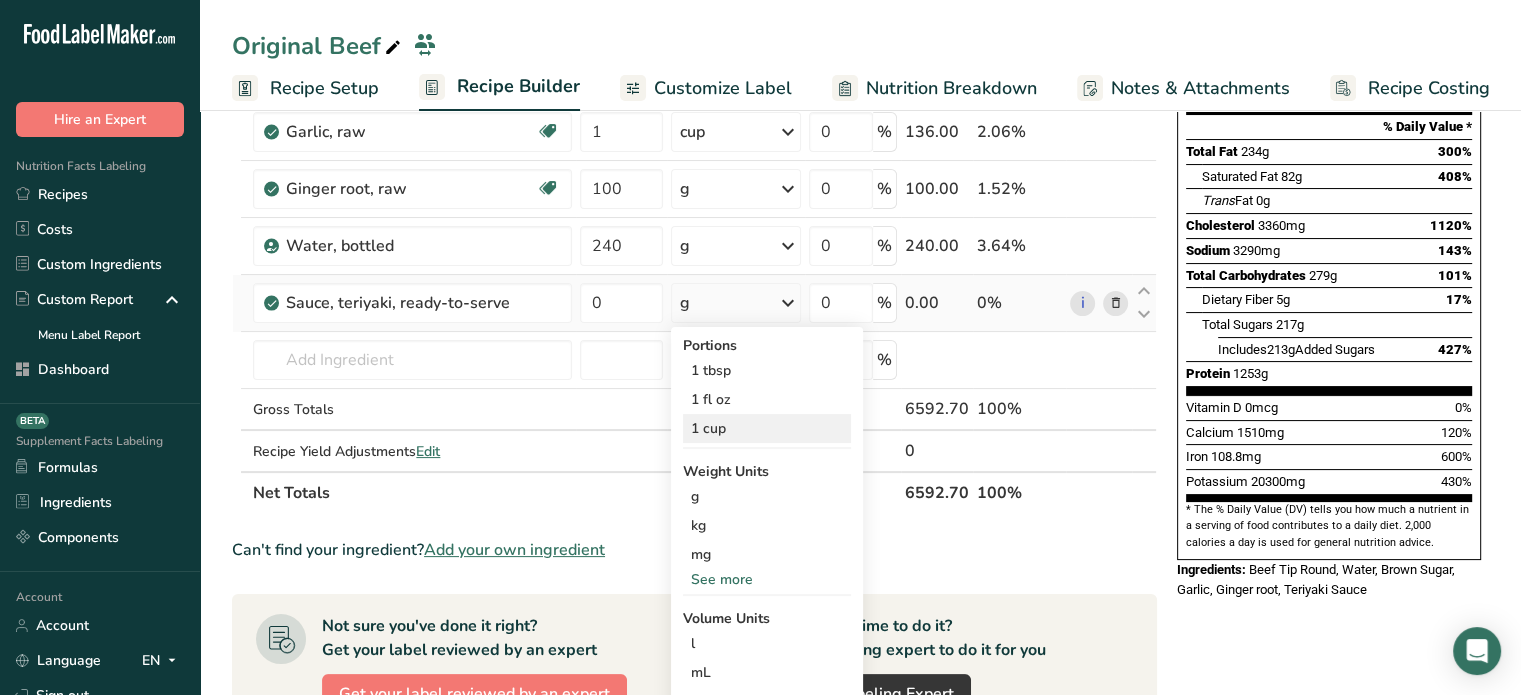 click on "1 cup" at bounding box center [767, 428] 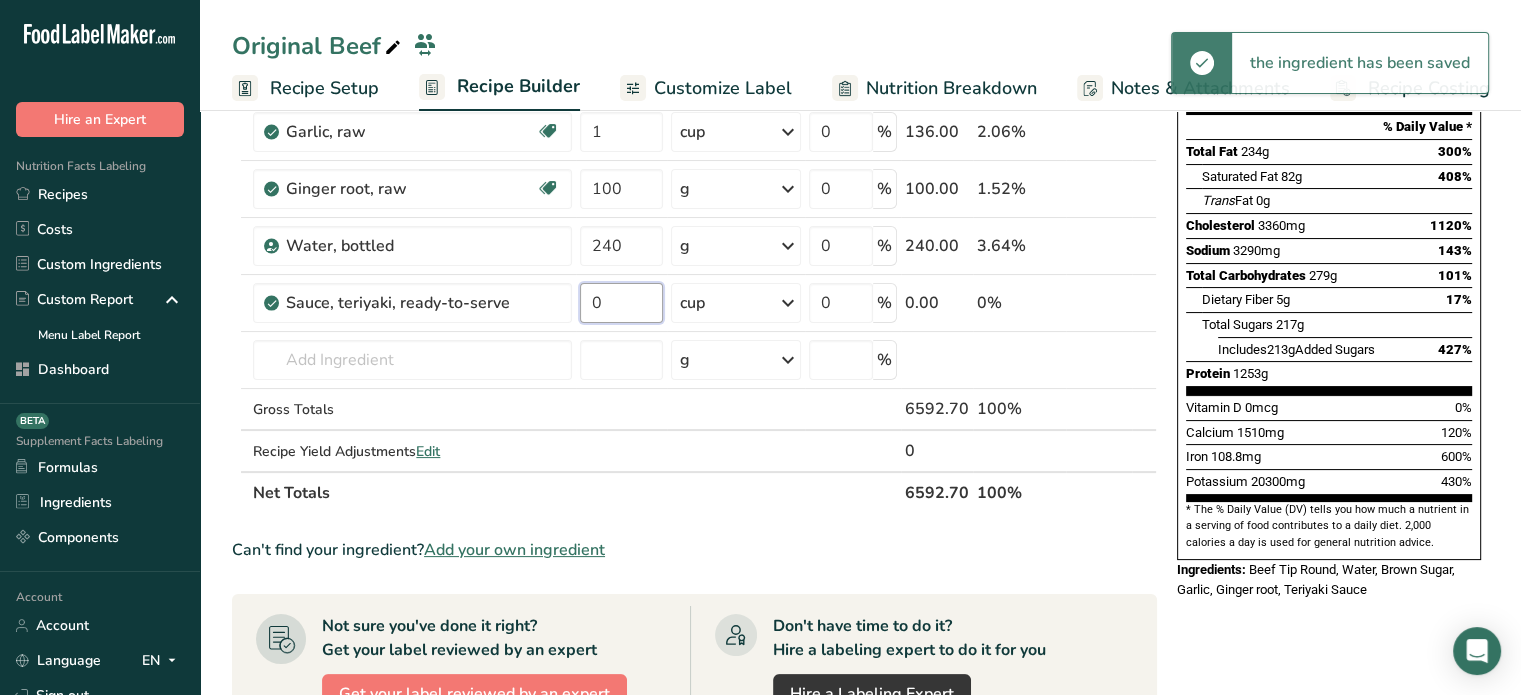 click on "0" at bounding box center (621, 303) 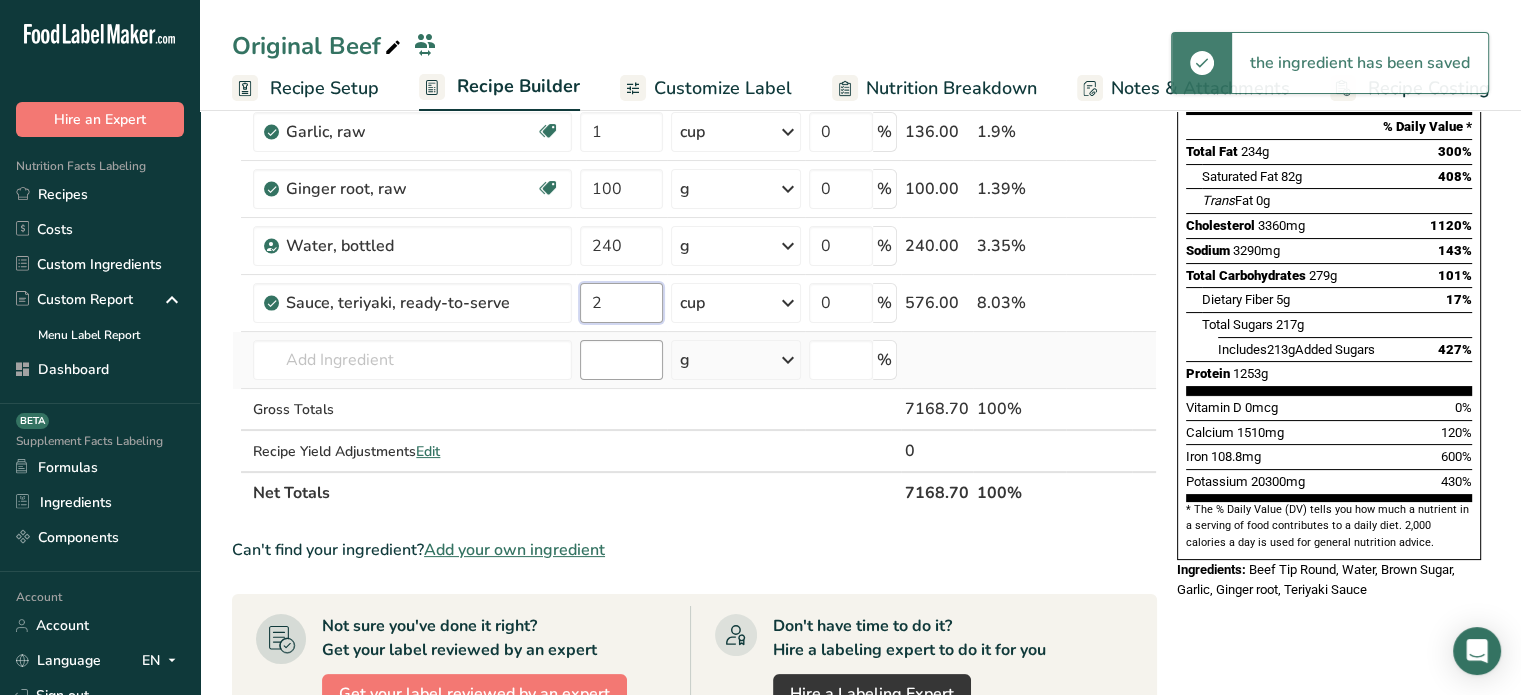 type on "2" 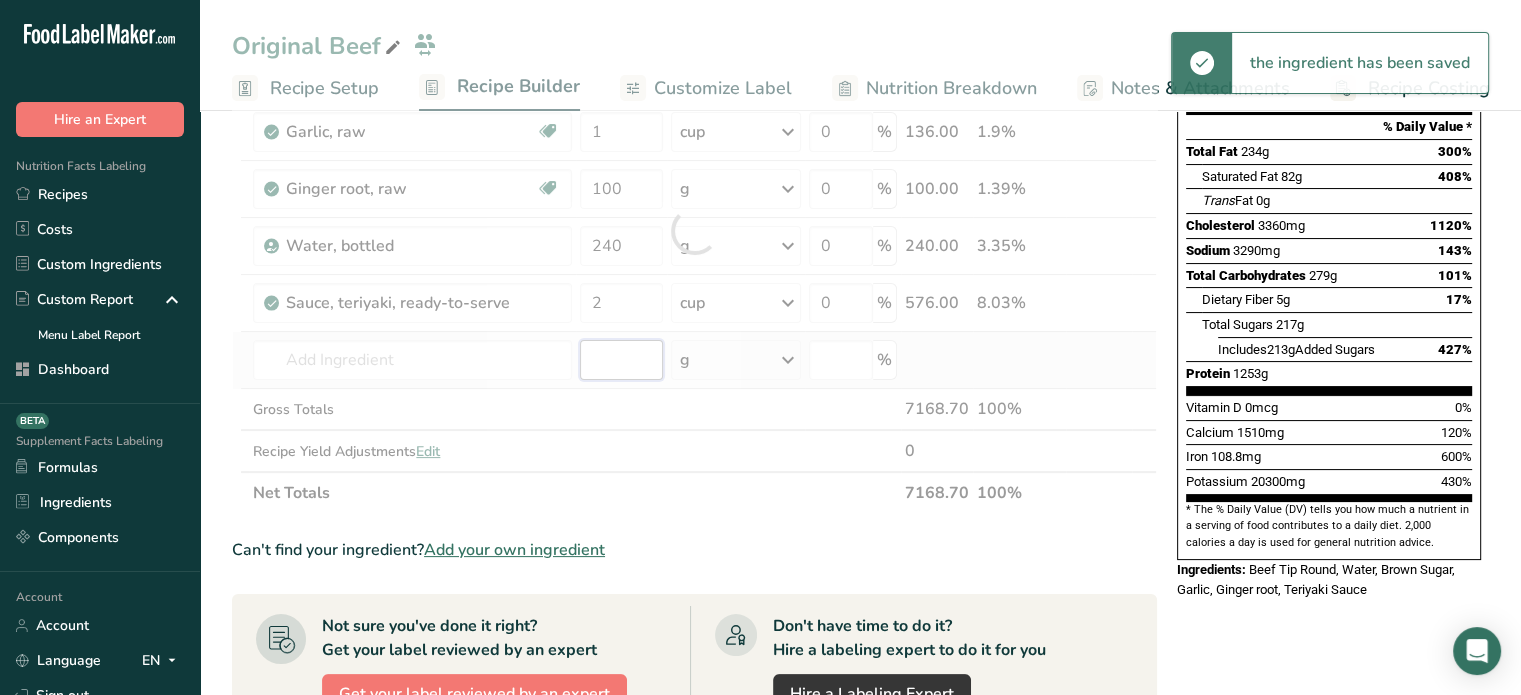 click on "Ingredient *
Amount *
Unit *
Waste *   .a-a{fill:#347362;}.b-a{fill:#fff;}          Grams
Percentage
Beef, round, tip round, roast, separable lean only, trimmed to 0" fat, all grades, raw
Dairy free
Gluten free
Soy free
13
lb
Portions
4 oz
1 roast
Weight Units
g
kg
mg
mcg
lb
oz
See less
Volume Units
l
Volume units require a density conversion. If you know your ingredient's density enter it below. Otherwise, click on "RIA" our AI Regulatory bot - she will be able to help you
lb/ft3
g/cm3
Confirm
mL" at bounding box center [694, 230] 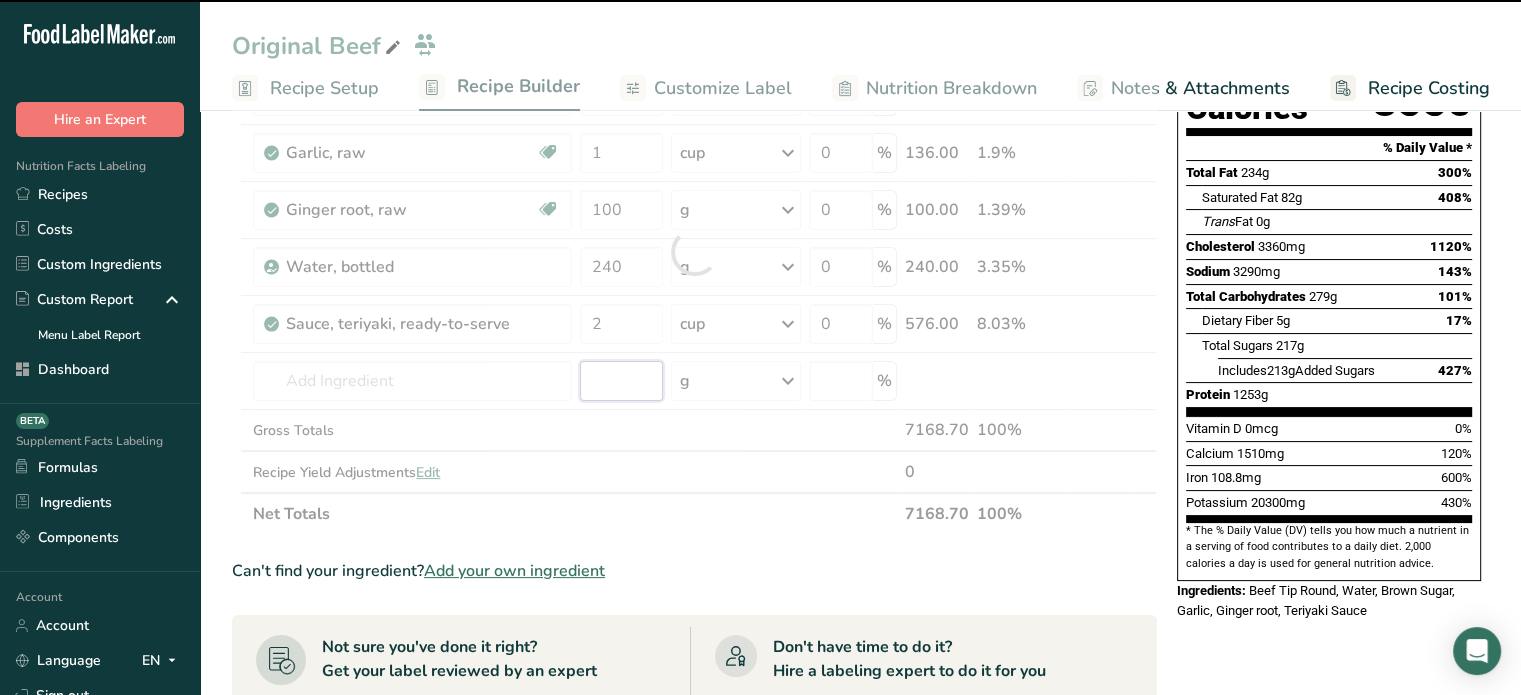 scroll, scrollTop: 239, scrollLeft: 0, axis: vertical 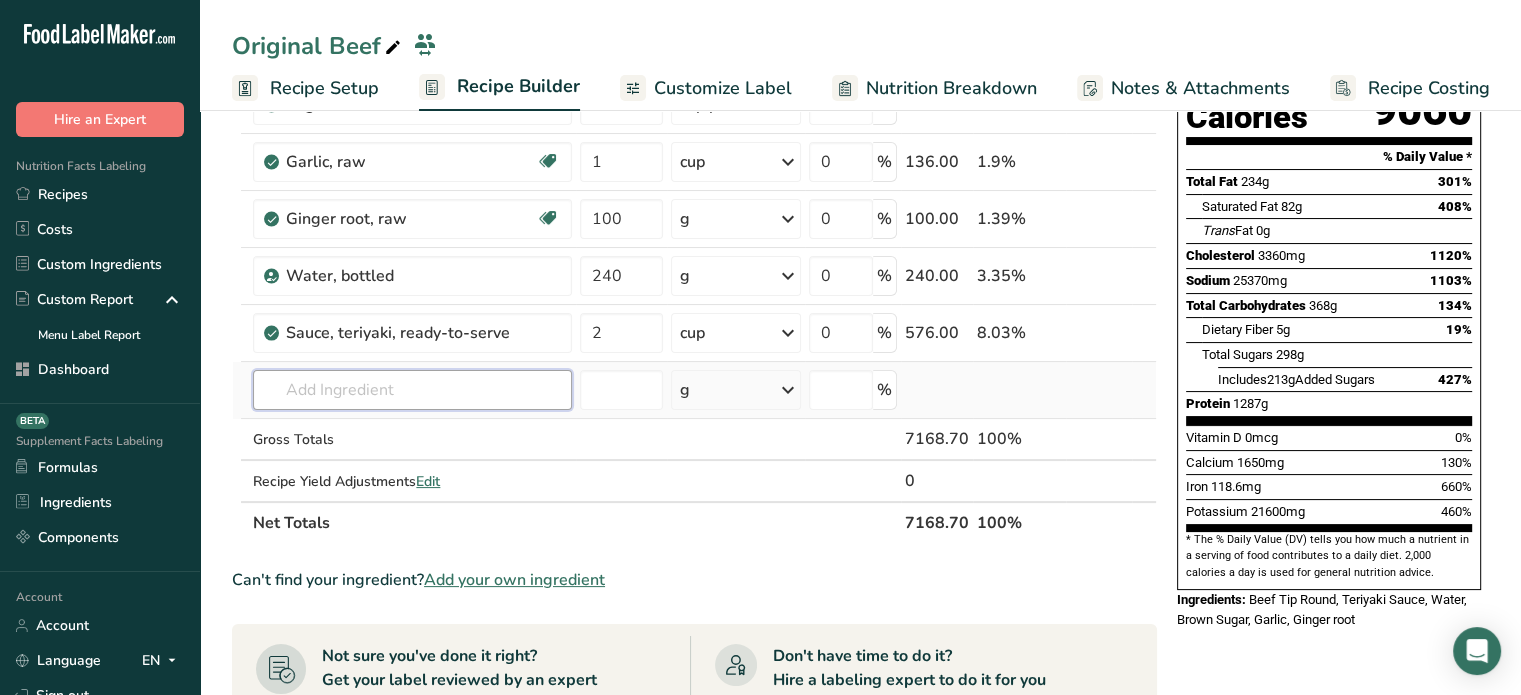 click at bounding box center [412, 390] 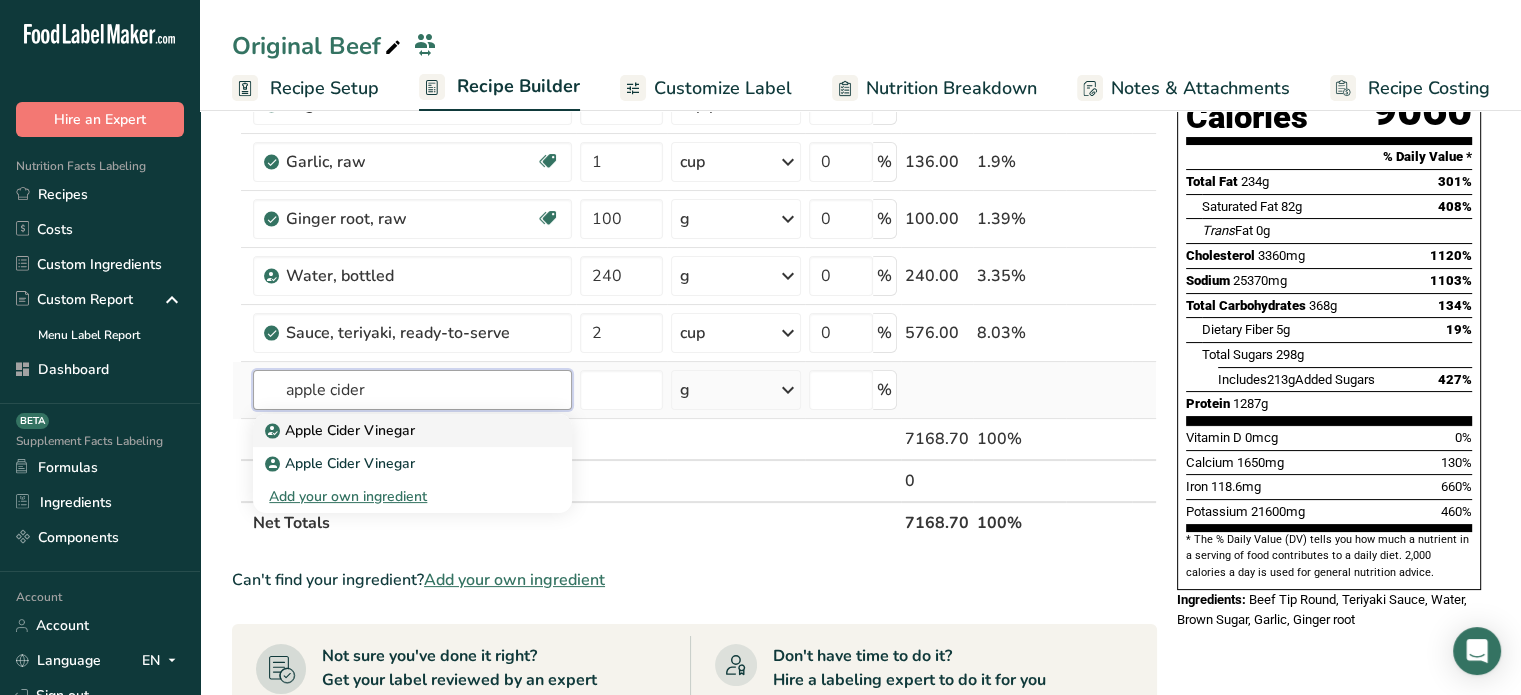 type on "apple cider" 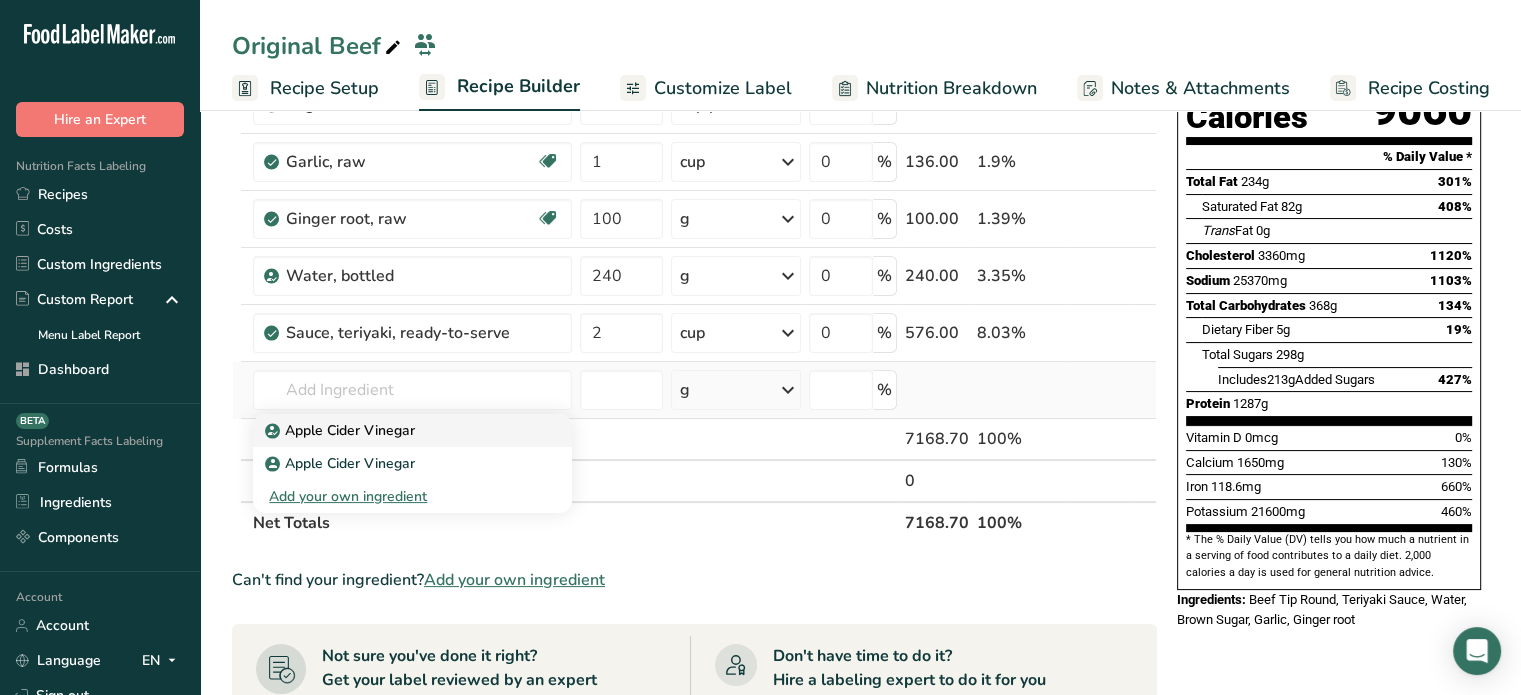 click on "Apple Cider Vinegar" at bounding box center (342, 430) 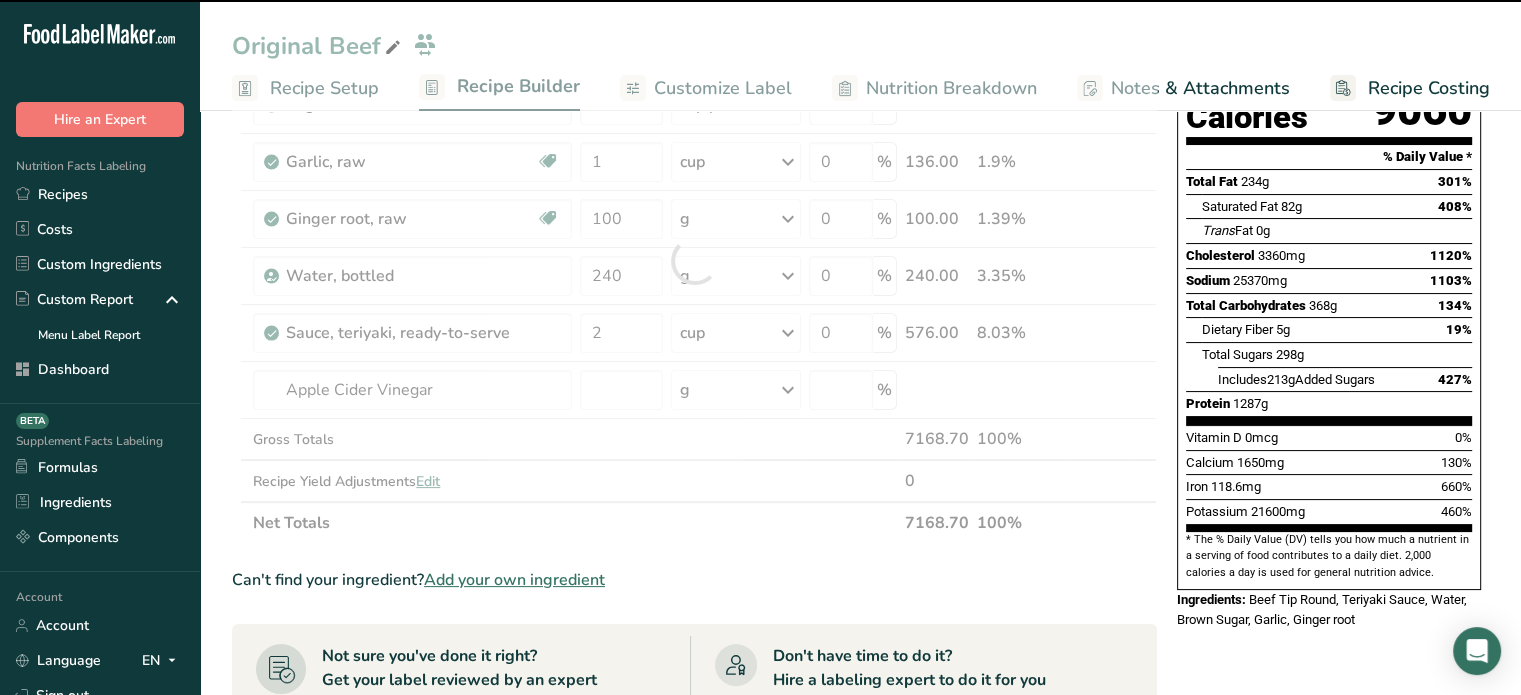 type on "0" 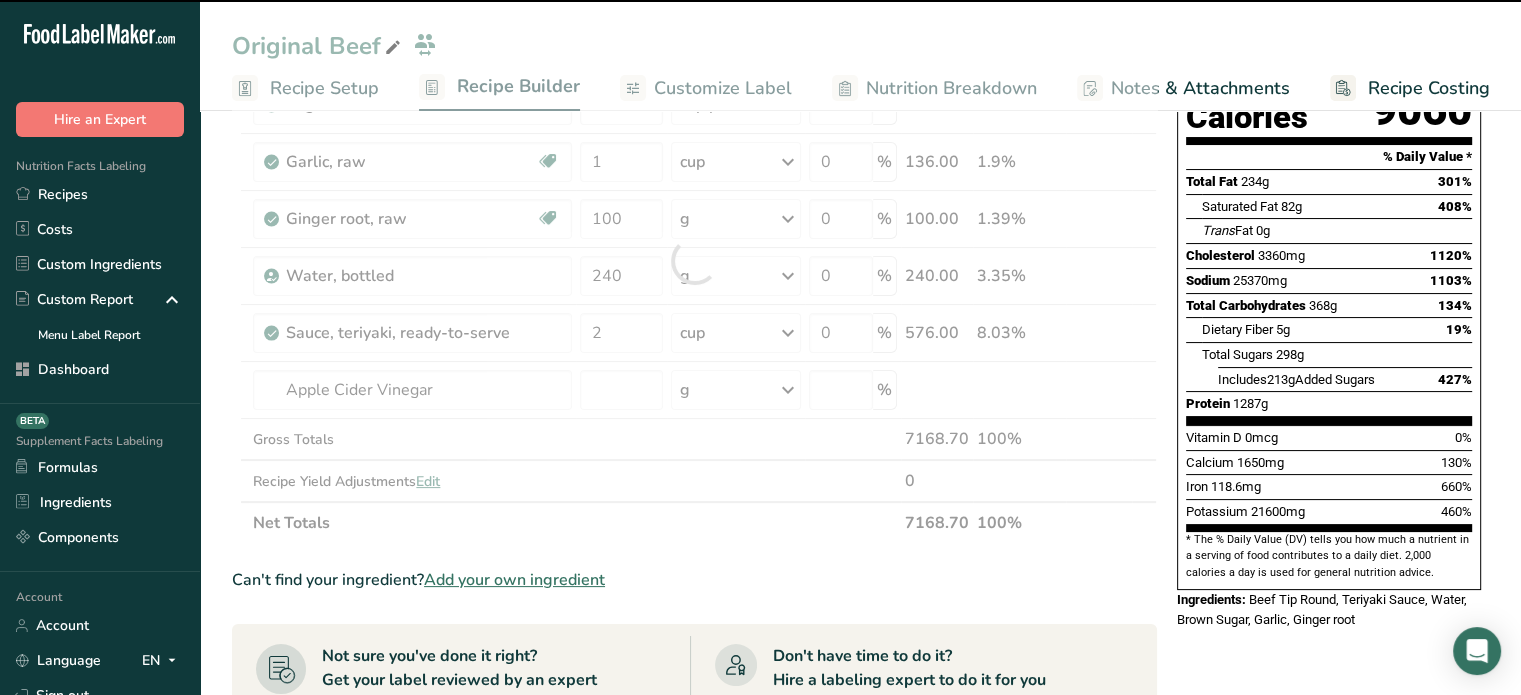 type on "0" 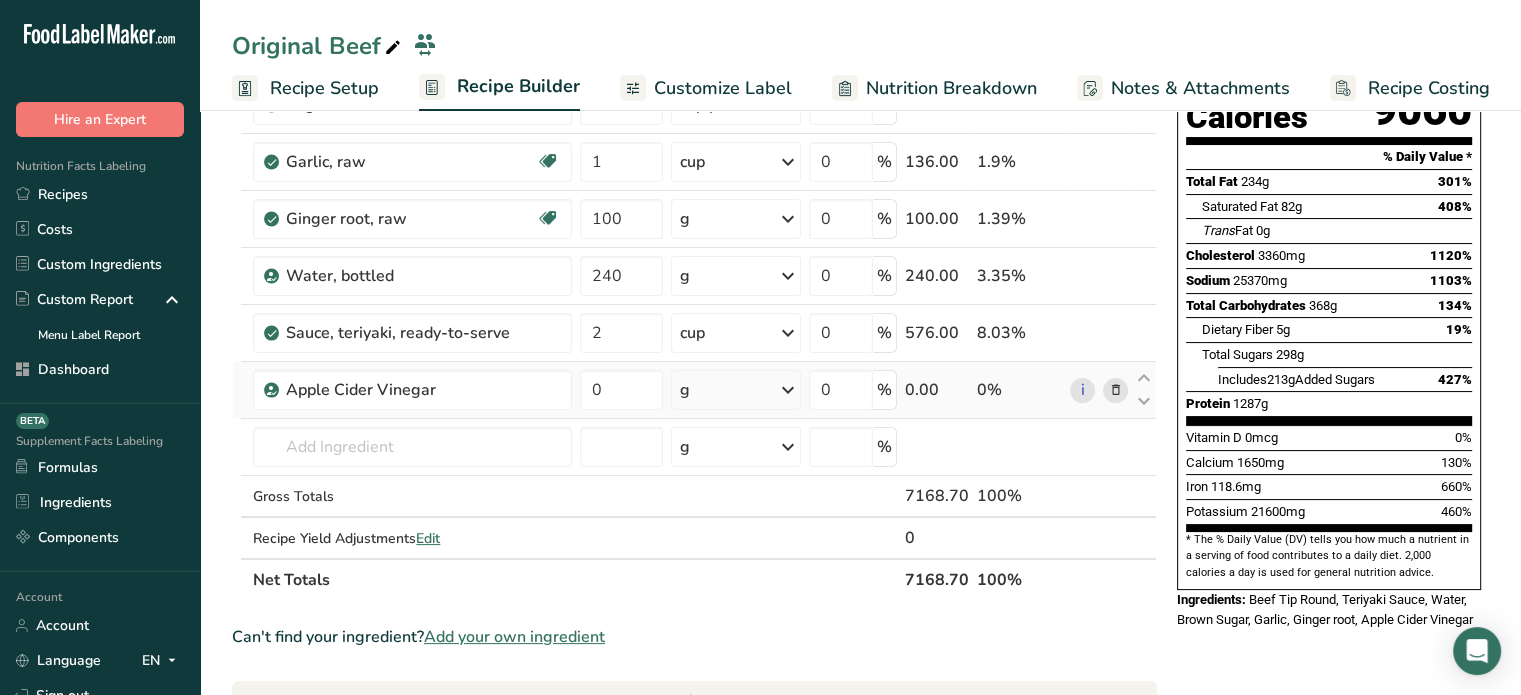 click on "g" at bounding box center [736, 390] 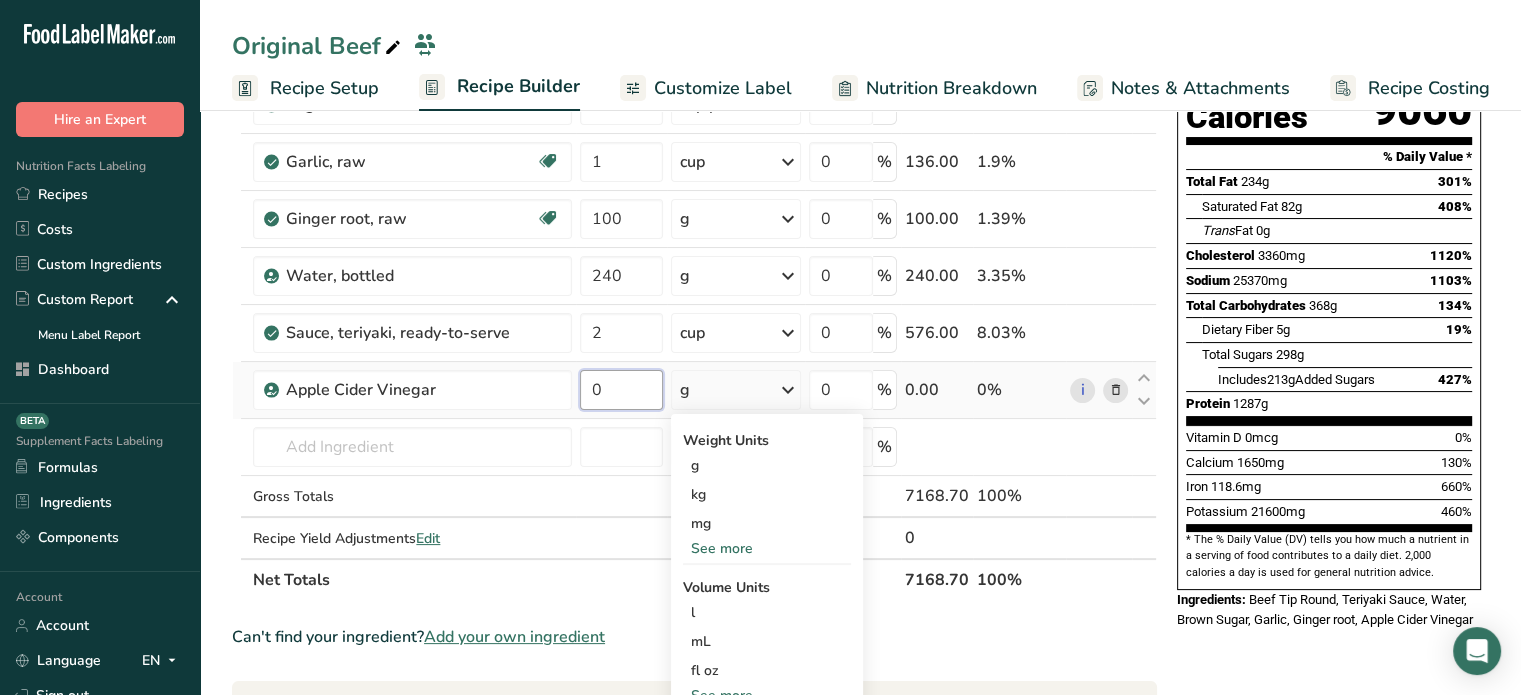 click on "0" at bounding box center (621, 390) 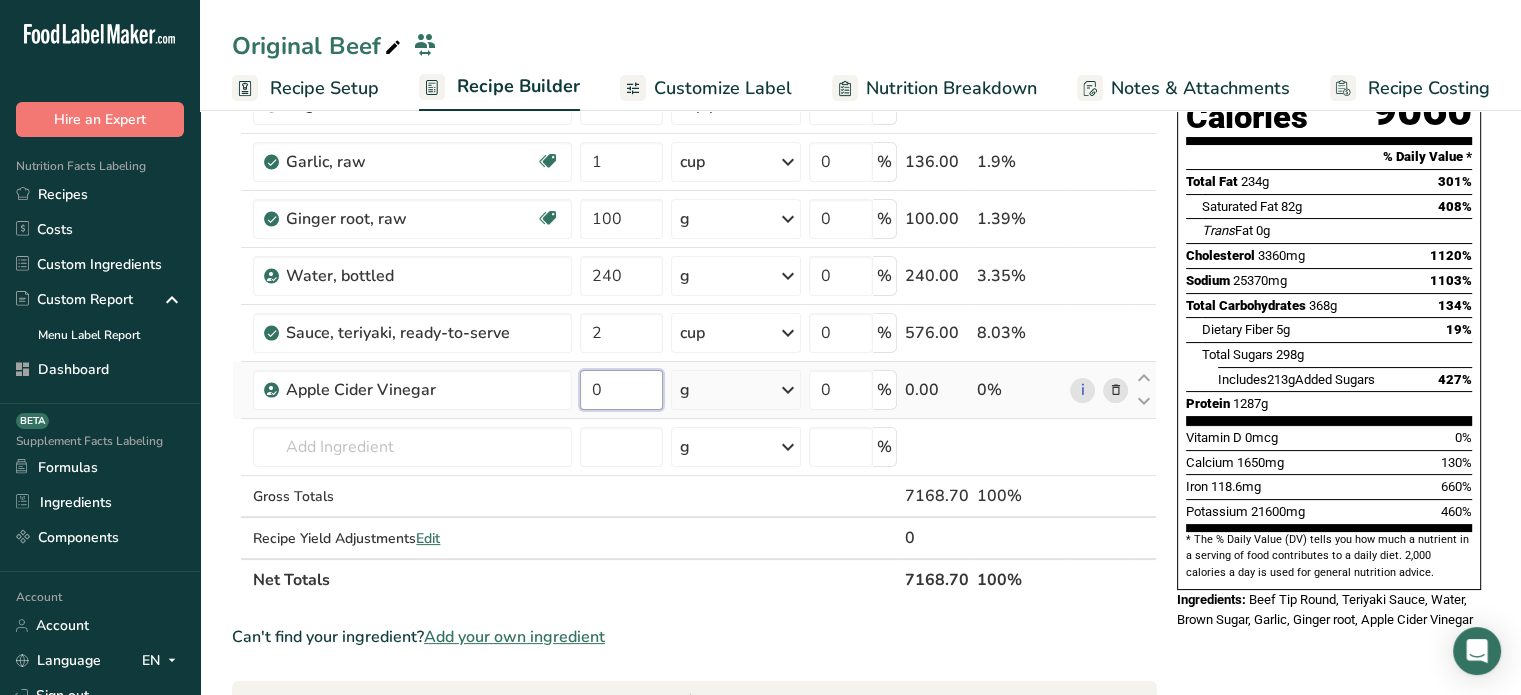 click on "0" at bounding box center (621, 390) 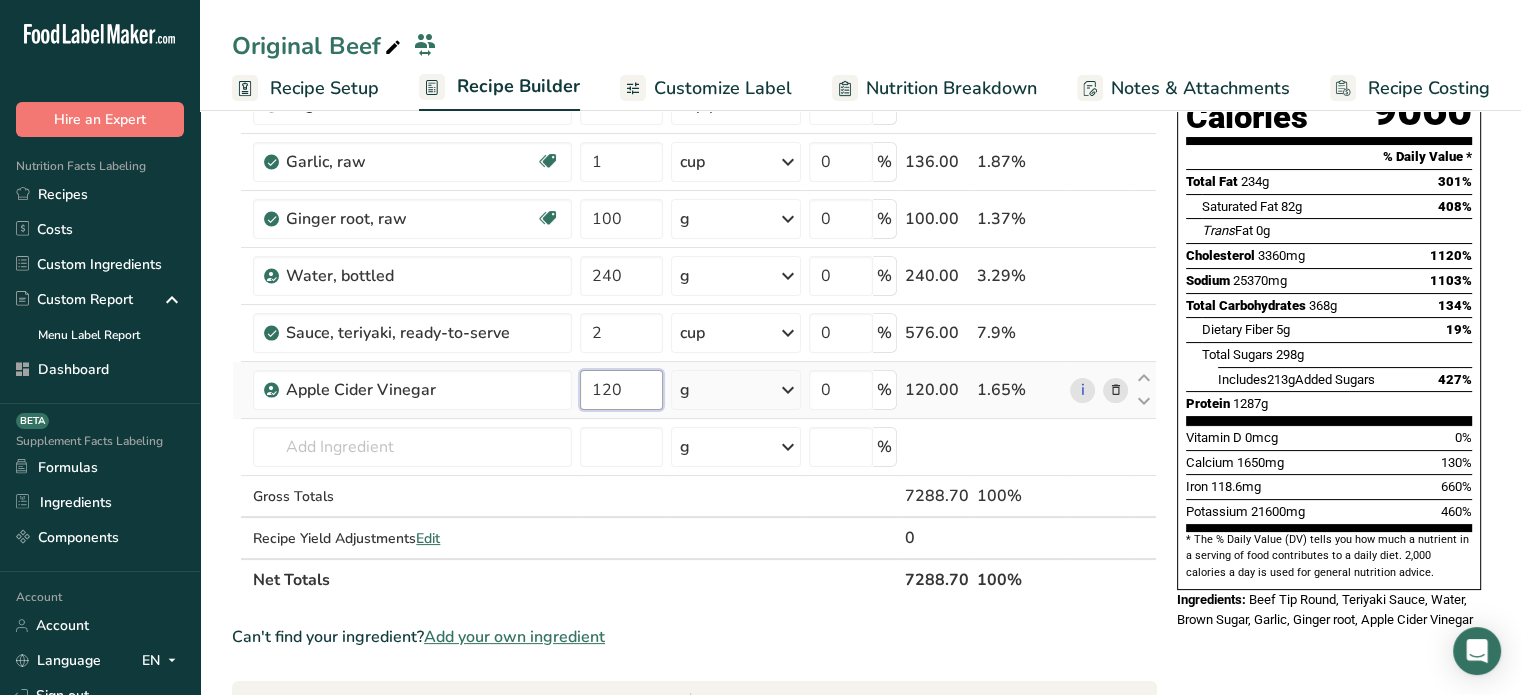 type on "120" 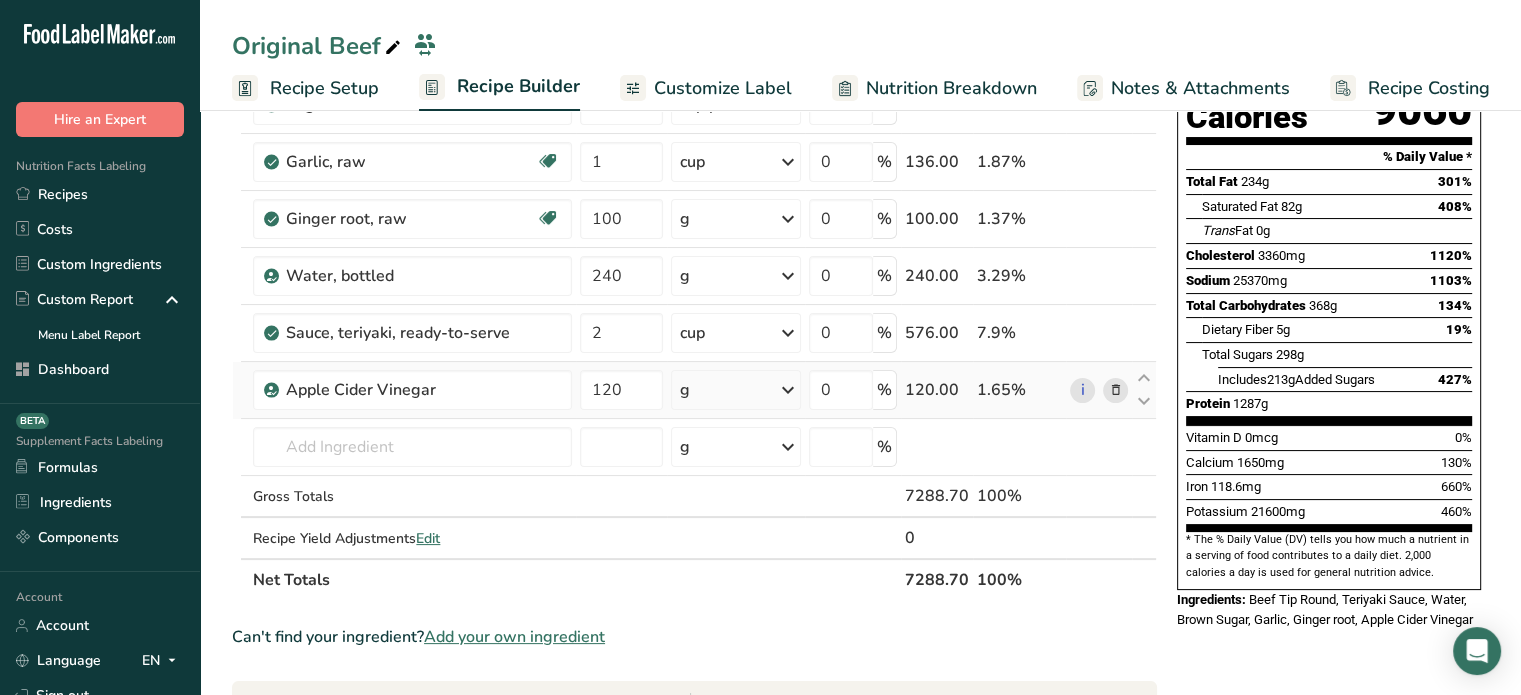 click on "Ingredient *
Amount *
Unit *
Waste *   .a-a{fill:#347362;}.b-a{fill:#fff;}          Grams
Percentage
Beef, round, tip round, roast, separable lean only, trimmed to 0" fat, all grades, raw
Dairy free
Gluten free
Soy free
13
lb
Portions
4 oz
1 roast
Weight Units
g
kg
mg
mcg
lb
oz
See less
Volume Units
l
Volume units require a density conversion. If you know your ingredient's density enter it below. Otherwise, click on "RIA" our AI Regulatory bot - she will be able to help you
lb/ft3
g/cm3
Confirm
mL" at bounding box center (694, 289) 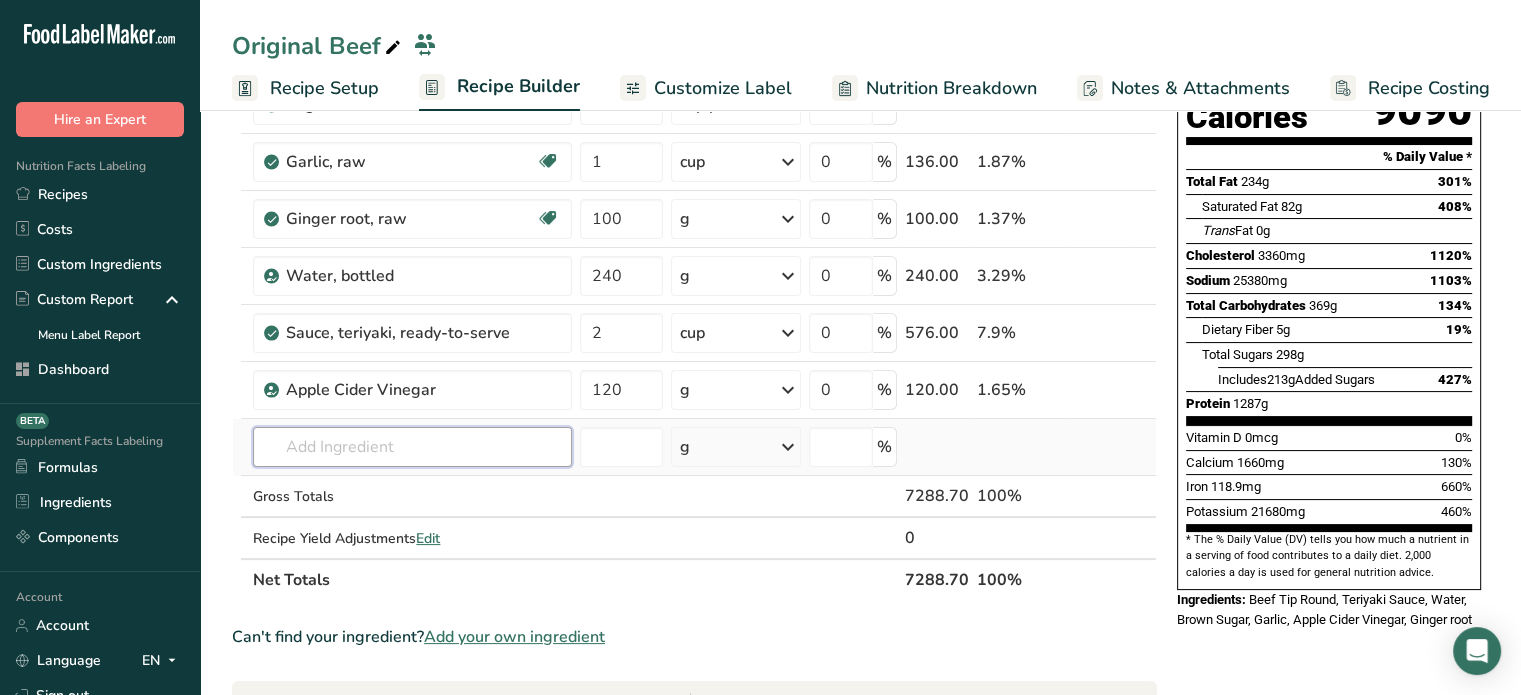 click at bounding box center [412, 447] 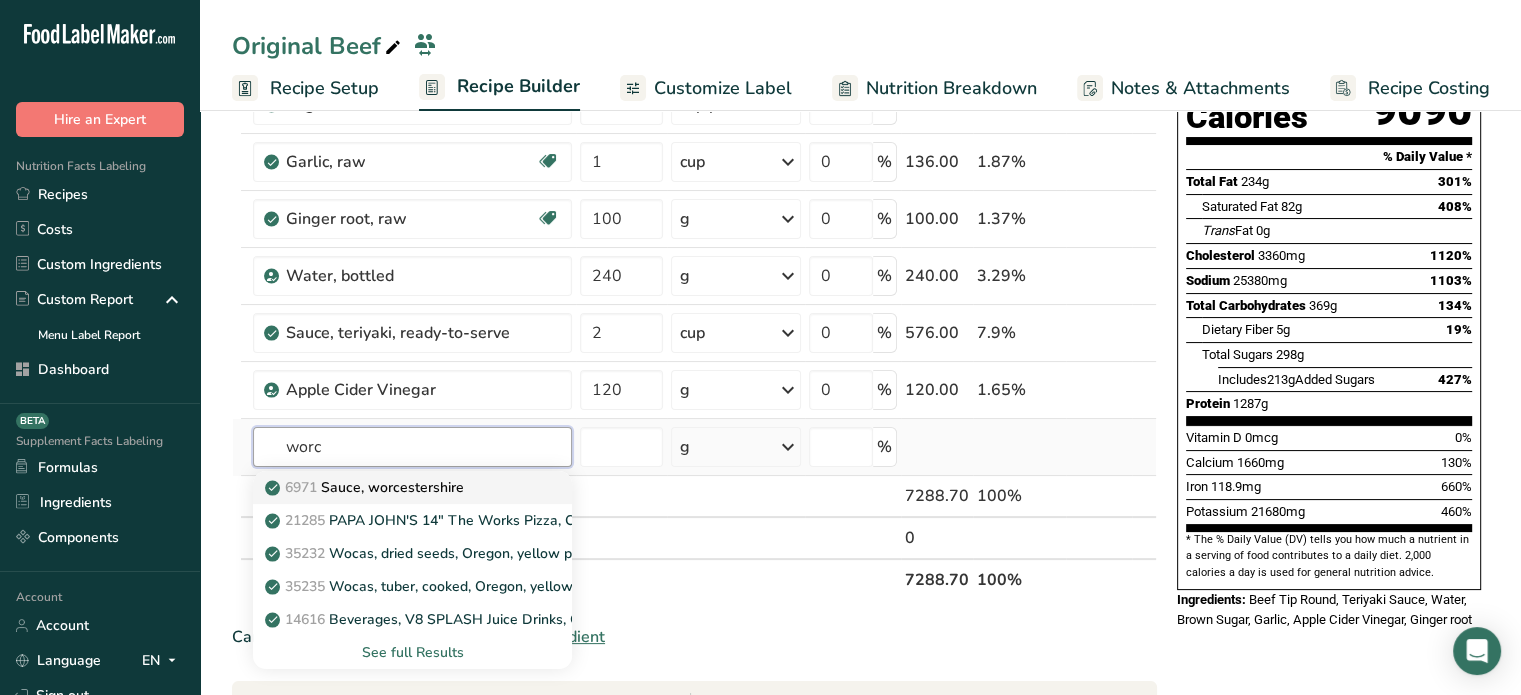 type on "worc" 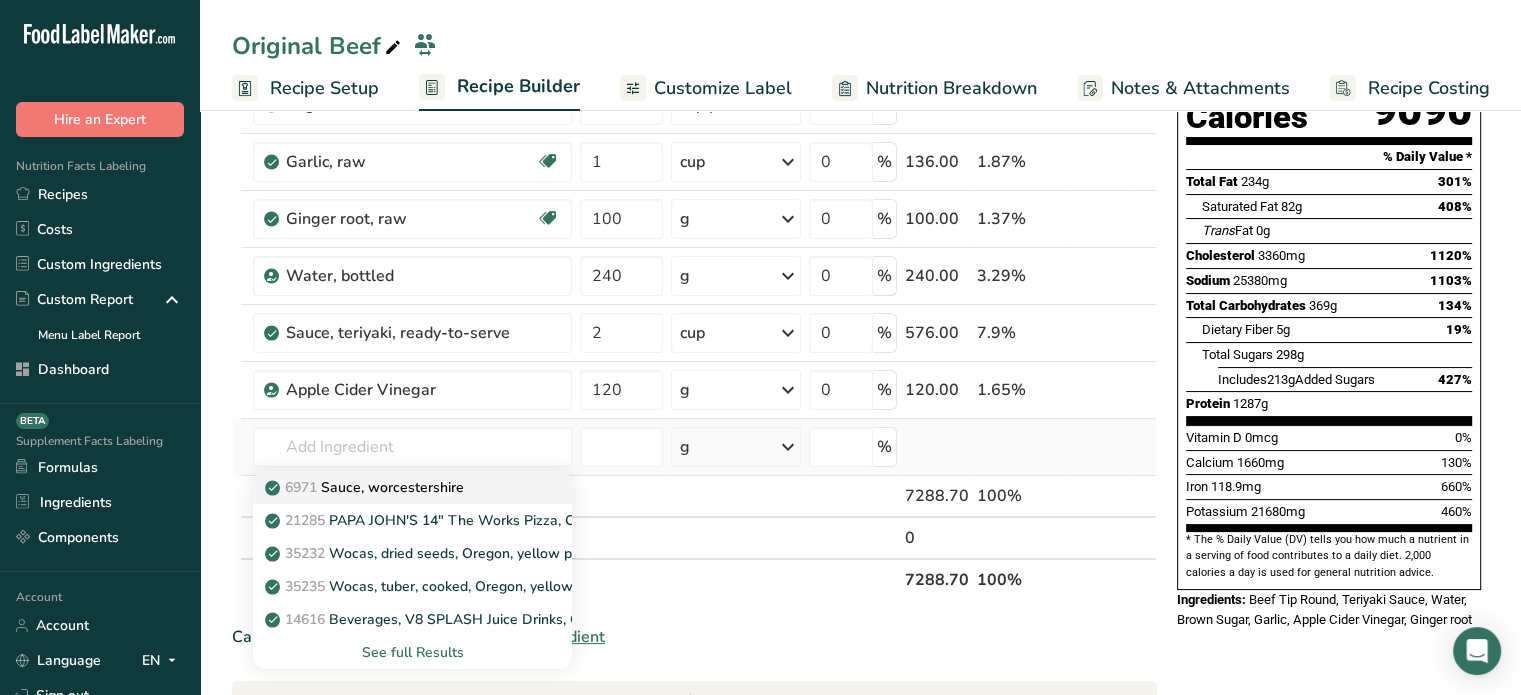 click on "6971
Sauce, worcestershire" at bounding box center (366, 487) 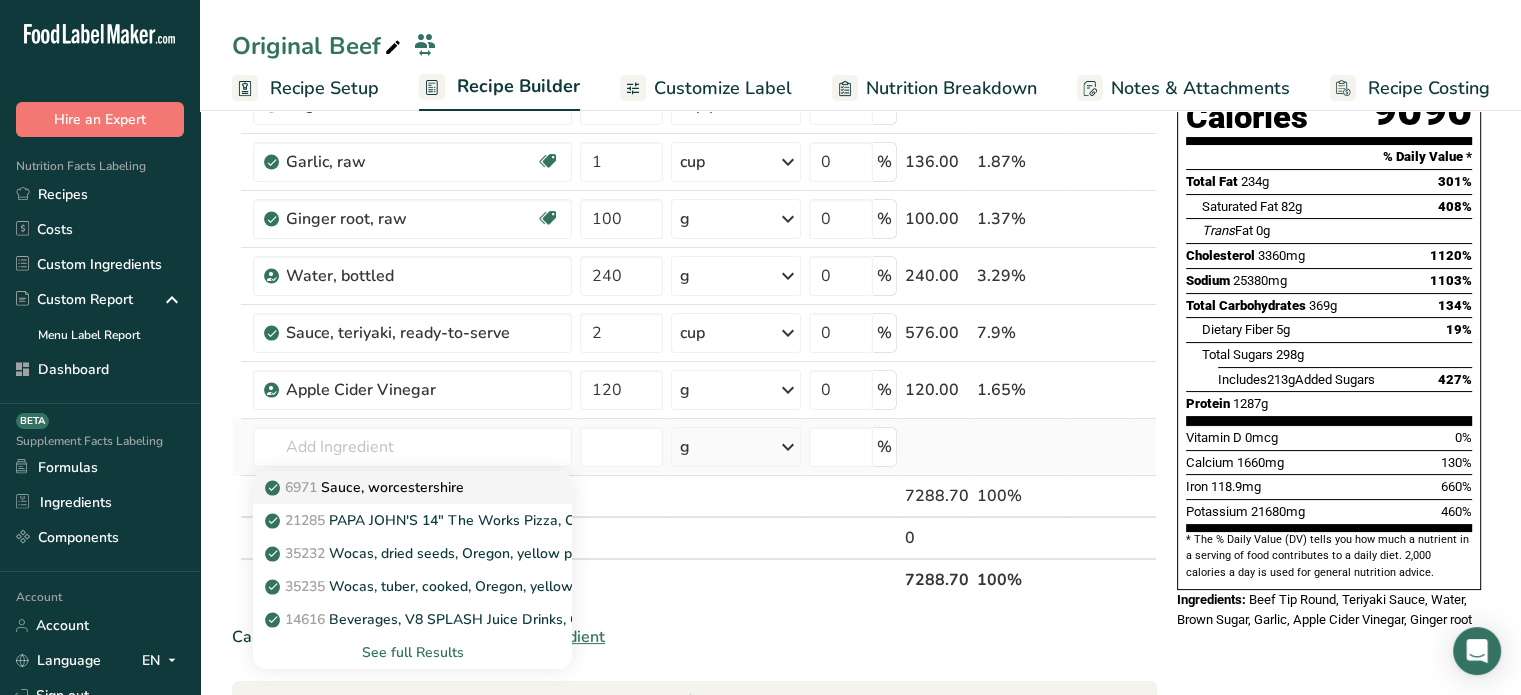 type on "Sauce, worcestershire" 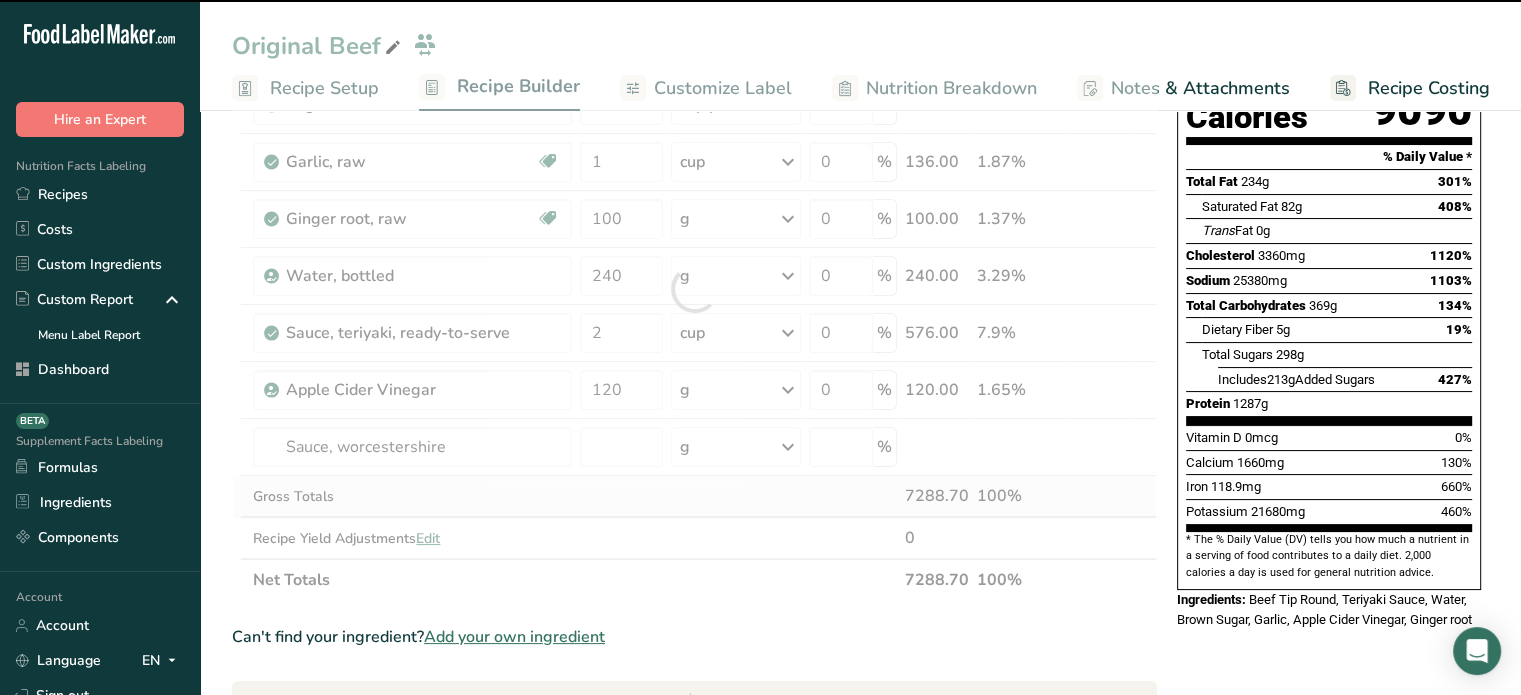 type on "0" 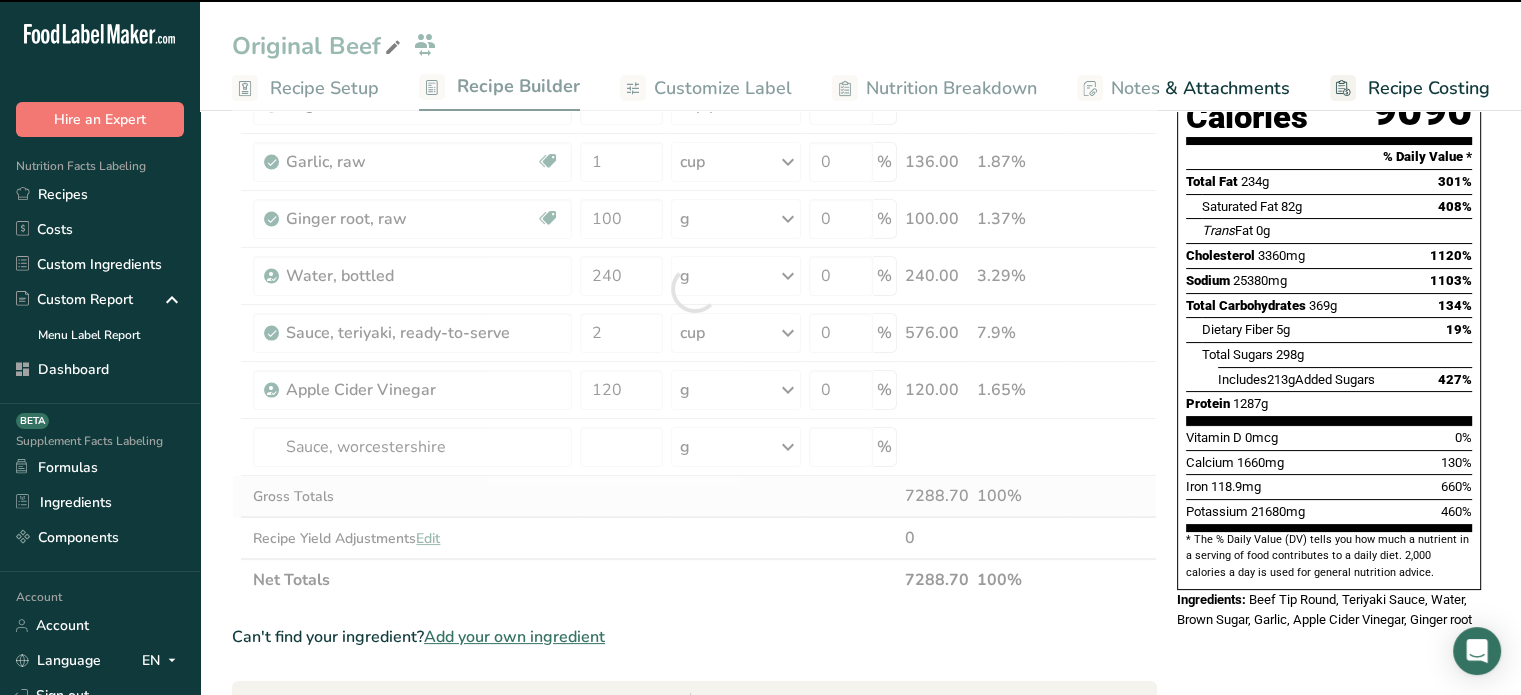 type on "0" 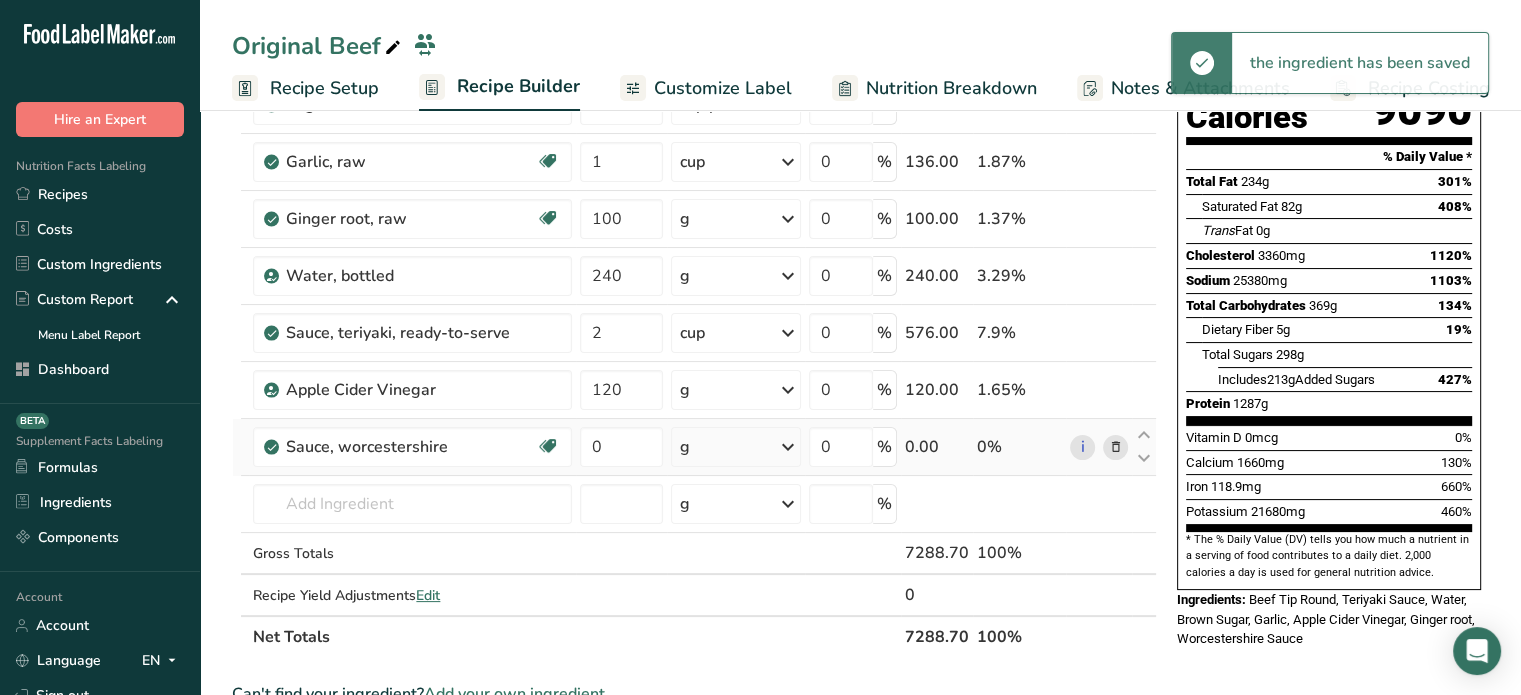 click on "g" at bounding box center [736, 447] 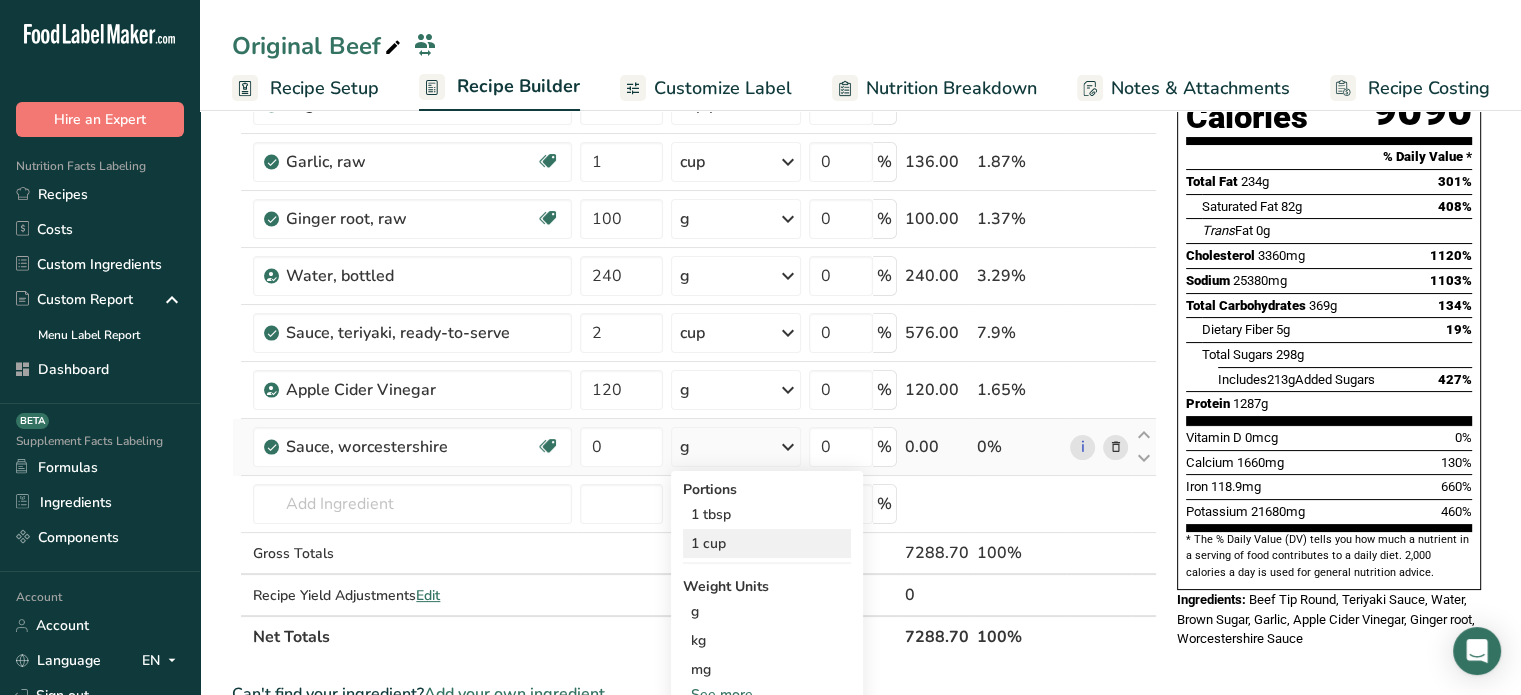 click on "1 cup" at bounding box center (767, 543) 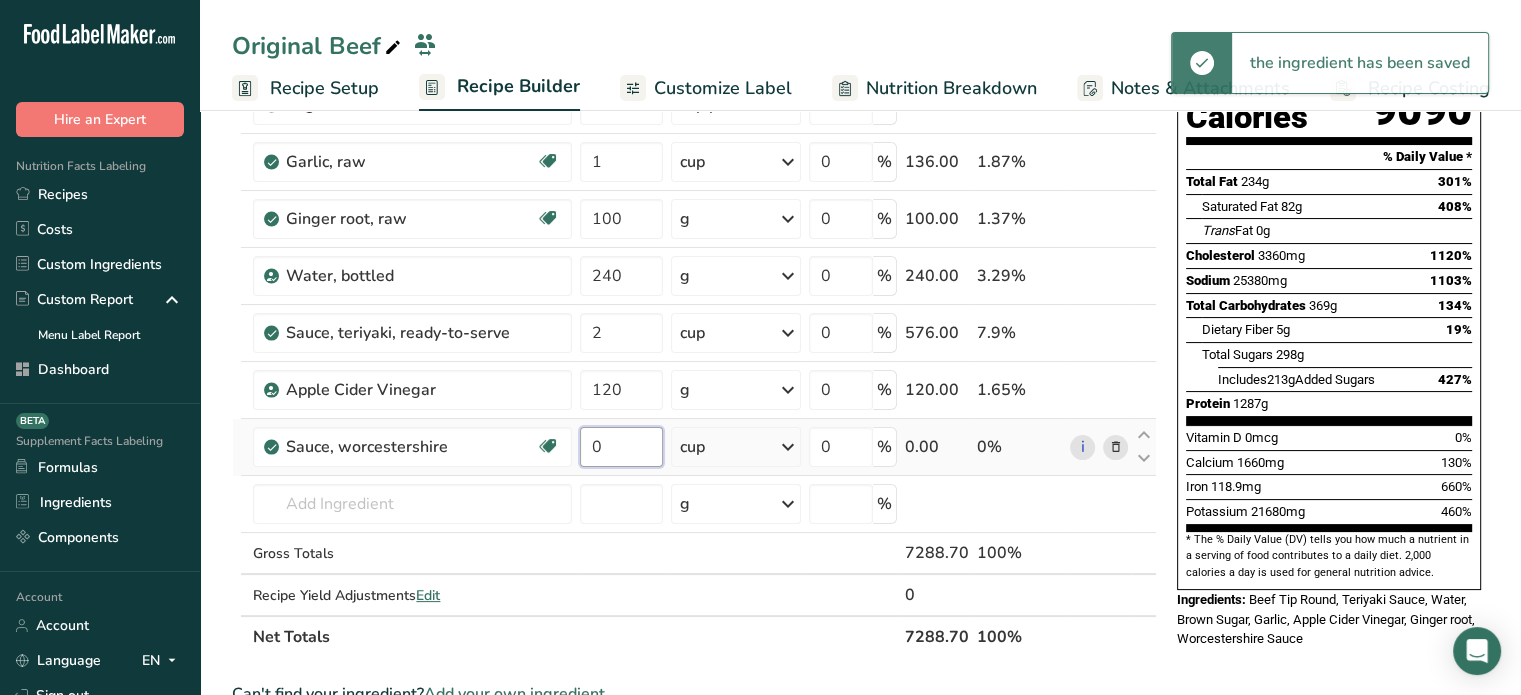 click on "0" at bounding box center (621, 447) 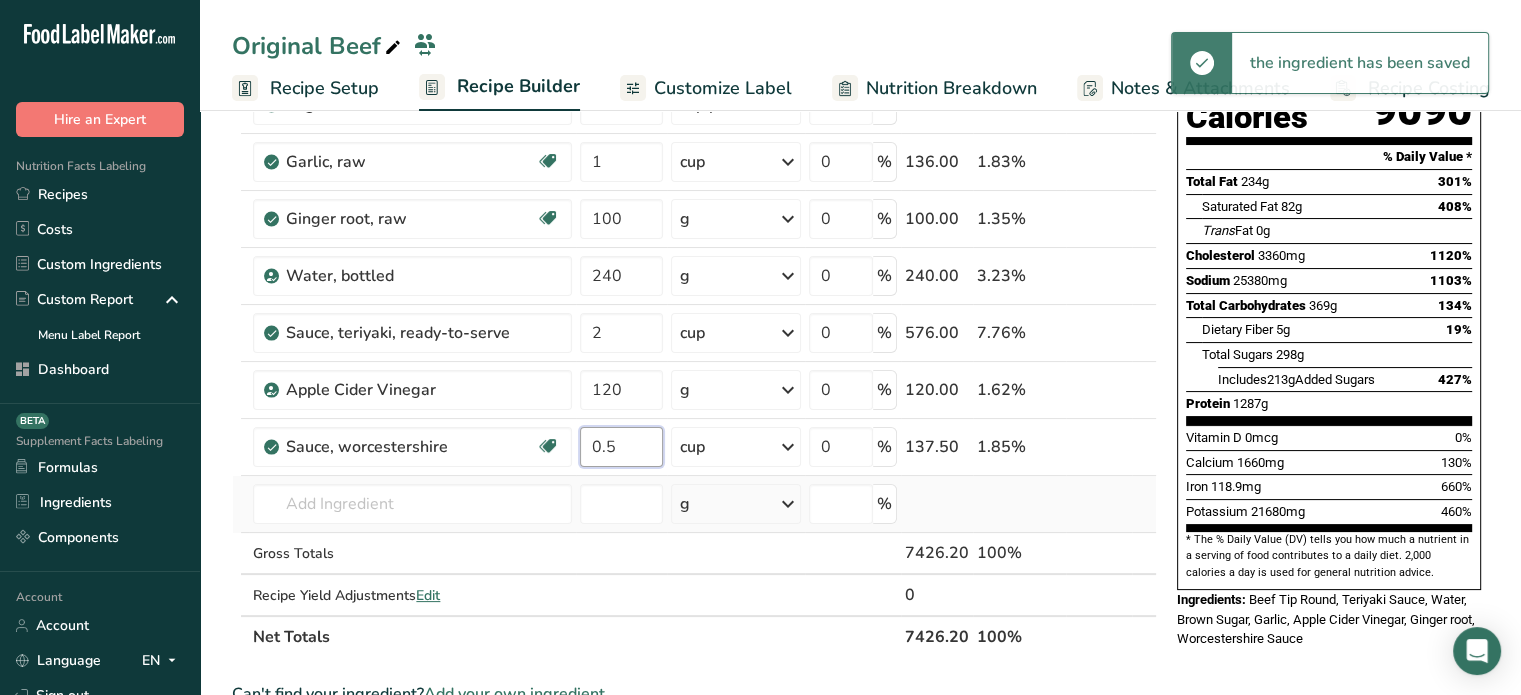 type on "0.5" 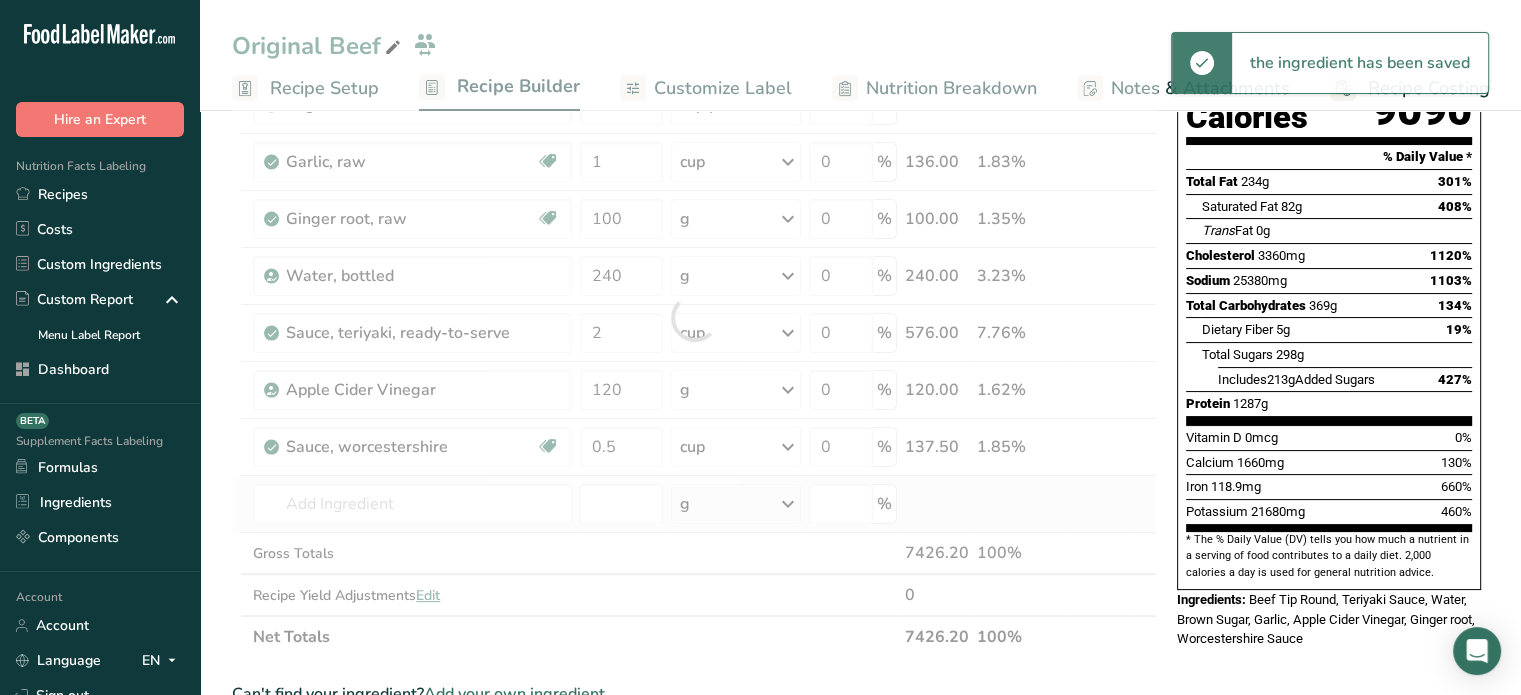 click on "Ingredient *
Amount *
Unit *
Waste *   .a-a{fill:#347362;}.b-a{fill:#fff;}          Grams
Percentage
Beef, round, tip round, roast, separable lean only, trimmed to 0" fat, all grades, raw
Dairy free
Gluten free
Soy free
13
lb
Portions
4 oz
1 roast
Weight Units
g
kg
mg
mcg
lb
oz
See less
Volume Units
l
Volume units require a density conversion. If you know your ingredient's density enter it below. Otherwise, click on "RIA" our AI Regulatory bot - she will be able to help you
lb/ft3
g/cm3
Confirm
mL" at bounding box center [694, 317] 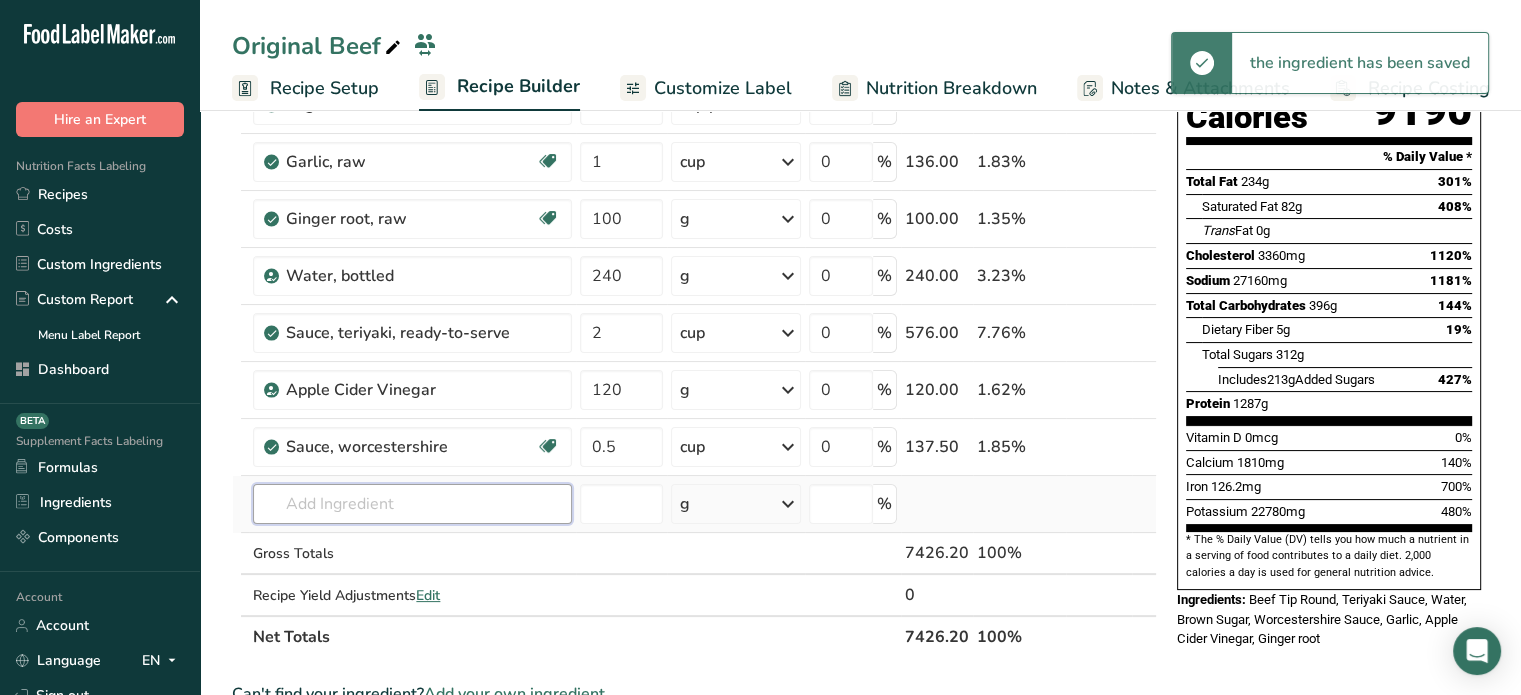 click at bounding box center (412, 504) 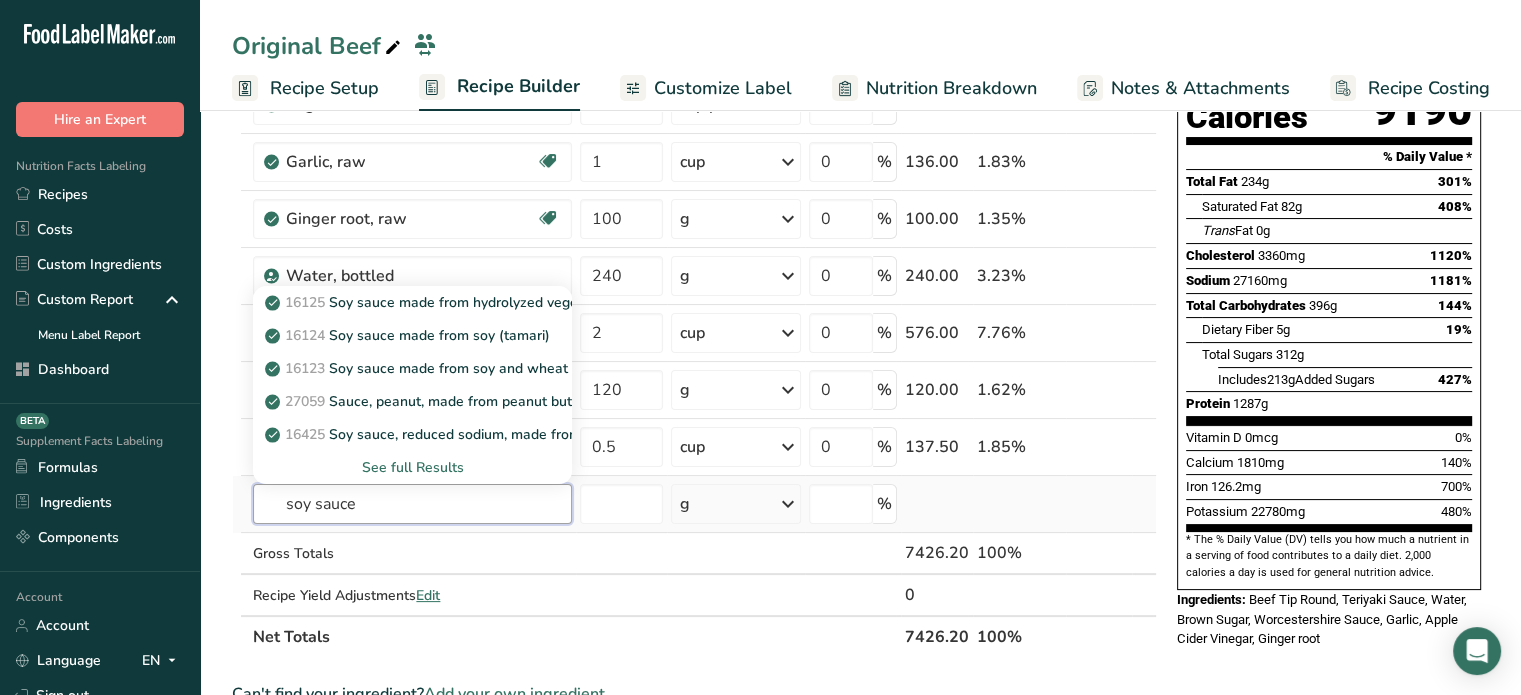 type on "soy sauce" 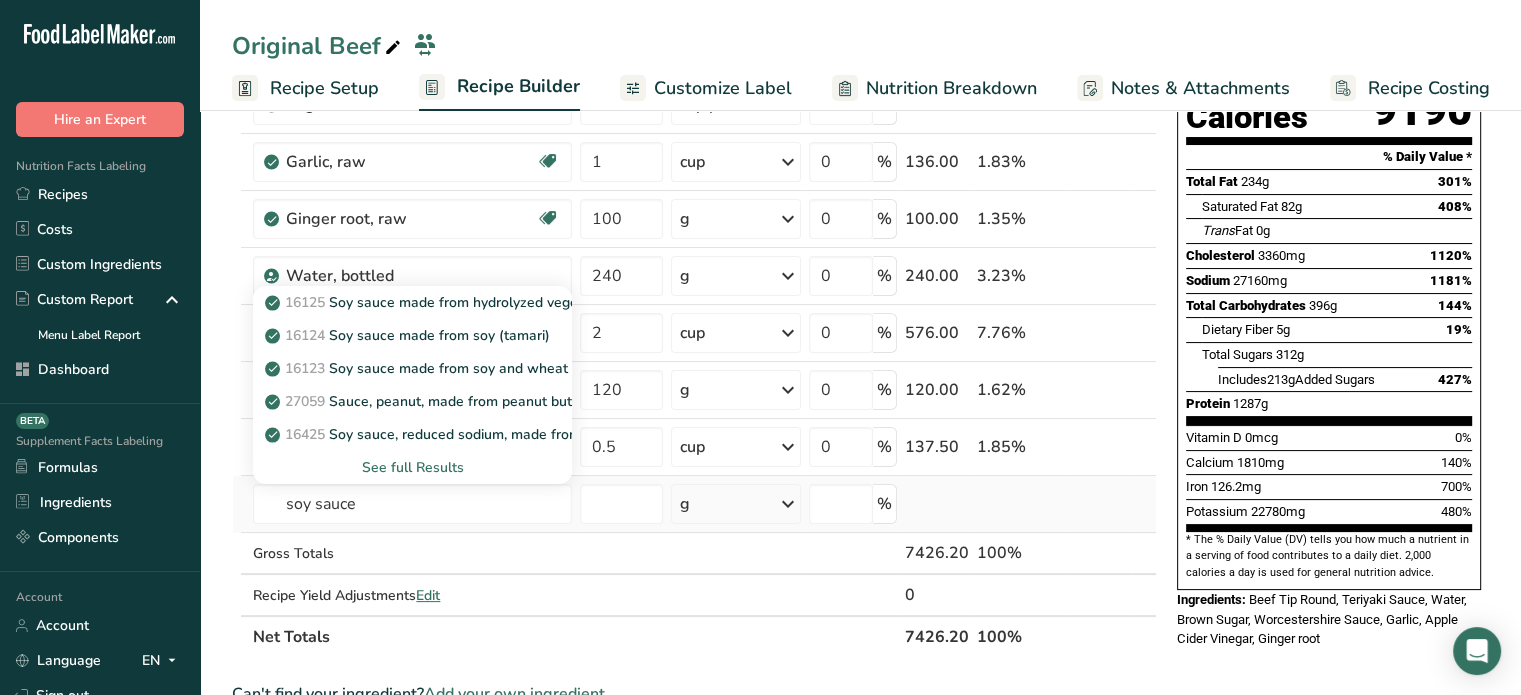 type 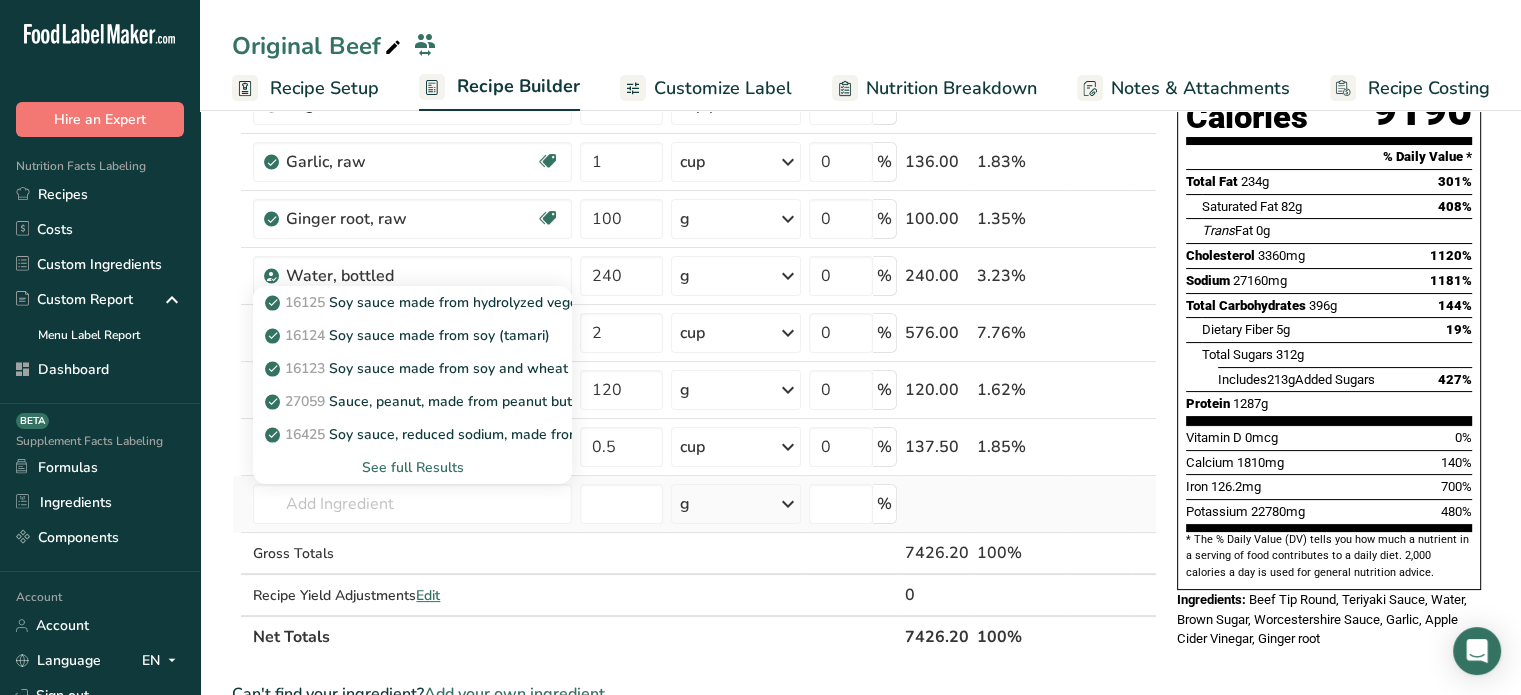 click on "See full Results" at bounding box center (412, 467) 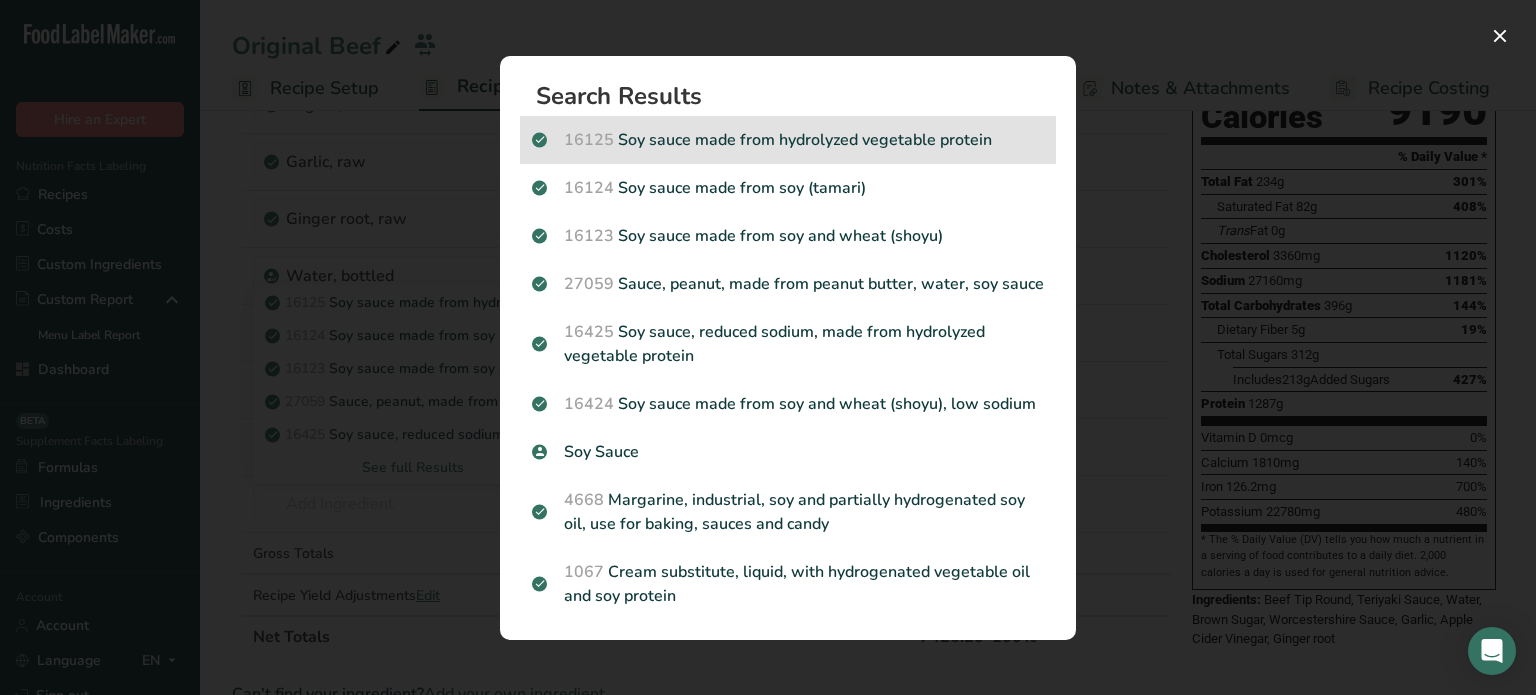 click on "16125
Soy sauce made from hydrolyzed vegetable protein" at bounding box center (788, 140) 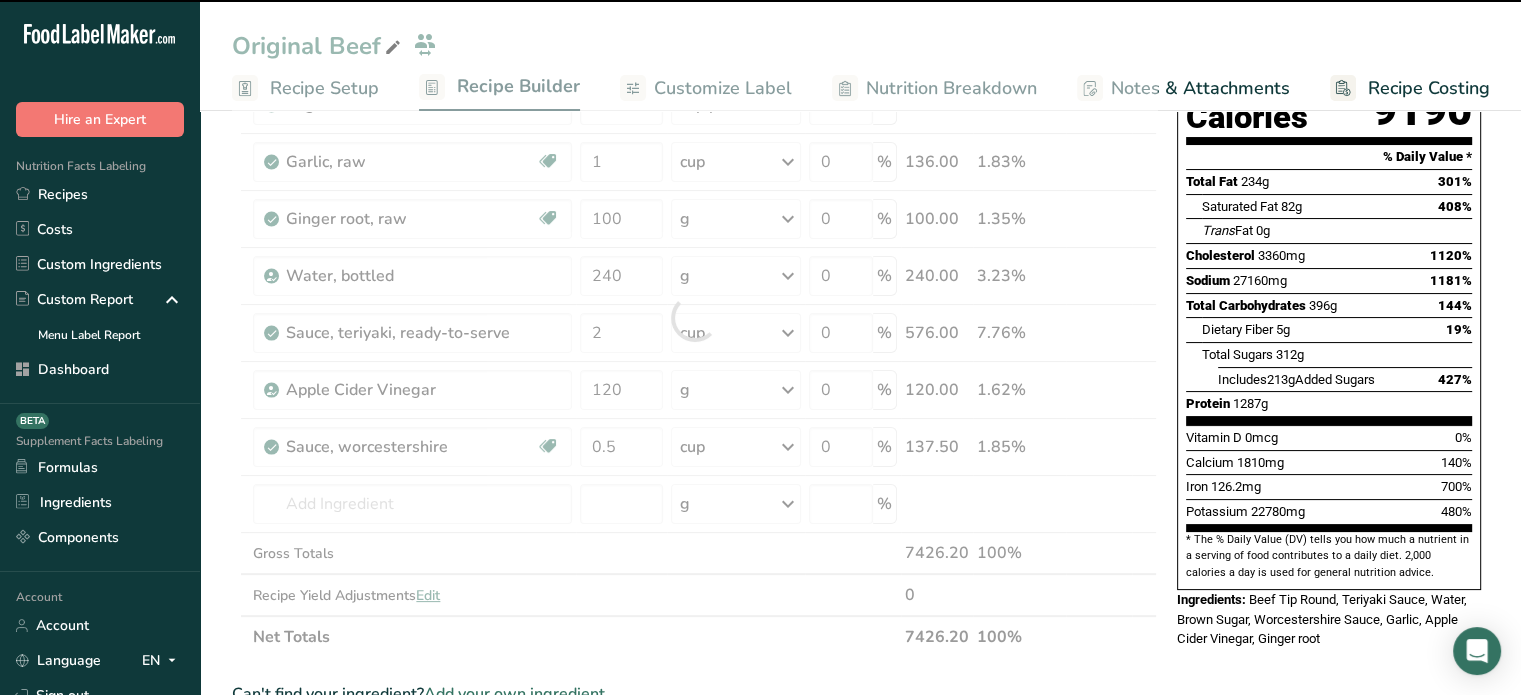 type on "0" 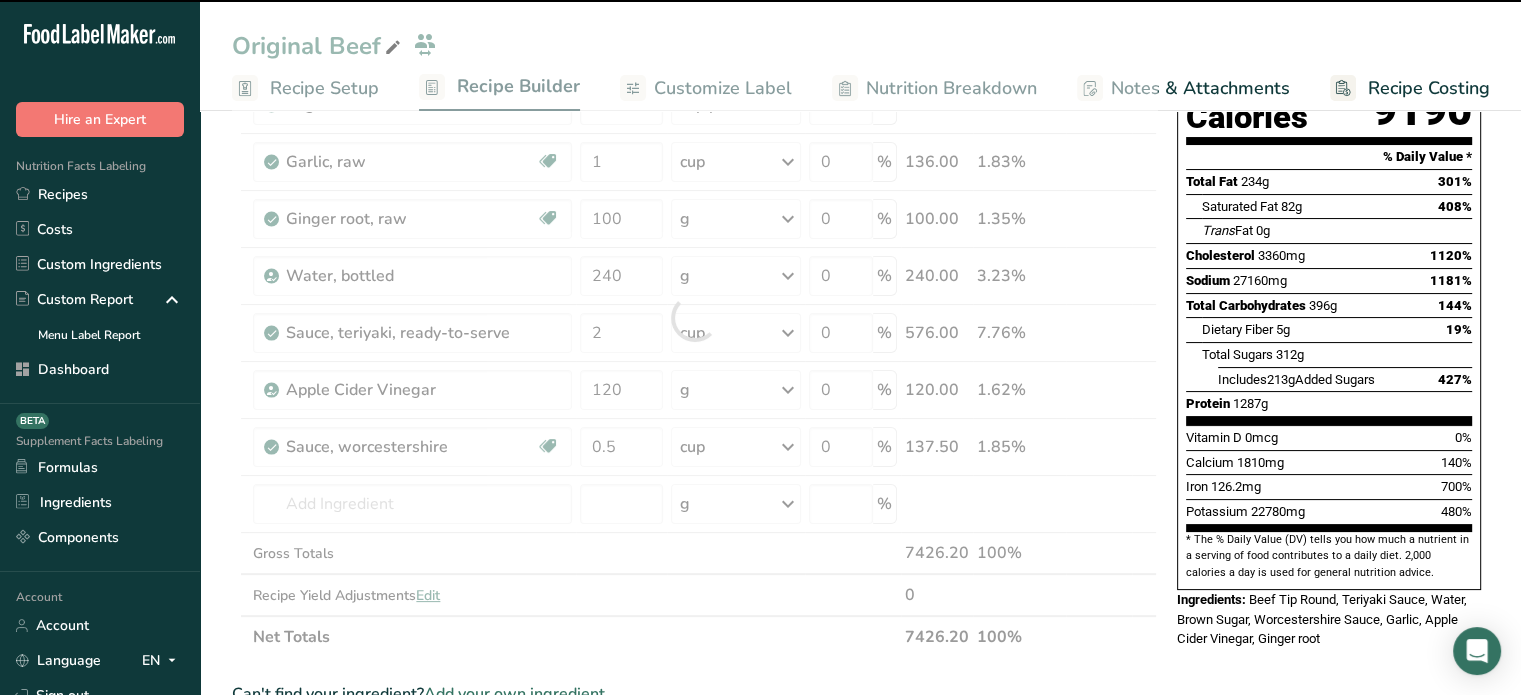 type on "0" 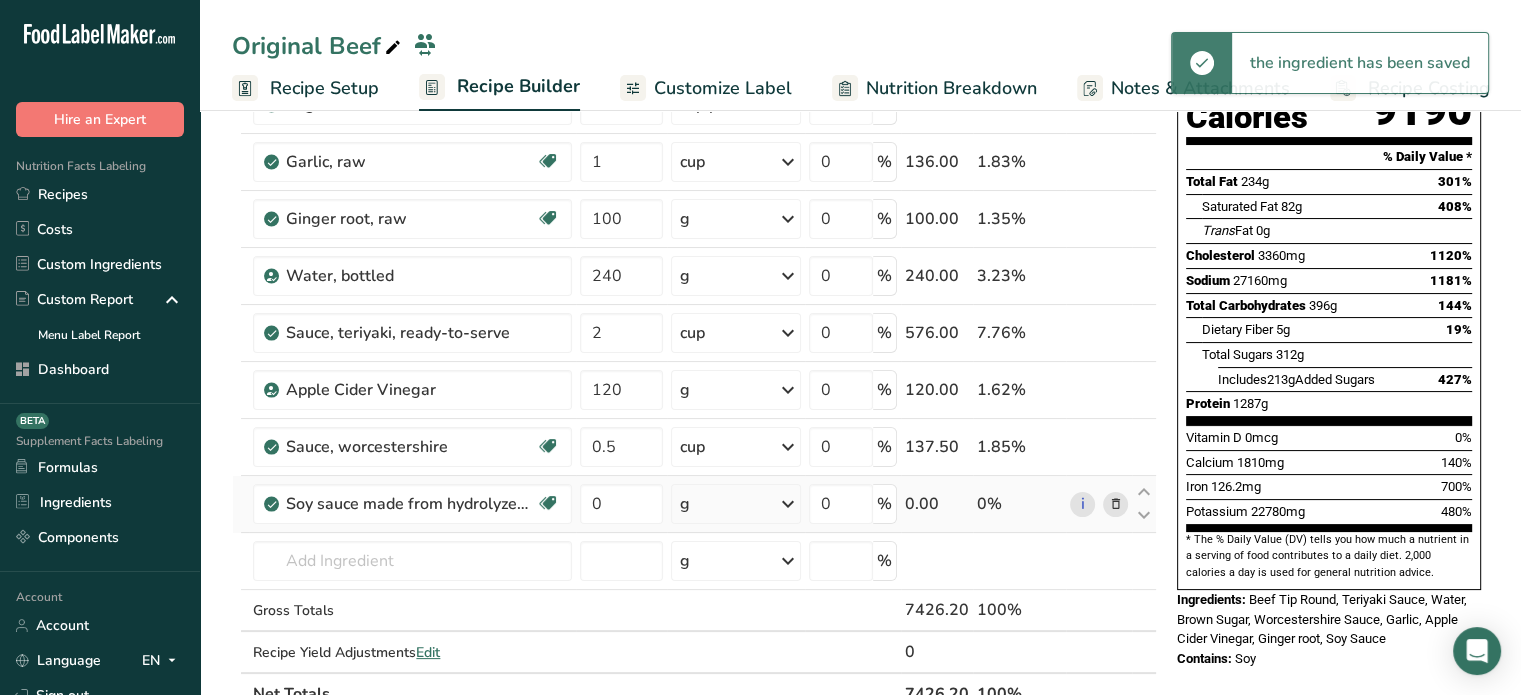 click on "g" at bounding box center (736, 504) 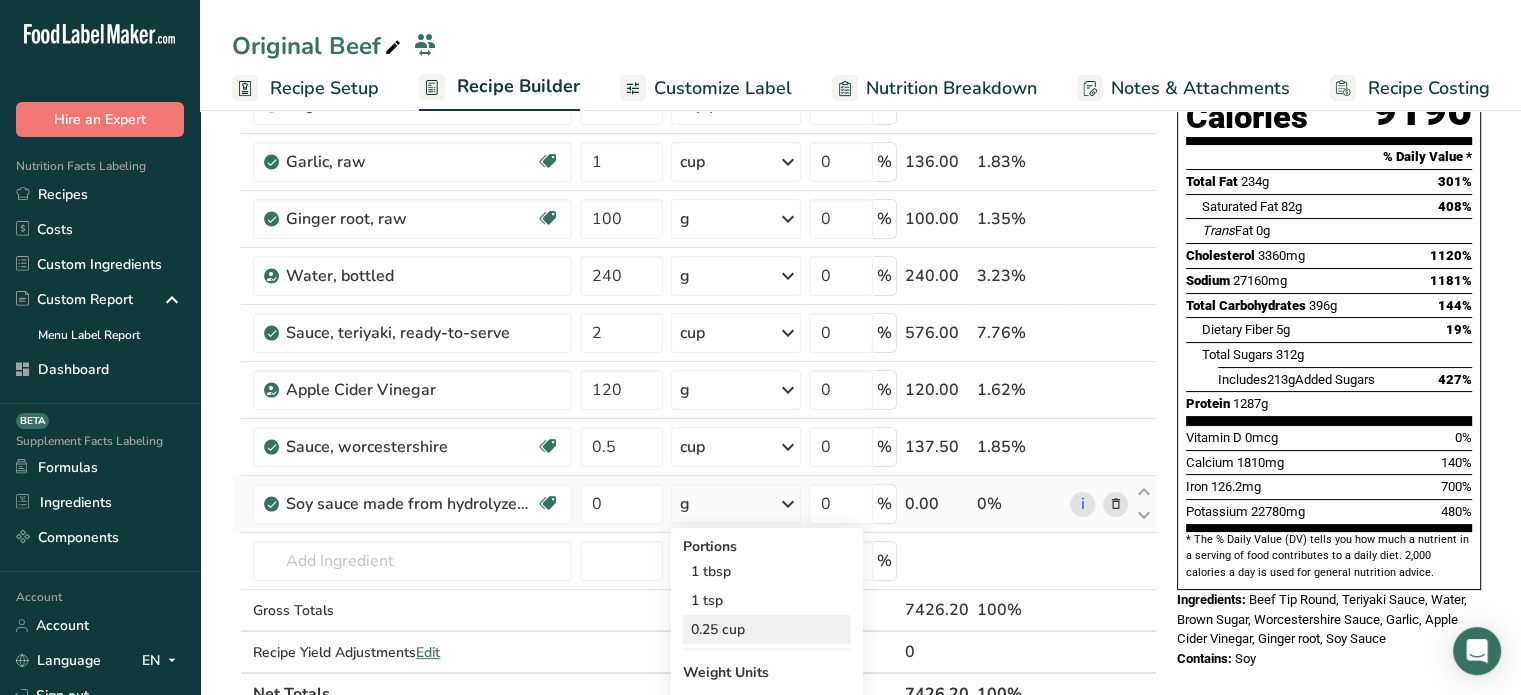 click on "0.25 cup" at bounding box center [767, 629] 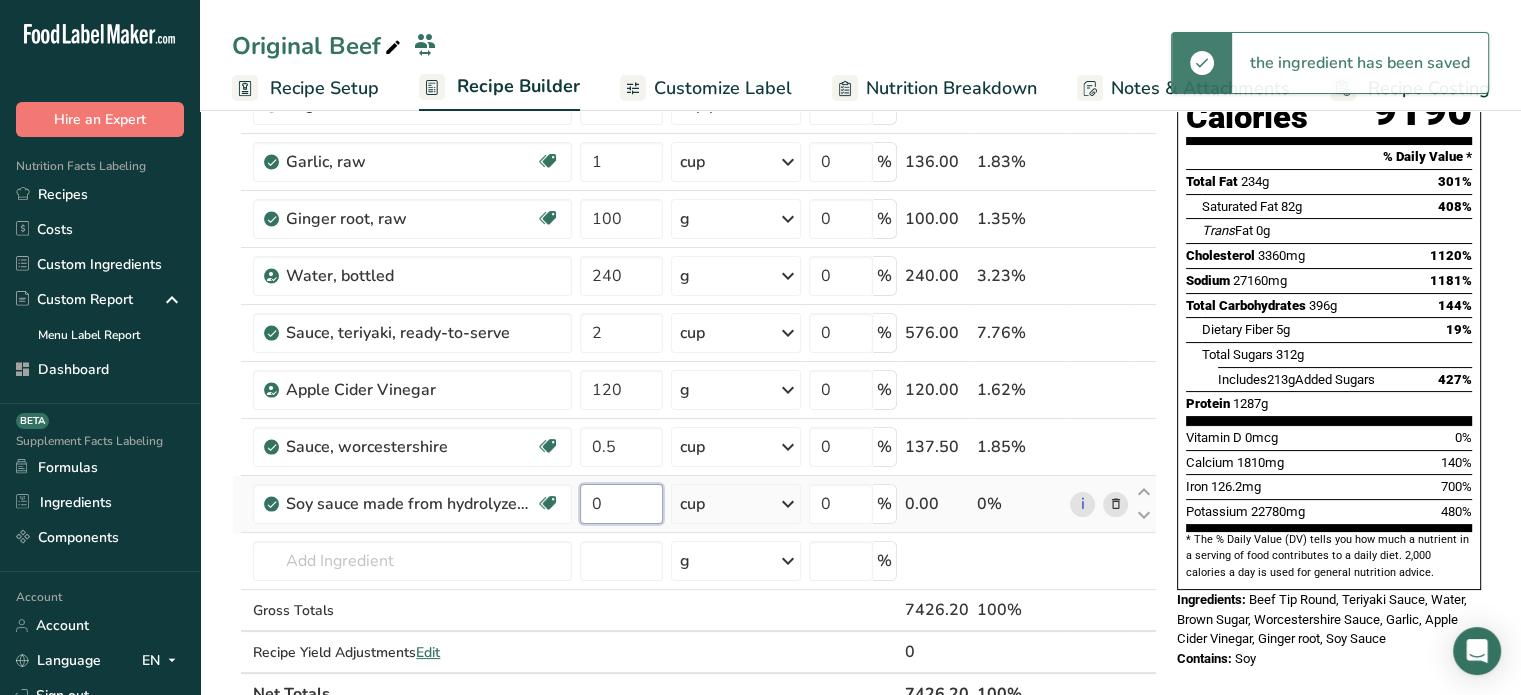click on "0" at bounding box center (621, 504) 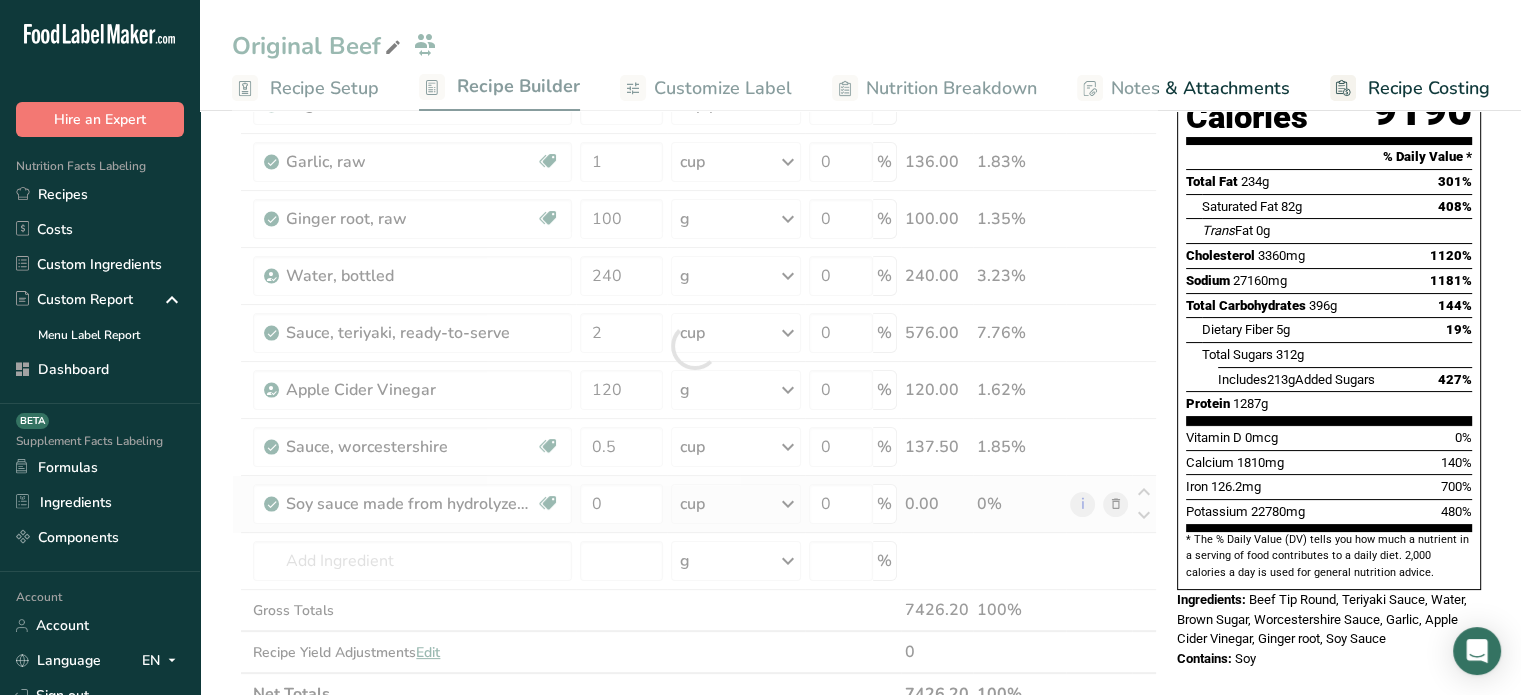 click on "Ingredient *
Amount *
Unit *
Waste *   .a-a{fill:#347362;}.b-a{fill:#fff;}          Grams
Percentage
Beef, round, tip round, roast, separable lean only, trimmed to 0" fat, all grades, raw
Dairy free
Gluten free
Soy free
13
lb
Portions
4 oz
1 roast
Weight Units
g
kg
mg
mcg
lb
oz
See less
Volume Units
l
Volume units require a density conversion. If you know your ingredient's density enter it below. Otherwise, click on "RIA" our AI Regulatory bot - she will be able to help you
lb/ft3
g/cm3
Confirm
mL" at bounding box center [694, 346] 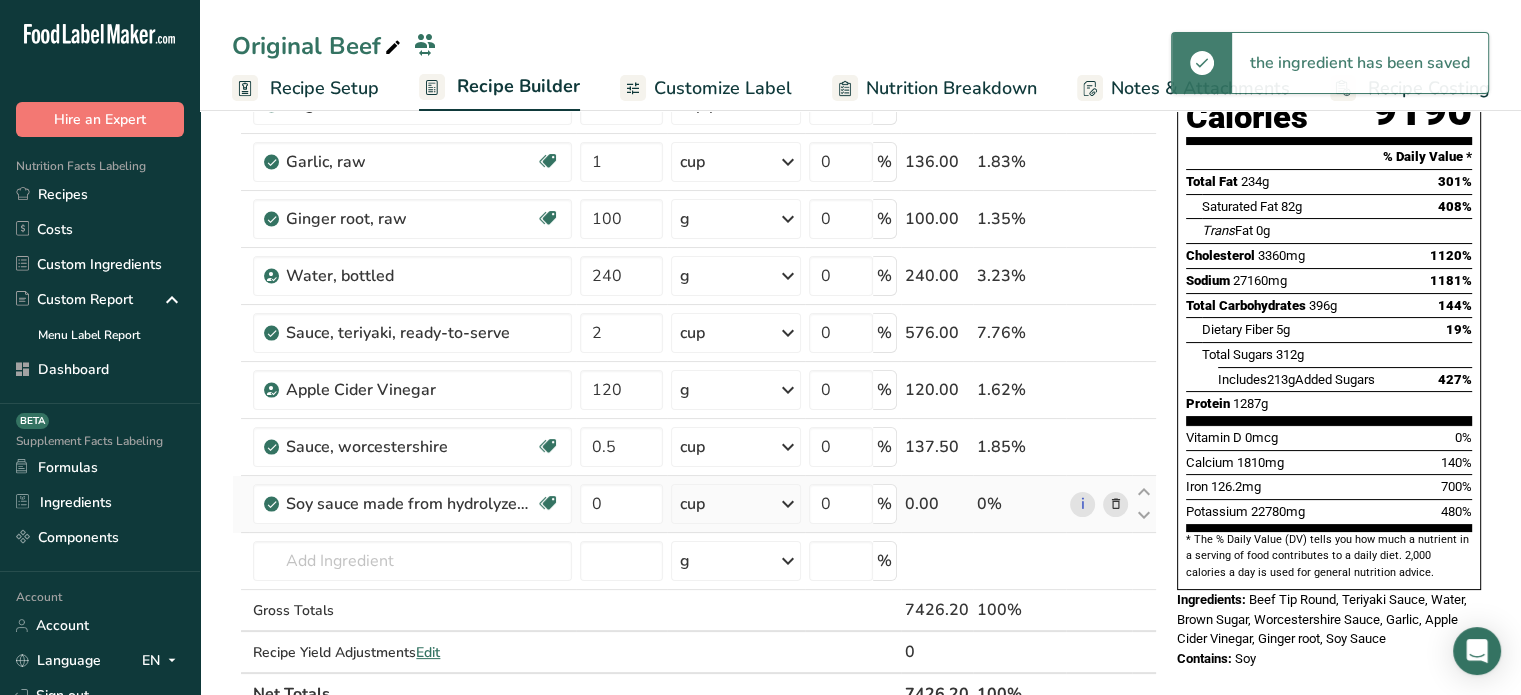 click on "cup" at bounding box center [736, 504] 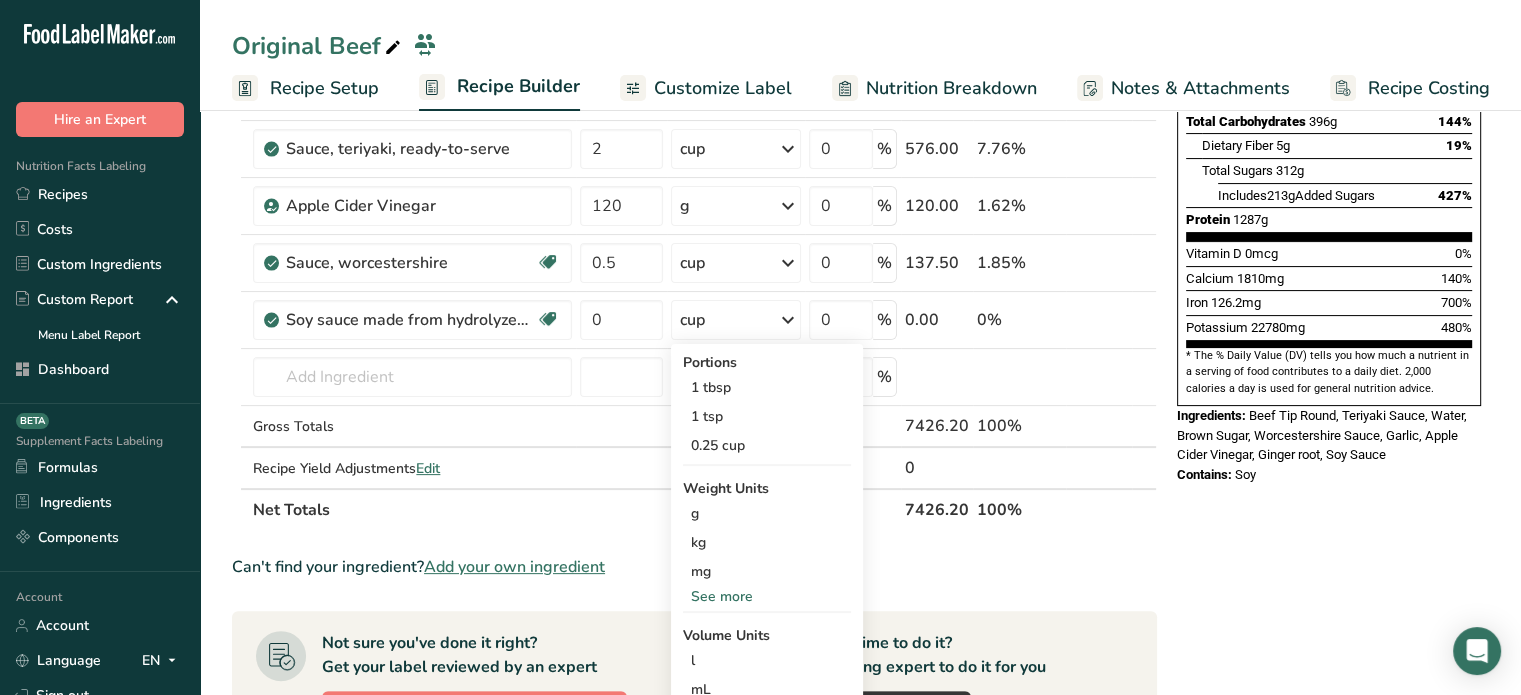 scroll, scrollTop: 440, scrollLeft: 0, axis: vertical 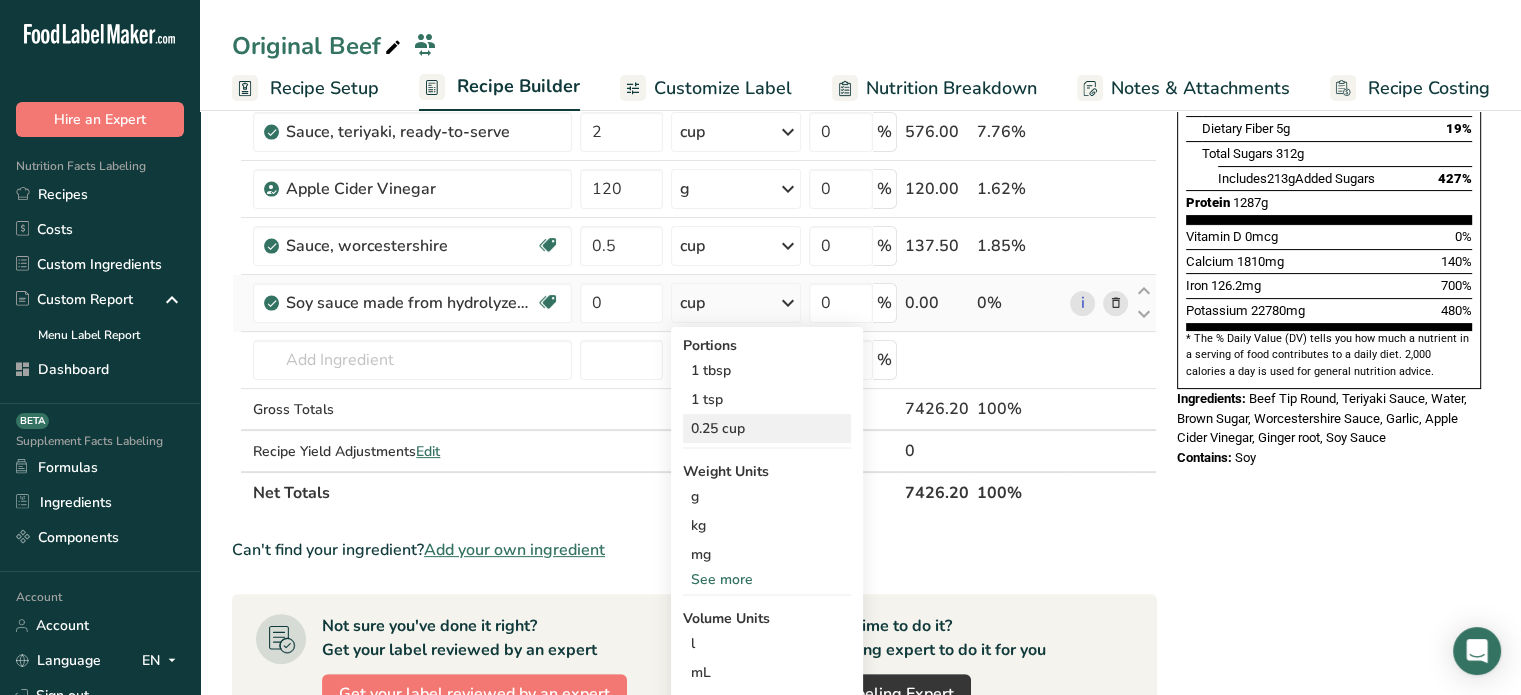 click on "0.25 cup" at bounding box center [767, 428] 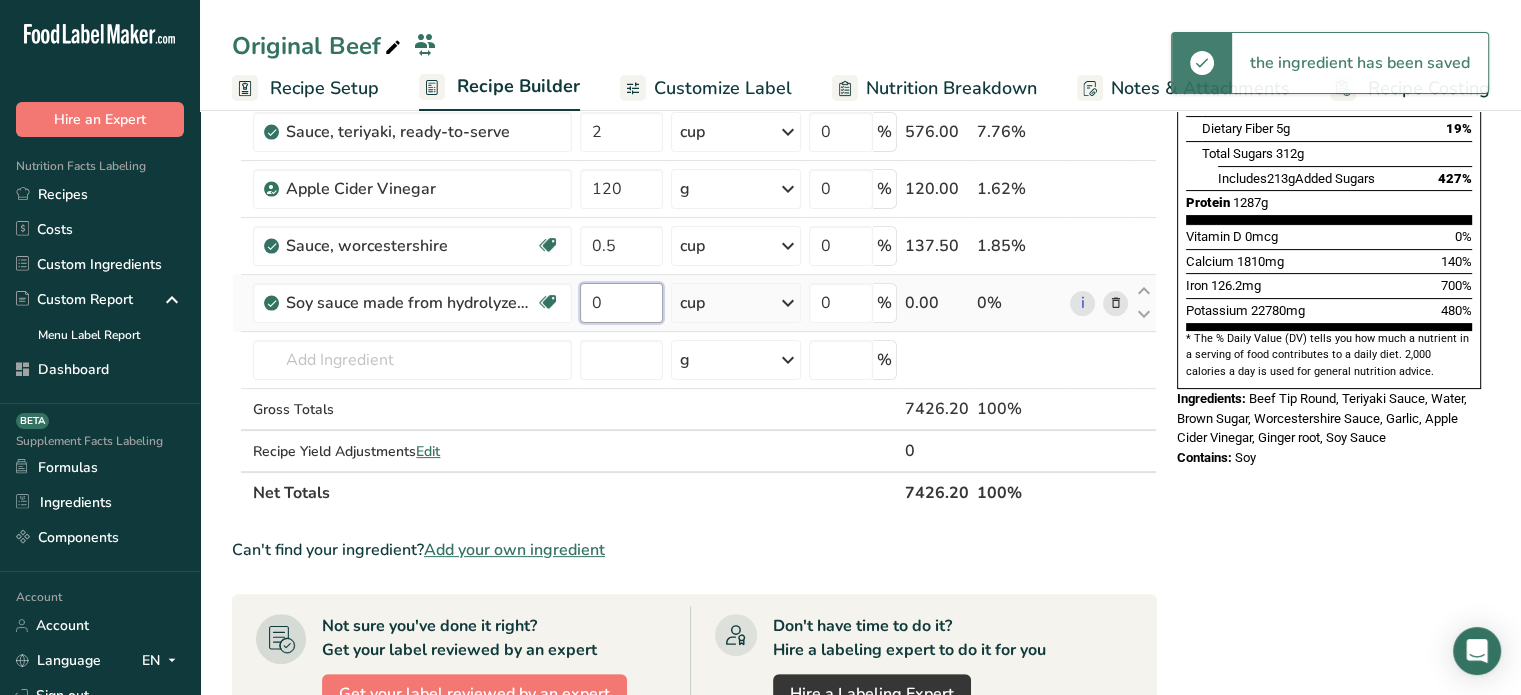click on "0" at bounding box center [621, 303] 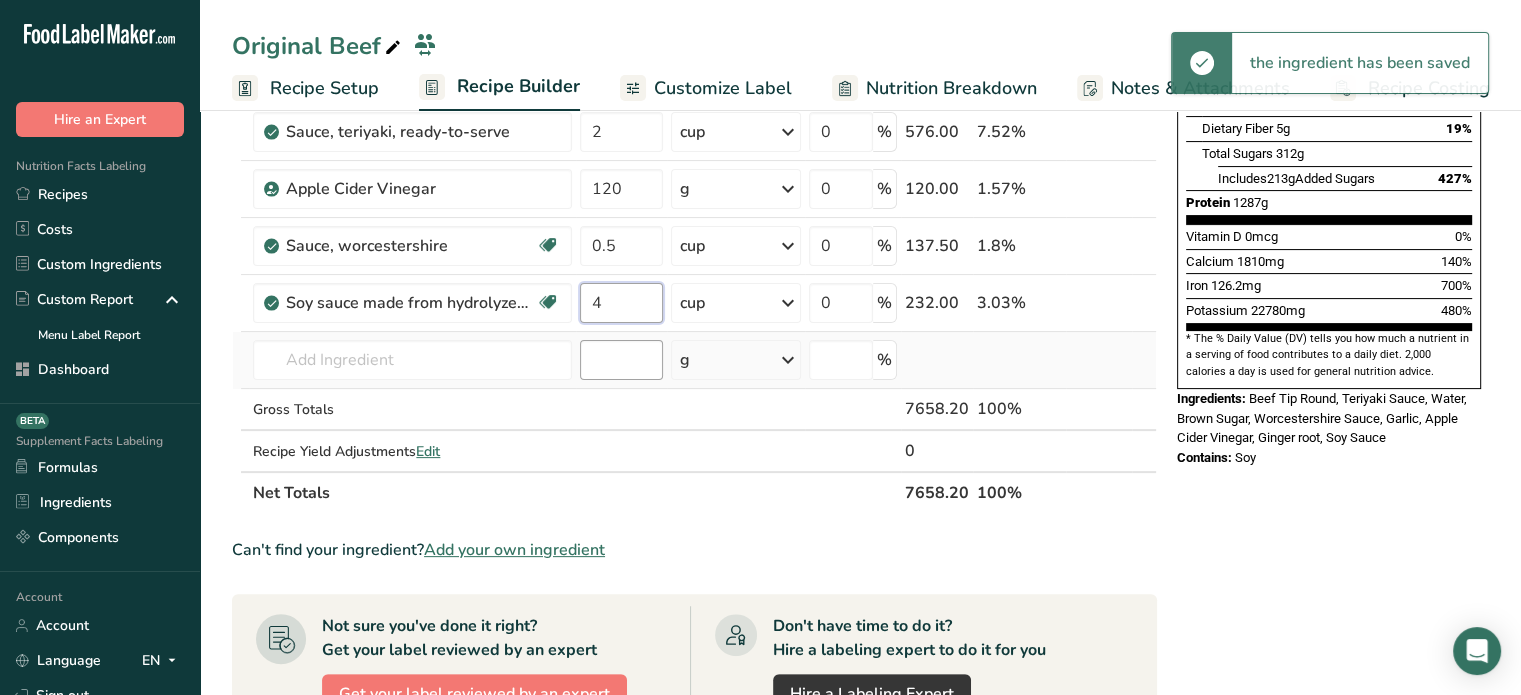 type on "4" 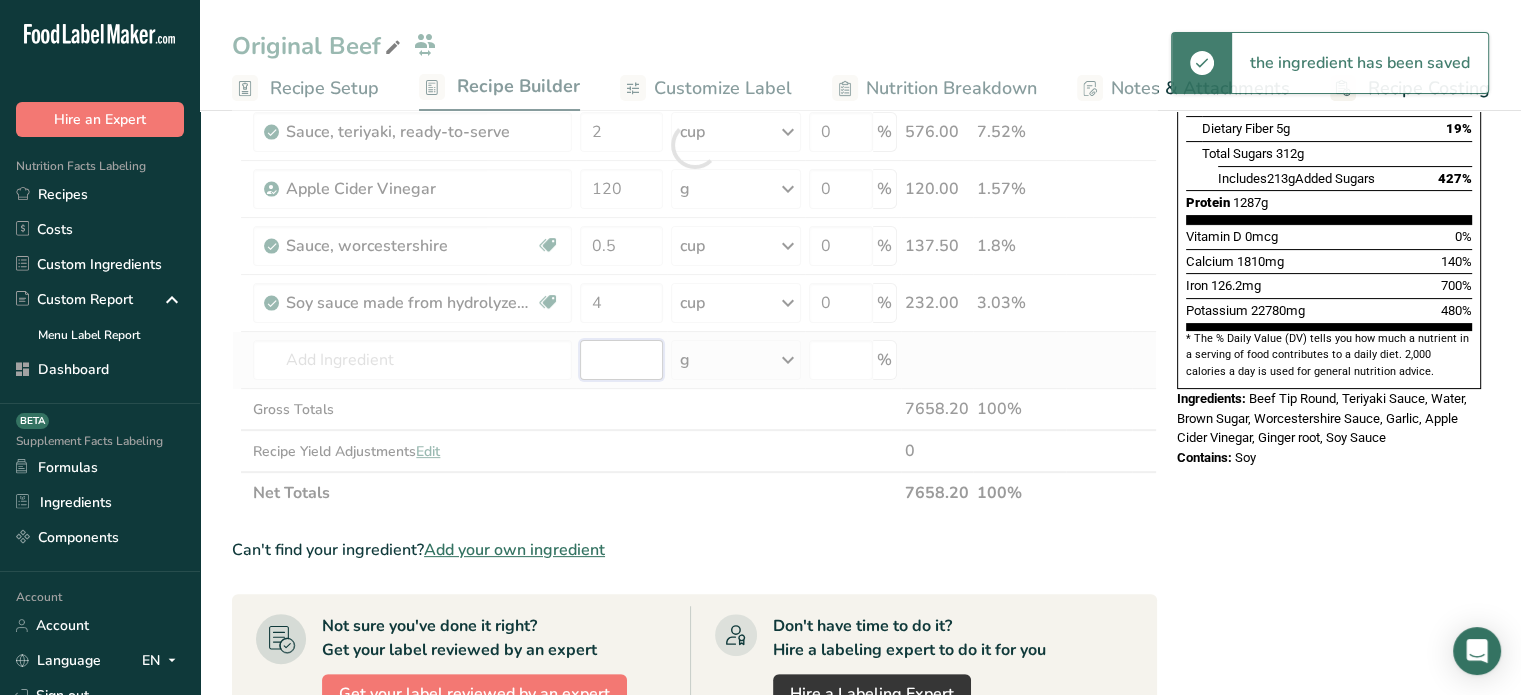 click on "Ingredient *
Amount *
Unit *
Waste *   .a-a{fill:#347362;}.b-a{fill:#fff;}          Grams
Percentage
Beef, round, tip round, roast, separable lean only, trimmed to 0" fat, all grades, raw
Dairy free
Gluten free
Soy free
13
lb
Portions
4 oz
1 roast
Weight Units
g
kg
mg
mcg
lb
oz
See less
Volume Units
l
Volume units require a density conversion. If you know your ingredient's density enter it below. Otherwise, click on "RIA" our AI Regulatory bot - she will be able to help you
lb/ft3
g/cm3
Confirm
mL" at bounding box center (694, 145) 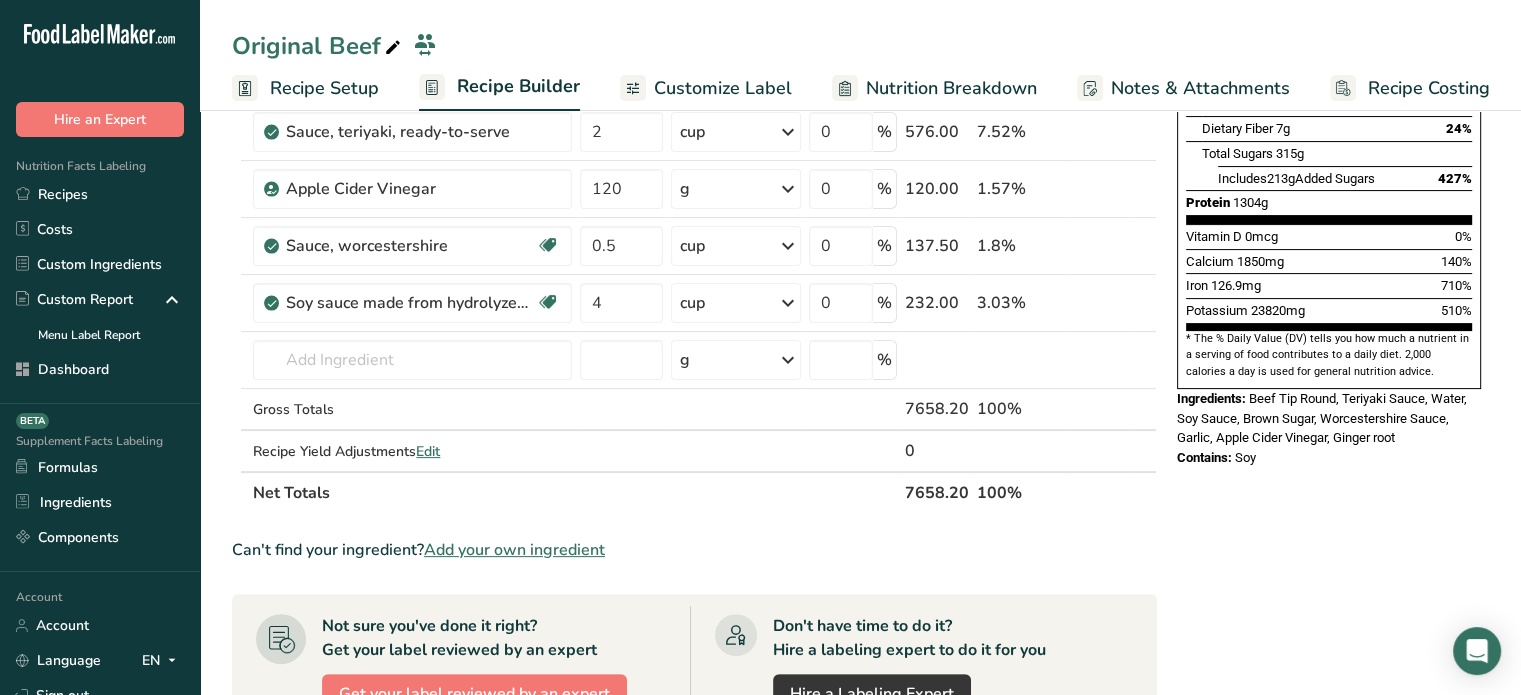 click on "7658.20" at bounding box center (937, 492) 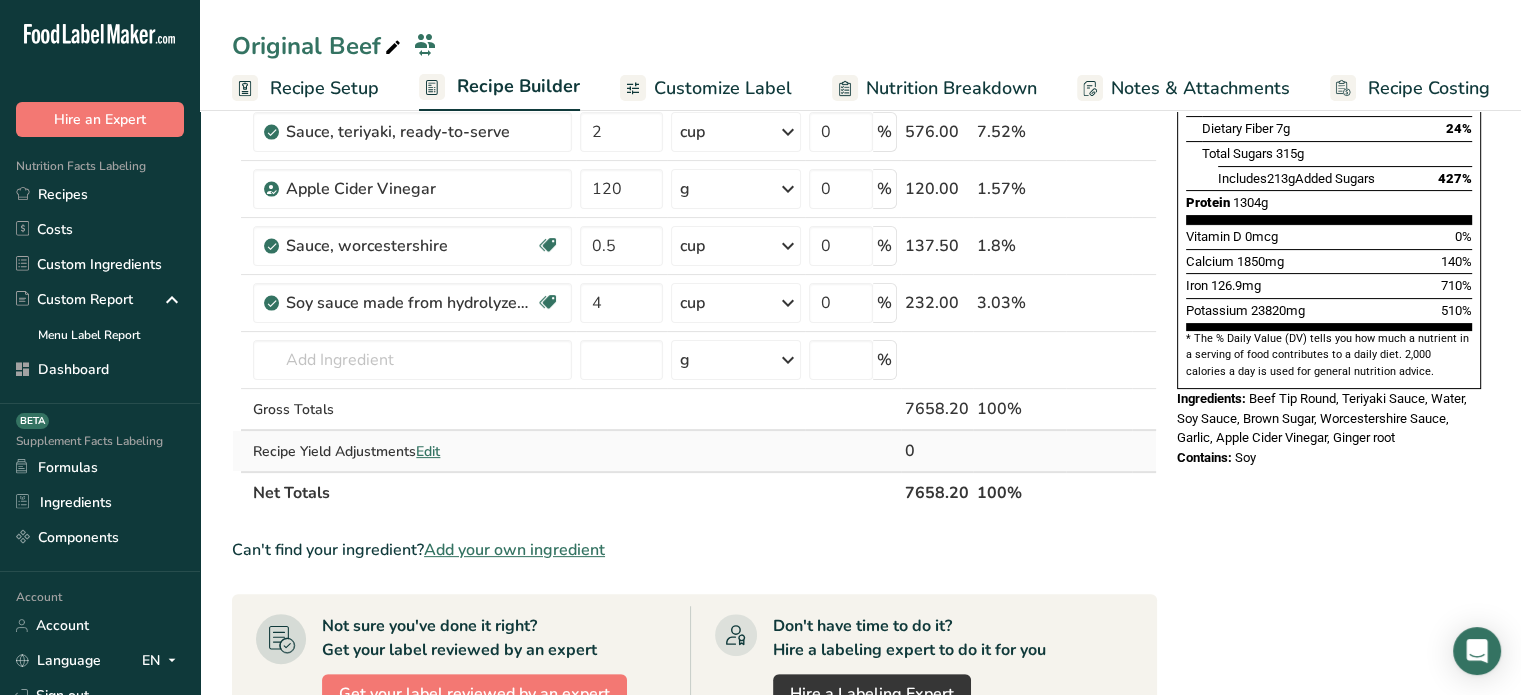 click on "Edit" at bounding box center [428, 451] 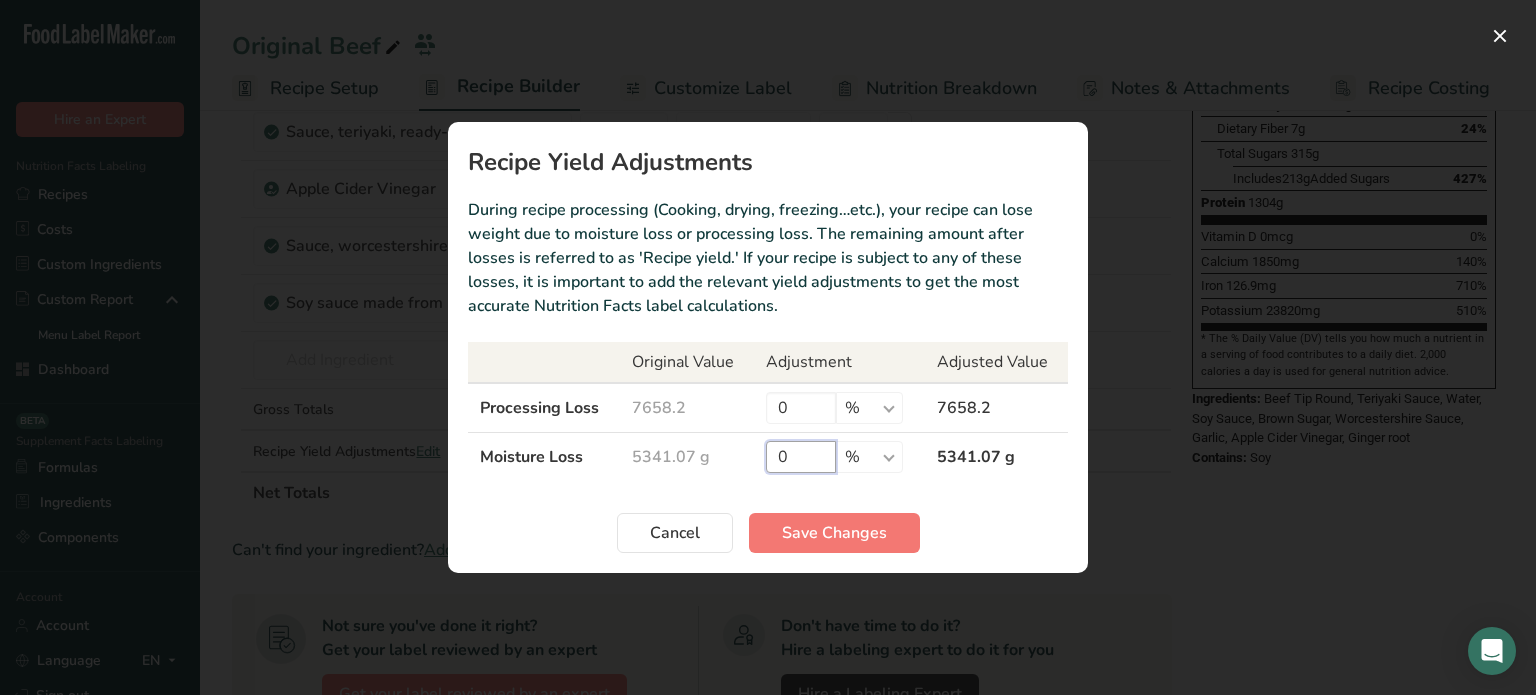 click on "0" at bounding box center (801, 457) 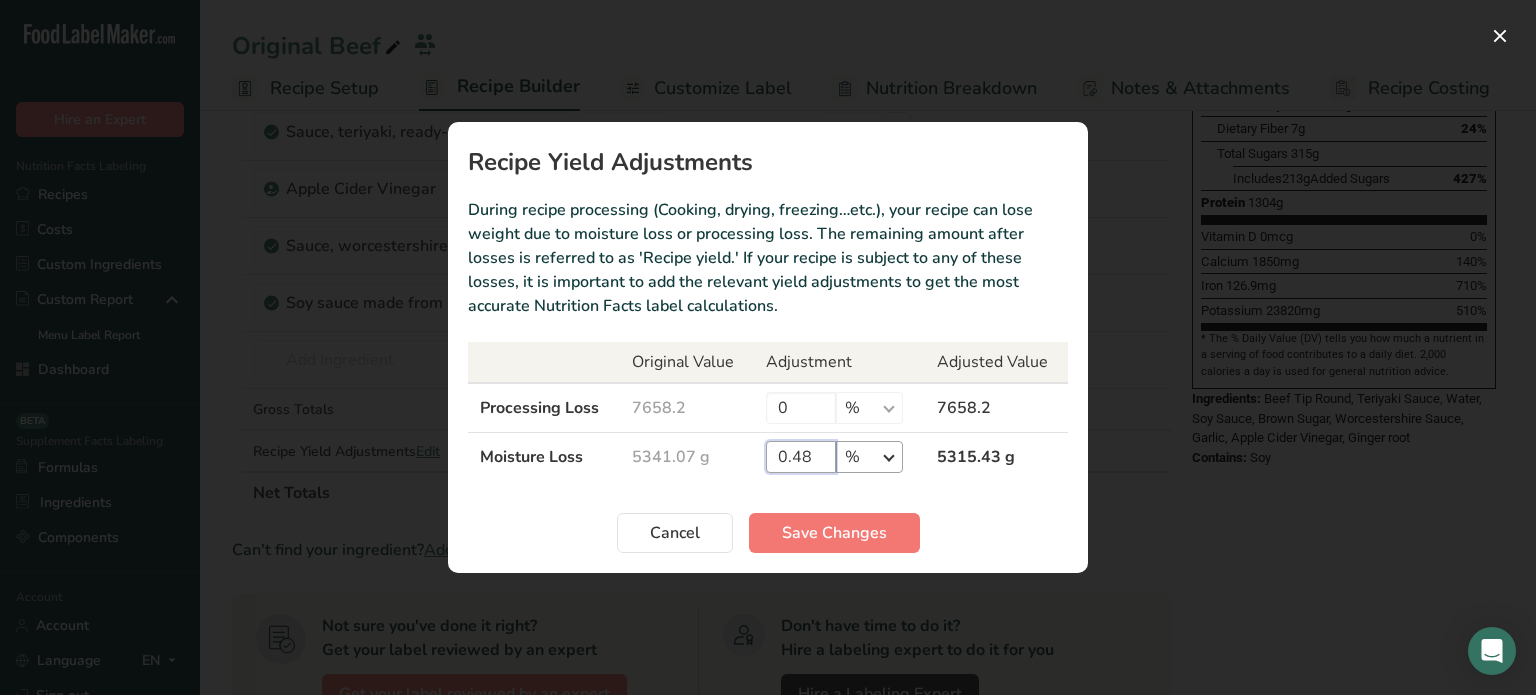 type on "0.48" 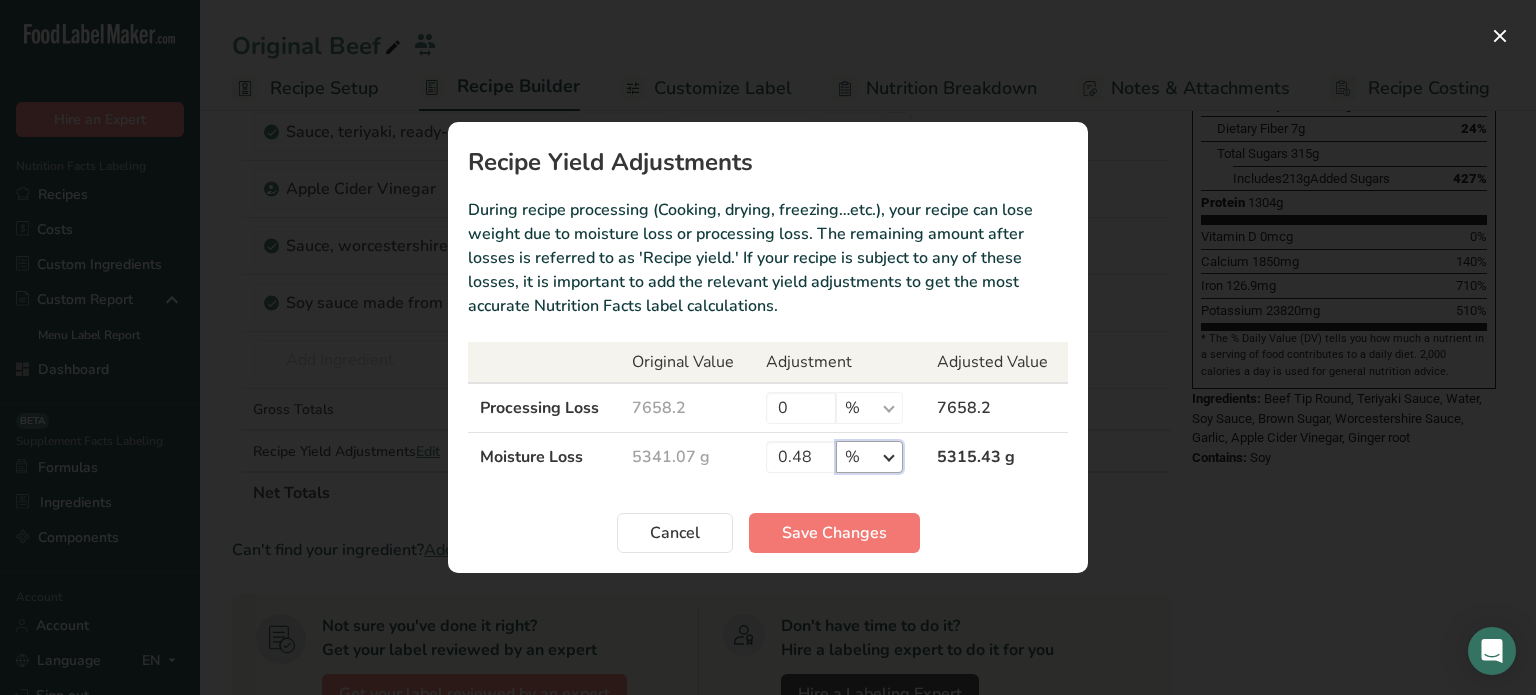 click on "%
g
kg
mg
mcg
lb
oz" at bounding box center [869, 457] 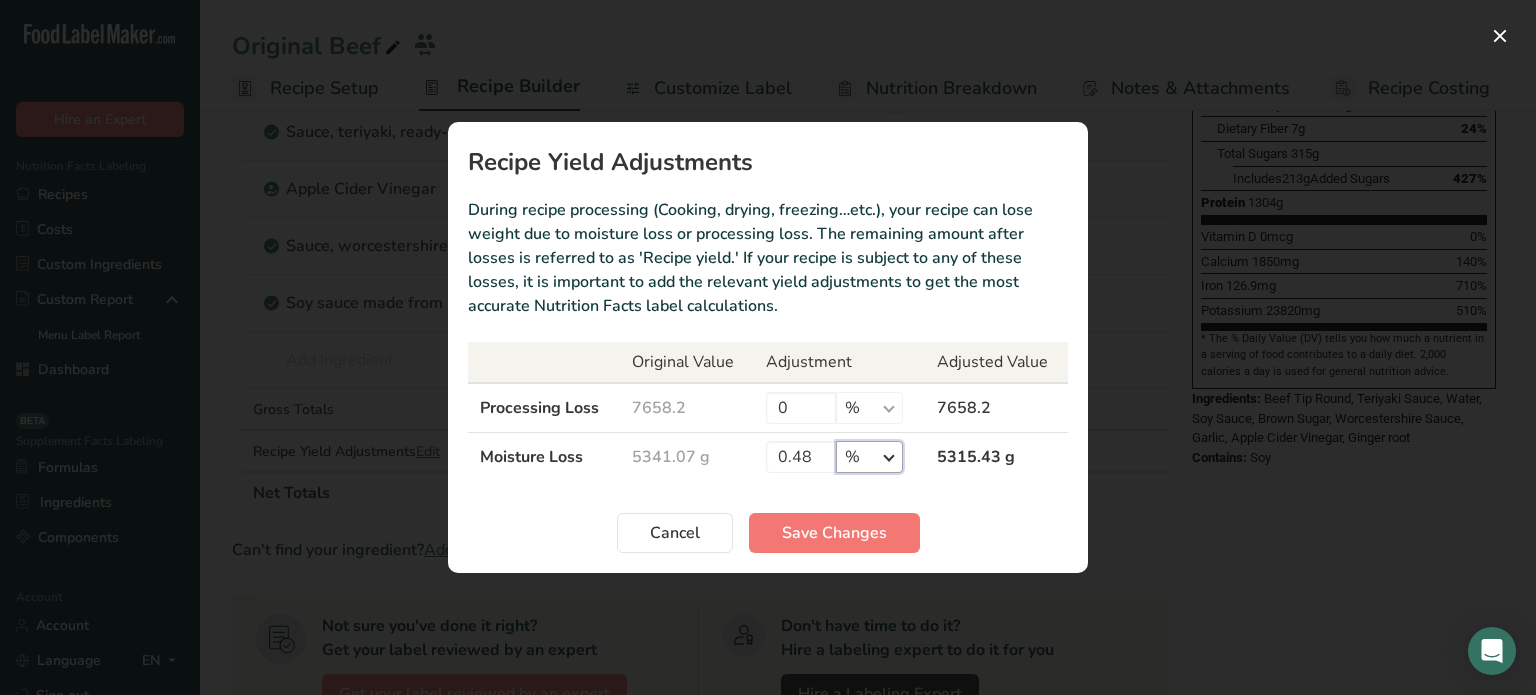 select on "12" 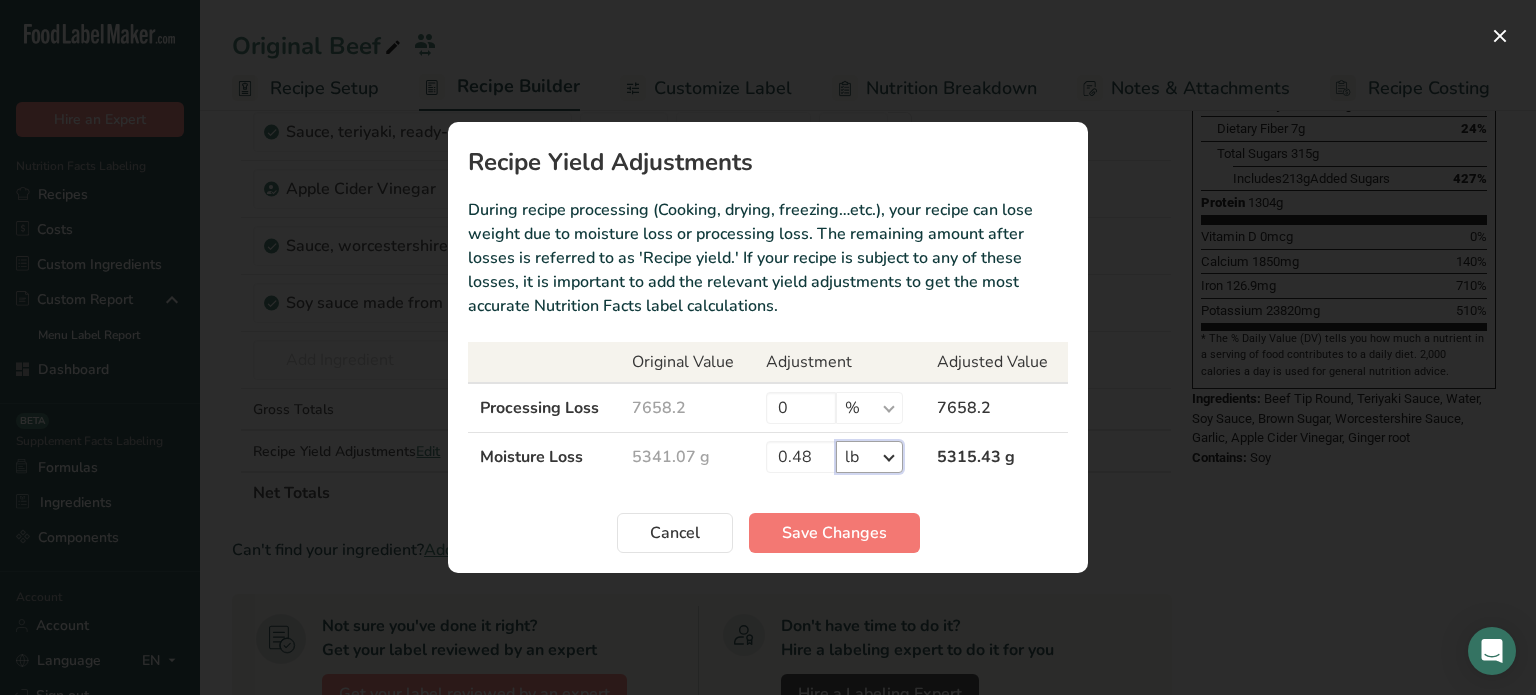 click on "%
g
kg
mg
mcg
lb
oz" at bounding box center (869, 457) 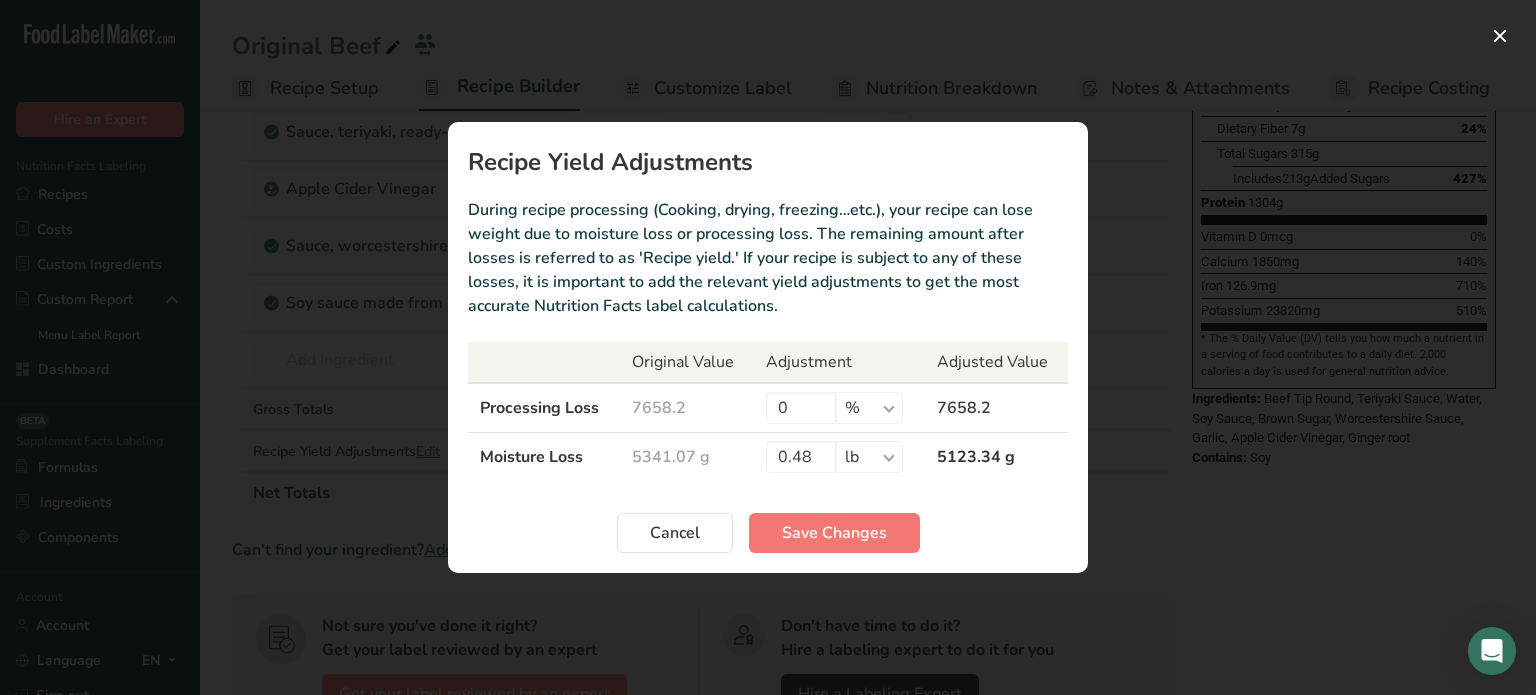 click at bounding box center (768, 347) 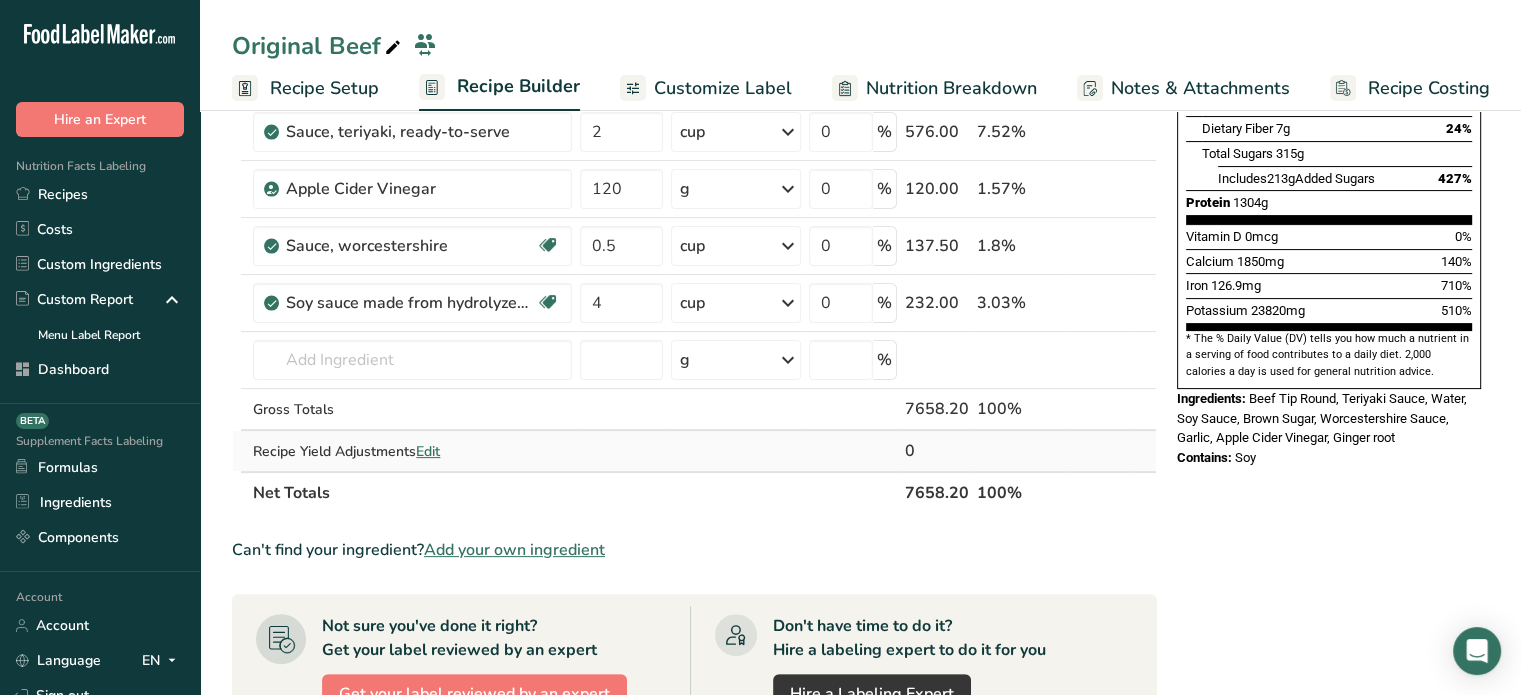 click on "Edit" at bounding box center (428, 451) 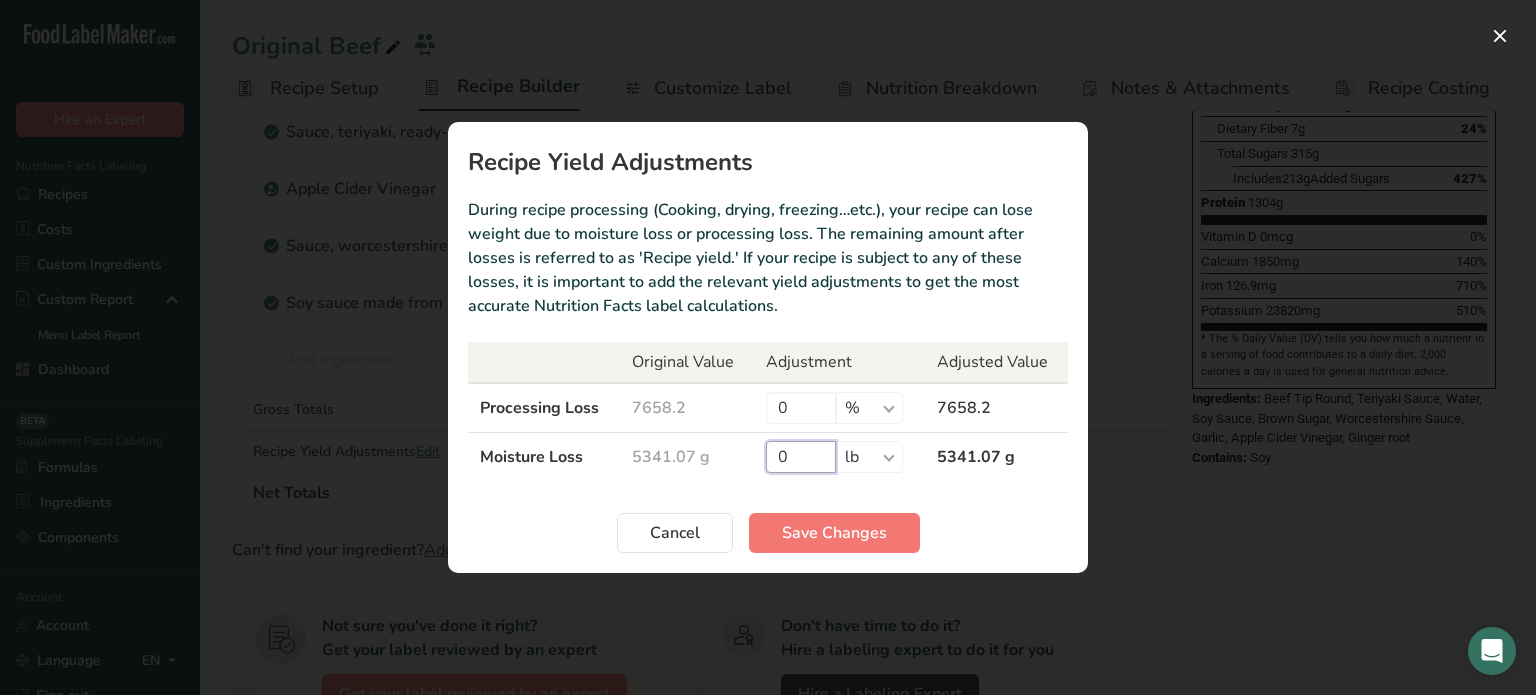 click on "0" at bounding box center (801, 457) 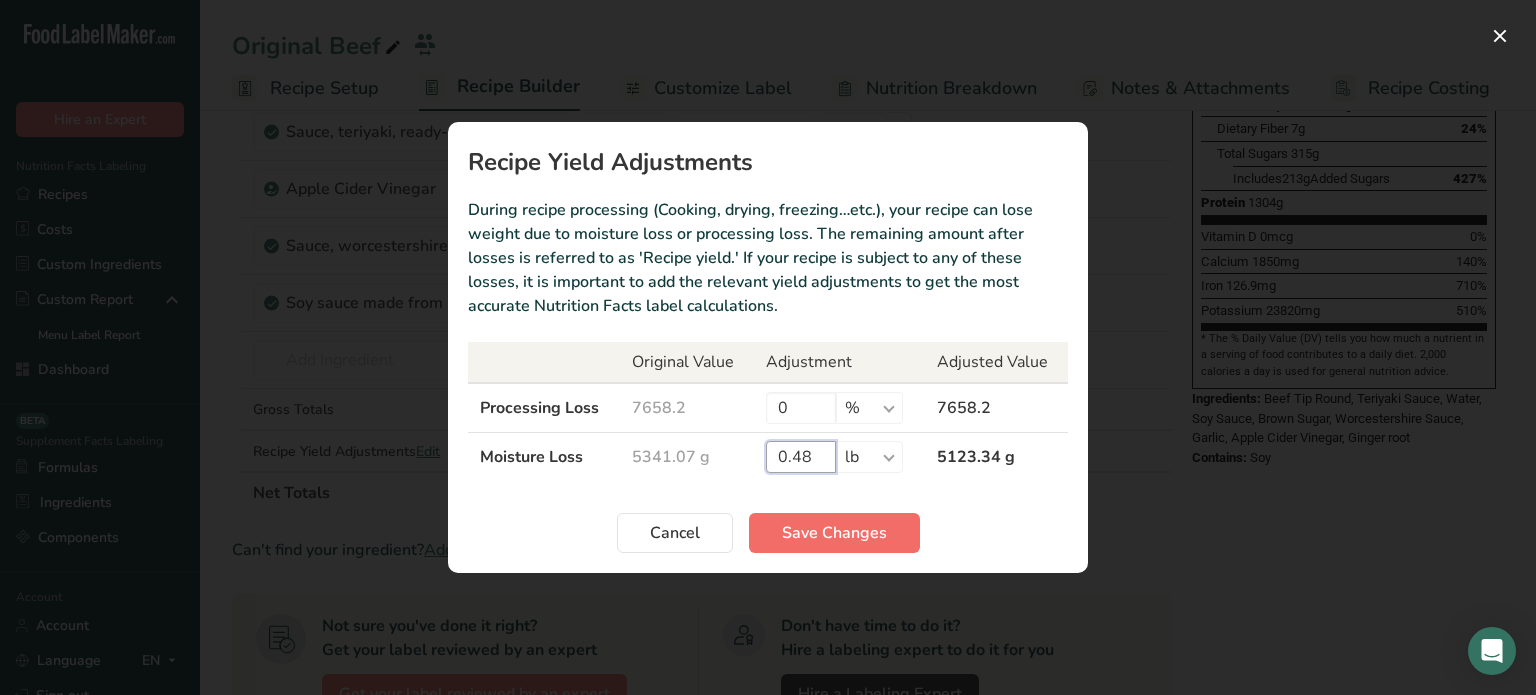 type on "0.48" 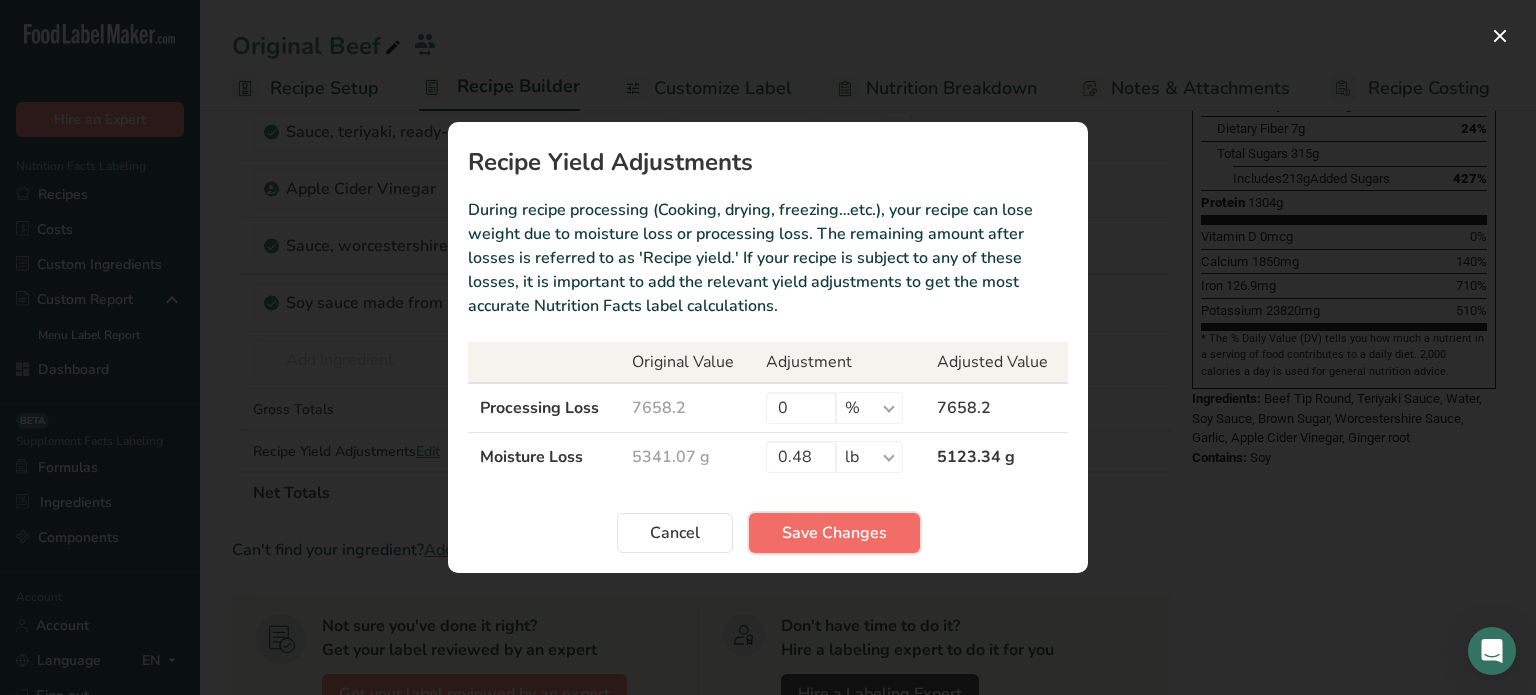 click on "Save Changes" at bounding box center (834, 533) 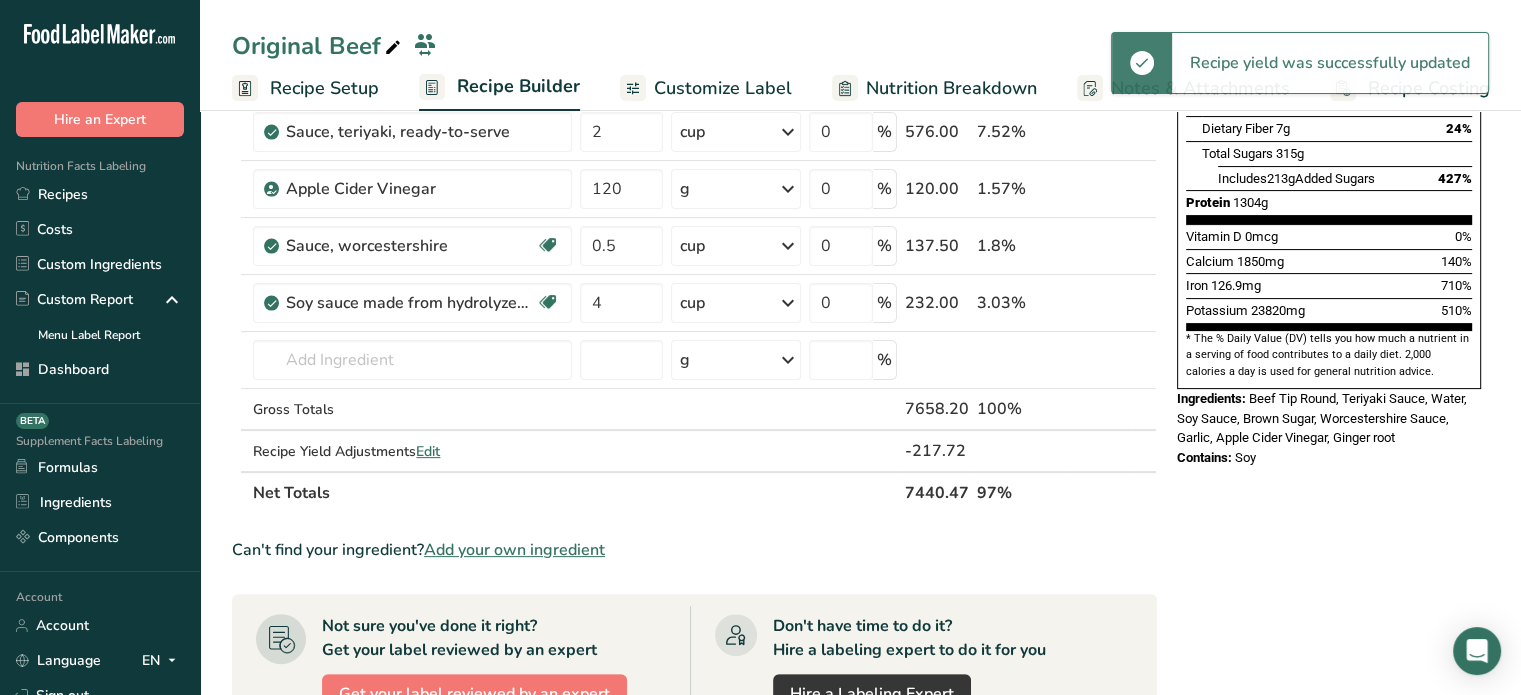 click on "7440.47" at bounding box center (937, 492) 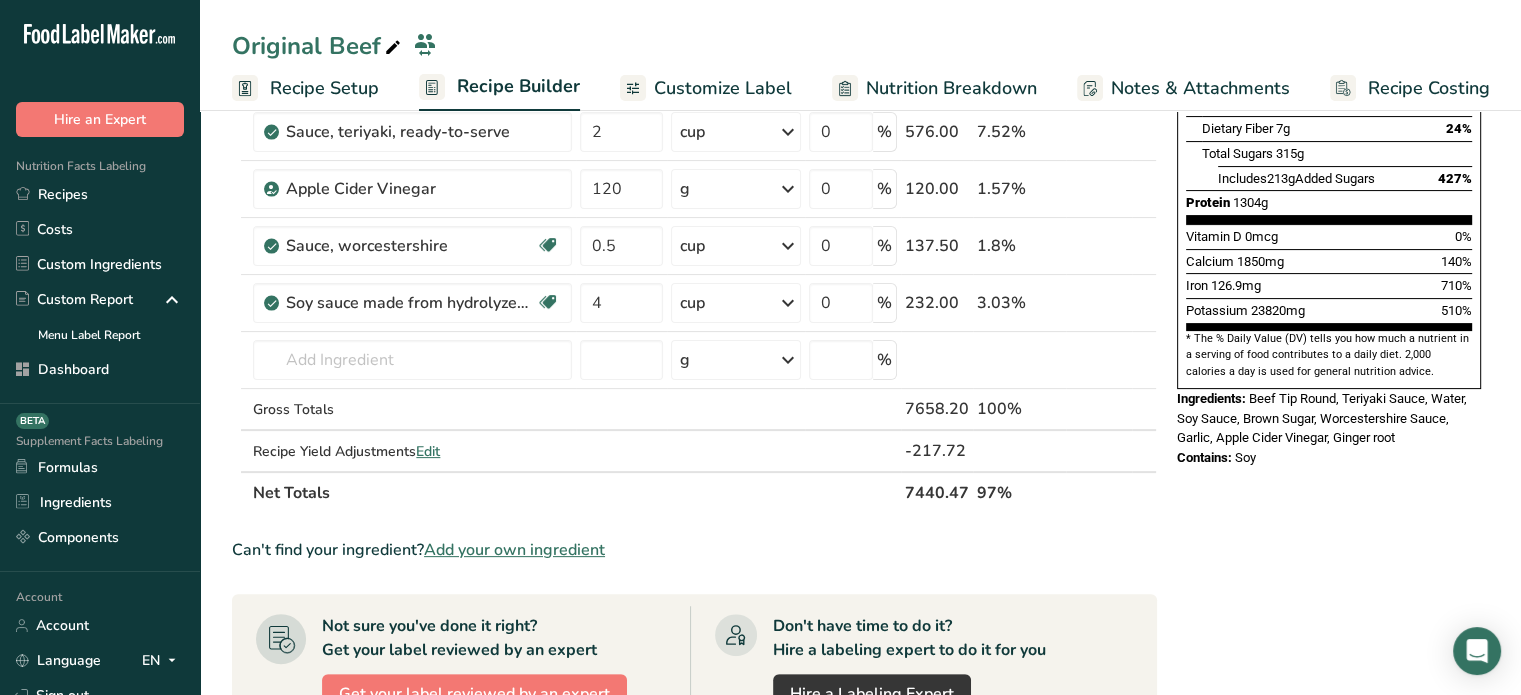 click on "7440.47" at bounding box center [937, 492] 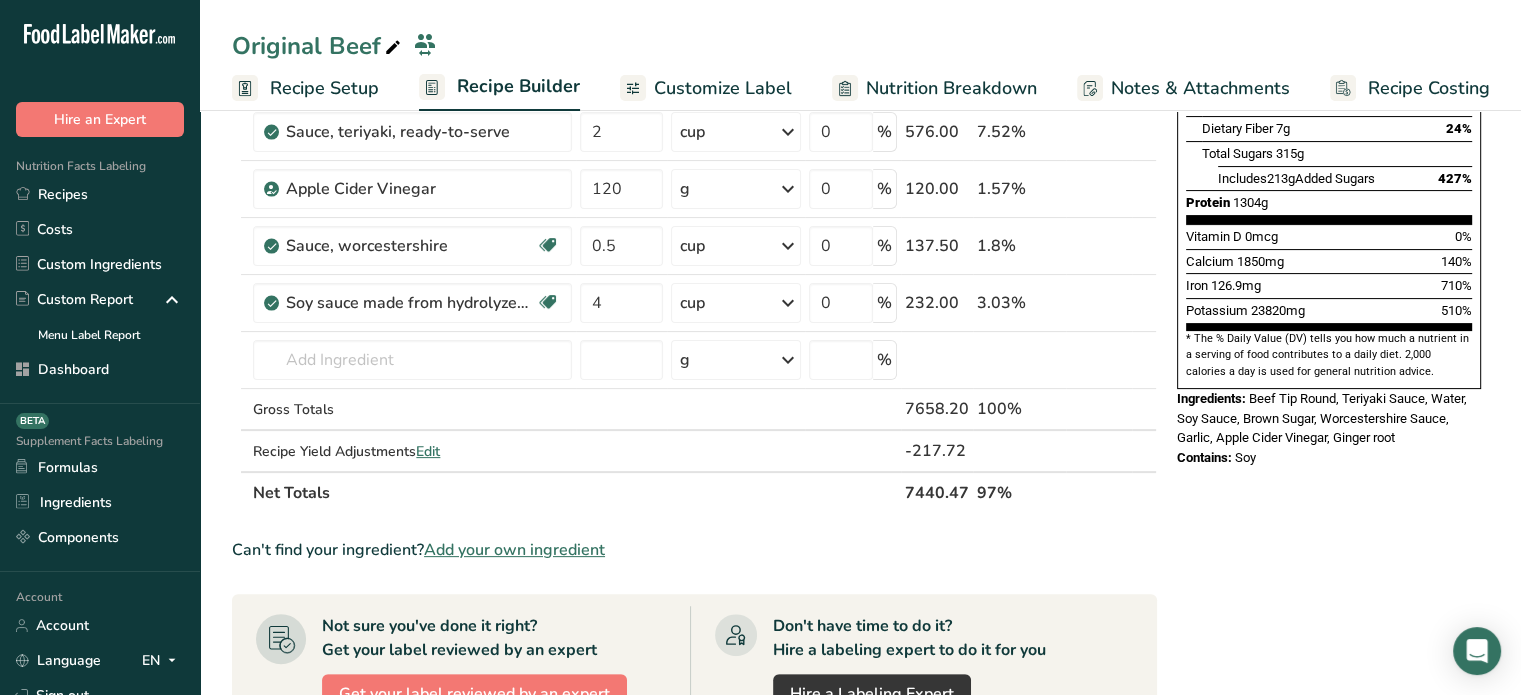 click on "97%" at bounding box center (1019, 492) 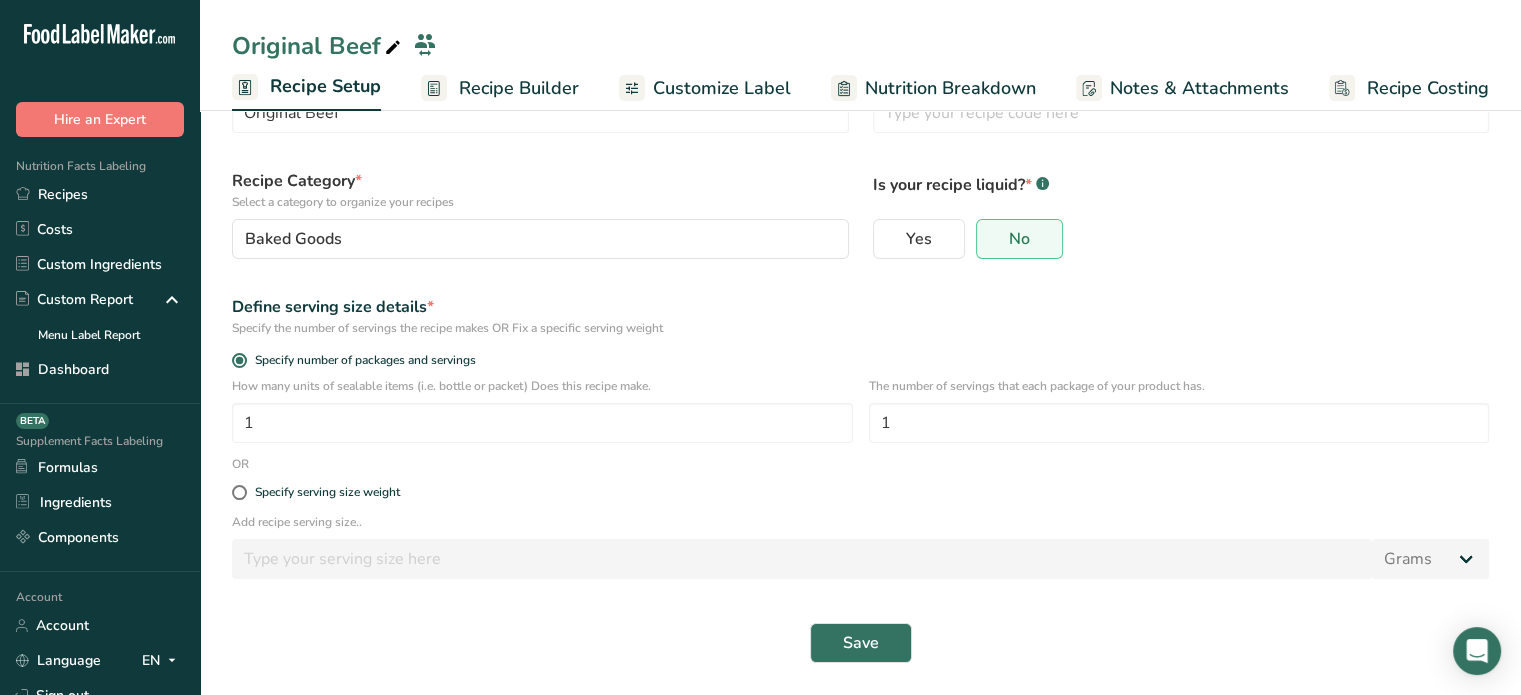 scroll, scrollTop: 95, scrollLeft: 0, axis: vertical 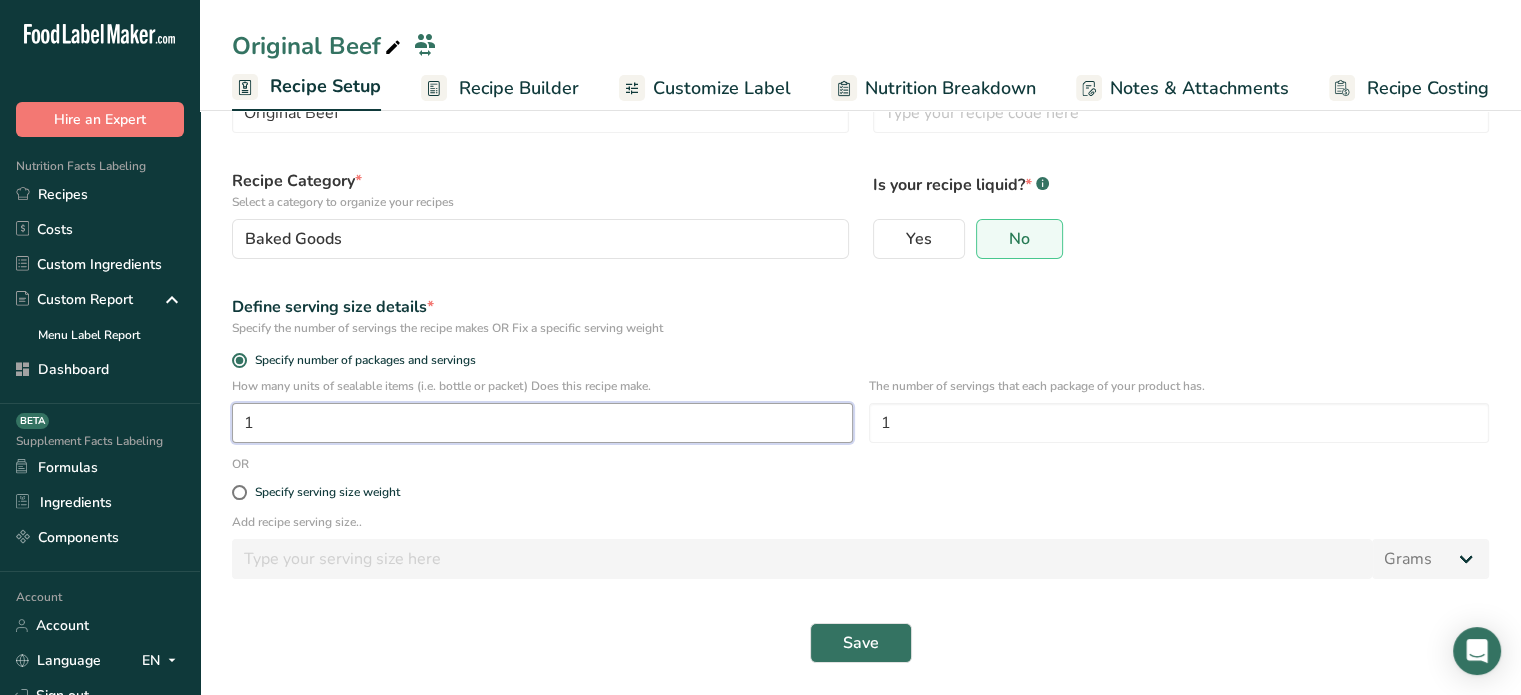 click on "1" at bounding box center [542, 423] 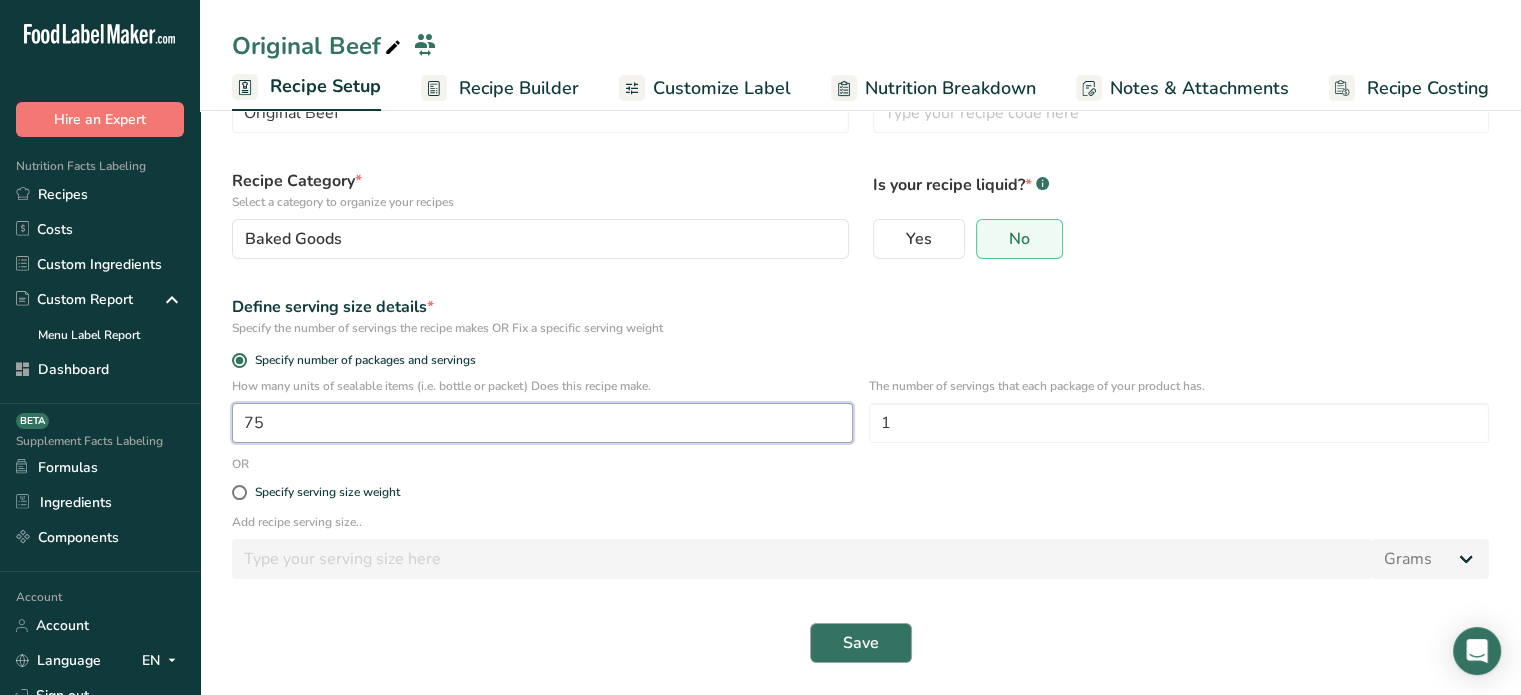 type on "75" 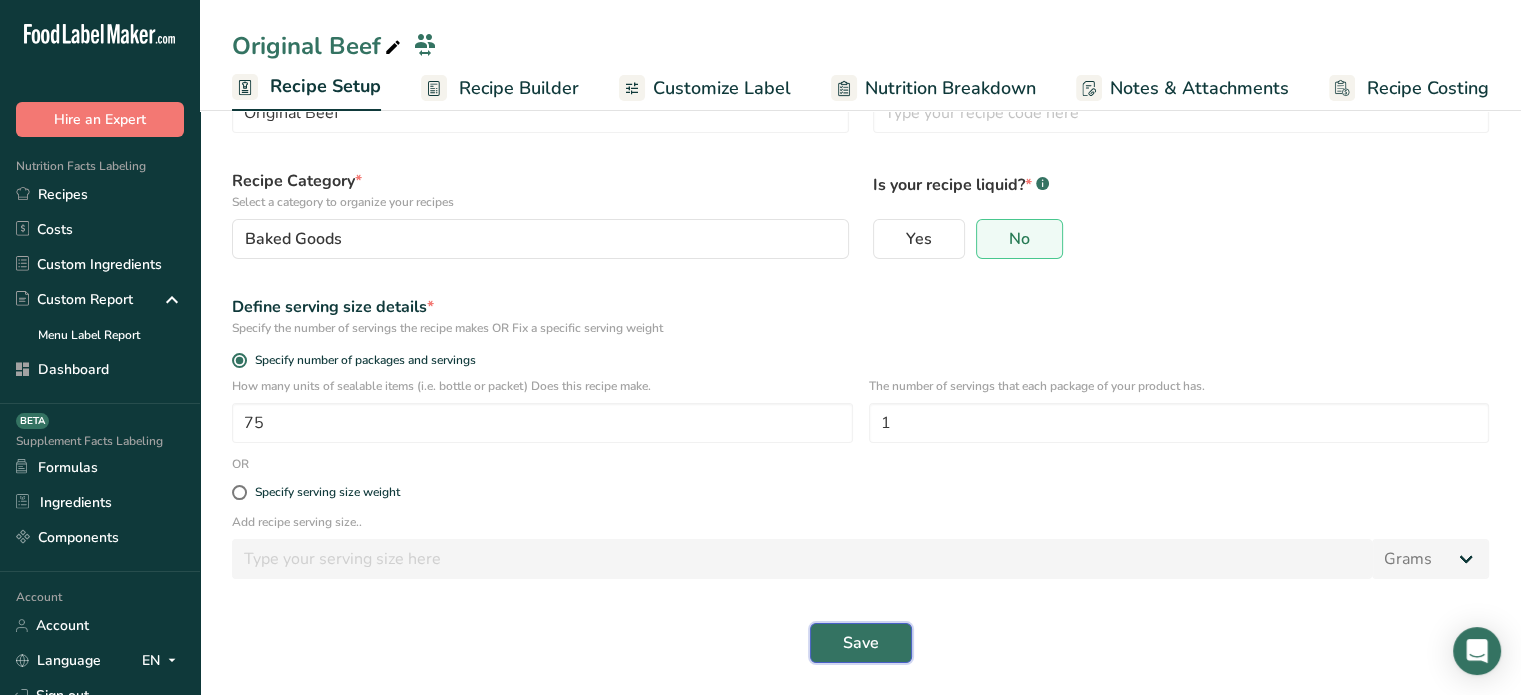 click on "Save" at bounding box center [861, 643] 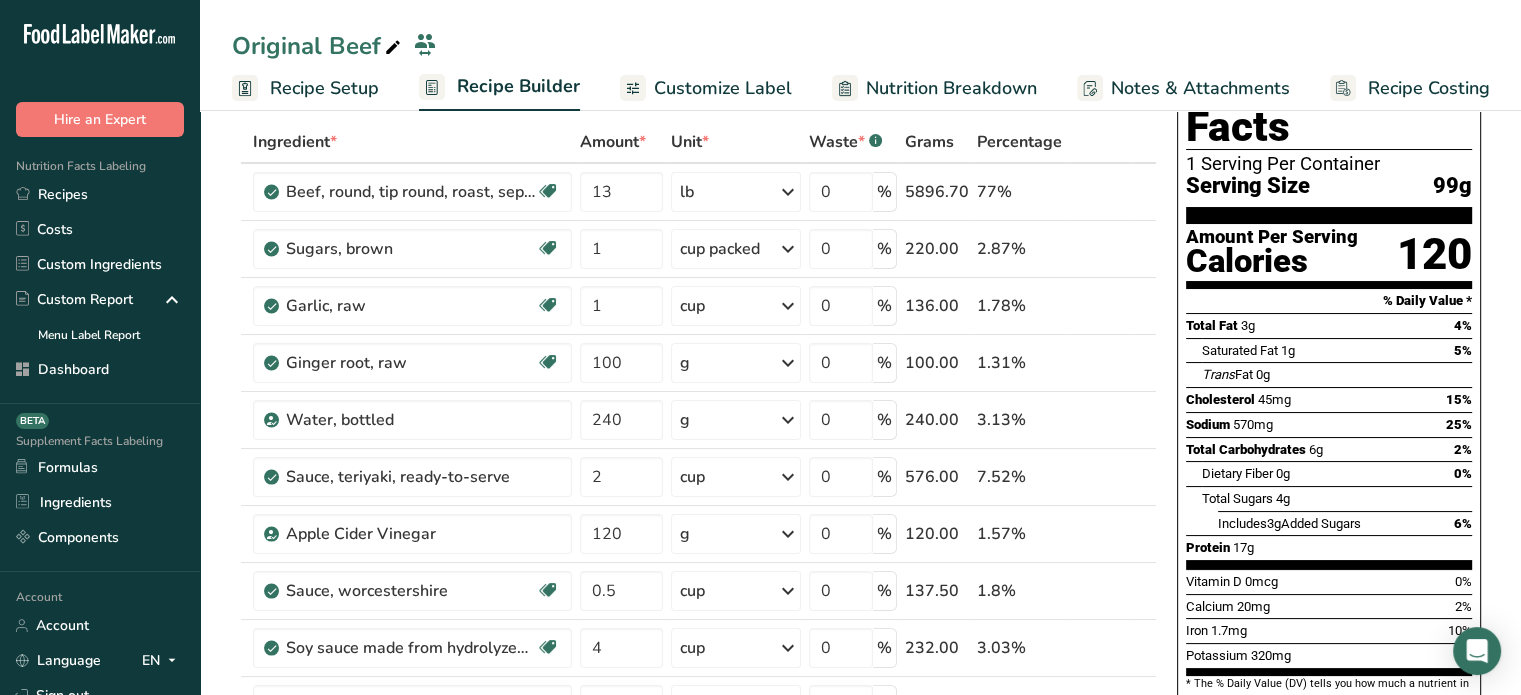 scroll, scrollTop: 0, scrollLeft: 0, axis: both 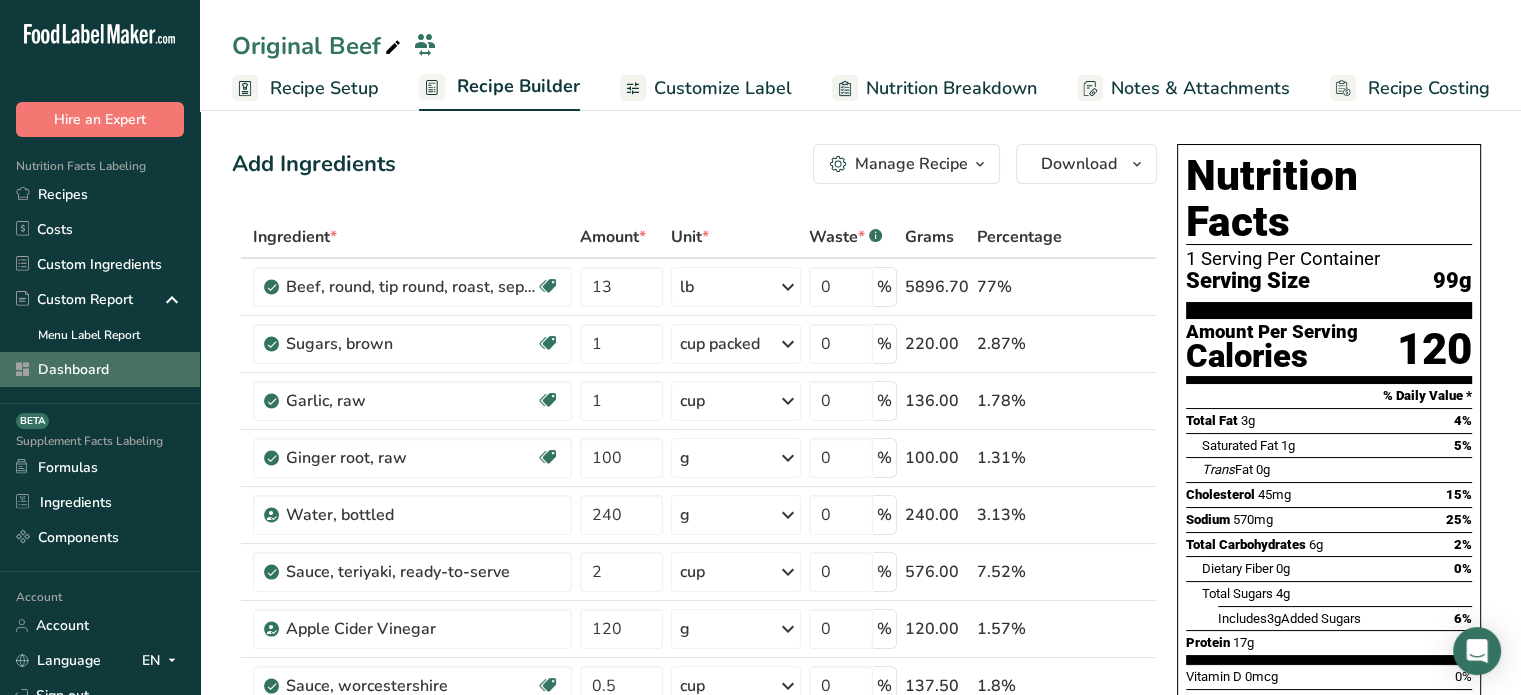 click on "Dashboard" at bounding box center (100, 369) 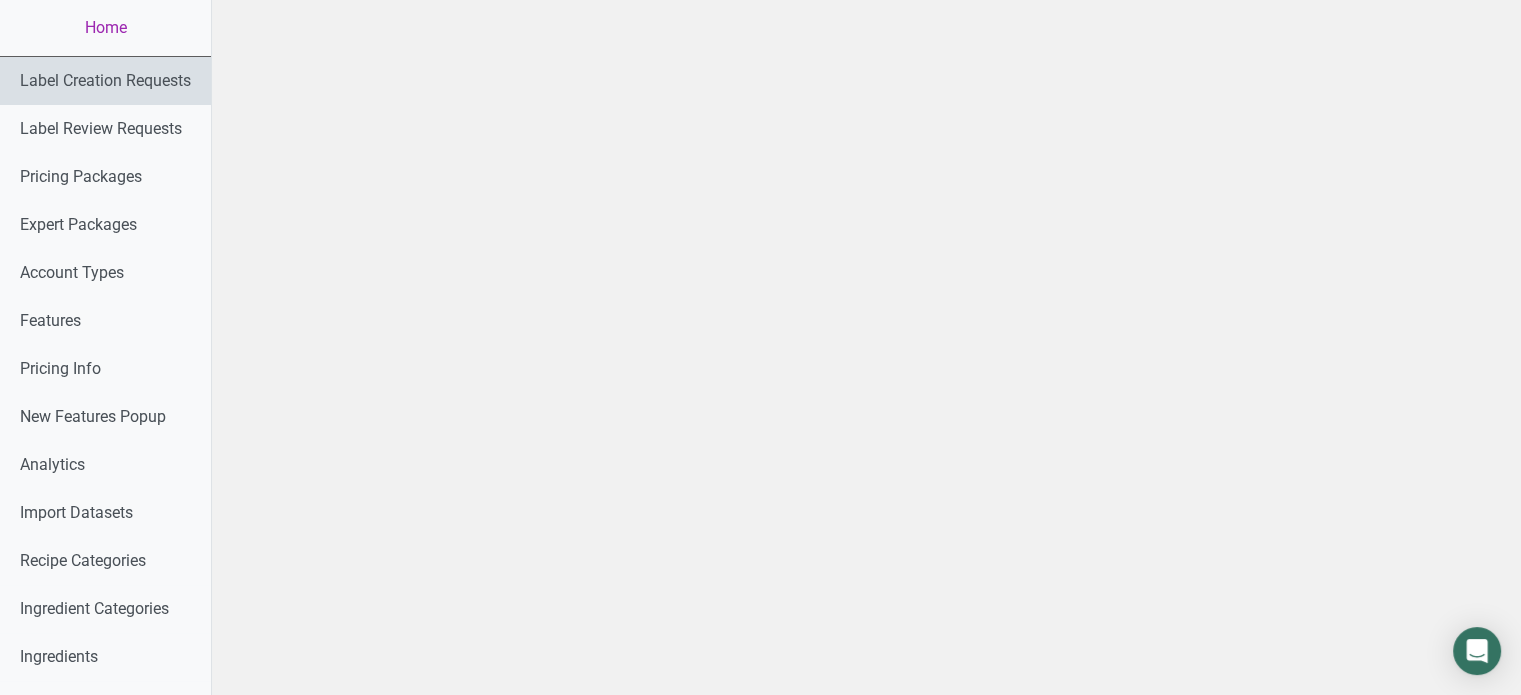 click on "Label Creation Requests" at bounding box center (105, 81) 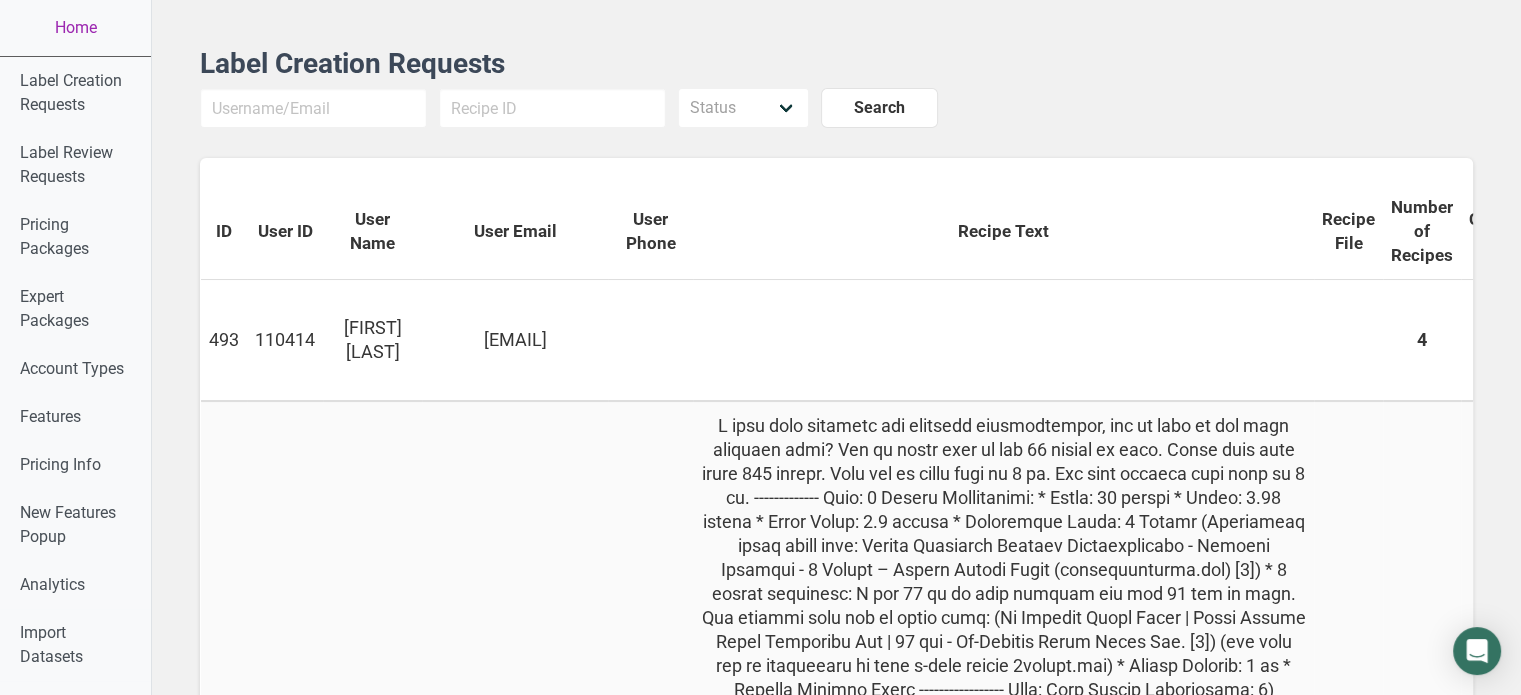 click at bounding box center (650, 340) 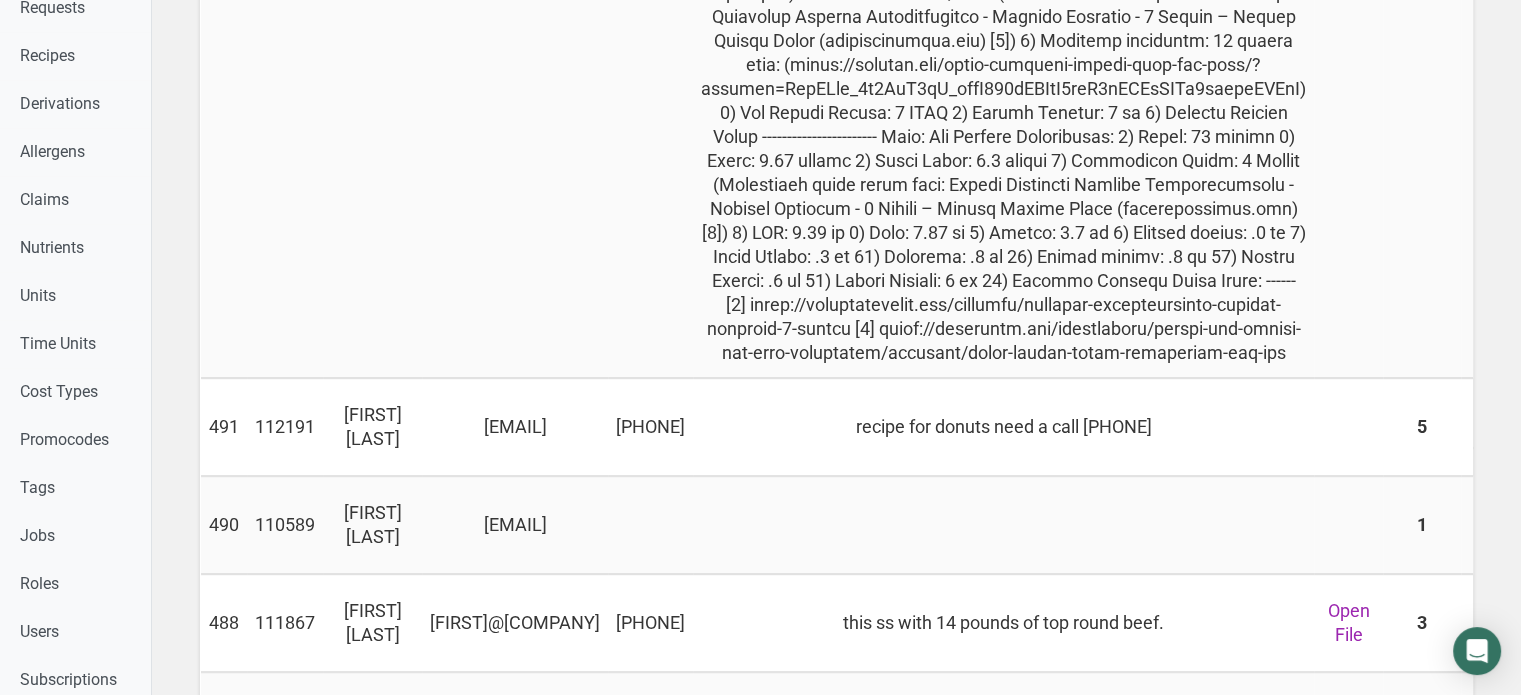 scroll, scrollTop: 960, scrollLeft: 0, axis: vertical 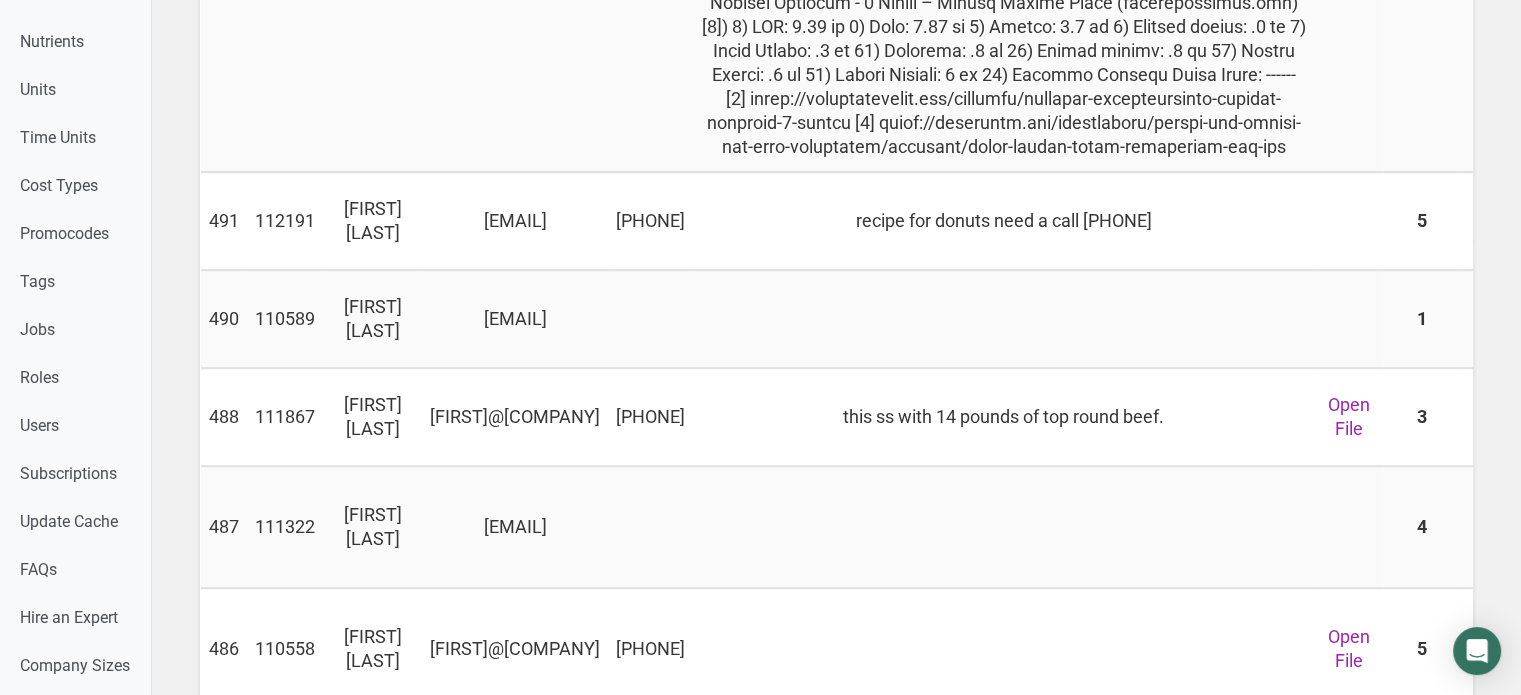 drag, startPoint x: 1488, startPoint y: 260, endPoint x: 1489, endPoint y: 274, distance: 14.035668 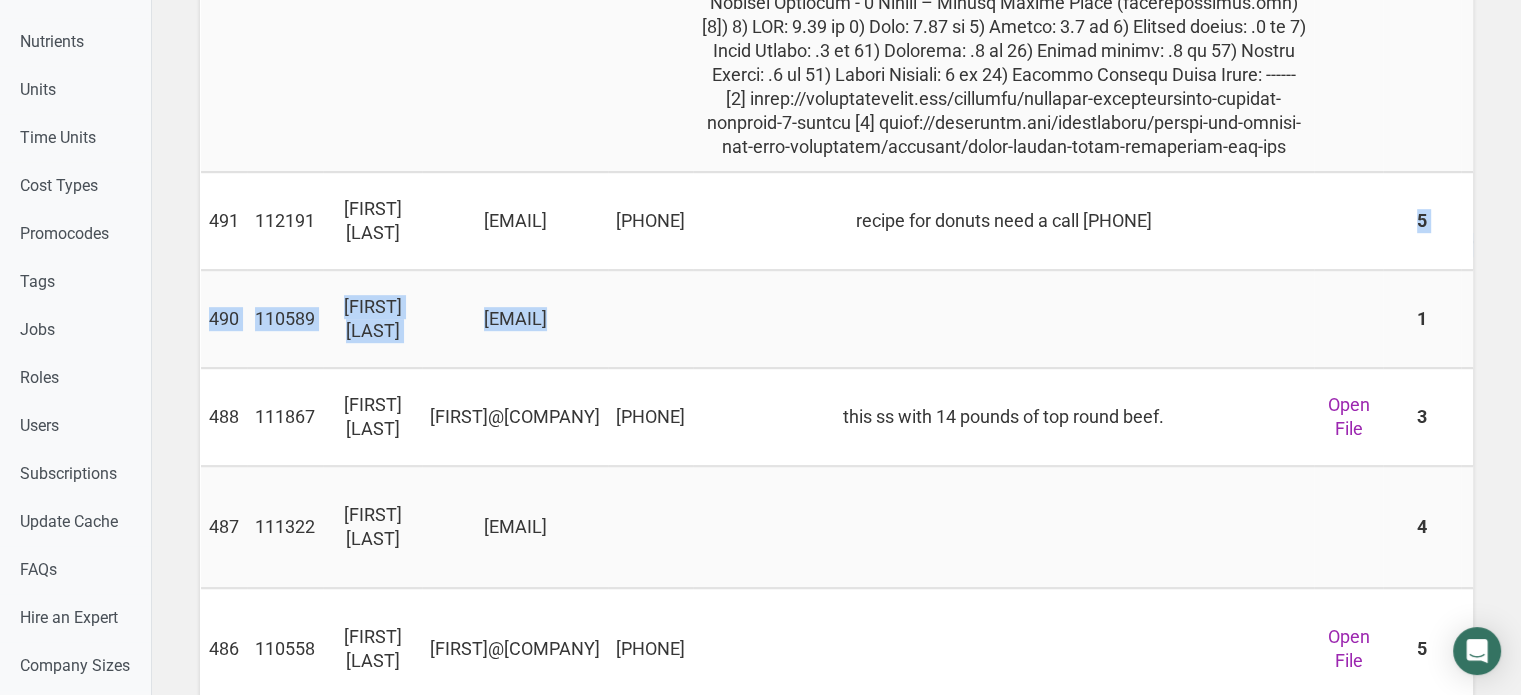 drag, startPoint x: 1489, startPoint y: 286, endPoint x: 1491, endPoint y: 315, distance: 29.068884 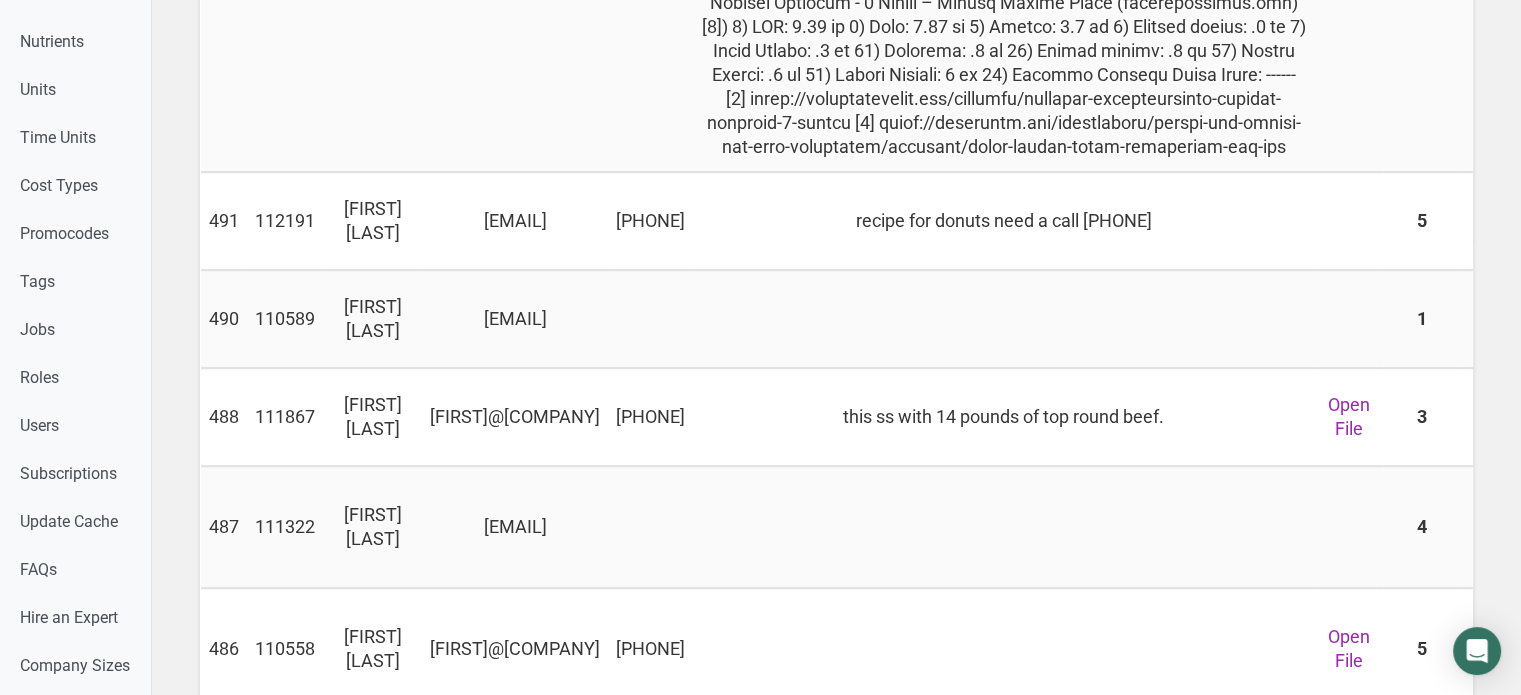 scroll, scrollTop: 1411, scrollLeft: 0, axis: vertical 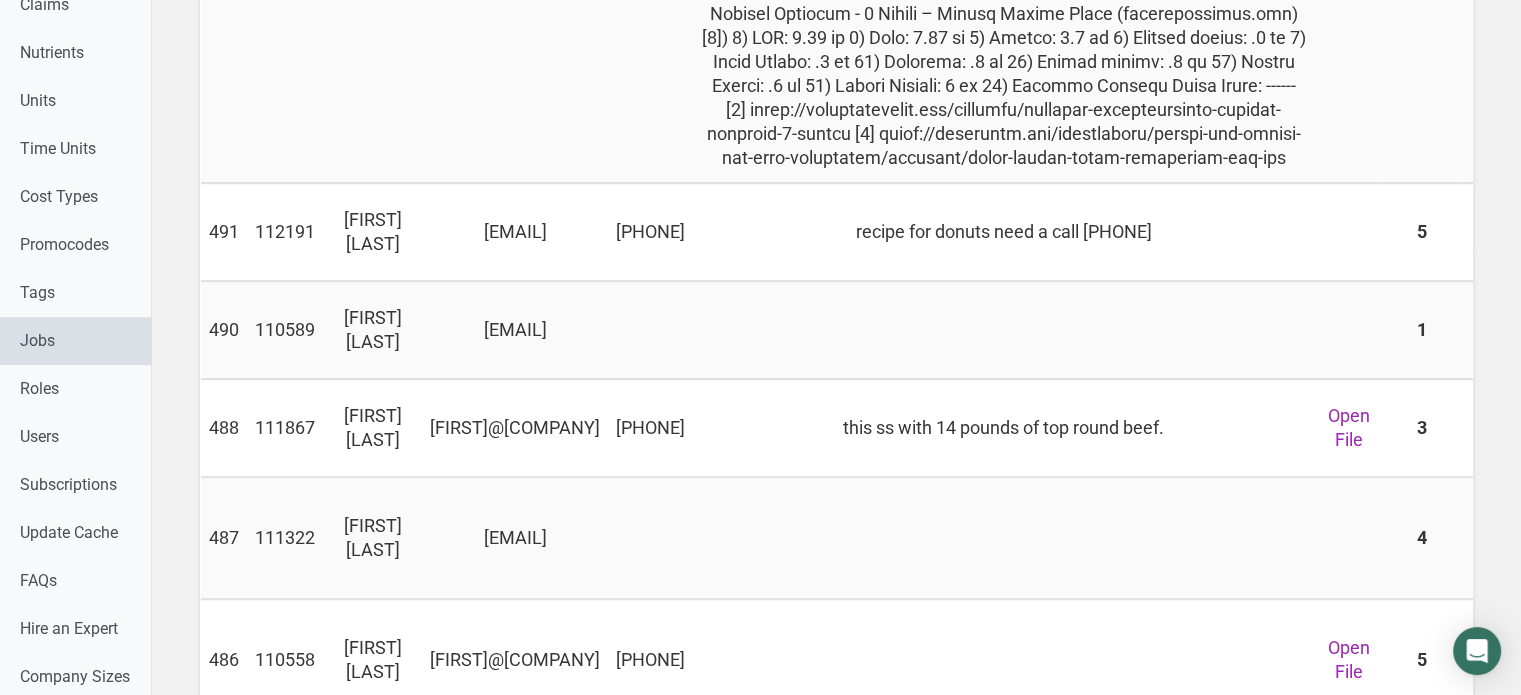 click on "Jobs" at bounding box center (75, 341) 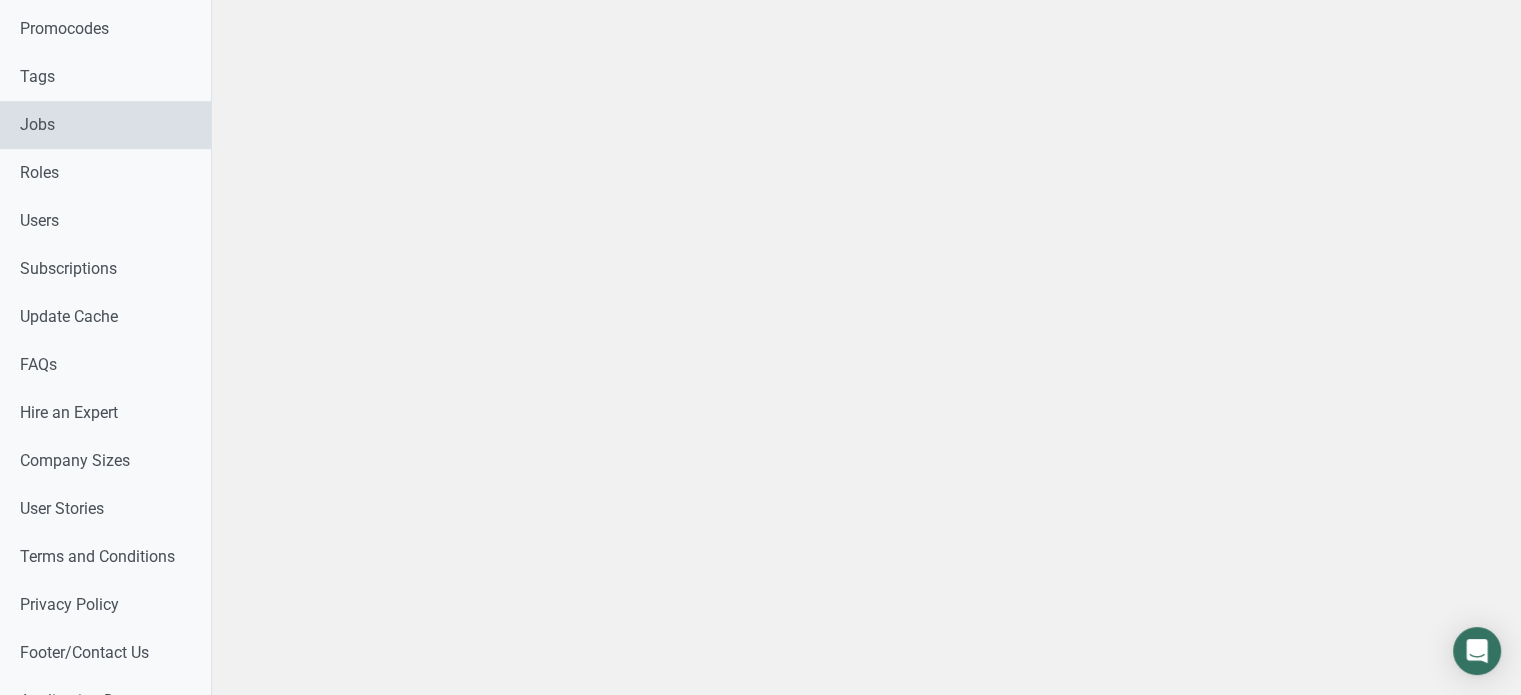 scroll, scrollTop: 892, scrollLeft: 0, axis: vertical 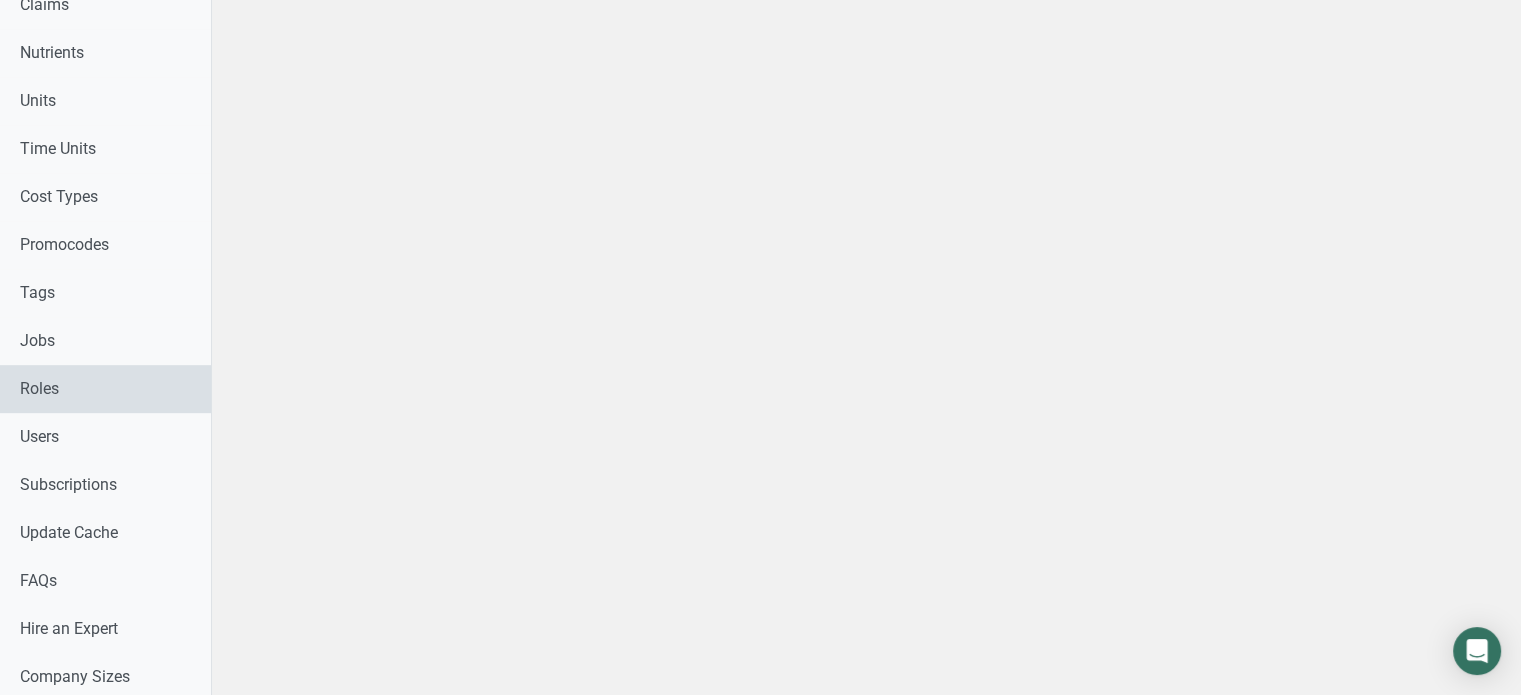 click on "Roles" at bounding box center (105, 389) 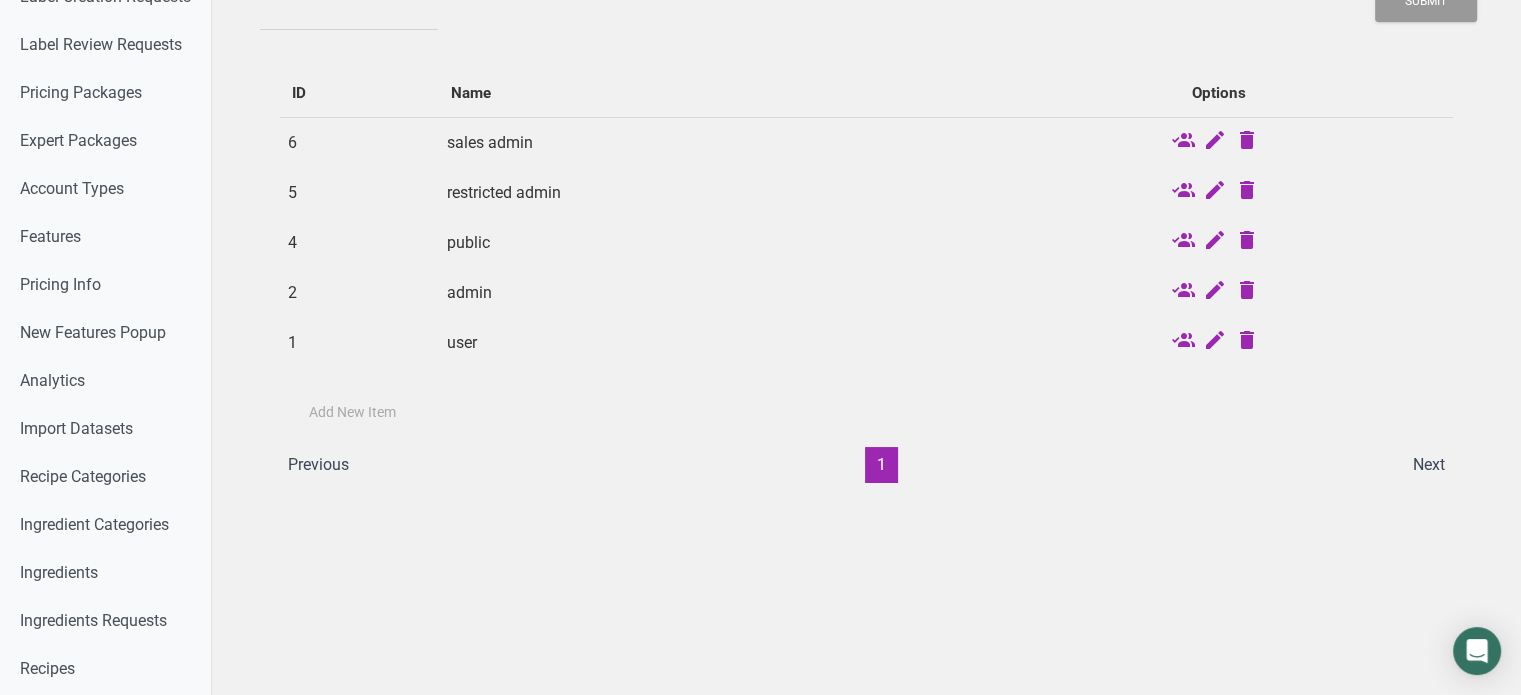 scroll, scrollTop: 0, scrollLeft: 0, axis: both 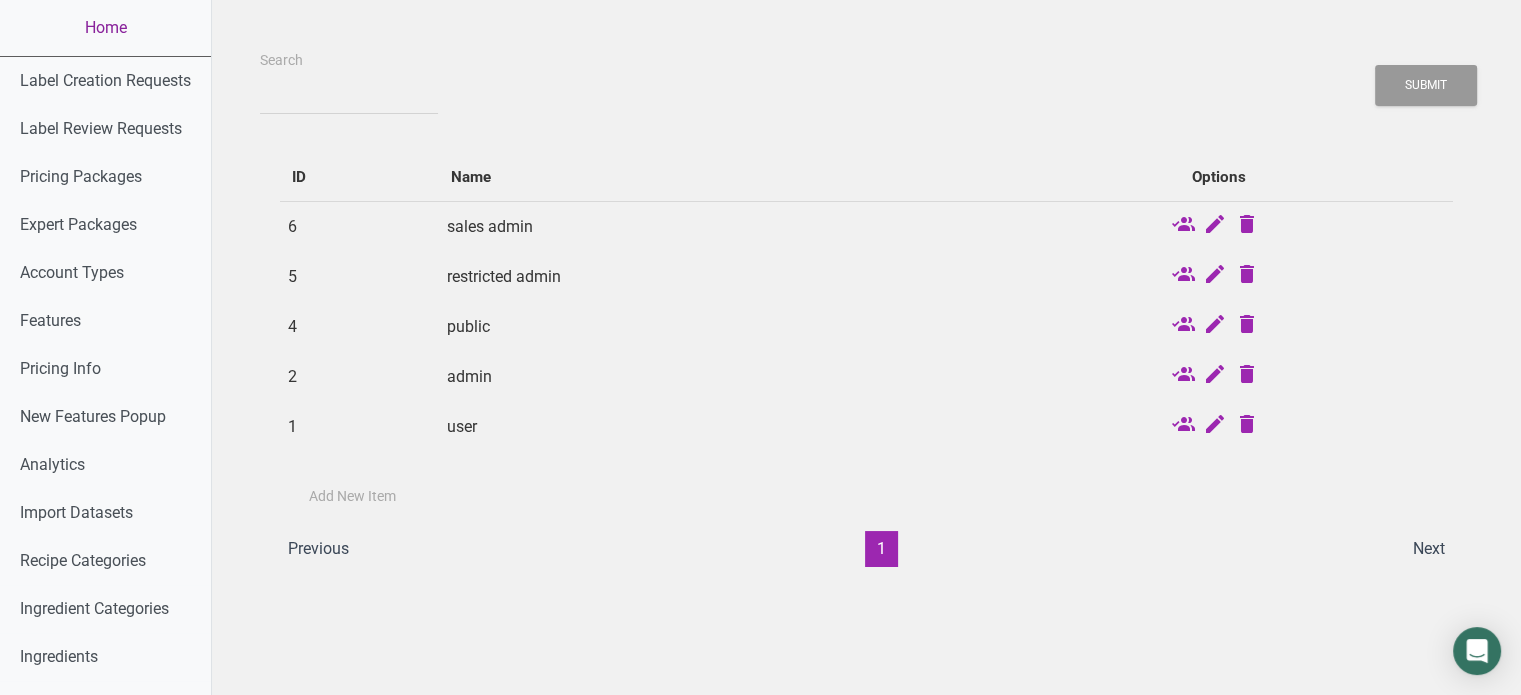 click on "Home" at bounding box center (105, 28) 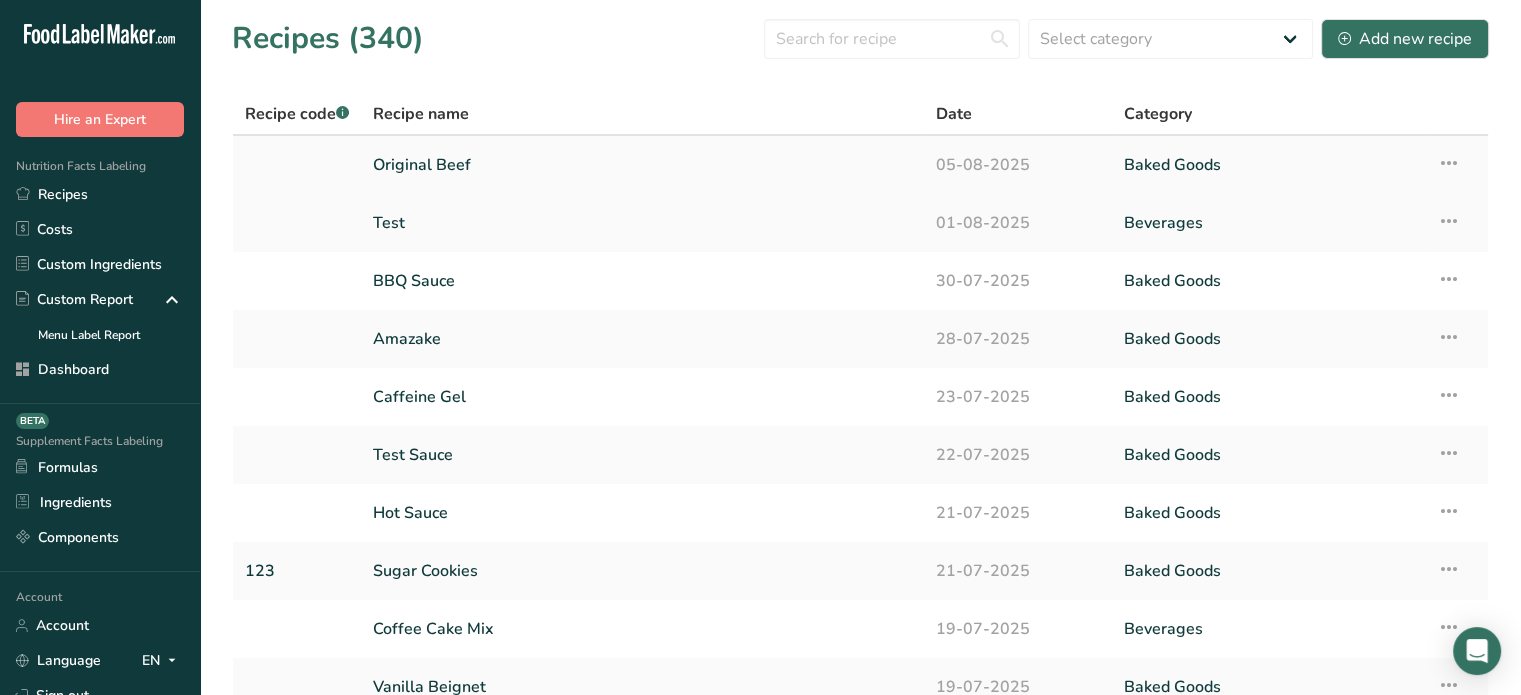 click on "Original Beef" at bounding box center [642, 165] 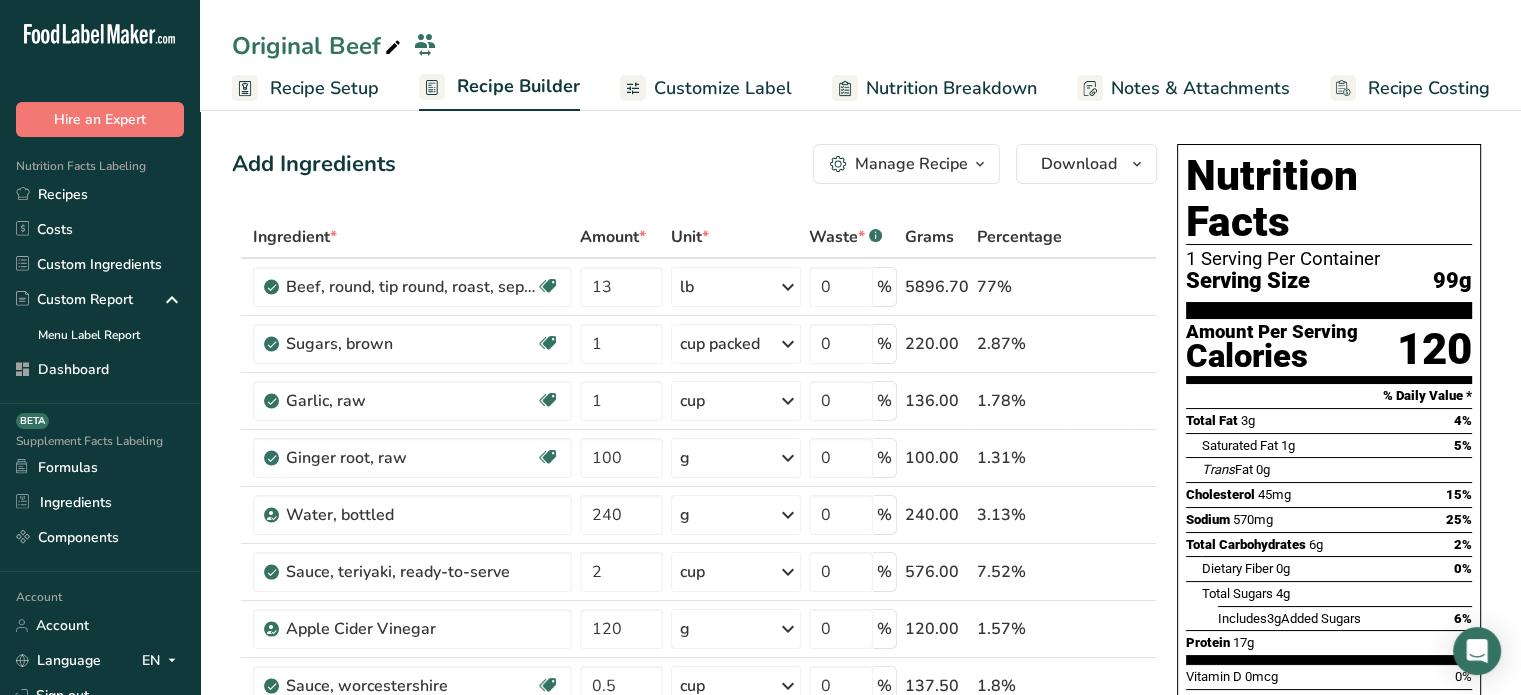 click on "Recipe Setup" at bounding box center (324, 88) 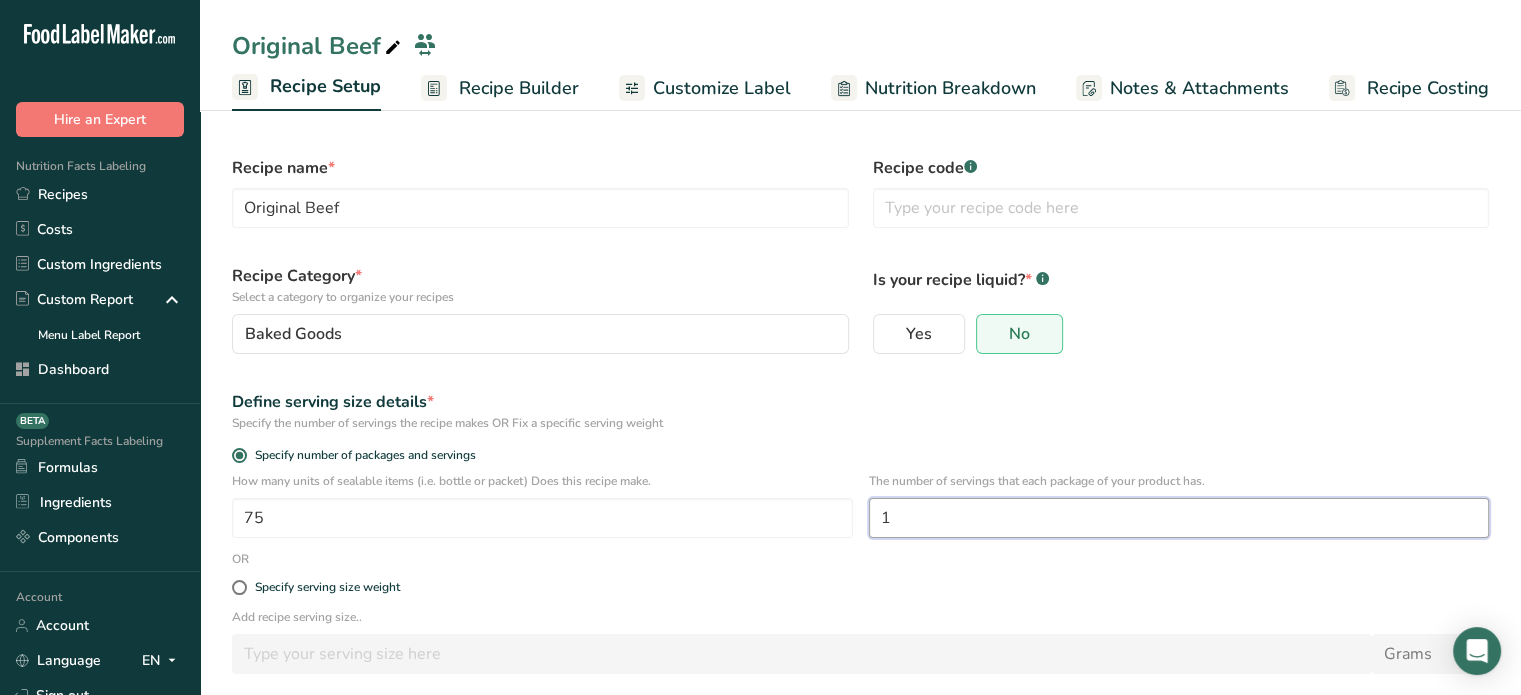 drag, startPoint x: 941, startPoint y: 514, endPoint x: 858, endPoint y: 511, distance: 83.0542 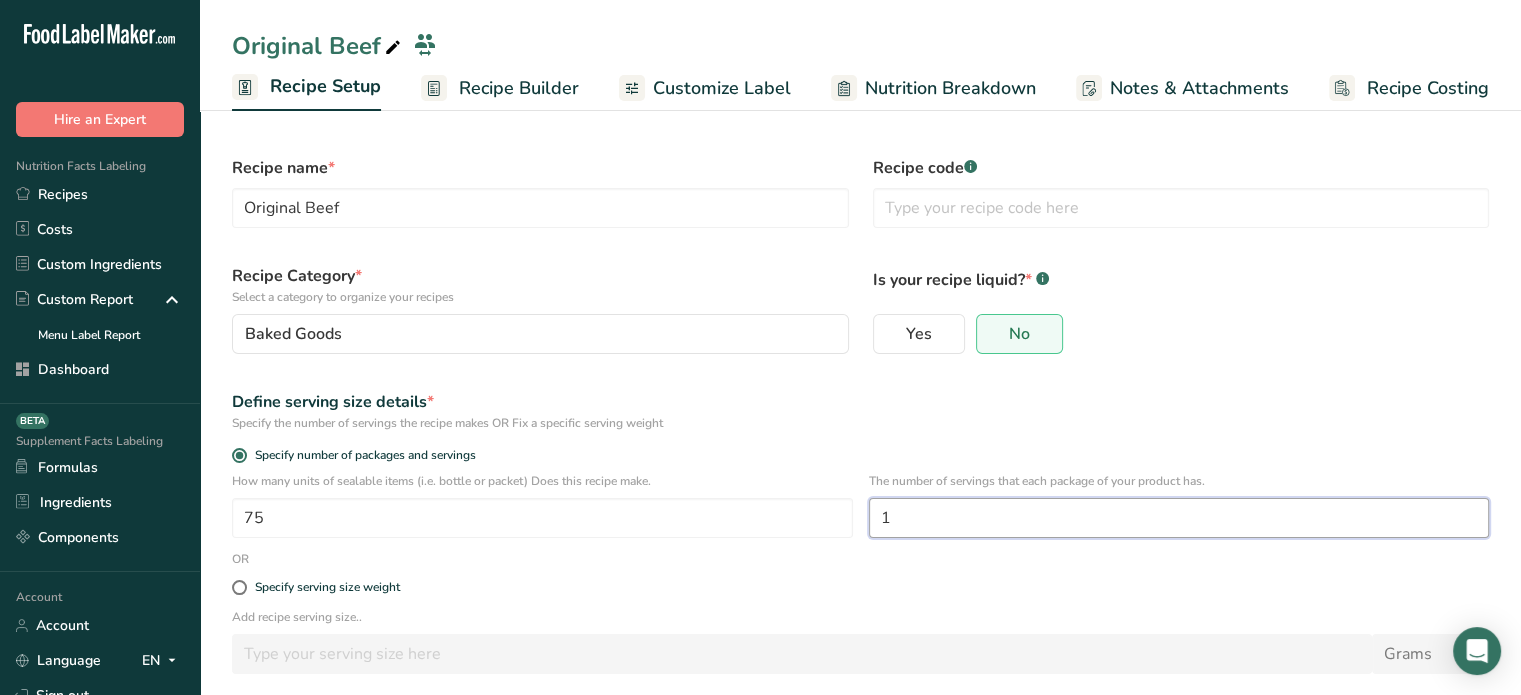 click on "How many units of sealable items (i.e. bottle or packet) Does this recipe make.
75
The number of servings that each package of your product has.
1" at bounding box center [860, 511] 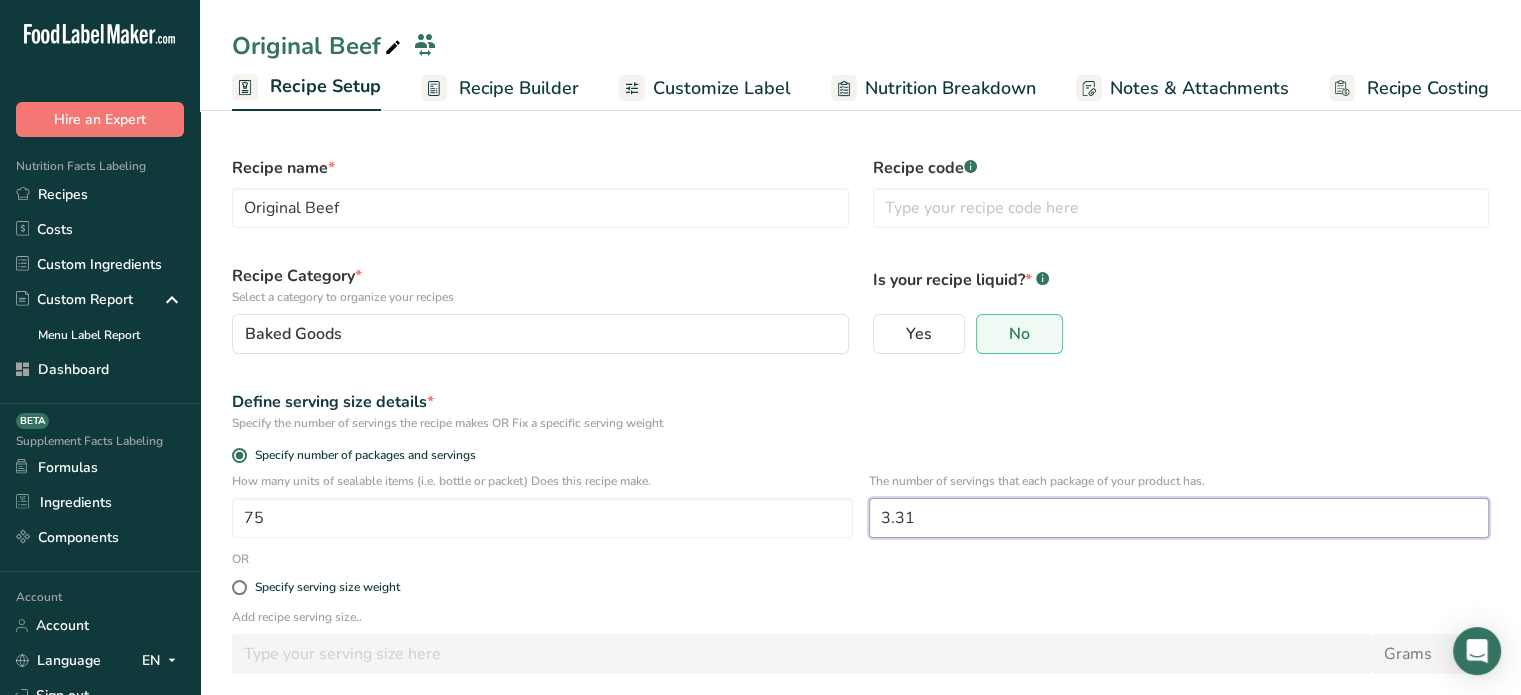 scroll, scrollTop: 95, scrollLeft: 0, axis: vertical 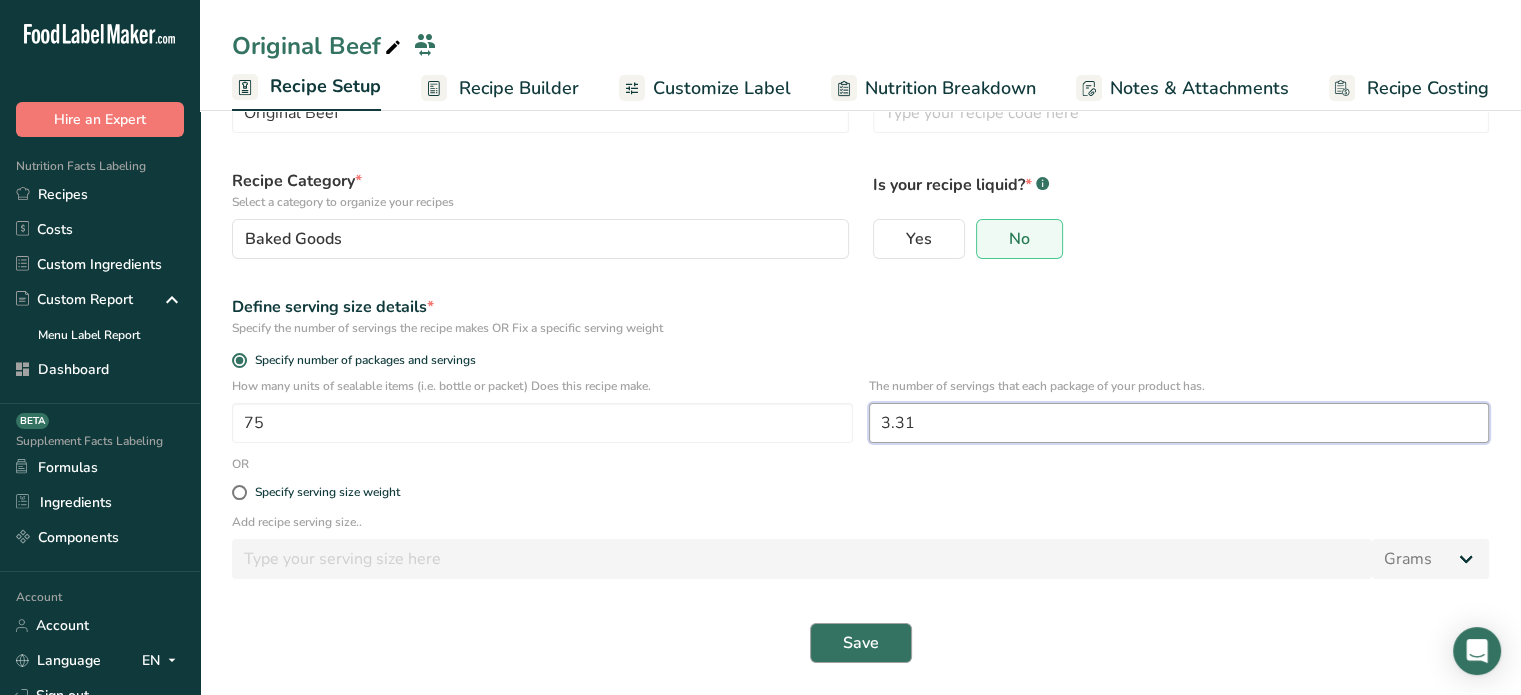 type on "3.31" 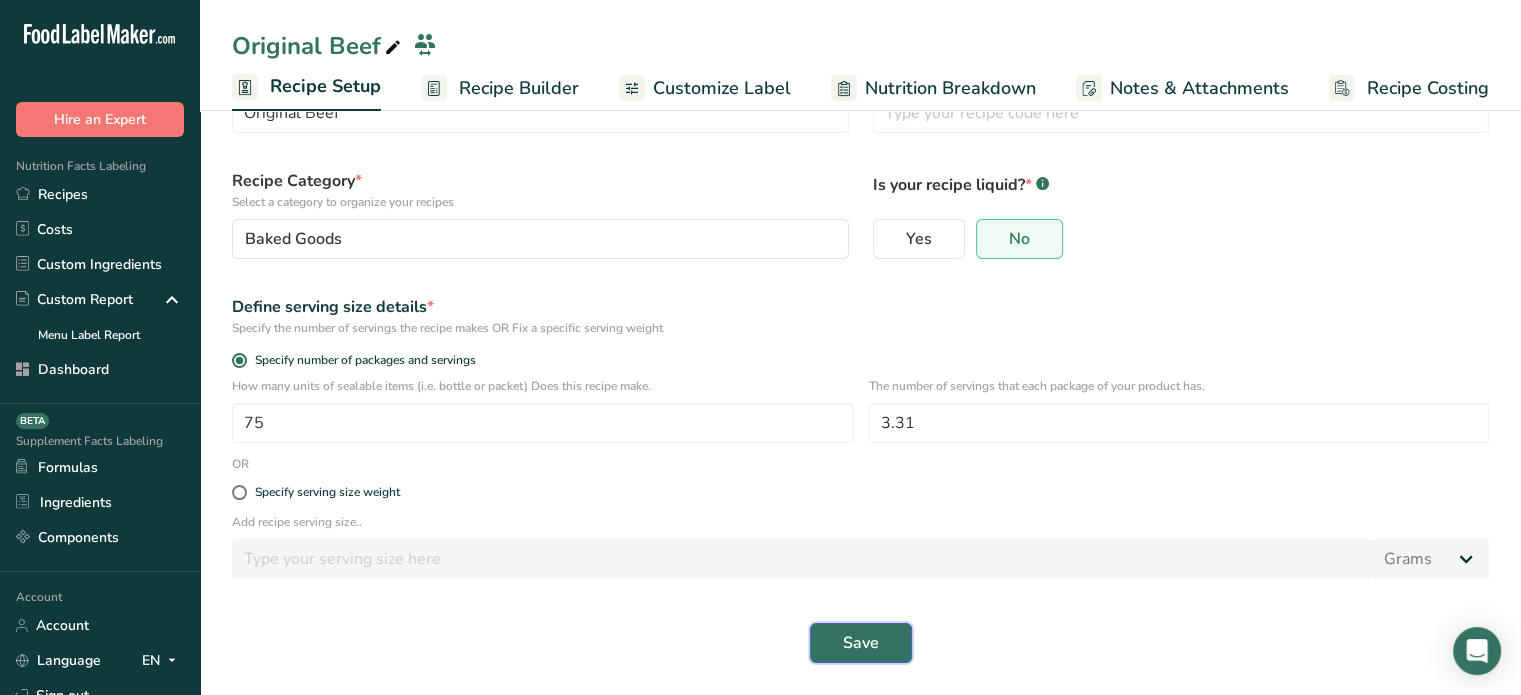 click on "Save" at bounding box center [861, 643] 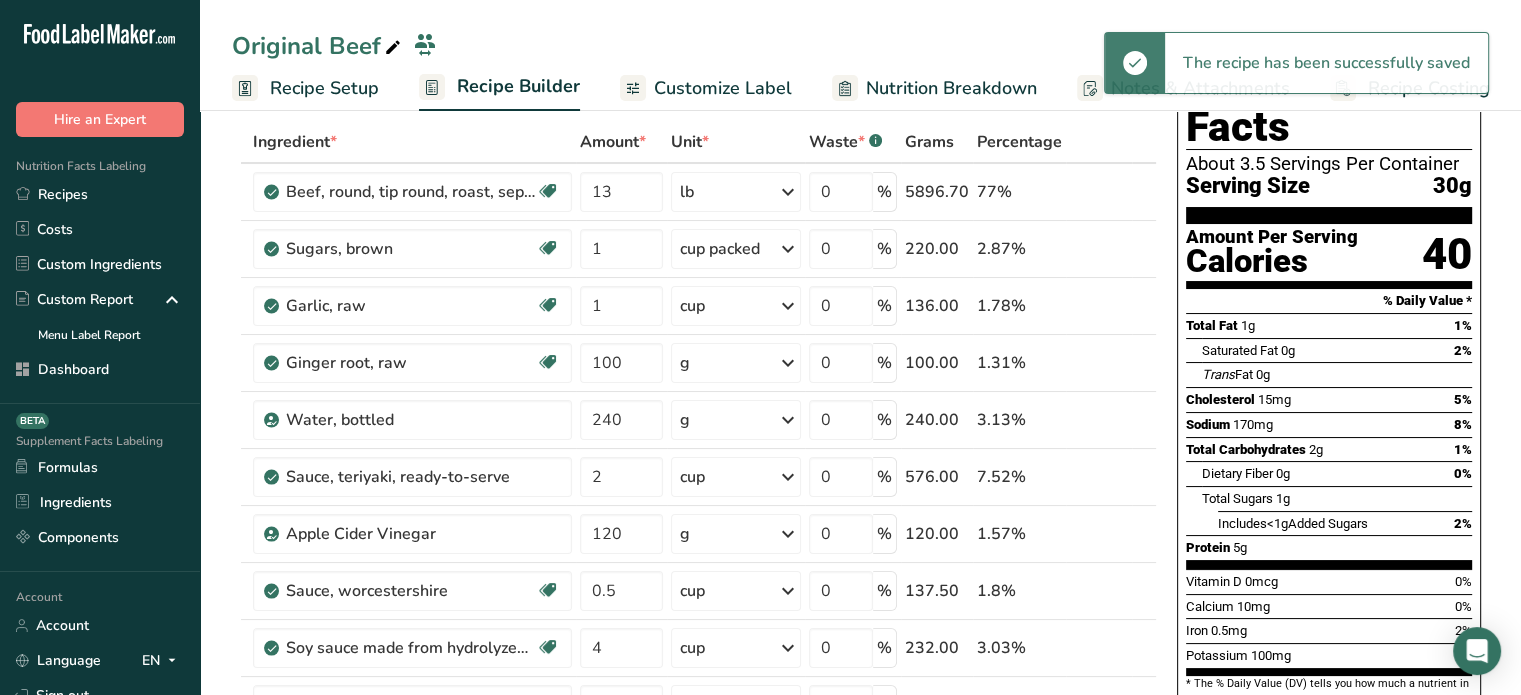 scroll, scrollTop: 0, scrollLeft: 0, axis: both 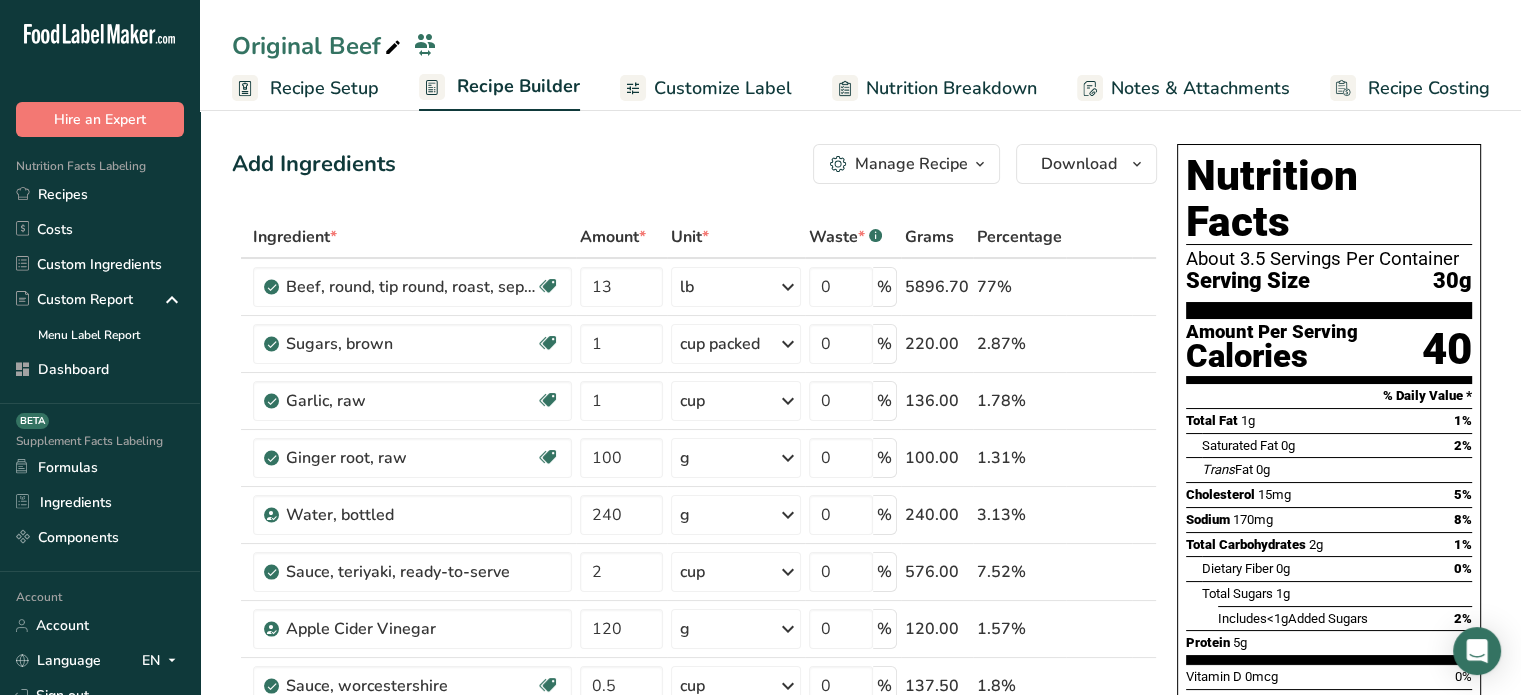 click on "Customize Label" at bounding box center (723, 88) 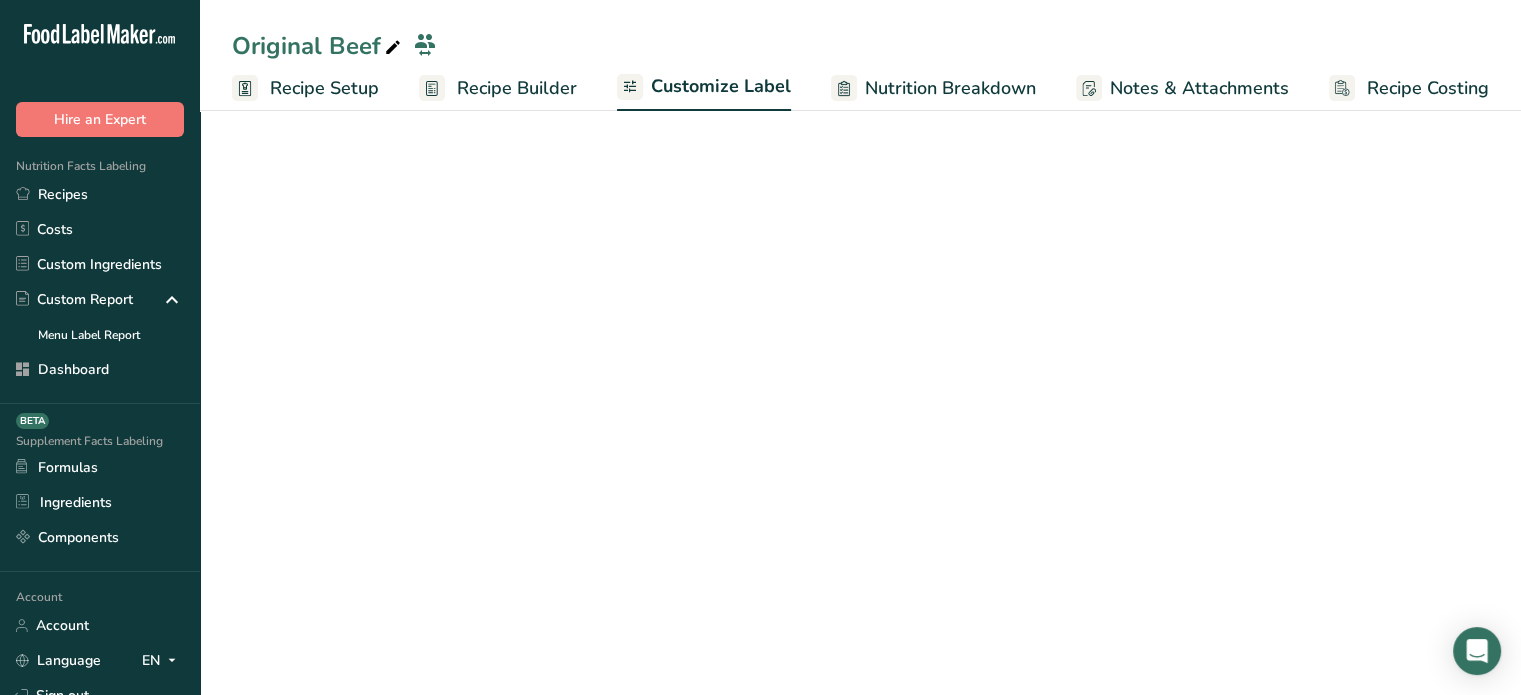scroll, scrollTop: 0, scrollLeft: 0, axis: both 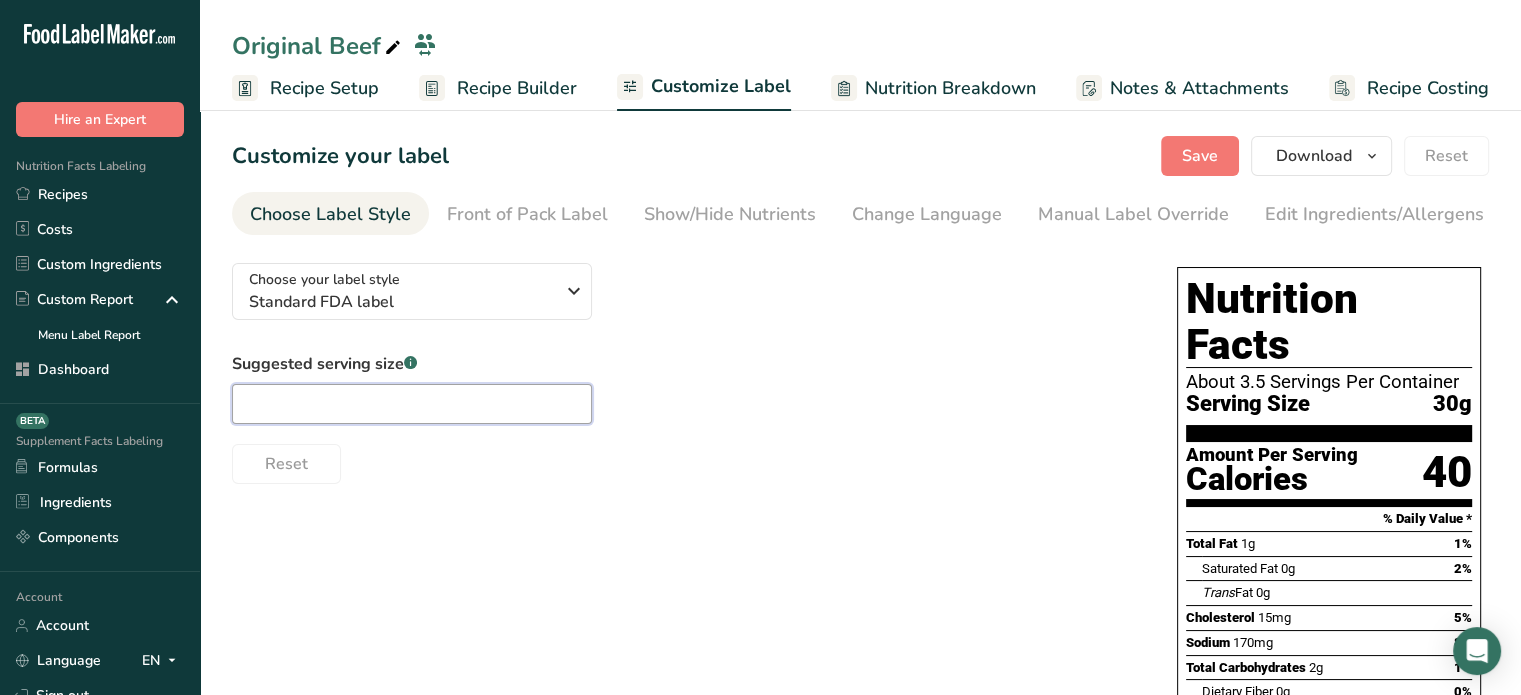 click at bounding box center [412, 404] 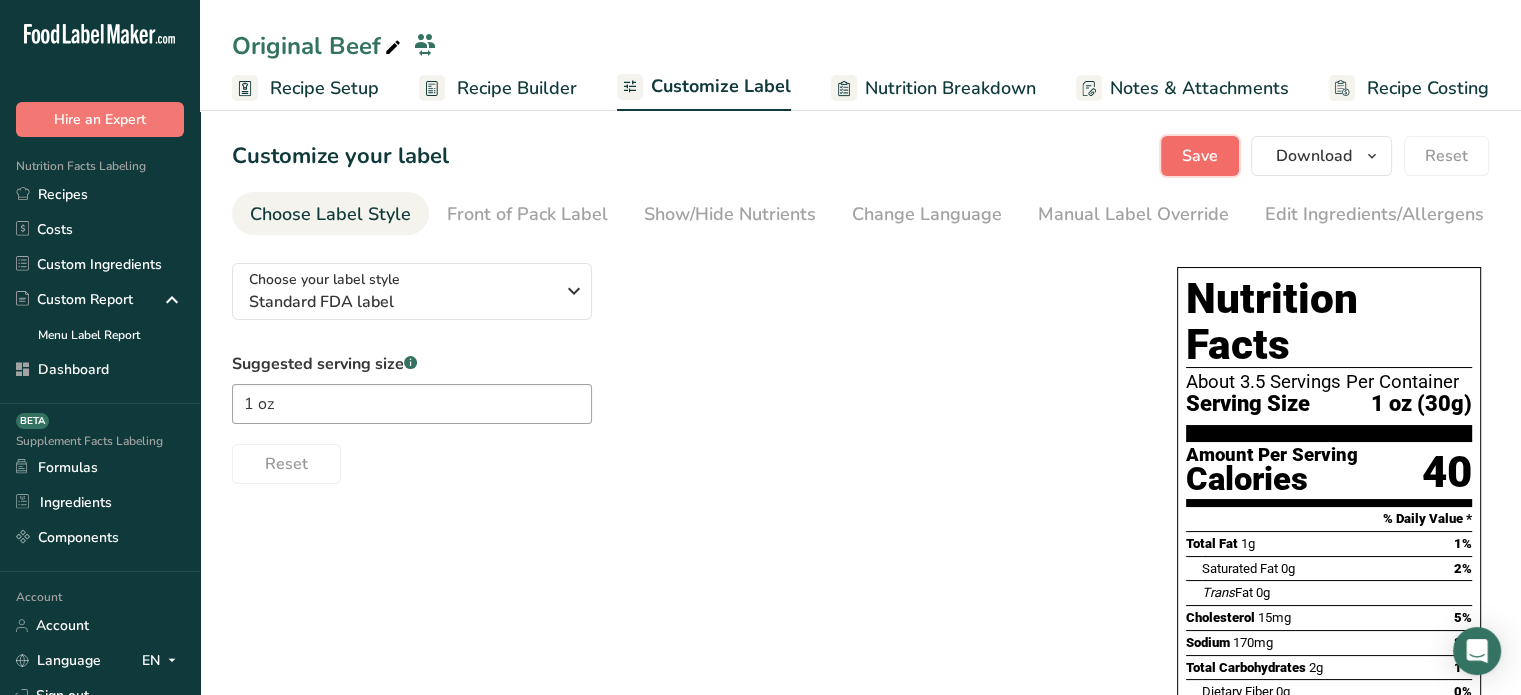 click on "Save" at bounding box center (1200, 156) 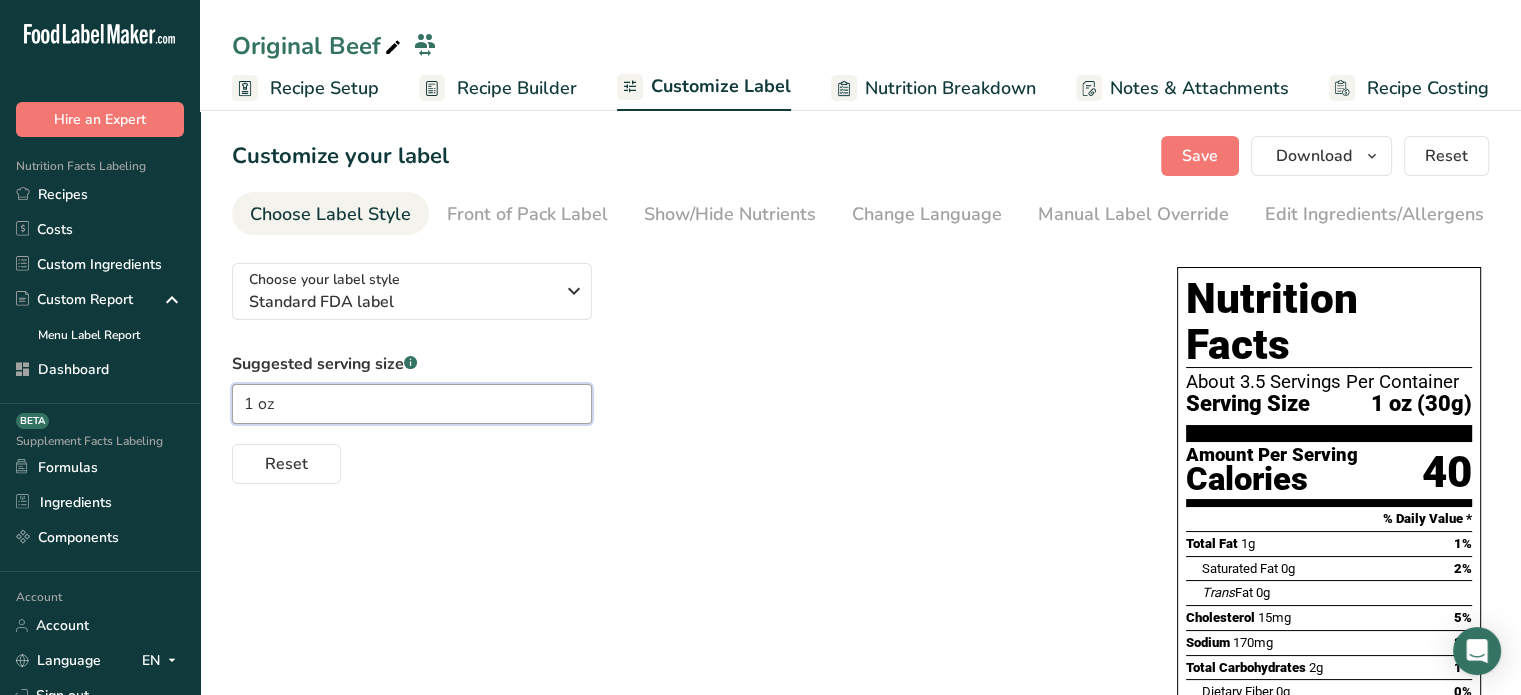 click on "1 oz" at bounding box center [412, 404] 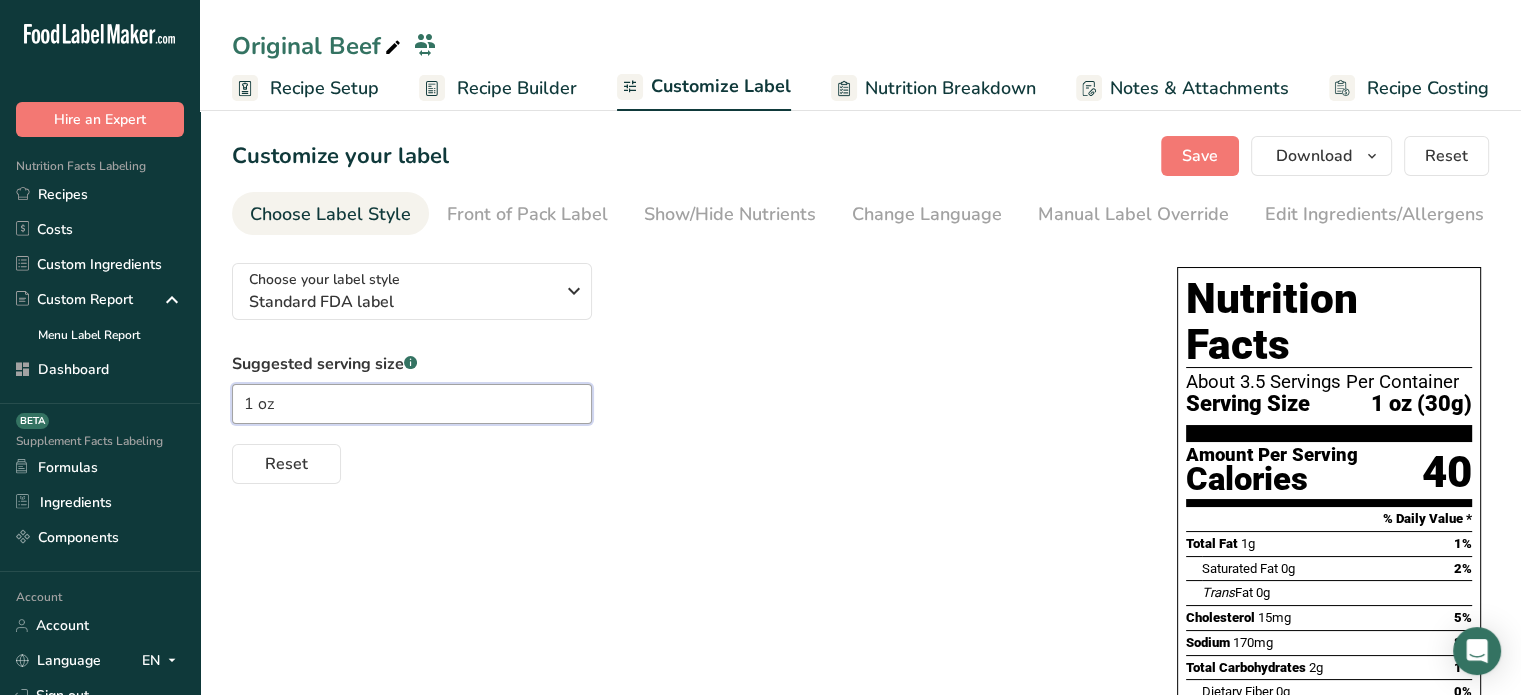 click on "1 oz" at bounding box center (412, 404) 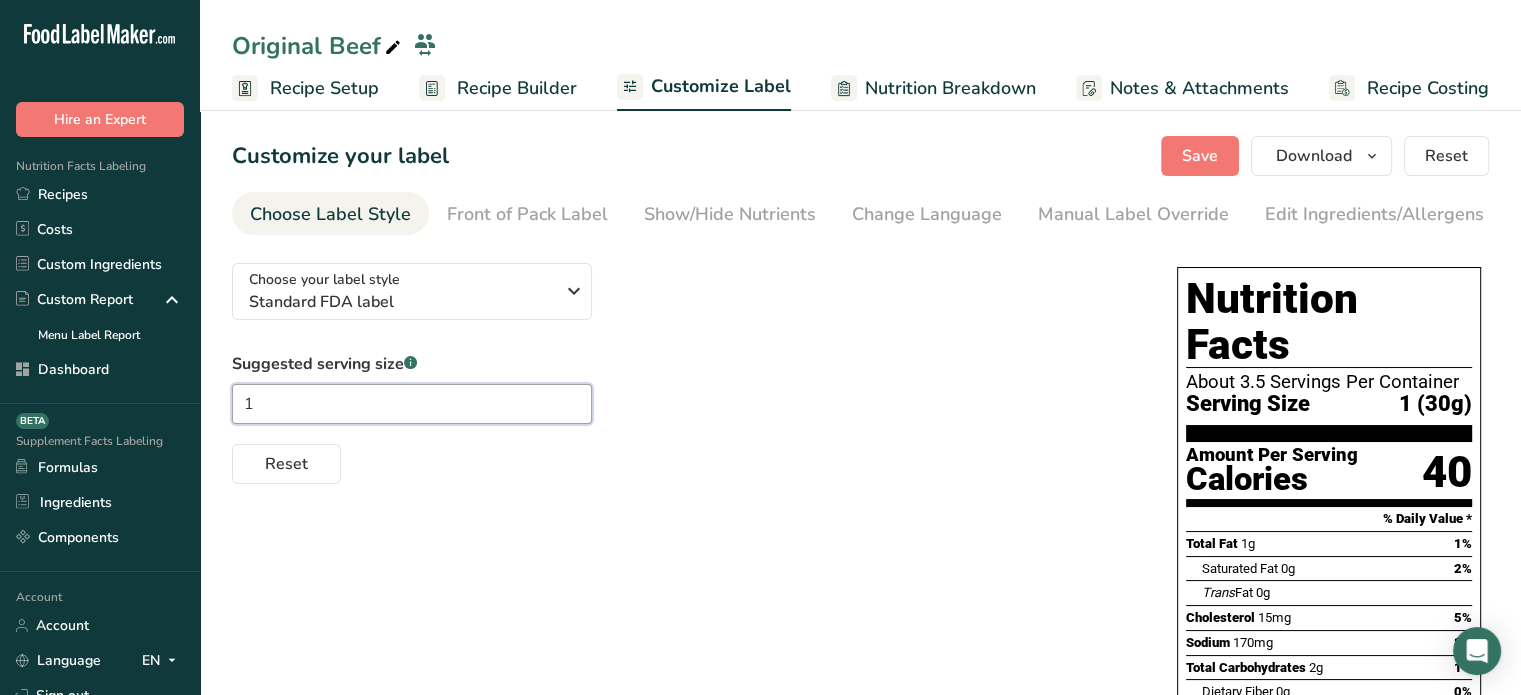 type on "1" 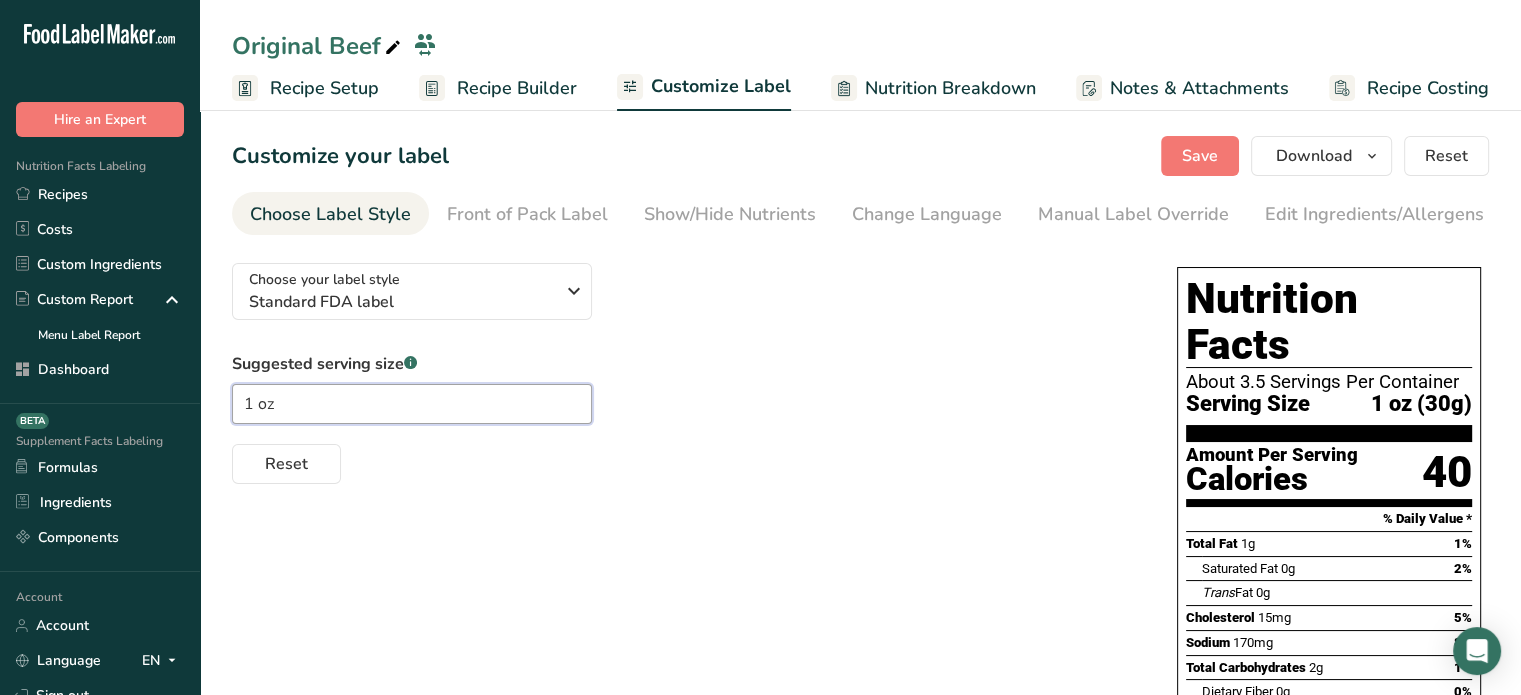 type on "1 oz" 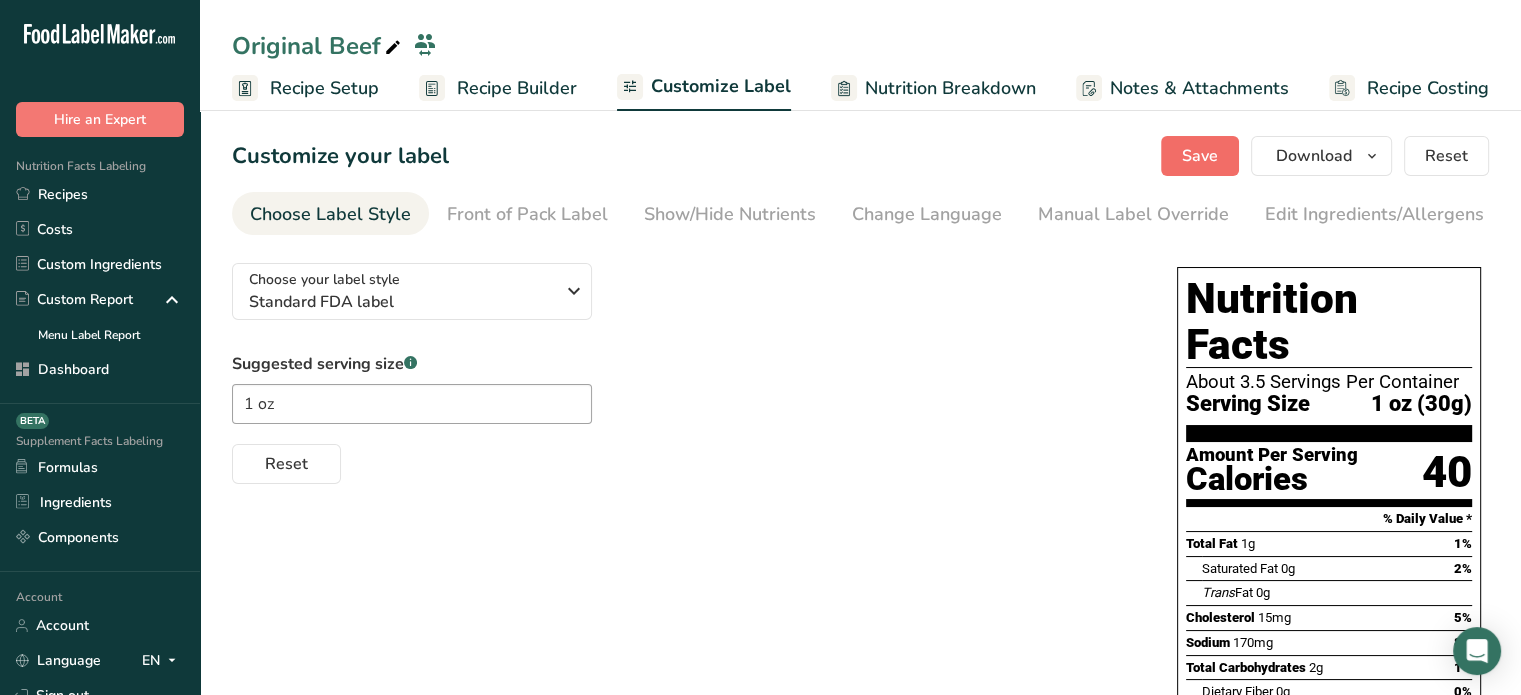 drag, startPoint x: 1246, startPoint y: 132, endPoint x: 1221, endPoint y: 139, distance: 25.96151 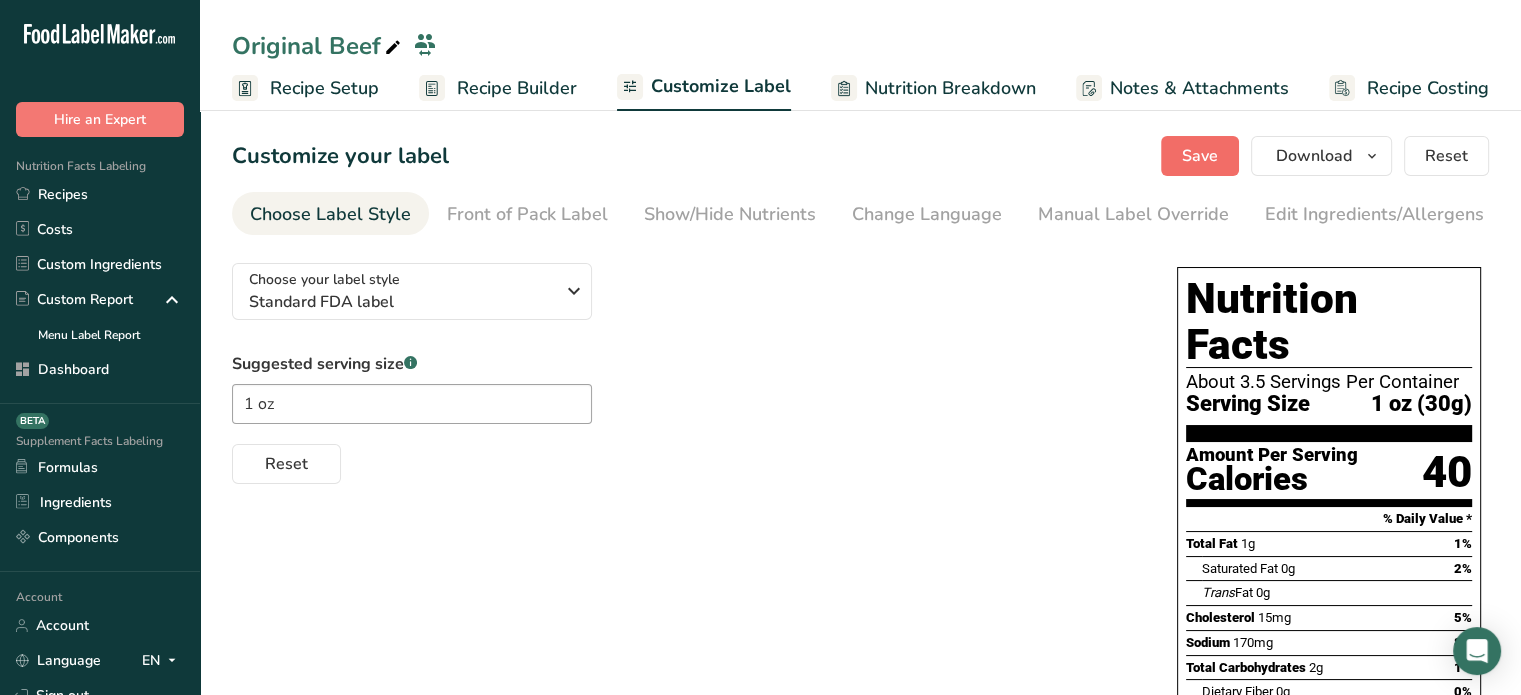 click on "Customize your label
Save
Download
Choose what to show on your downloaded label
Recipe Name to appear above label
Nutrition Facts Panel
Ingredient Statement List
Allergen Declaration/ Allergy Statement
Business Address
Label Notes
Recipe Tags
Recipe Card QR Code
Front of Pack Label
Download
PNG
PNG
BMP
SVG
PDF
TXT
Reset
Choose Label Style
Front of Pack Label
Show/Hide Nutrients
Change Language
Manual Label Override
Edit Ingredients/Allergens List
Label Extra Info" at bounding box center [860, 593] 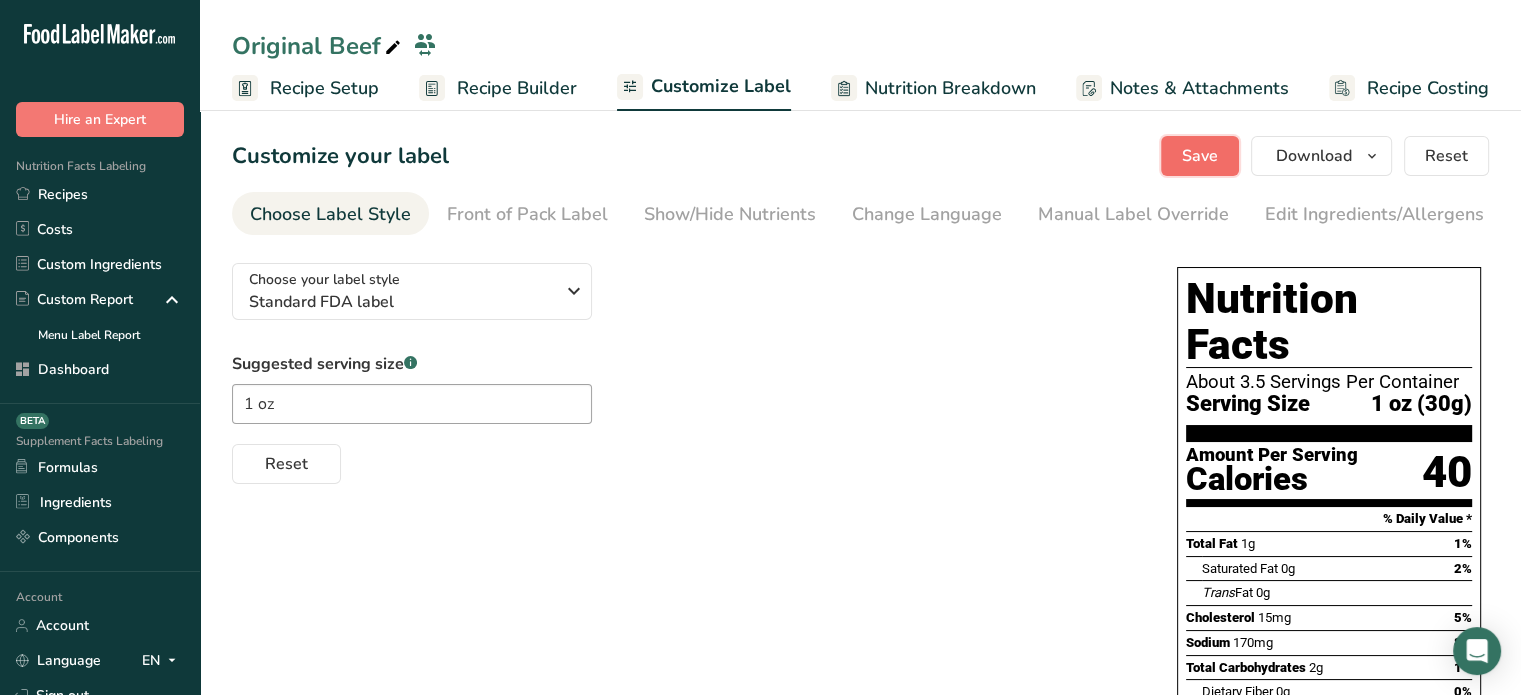 click on "Save" at bounding box center (1200, 156) 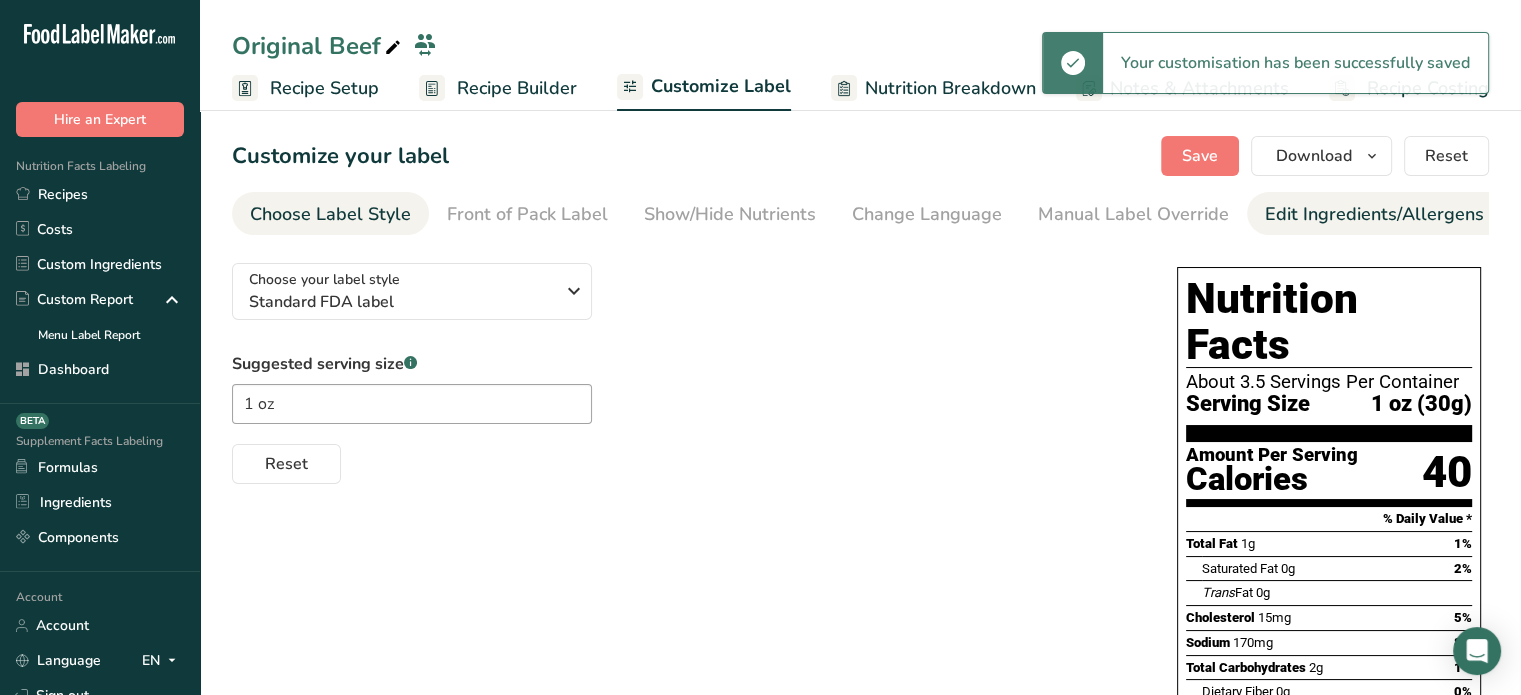 click on "Edit Ingredients/Allergens List" at bounding box center (1392, 214) 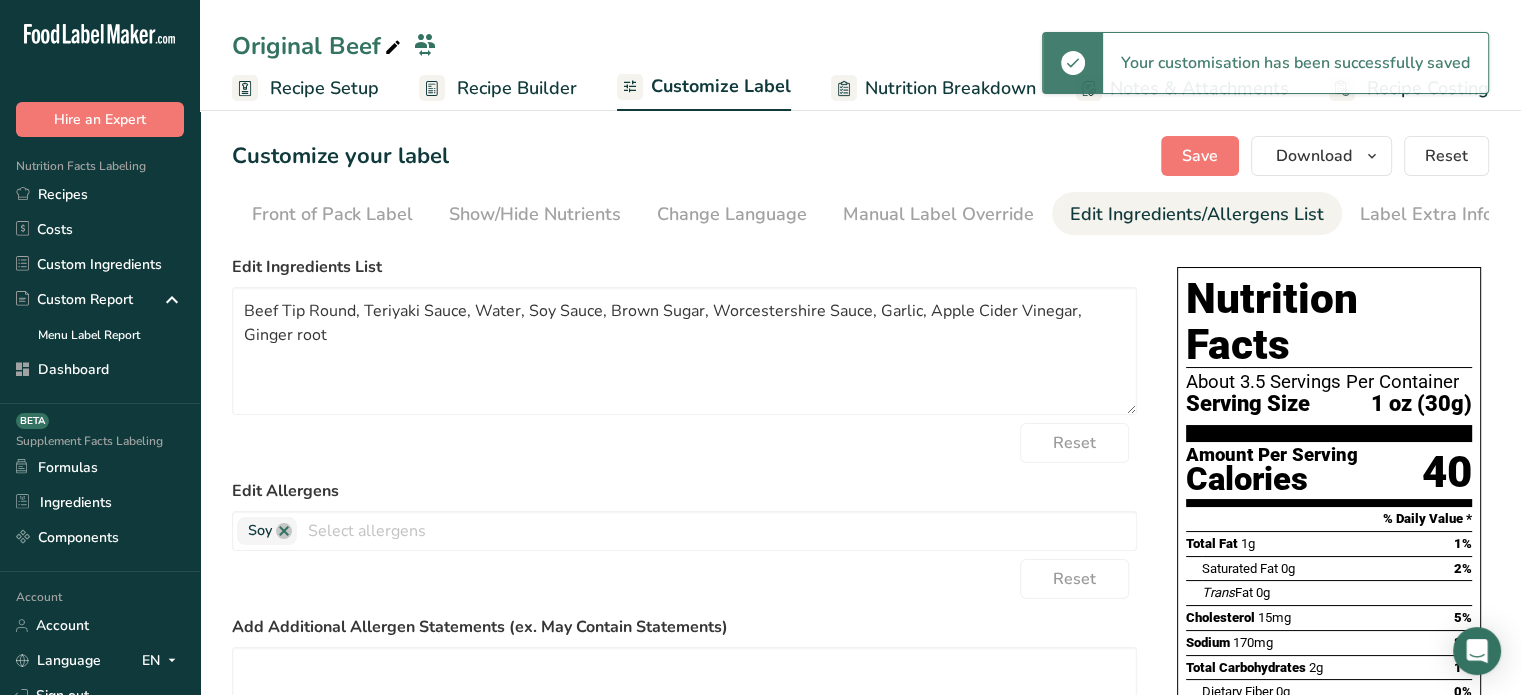 scroll, scrollTop: 0, scrollLeft: 196, axis: horizontal 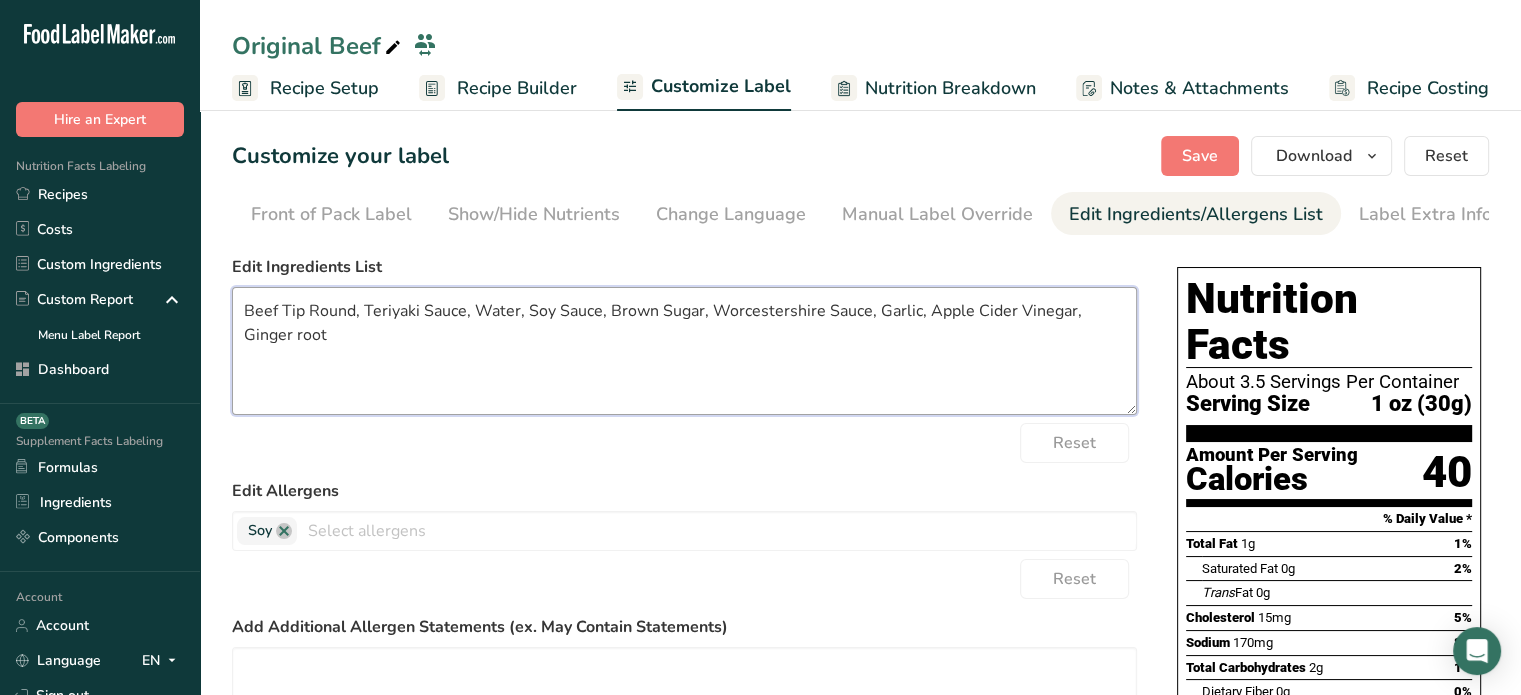 drag, startPoint x: 354, startPoint y: 315, endPoint x: 232, endPoint y: 314, distance: 122.0041 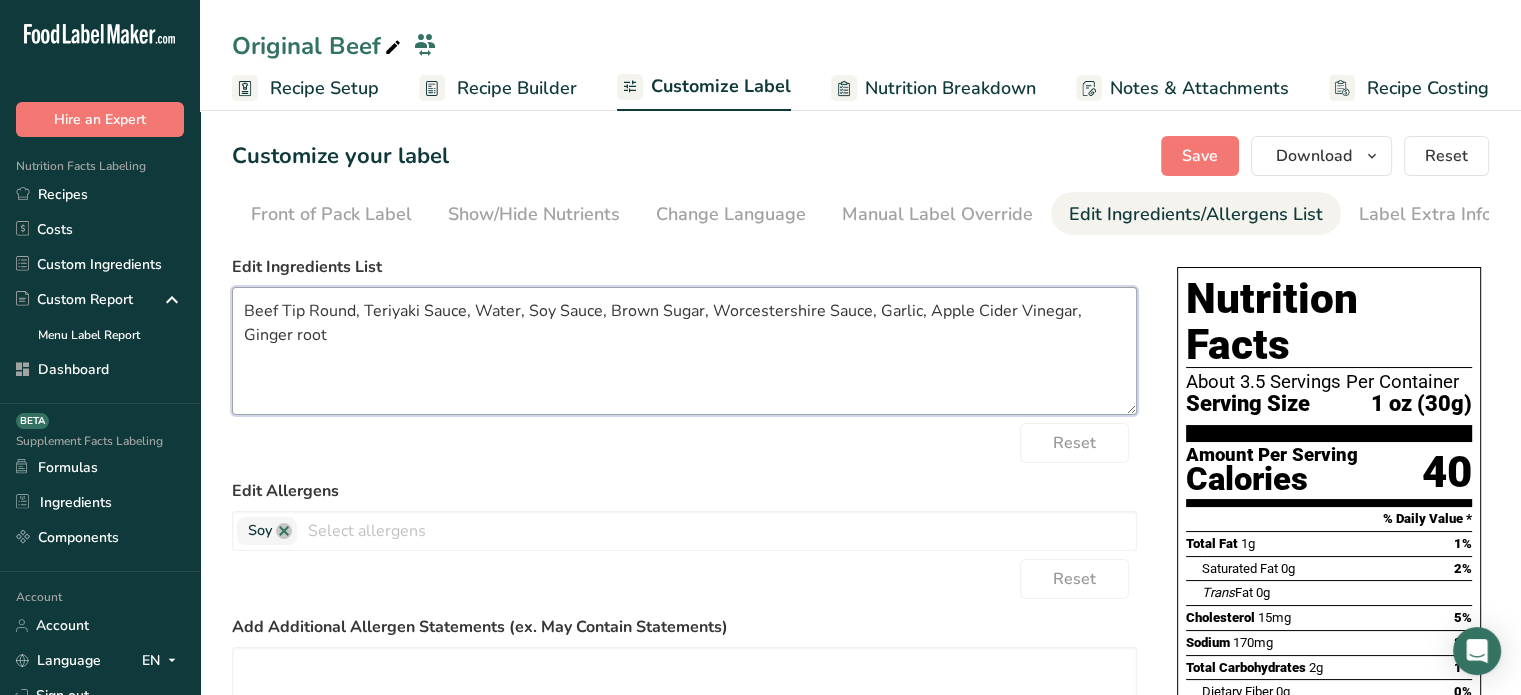 paste on "Organic Top Round Beef (trimmed)" 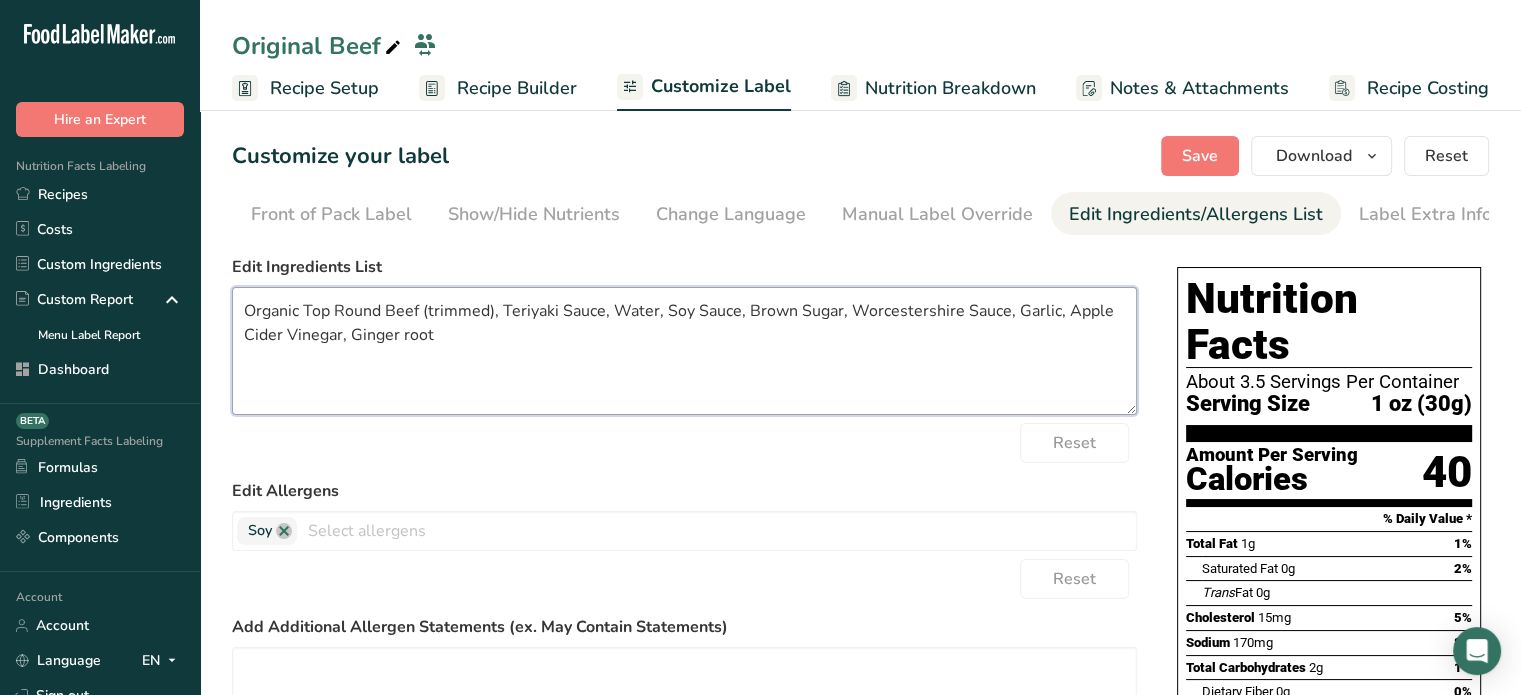 click on "Organic Top Round Beef (trimmed), Teriyaki Sauce, Water, Soy Sauce, Brown Sugar, Worcestershire Sauce, Garlic, Apple Cider Vinegar, Ginger root" at bounding box center (684, 351) 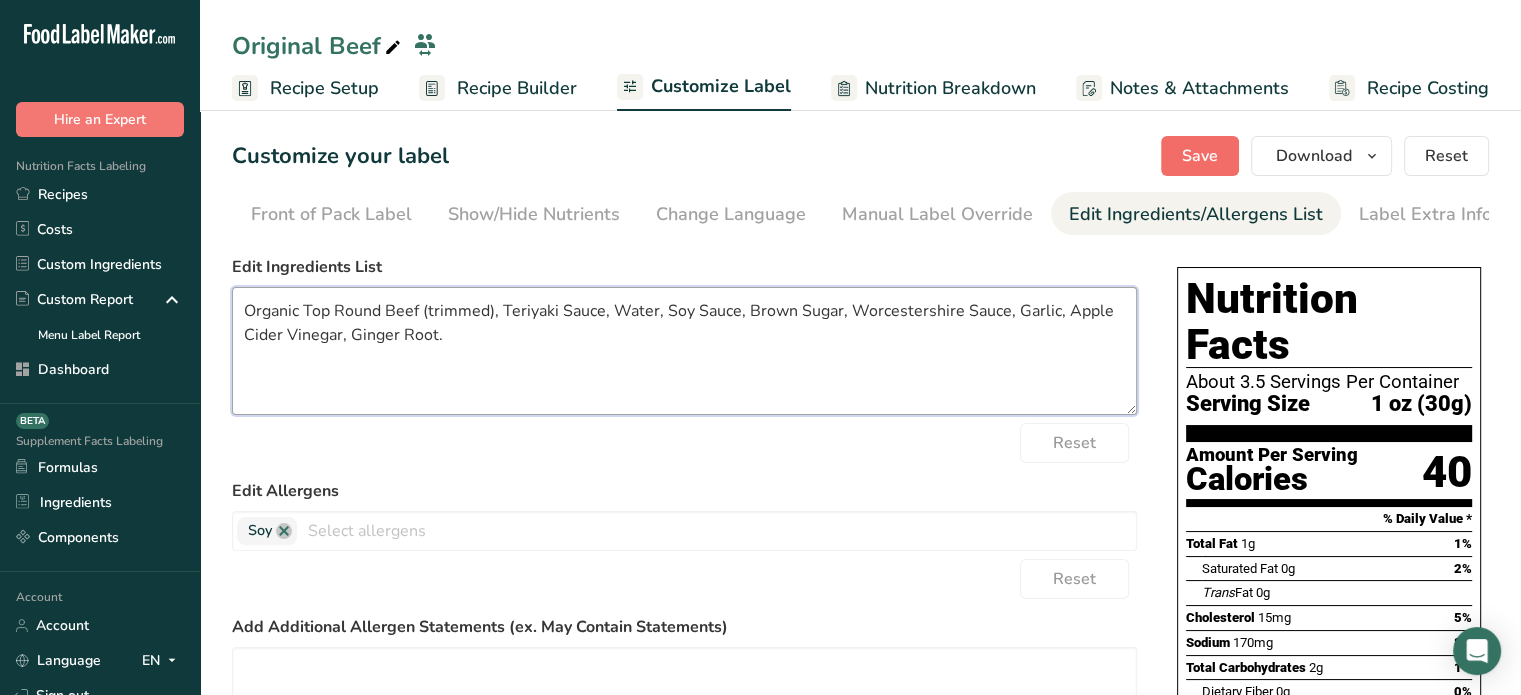 type on "Organic Top Round Beef (trimmed), Teriyaki Sauce, Water, Soy Sauce, Brown Sugar, Worcestershire Sauce, Garlic, Apple Cider Vinegar, Ginger Root." 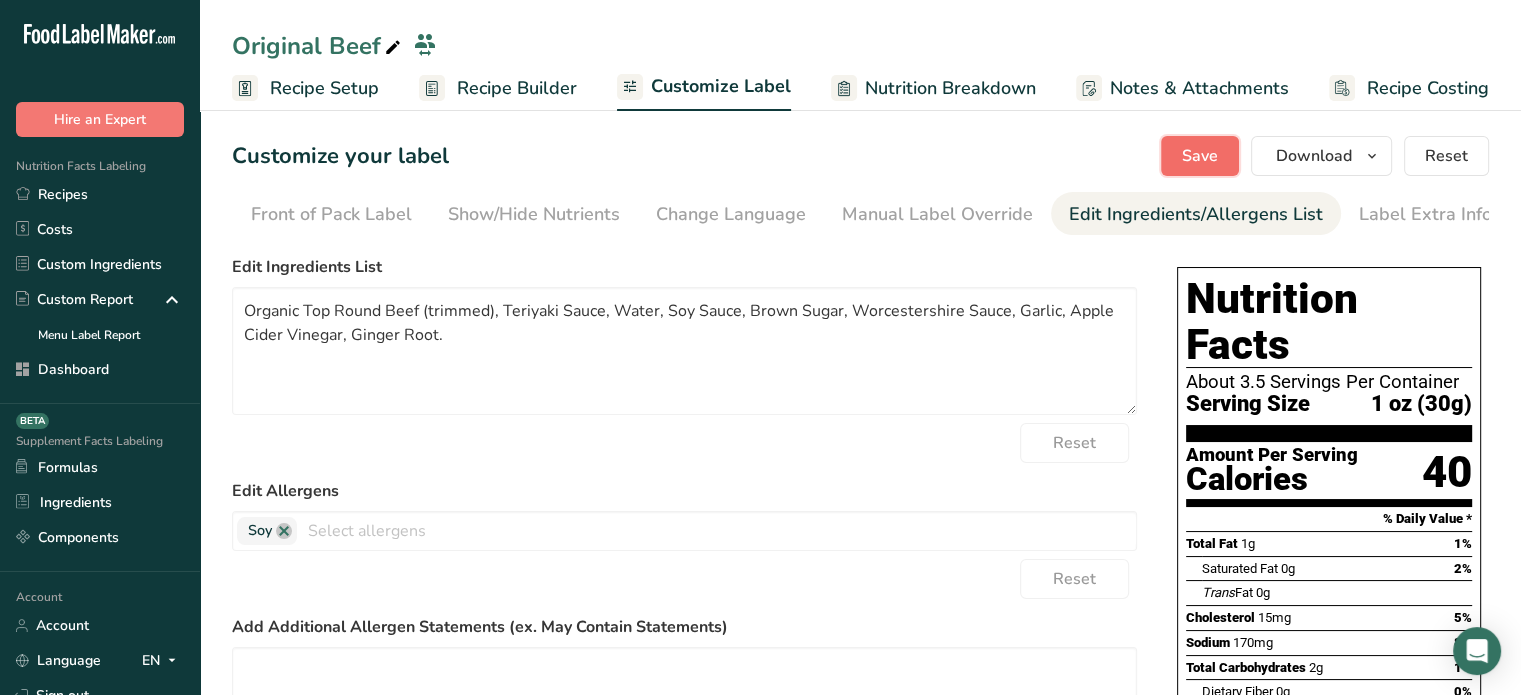 click on "Save" at bounding box center [1200, 156] 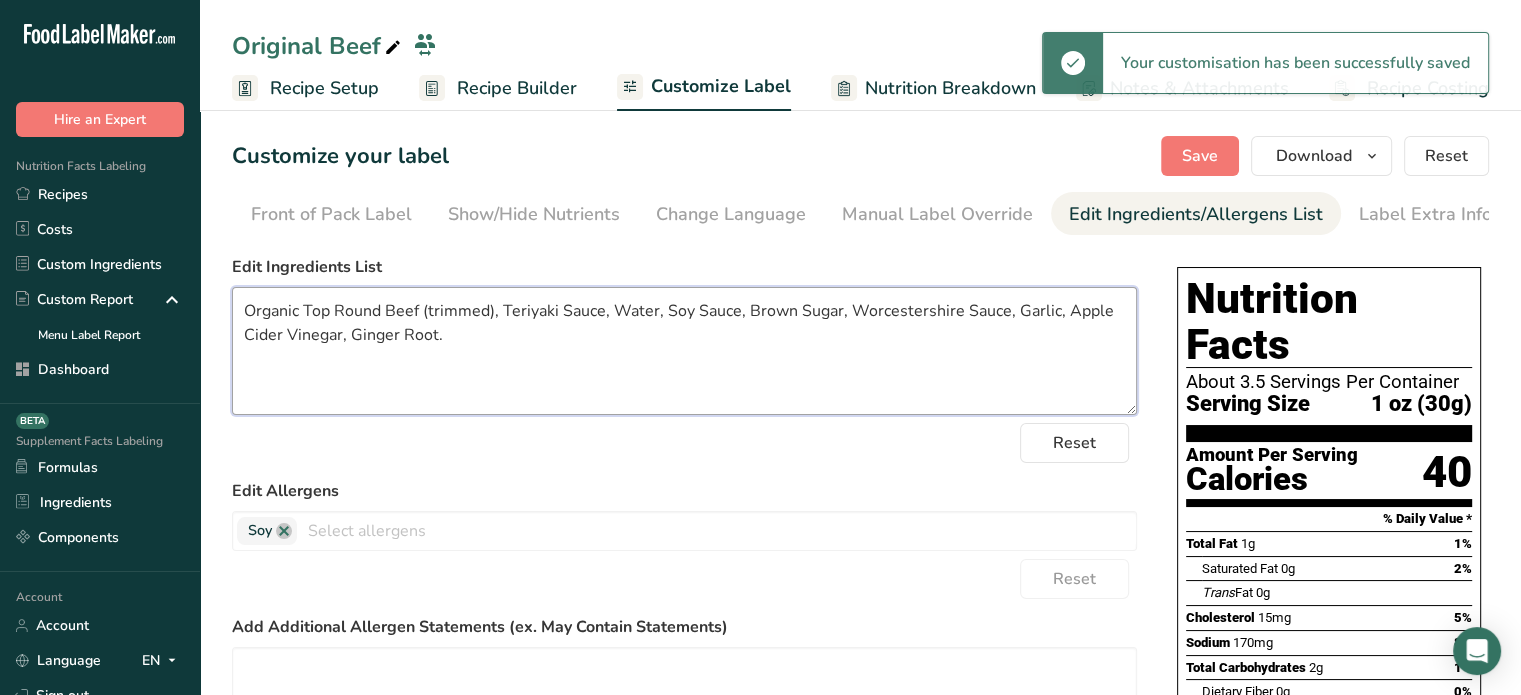 drag, startPoint x: 704, startPoint y: 331, endPoint x: 236, endPoint y: 303, distance: 468.83685 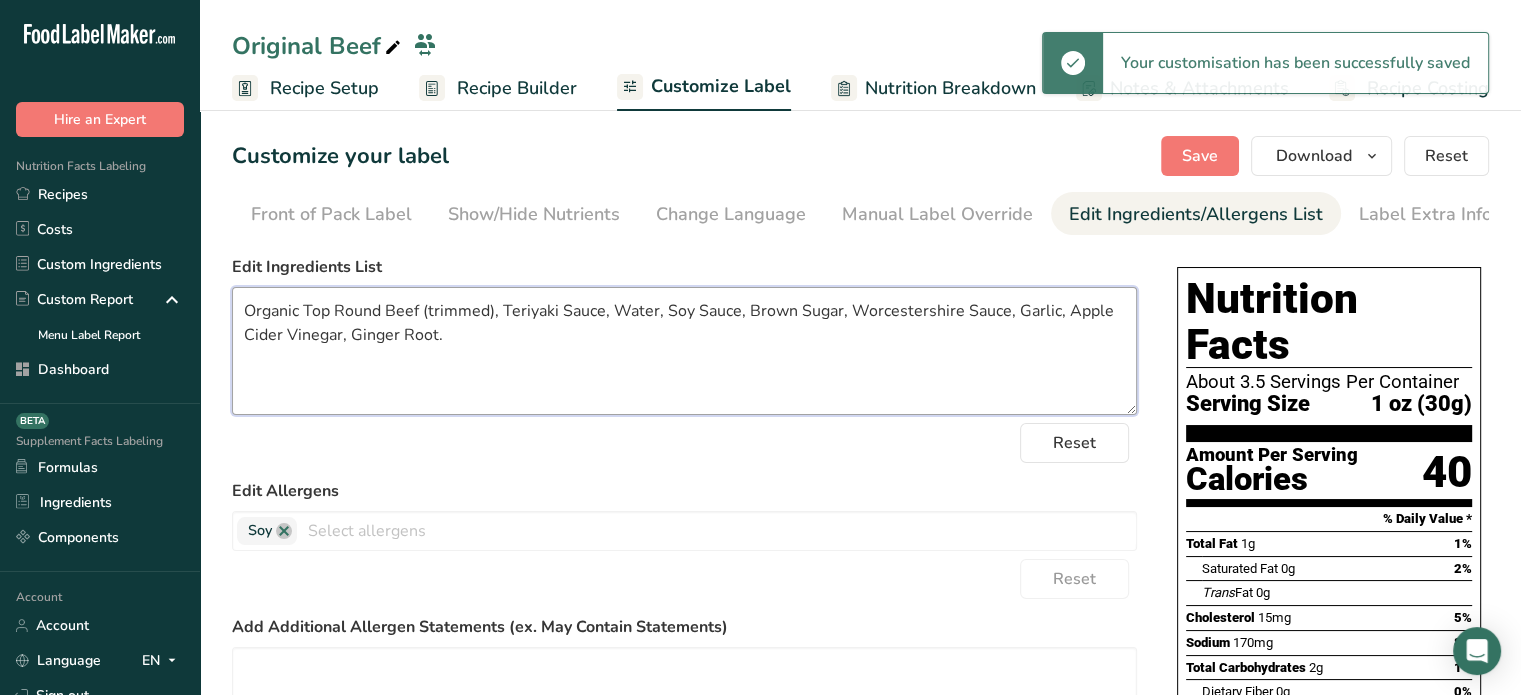 click on "Organic Top Round Beef (trimmed), Teriyaki Sauce, Water, Soy Sauce, Brown Sugar, Worcestershire Sauce, Garlic, Apple Cider Vinegar, Ginger Root." at bounding box center [684, 351] 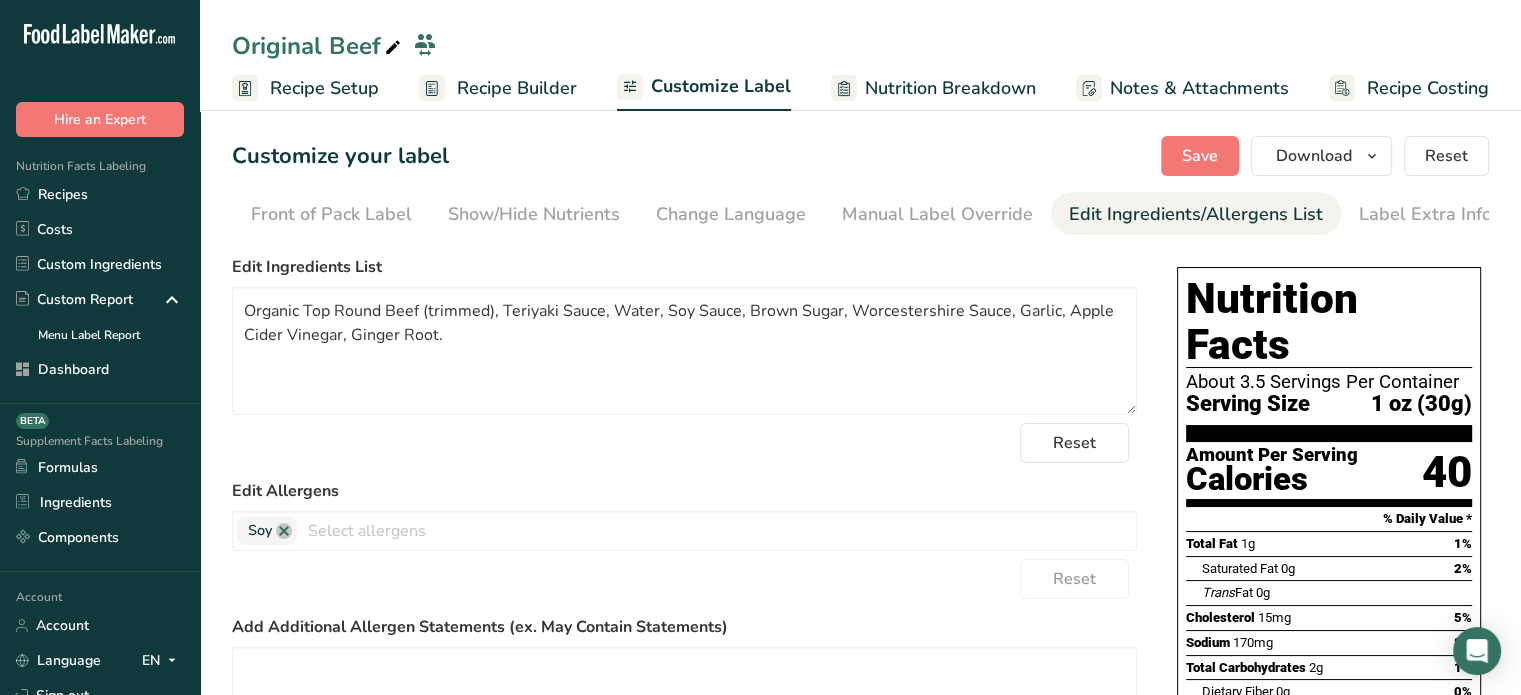 click on "Edit Ingredients List Organic Top Round Beef (trimmed), Teriyaki Sauce, Water, Soy Sauce, Brown Sugar, Worcestershire Sauce, Garlic, Apple Cider Vinegar, Ginger Root.
Reset
Edit Allergens
Soy
Tree Nuts
Wheat
Milk
Eggs
Fish
Peanuts
Sesame
Crustaceans
Sulphites
Celery
Mustard
Lupins
Mollusks
Gluten
Almond
Beech nut
Brazil nut
Butternut
Cashew
Chestnut
Chinquapin
Coconut
Hazelnut
Gingko nut
Hickory nut
Lichee nut
Macadamia nut" at bounding box center [684, 574] 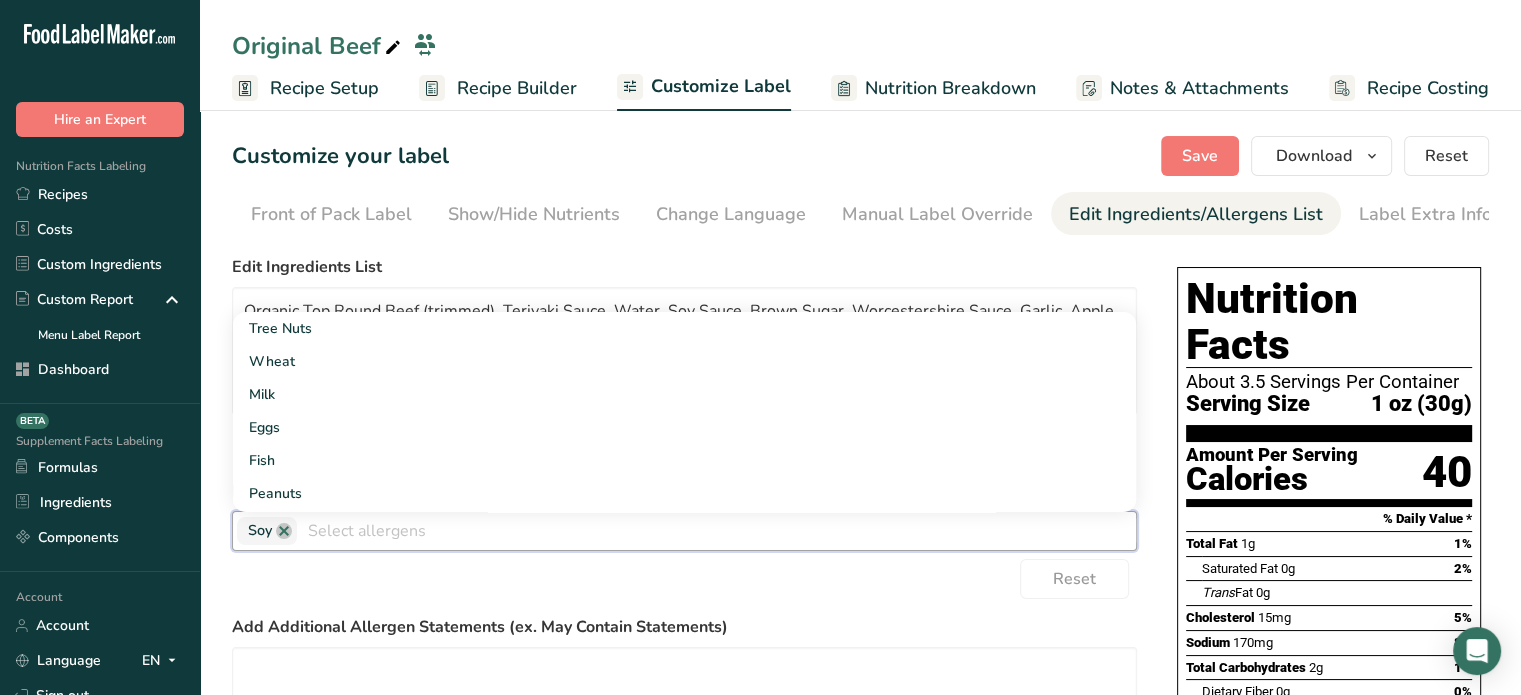 click at bounding box center (716, 530) 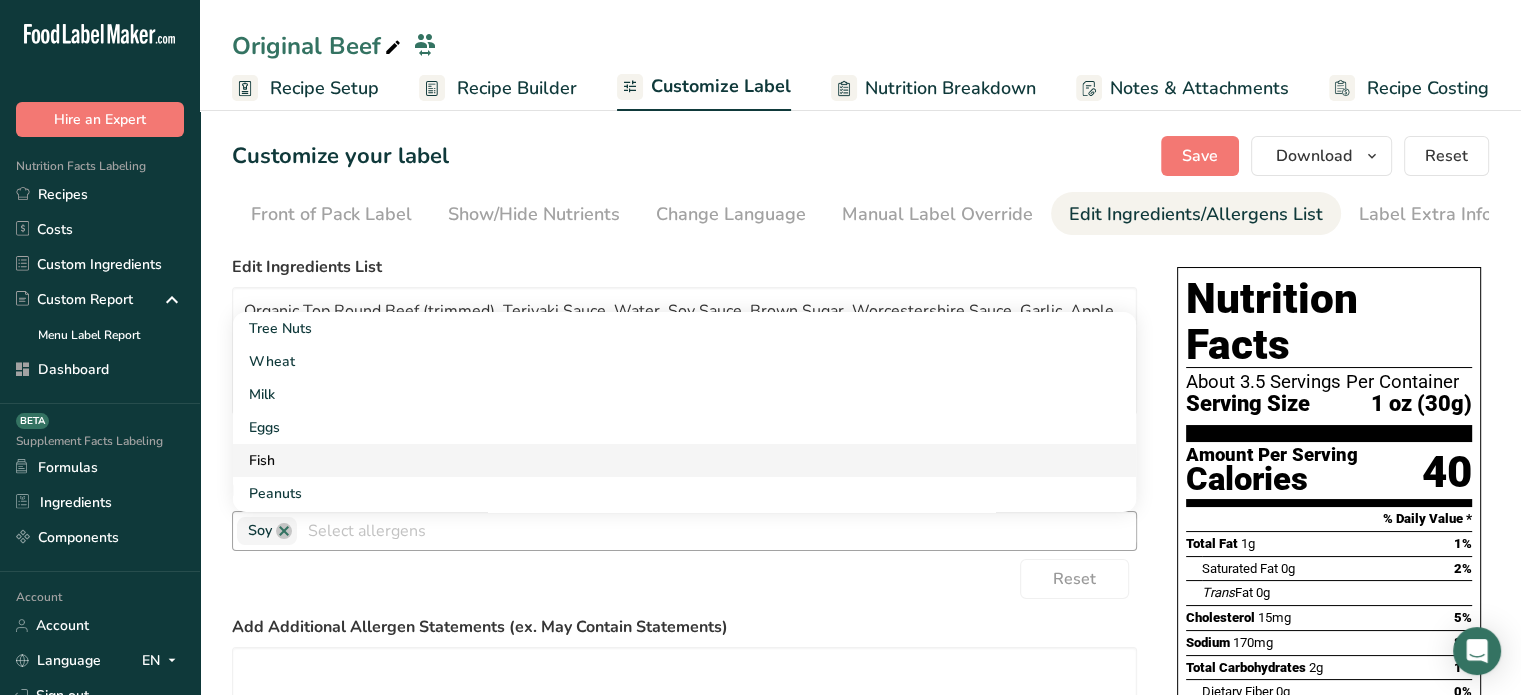 click on "Fish" at bounding box center [684, 460] 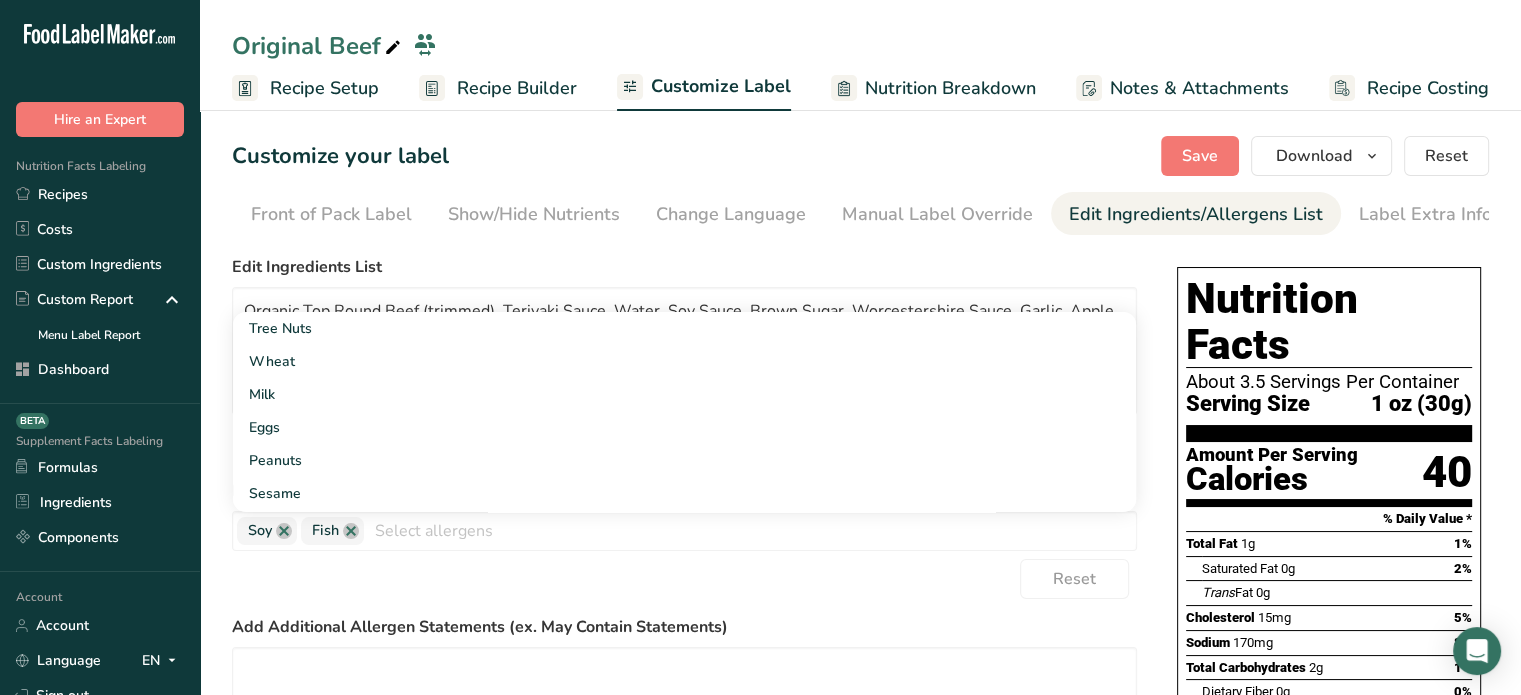 click on "Edit Ingredients List Organic Top Round Beef (trimmed), Teriyaki Sauce, Water, Soy Sauce, Brown Sugar, Worcestershire Sauce, Garlic, Apple Cider Vinegar, Ginger Root.
Reset
Edit Allergens
Soy
Fish
Tree Nuts
Wheat
Milk
Eggs
Peanuts
Sesame
Crustaceans
Sulphites
Celery
Mustard
Lupins
Mollusks
Gluten
Almond
Beech nut
Brazil nut
Butternut
Cashew
Chestnut
Chinquapin
Coconut
Hazelnut
Gingko nut
Hickory nut
Lichee nut
Macadamia nut" at bounding box center [684, 574] 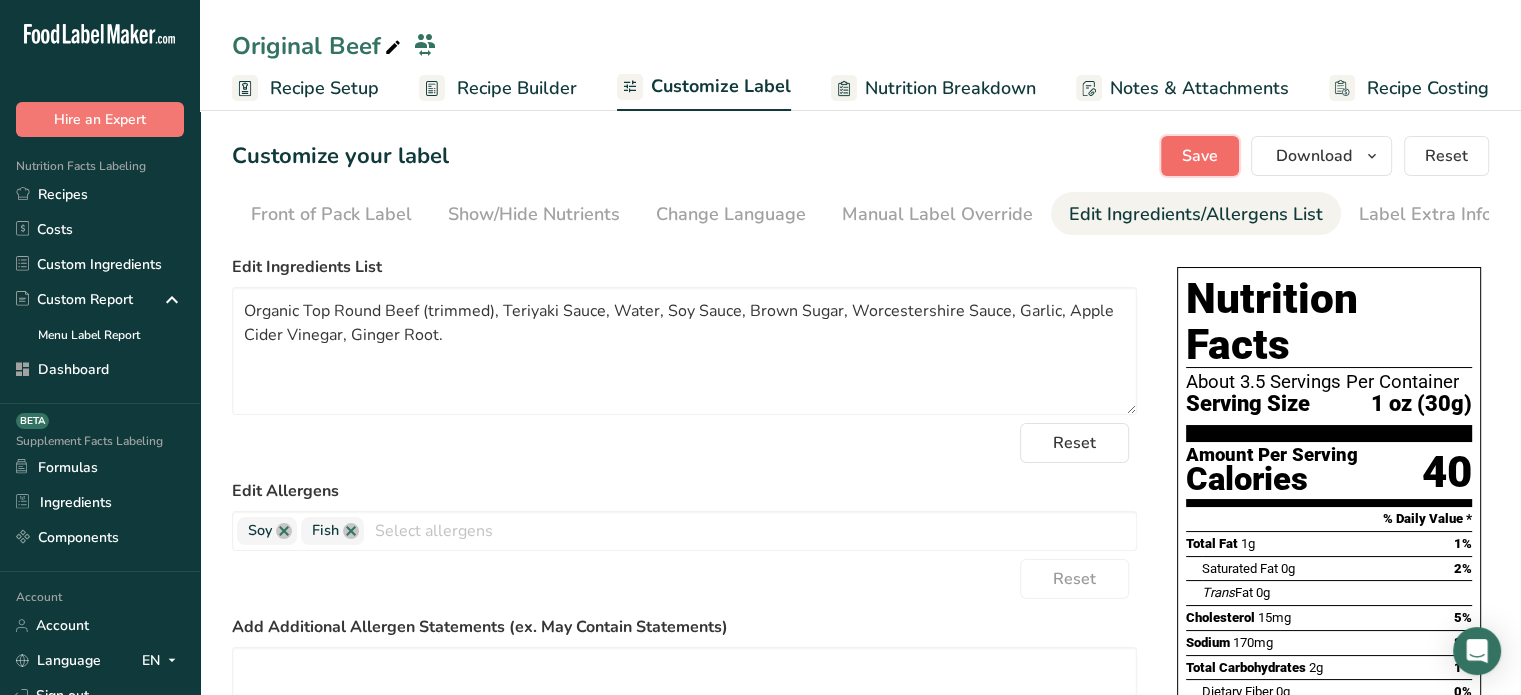 click on "Save" at bounding box center (1200, 156) 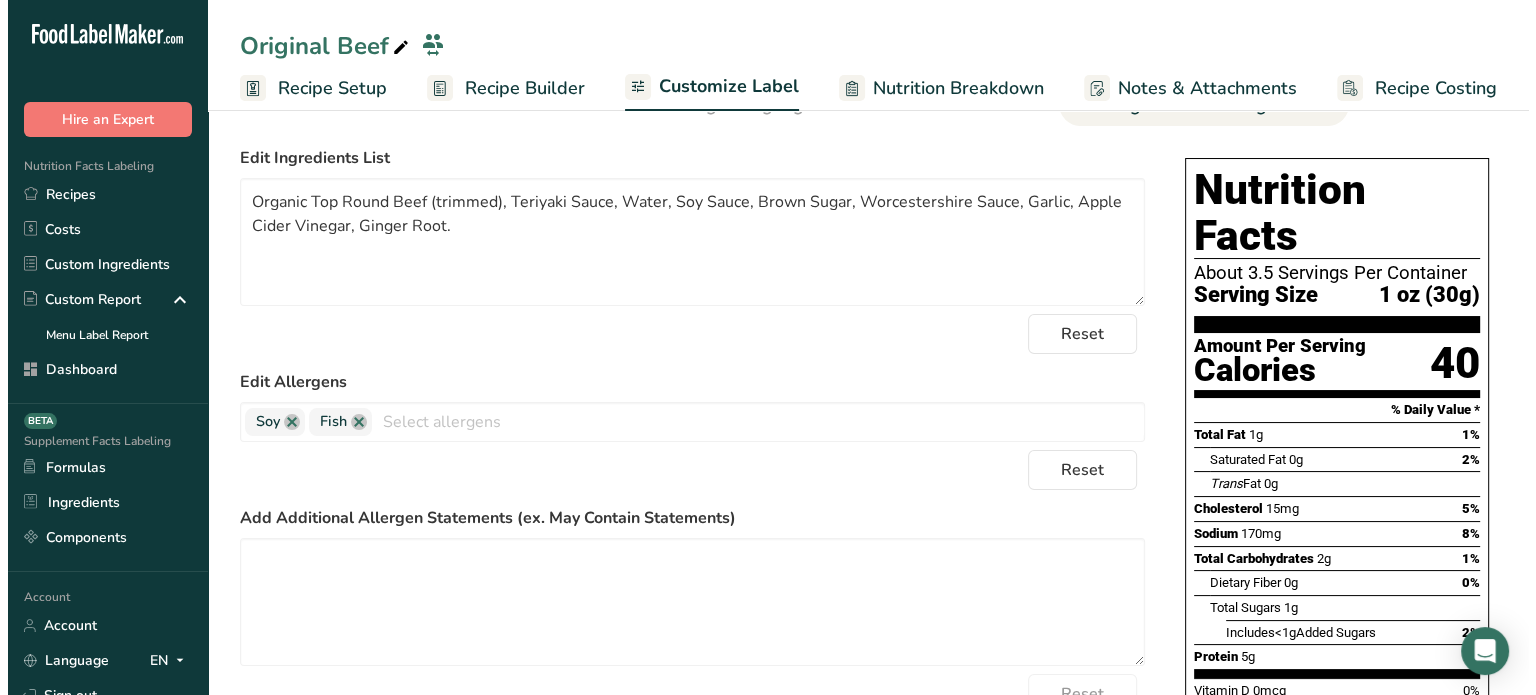 scroll, scrollTop: 0, scrollLeft: 0, axis: both 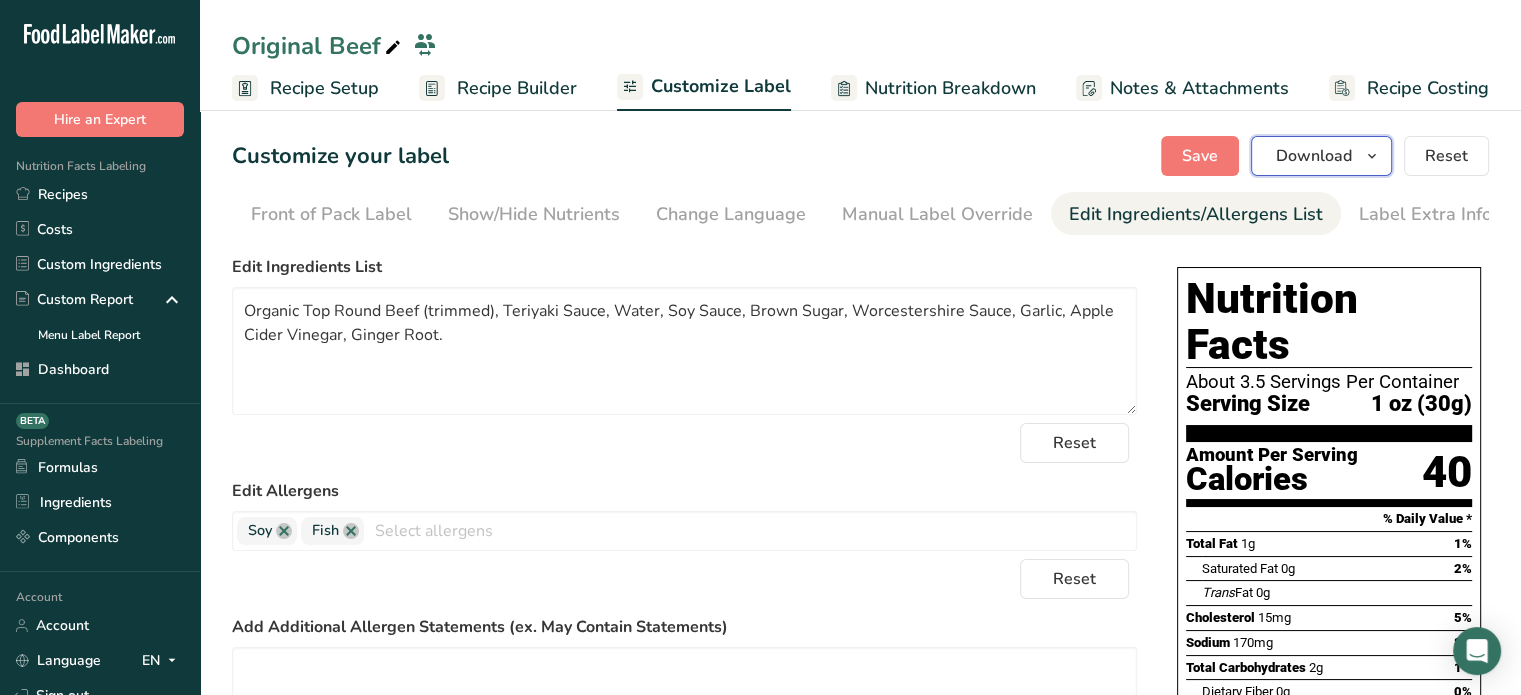 click at bounding box center [1372, 156] 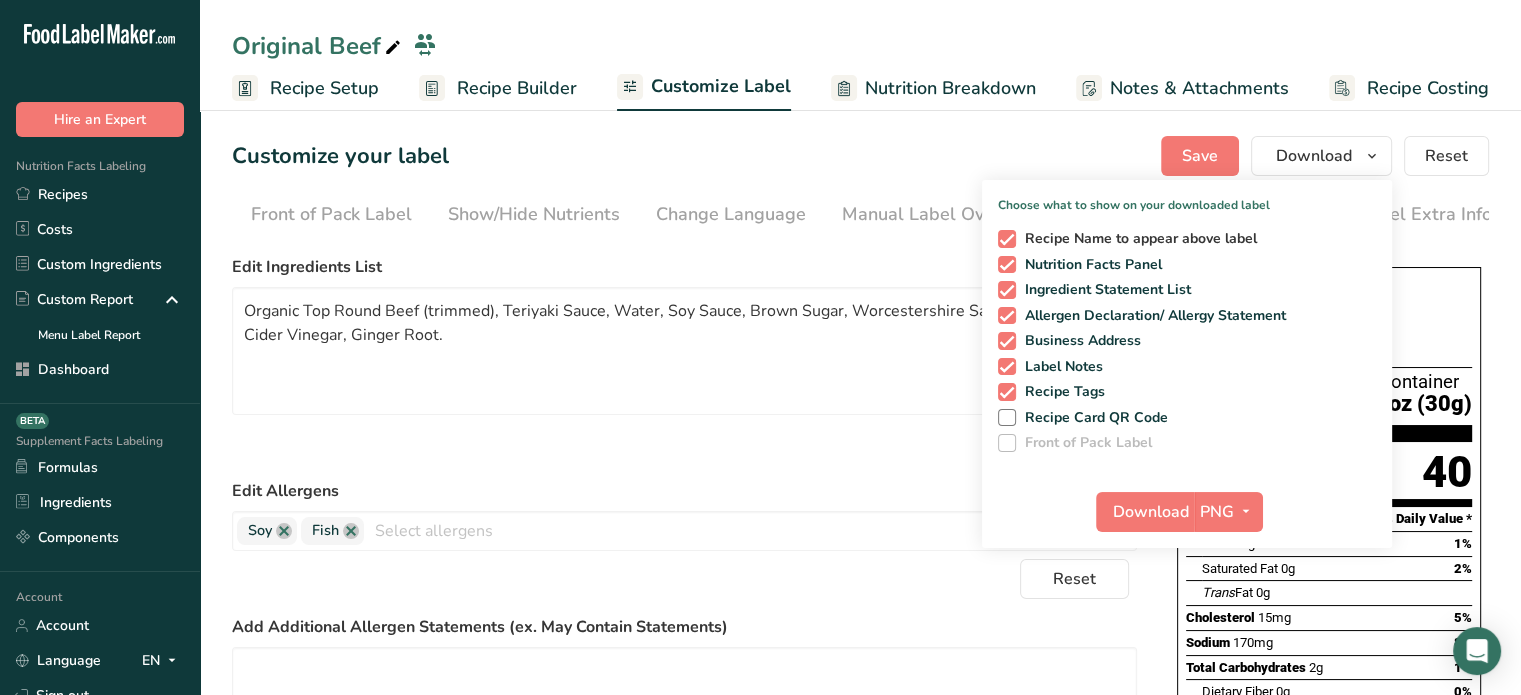 click on "Recipe Name to appear above label" at bounding box center (1137, 239) 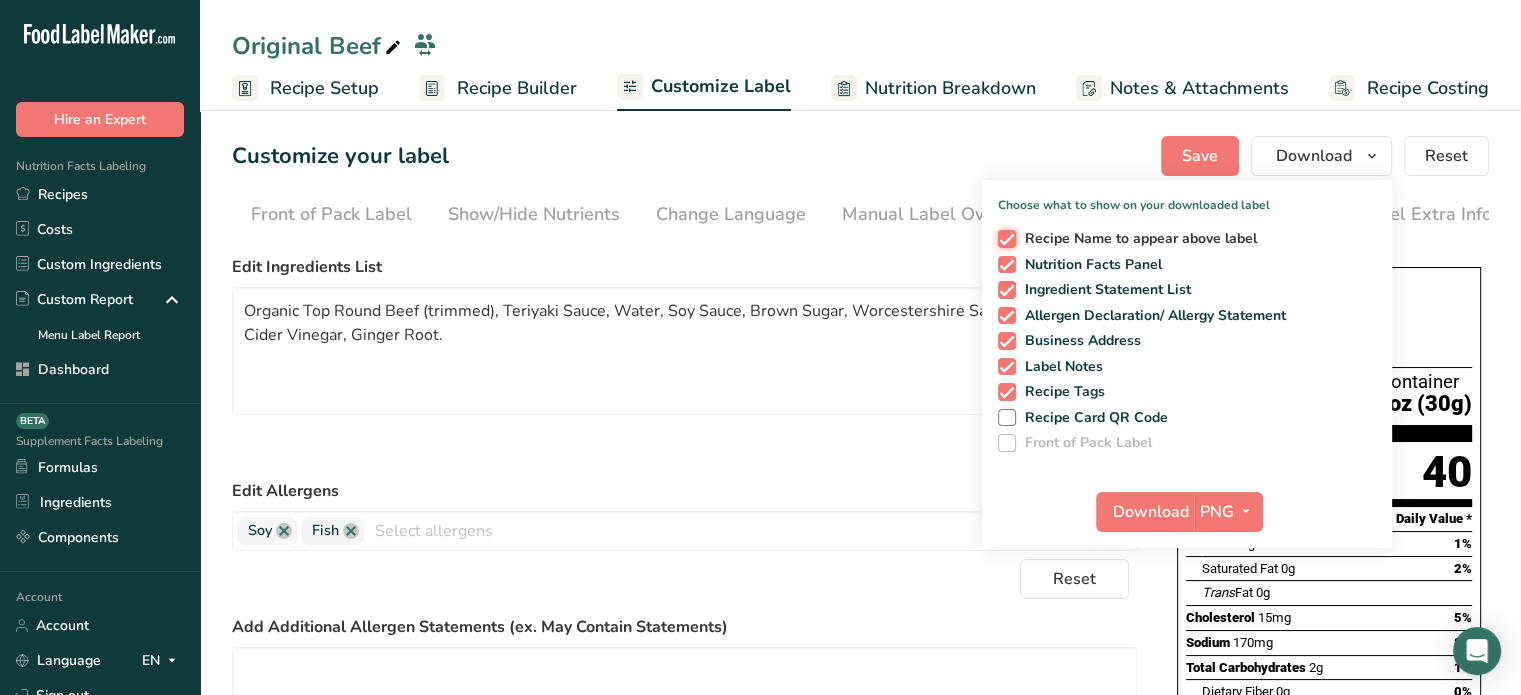 click on "Recipe Name to appear above label" at bounding box center (1004, 238) 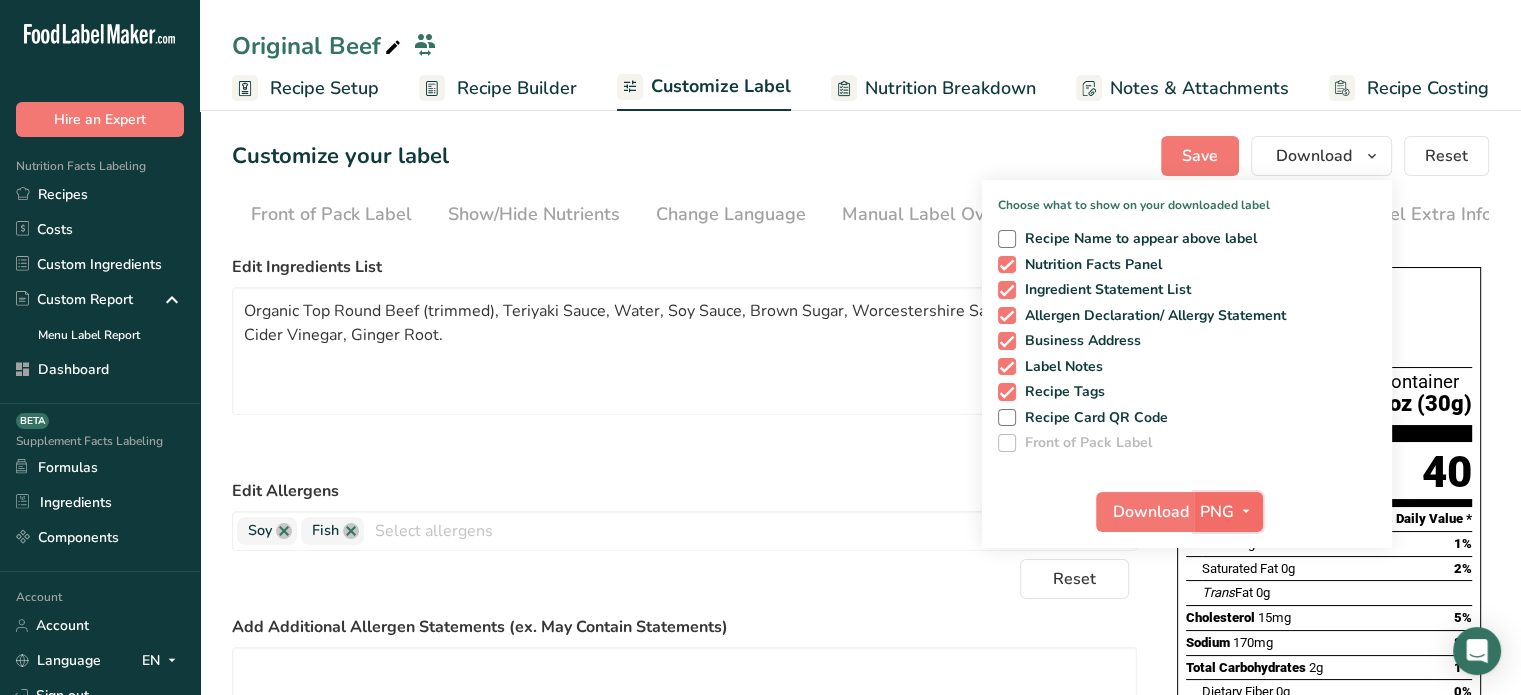 click on "PNG" at bounding box center [1228, 512] 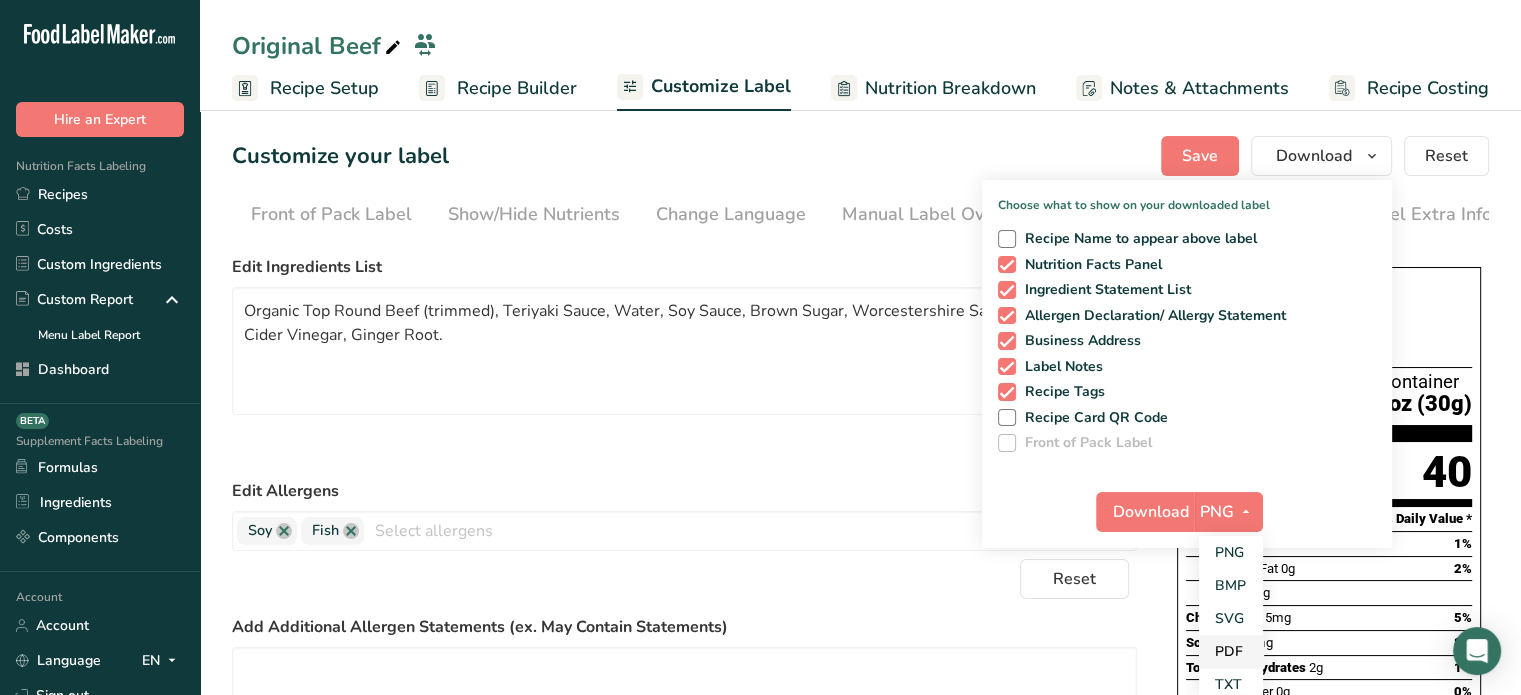 click on "PDF" at bounding box center [1231, 651] 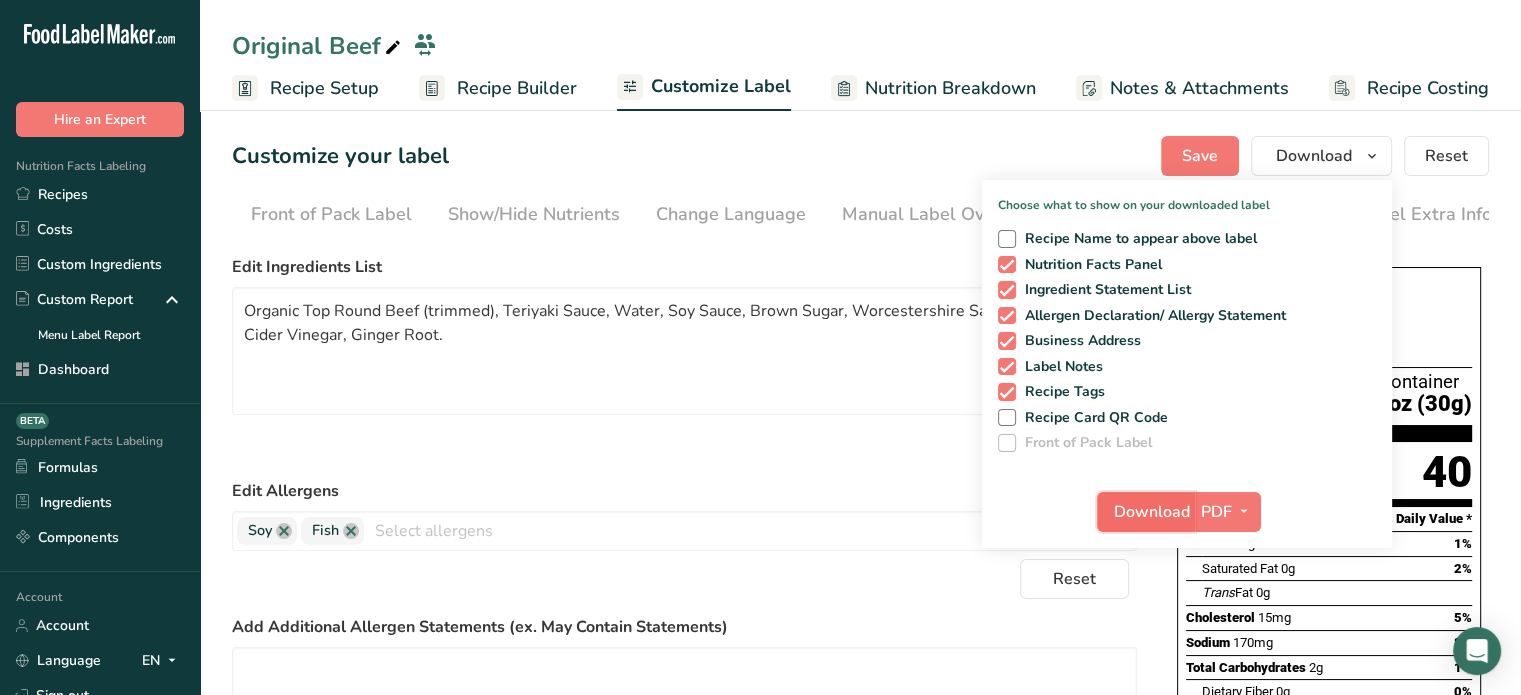click on "Download" at bounding box center (1152, 512) 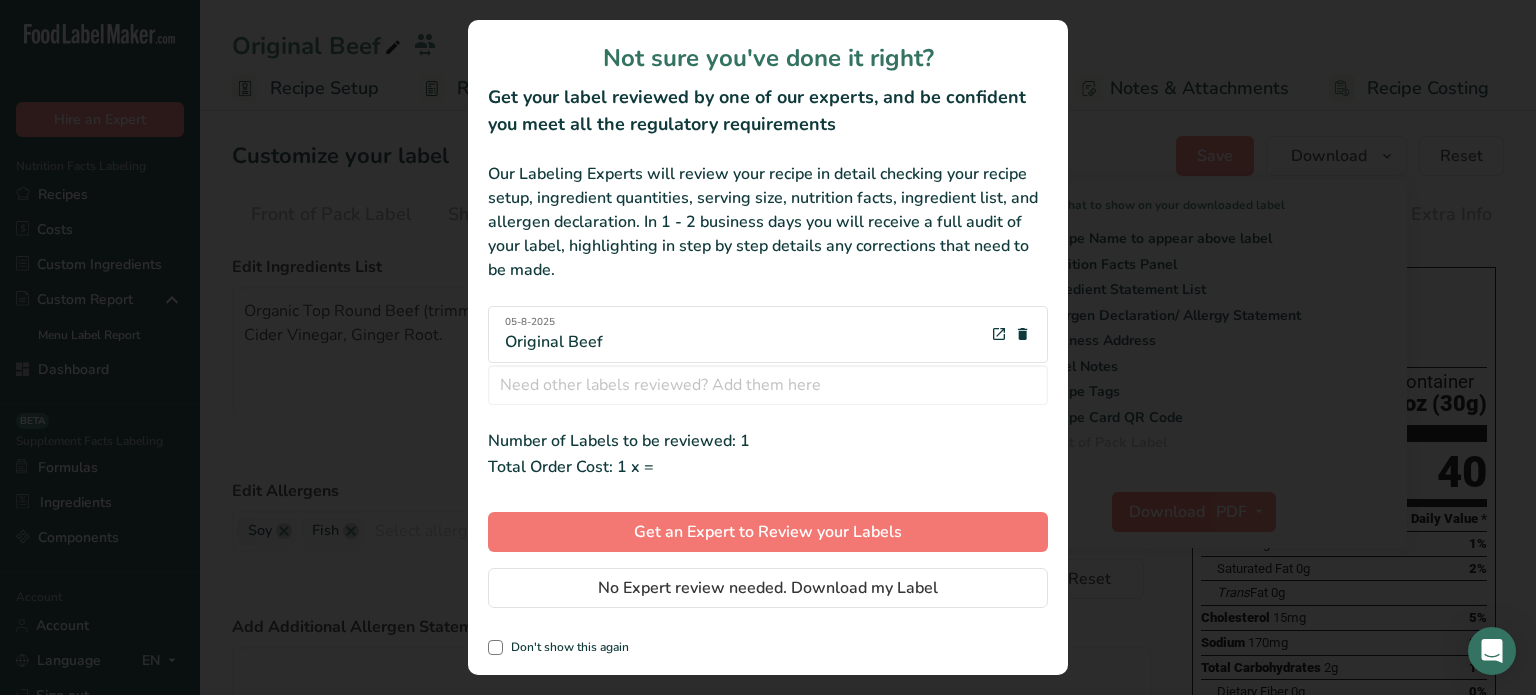 scroll, scrollTop: 0, scrollLeft: 180, axis: horizontal 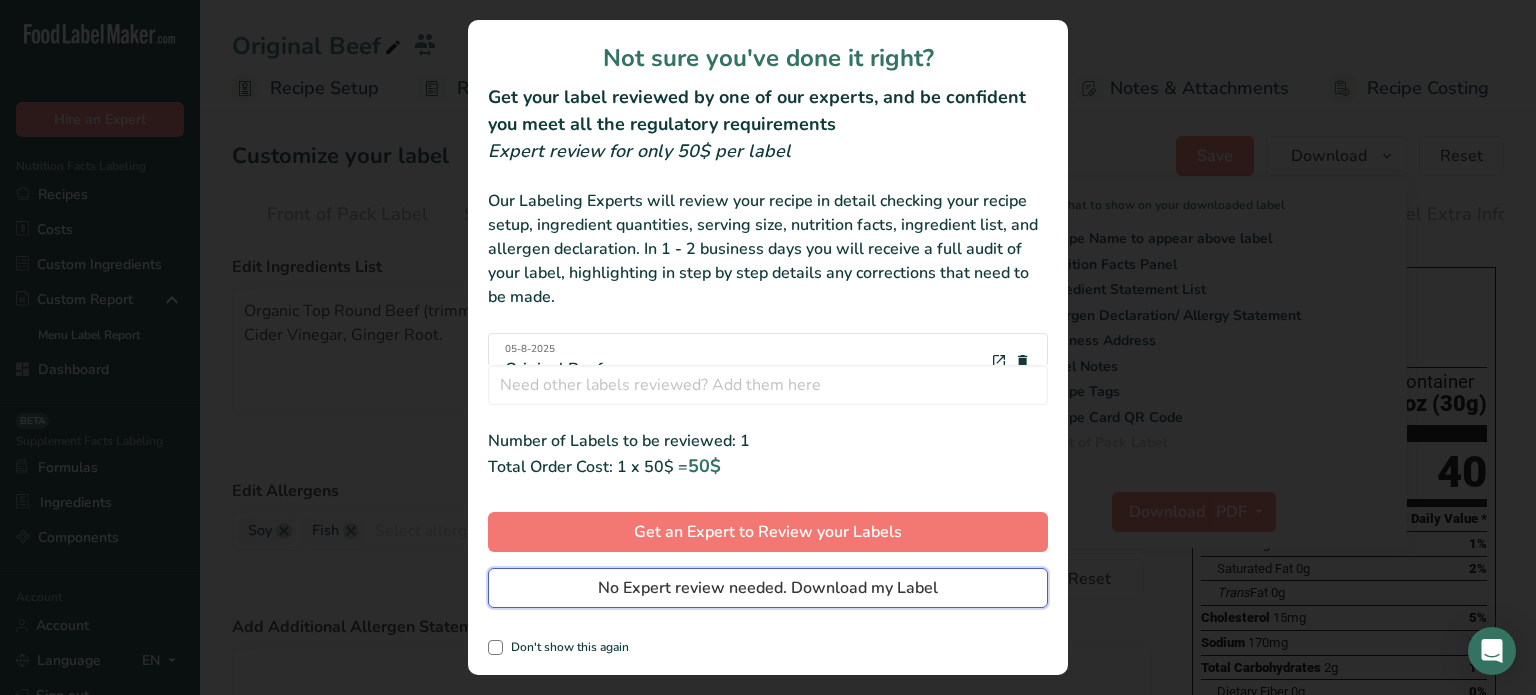 click on "No Expert review needed. Download my Label" at bounding box center (768, 588) 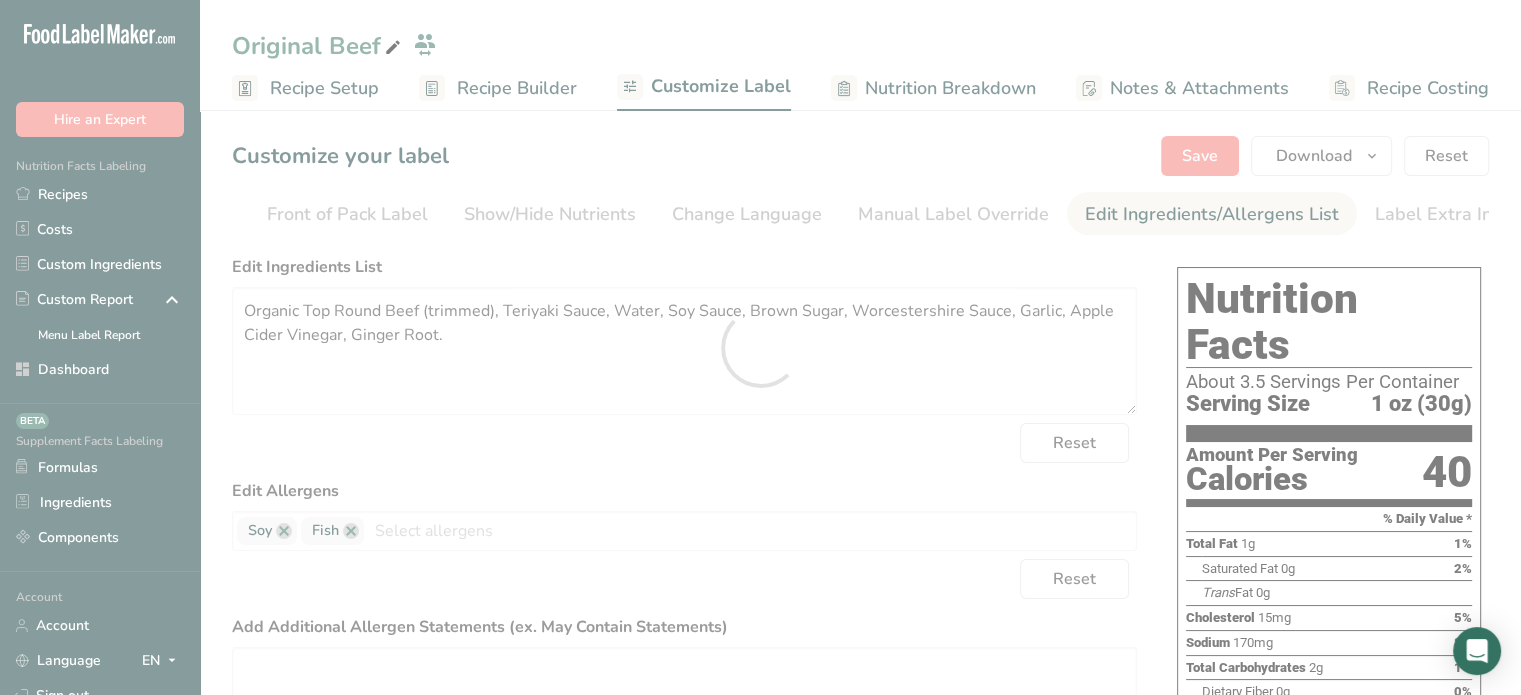 scroll, scrollTop: 0, scrollLeft: 0, axis: both 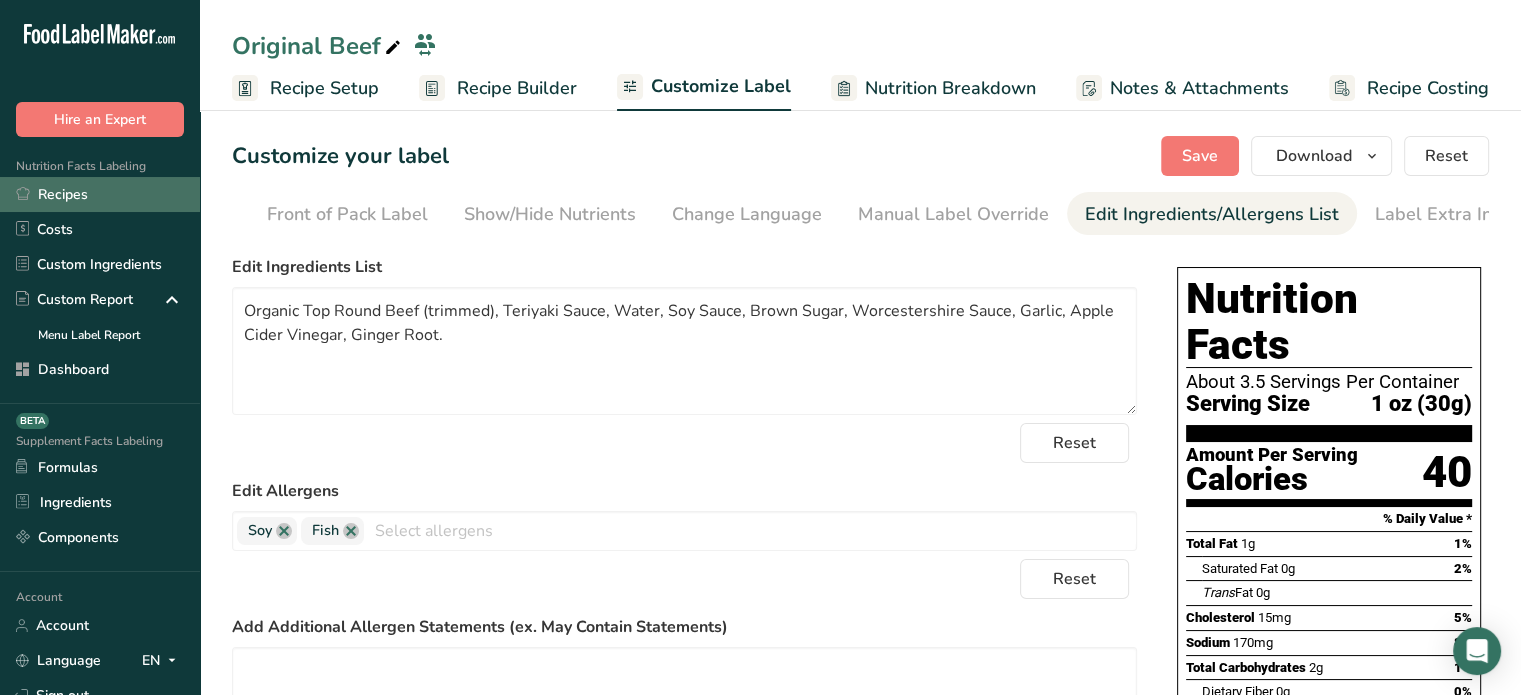 click on "Recipes" at bounding box center (100, 194) 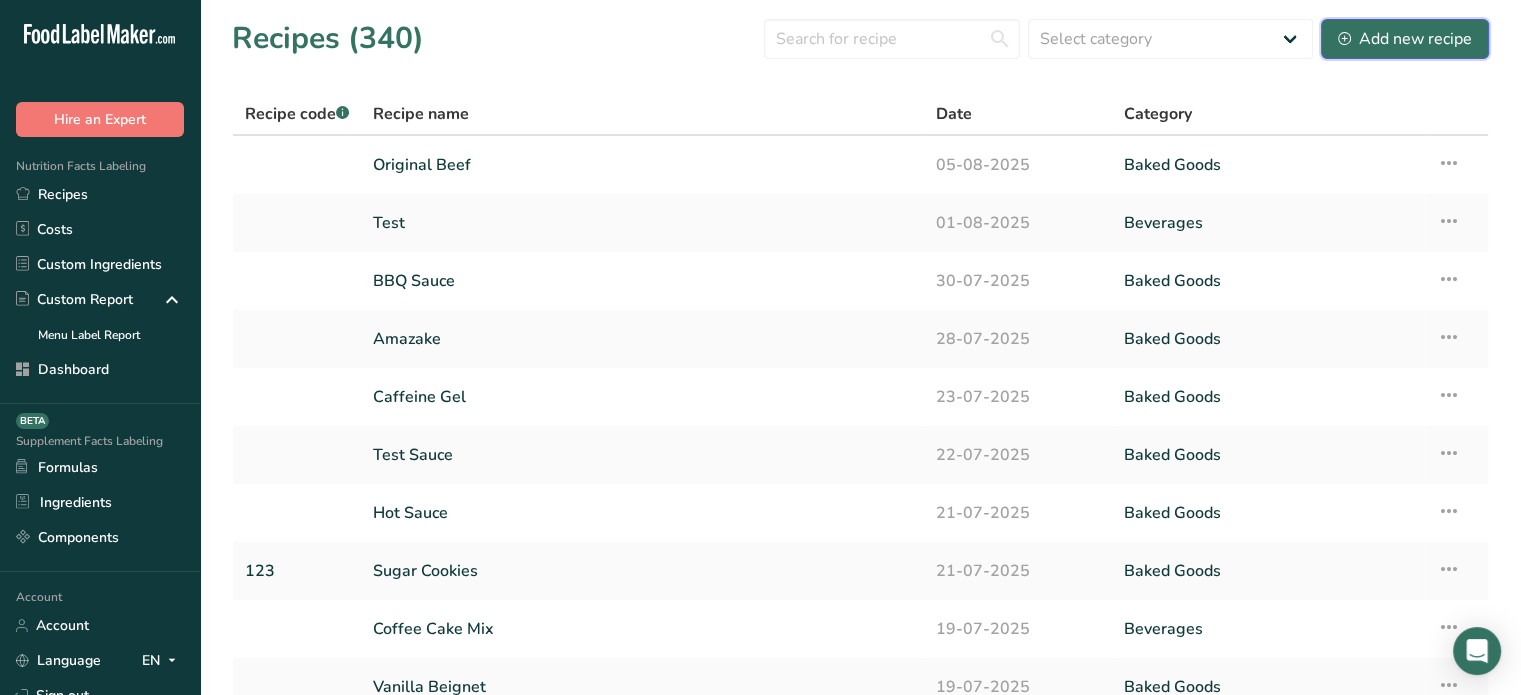 click on "Add new recipe" at bounding box center [1405, 39] 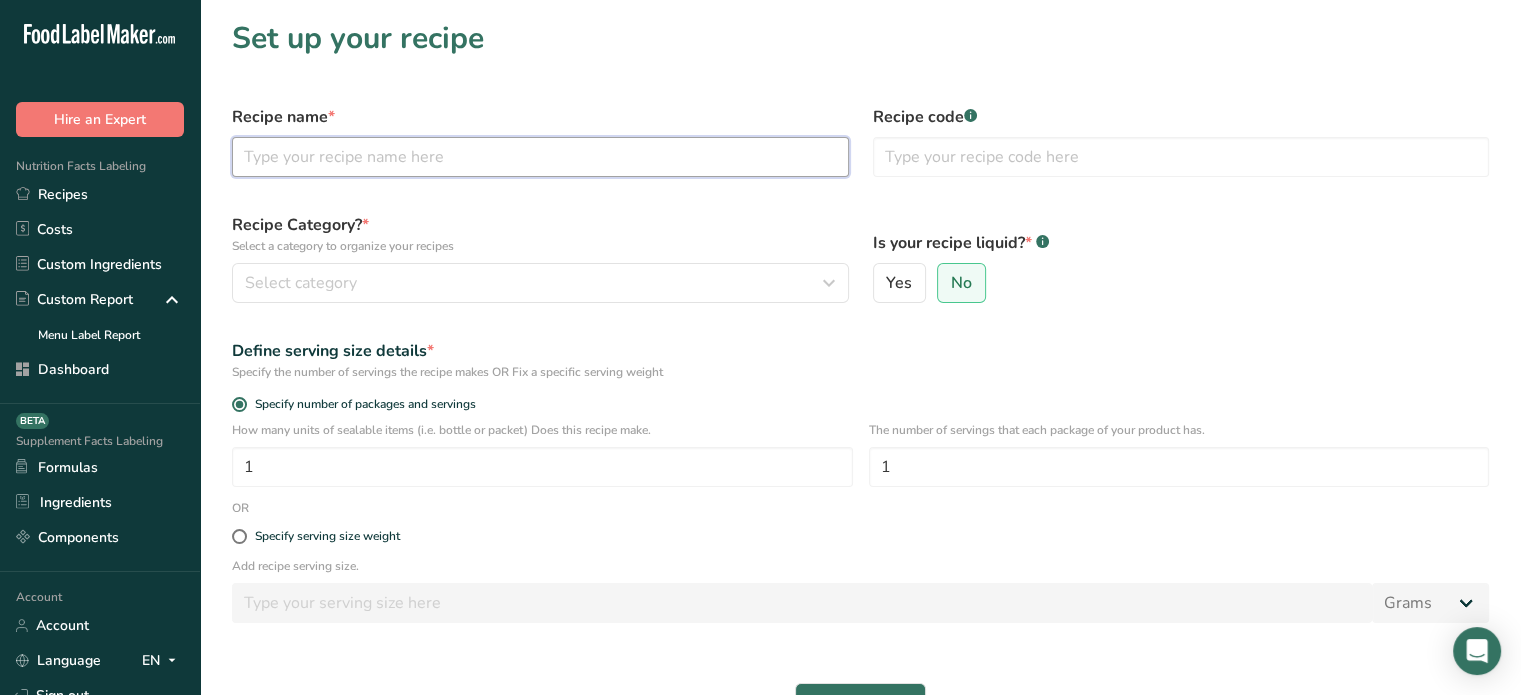 click at bounding box center [540, 157] 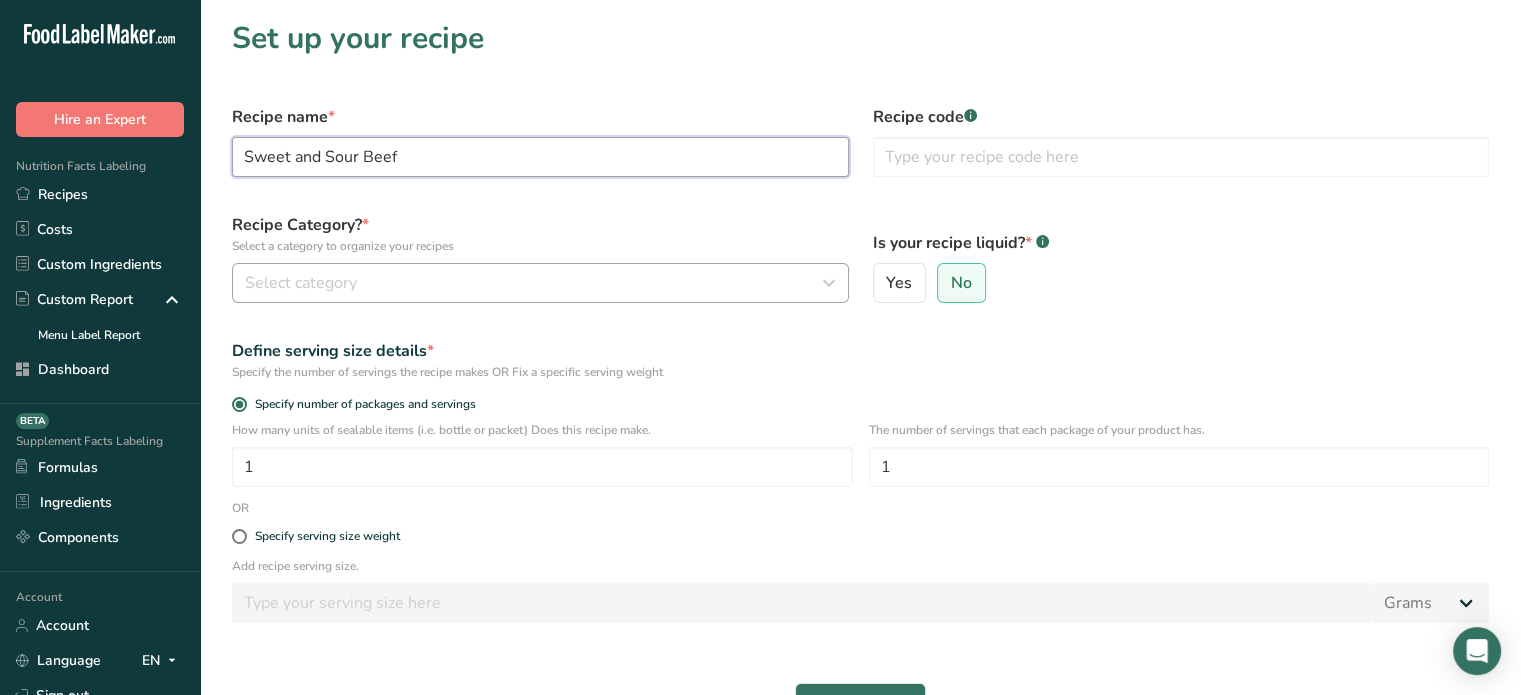 type on "Sweet and Sour Beef" 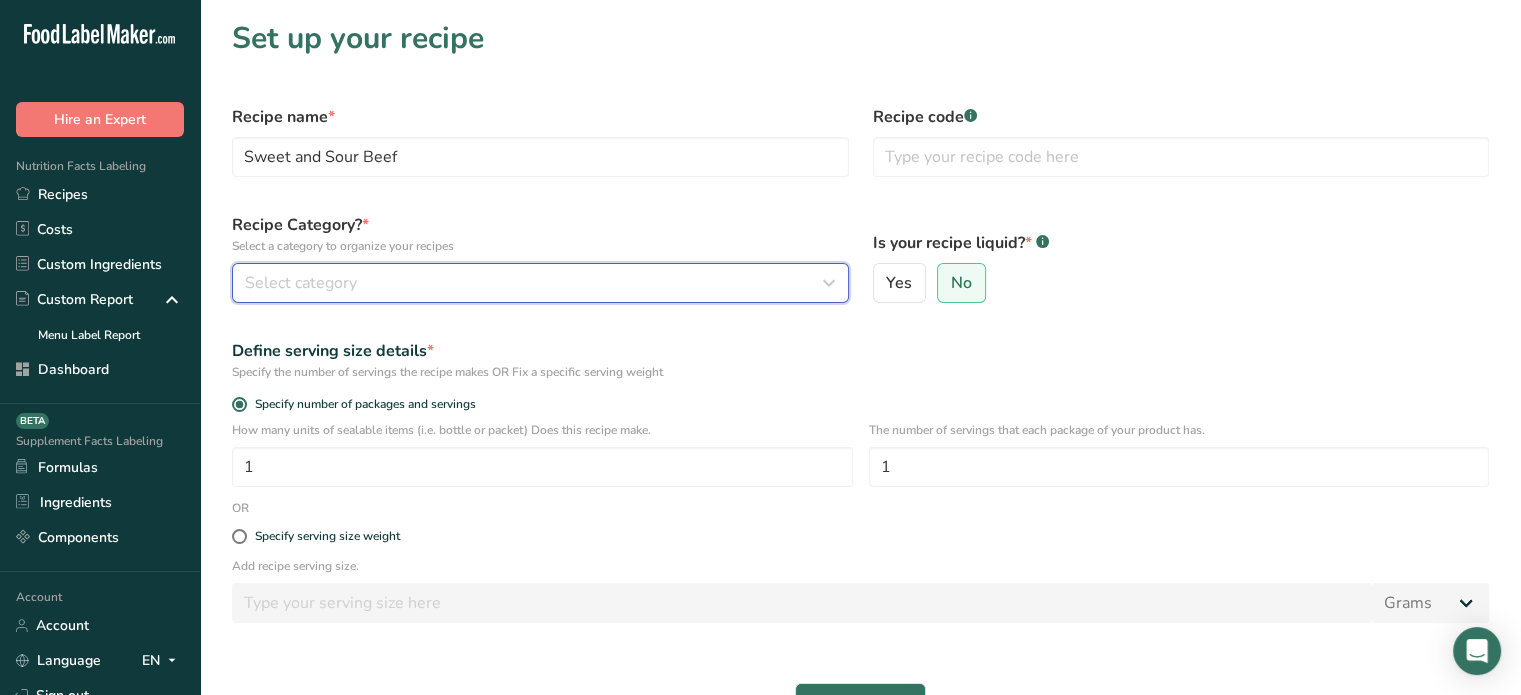 click on "Select category" at bounding box center (534, 283) 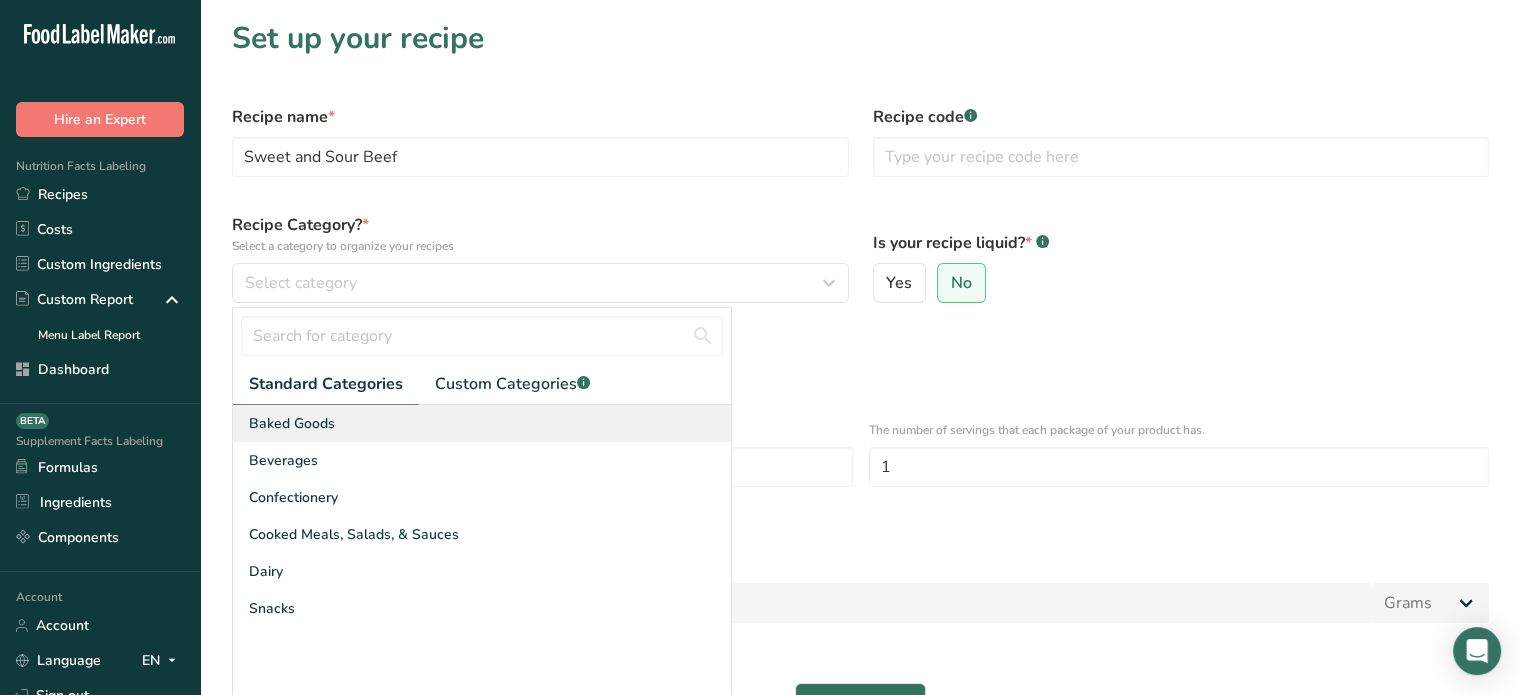 click on "Baked Goods" at bounding box center (482, 423) 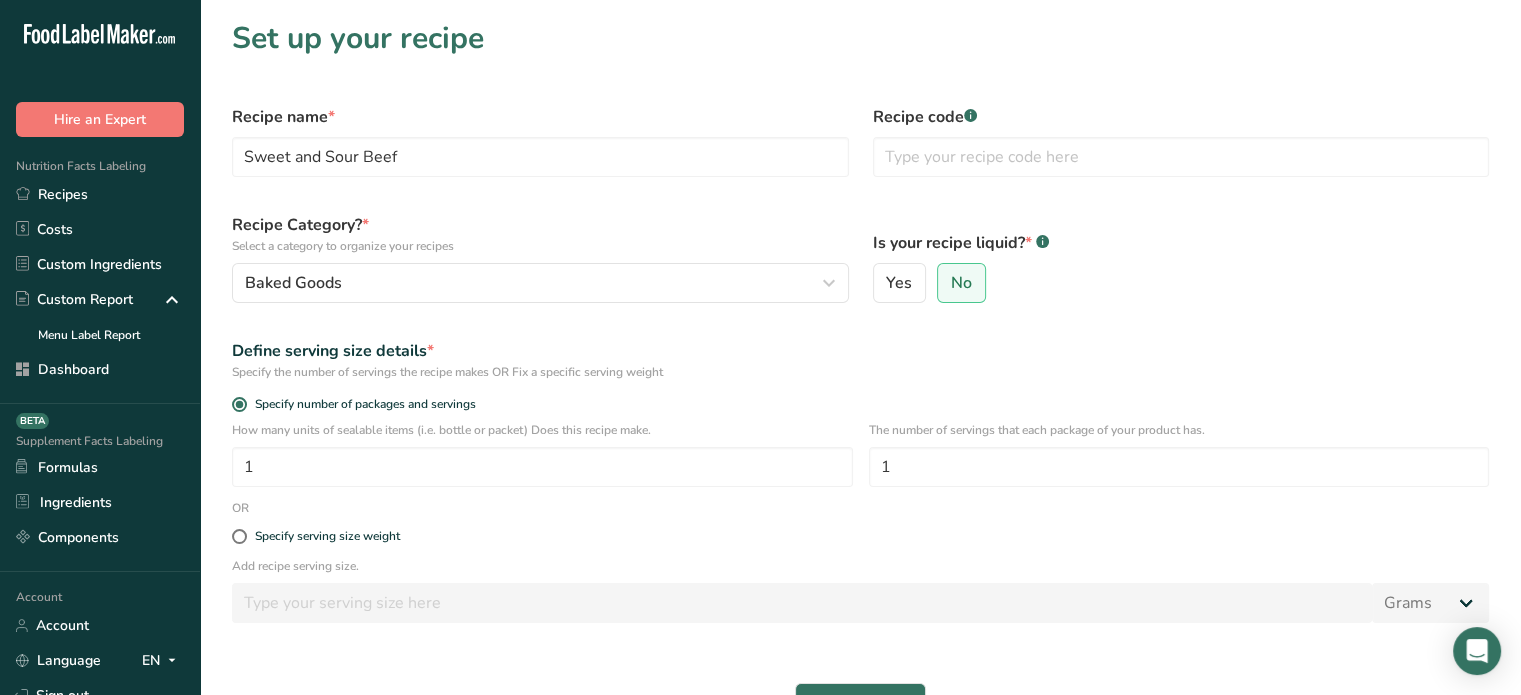 scroll, scrollTop: 100, scrollLeft: 0, axis: vertical 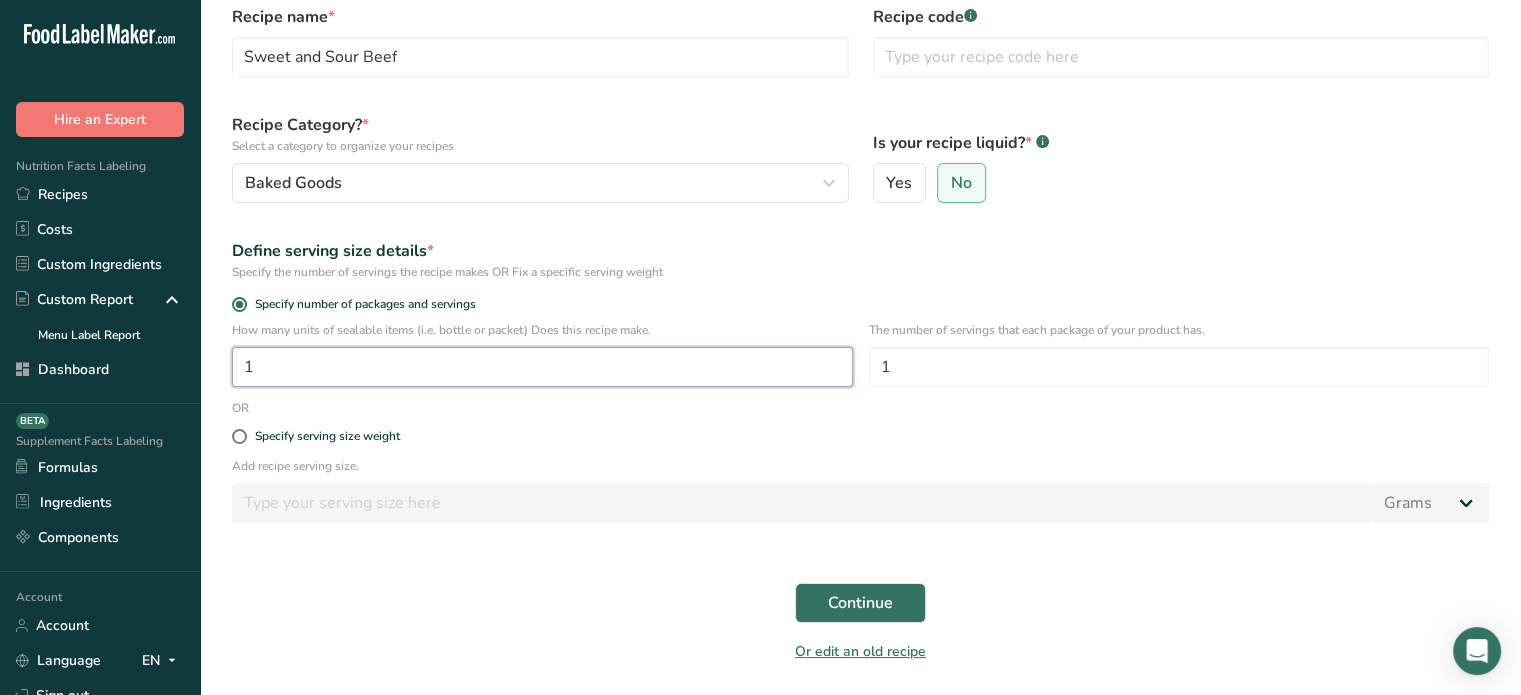 drag, startPoint x: 600, startPoint y: 359, endPoint x: 226, endPoint y: 337, distance: 374.6465 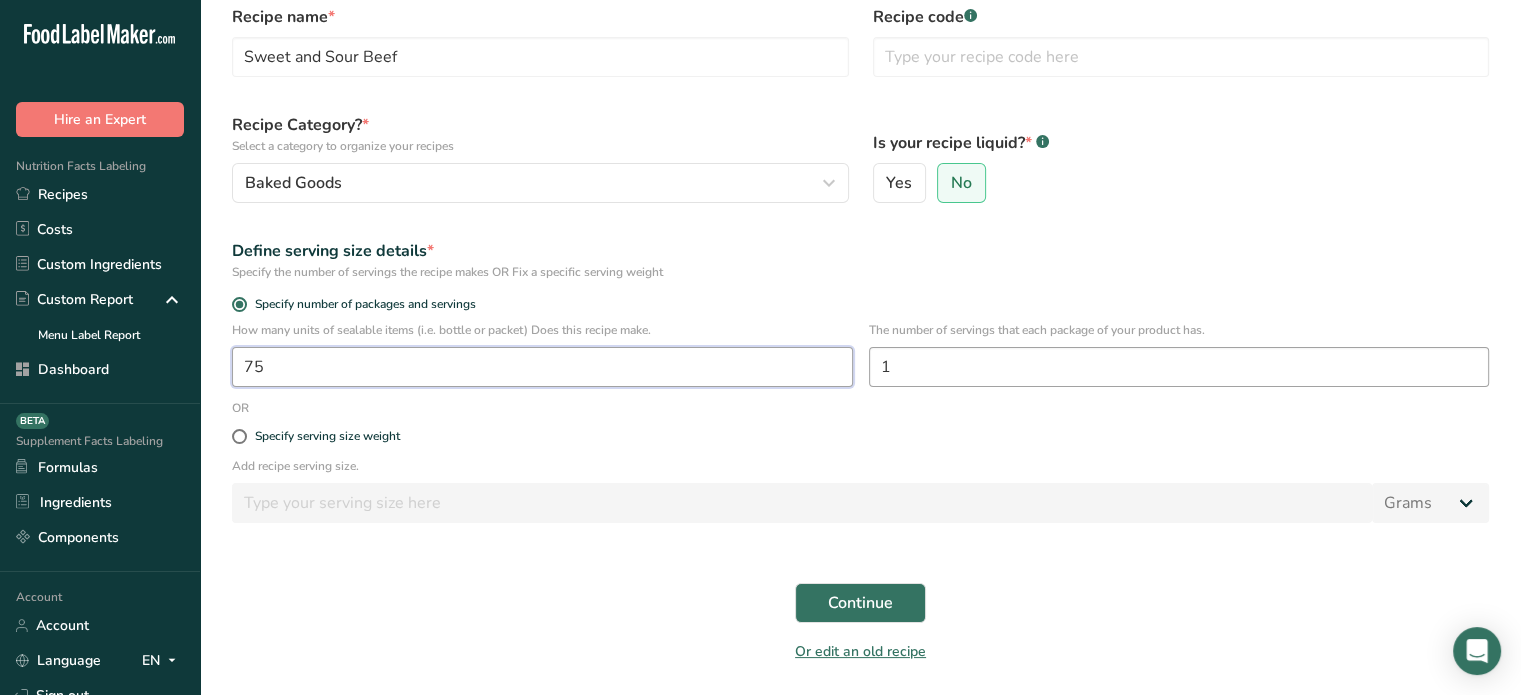 type on "75" 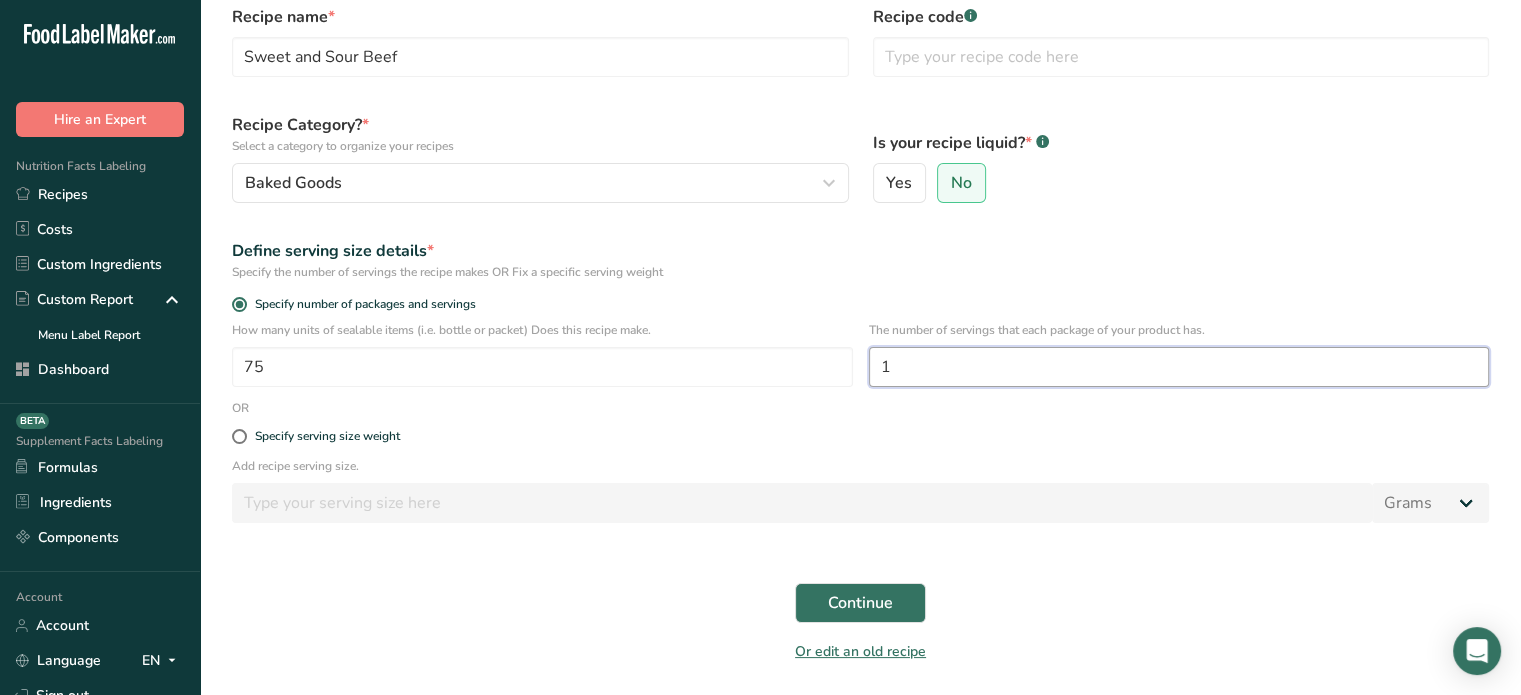 click on "1" at bounding box center (1179, 367) 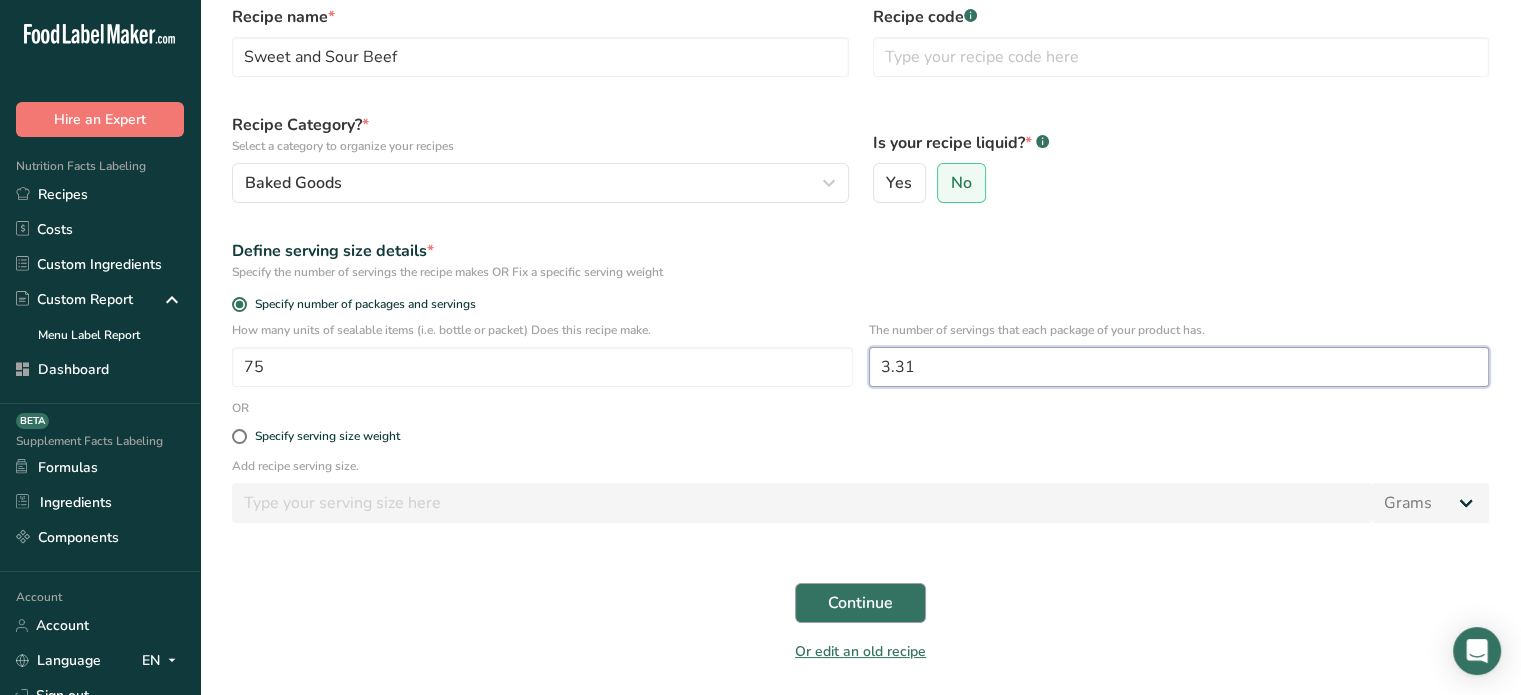 type on "3.31" 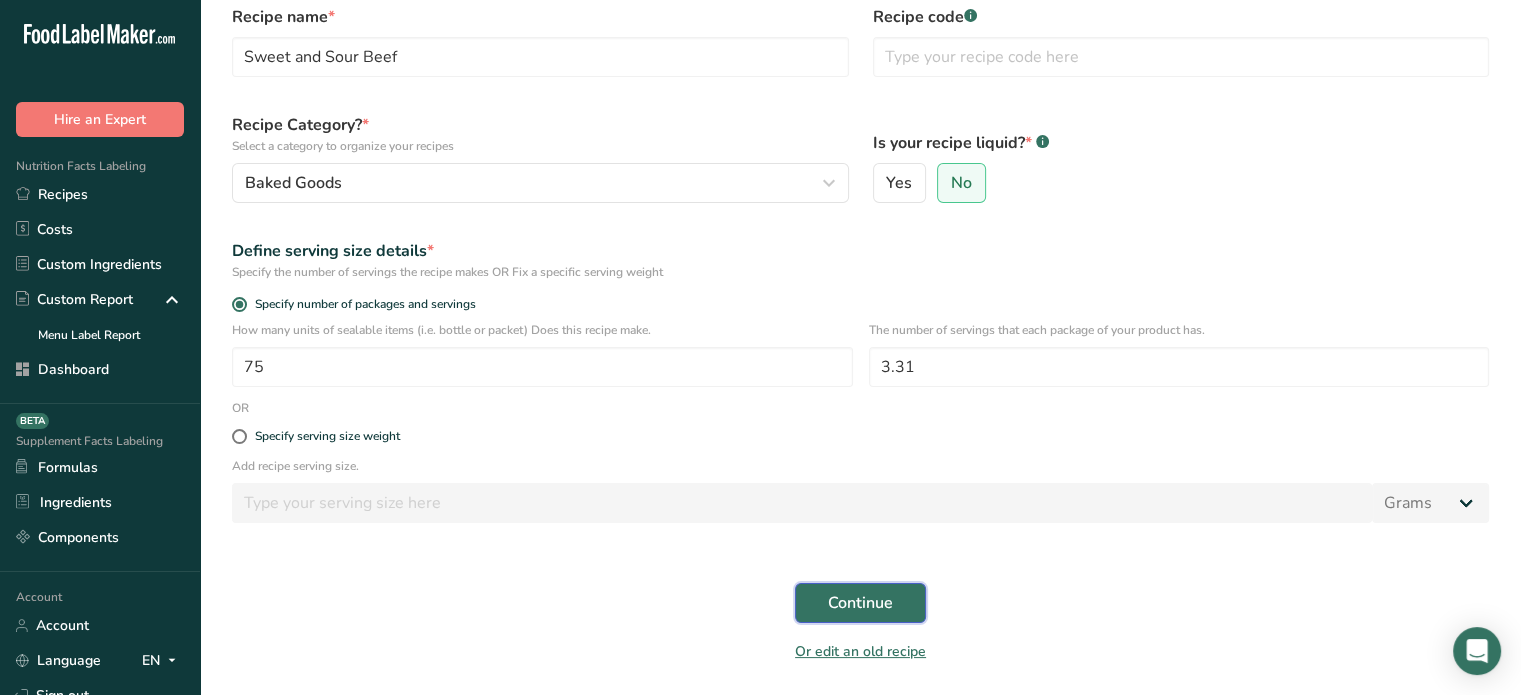 click on "Continue" at bounding box center (860, 603) 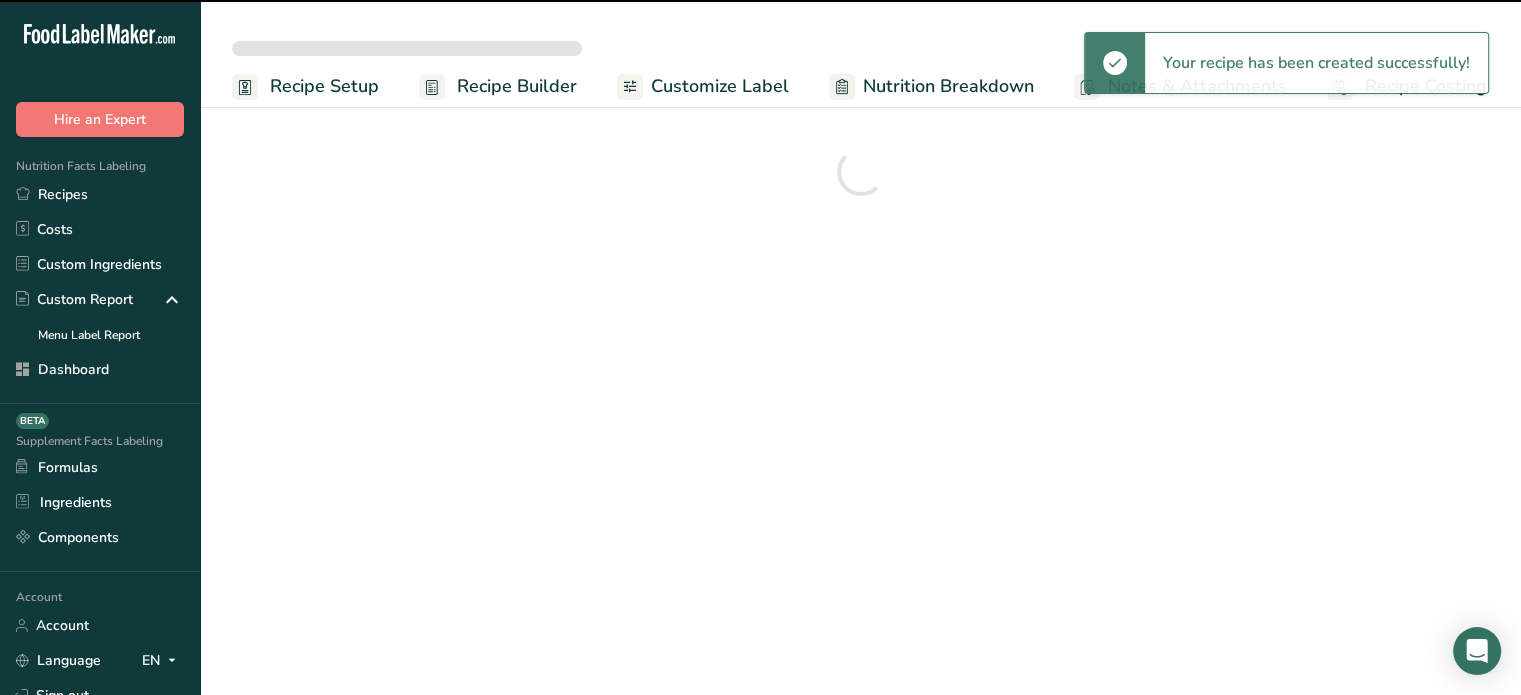 scroll, scrollTop: 0, scrollLeft: 0, axis: both 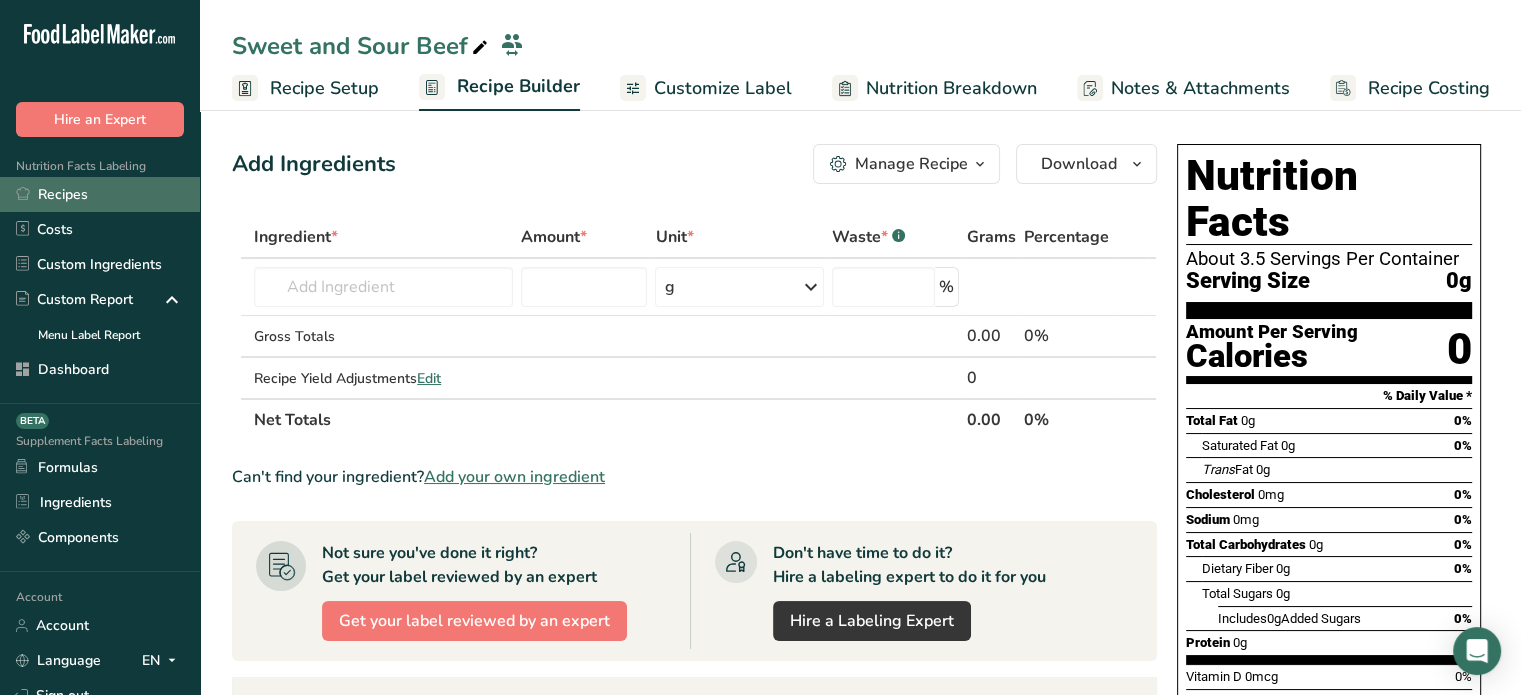 click on "Recipes" at bounding box center [100, 194] 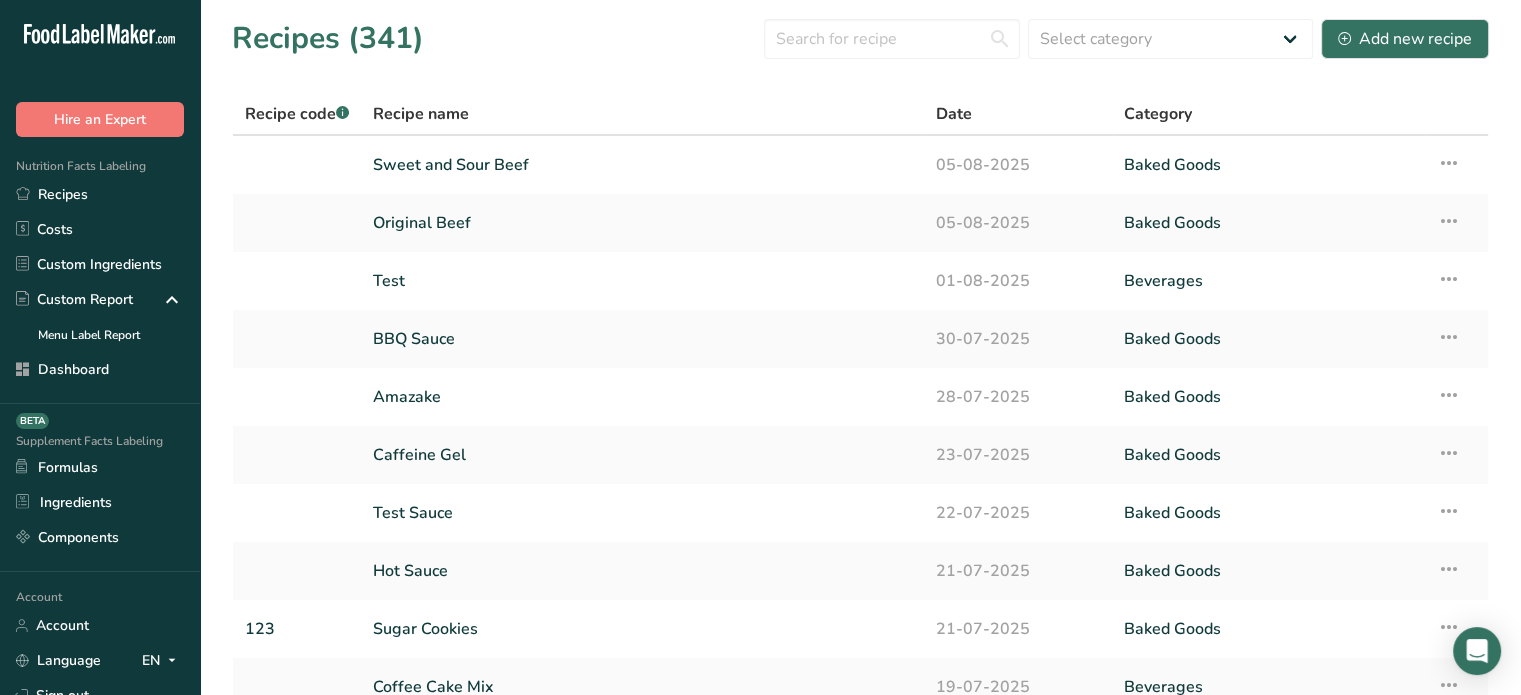 click on "Original Beef" at bounding box center (642, 223) 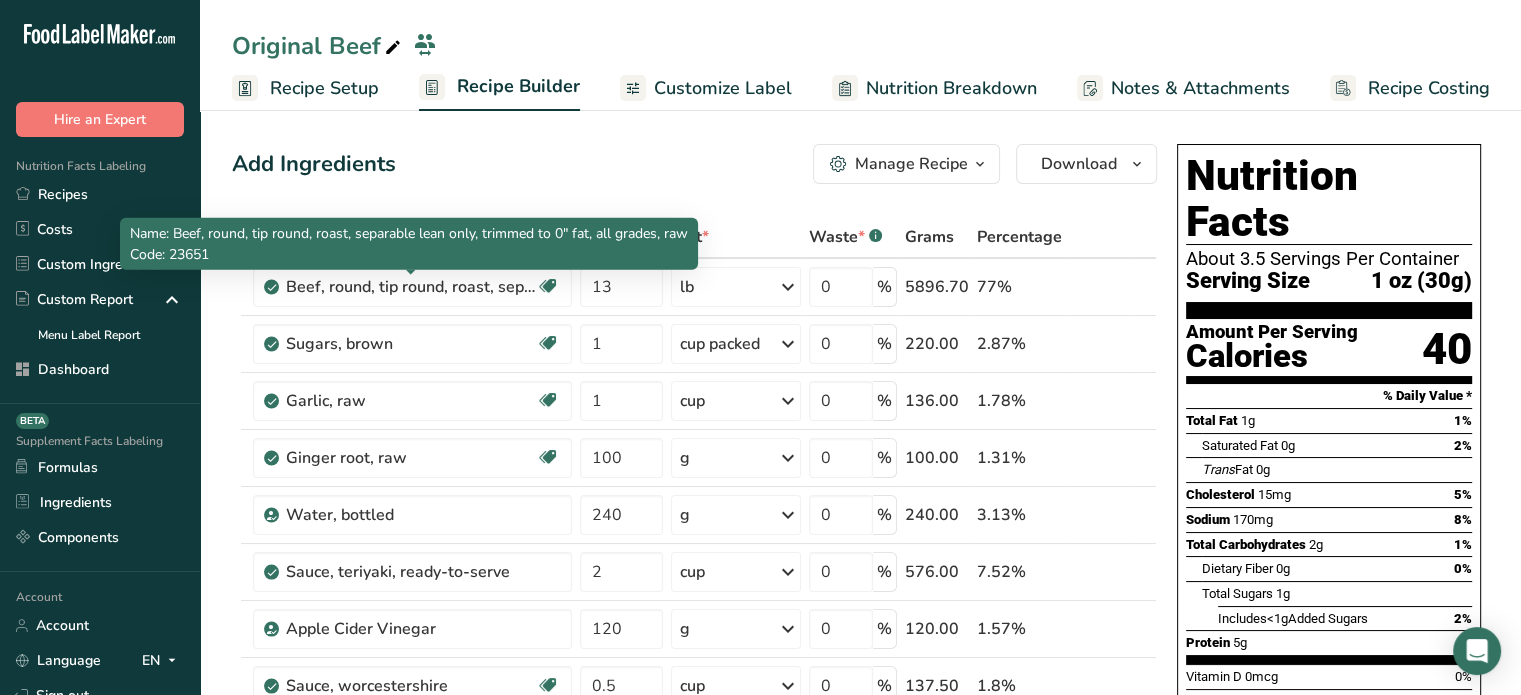 click on "Code: 23651" at bounding box center [169, 254] 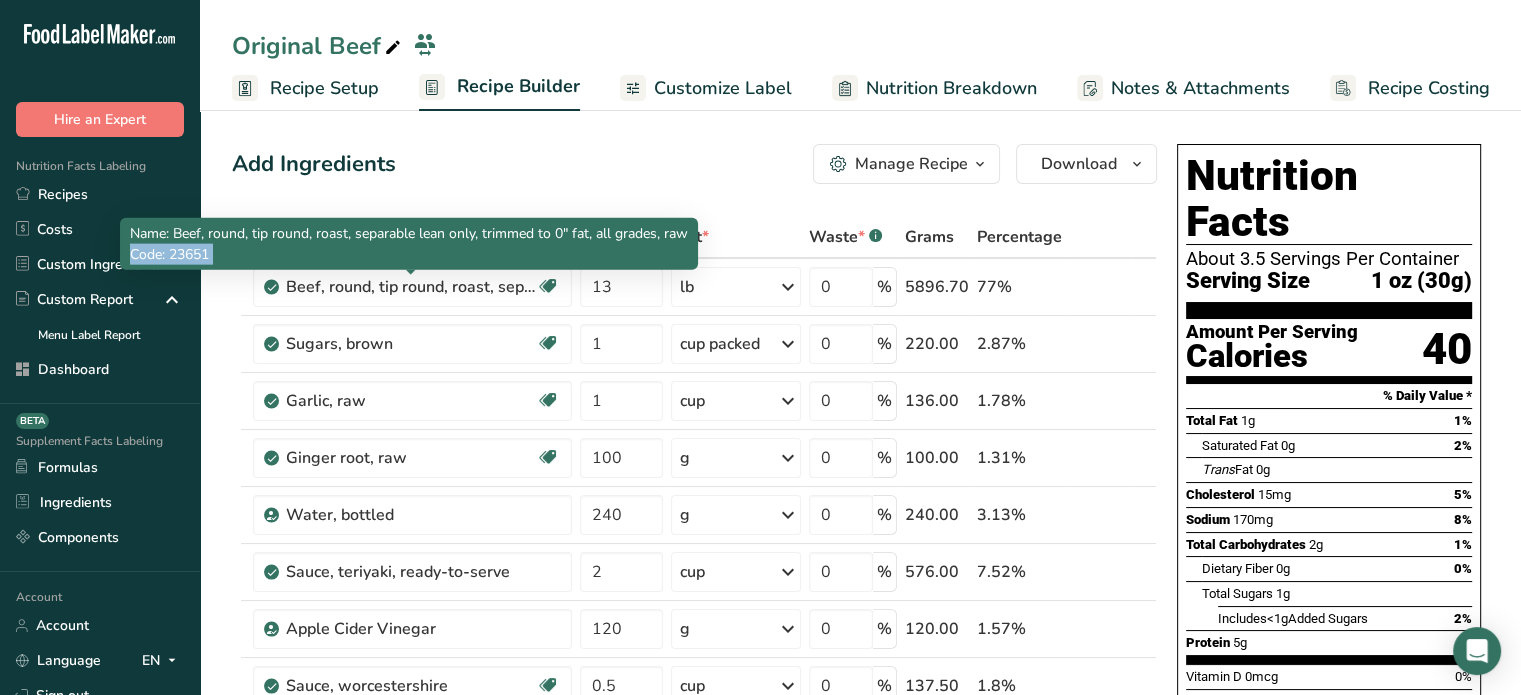 click on "Code: 23651" at bounding box center [169, 254] 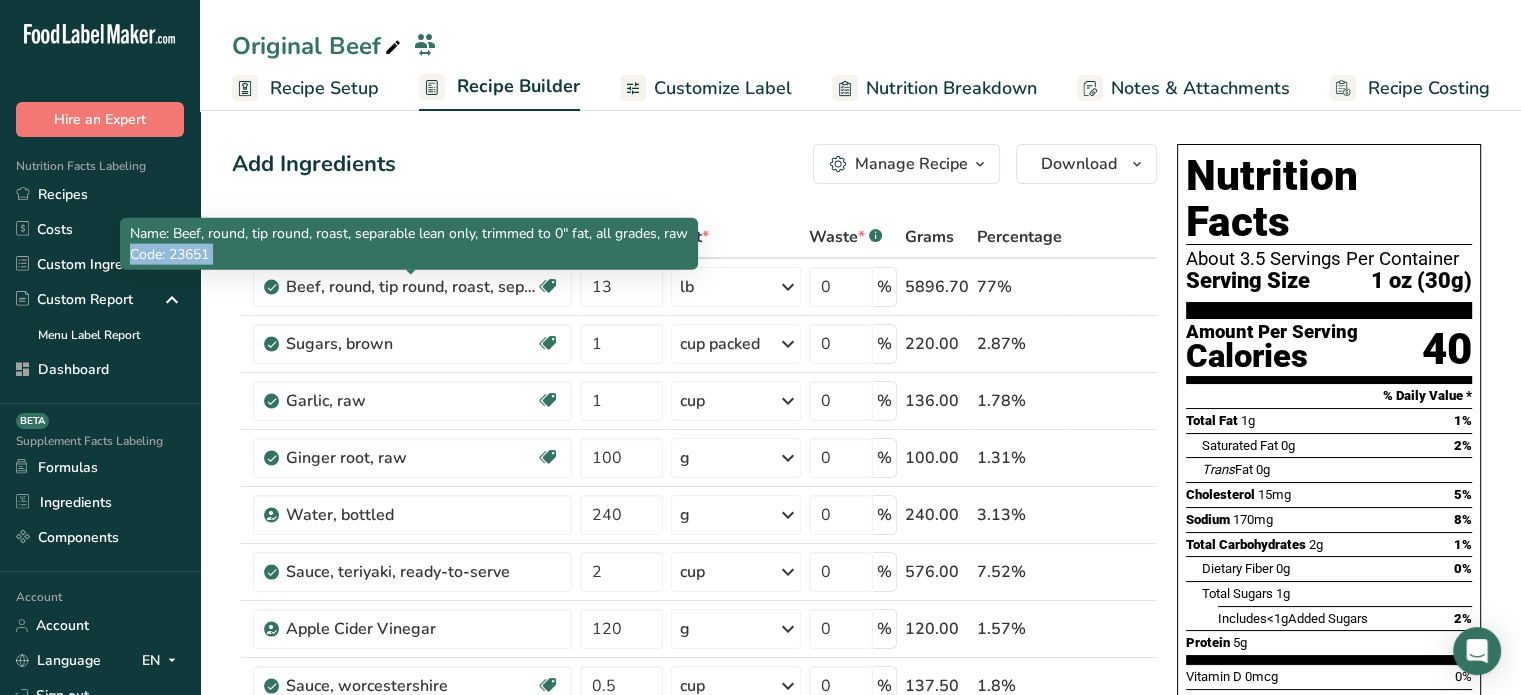 click on "Code: 23651" at bounding box center (169, 254) 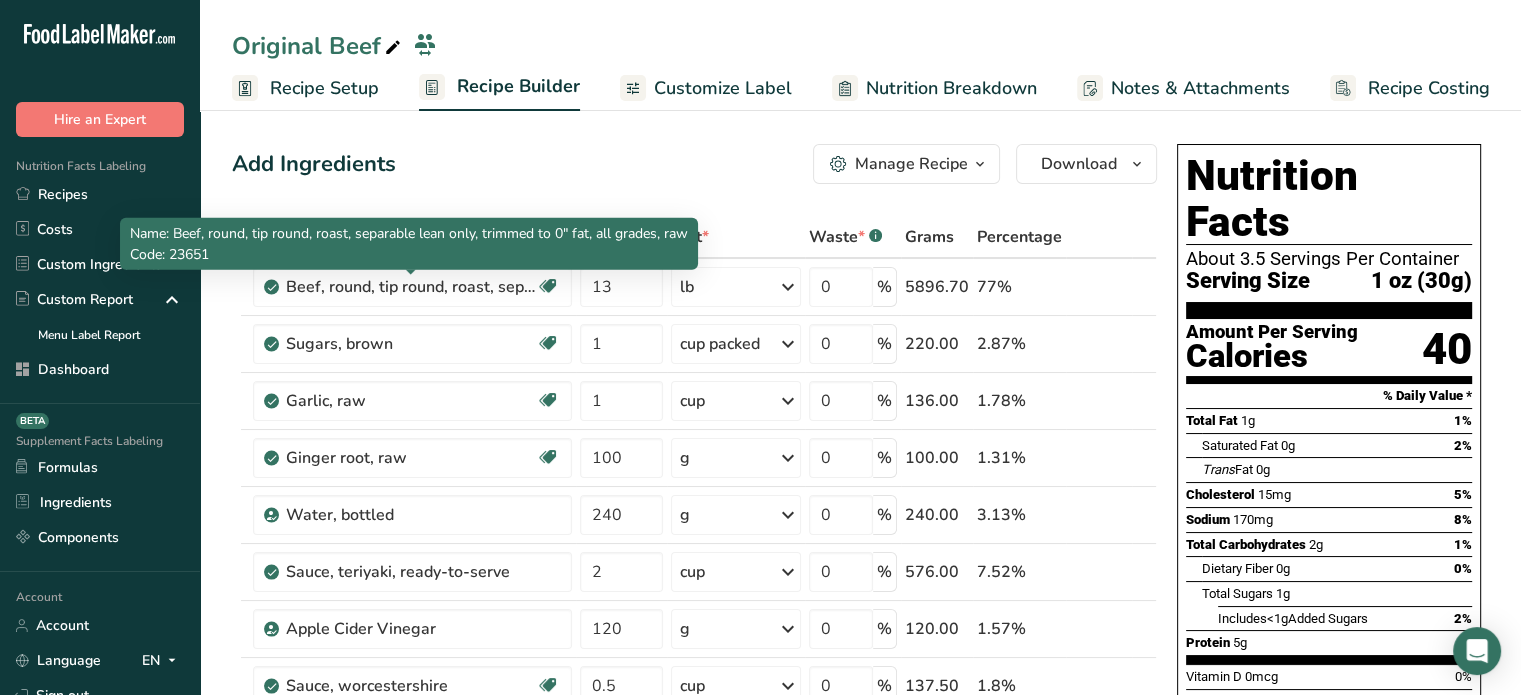 click on "Code: 23651" at bounding box center [169, 254] 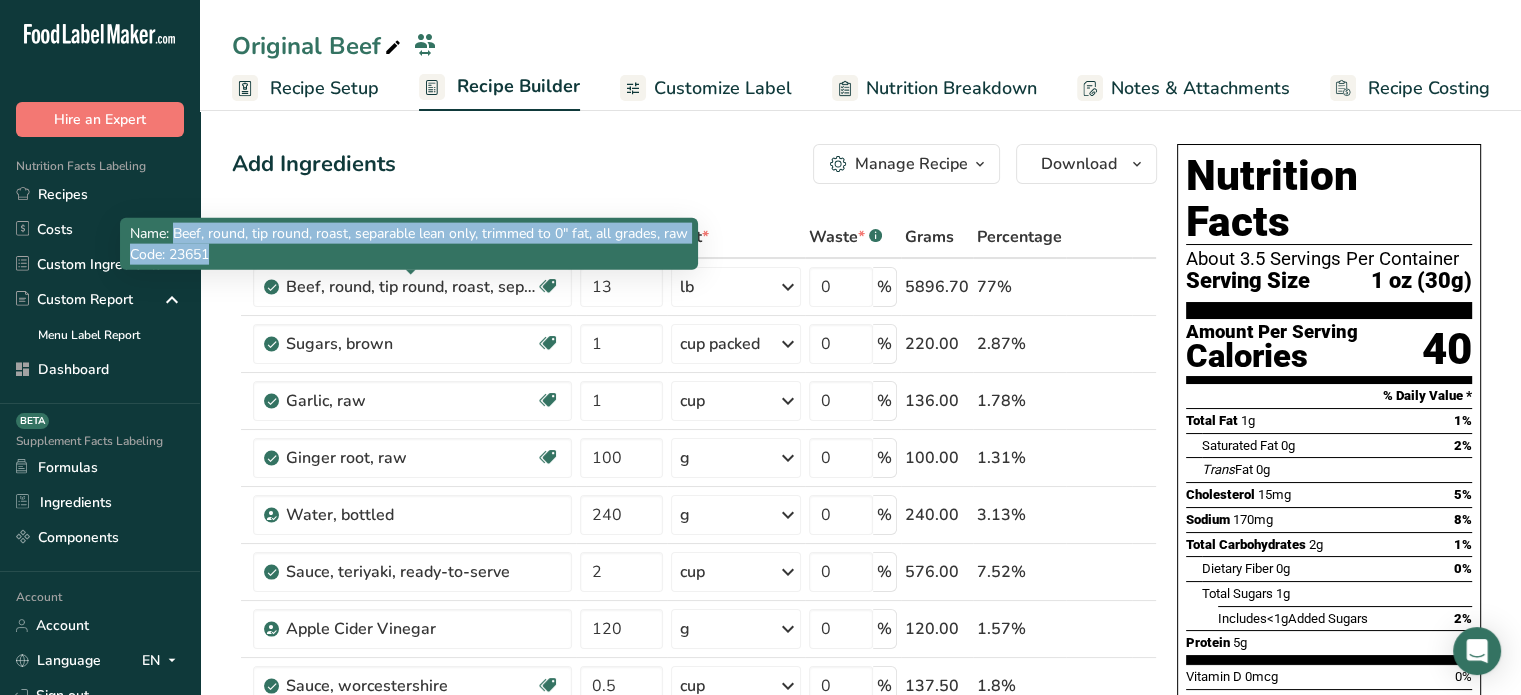 drag, startPoint x: 176, startPoint y: 232, endPoint x: 656, endPoint y: 247, distance: 480.2343 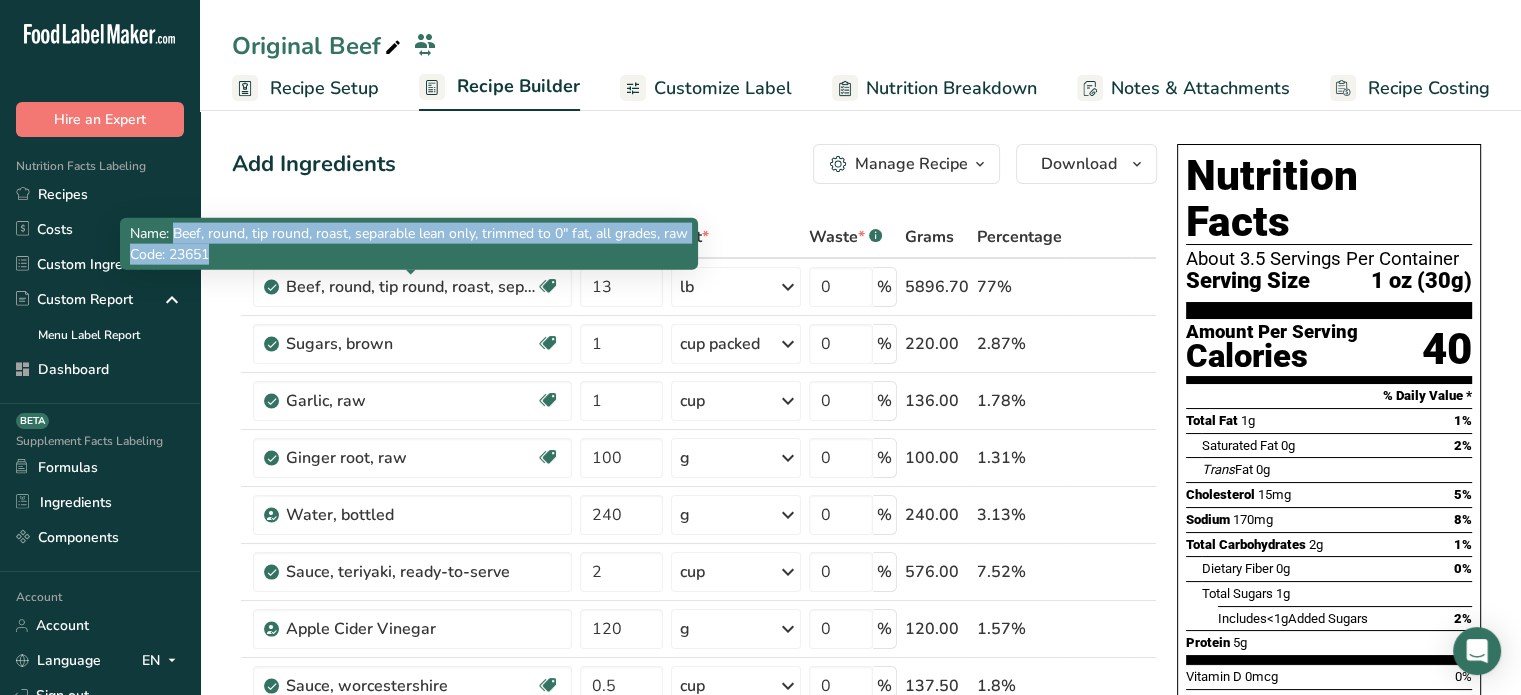click on "Name: Beef, round, tip round, roast, separable lean only, trimmed to 0" fat, all grades, raw   Code: 23651" at bounding box center (409, 244) 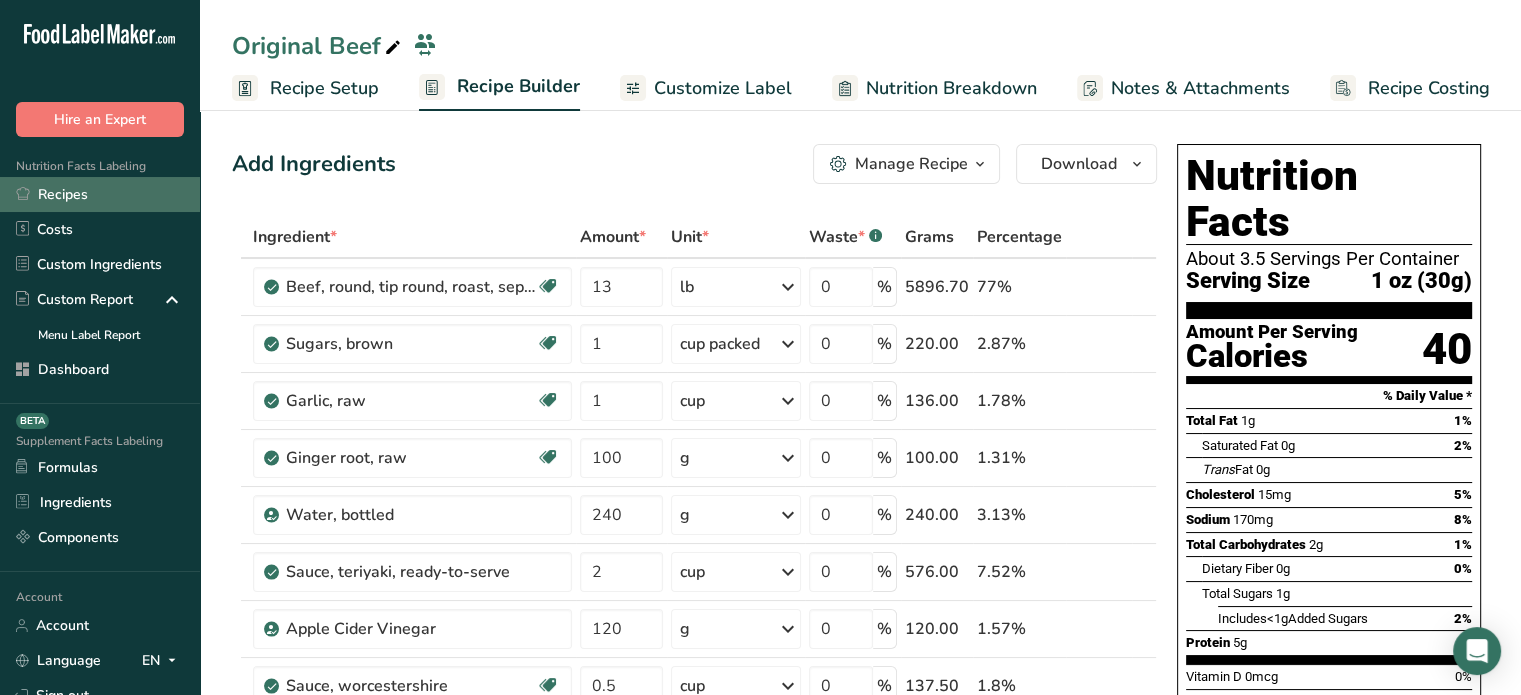 click on "Recipes" at bounding box center [100, 194] 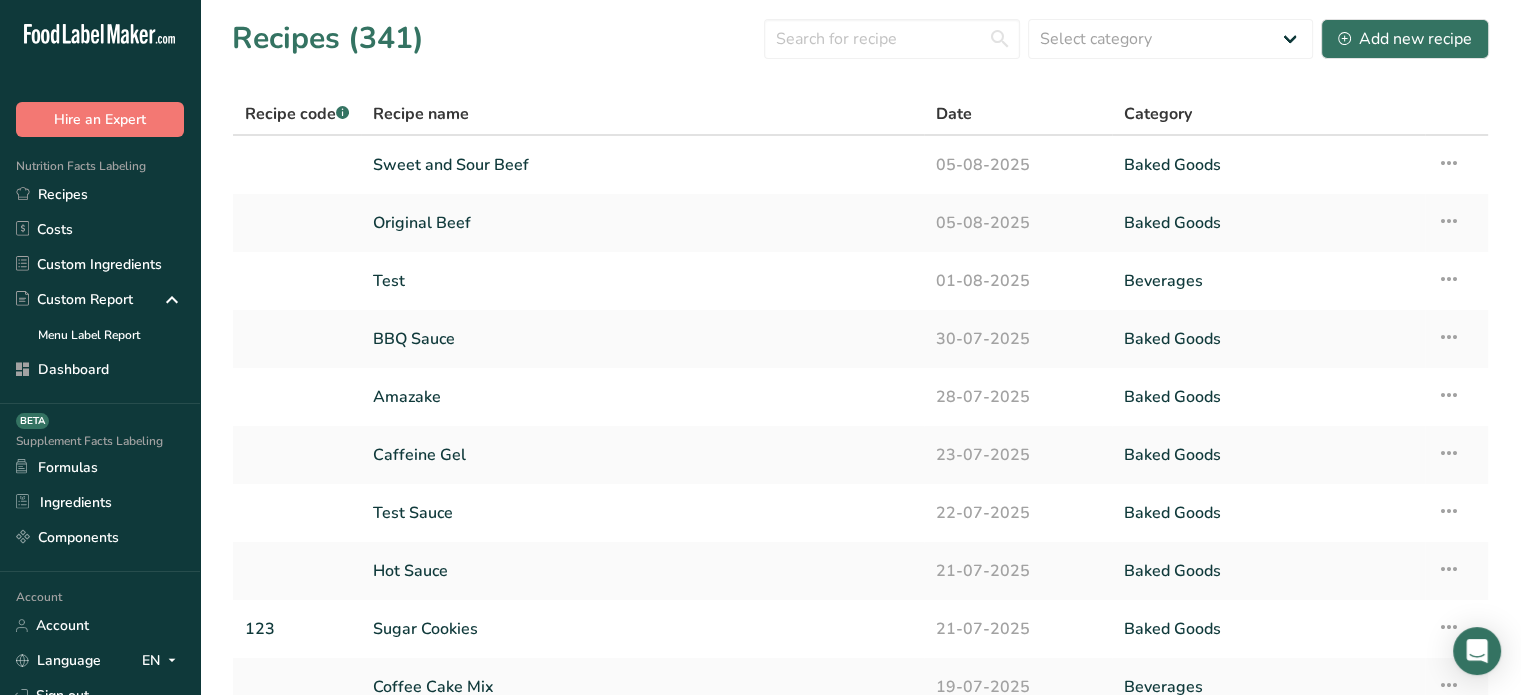 click on "Sweet and Sour Beef" at bounding box center (642, 165) 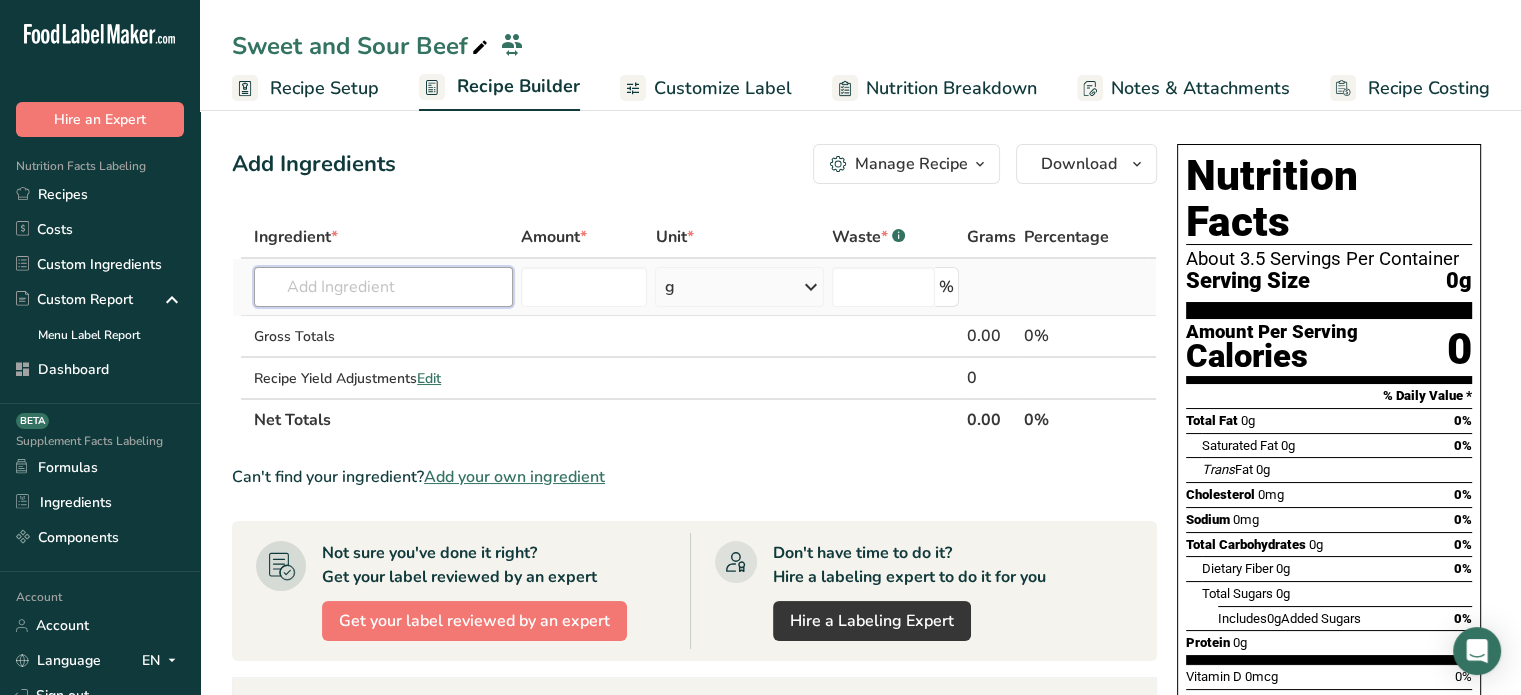 click at bounding box center (383, 287) 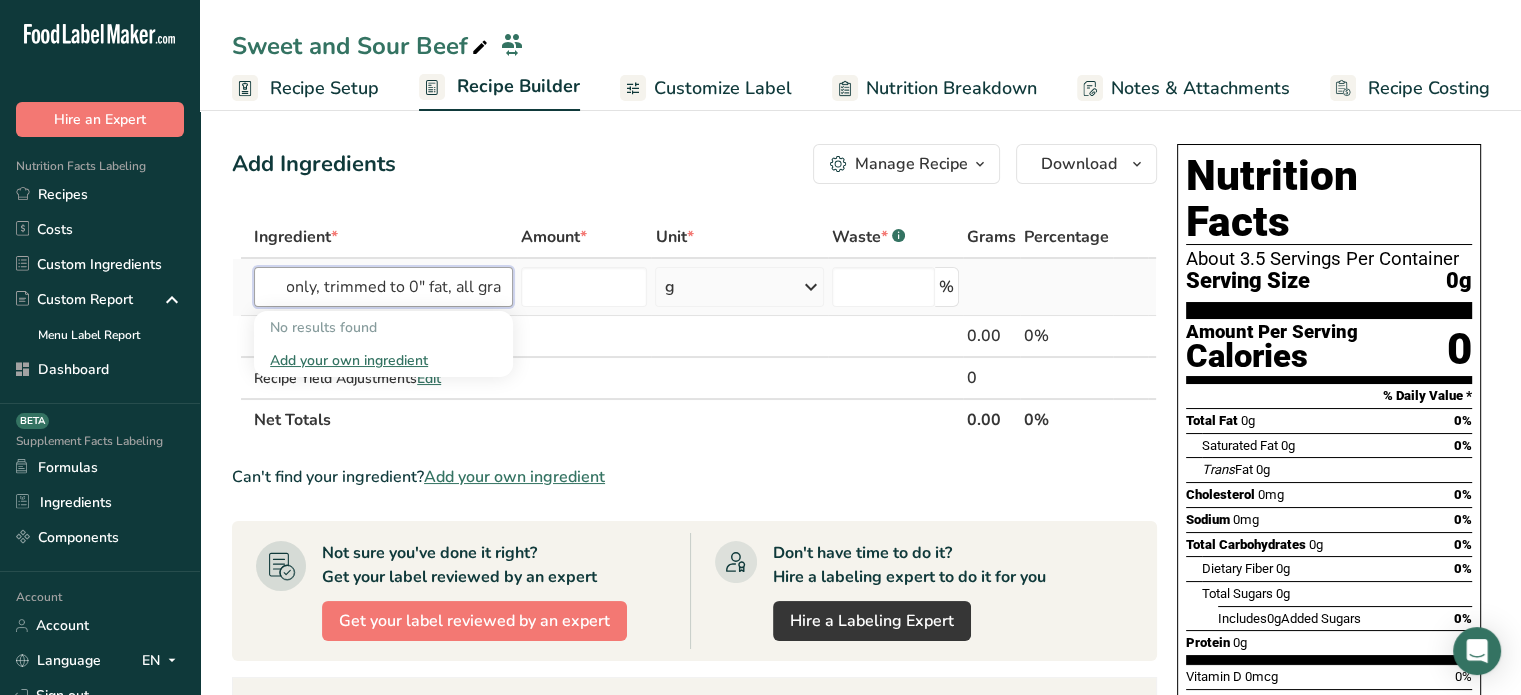 scroll, scrollTop: 0, scrollLeft: 478, axis: horizontal 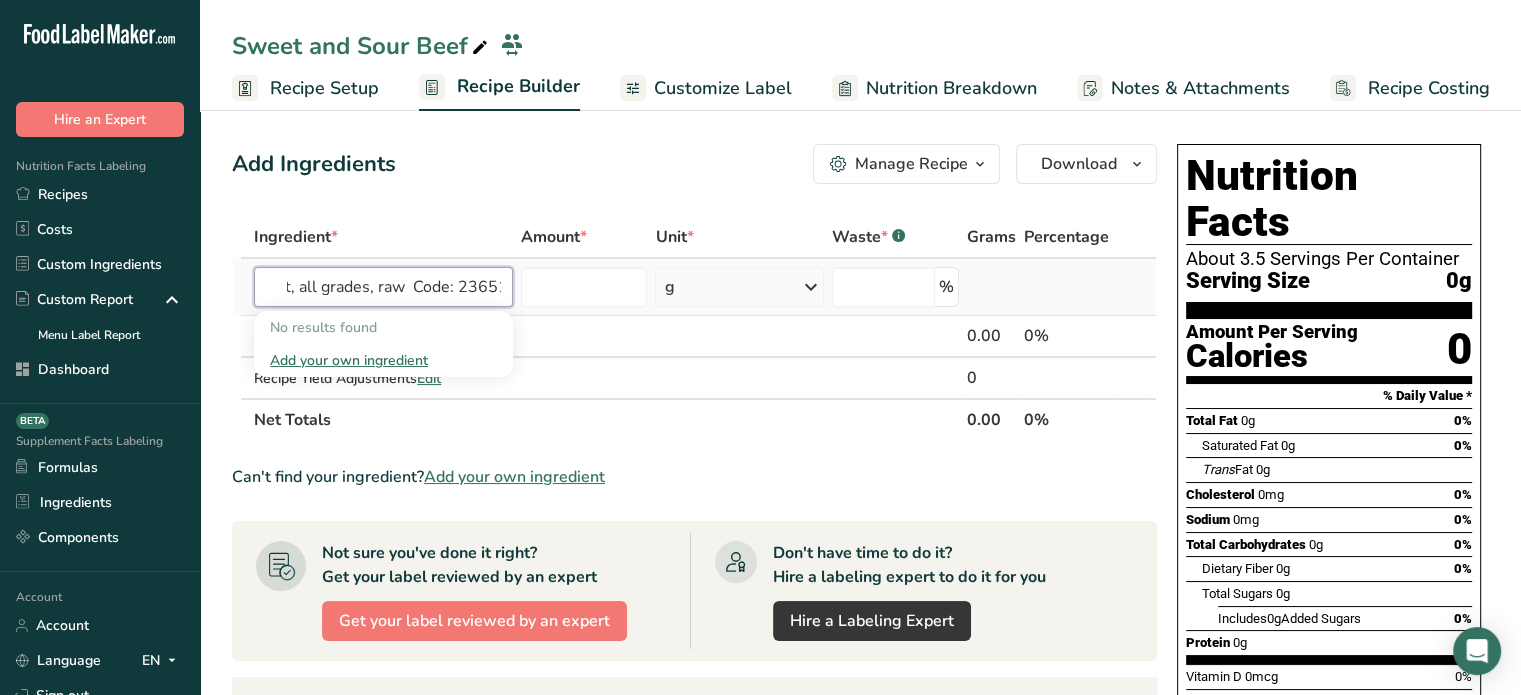 drag, startPoint x: 292, startPoint y: 290, endPoint x: 497, endPoint y: 306, distance: 205.62344 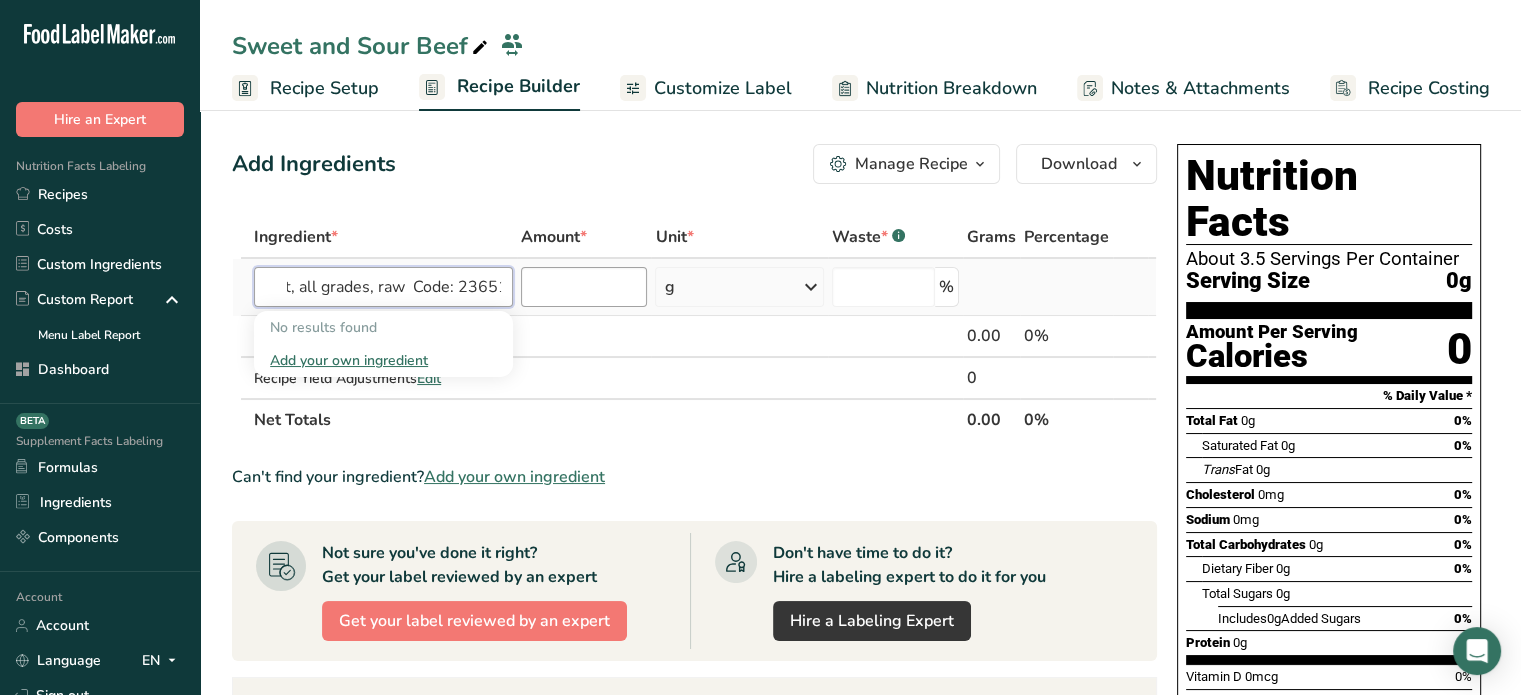 drag, startPoint x: 408, startPoint y: 279, endPoint x: 603, endPoint y: 271, distance: 195.16403 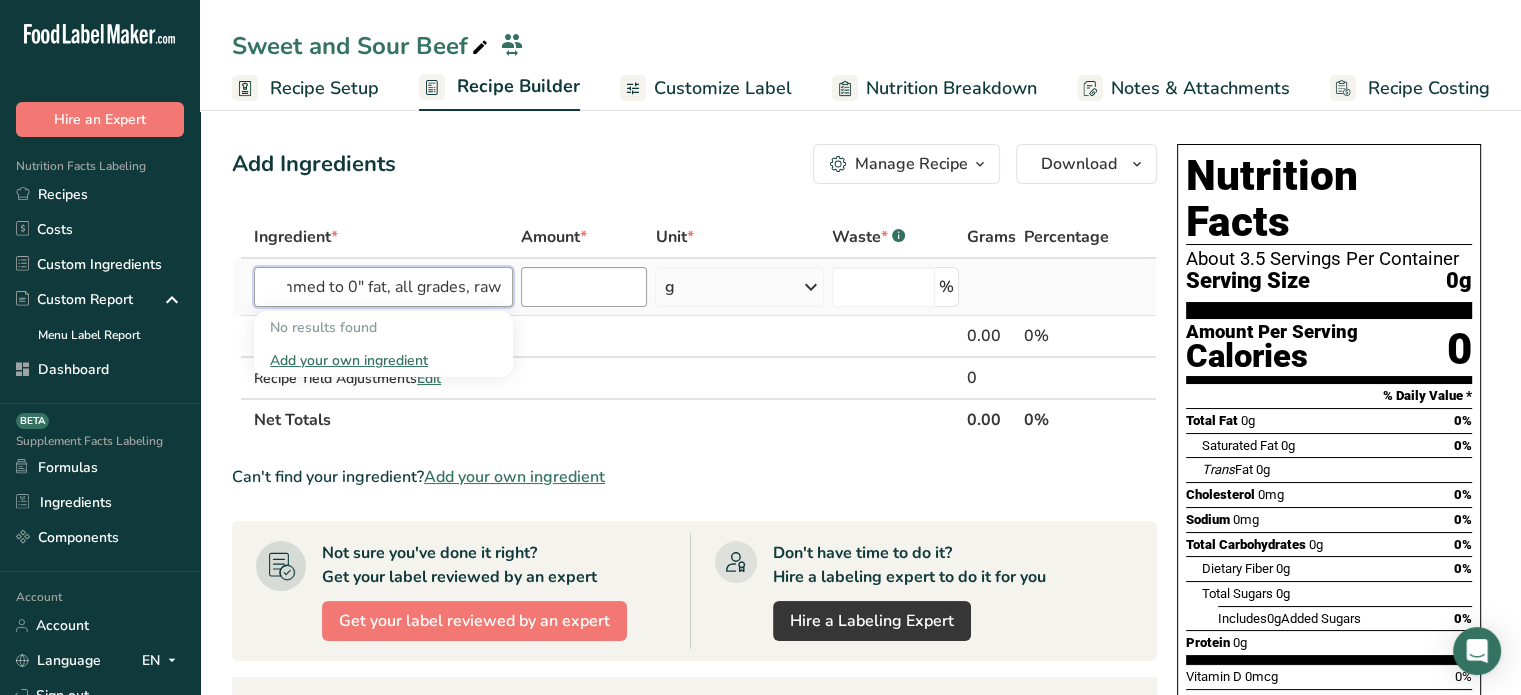 scroll, scrollTop: 0, scrollLeft: 381, axis: horizontal 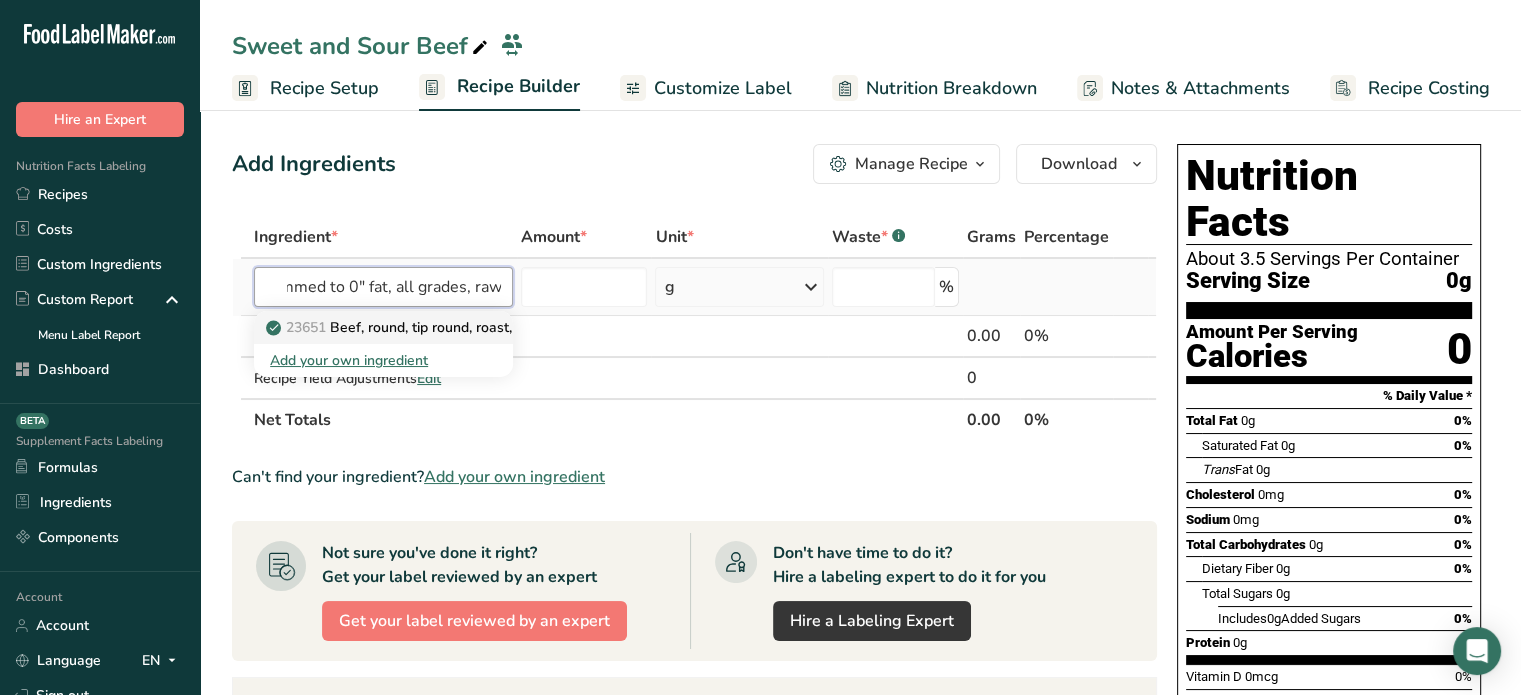 type on "Beef, round, tip round, roast, separable lean only, trimmed to 0" fat, all grades, raw" 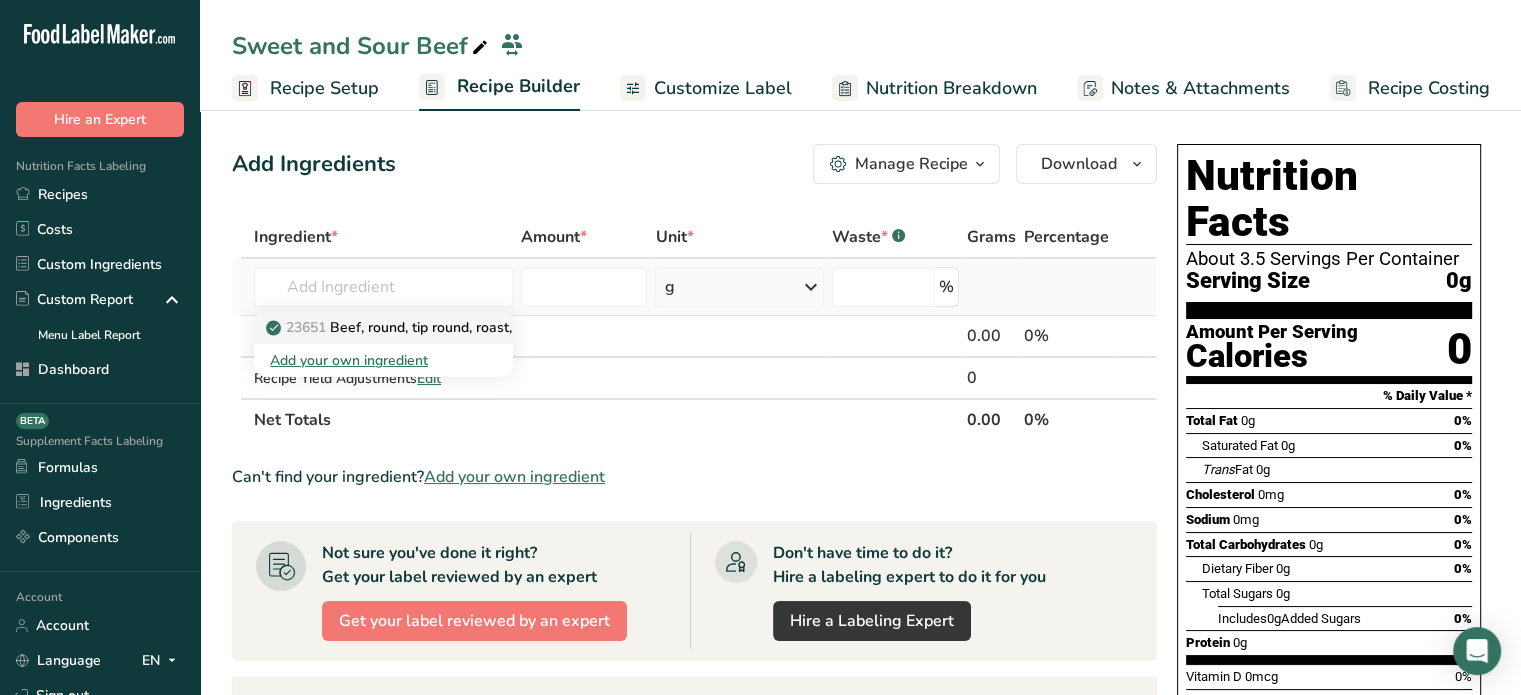 scroll, scrollTop: 0, scrollLeft: 0, axis: both 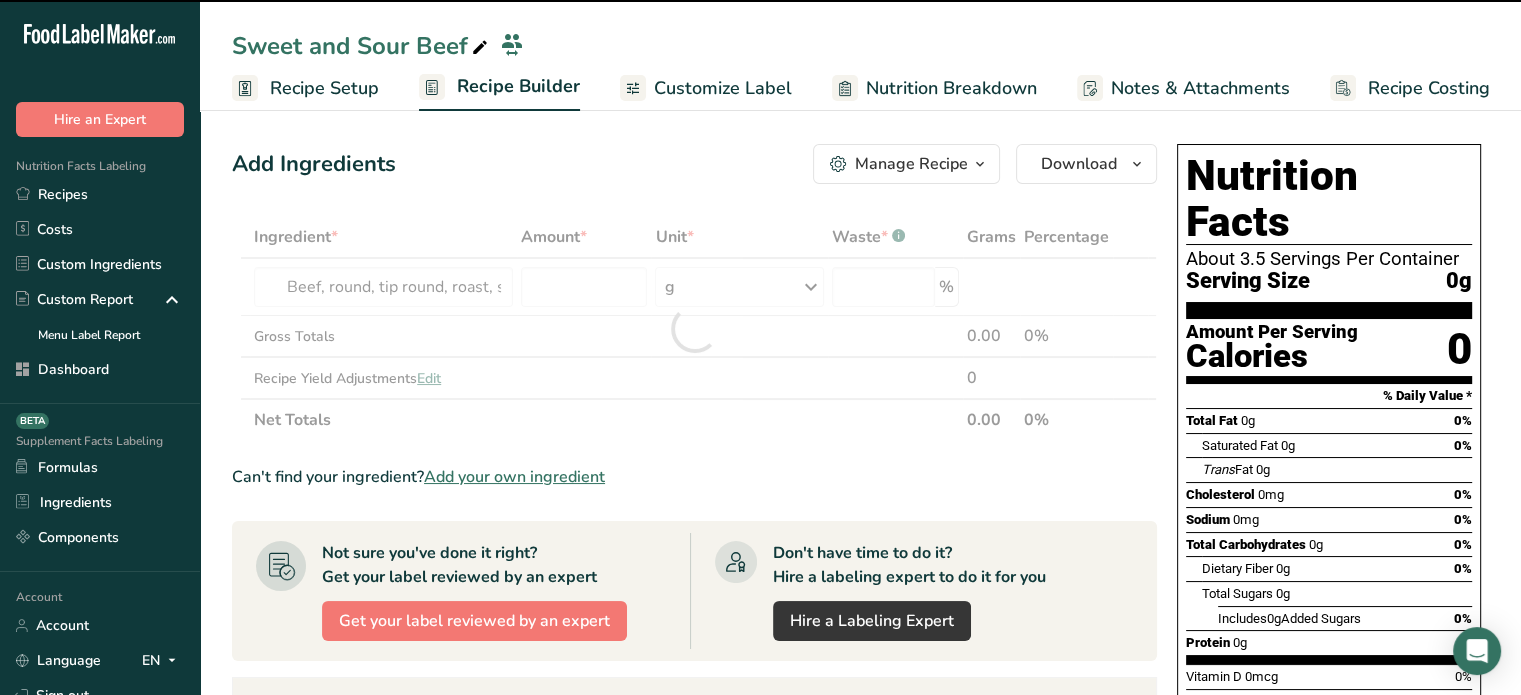 type on "0" 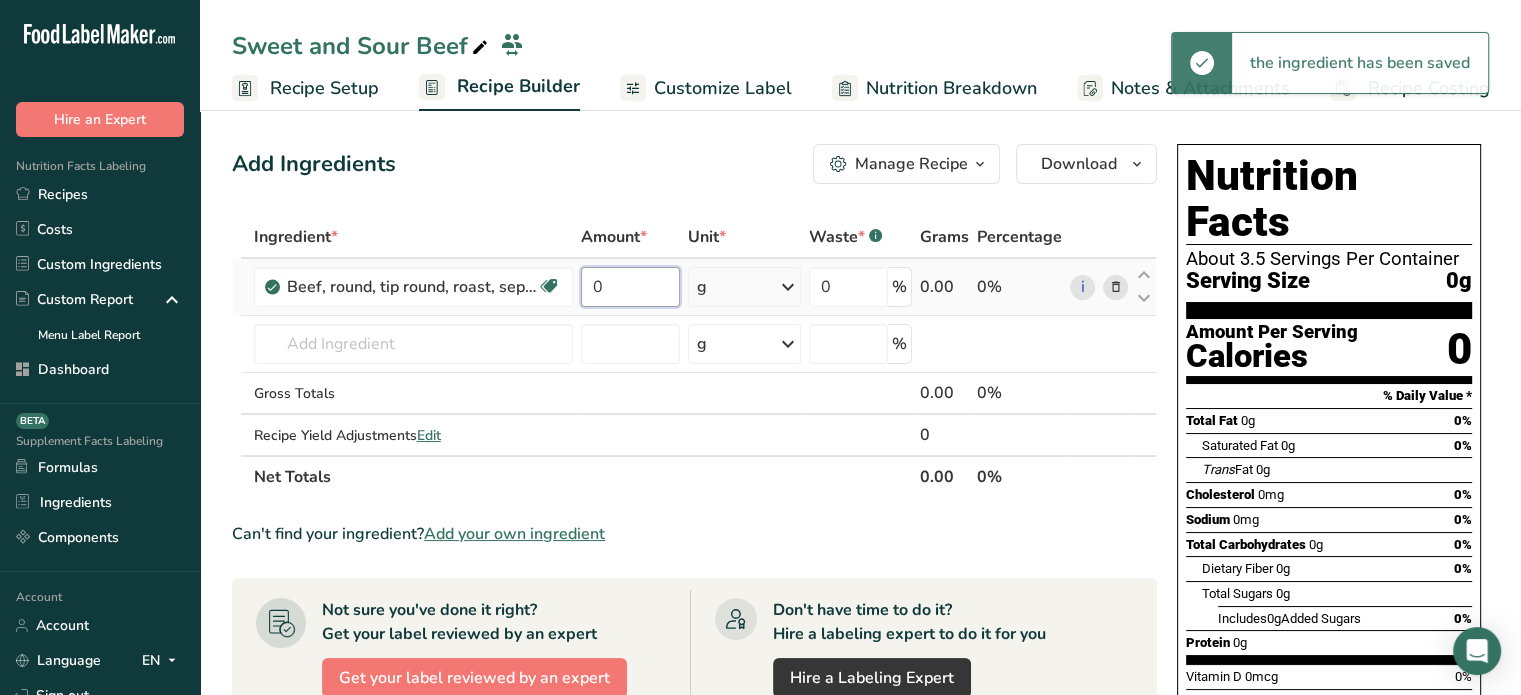 drag, startPoint x: 636, startPoint y: 282, endPoint x: 573, endPoint y: 278, distance: 63.126858 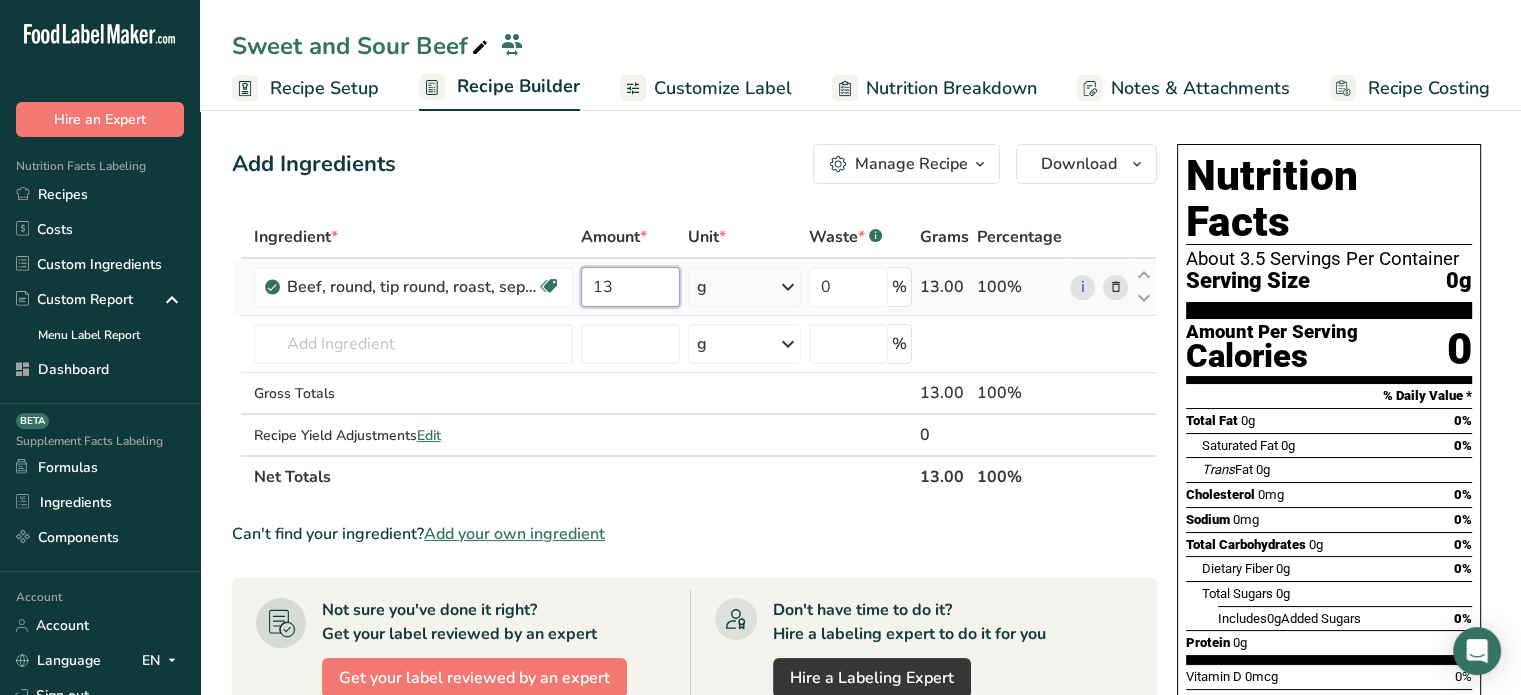 type on "13" 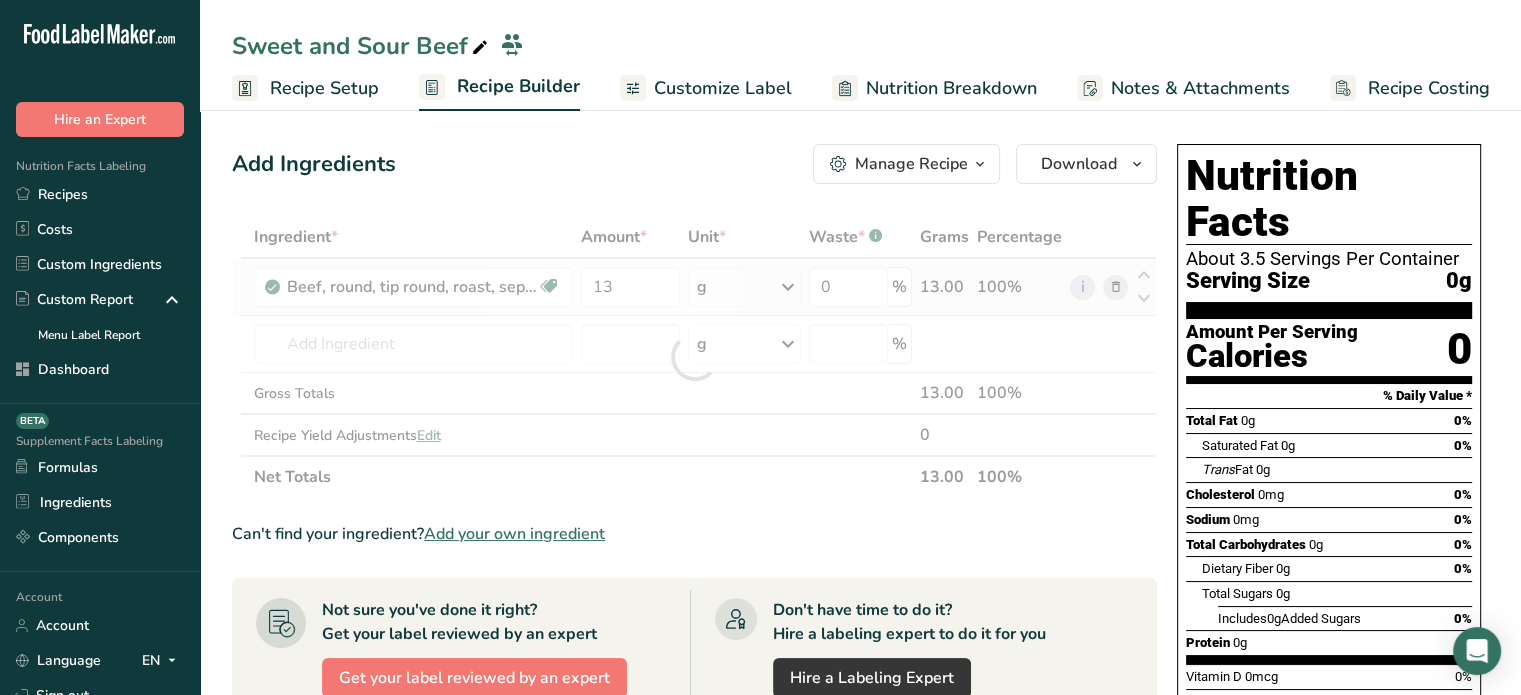 click on "Ingredient *
Amount *
Unit *
Waste *   .a-a{fill:#347362;}.b-a{fill:#fff;}          Grams
Percentage
Beef, round, tip round, roast, separable lean only, trimmed to 0" fat, all grades, raw
Dairy free
Gluten free
Soy free
13
g
Portions
4 oz
1 roast
Weight Units
g
kg
mg
See more
Volume Units
l
Volume units require a density conversion. If you know your ingredient's density enter it below. Otherwise, click on "RIA" our AI Regulatory bot - she will be able to help you
lb/ft3
g/cm3
Confirm
mL
lb/ft3" at bounding box center [694, 357] 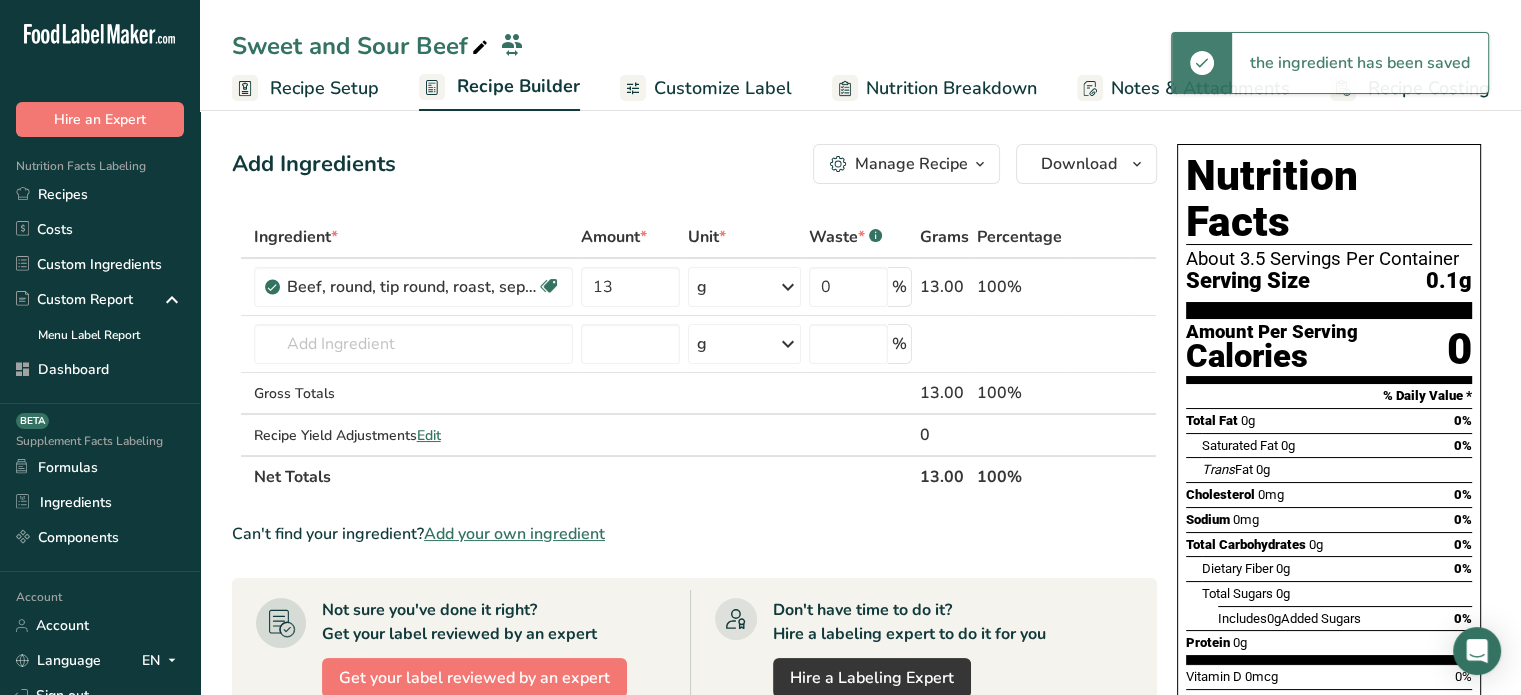 click on "g" at bounding box center [744, 287] 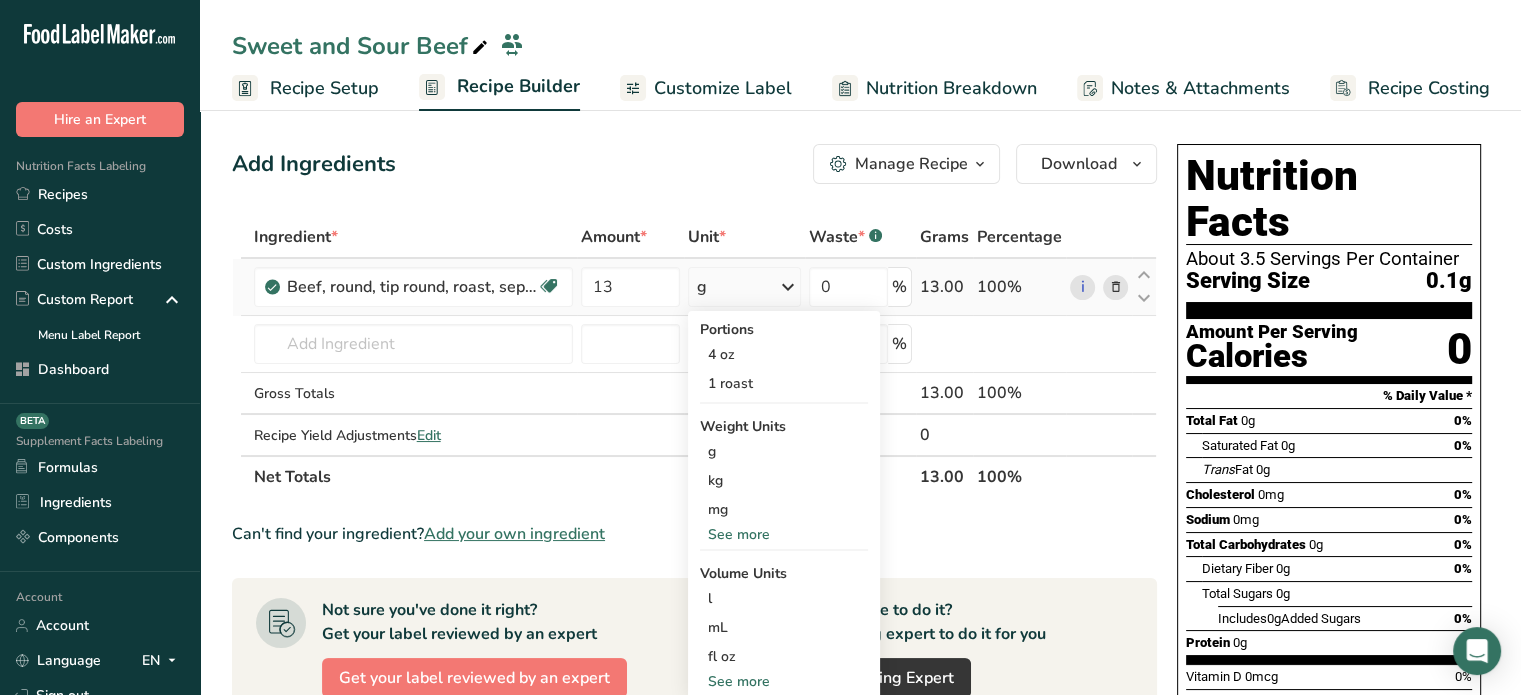 click on "See more" at bounding box center [784, 534] 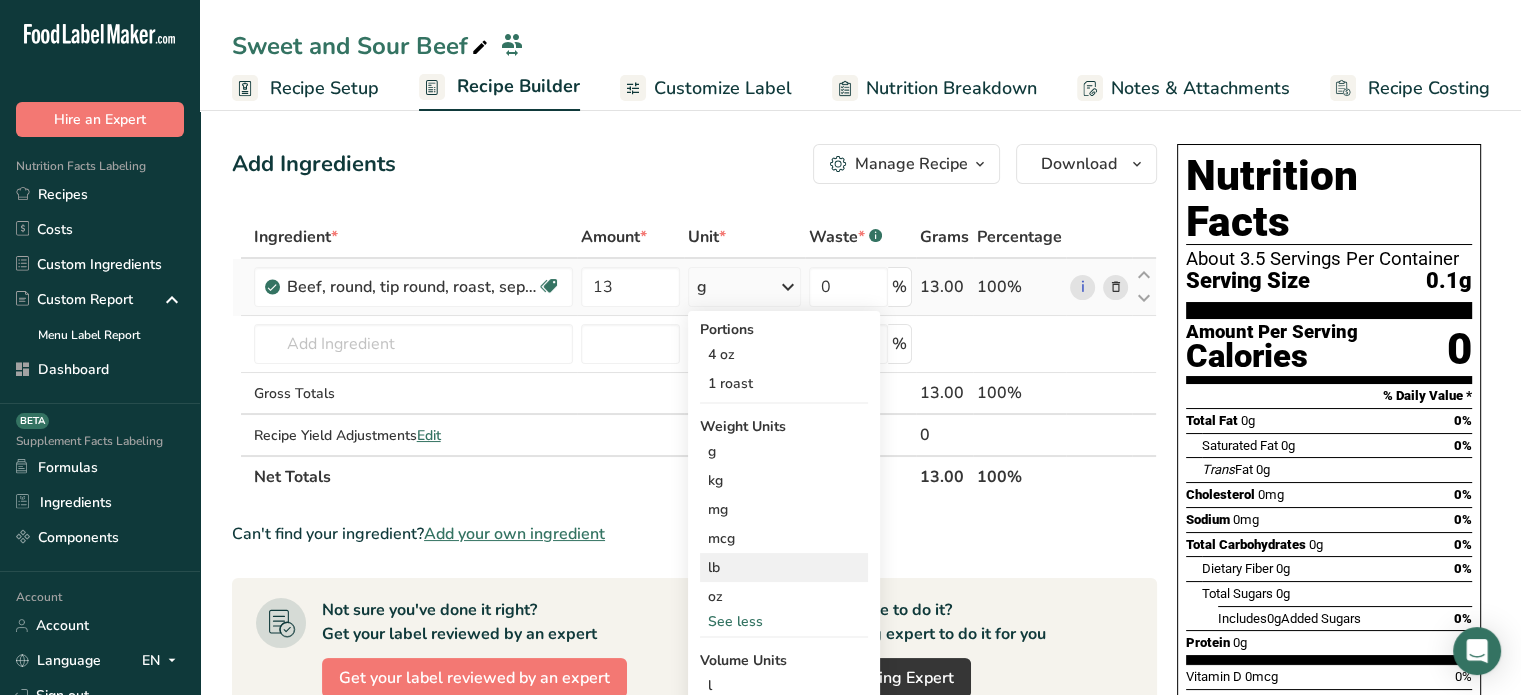 click on "lb" at bounding box center [784, 567] 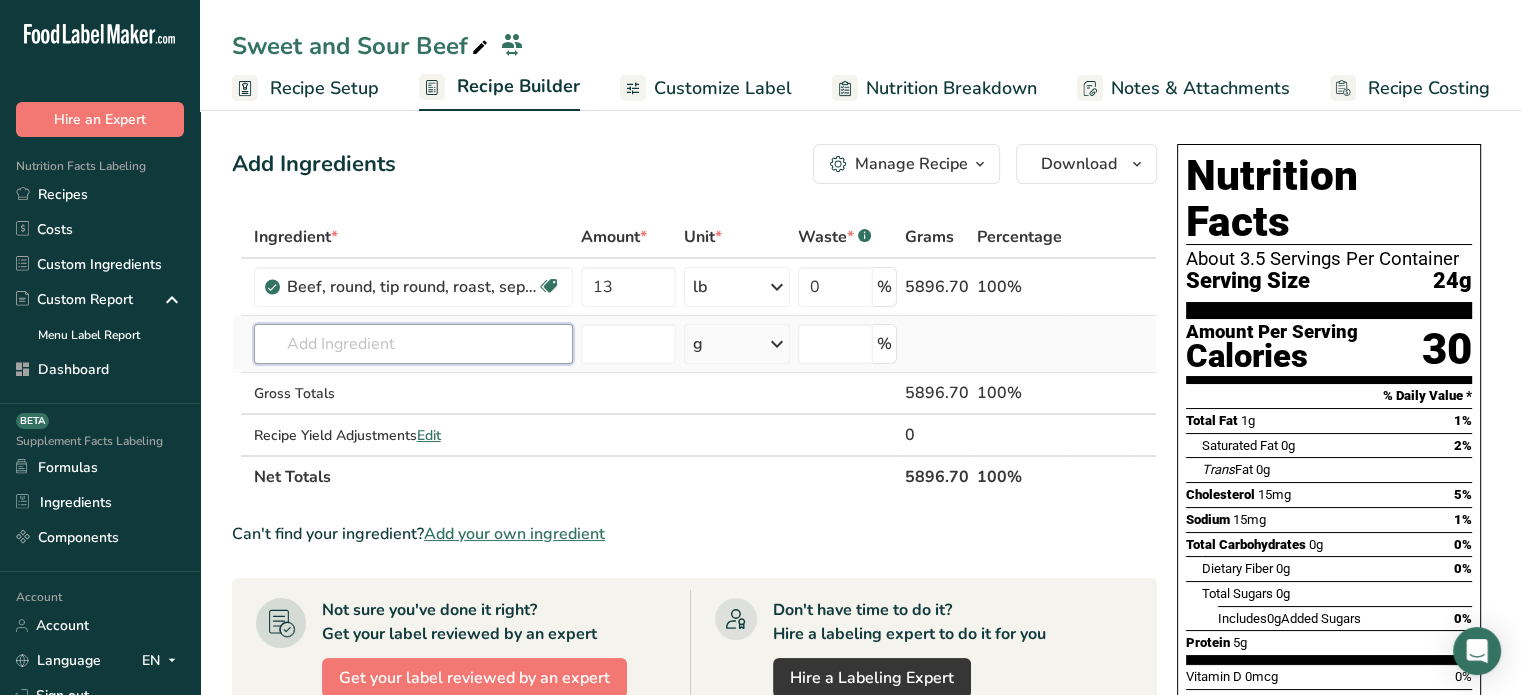 click at bounding box center [413, 344] 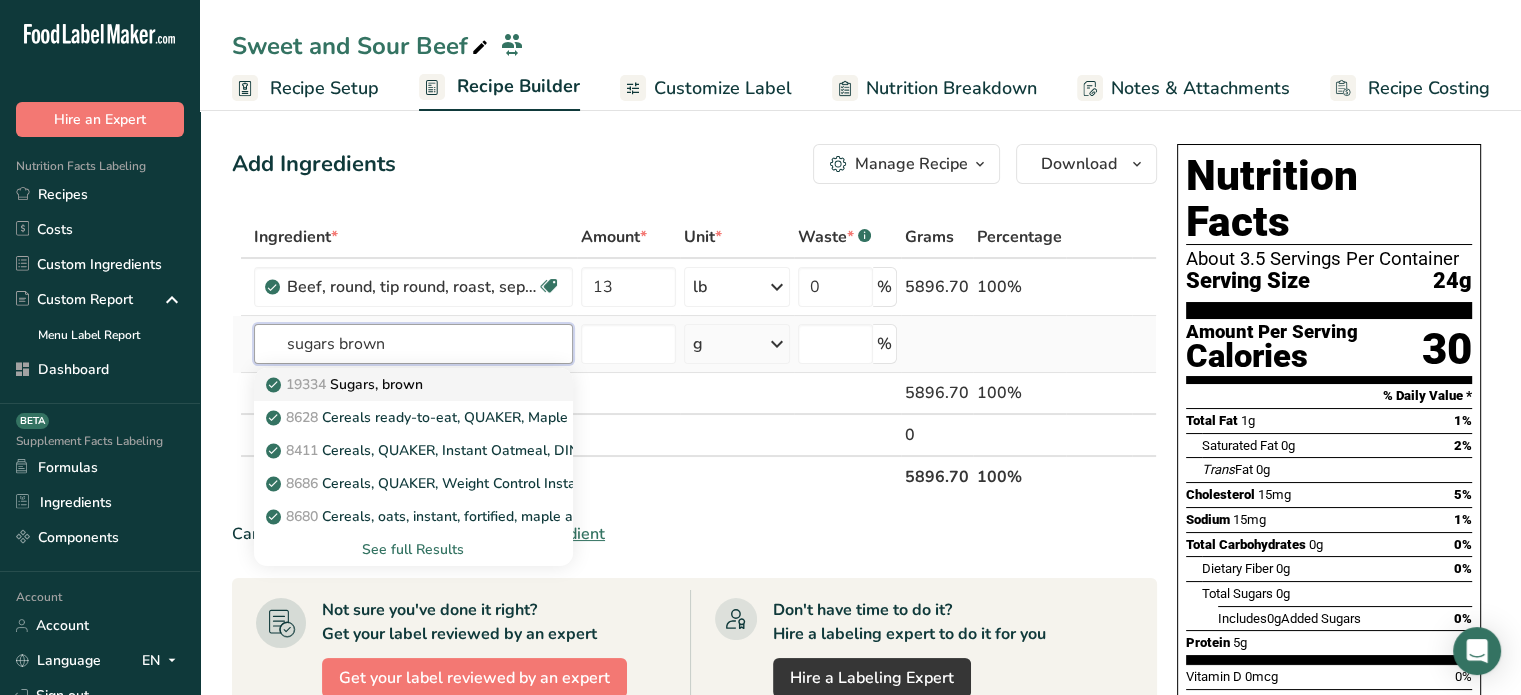 type on "sugars brown" 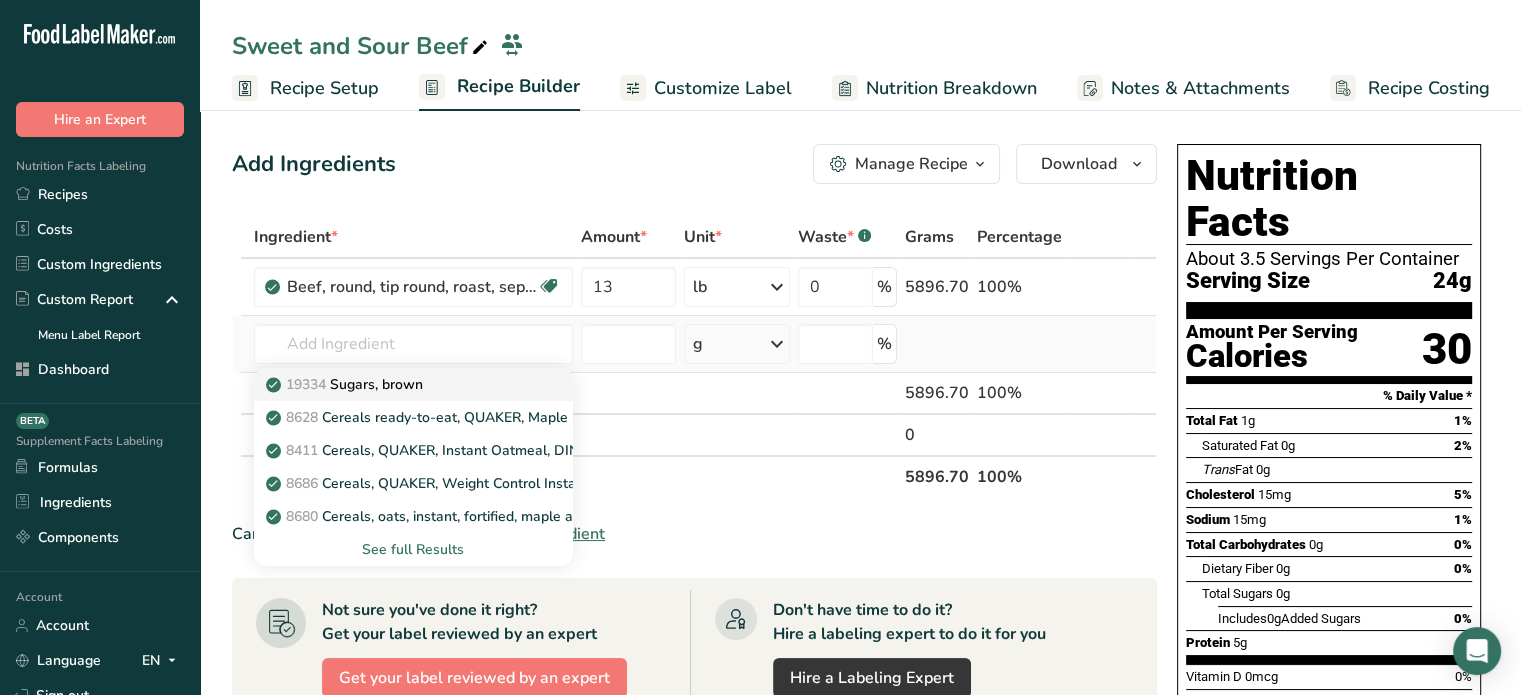 click on "19334
Sugars, brown" at bounding box center [346, 384] 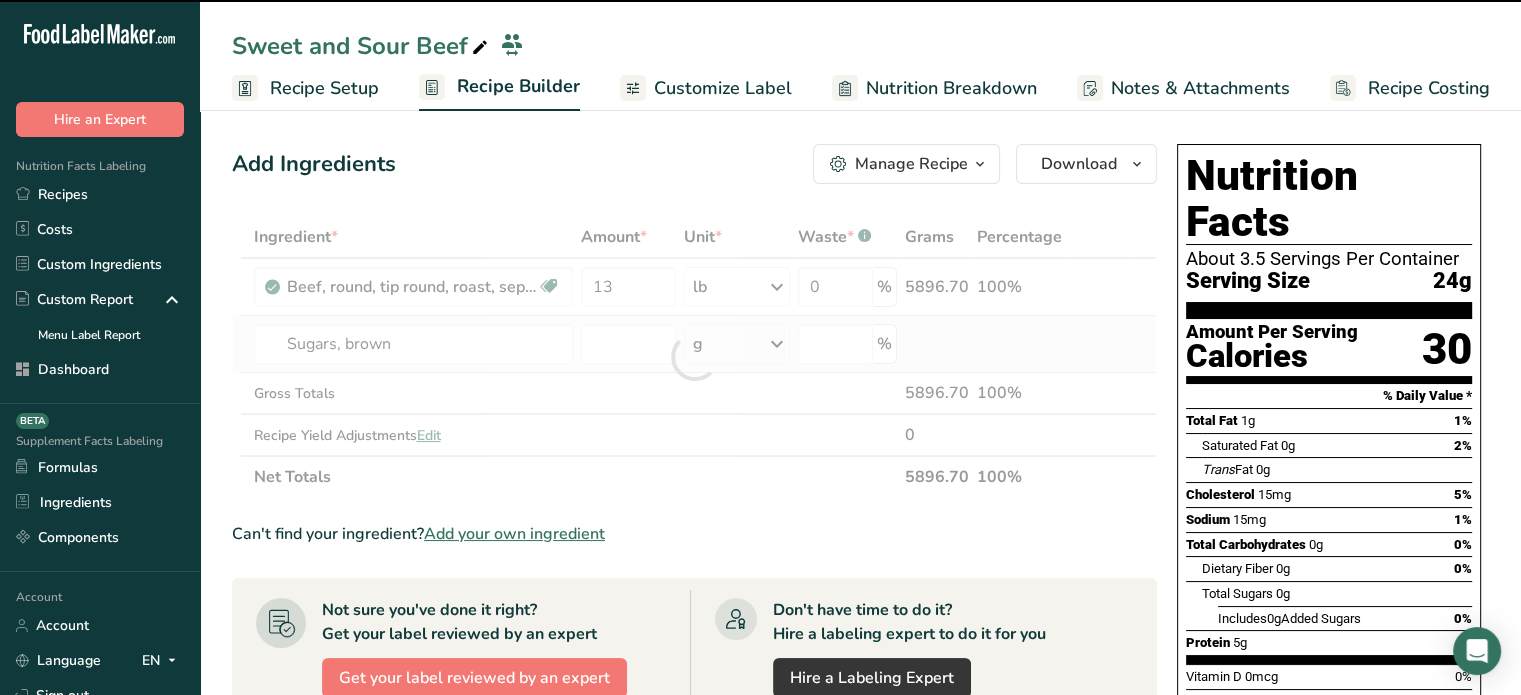 type on "0" 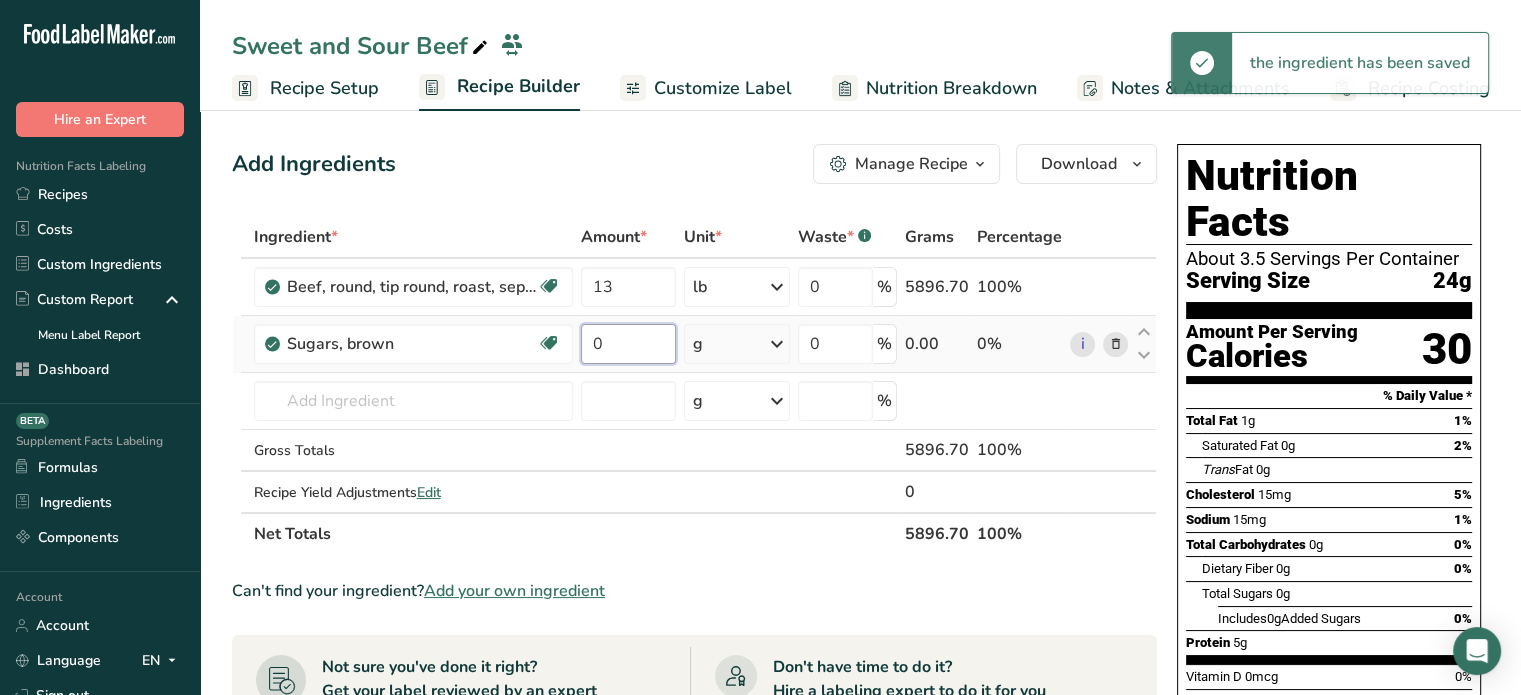 drag, startPoint x: 624, startPoint y: 342, endPoint x: 587, endPoint y: 342, distance: 37 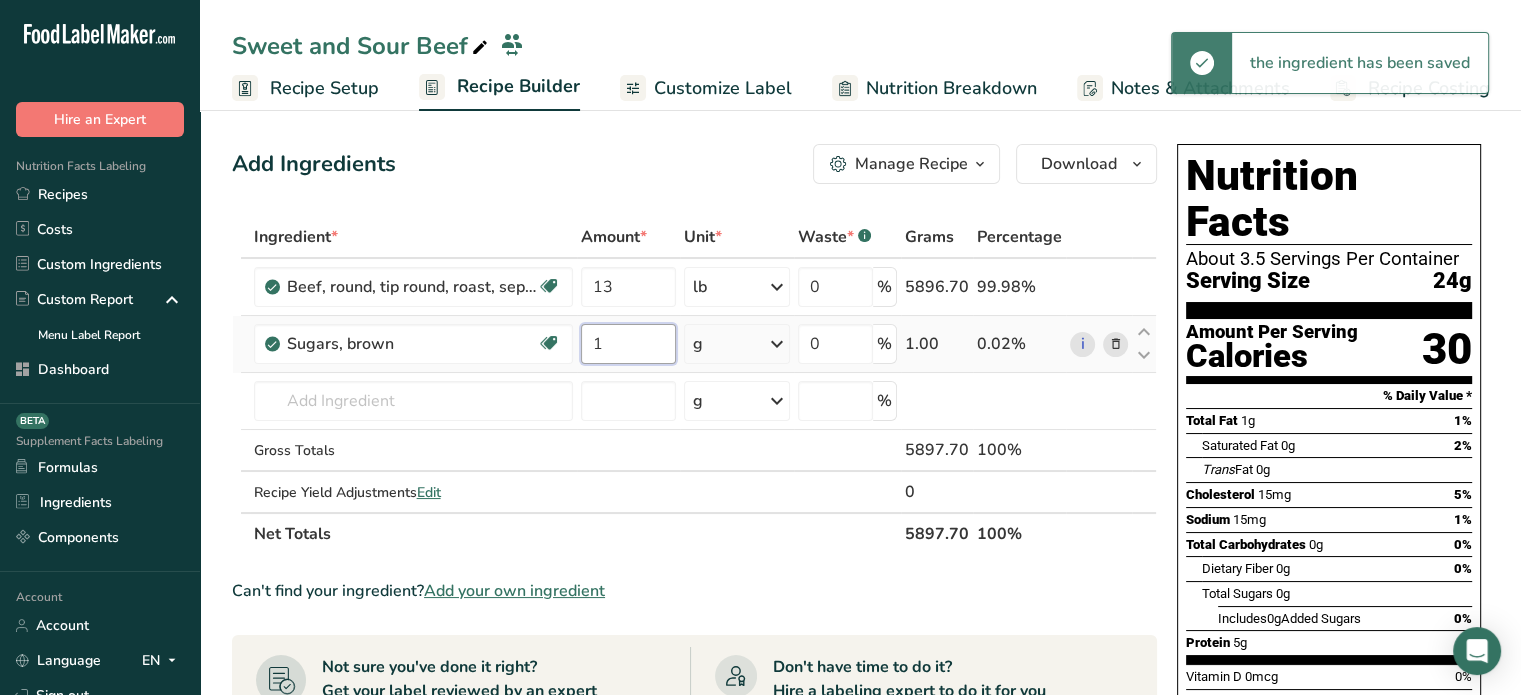 type on "1" 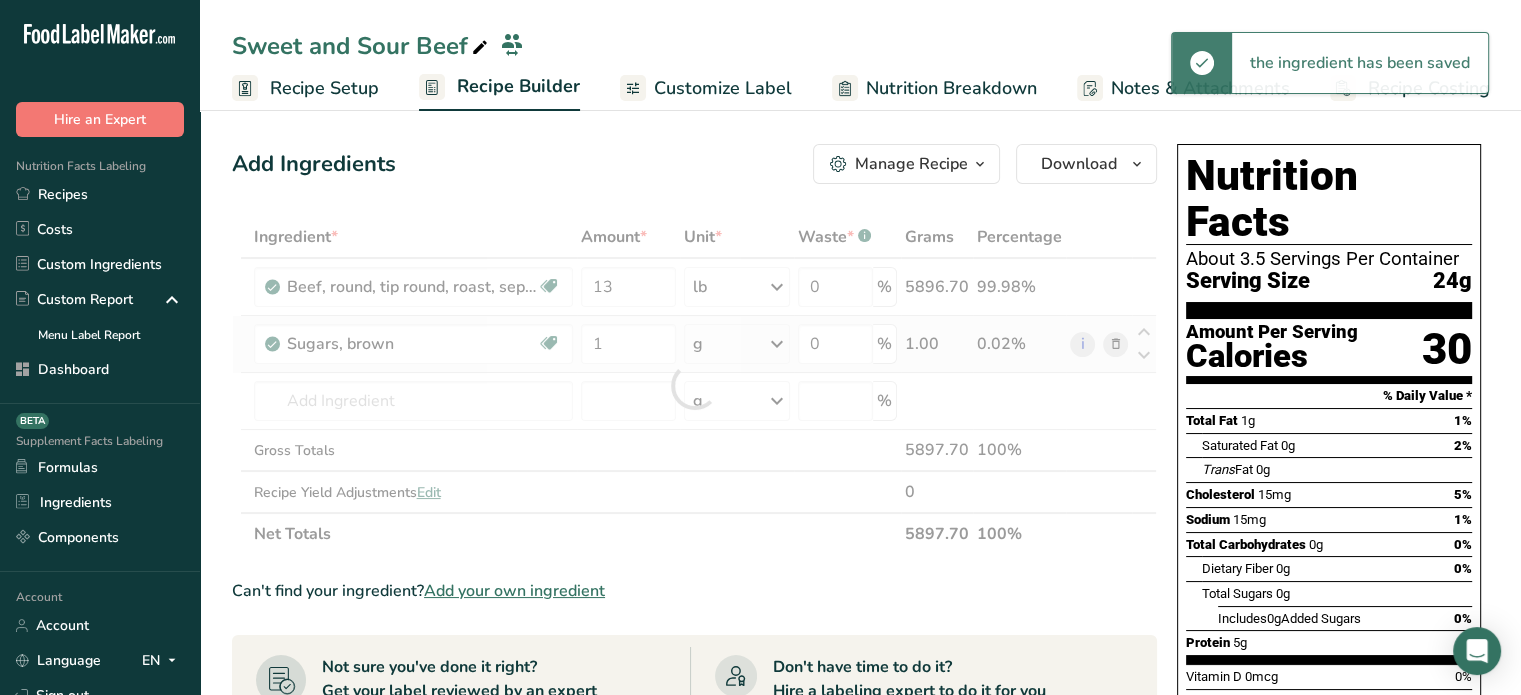 click on "Ingredient *
Amount *
Unit *
Waste *   .a-a{fill:#347362;}.b-a{fill:#fff;}          Grams
Percentage
Beef, round, tip round, roast, separable lean only, trimmed to 0" fat, all grades, raw
Dairy free
Gluten free
Soy free
13
lb
Portions
4 oz
1 roast
Weight Units
g
kg
mg
mcg
lb
oz
See less
Volume Units
l
Volume units require a density conversion. If you know your ingredient's density enter it below. Otherwise, click on "RIA" our AI Regulatory bot - she will be able to help you
lb/ft3
g/cm3
Confirm
mL" at bounding box center (694, 385) 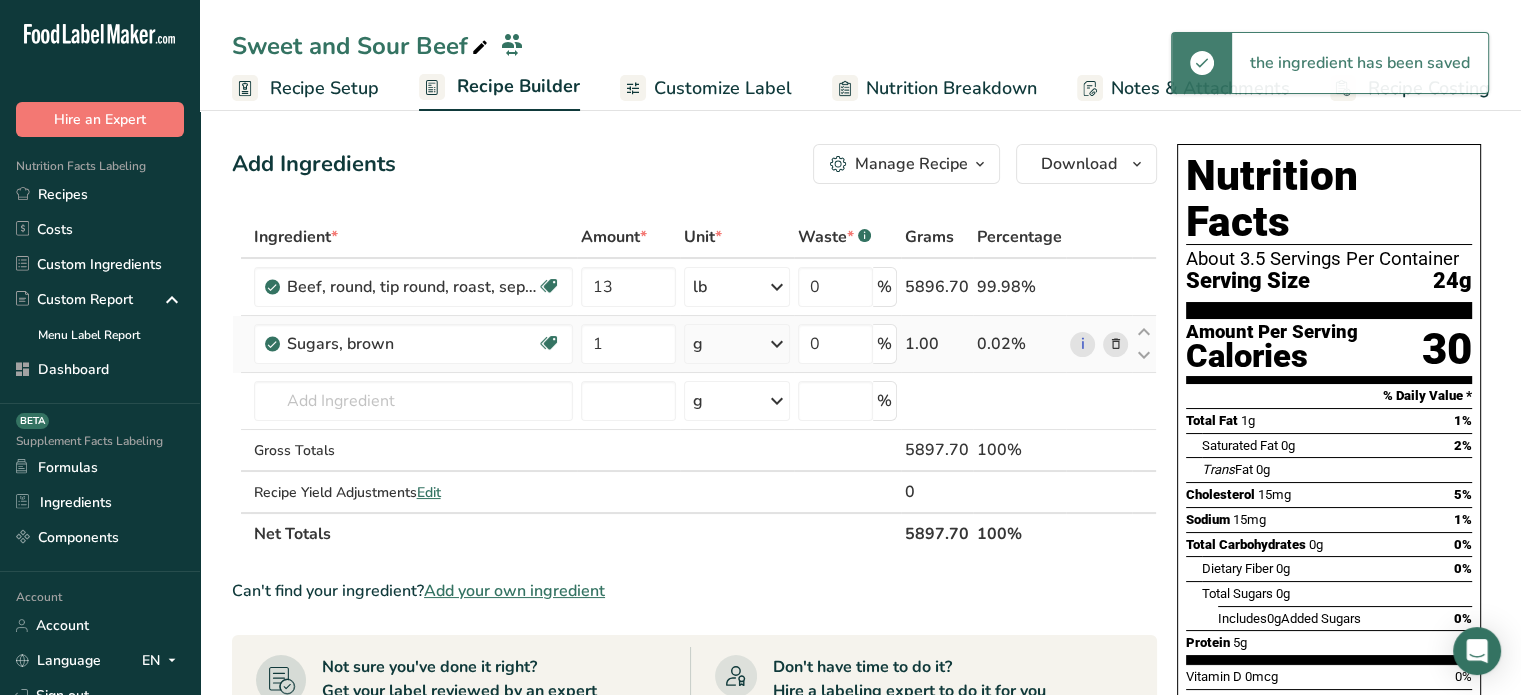 click at bounding box center (777, 344) 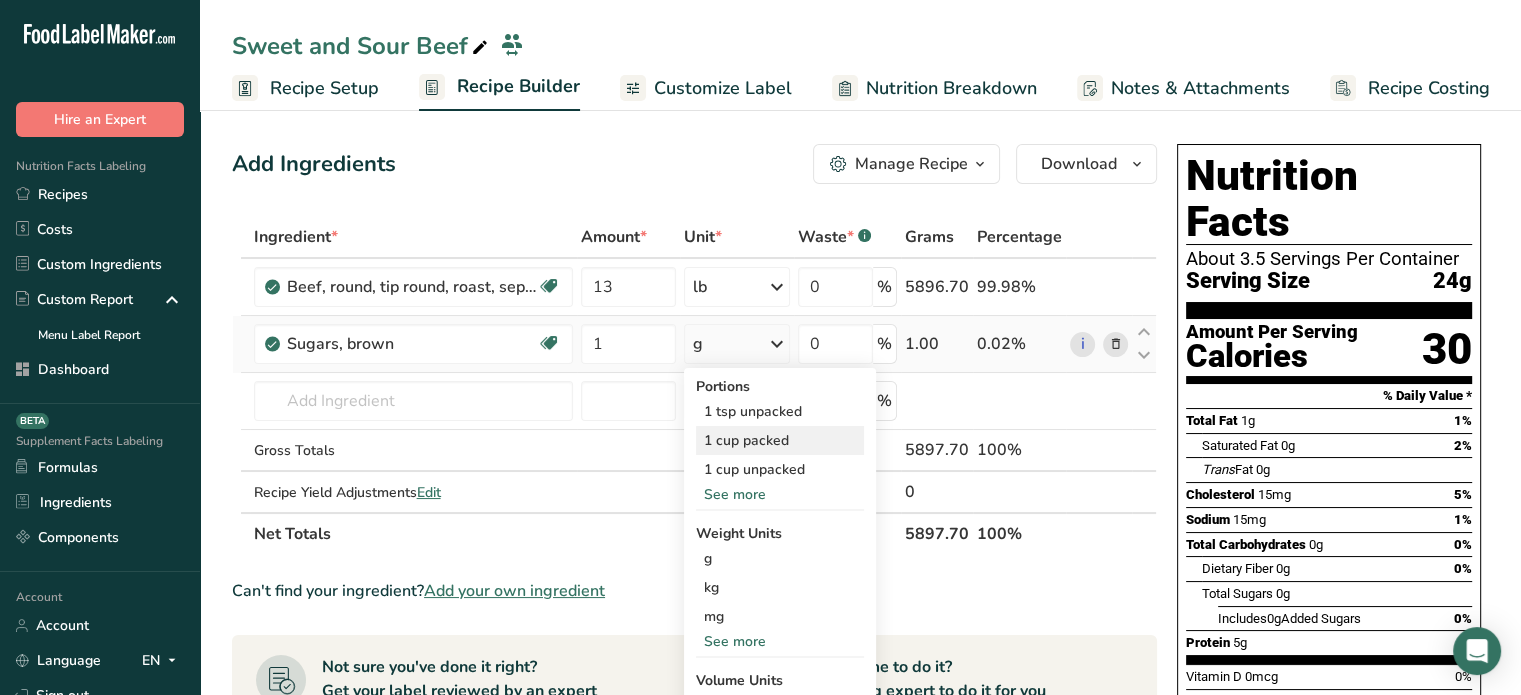 click on "1 cup packed" at bounding box center [780, 440] 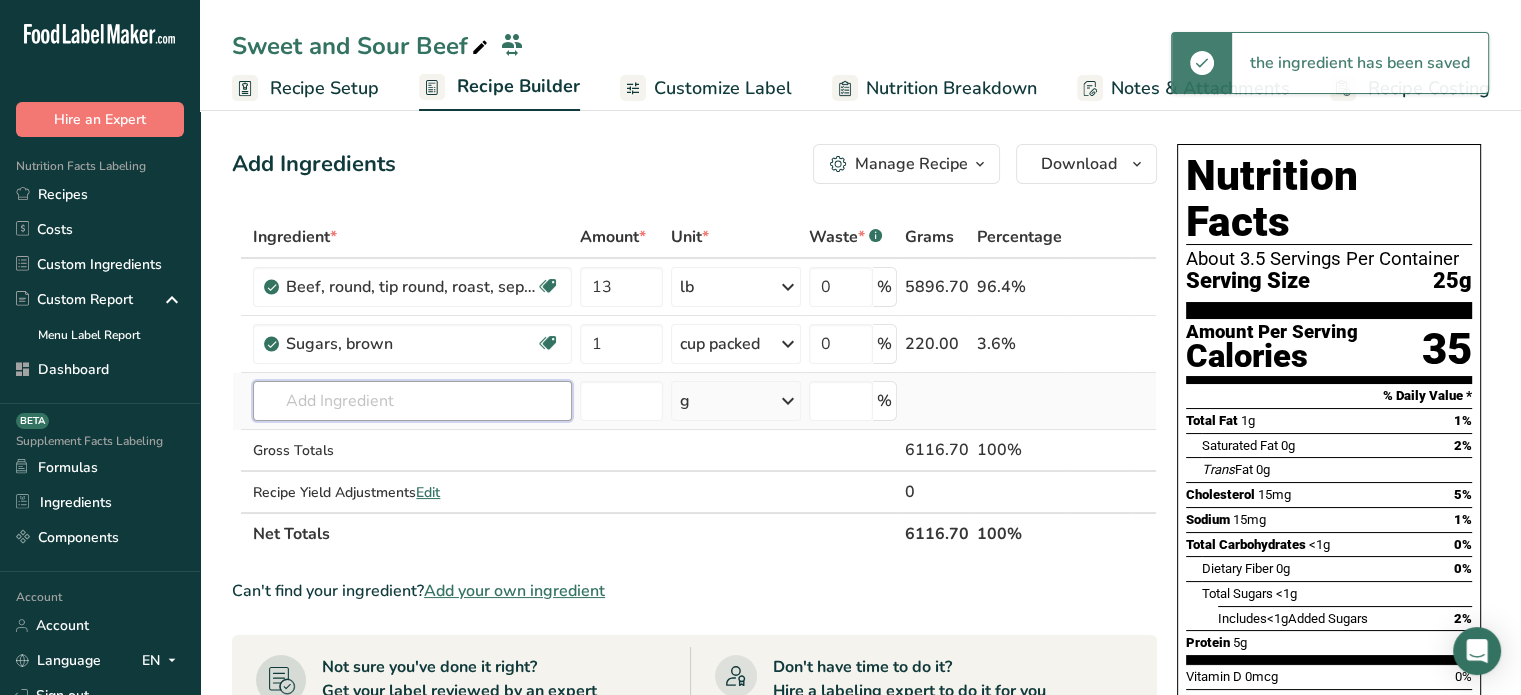 click at bounding box center (412, 401) 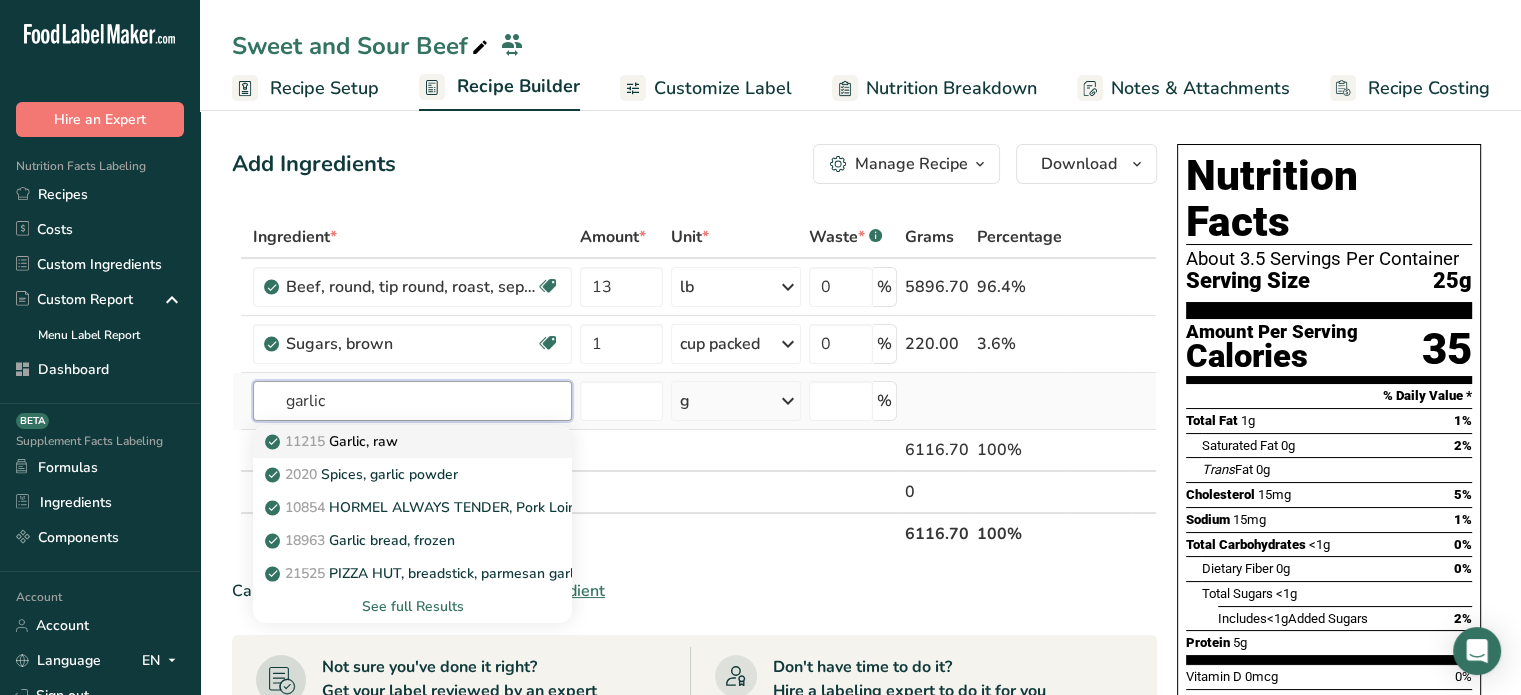 type on "garlic" 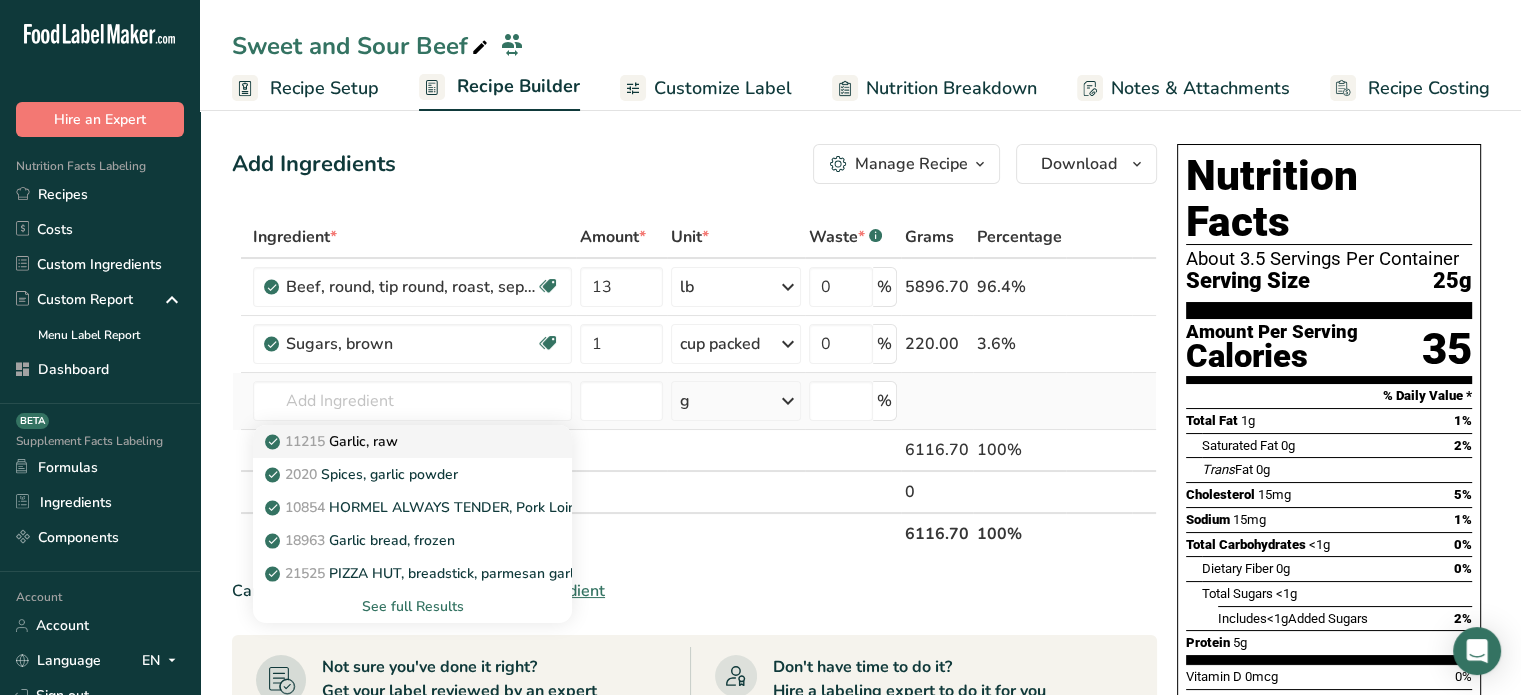 click on "11215
Garlic, raw" at bounding box center (333, 441) 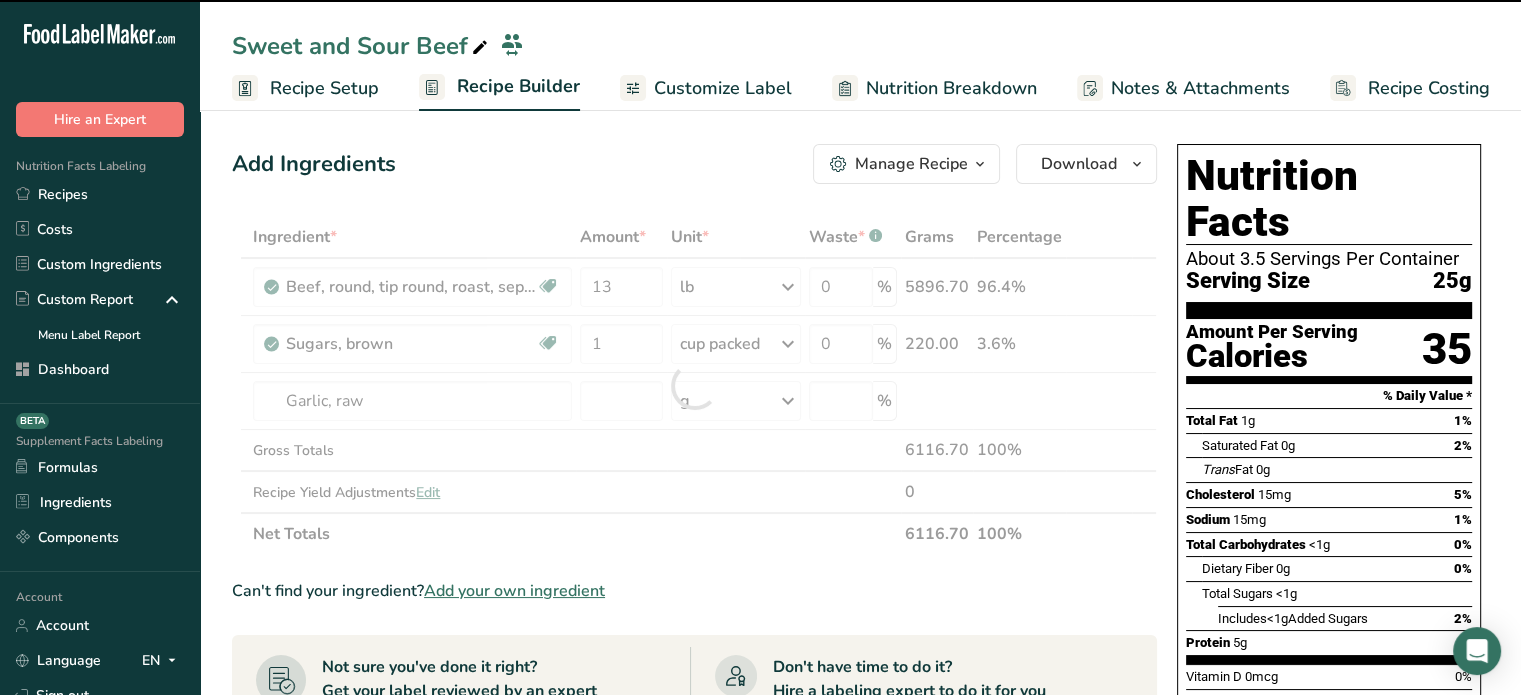 type on "0" 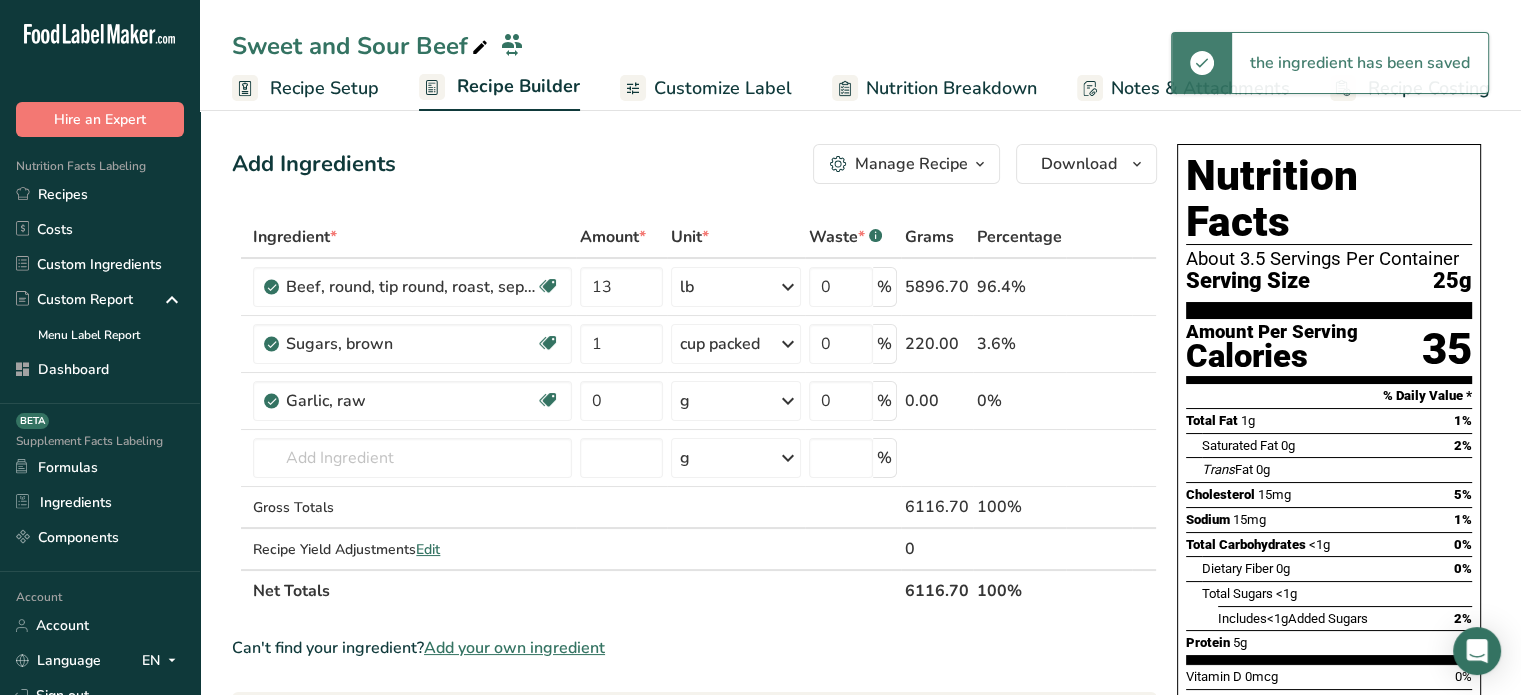 click on "g" at bounding box center (736, 401) 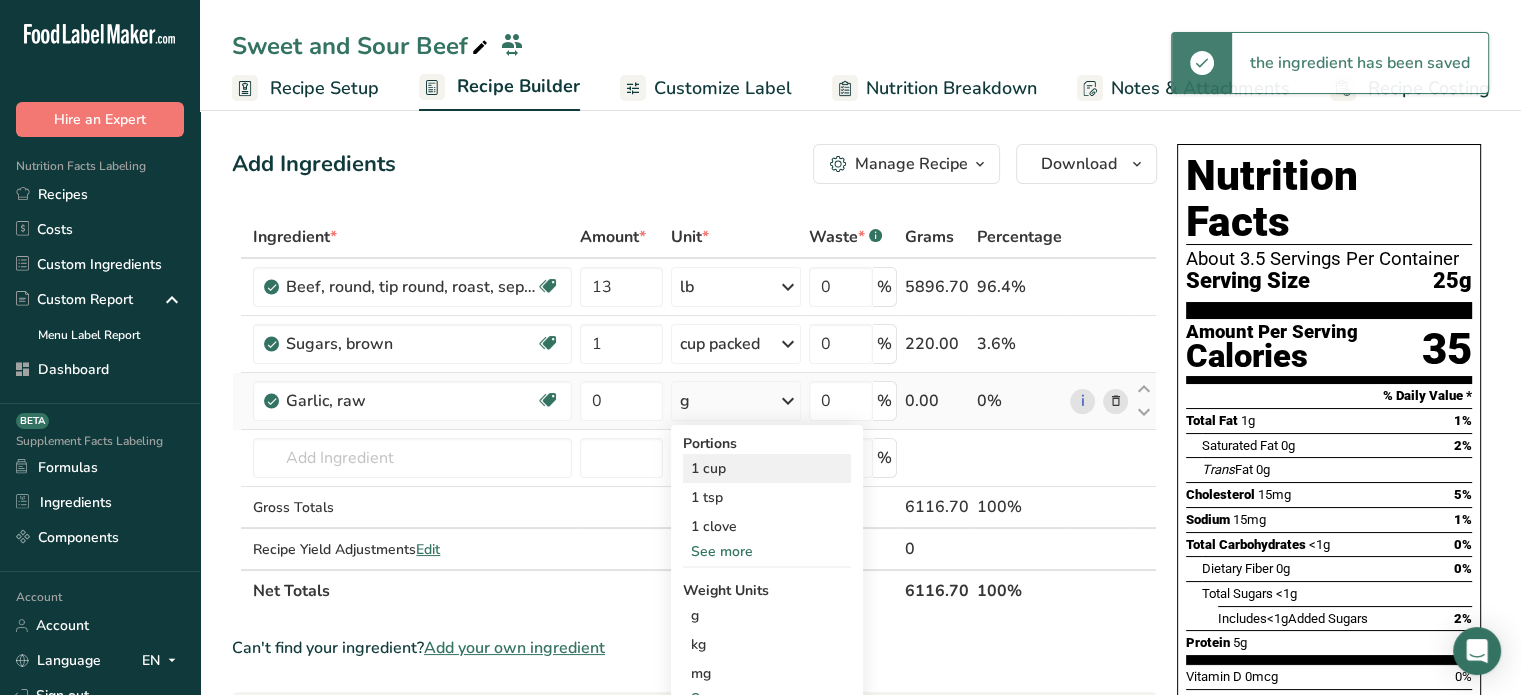 click on "1 cup" at bounding box center [767, 468] 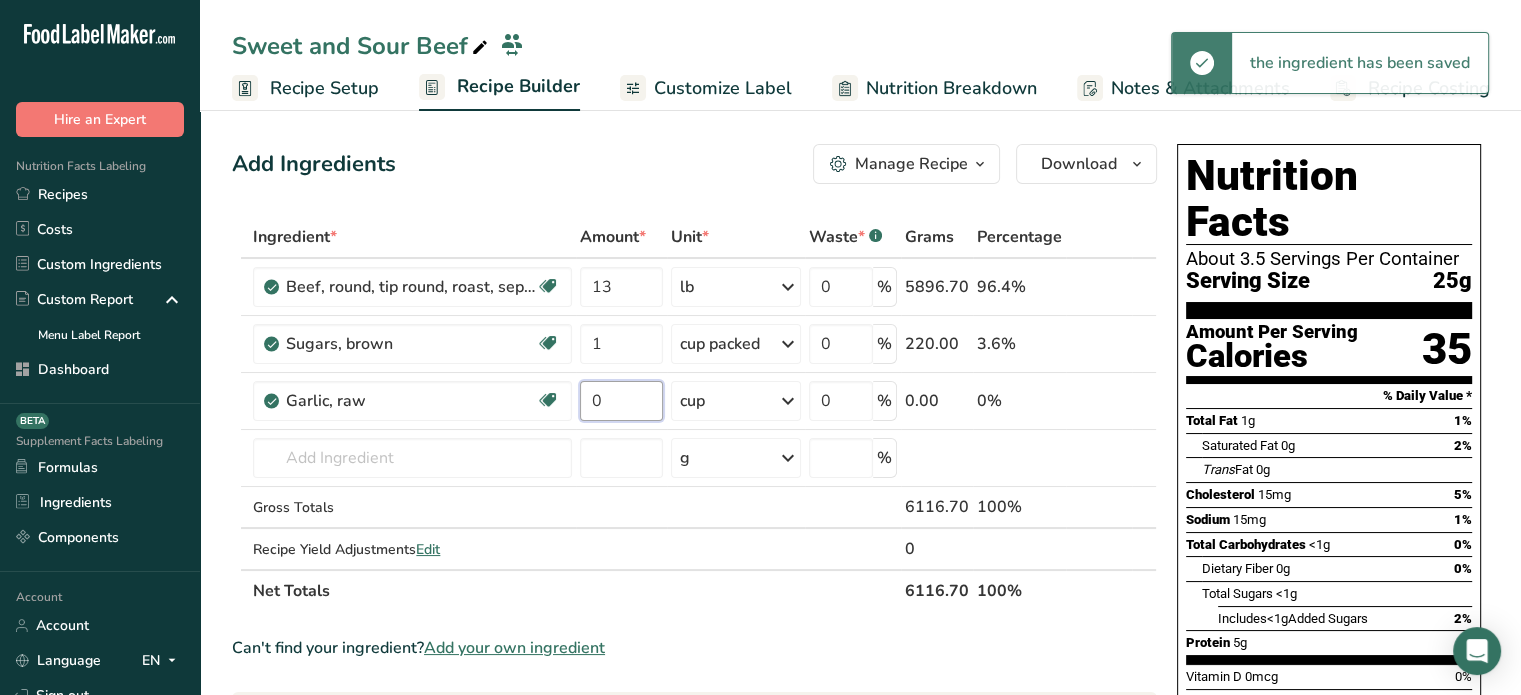 click on "0" at bounding box center (621, 401) 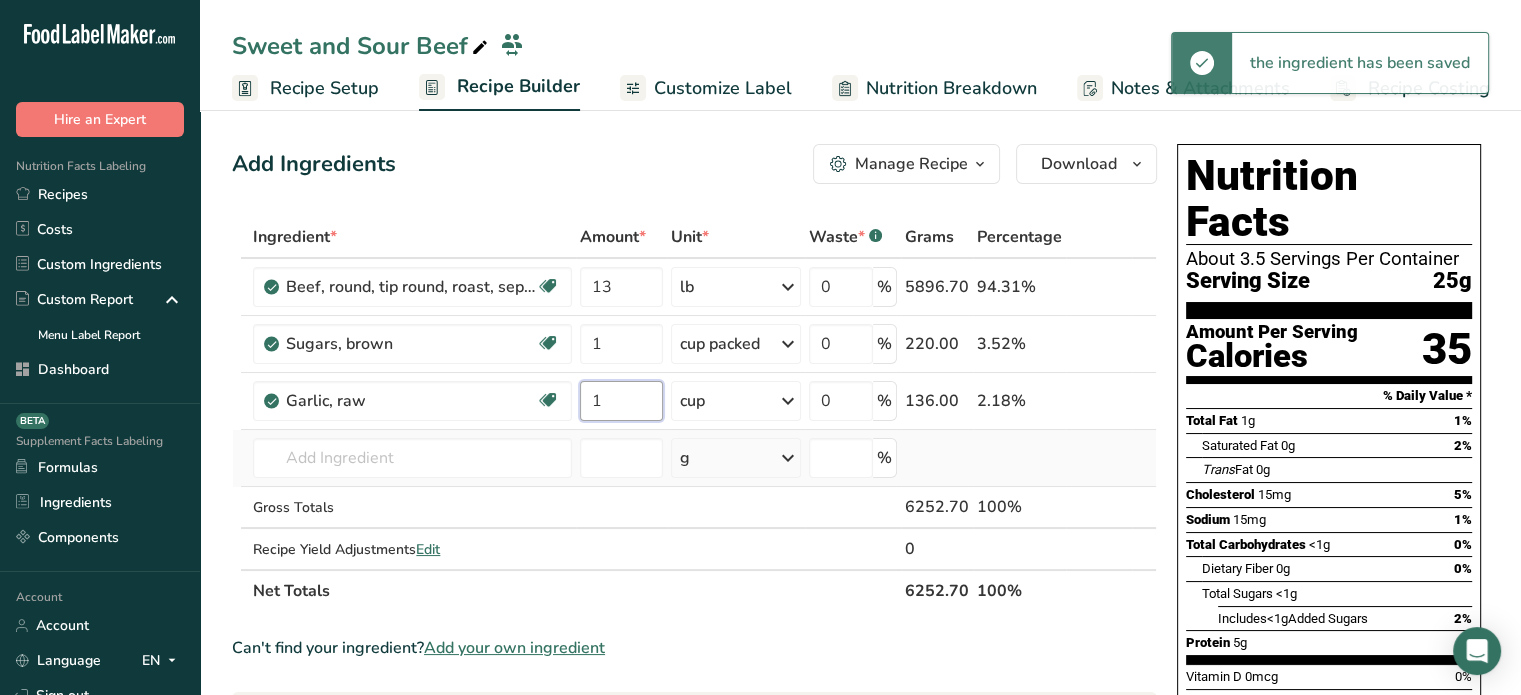 type on "1" 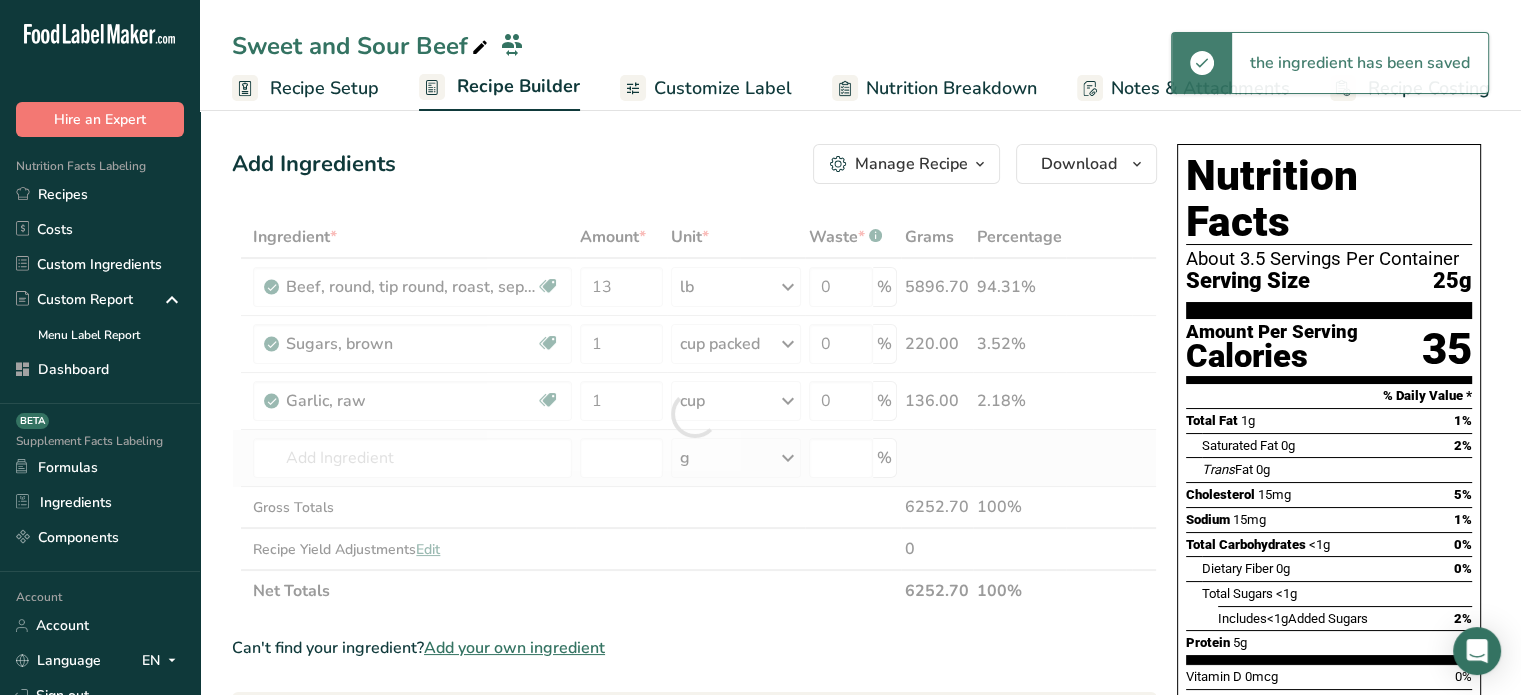 click on "Ingredient *
Amount *
Unit *
Waste *   .a-a{fill:#347362;}.b-a{fill:#fff;}          Grams
Percentage
Beef, round, tip round, roast, separable lean only, trimmed to 0" fat, all grades, raw
Dairy free
Gluten free
Soy free
13
lb
Portions
4 oz
1 roast
Weight Units
g
kg
mg
mcg
lb
oz
See less
Volume Units
l
Volume units require a density conversion. If you know your ingredient's density enter it below. Otherwise, click on "RIA" our AI Regulatory bot - she will be able to help you
lb/ft3
g/cm3
Confirm
mL" at bounding box center (694, 414) 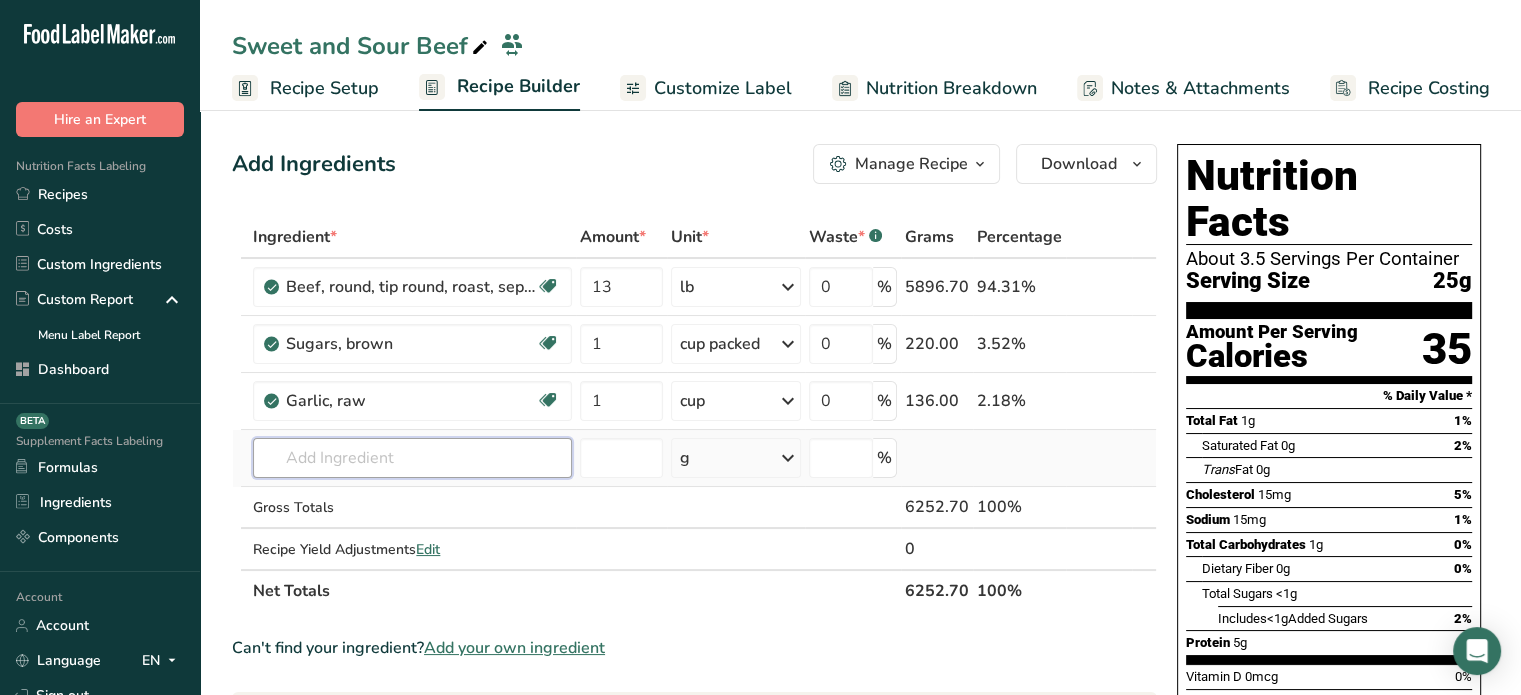 click at bounding box center [412, 458] 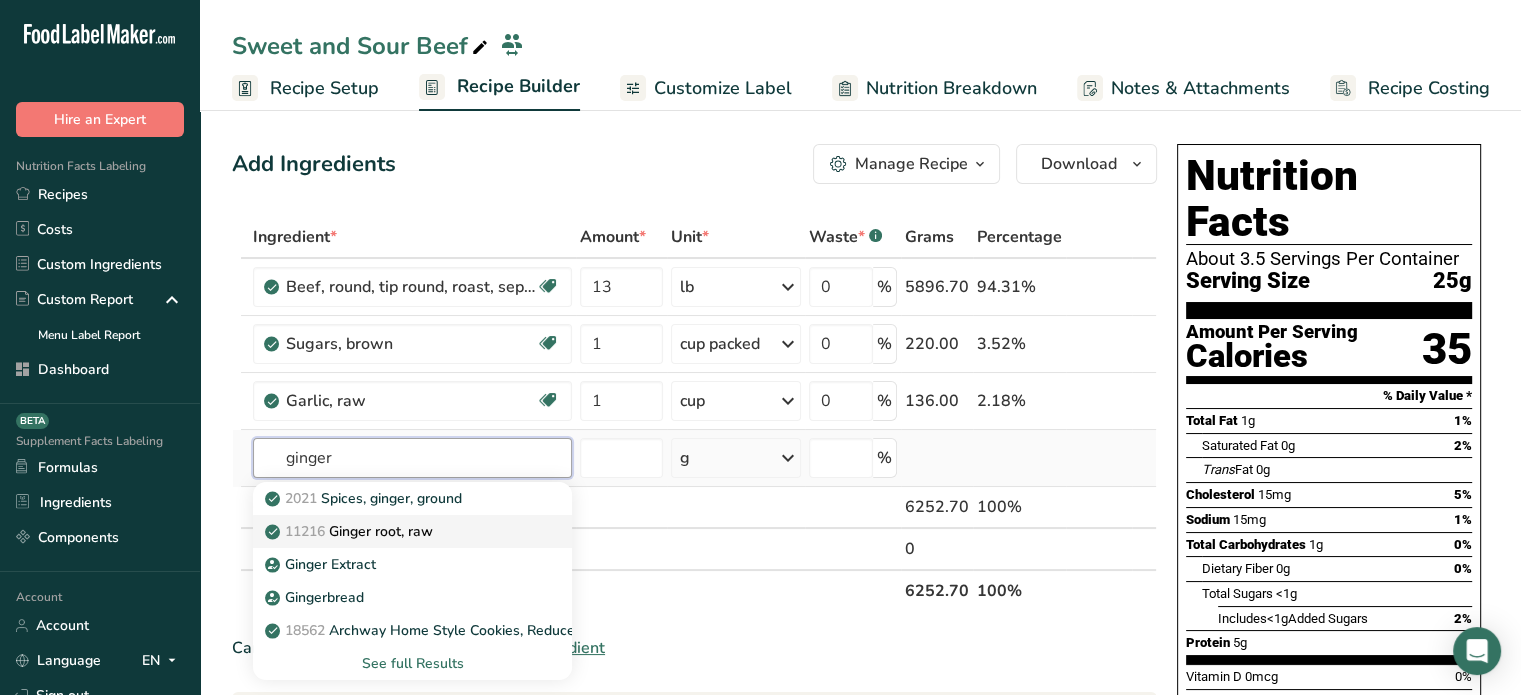 type on "ginger" 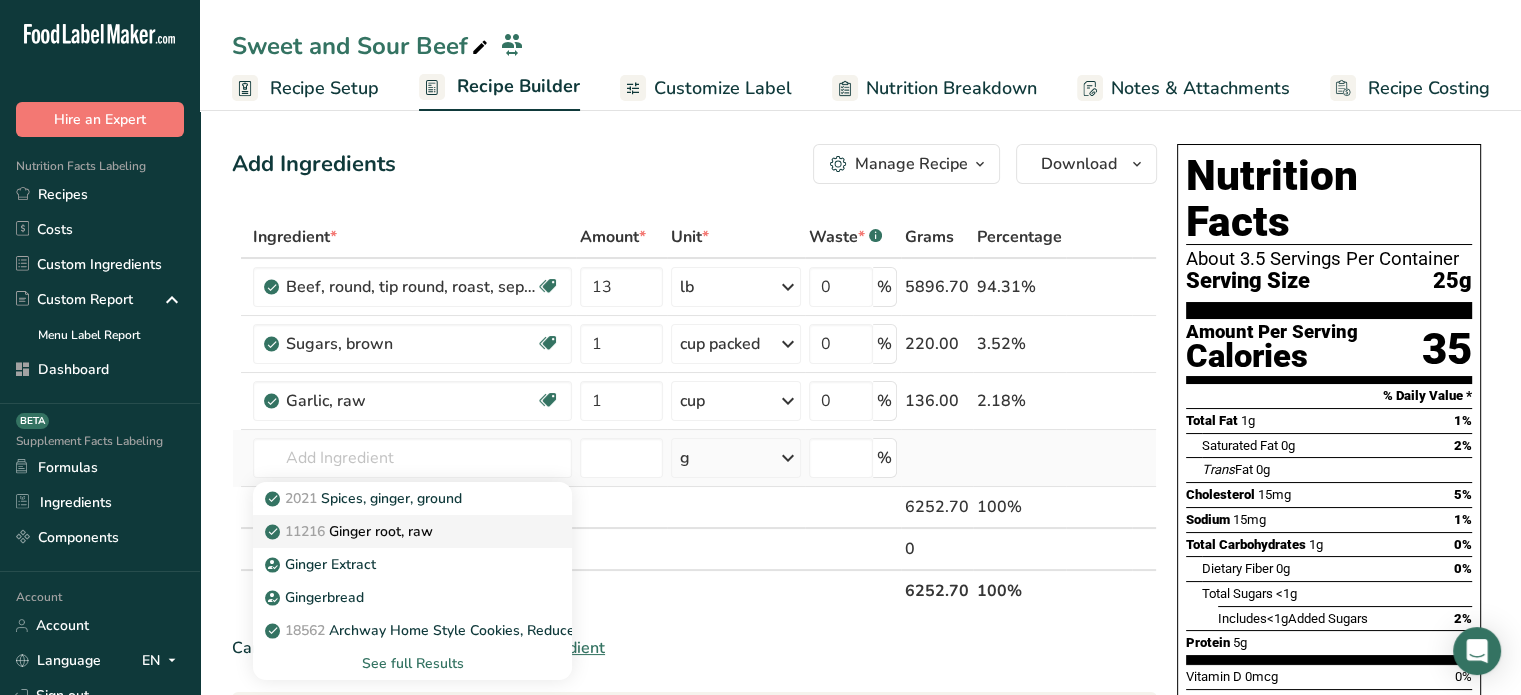 click on "11216
Ginger root, raw" at bounding box center [351, 531] 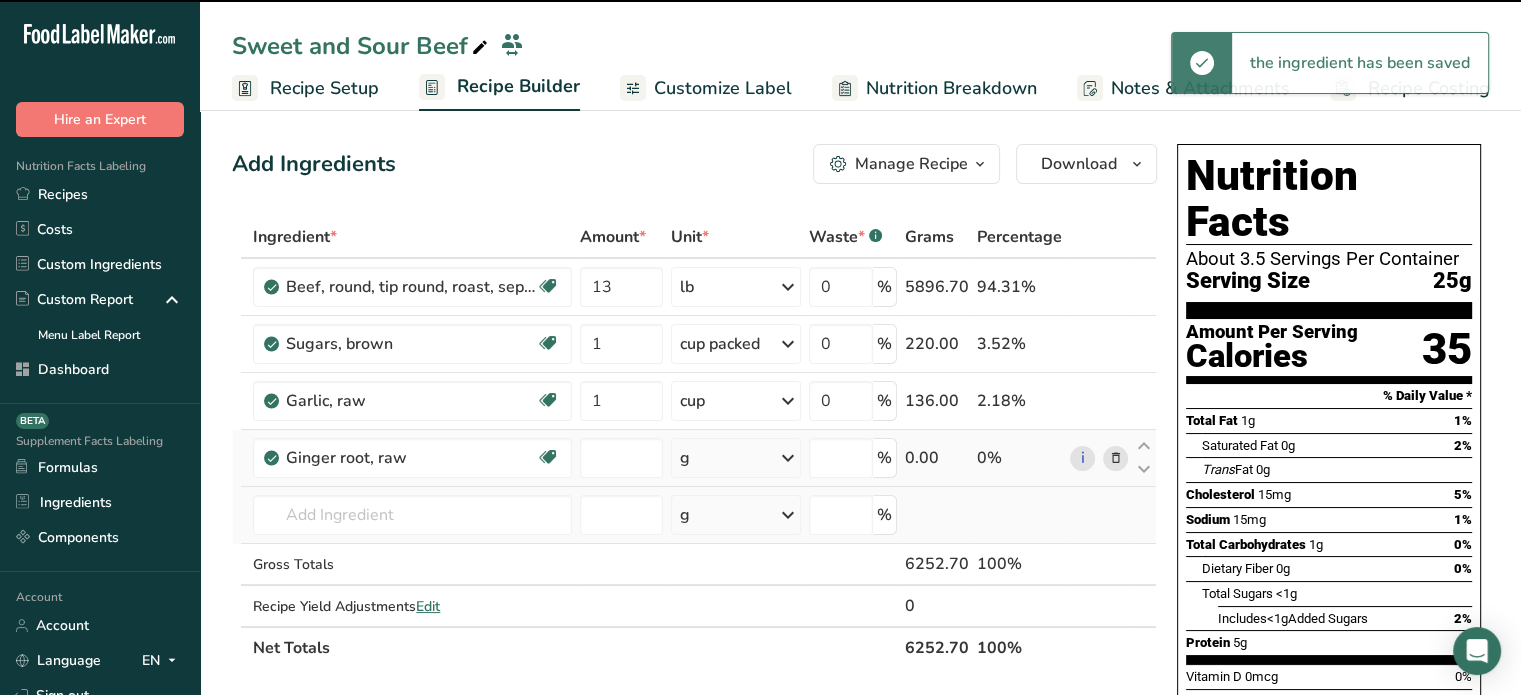 type on "0" 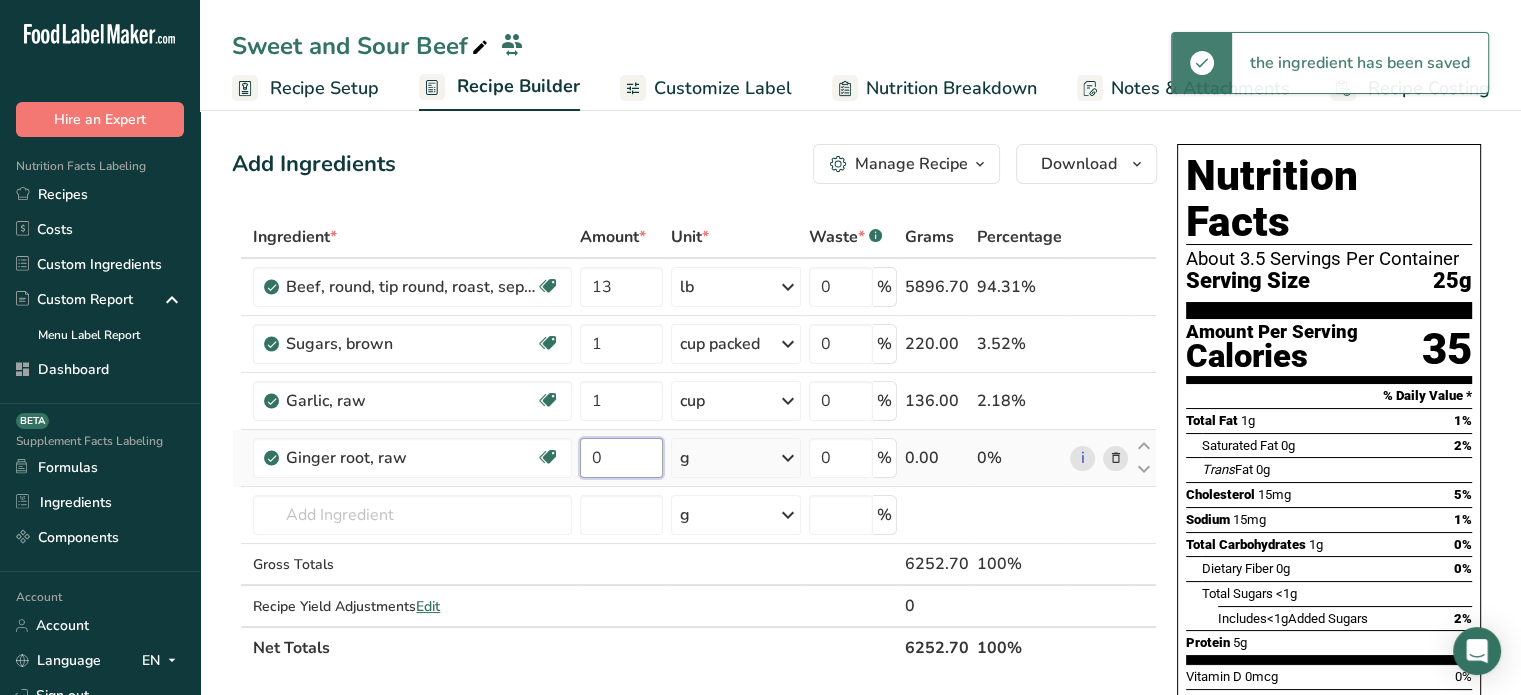 click on "0" at bounding box center (621, 458) 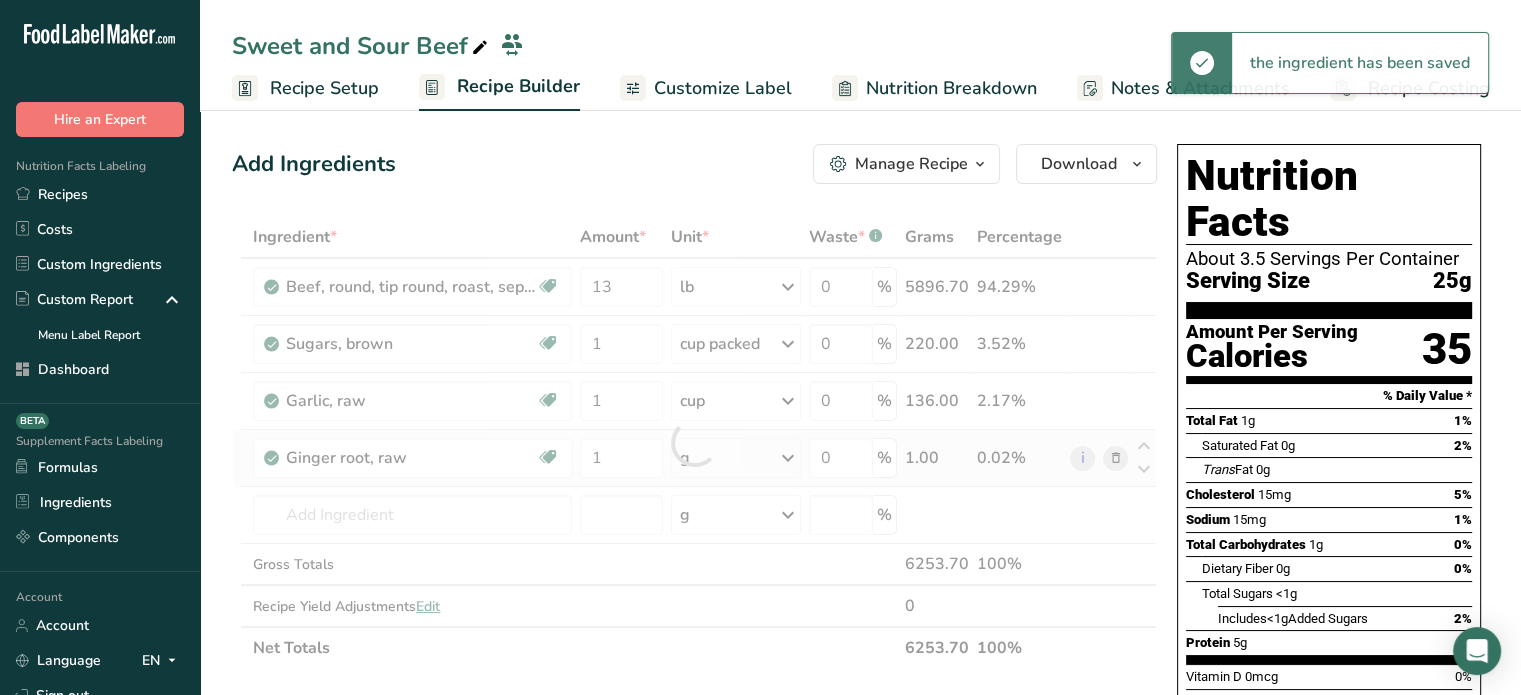 click on "Ingredient *
Amount *
Unit *
Waste *   .a-a{fill:#347362;}.b-a{fill:#fff;}          Grams
Percentage
Beef, round, tip round, roast, separable lean only, trimmed to 0" fat, all grades, raw
Dairy free
Gluten free
Soy free
13
lb
Portions
4 oz
1 roast
Weight Units
g
kg
mg
mcg
lb
oz
See less
Volume Units
l
Volume units require a density conversion. If you know your ingredient's density enter it below. Otherwise, click on "RIA" our AI Regulatory bot - she will be able to help you
lb/ft3
g/cm3
Confirm
mL" at bounding box center [694, 442] 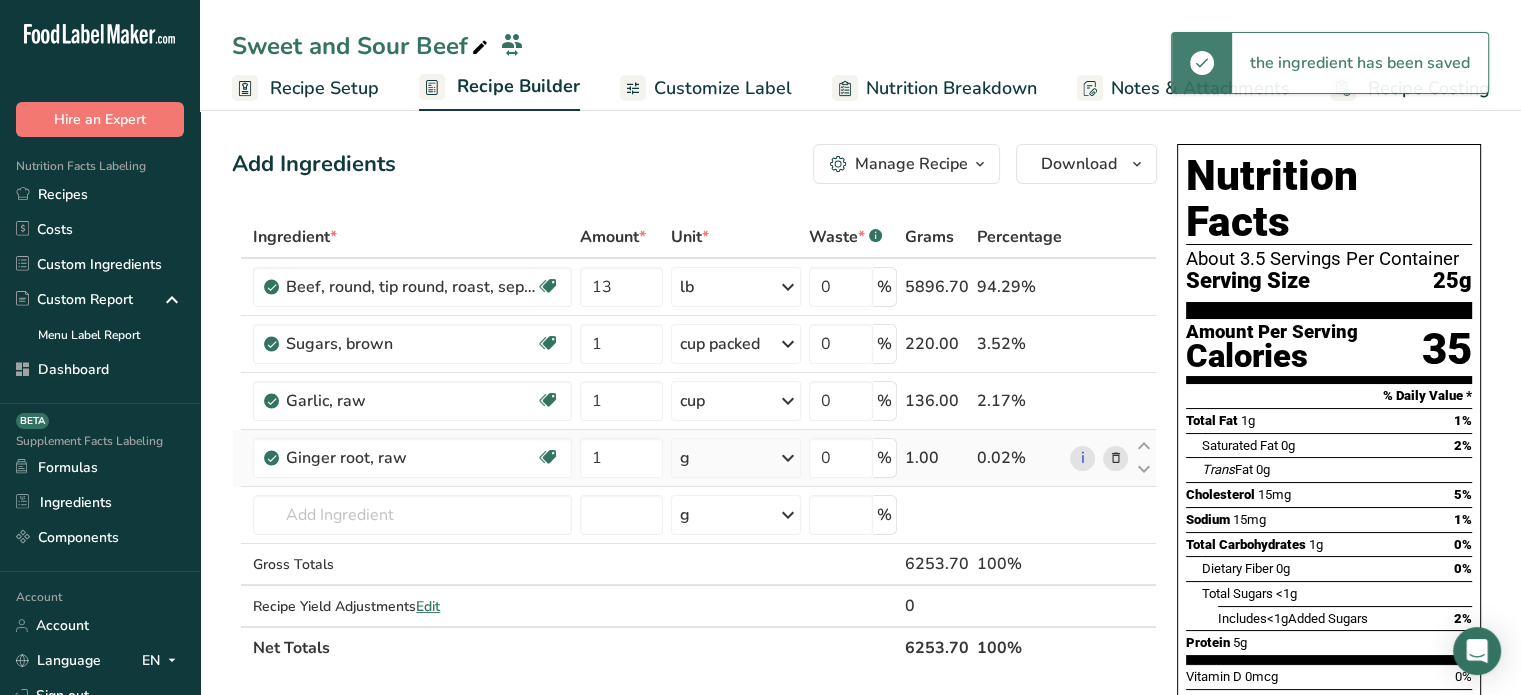 click on "g" at bounding box center [736, 458] 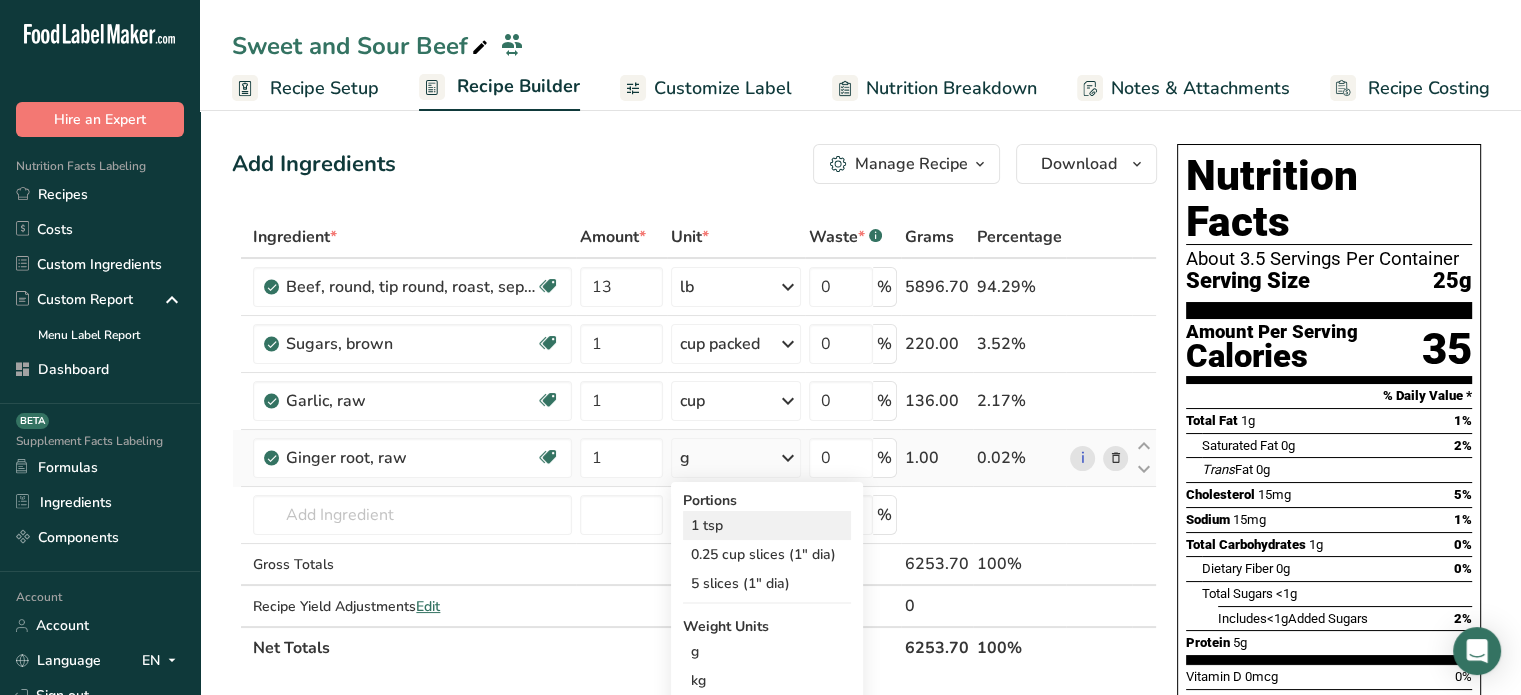 click on "1 tsp" at bounding box center [767, 525] 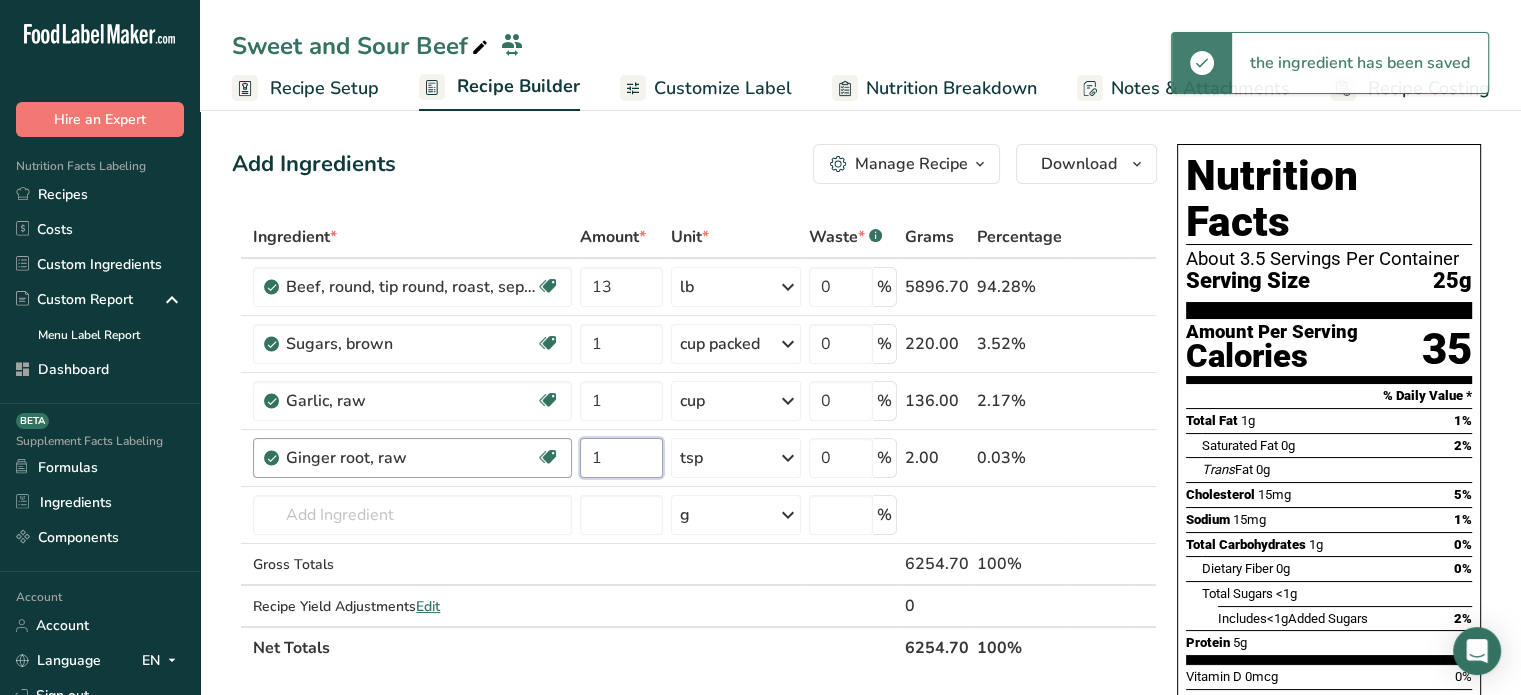 drag, startPoint x: 637, startPoint y: 448, endPoint x: 568, endPoint y: 450, distance: 69.02898 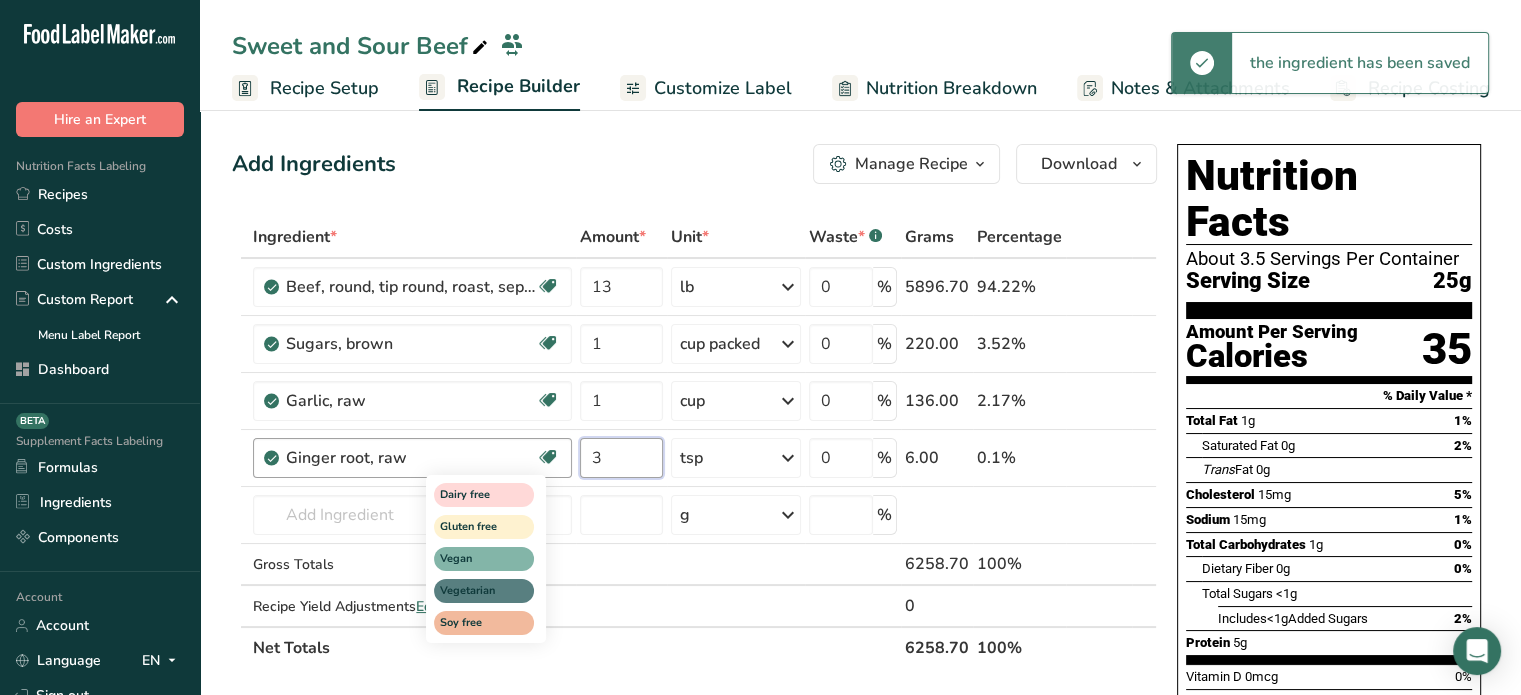 type on "3" 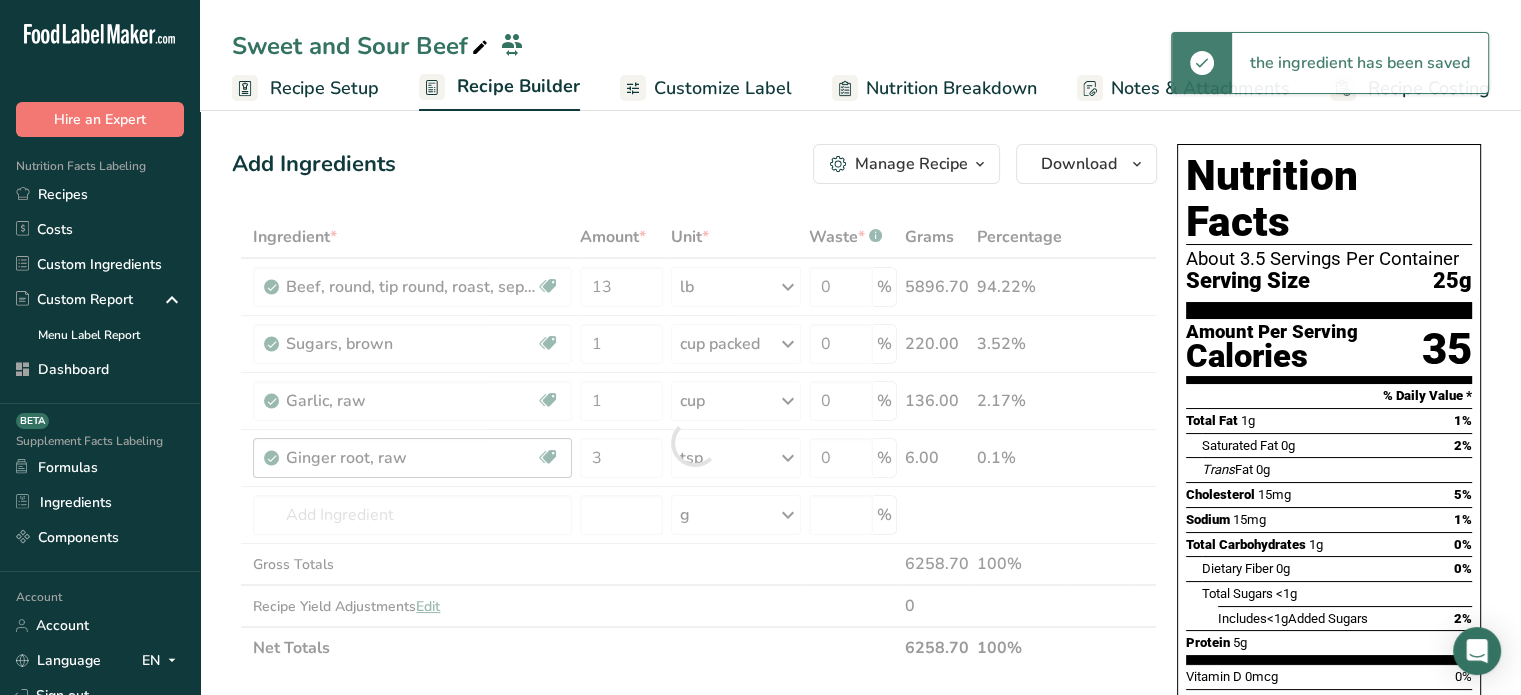 click on "Ingredient *
Amount *
Unit *
Waste *   .a-a{fill:#347362;}.b-a{fill:#fff;}          Grams
Percentage
Beef, round, tip round, roast, separable lean only, trimmed to 0" fat, all grades, raw
Dairy free
Gluten free
Soy free
13
lb
Portions
4 oz
1 roast
Weight Units
g
kg
mg
mcg
lb
oz
See less
Volume Units
l
Volume units require a density conversion. If you know your ingredient's density enter it below. Otherwise, click on "RIA" our AI Regulatory bot - she will be able to help you
lb/ft3
g/cm3
Confirm
mL" at bounding box center (694, 442) 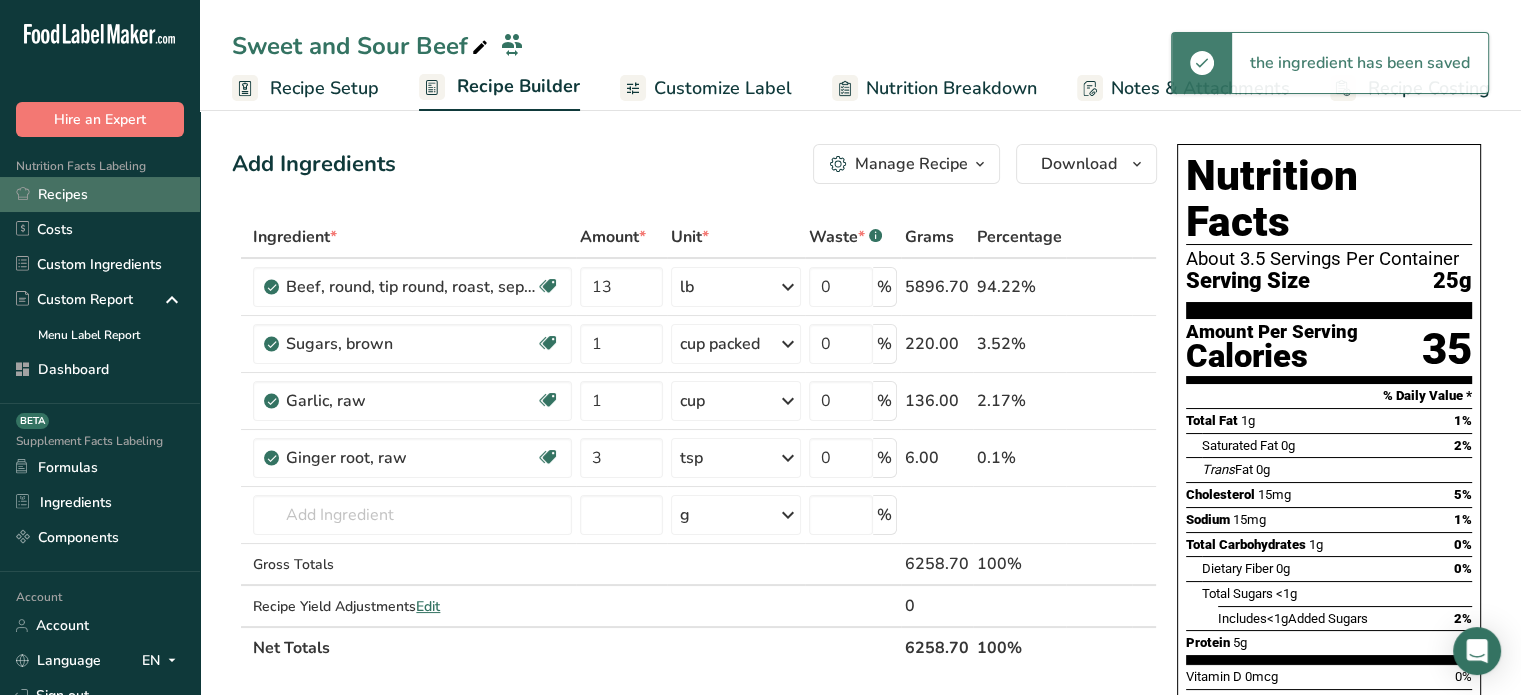 click on "Recipes" at bounding box center (100, 194) 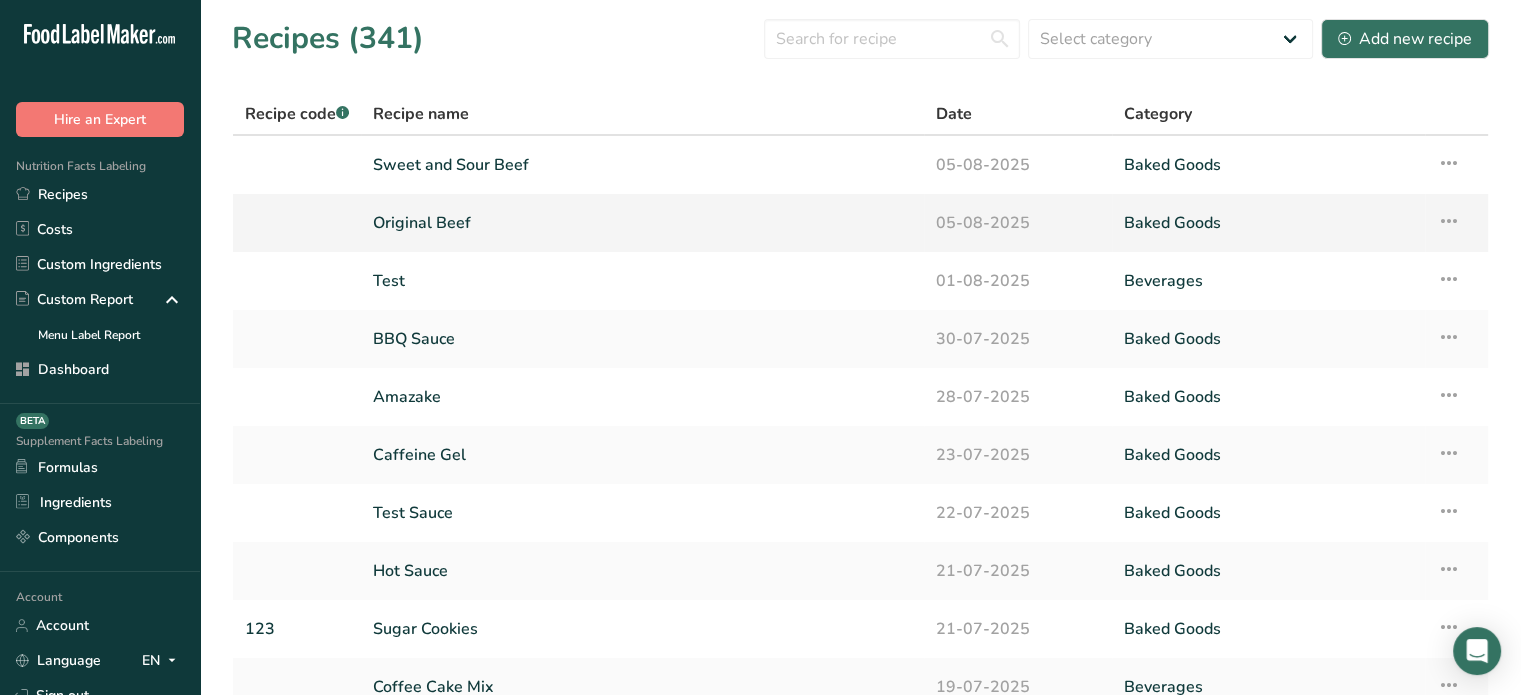 click on "Original Beef" at bounding box center [642, 223] 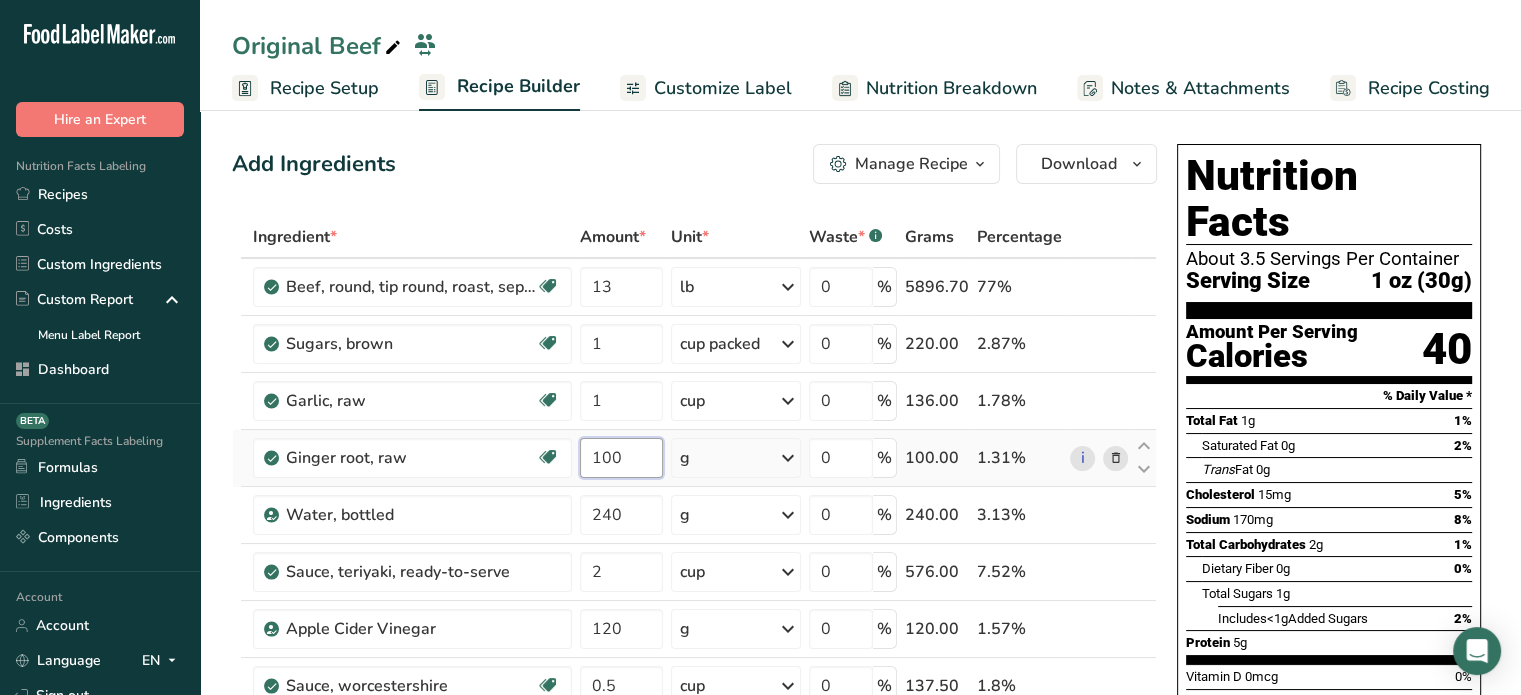 click on "100" at bounding box center (621, 458) 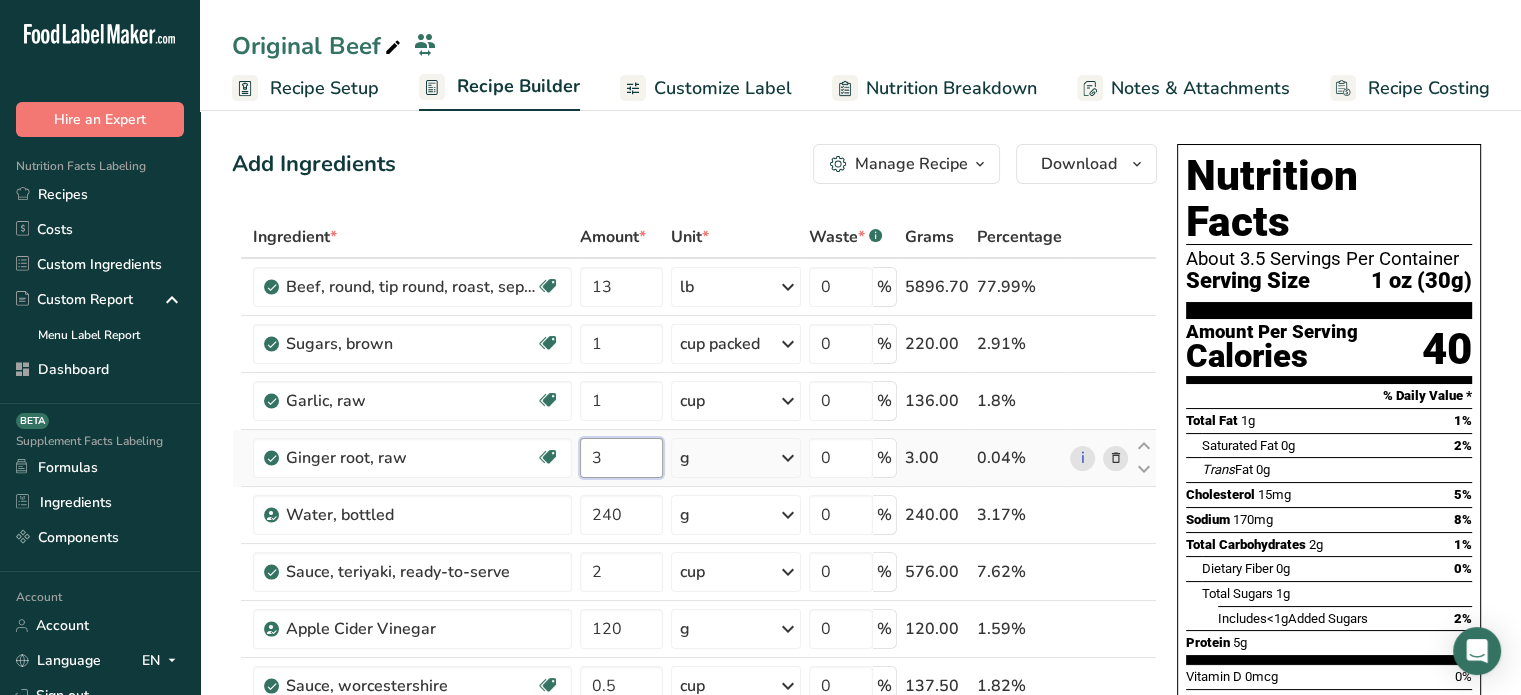 type on "3" 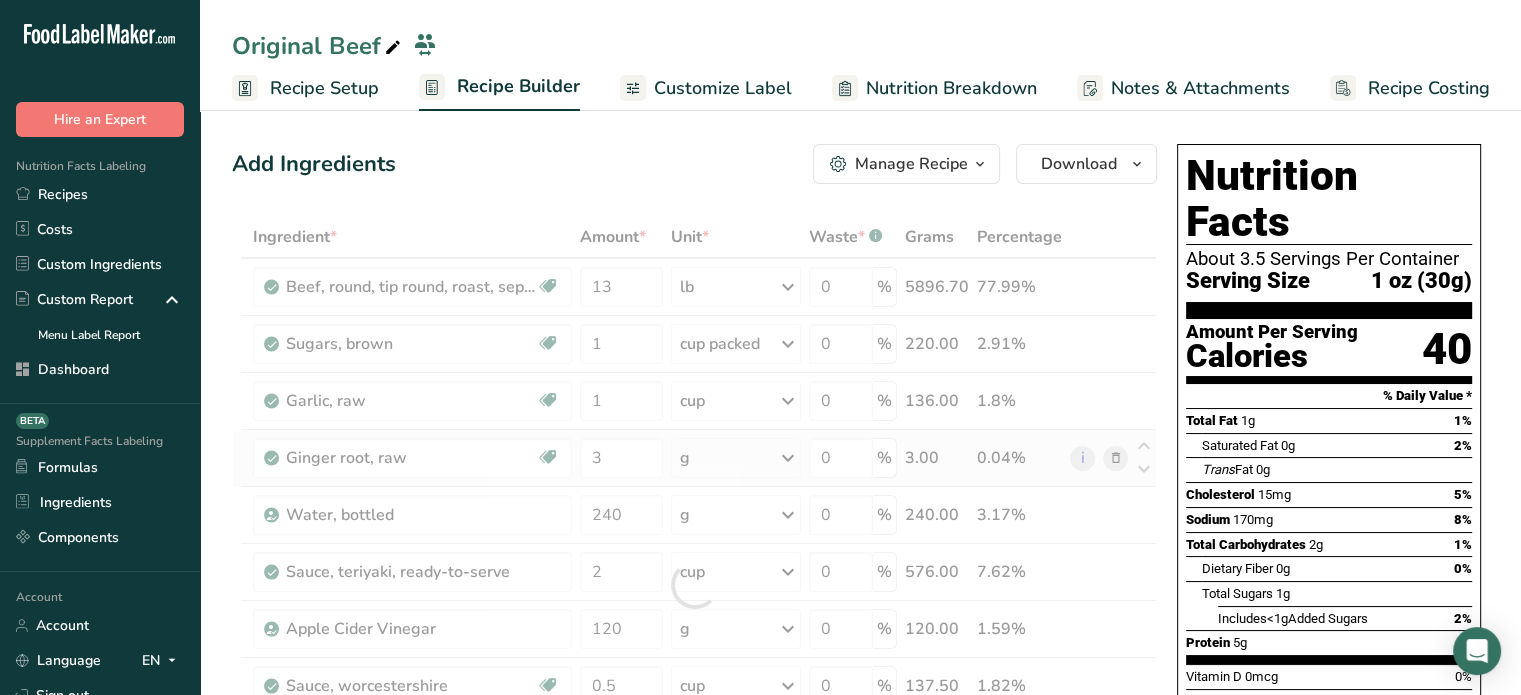 click on "Ingredient *
Amount *
Unit *
Waste *   .a-a{fill:#347362;}.b-a{fill:#fff;}          Grams
Percentage
Beef, round, tip round, roast, separable lean only, trimmed to 0" fat, all grades, raw
Dairy free
Gluten free
Soy free
13
lb
Portions
4 oz
1 roast
Weight Units
g
kg
mg
See more
Volume Units
l
Volume units require a density conversion. If you know your ingredient's density enter it below. Otherwise, click on "RIA" our AI Regulatory bot - she will be able to help you
lb/ft3
g/cm3
Confirm
mL
lb/ft3" at bounding box center [694, 585] 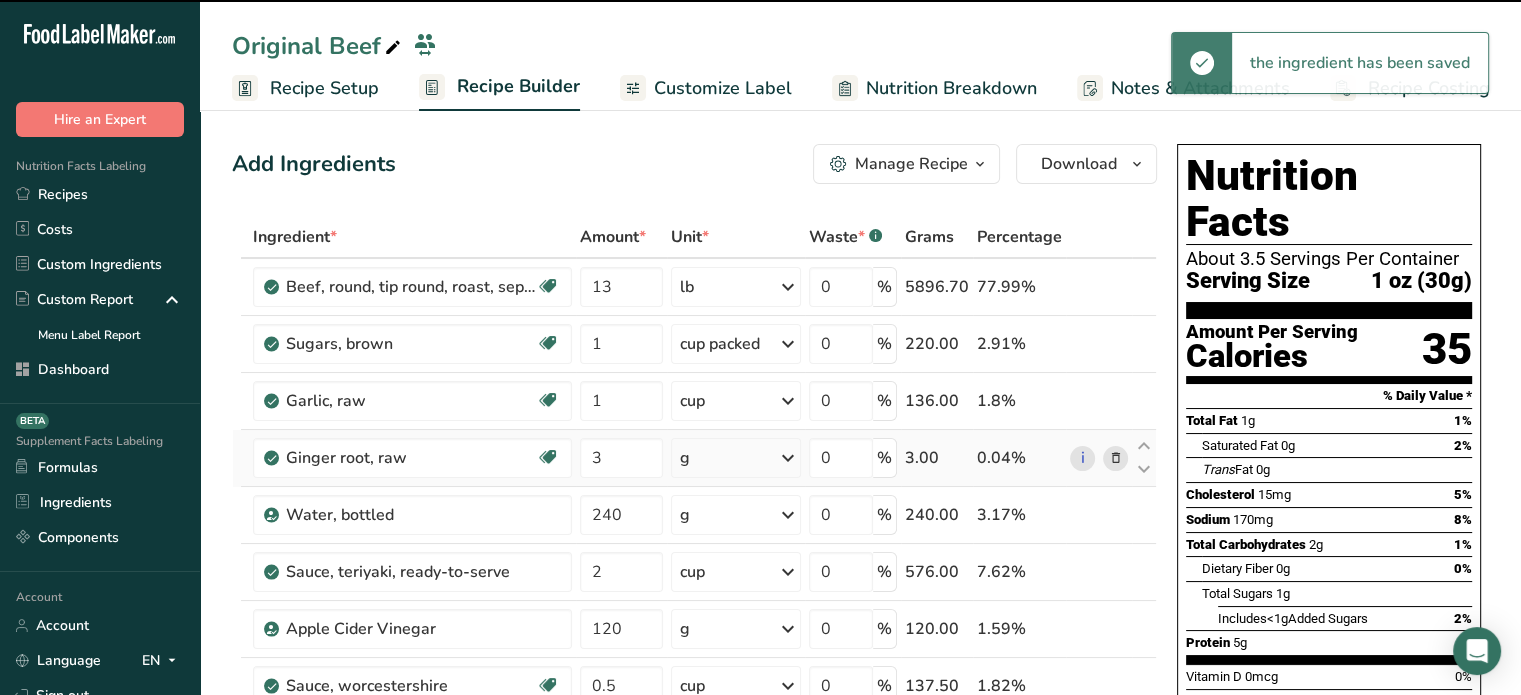 click on "g" at bounding box center [736, 458] 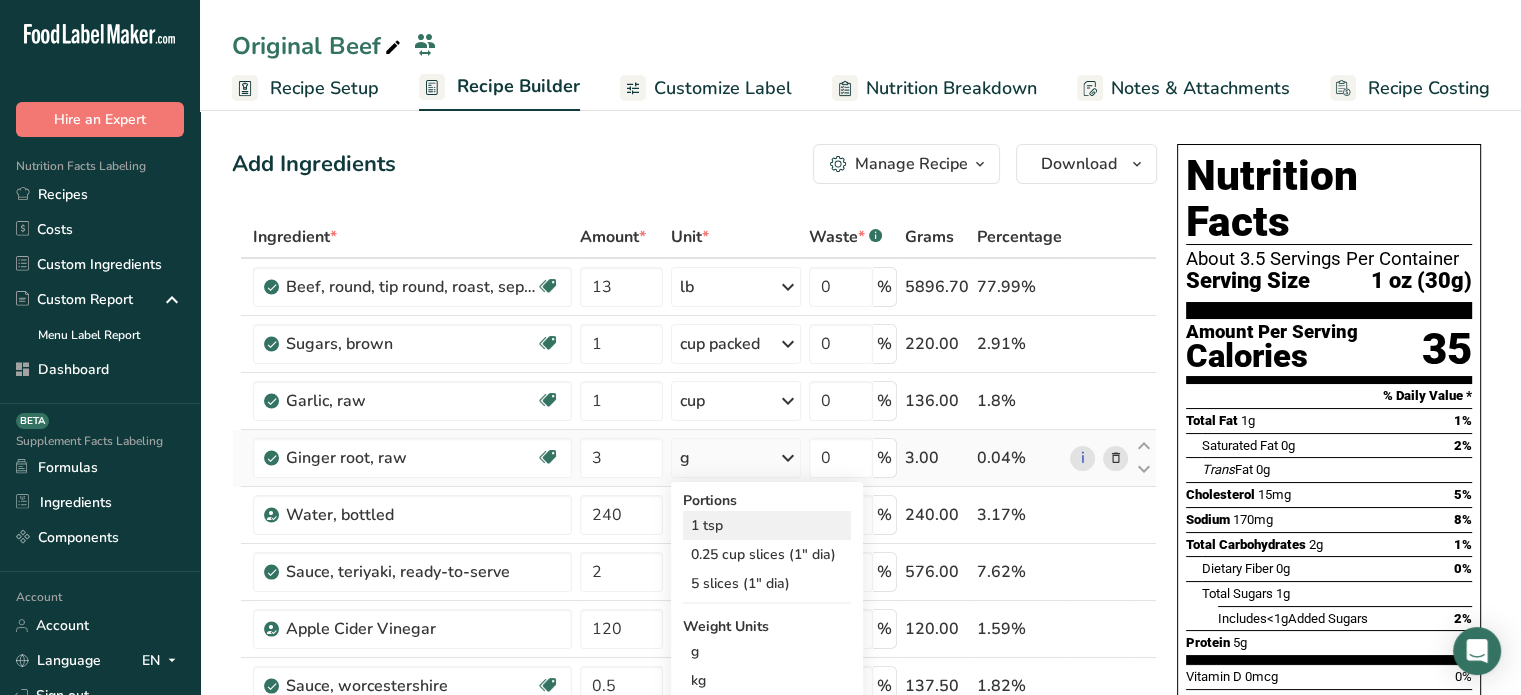 click on "1 tsp" at bounding box center (767, 525) 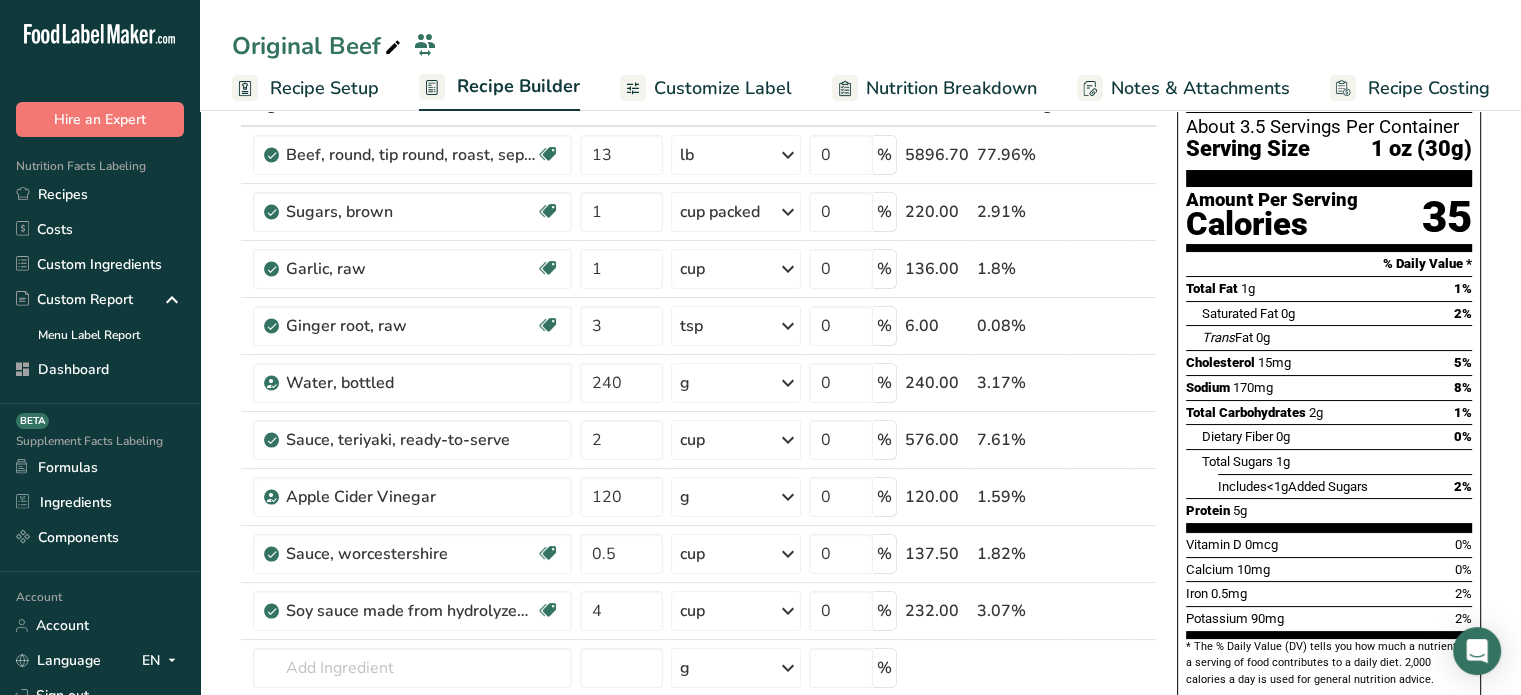 scroll, scrollTop: 0, scrollLeft: 0, axis: both 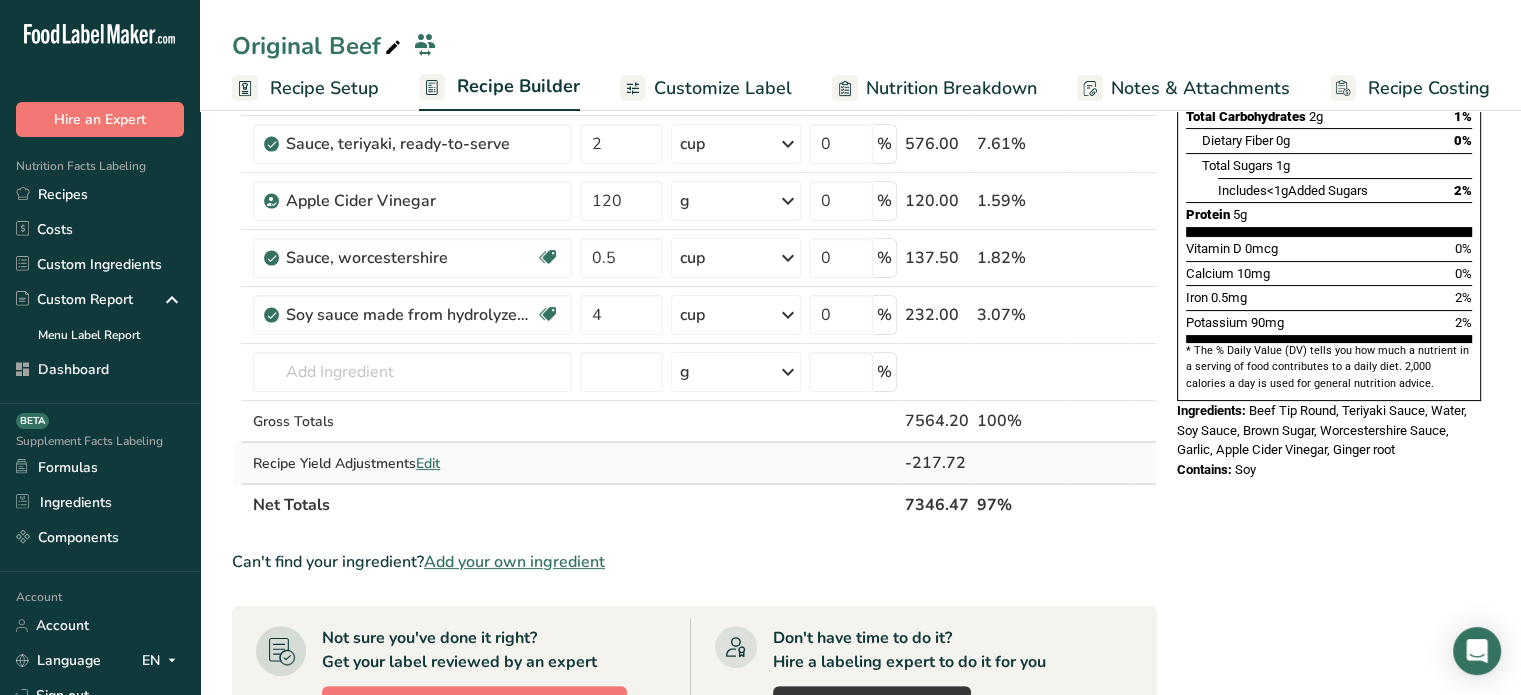 click on "Edit" at bounding box center [428, 463] 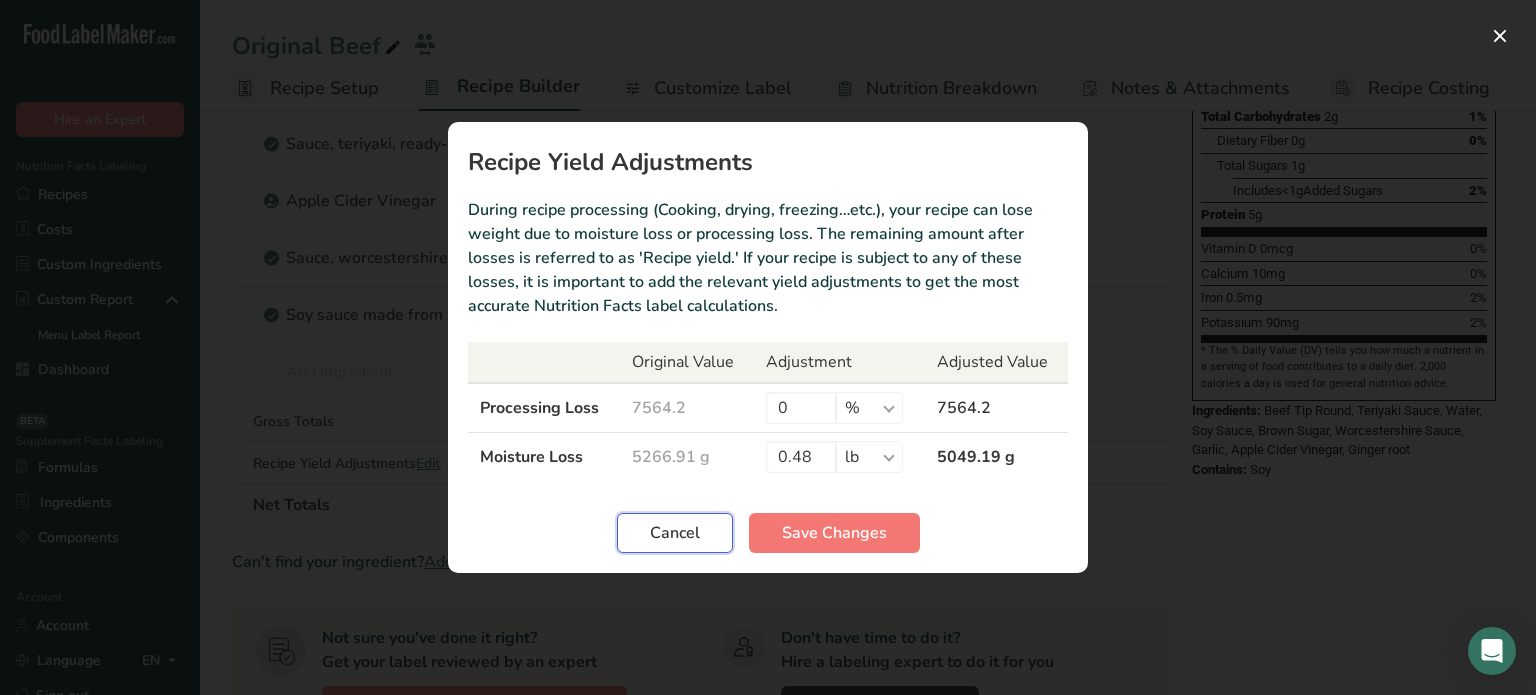 click on "Cancel" at bounding box center (675, 533) 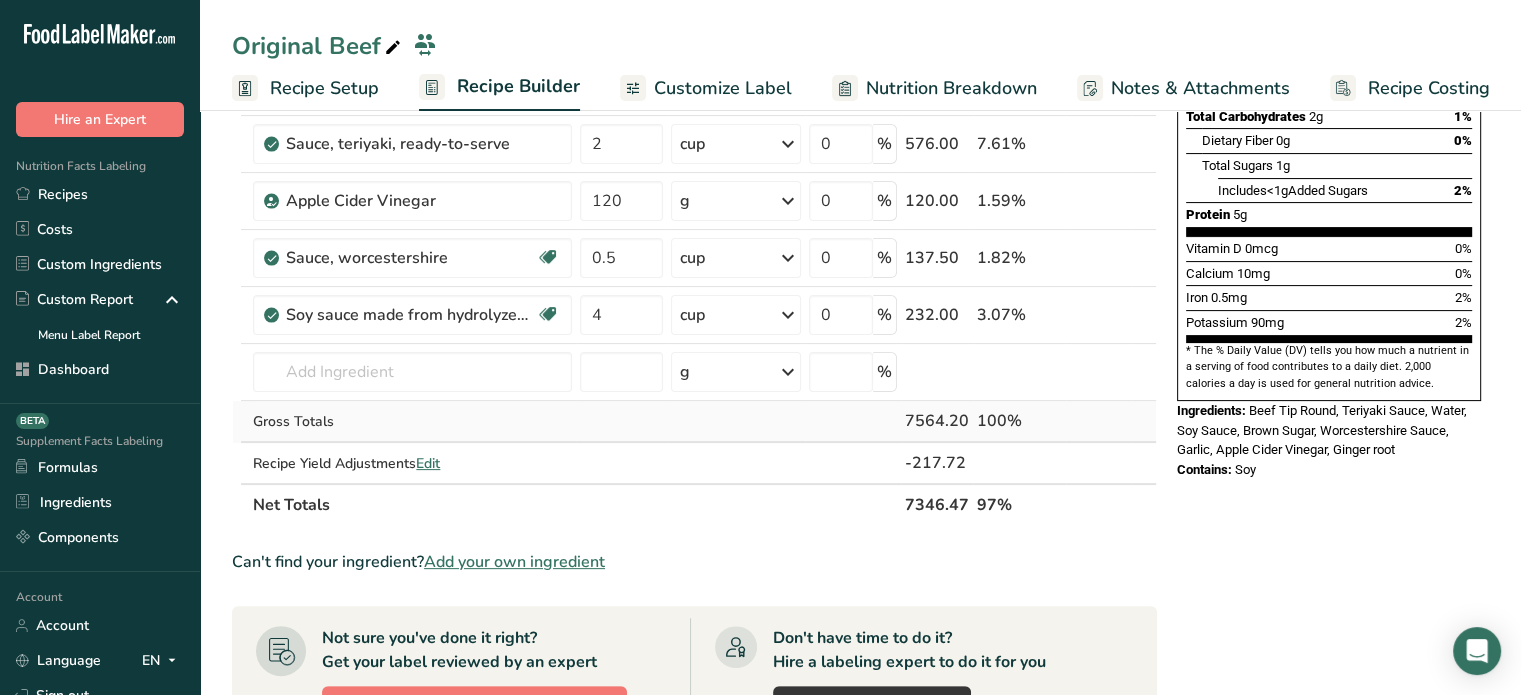 click on "7564.20" at bounding box center [937, 421] 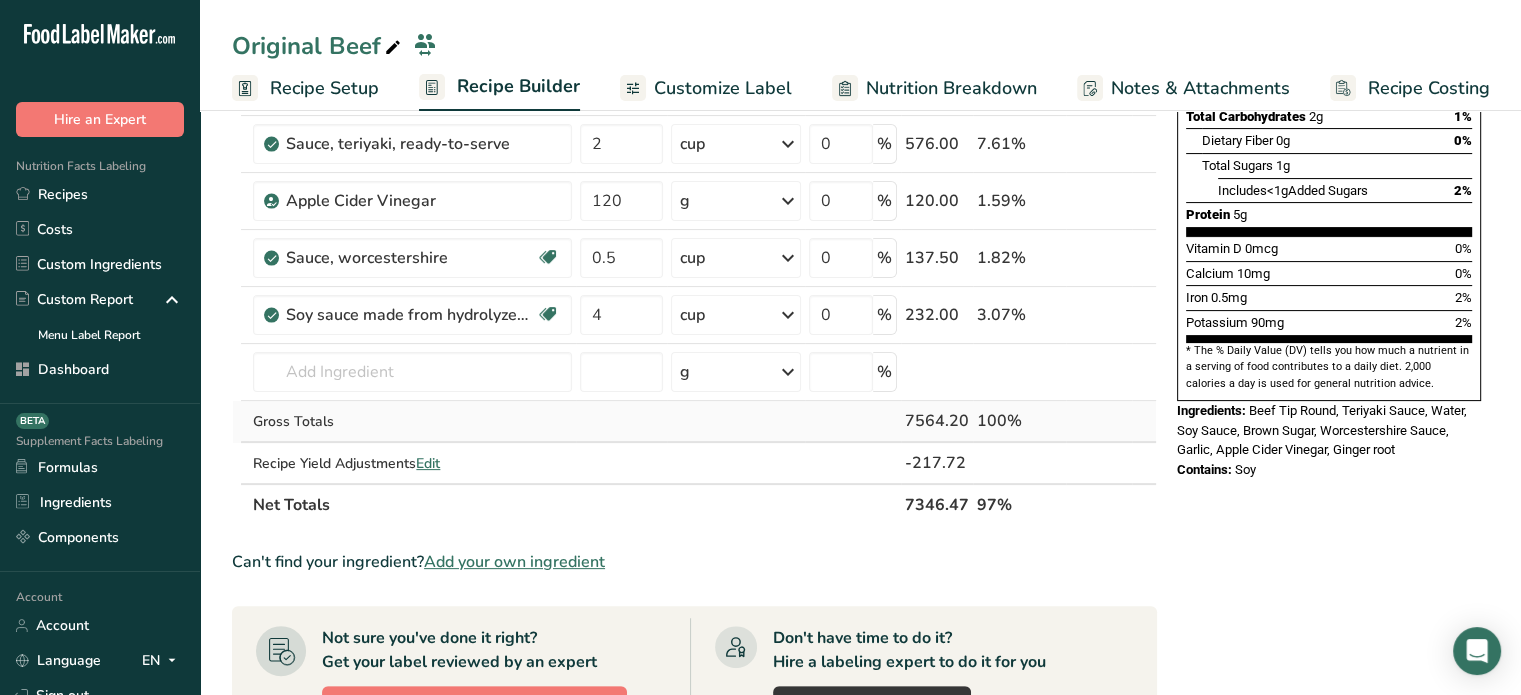 copy on "7564.20" 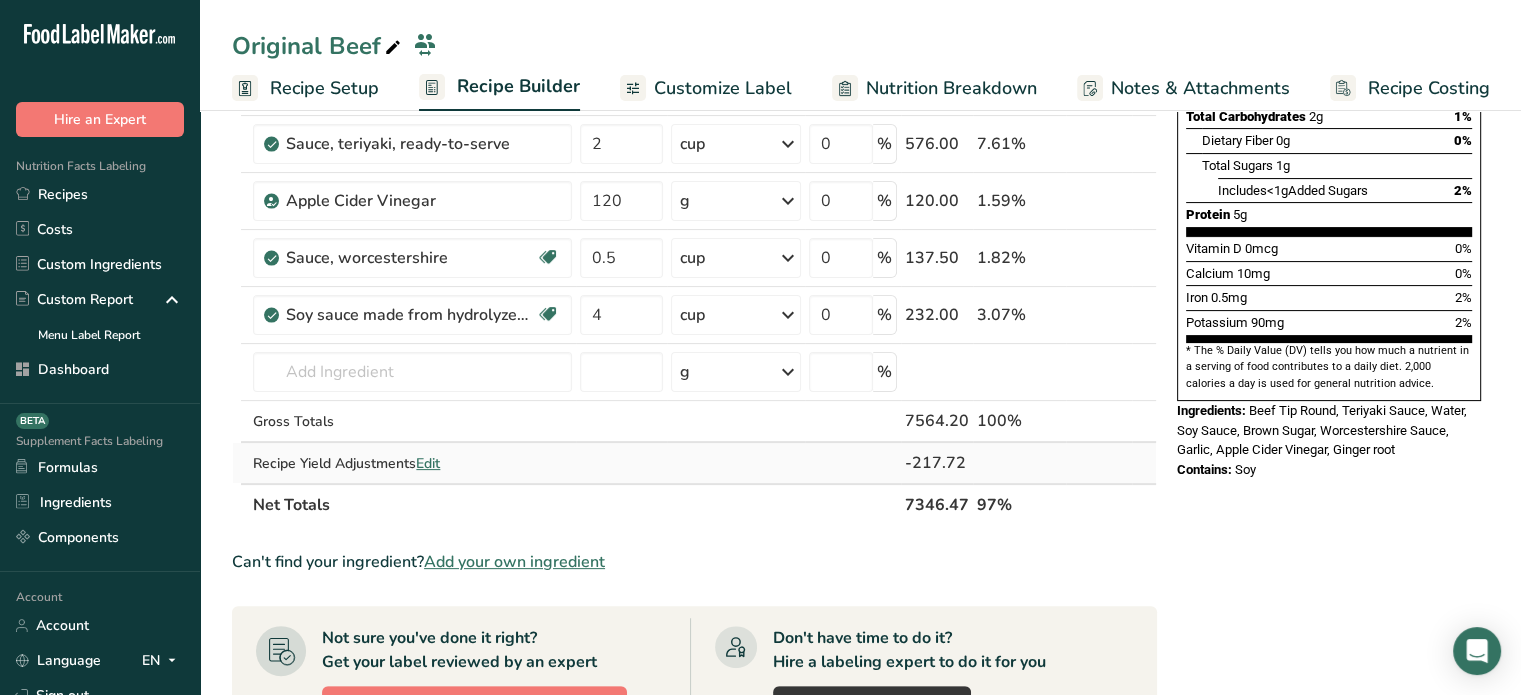 click on "Edit" at bounding box center (428, 463) 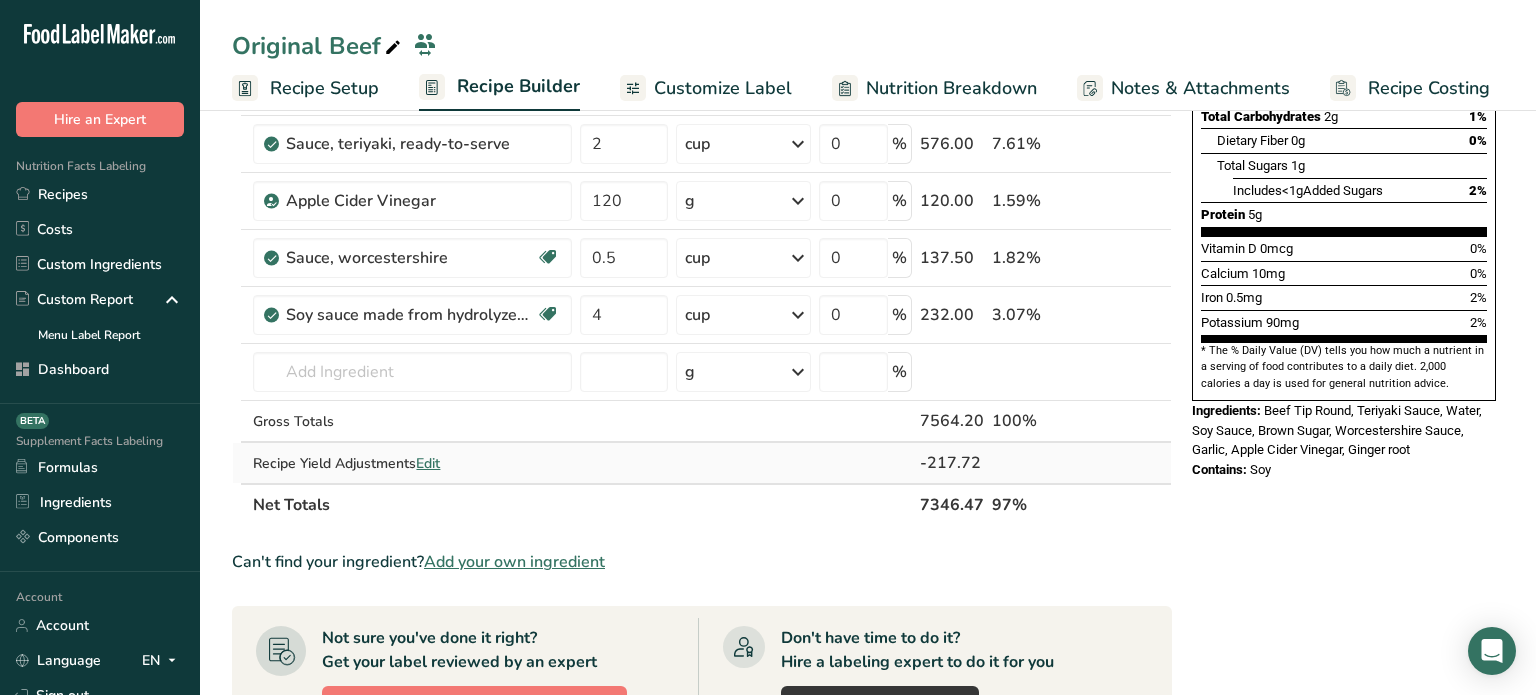 select on "12" 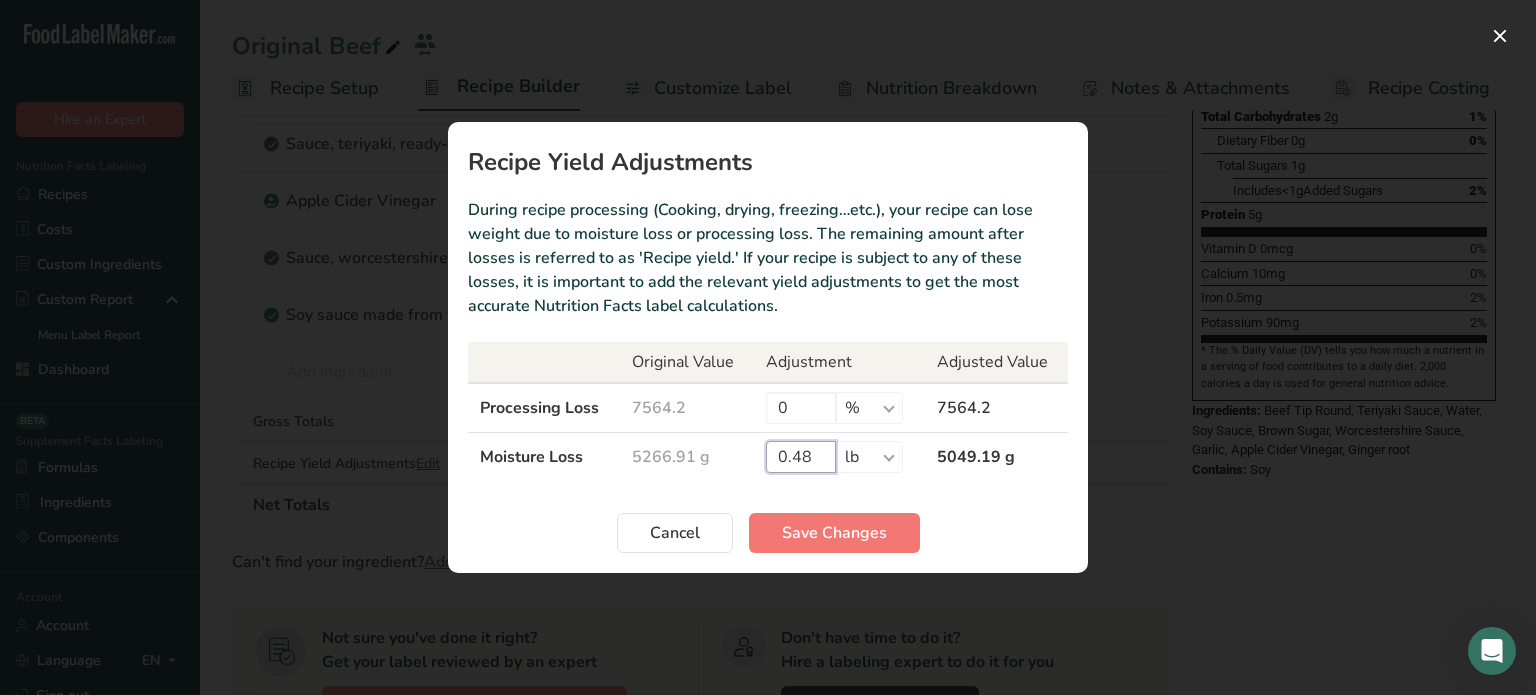 click on "0.48" at bounding box center (801, 457) 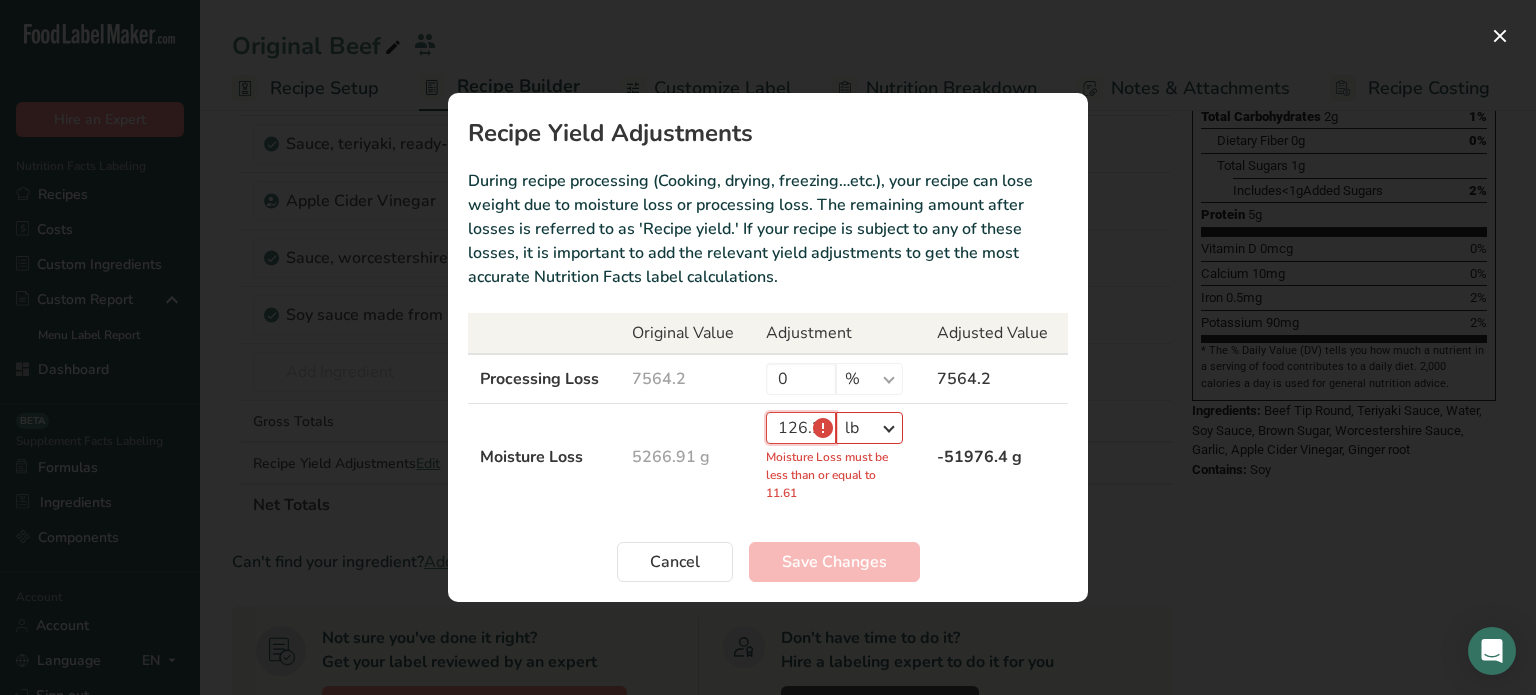 type on "126.2" 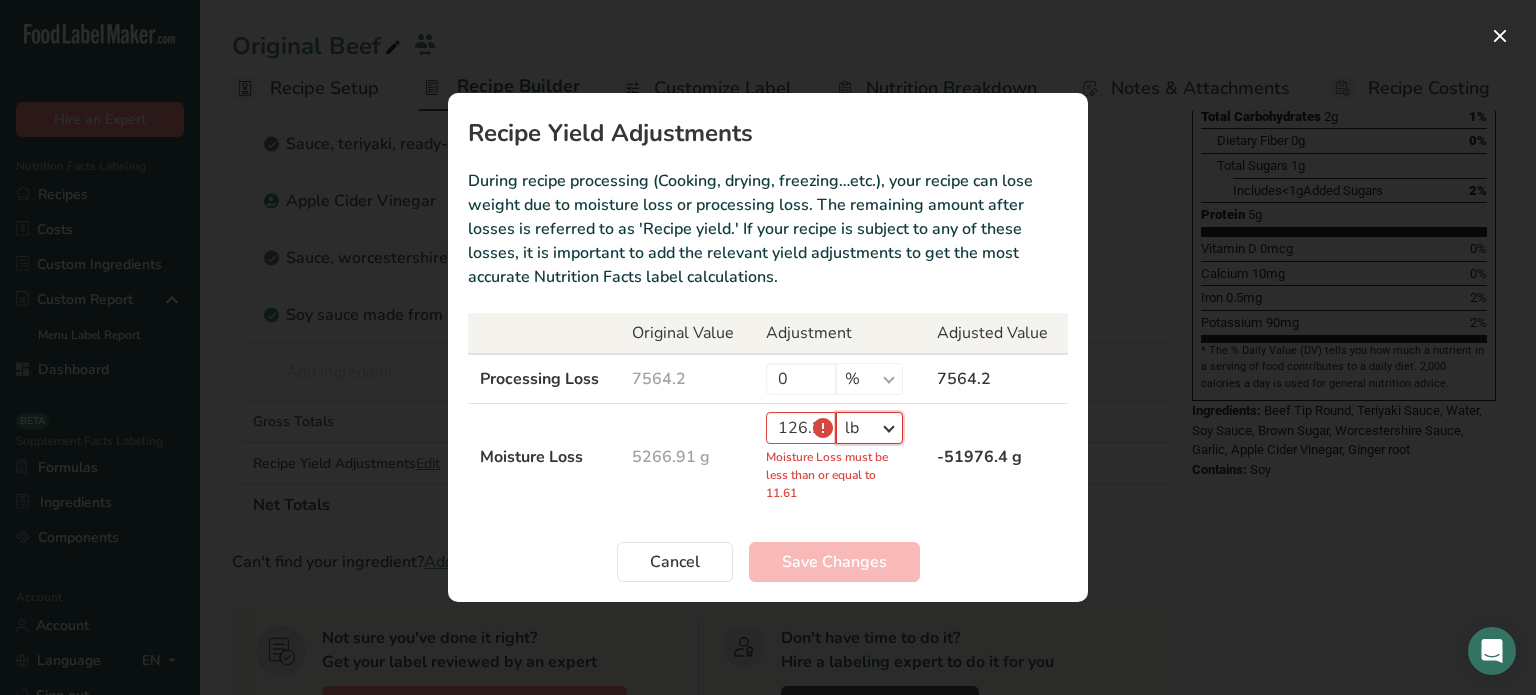 click on "%
g
kg
mg
mcg
lb
oz" at bounding box center (869, 428) 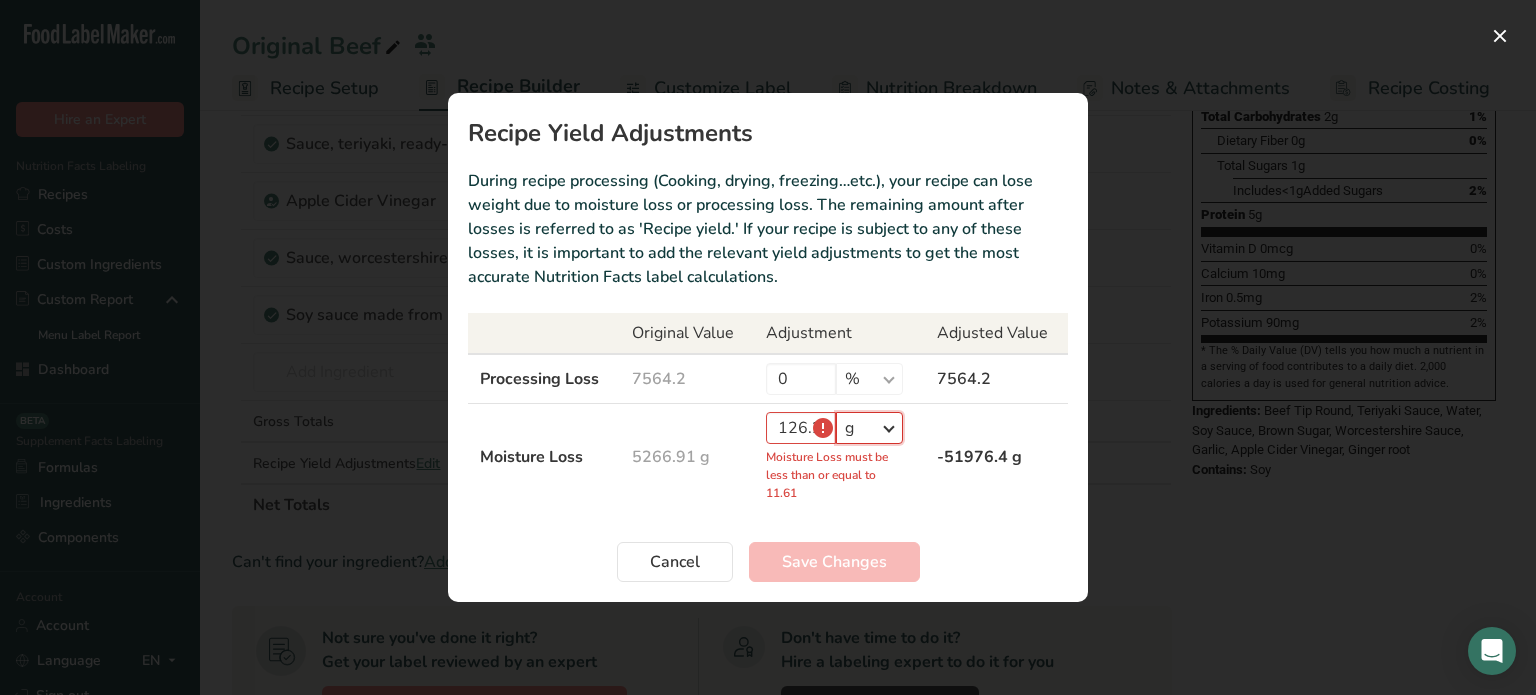 click on "%
g
kg
mg
mcg
lb
oz" at bounding box center [869, 428] 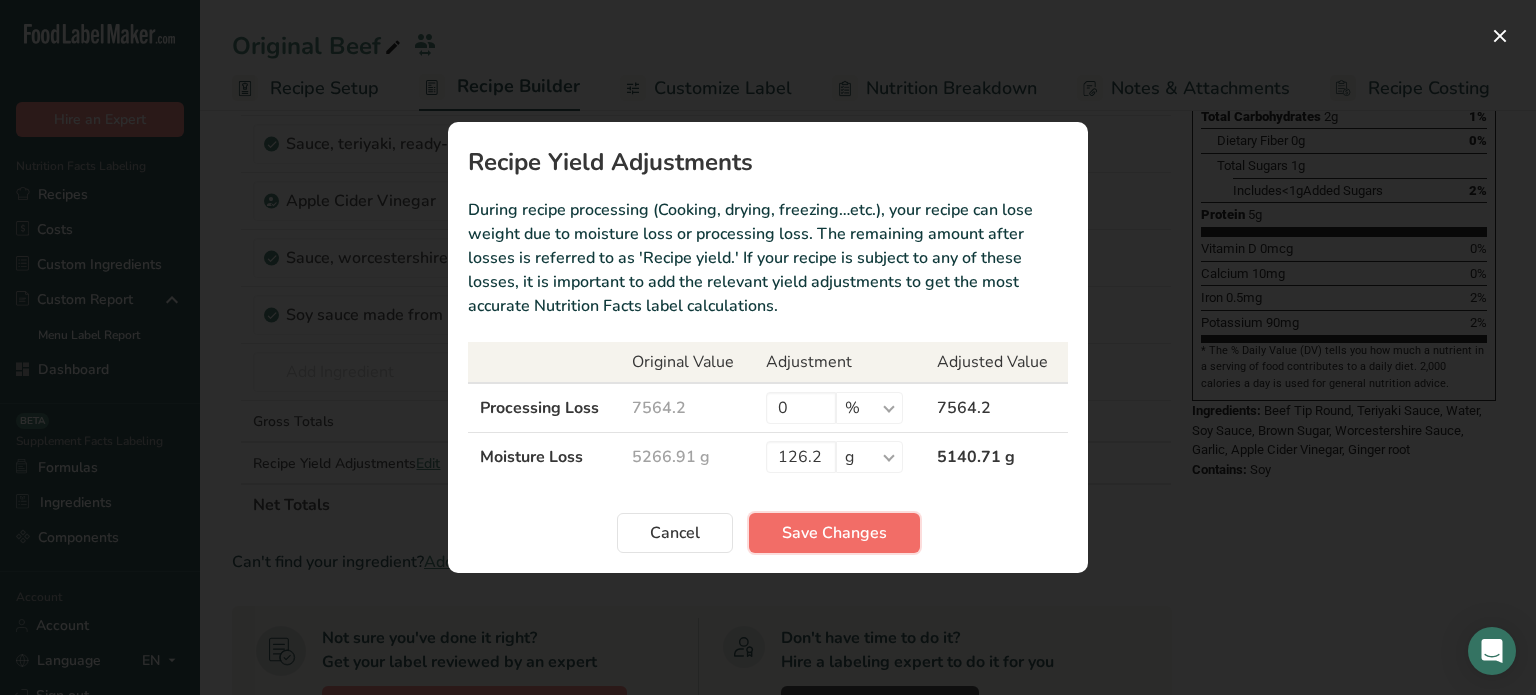 click on "Save Changes" at bounding box center [834, 533] 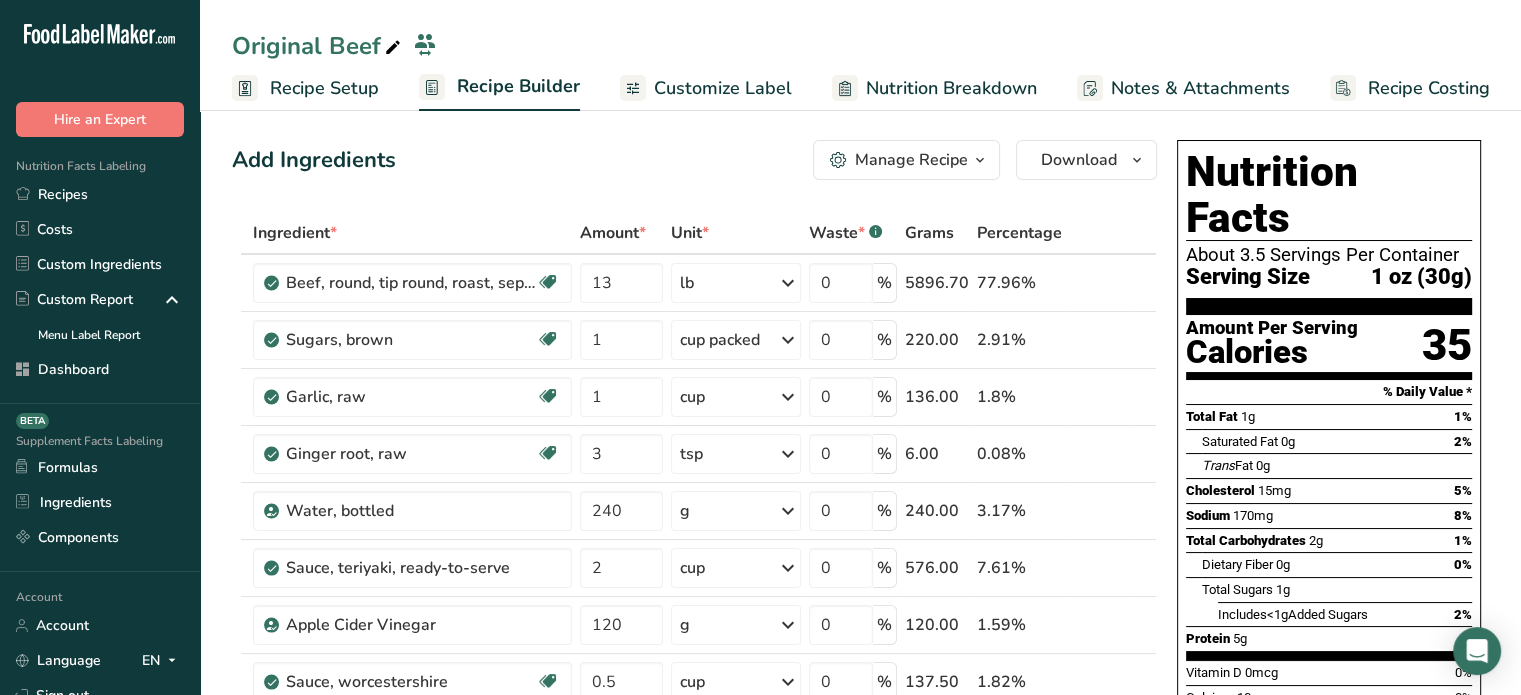 scroll, scrollTop: 0, scrollLeft: 0, axis: both 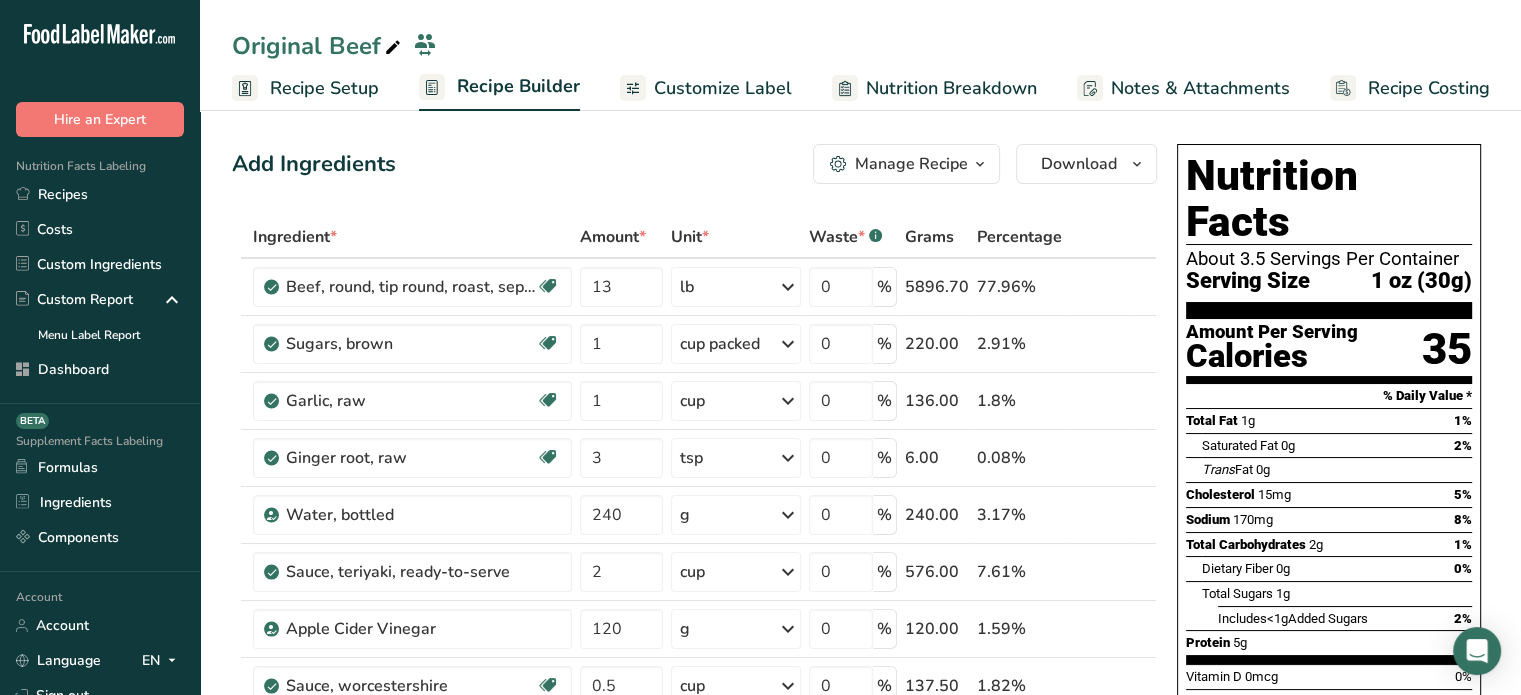 click on "Customize Label" at bounding box center (723, 88) 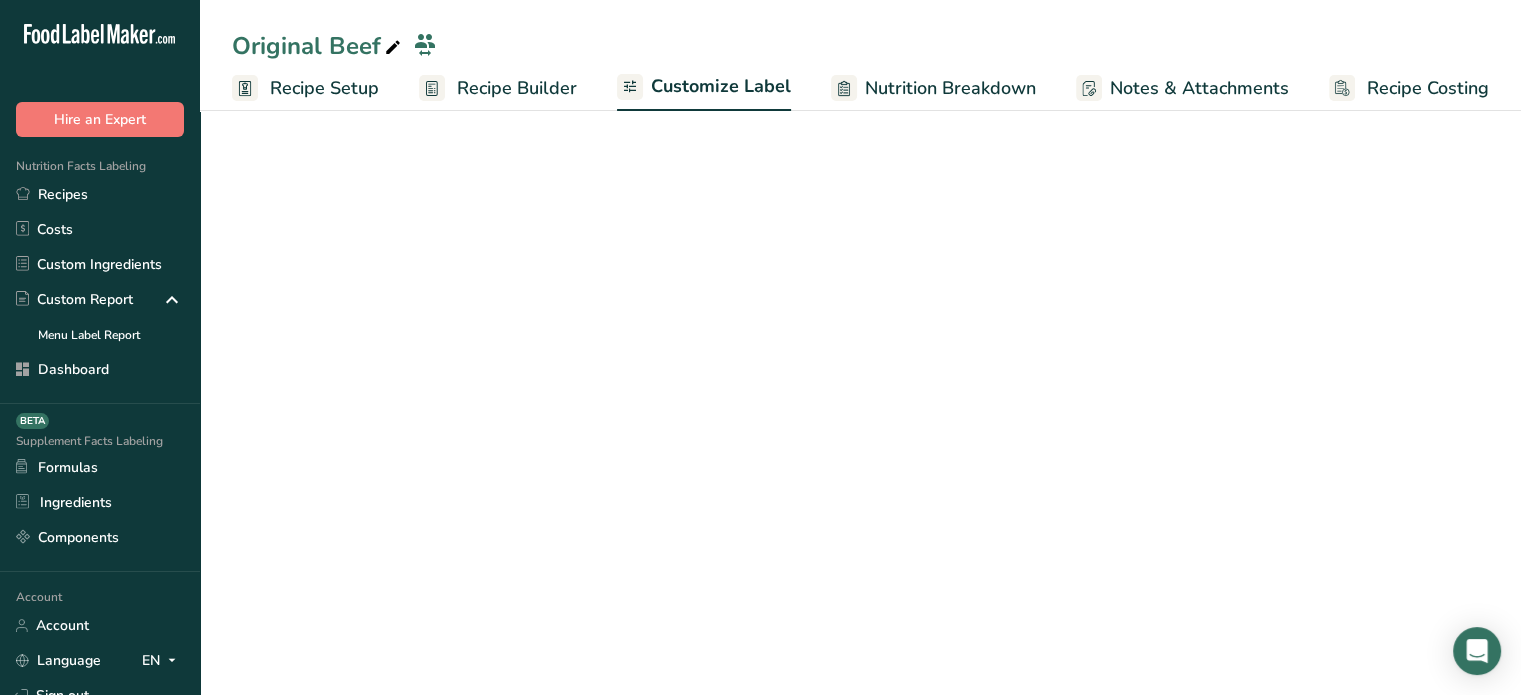 scroll, scrollTop: 0, scrollLeft: 0, axis: both 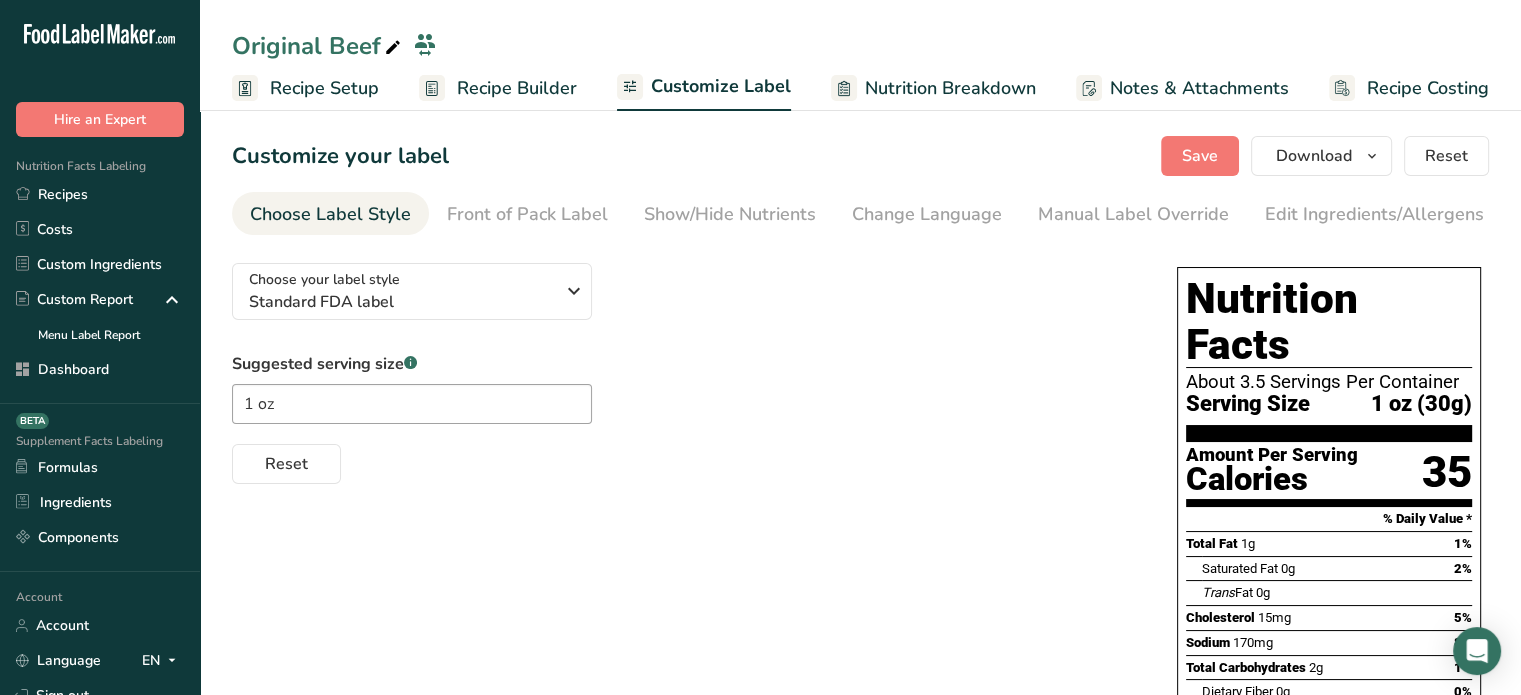 click on "Recipe Builder" at bounding box center (517, 88) 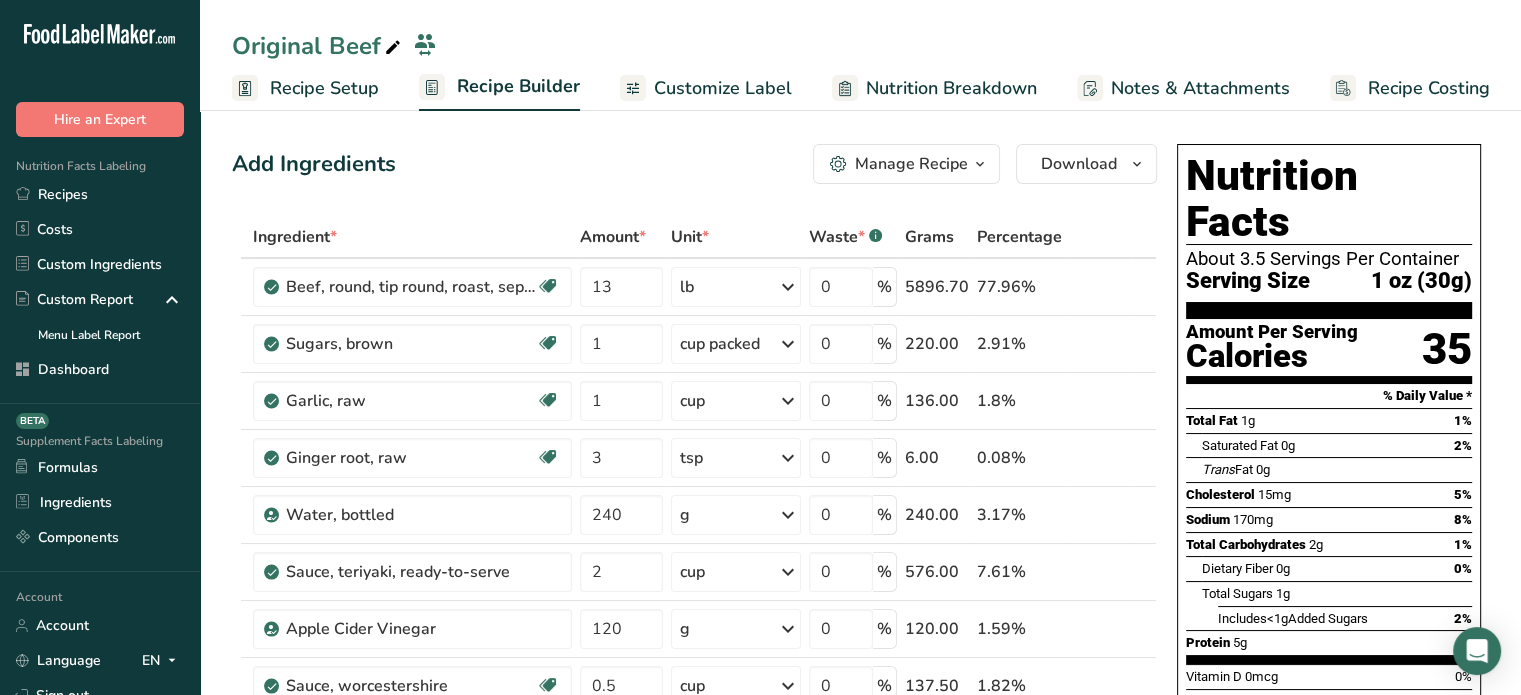 click on "Customize Label" at bounding box center [723, 88] 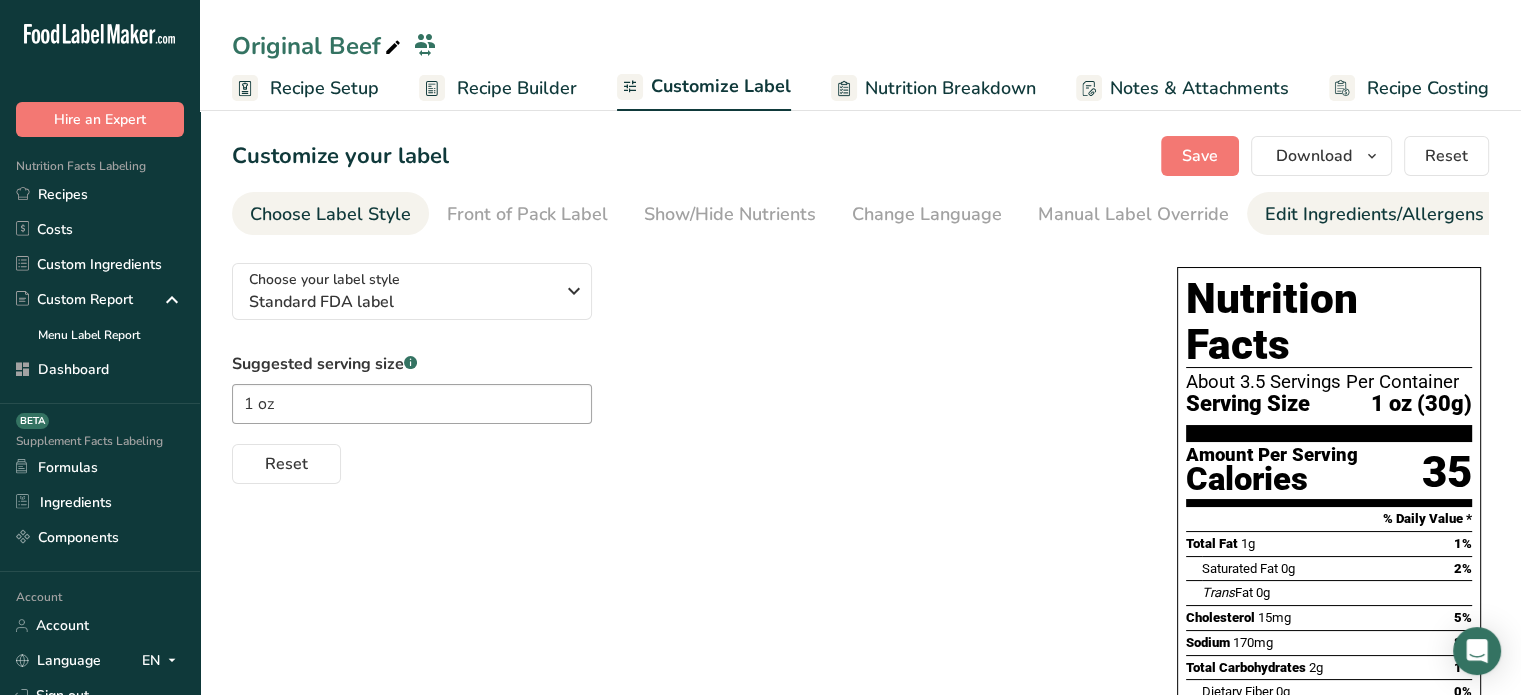click on "Edit Ingredients/Allergens List" at bounding box center (1392, 214) 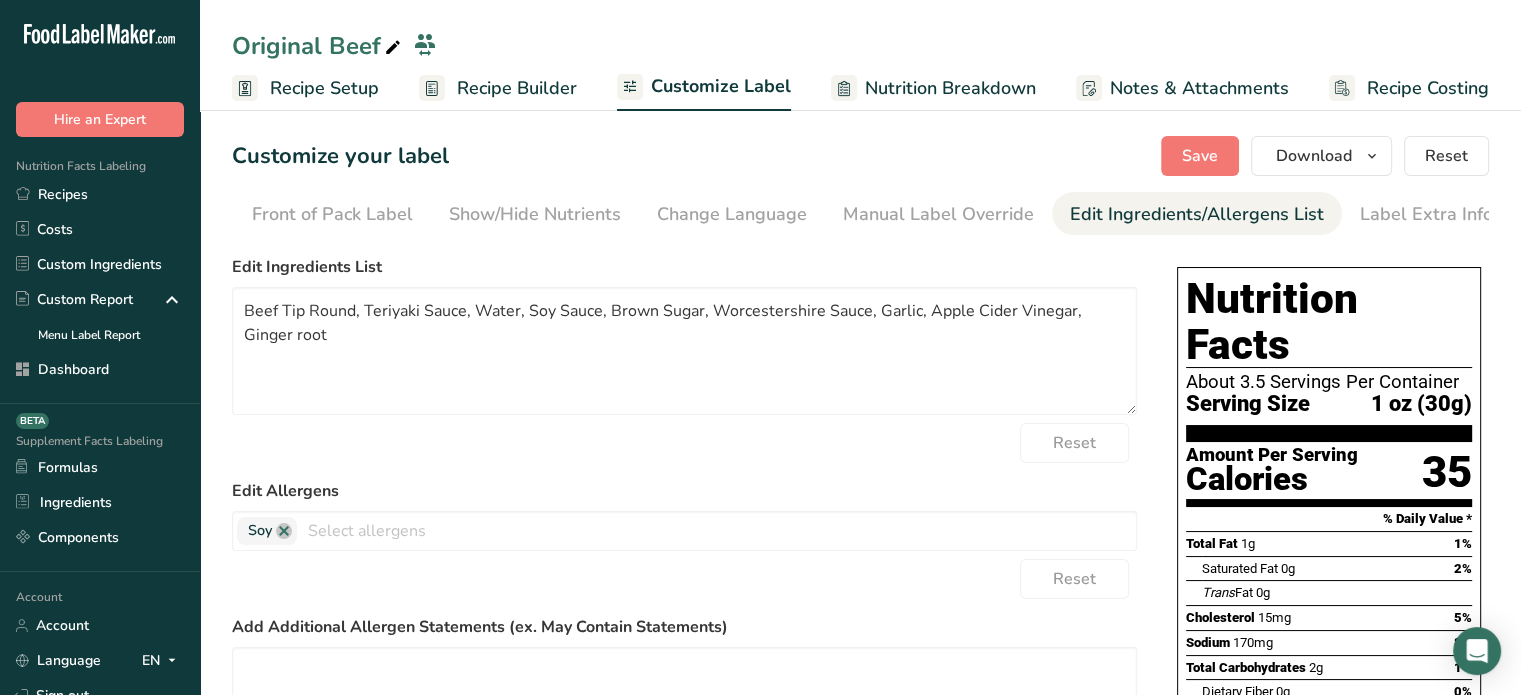 scroll, scrollTop: 0, scrollLeft: 196, axis: horizontal 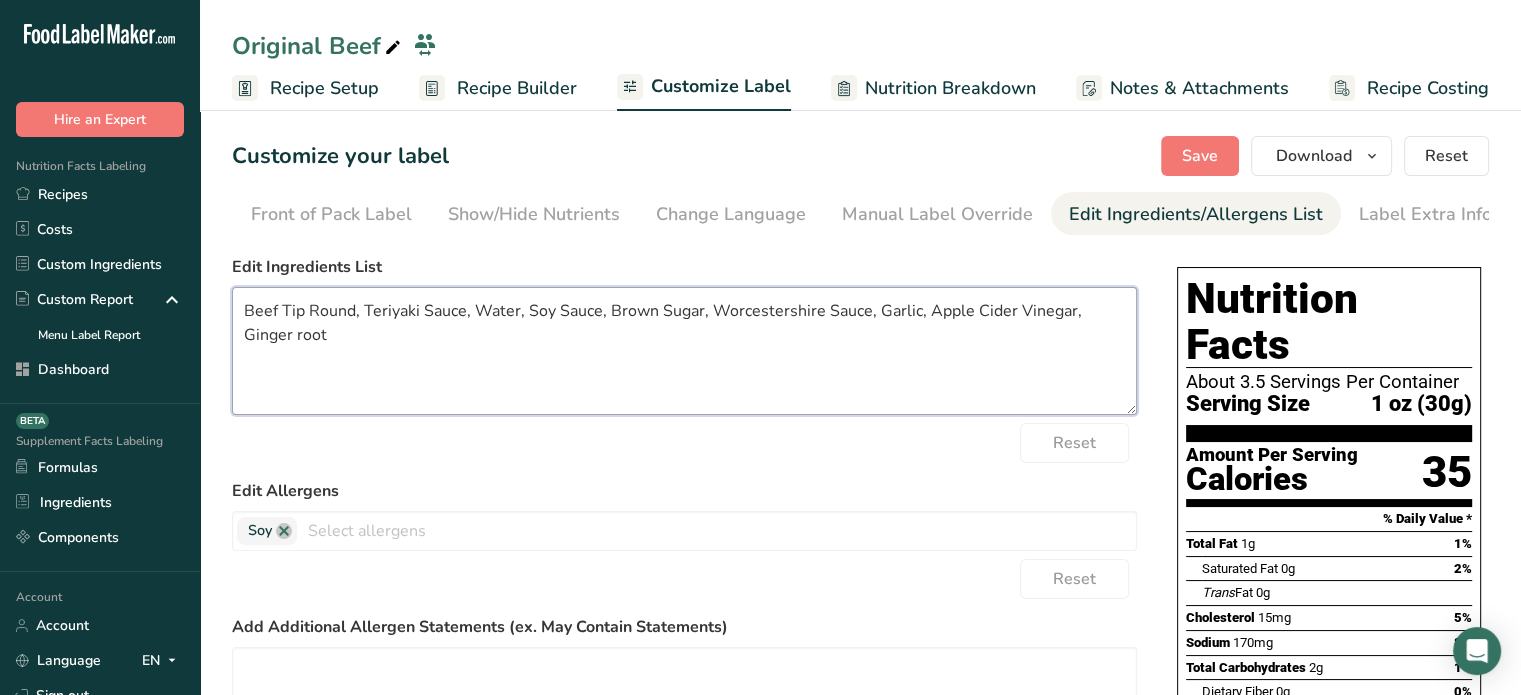 drag, startPoint x: 393, startPoint y: 366, endPoint x: 216, endPoint y: 306, distance: 186.89302 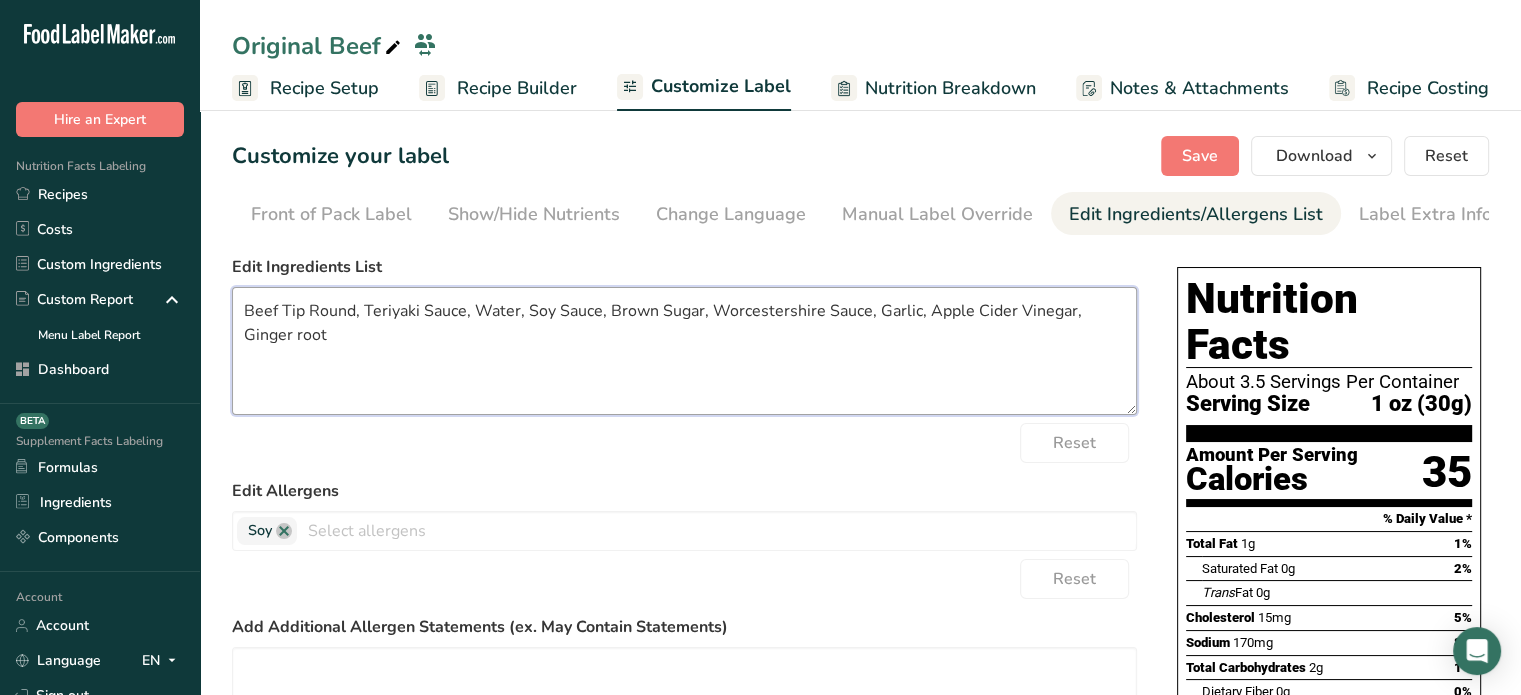 paste on "Organic Top Round Beef (trimmed), Teriyaki Sauce, Water, Soy Sauce, Brown Sugar, Worcestershire Sauce, Garlic, Apple Cider Vinegar, Ginger Root." 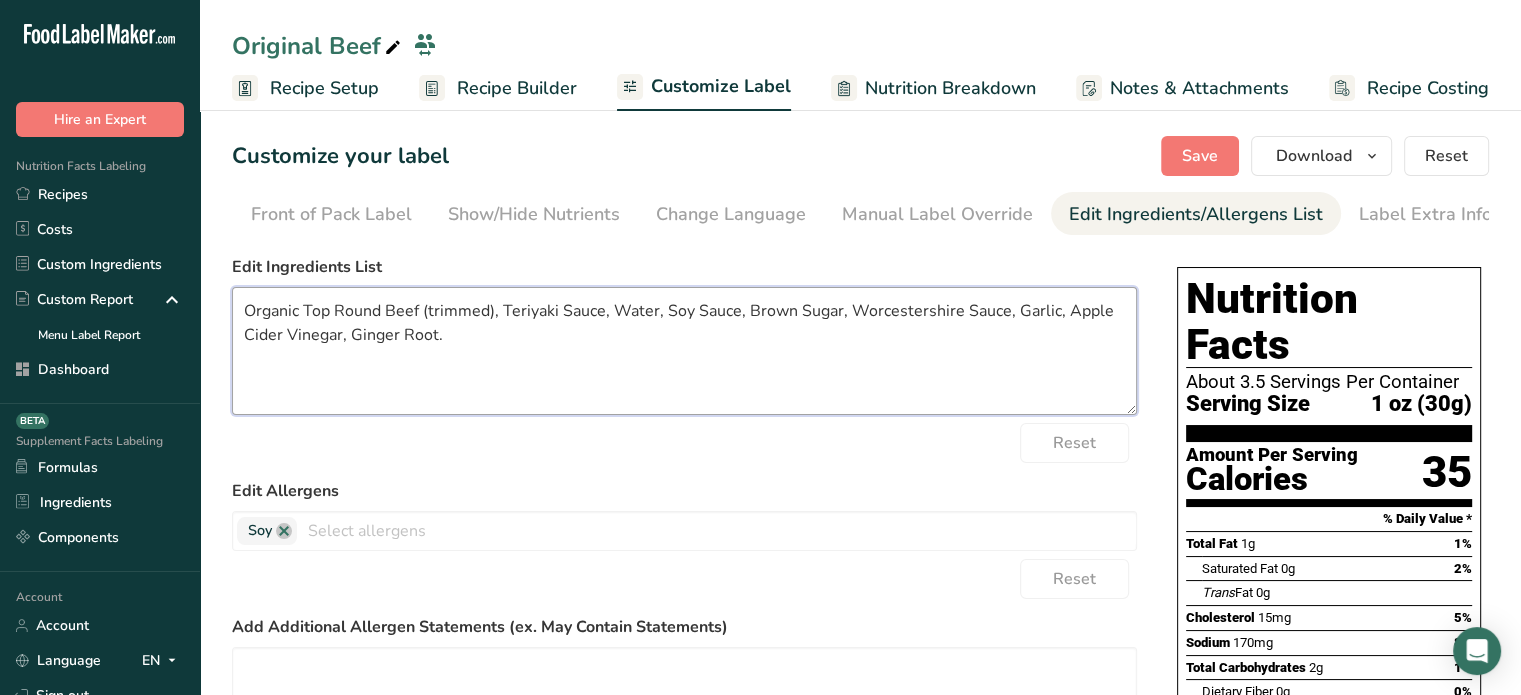 type on "Organic Top Round Beef (trimmed), Teriyaki Sauce, Water, Soy Sauce, Brown Sugar, Worcestershire Sauce, Garlic, Apple Cider Vinegar, Ginger Root." 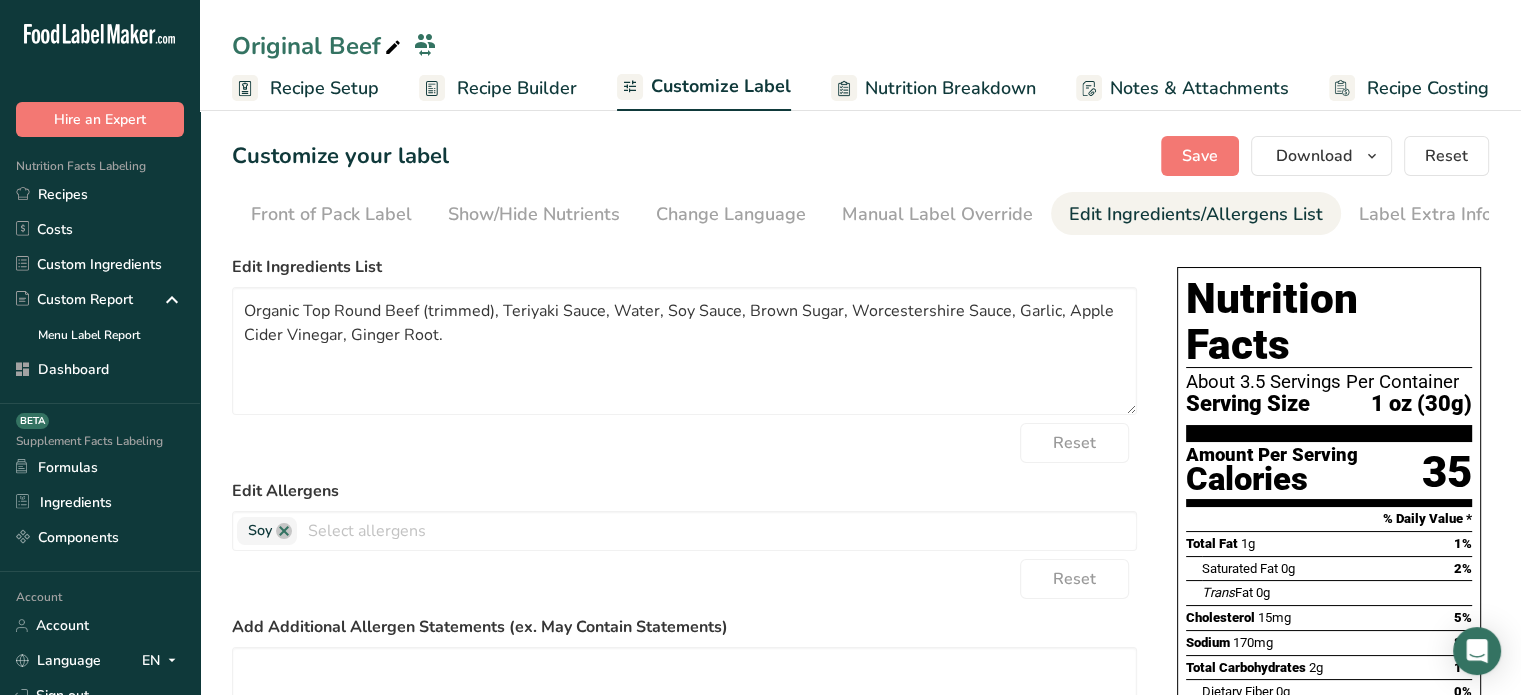 drag, startPoint x: 1515, startPoint y: 235, endPoint x: 1532, endPoint y: 333, distance: 99.46356 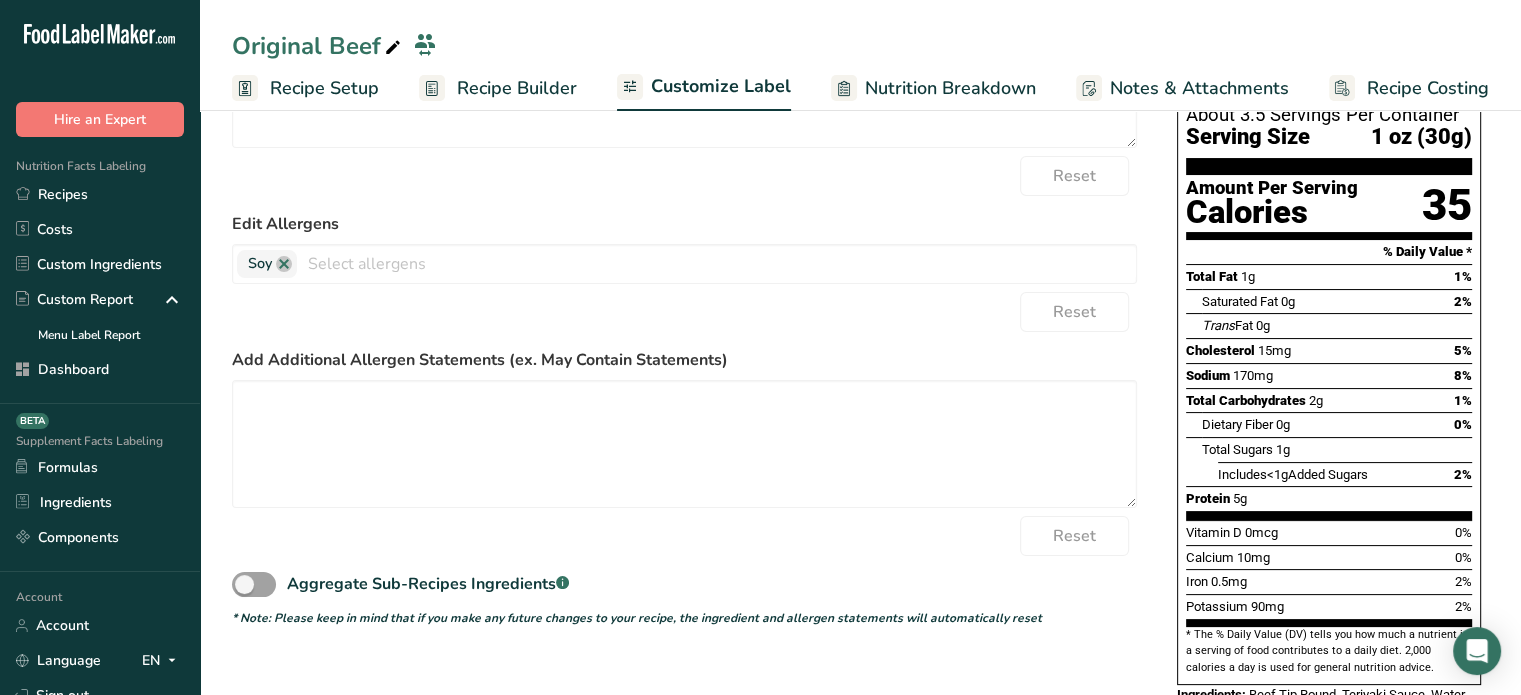 scroll, scrollTop: 342, scrollLeft: 0, axis: vertical 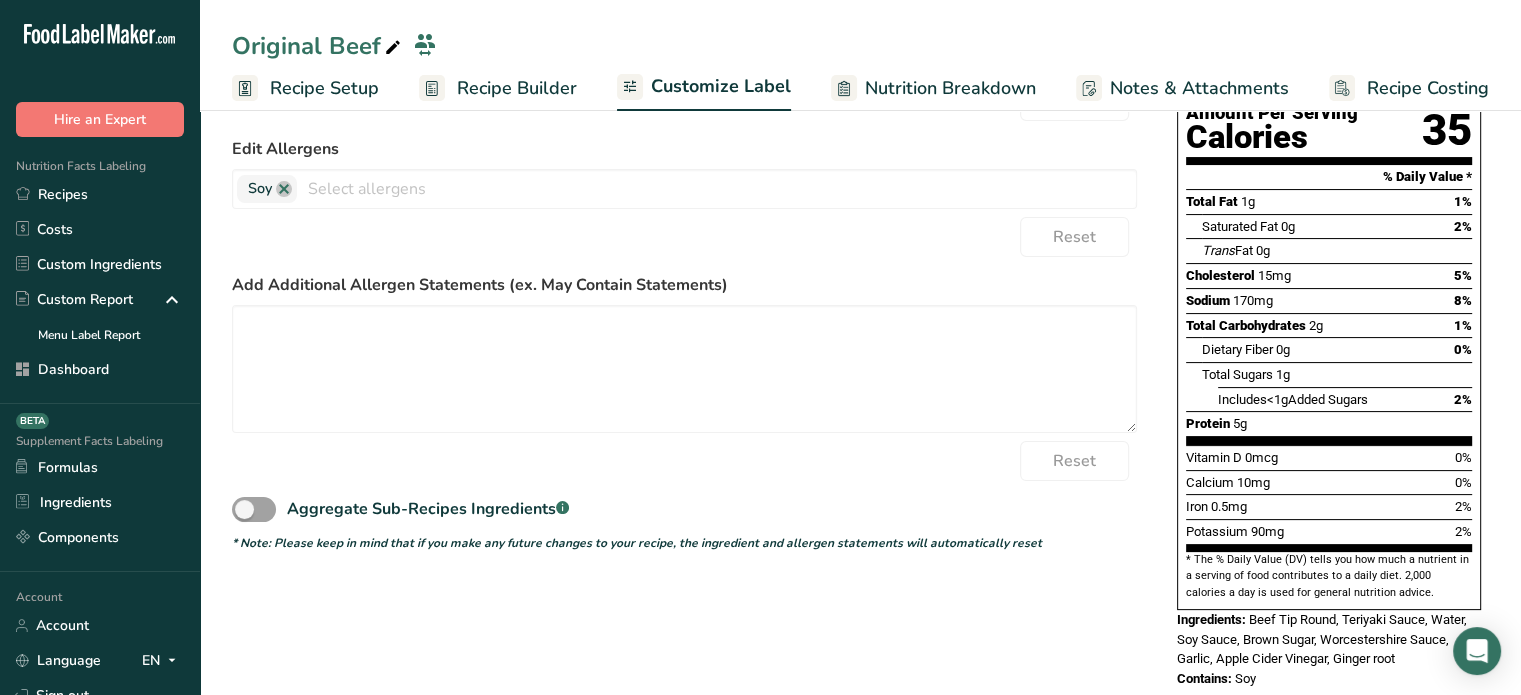 click on "Ingredients:    Beef Tip Round, Teriyaki Sauce, Water, Soy Sauce, Brown Sugar, Worcestershire Sauce, Garlic, Apple Cider Vinegar, Ginger root" at bounding box center [1329, 639] 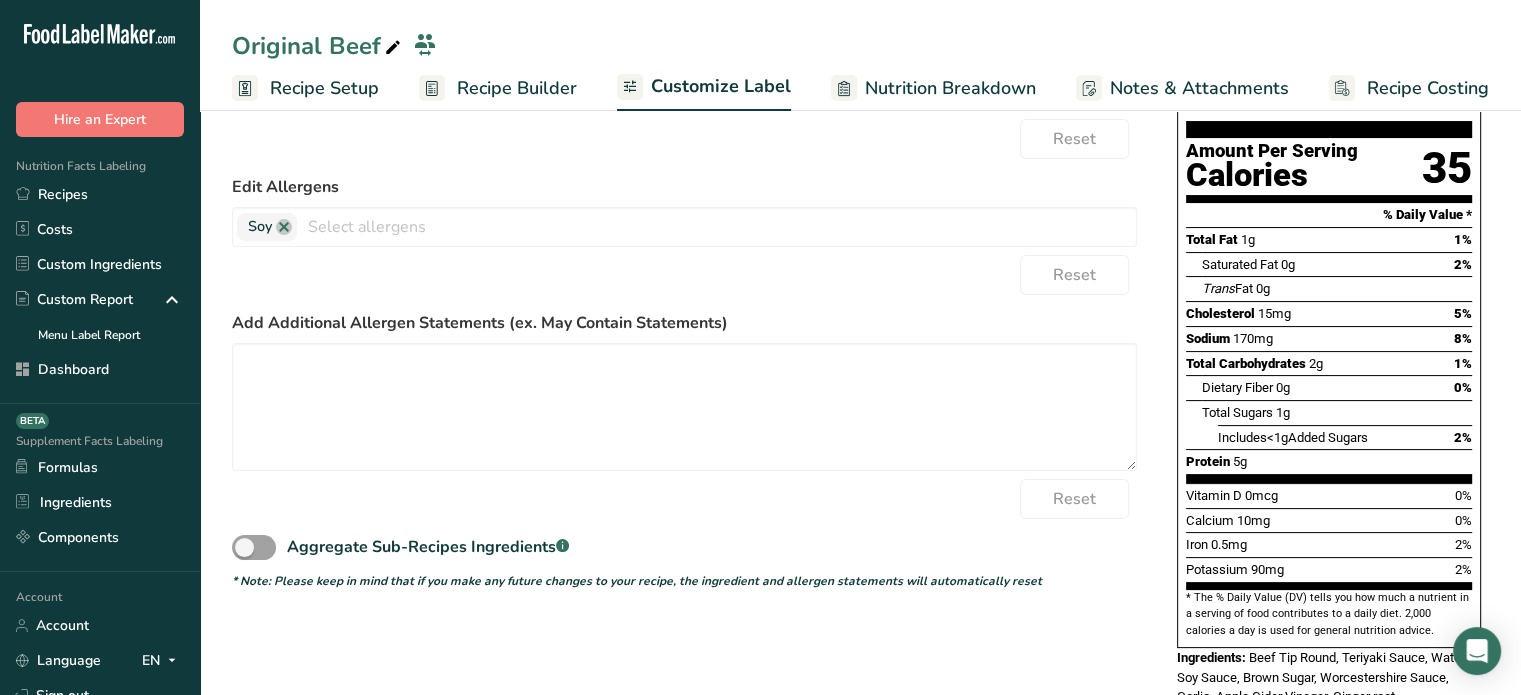scroll, scrollTop: 342, scrollLeft: 0, axis: vertical 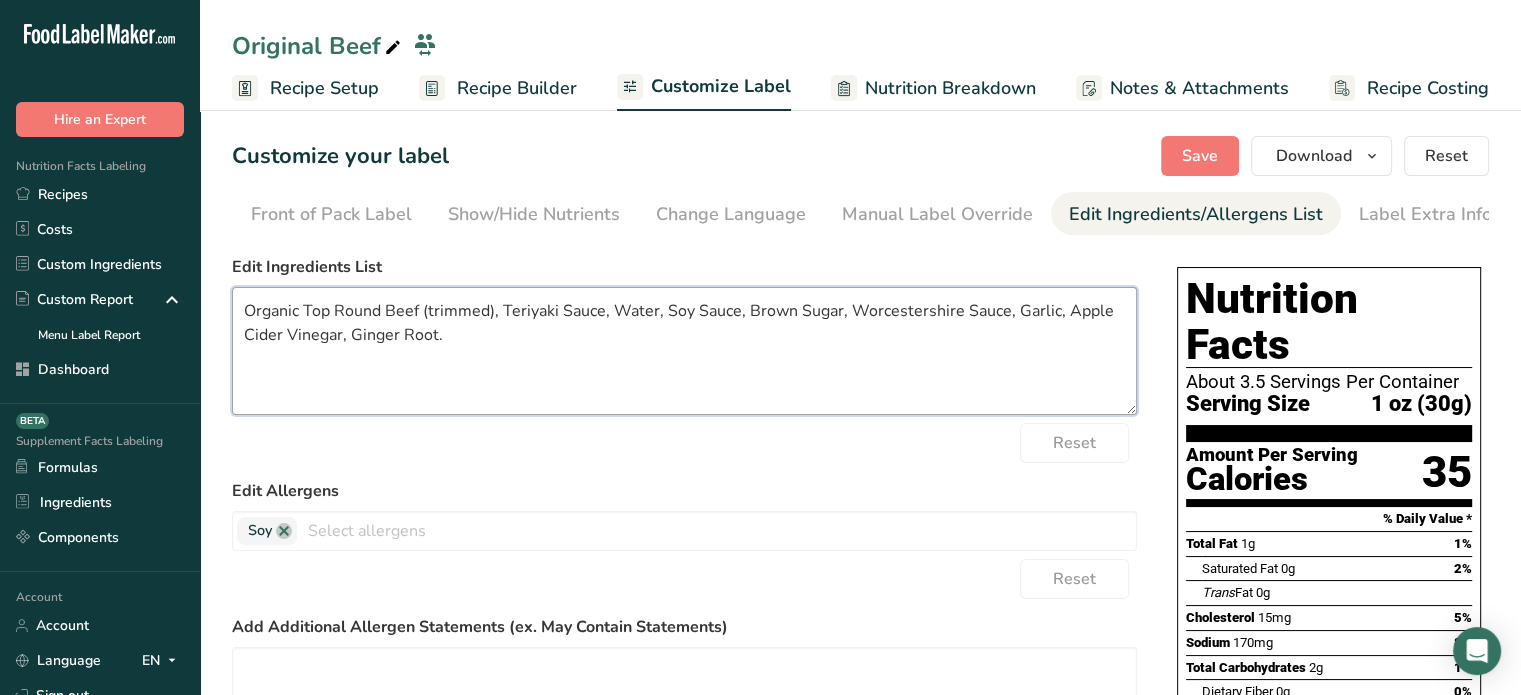 click on "Organic Top Round Beef (trimmed), Teriyaki Sauce, Water, Soy Sauce, Brown Sugar, Worcestershire Sauce, Garlic, Apple Cider Vinegar, Ginger Root." at bounding box center [684, 351] 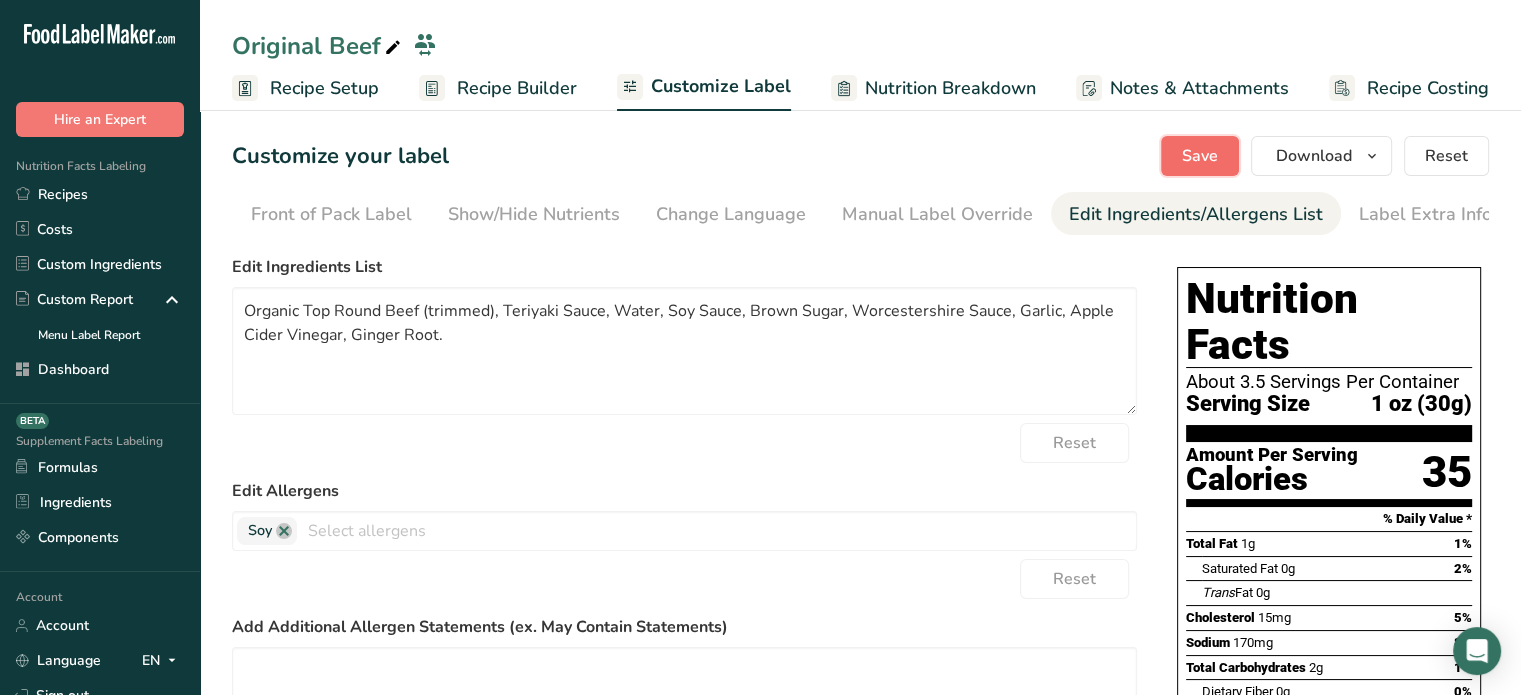 click on "Save" at bounding box center (1200, 156) 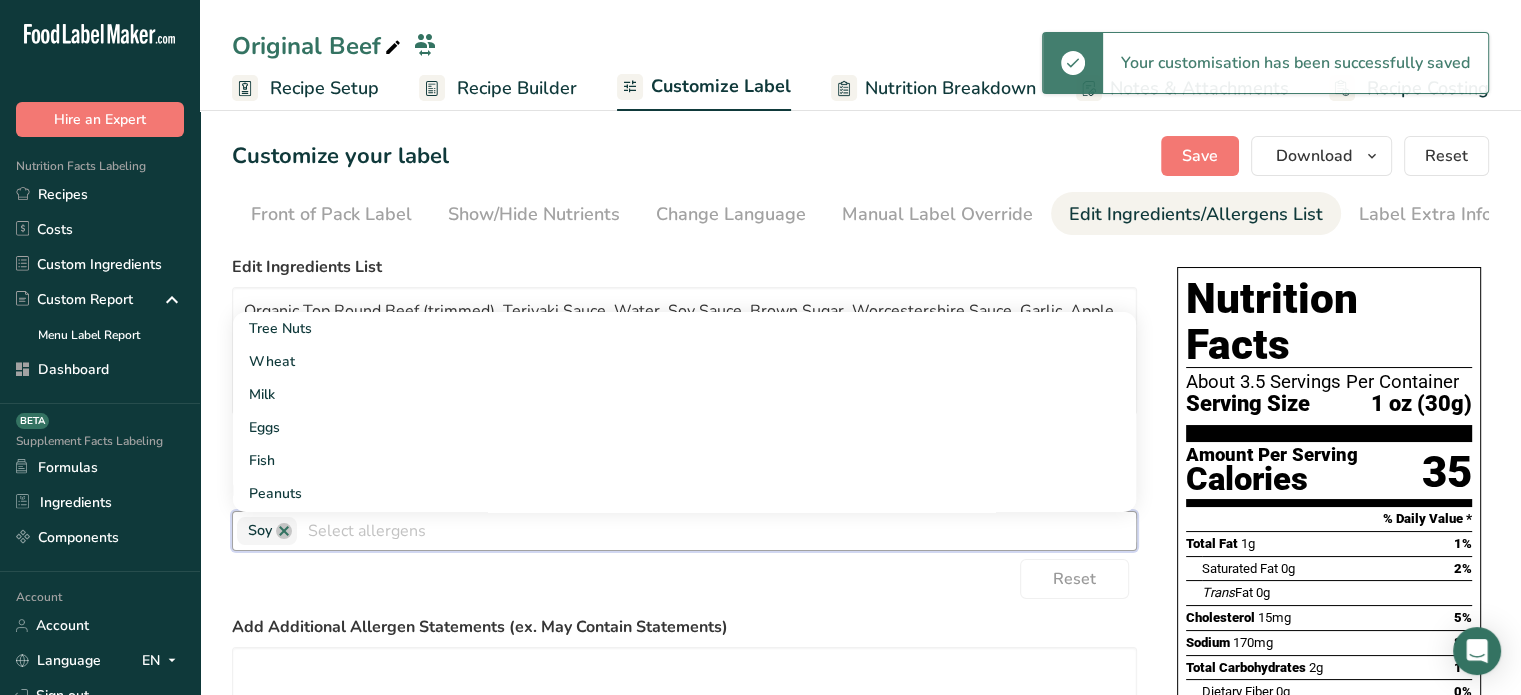 click at bounding box center (716, 530) 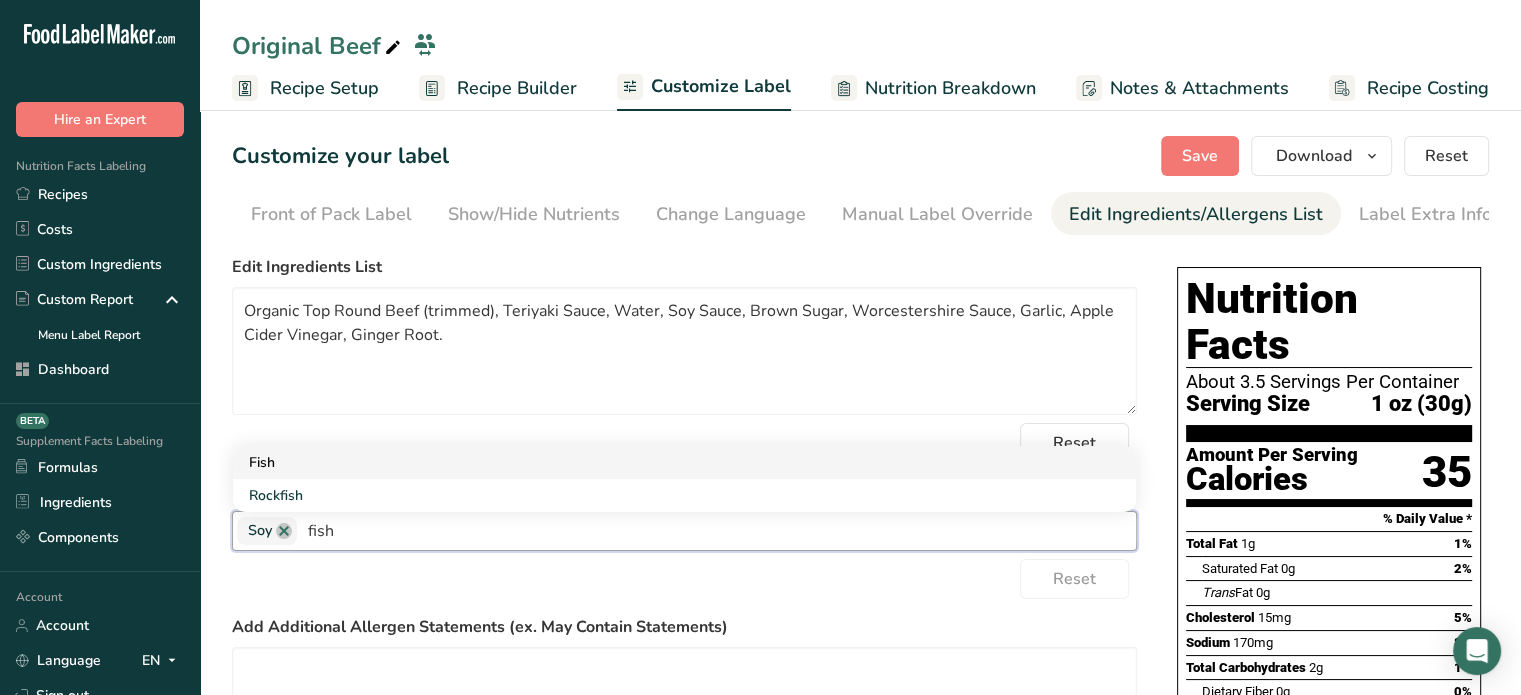 type on "fish" 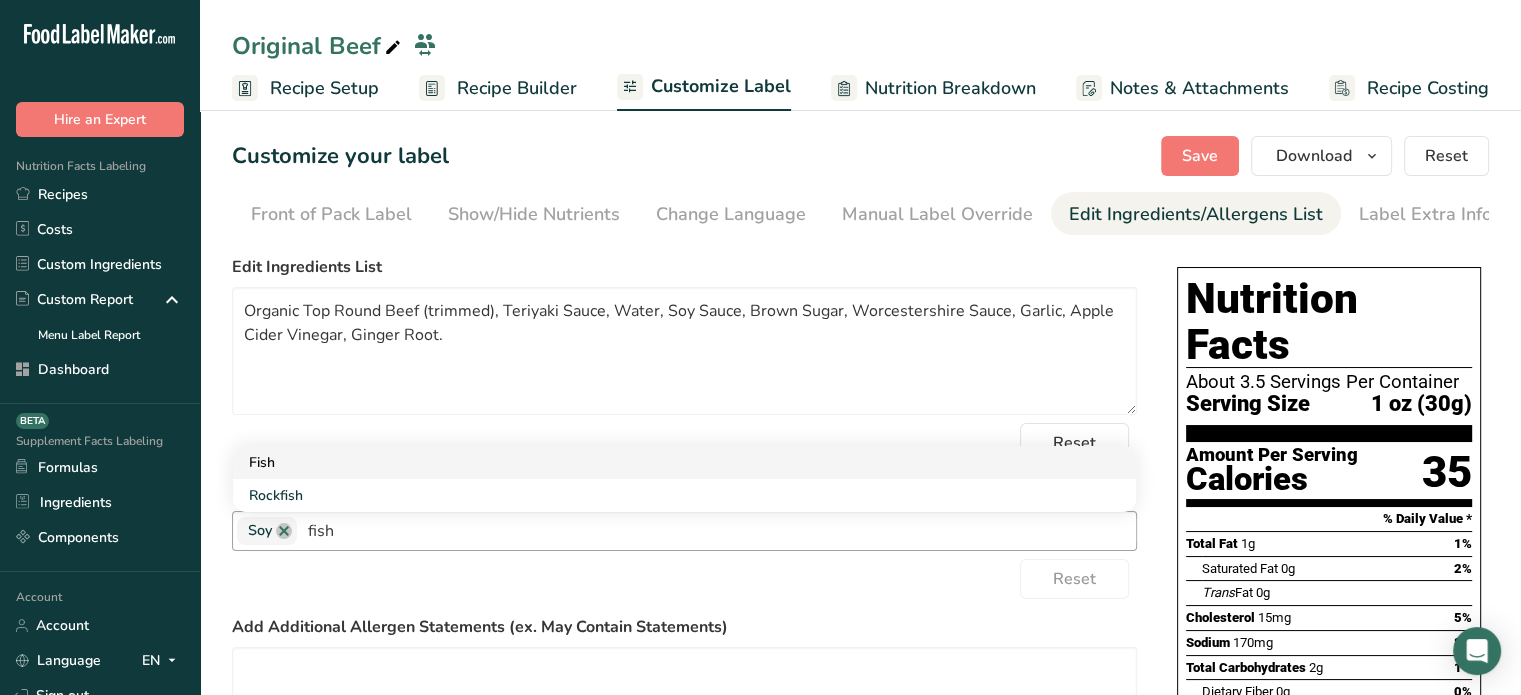 click on "Fish" at bounding box center [684, 462] 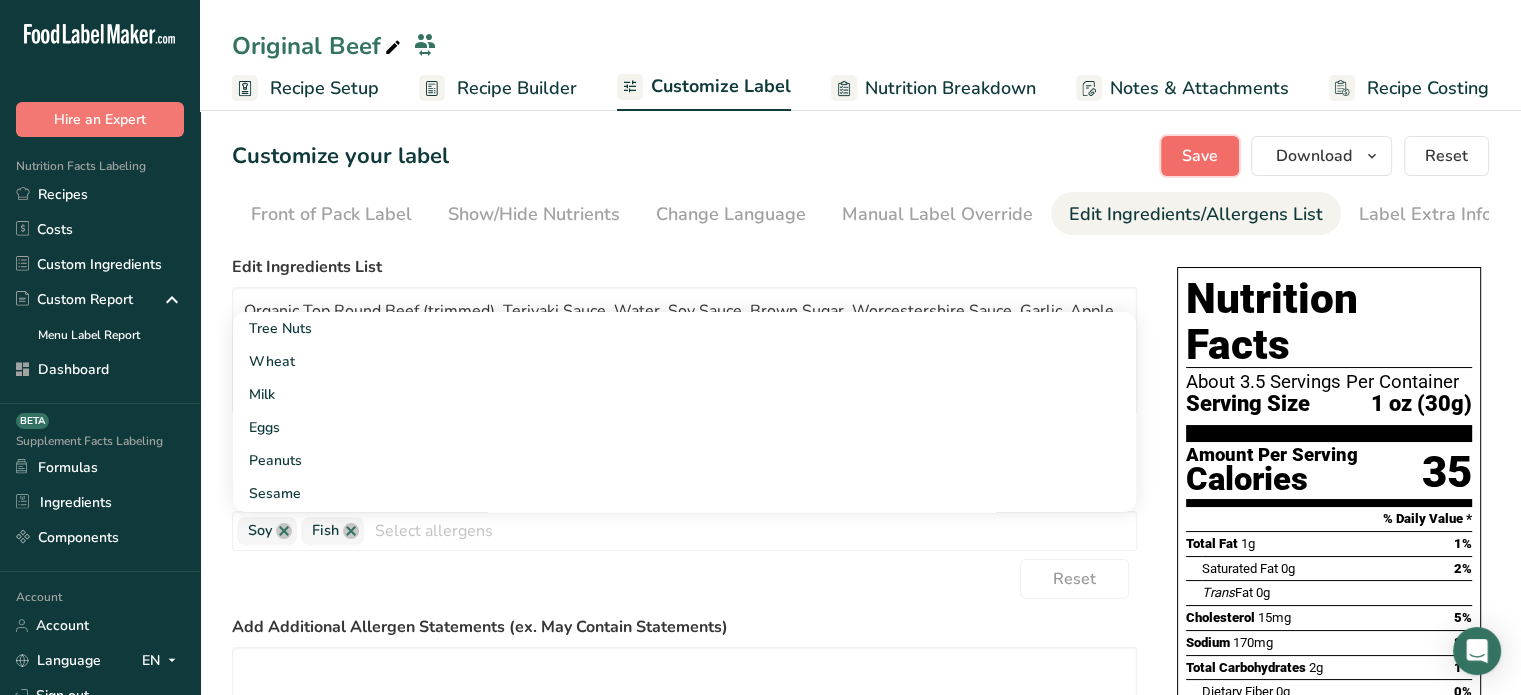 click on "Save" at bounding box center [1200, 156] 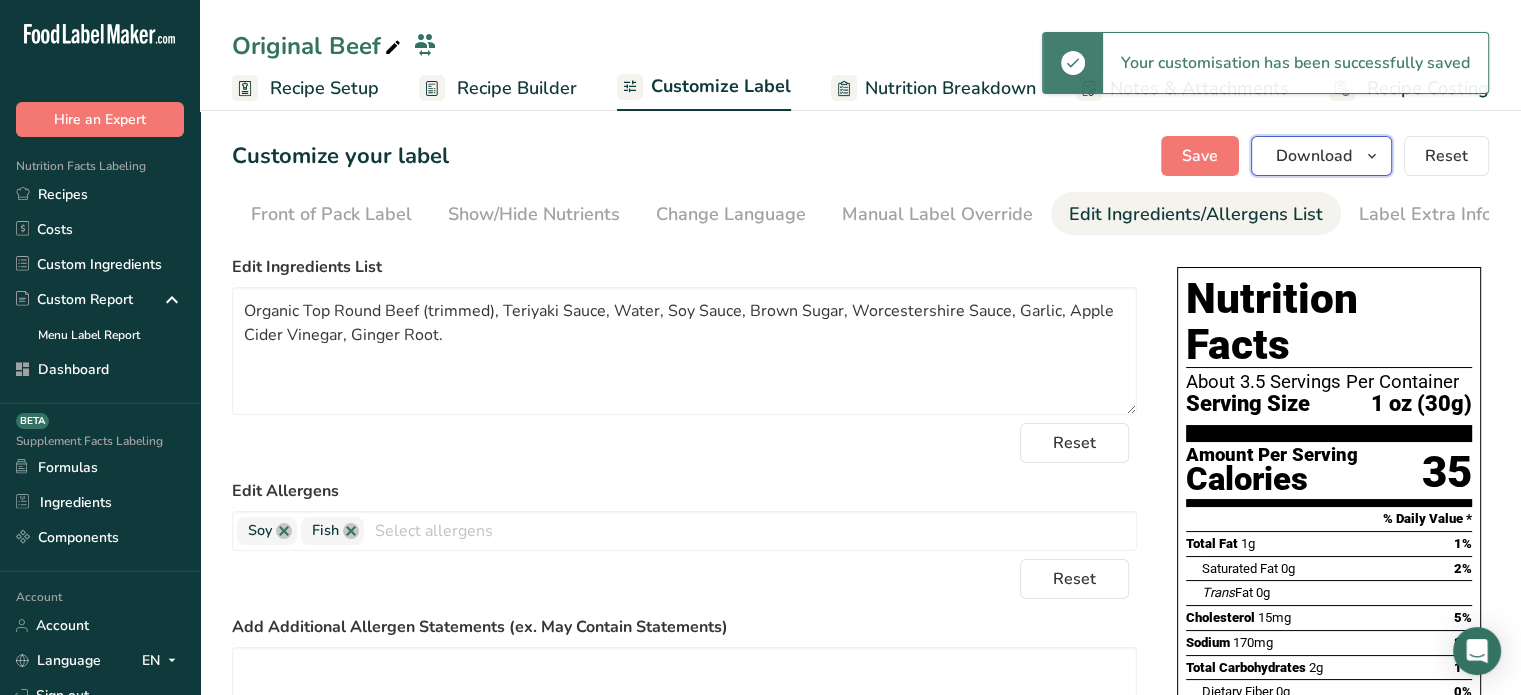 click on "Download" at bounding box center [1314, 156] 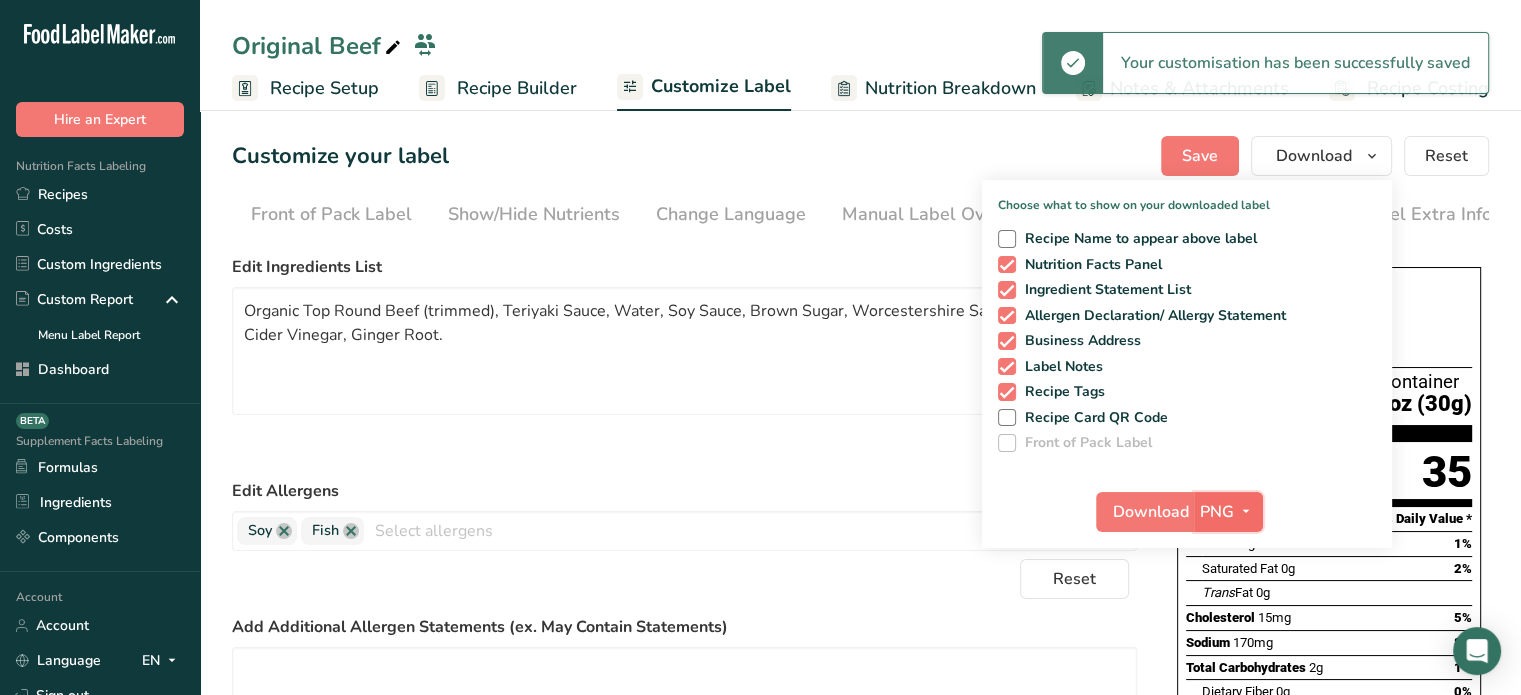 click on "PNG" at bounding box center (1217, 512) 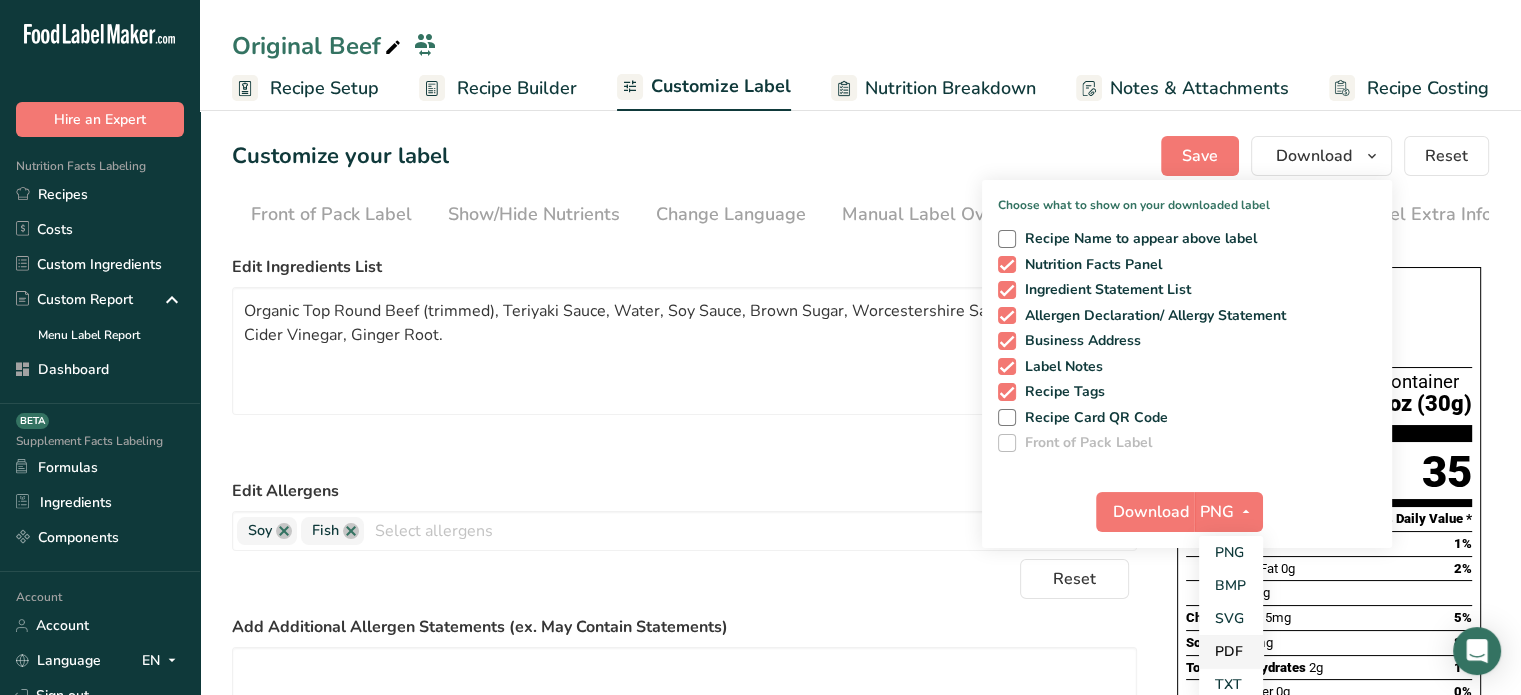 click on "PDF" at bounding box center [1231, 651] 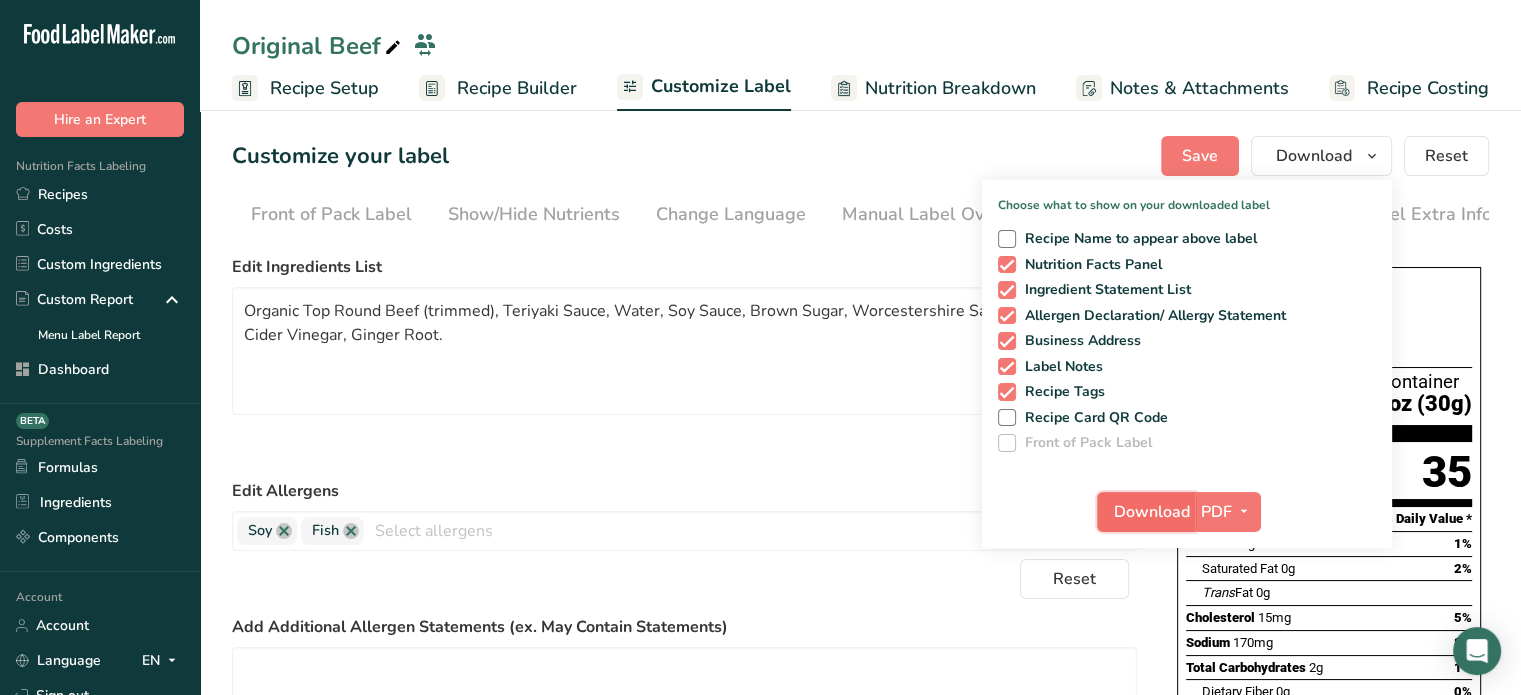 click on "Download" at bounding box center (1152, 512) 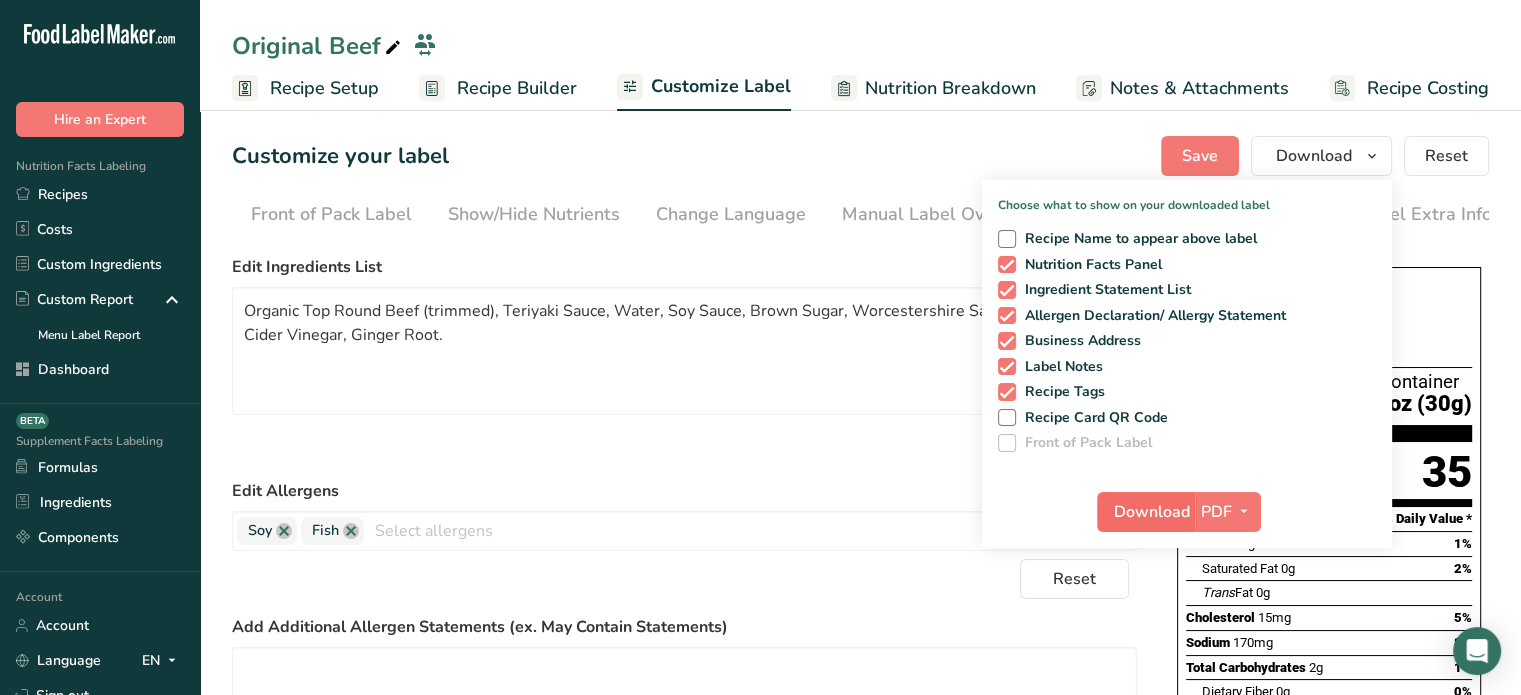 scroll, scrollTop: 0, scrollLeft: 180, axis: horizontal 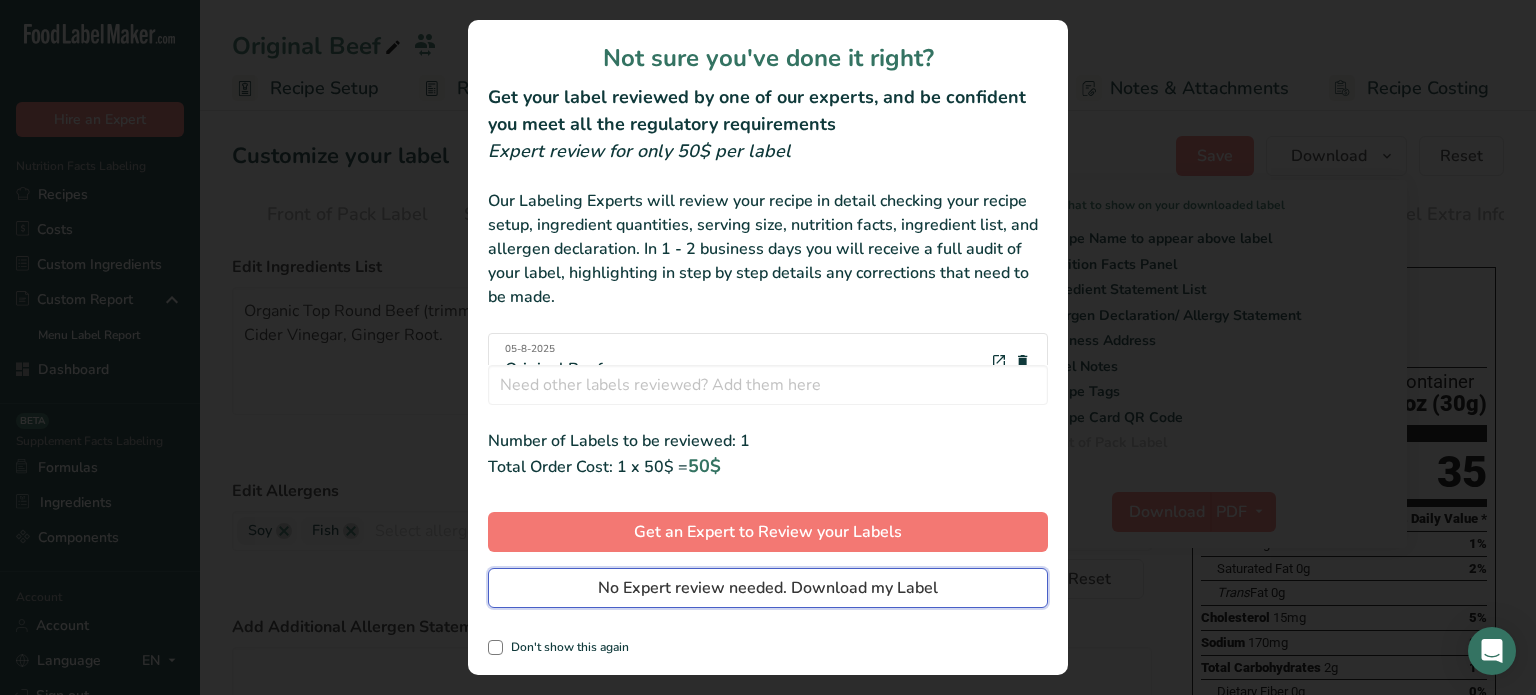click on "No Expert review needed. Download my Label" at bounding box center [768, 588] 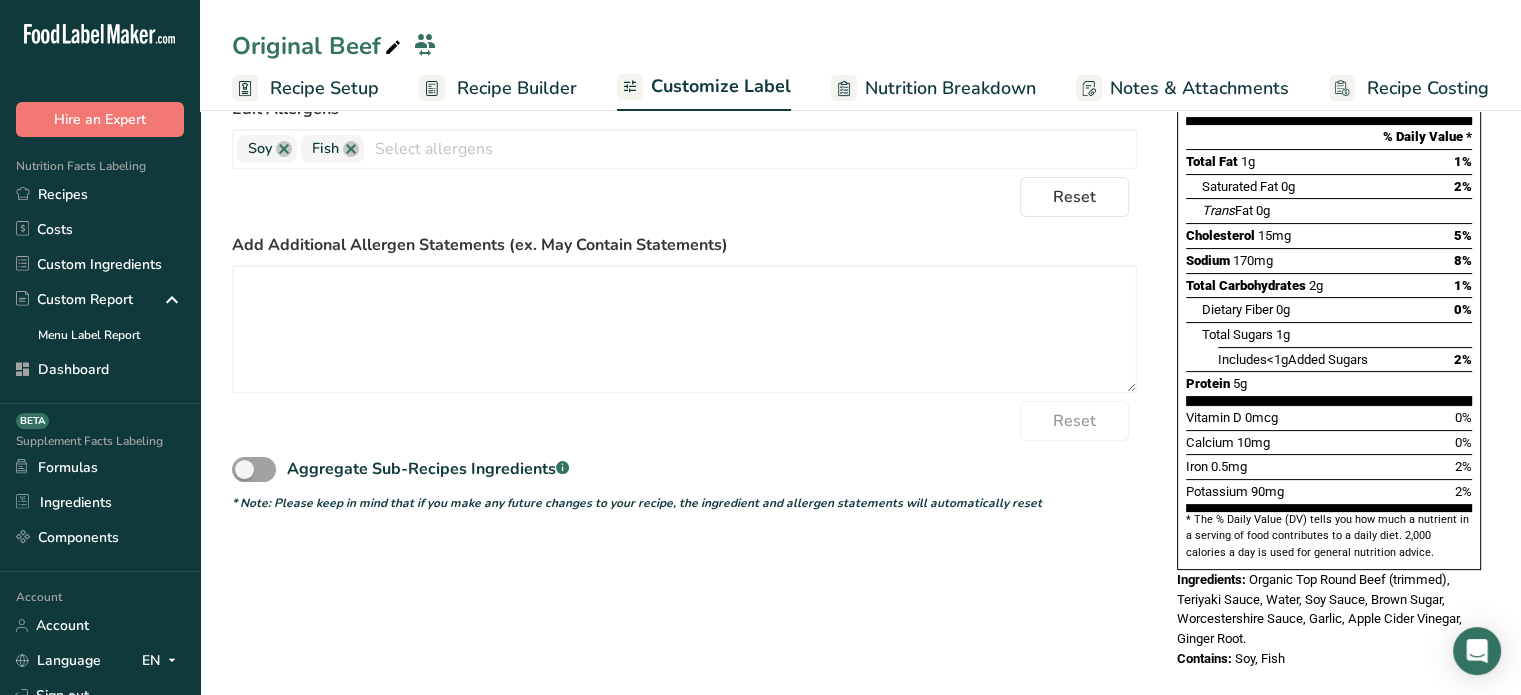 scroll, scrollTop: 0, scrollLeft: 0, axis: both 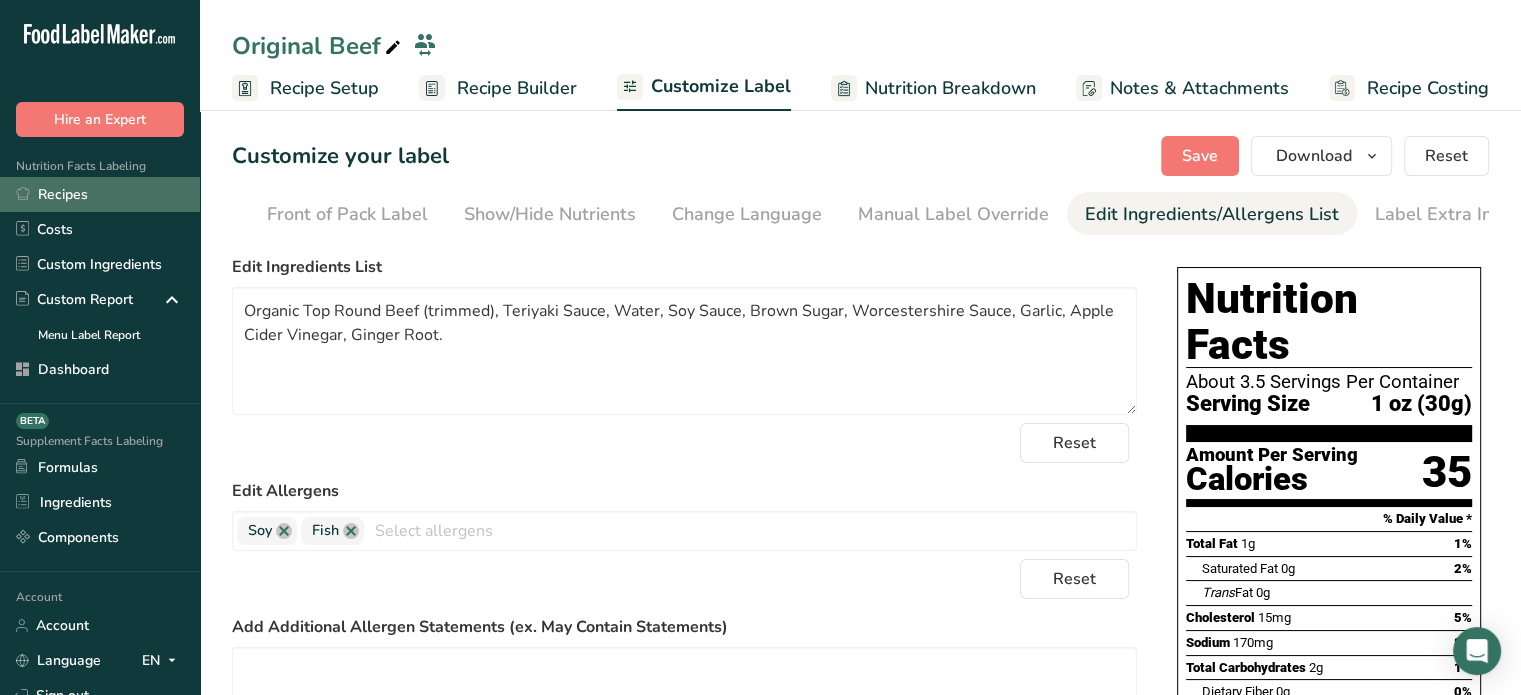 click on "Recipes" at bounding box center (100, 194) 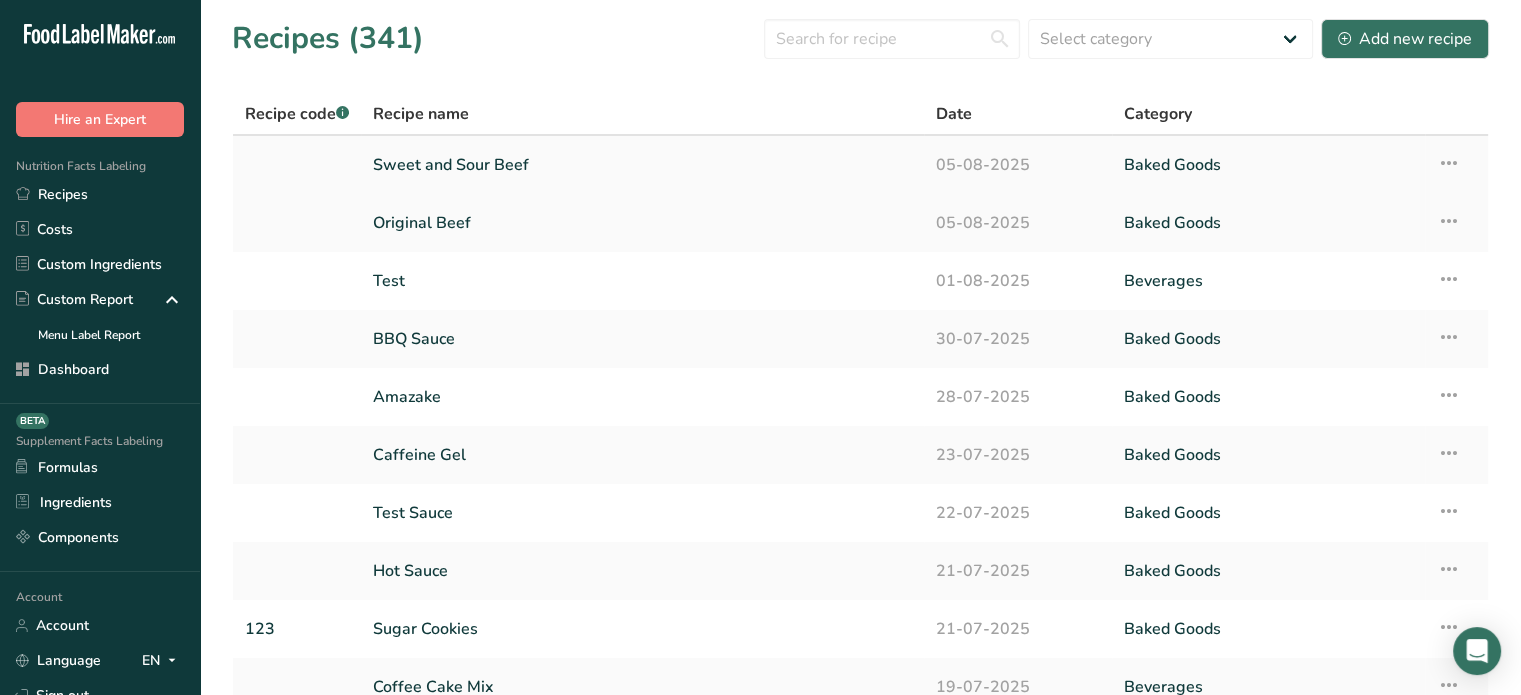 click on "Sweet and Sour Beef" at bounding box center [642, 165] 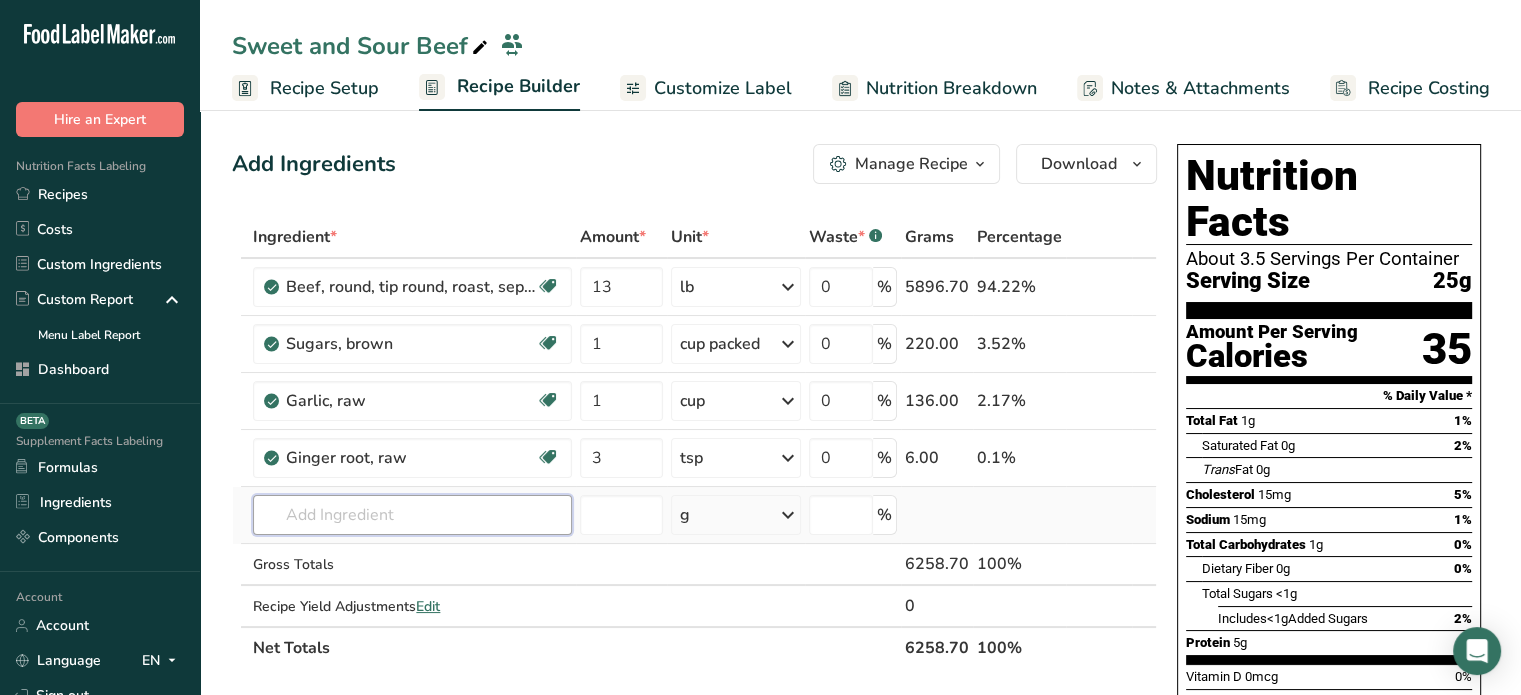 click at bounding box center (412, 515) 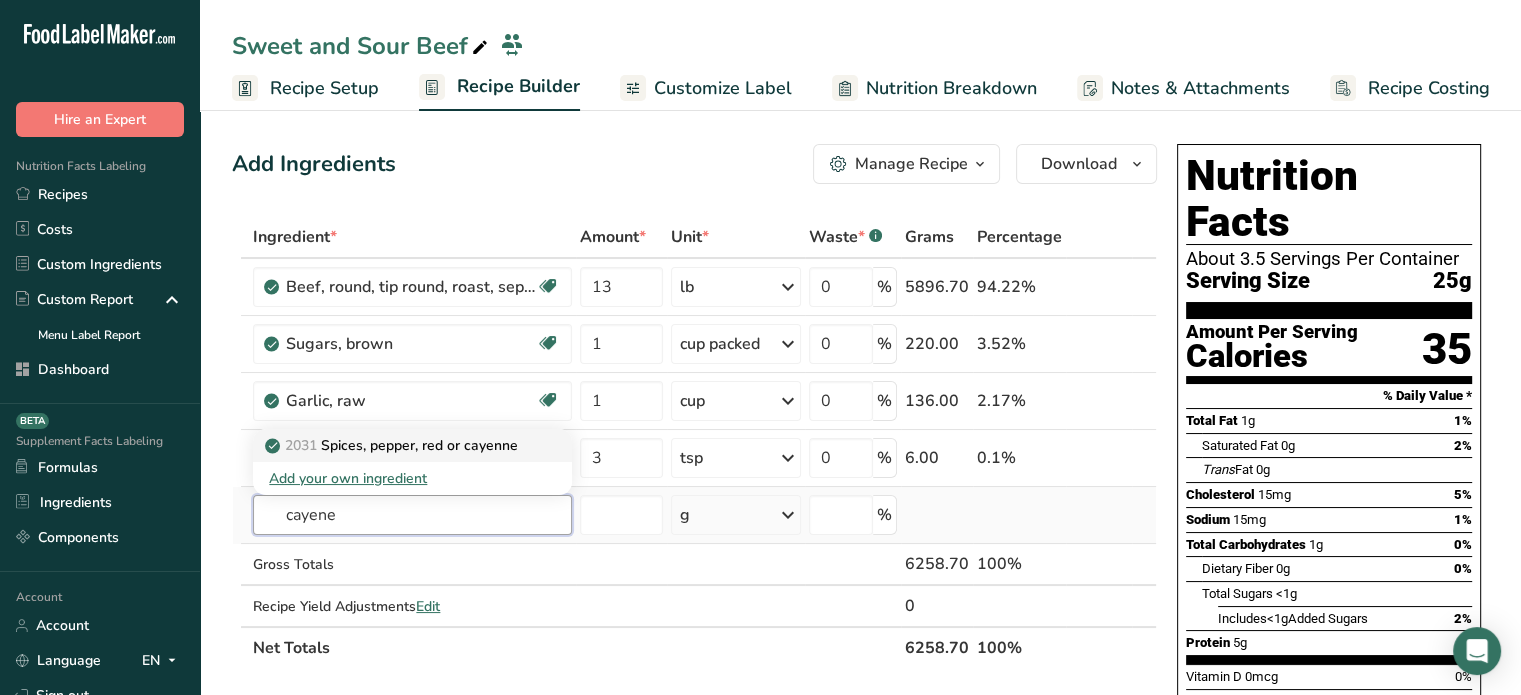 type on "cayene" 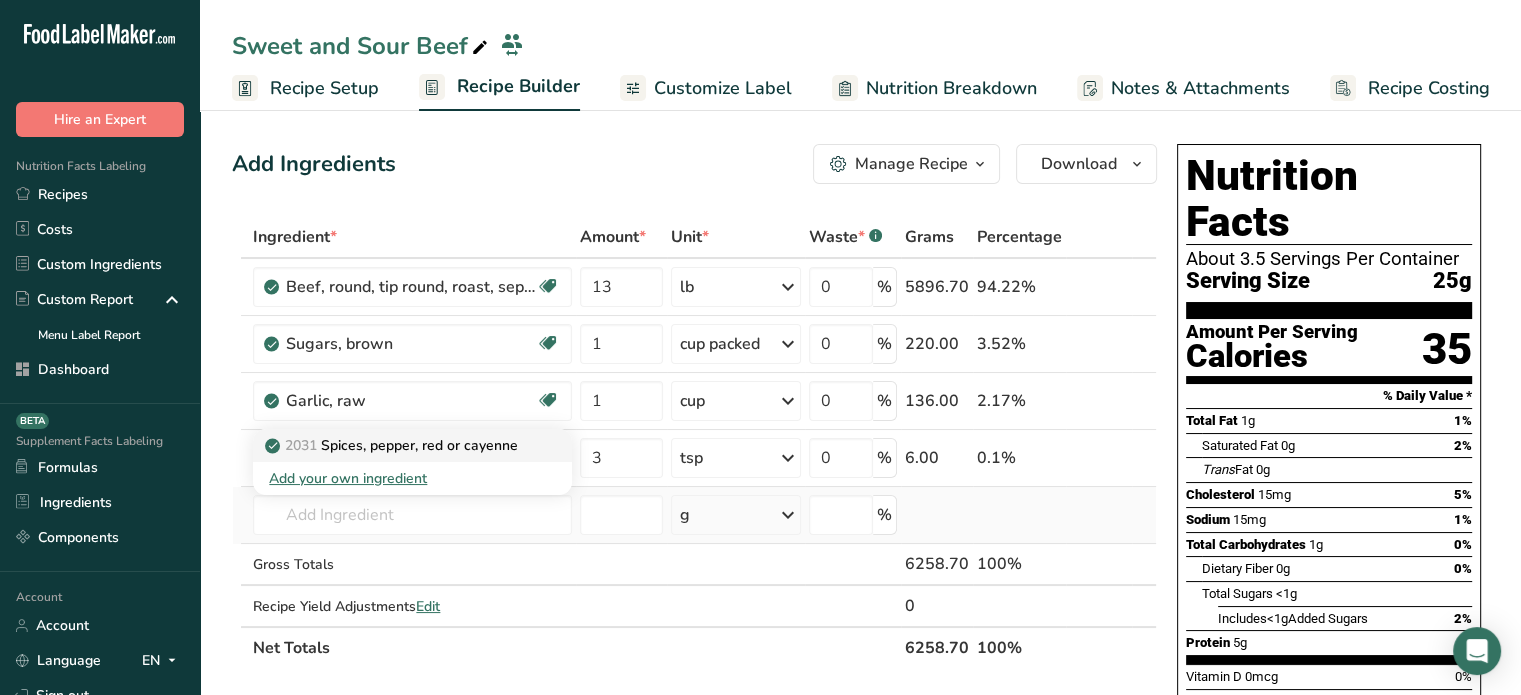 click on "2031
Spices, pepper, red or cayenne" at bounding box center (412, 445) 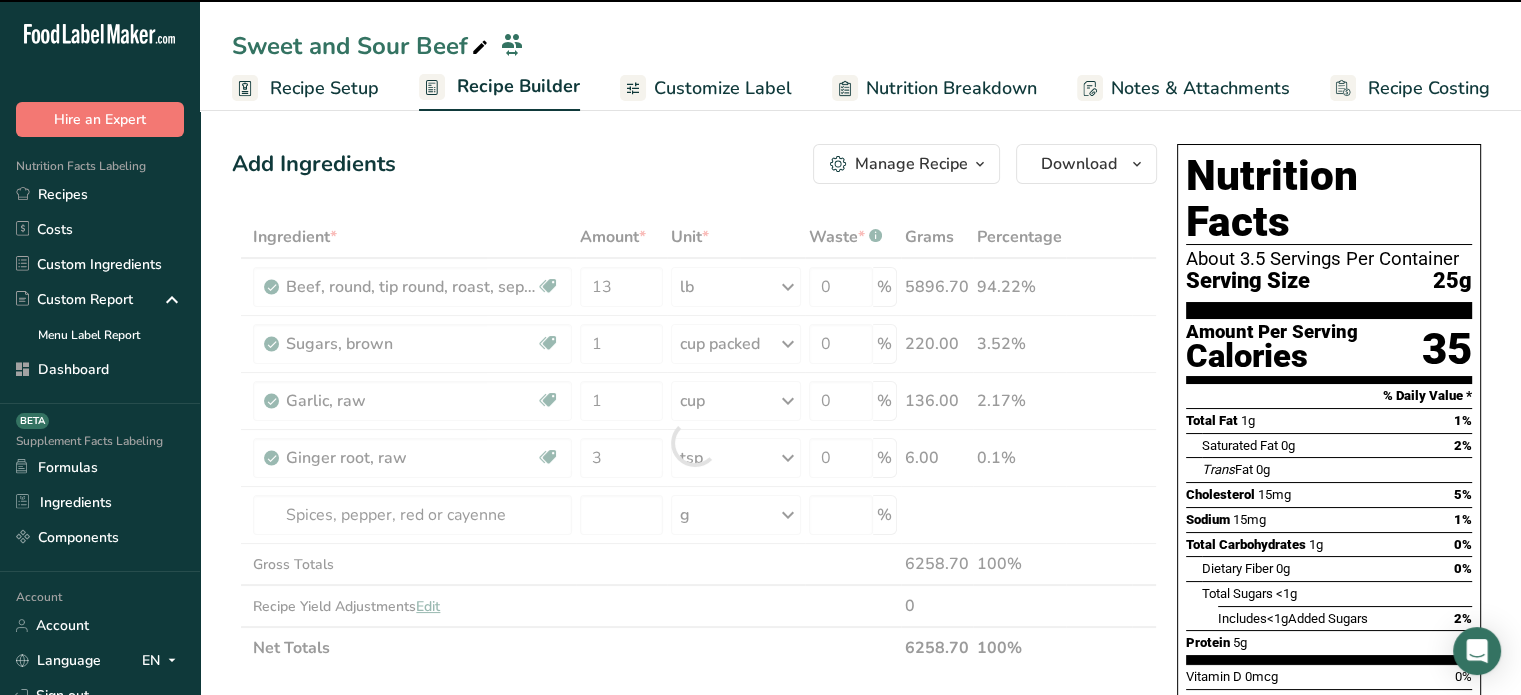 type on "0" 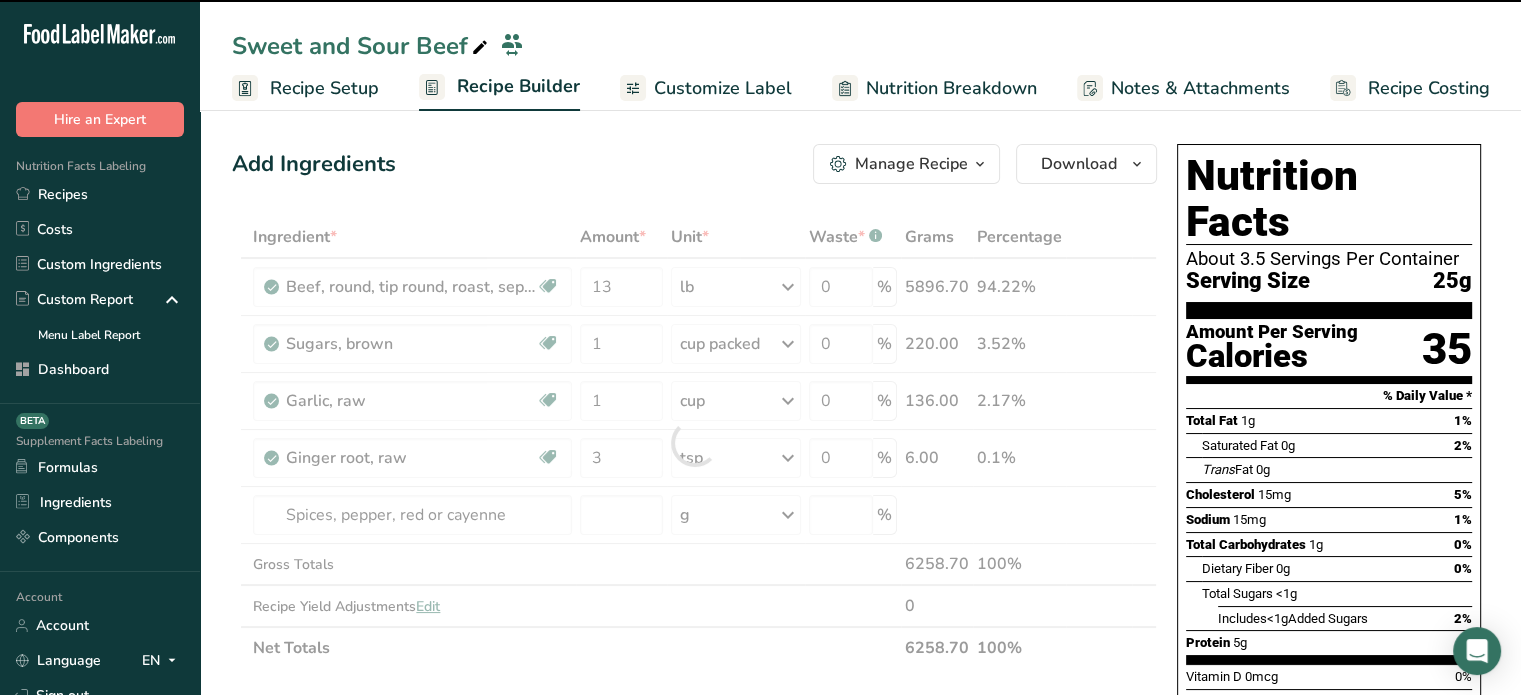 type on "0" 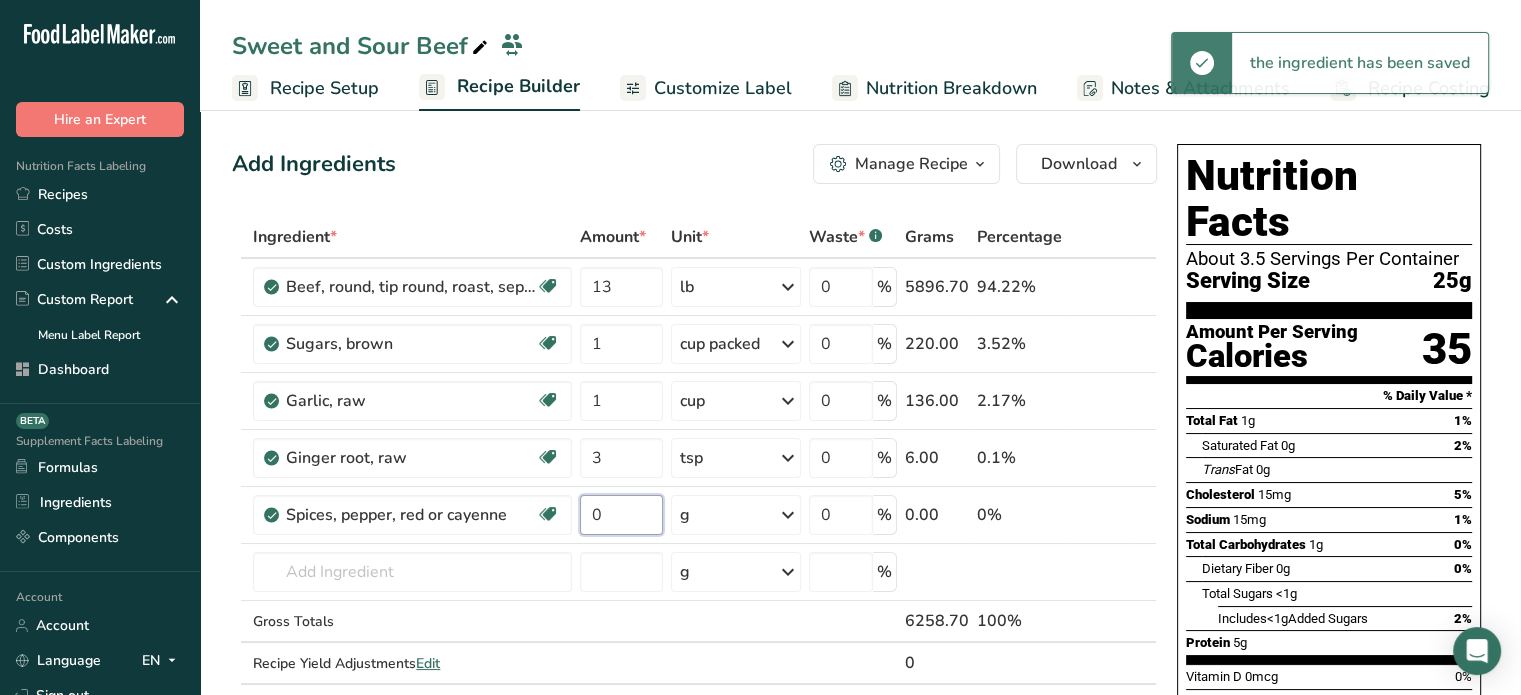 click on "0" at bounding box center (621, 515) 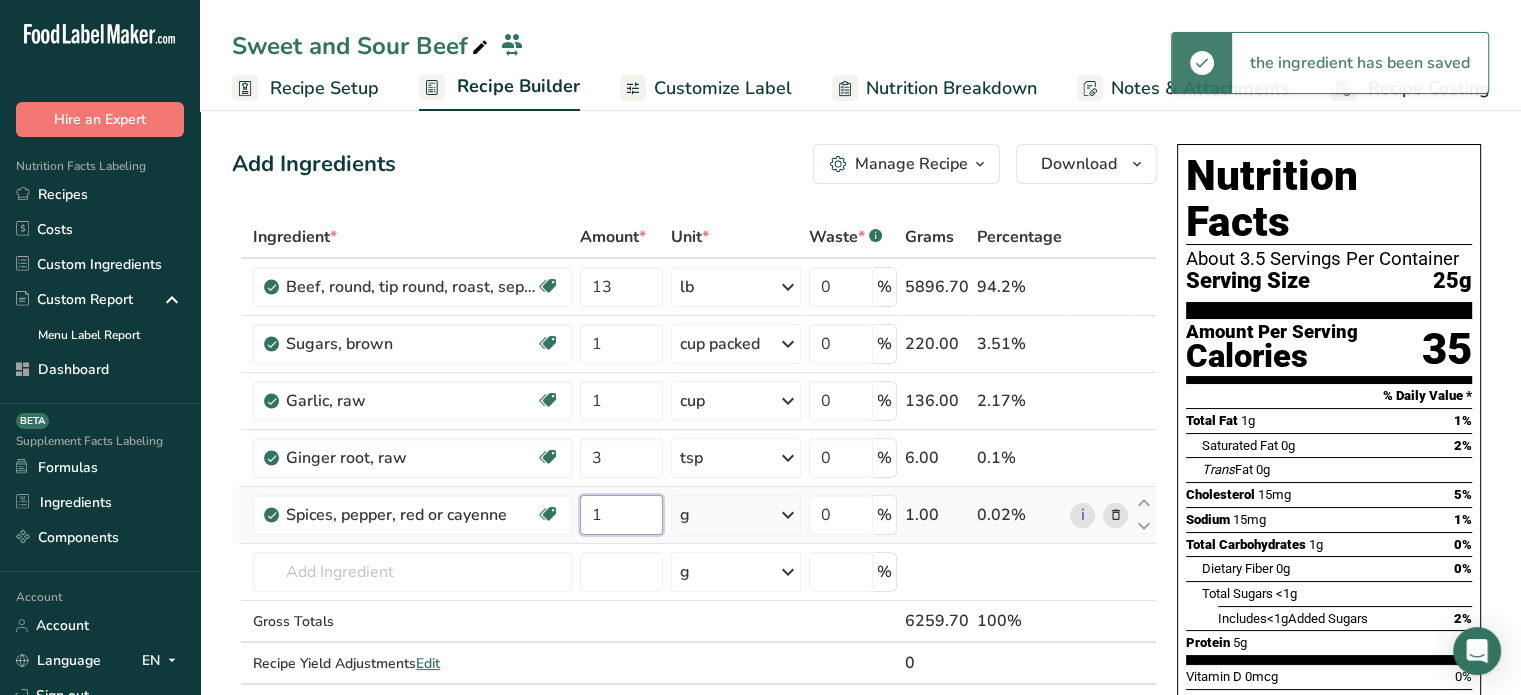 type on "1" 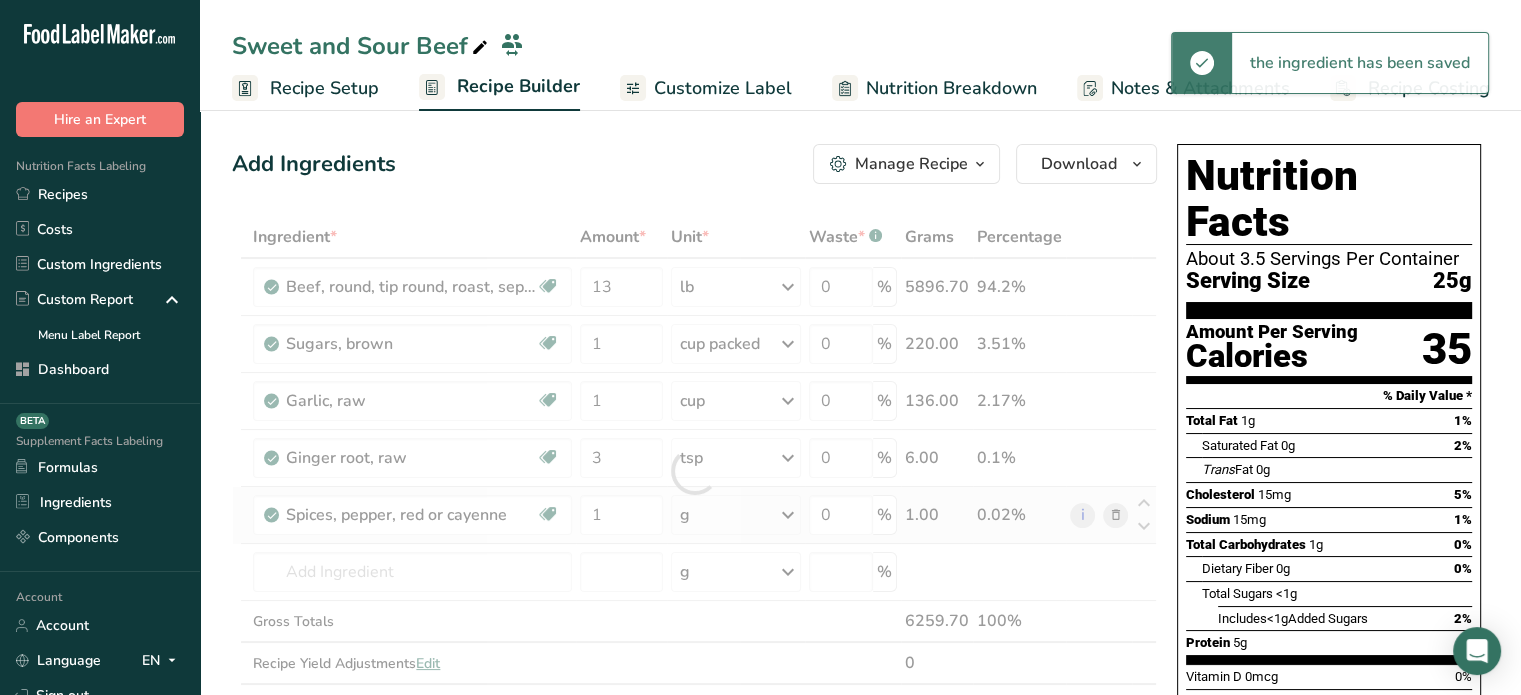 click on "Ingredient *
Amount *
Unit *
Waste *   .a-a{fill:#347362;}.b-a{fill:#fff;}          Grams
Percentage
Beef, round, tip round, roast, separable lean only, trimmed to 0" fat, all grades, raw
Dairy free
Gluten free
Soy free
13
lb
Portions
4 oz
1 roast
Weight Units
g
kg
mg
See more
Volume Units
l
Volume units require a density conversion. If you know your ingredient's density enter it below. Otherwise, click on "RIA" our AI Regulatory bot - she will be able to help you
lb/ft3
g/cm3
Confirm
mL
lb/ft3" at bounding box center (694, 471) 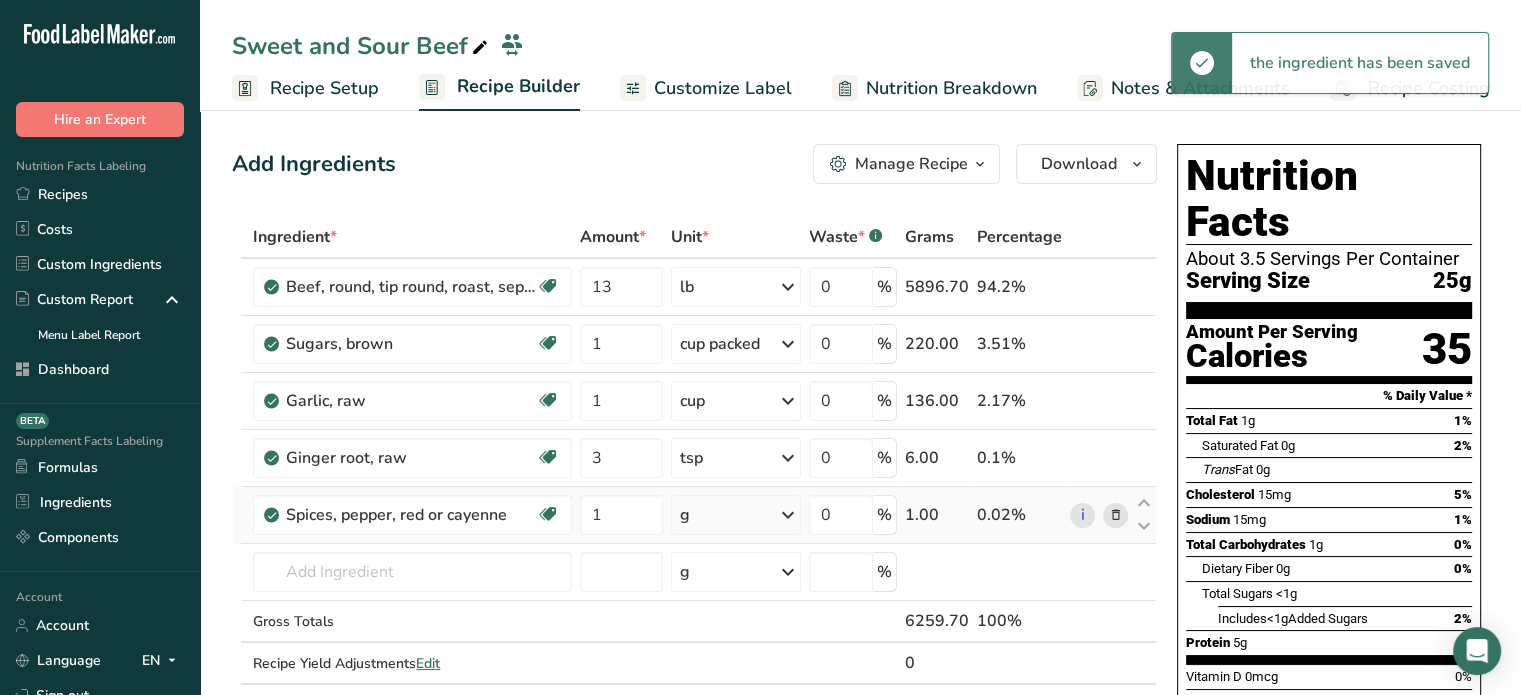 click on "g" at bounding box center [736, 515] 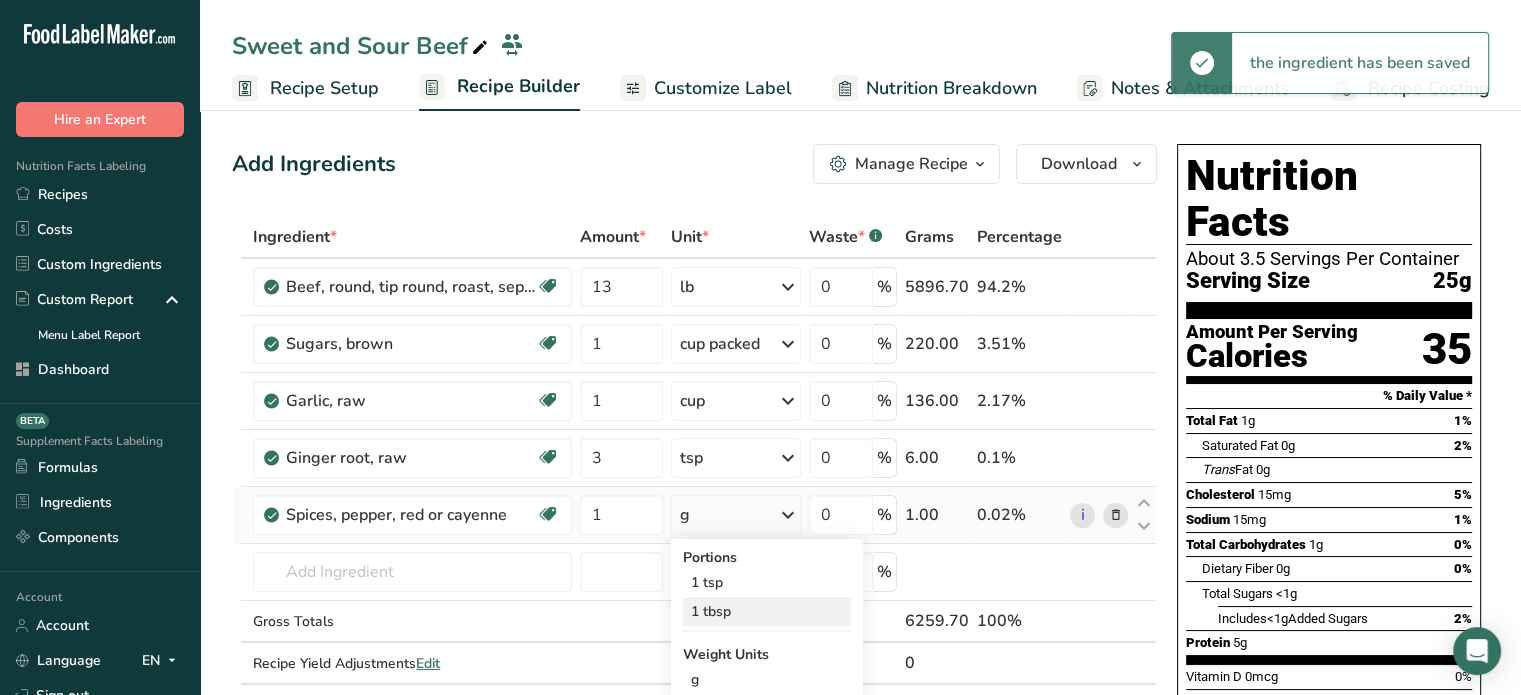 click on "1 tbsp" at bounding box center (767, 611) 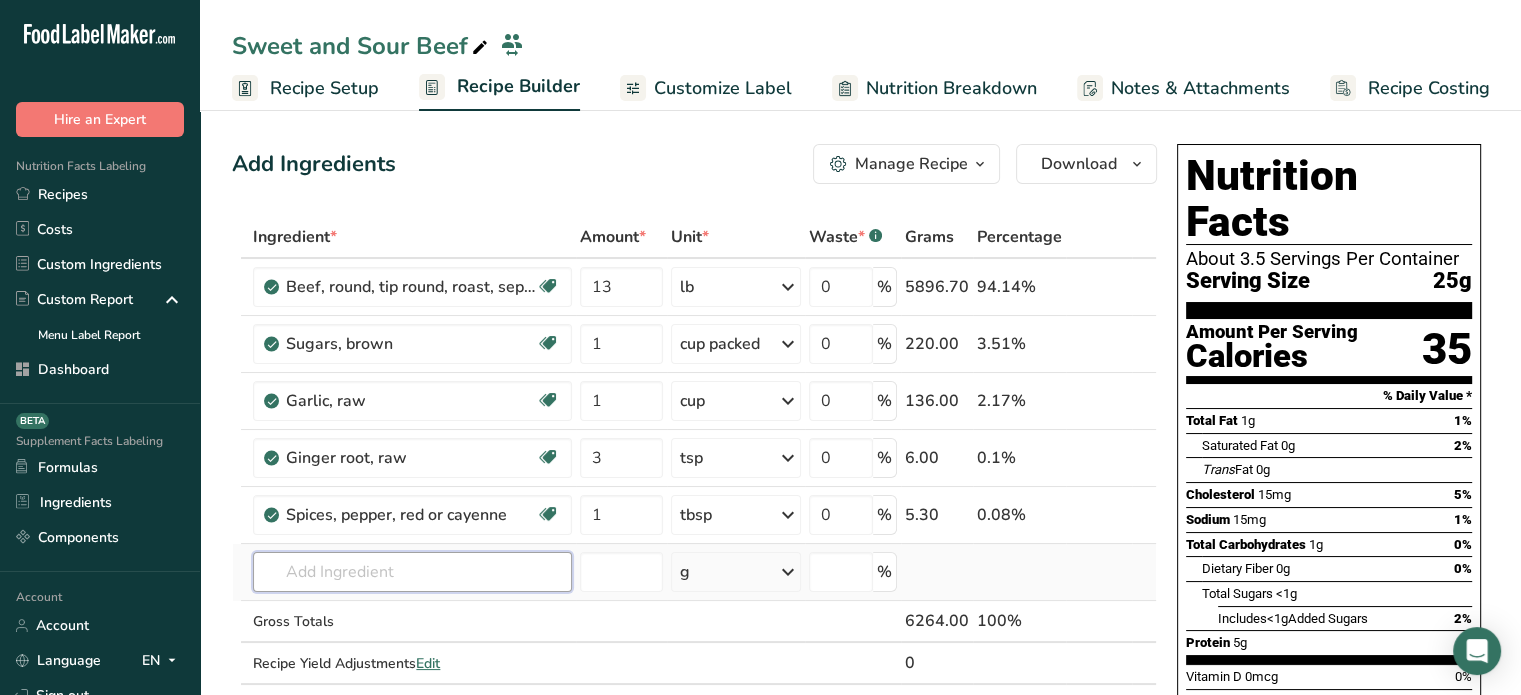 click at bounding box center [412, 572] 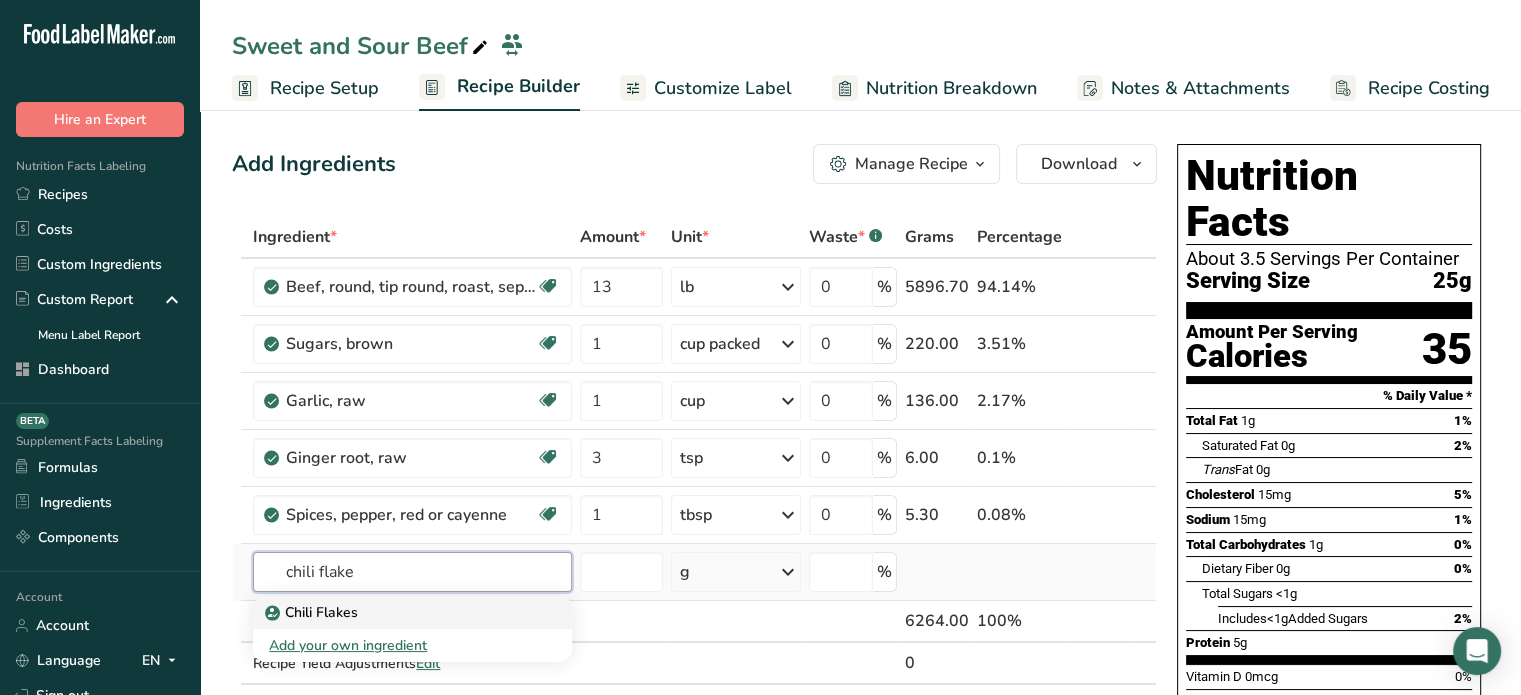 type on "chili flake" 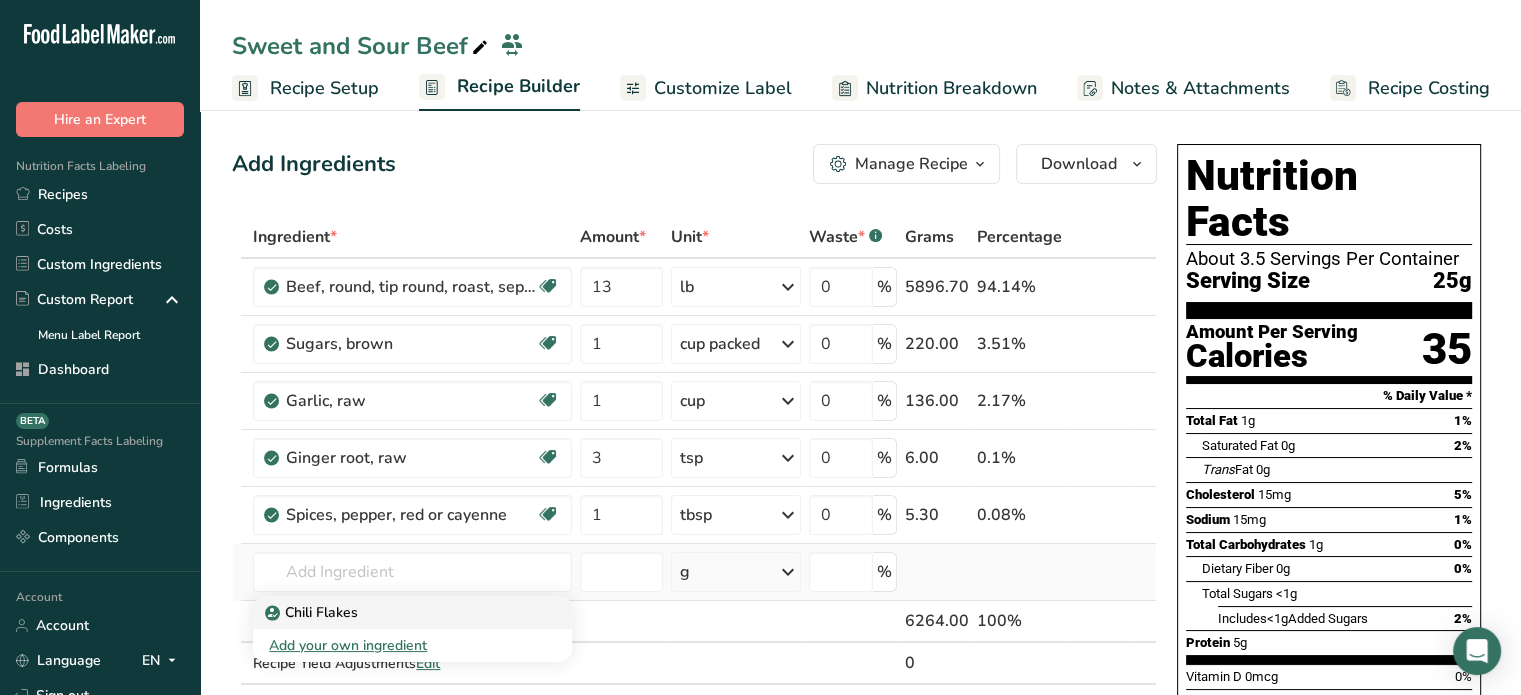 click on "Chili Flakes" at bounding box center [313, 612] 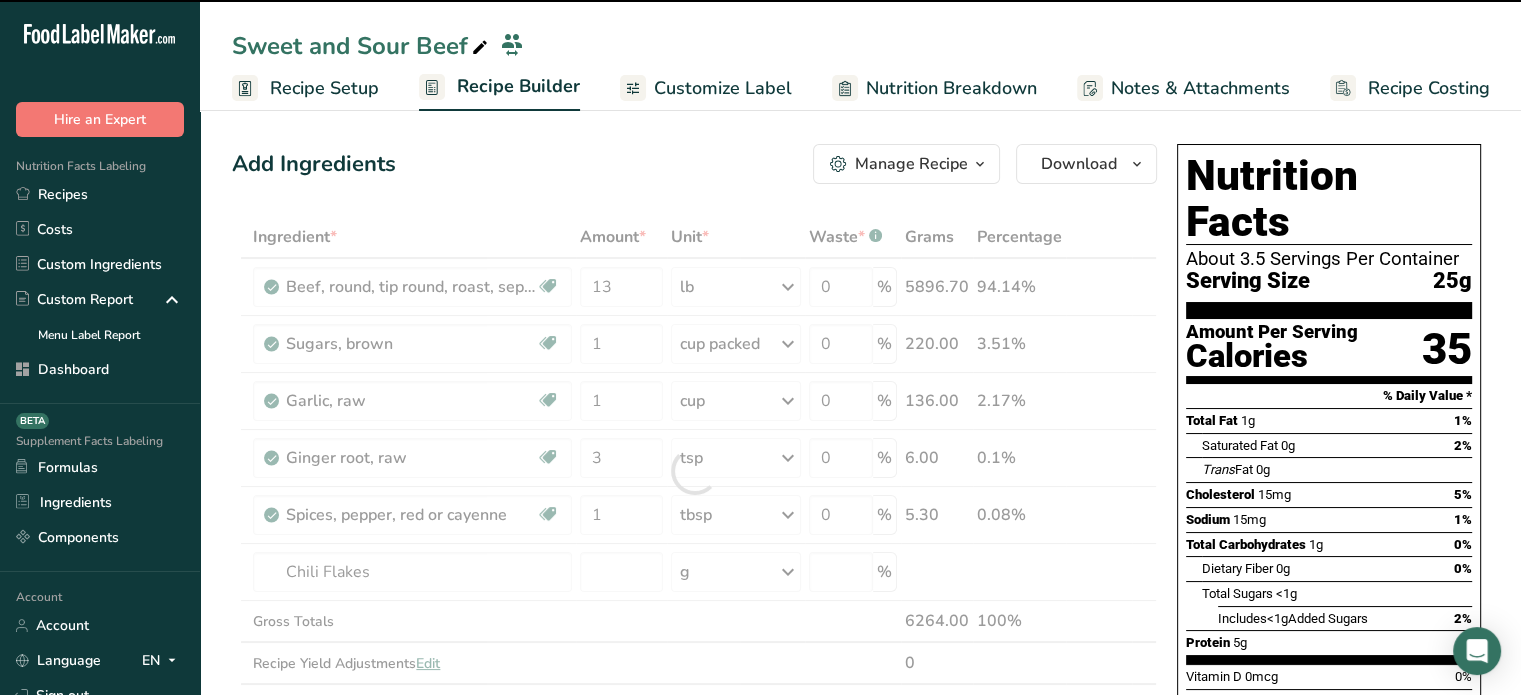 type on "0" 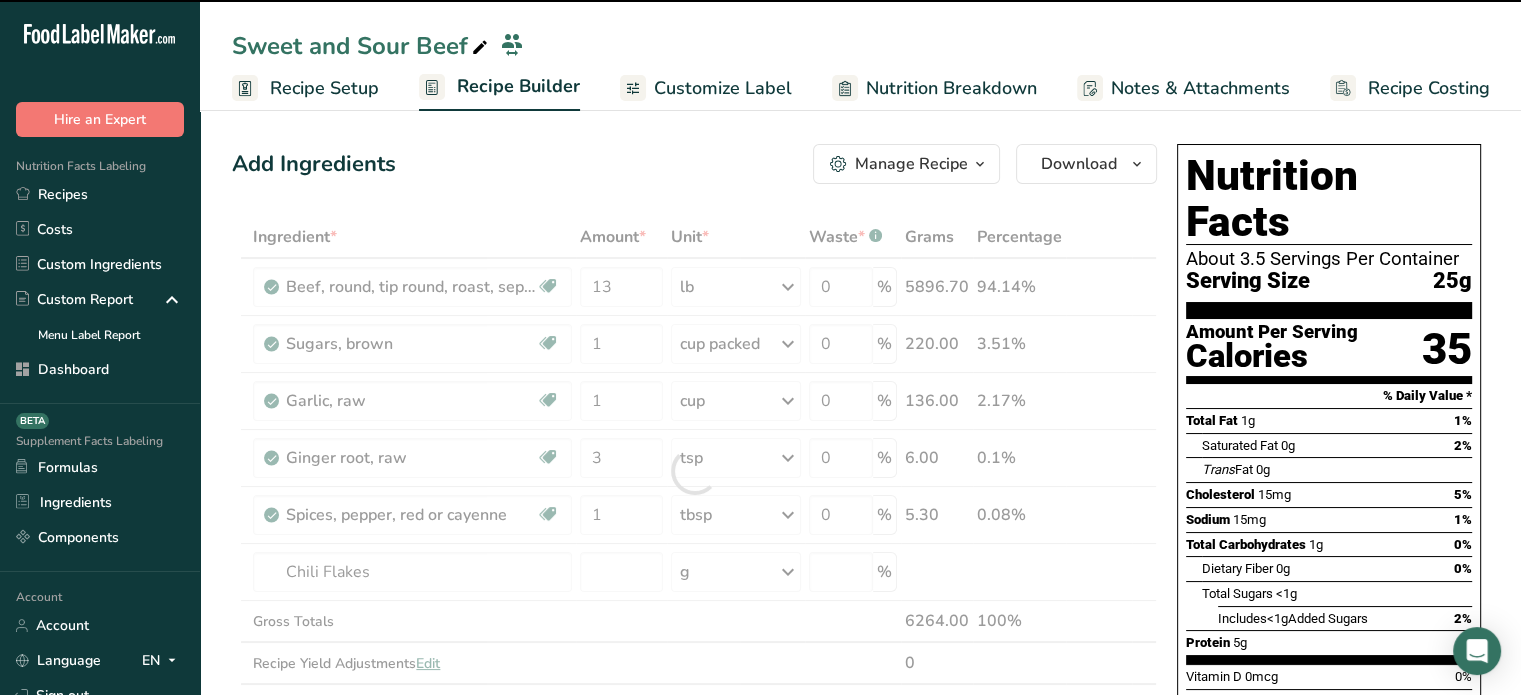 type on "0" 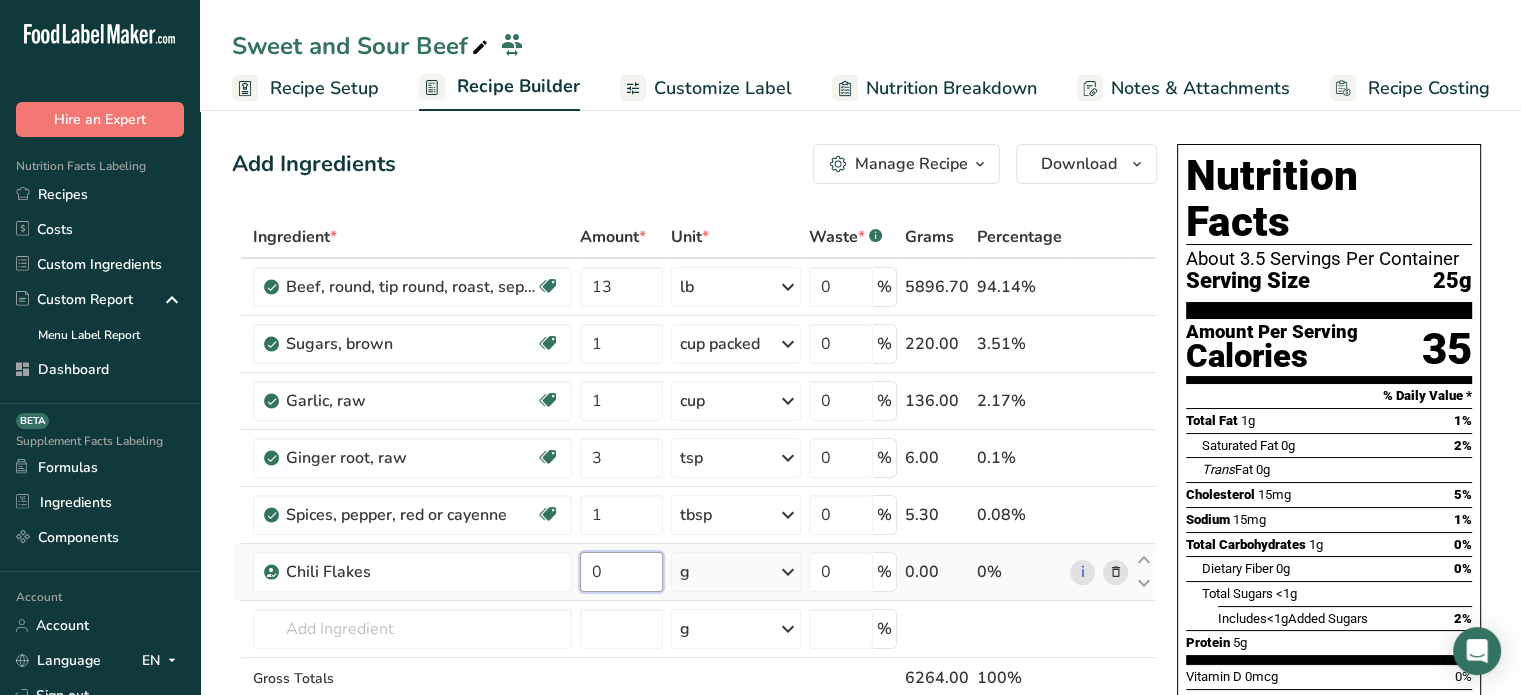 click on "0" at bounding box center (621, 572) 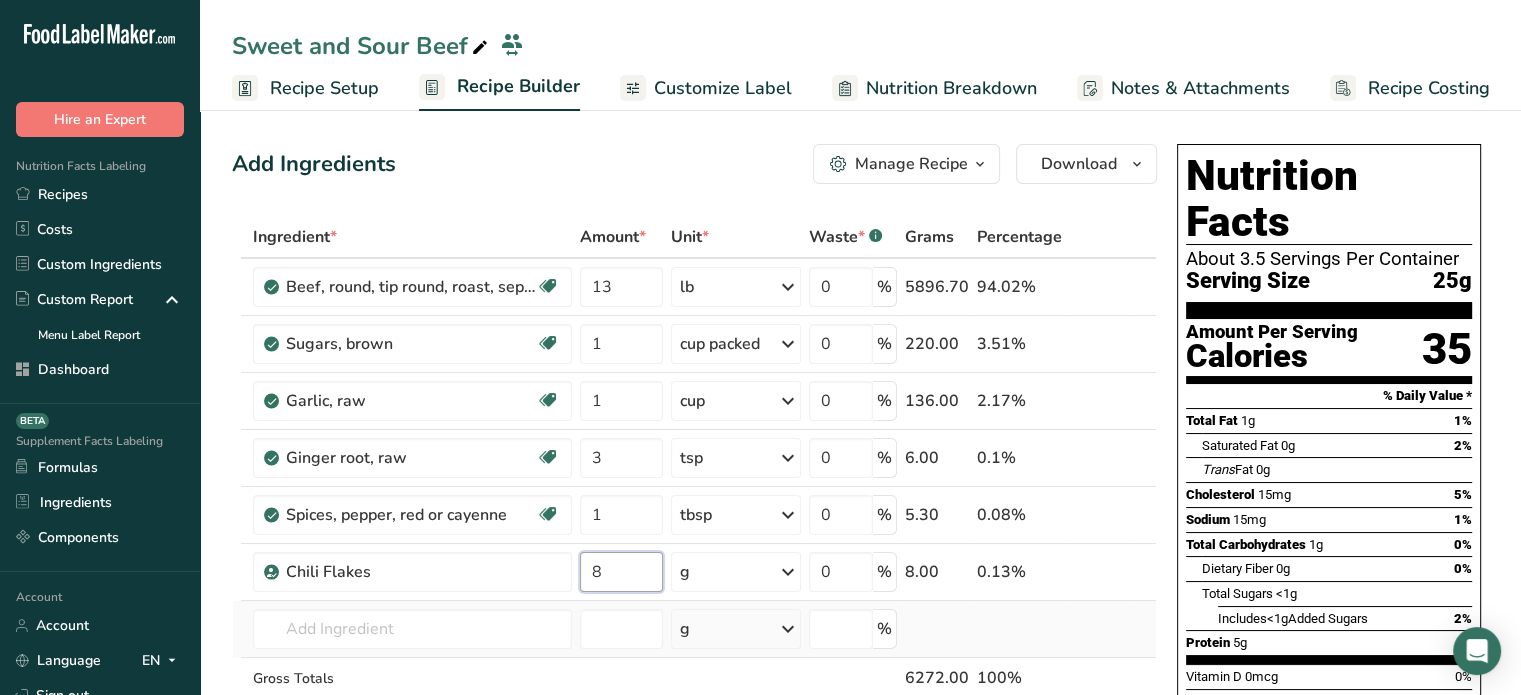 type on "8" 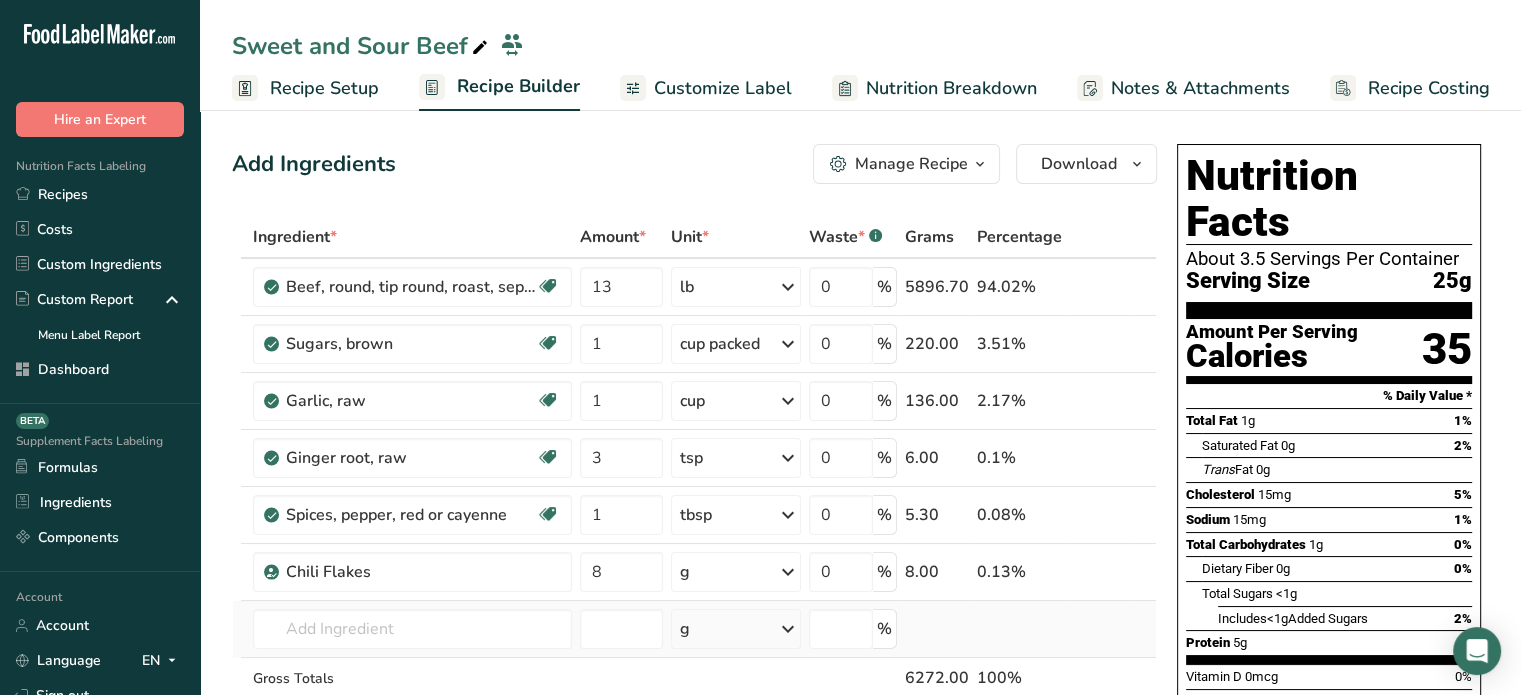 click on "Ingredient *
Amount *
Unit *
Waste *   .a-a{fill:#347362;}.b-a{fill:#fff;}          Grams
Percentage
Beef, round, tip round, roast, separable lean only, trimmed to 0" fat, all grades, raw
Dairy free
Gluten free
Soy free
13
lb
Portions
4 oz
1 roast
Weight Units
g
kg
mg
See more
Volume Units
l
Volume units require a density conversion. If you know your ingredient's density enter it below. Otherwise, click on "RIA" our AI Regulatory bot - she will be able to help you
lb/ft3
g/cm3
Confirm
mL
lb/ft3" at bounding box center [694, 499] 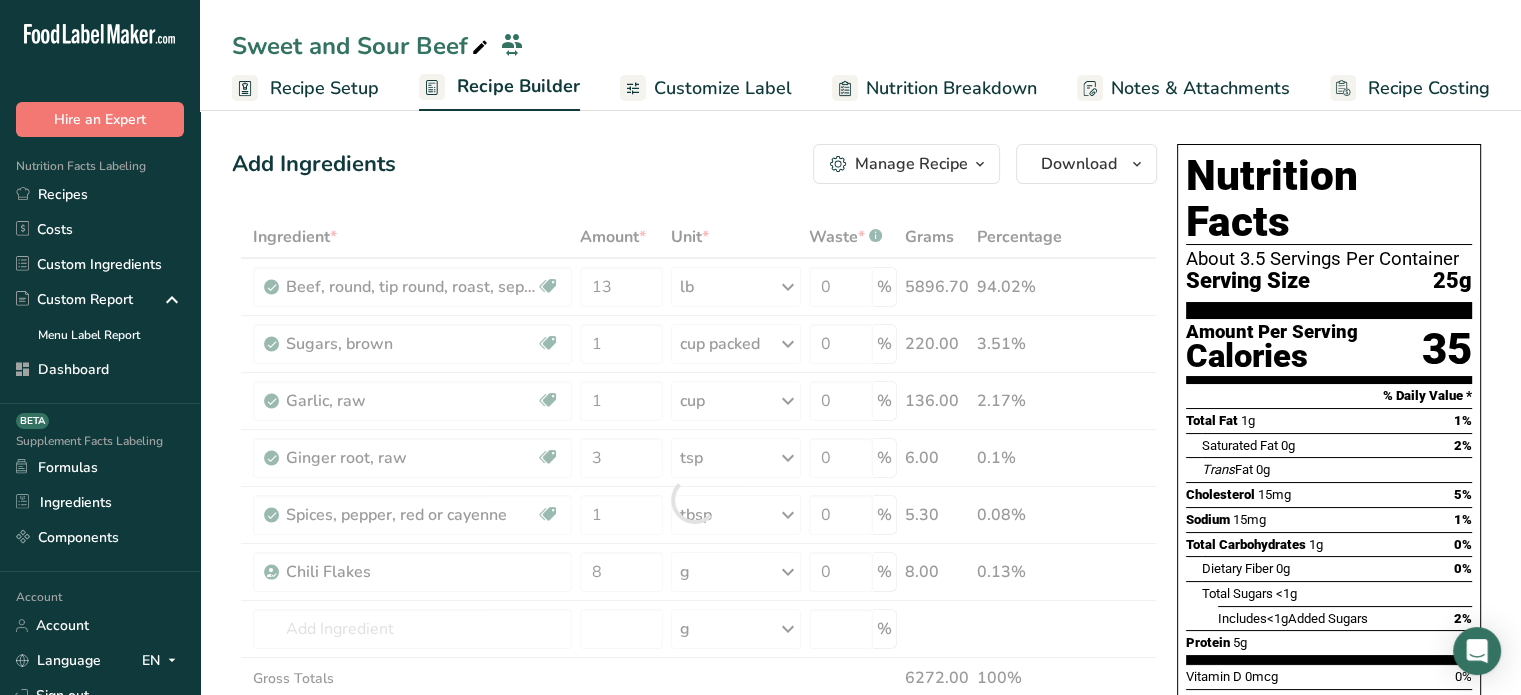 click at bounding box center [694, 499] 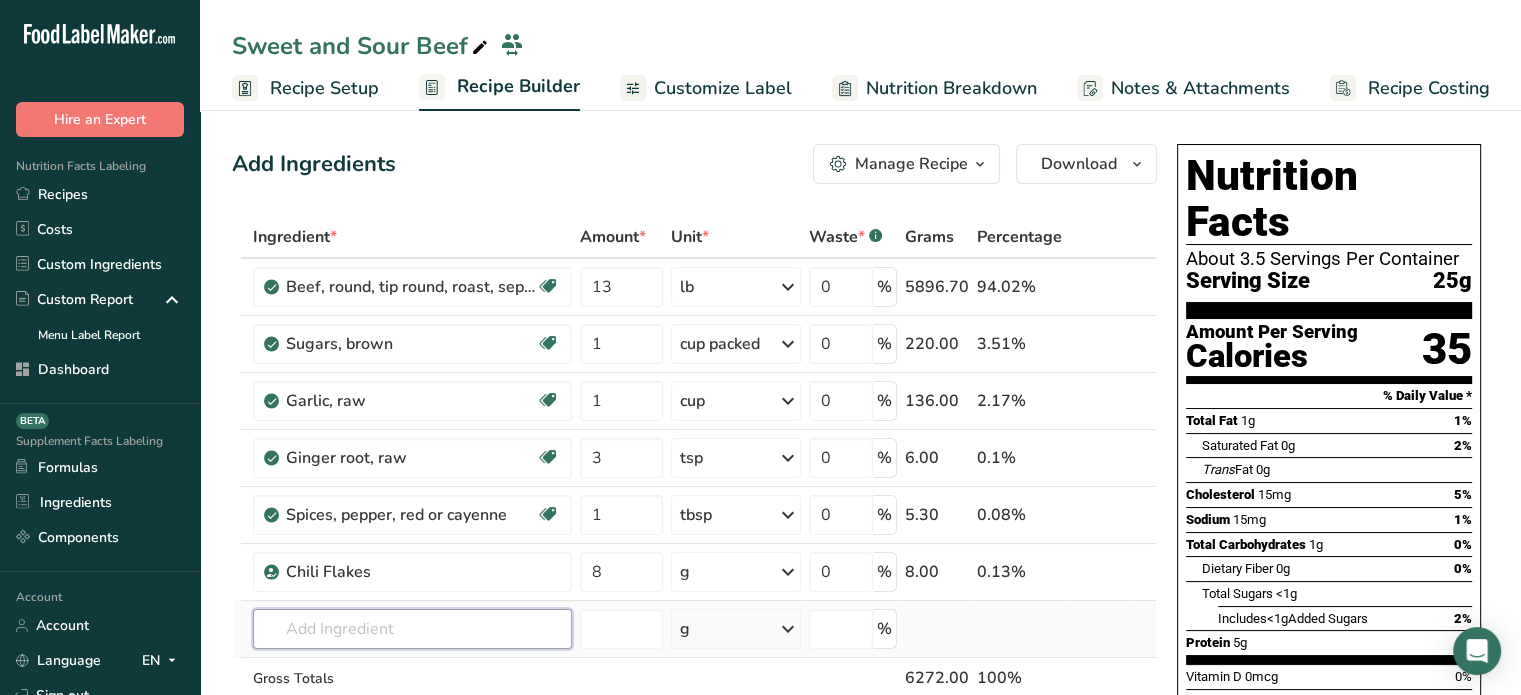 click at bounding box center [412, 629] 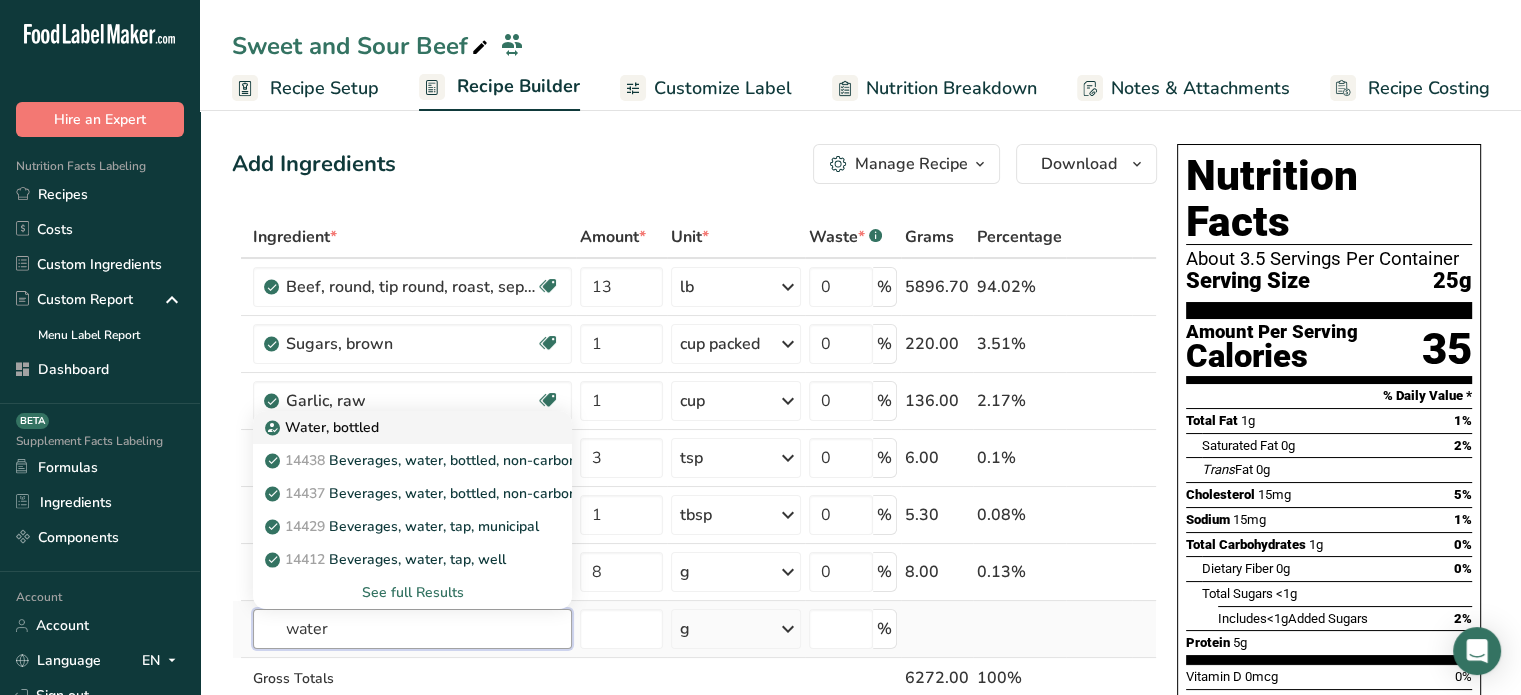 type on "water" 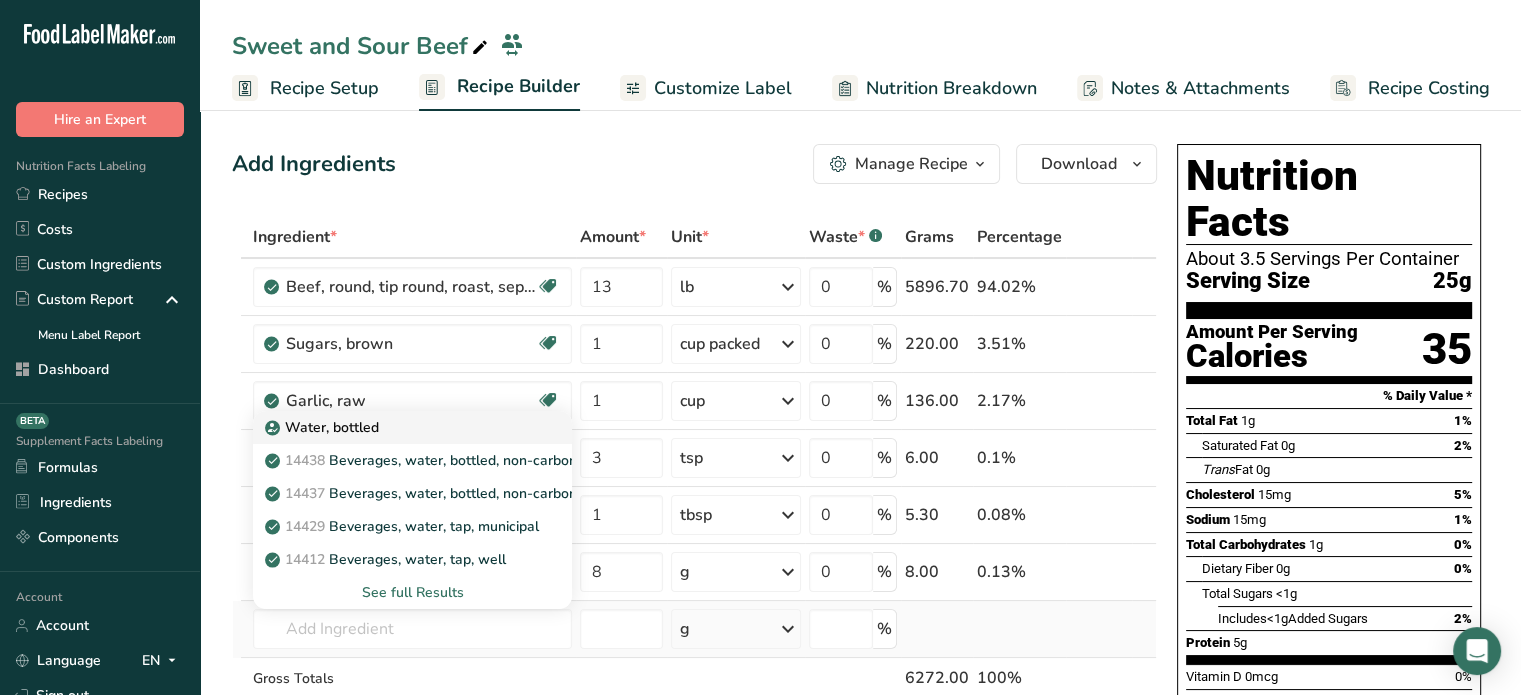 click on "Water, bottled" at bounding box center (396, 427) 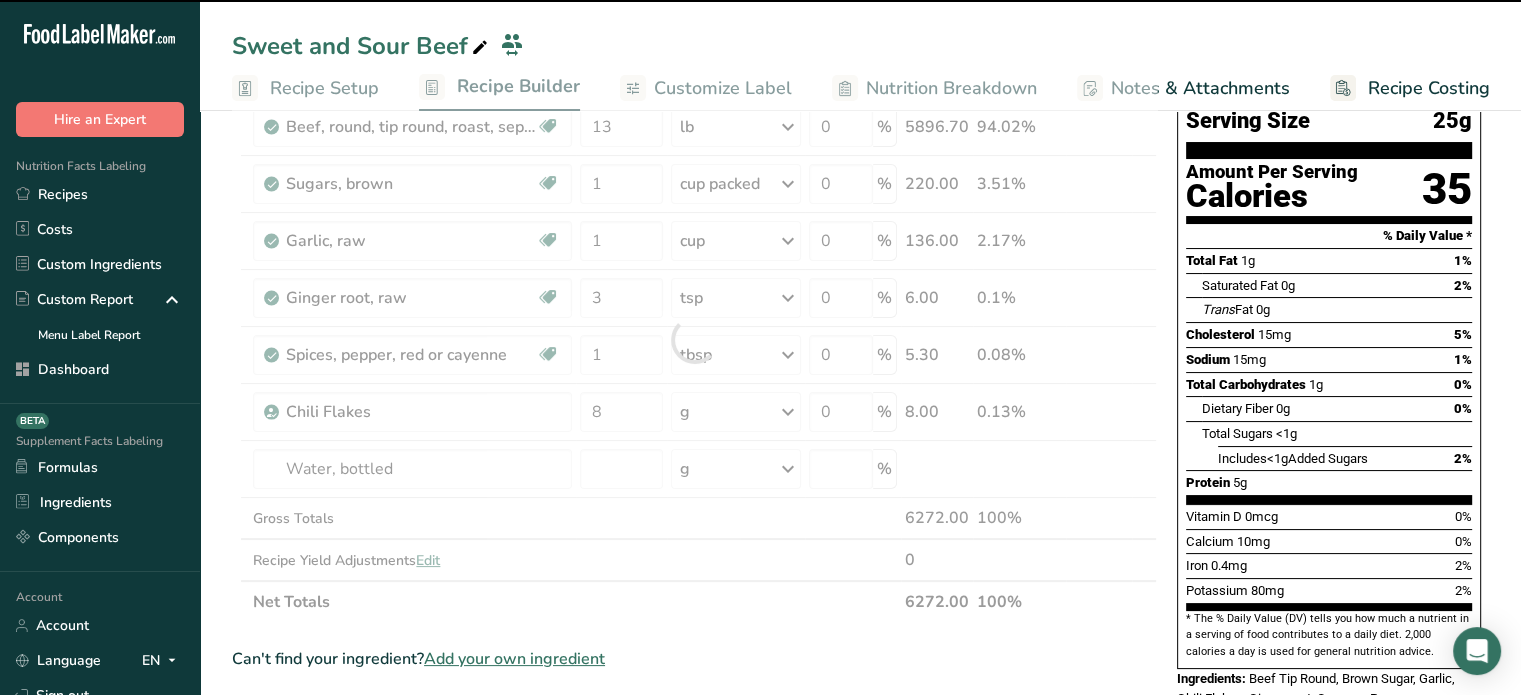 scroll, scrollTop: 175, scrollLeft: 0, axis: vertical 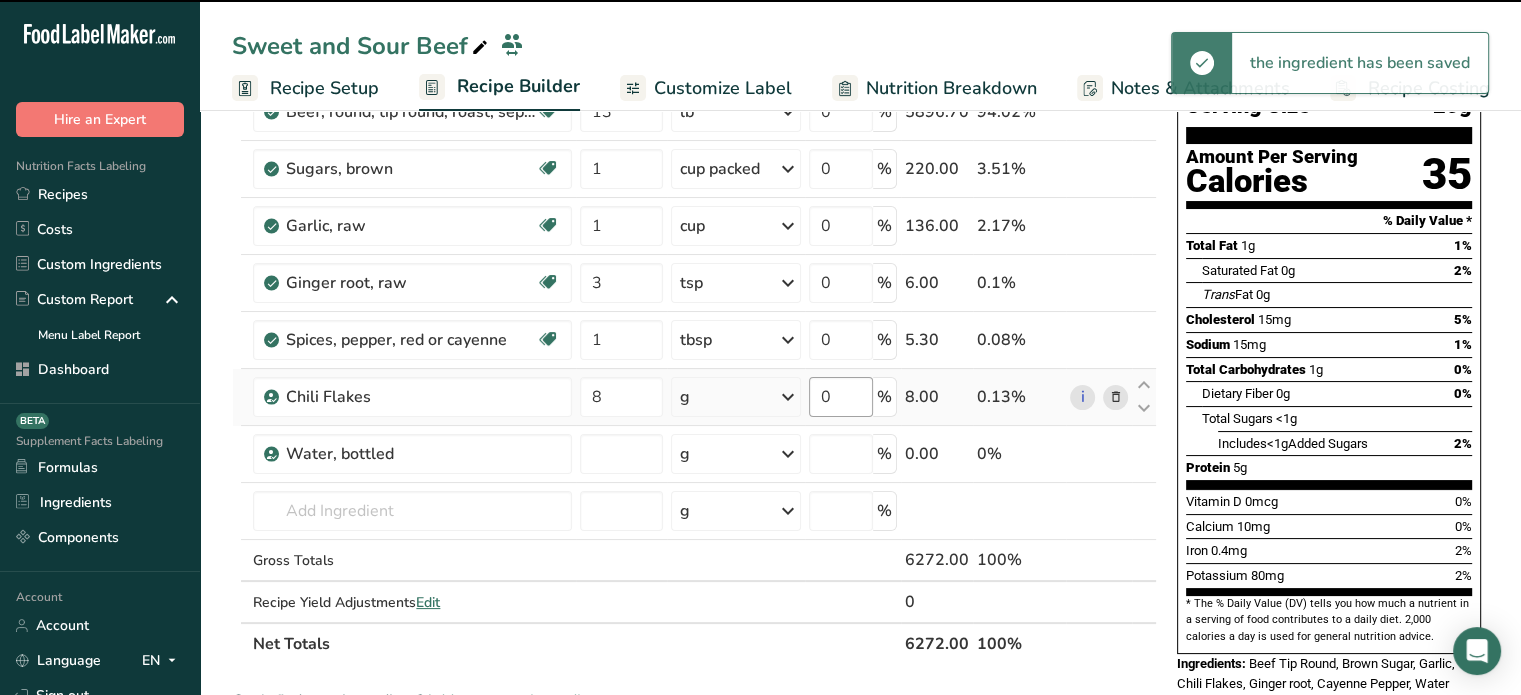 type on "0" 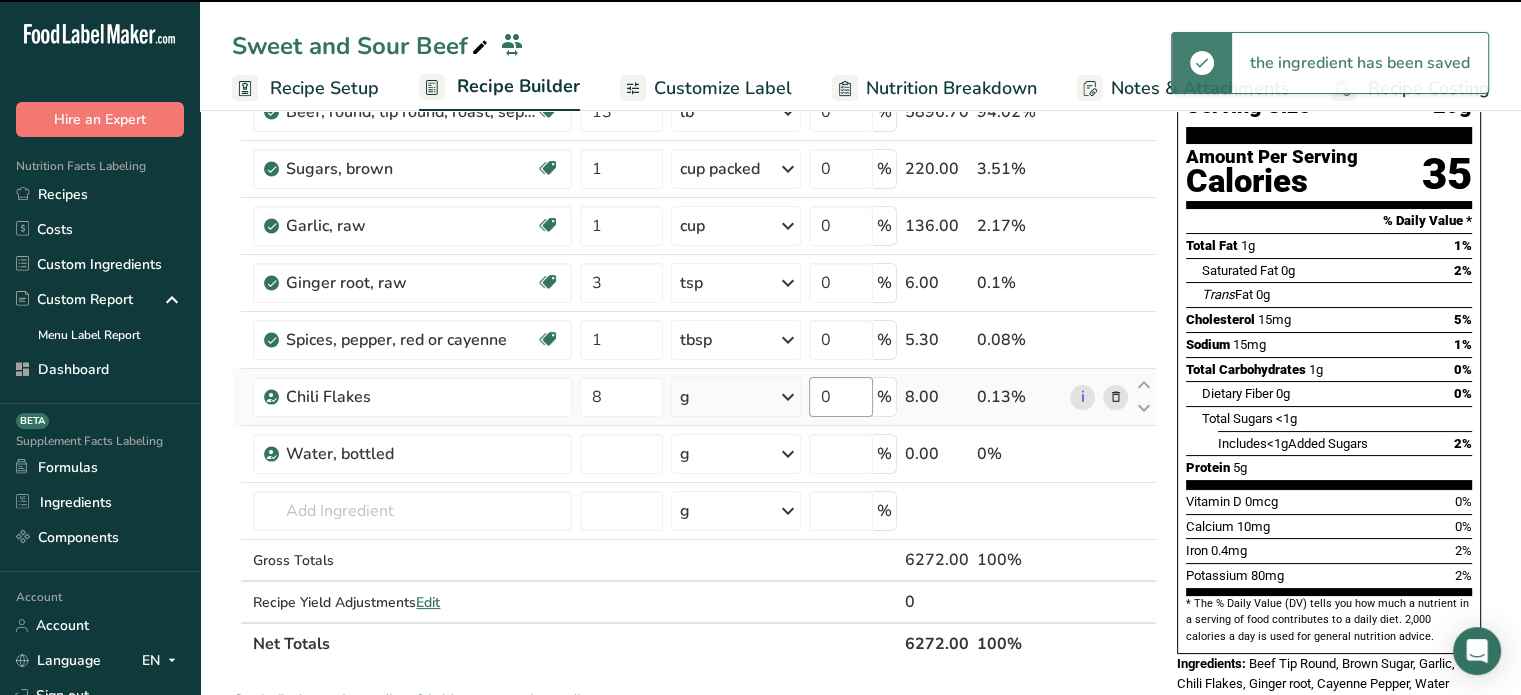type on "0" 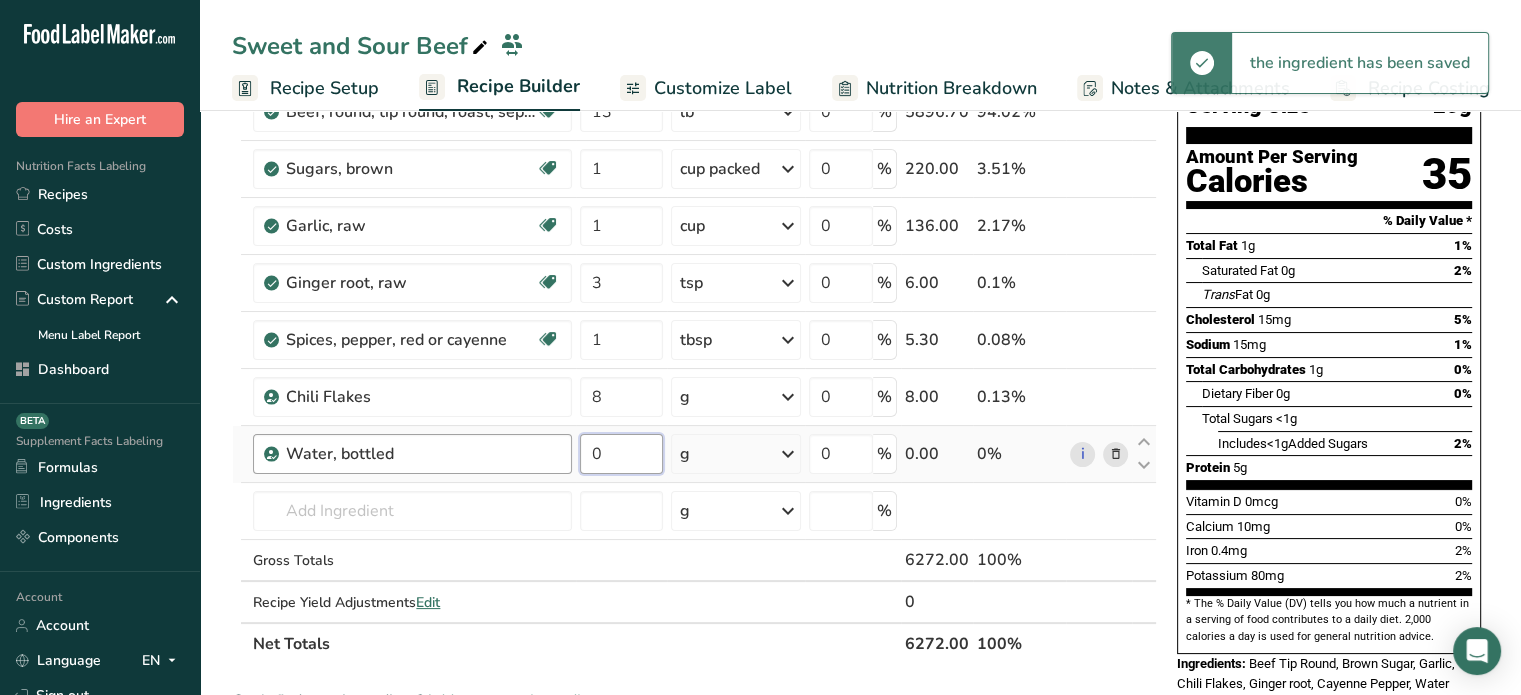 drag, startPoint x: 623, startPoint y: 455, endPoint x: 556, endPoint y: 464, distance: 67.601776 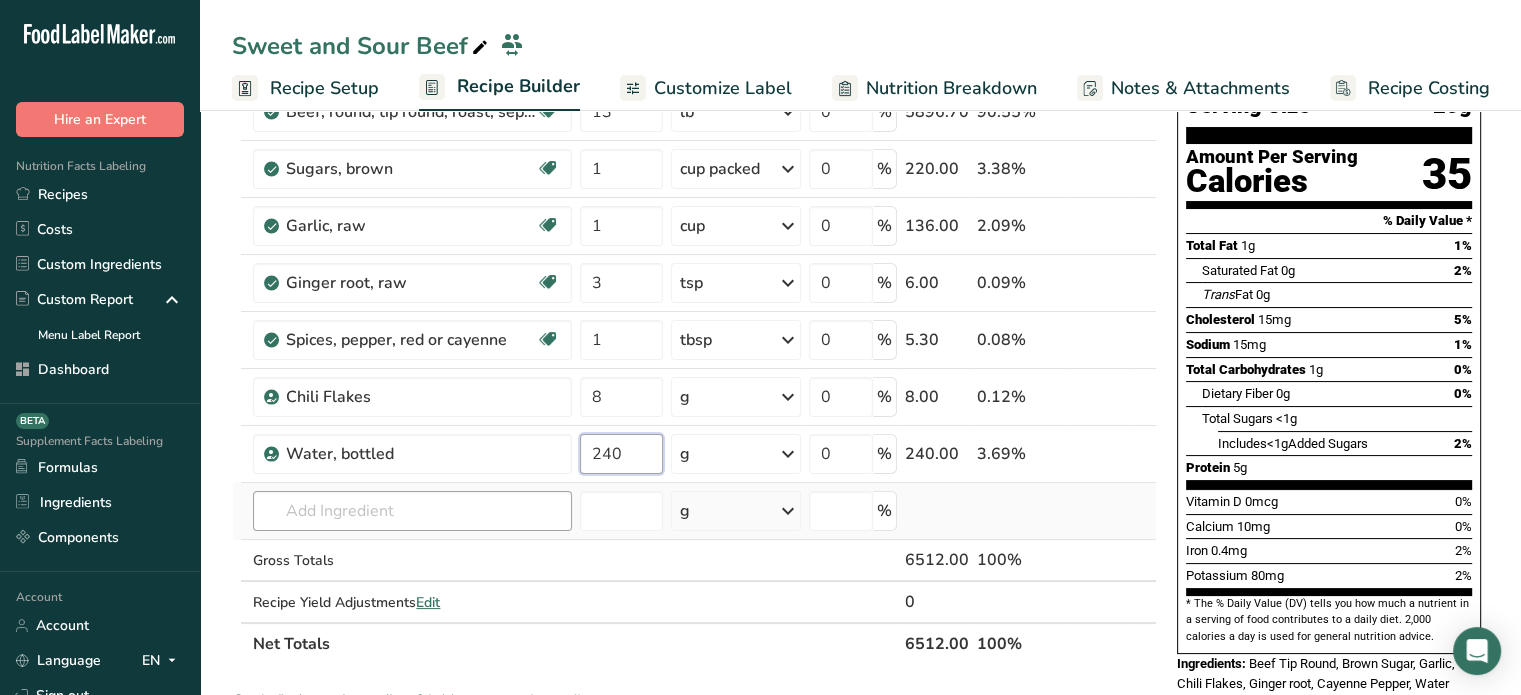 type on "240" 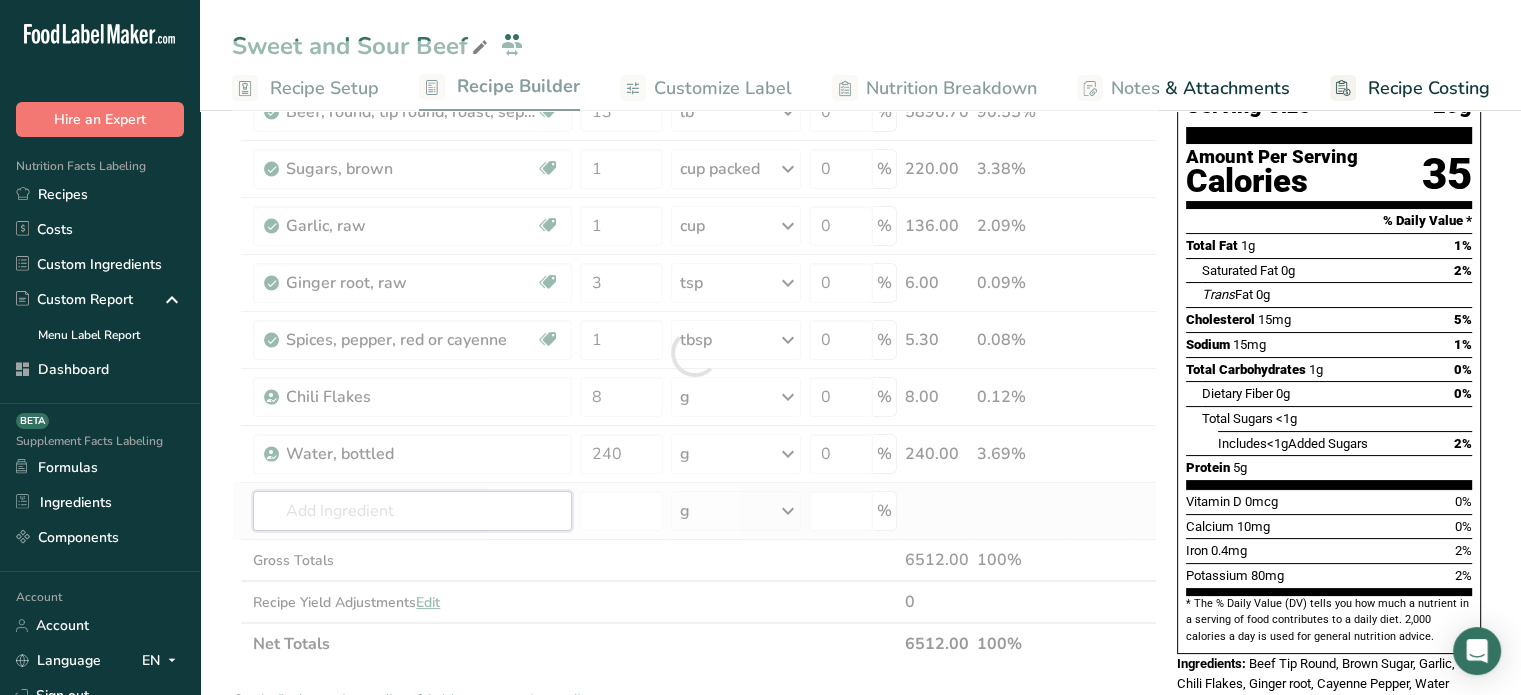 click on "Ingredient *
Amount *
Unit *
Waste *   .a-a{fill:#347362;}.b-a{fill:#fff;}          Grams
Percentage
Beef, round, tip round, roast, separable lean only, trimmed to 0" fat, all grades, raw
Dairy free
Gluten free
Soy free
13
lb
Portions
4 oz
1 roast
Weight Units
g
kg
mg
See more
Volume Units
l
Volume units require a density conversion. If you know your ingredient's density enter it below. Otherwise, click on "RIA" our AI Regulatory bot - she will be able to help you
lb/ft3
g/cm3
Confirm
mL
lb/ft3" at bounding box center (694, 353) 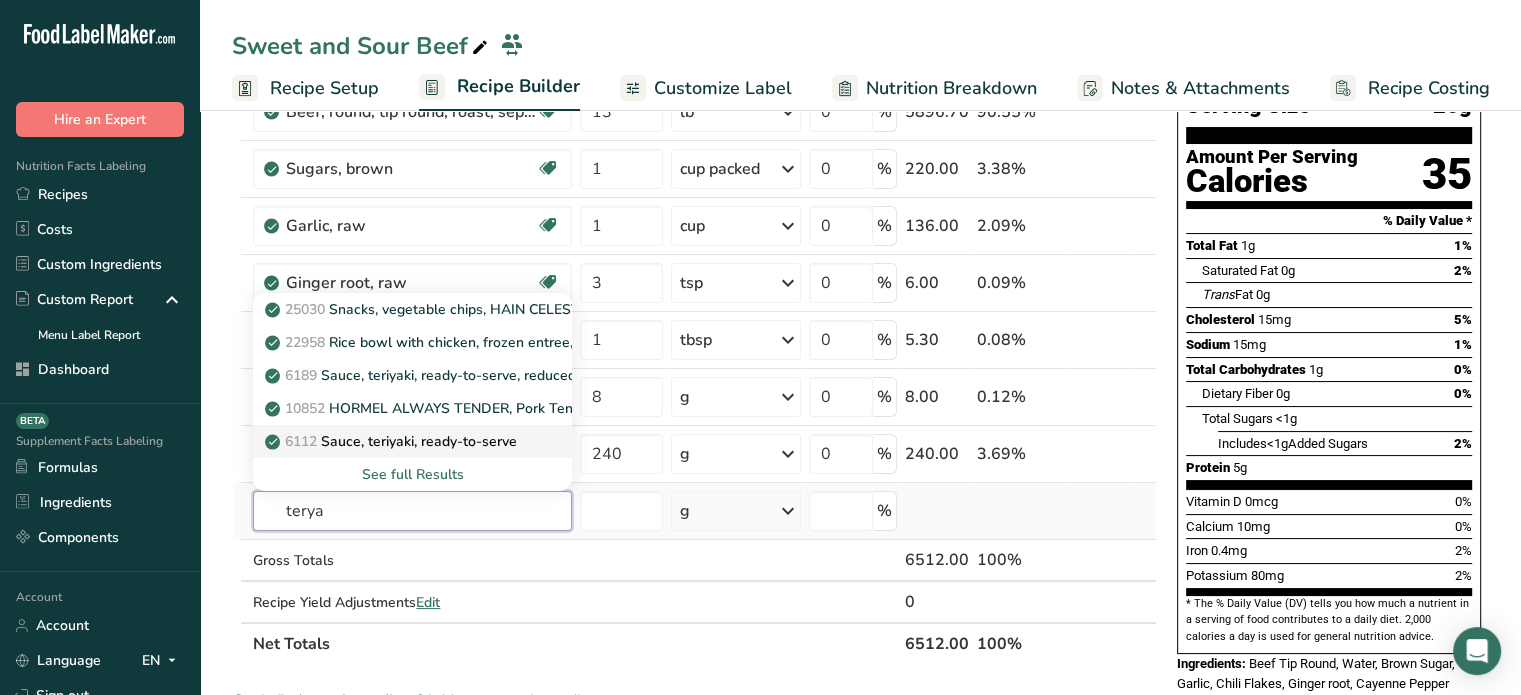 type on "terya" 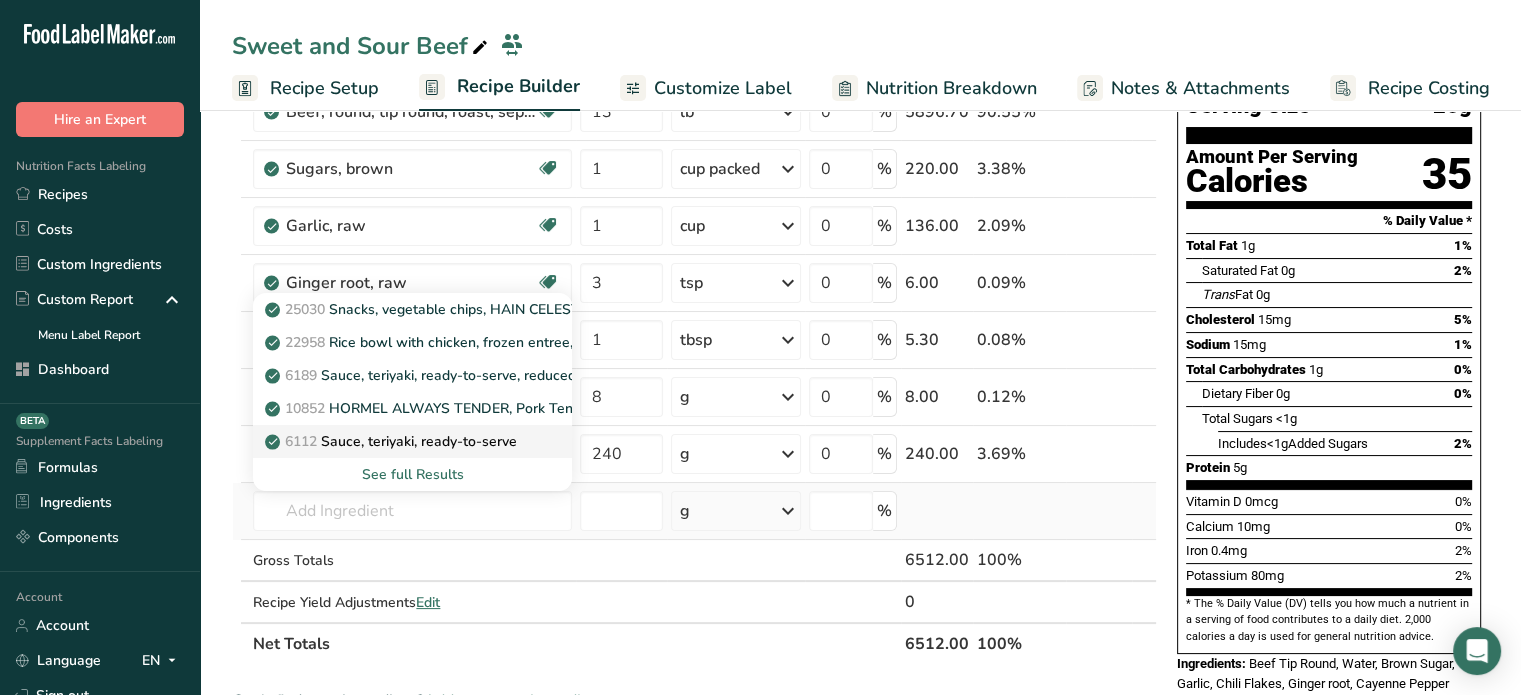click on "6112
Sauce, teriyaki, ready-to-serve" at bounding box center [393, 441] 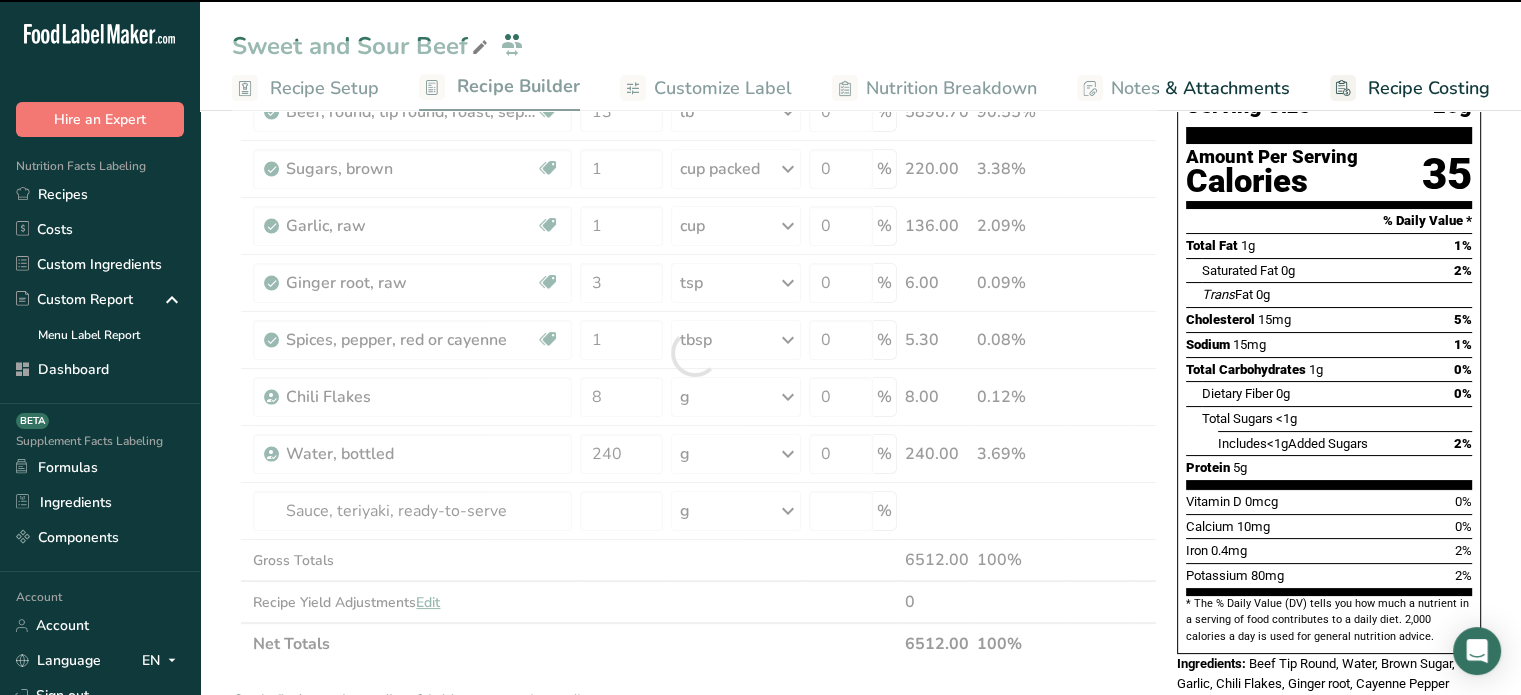 type on "0" 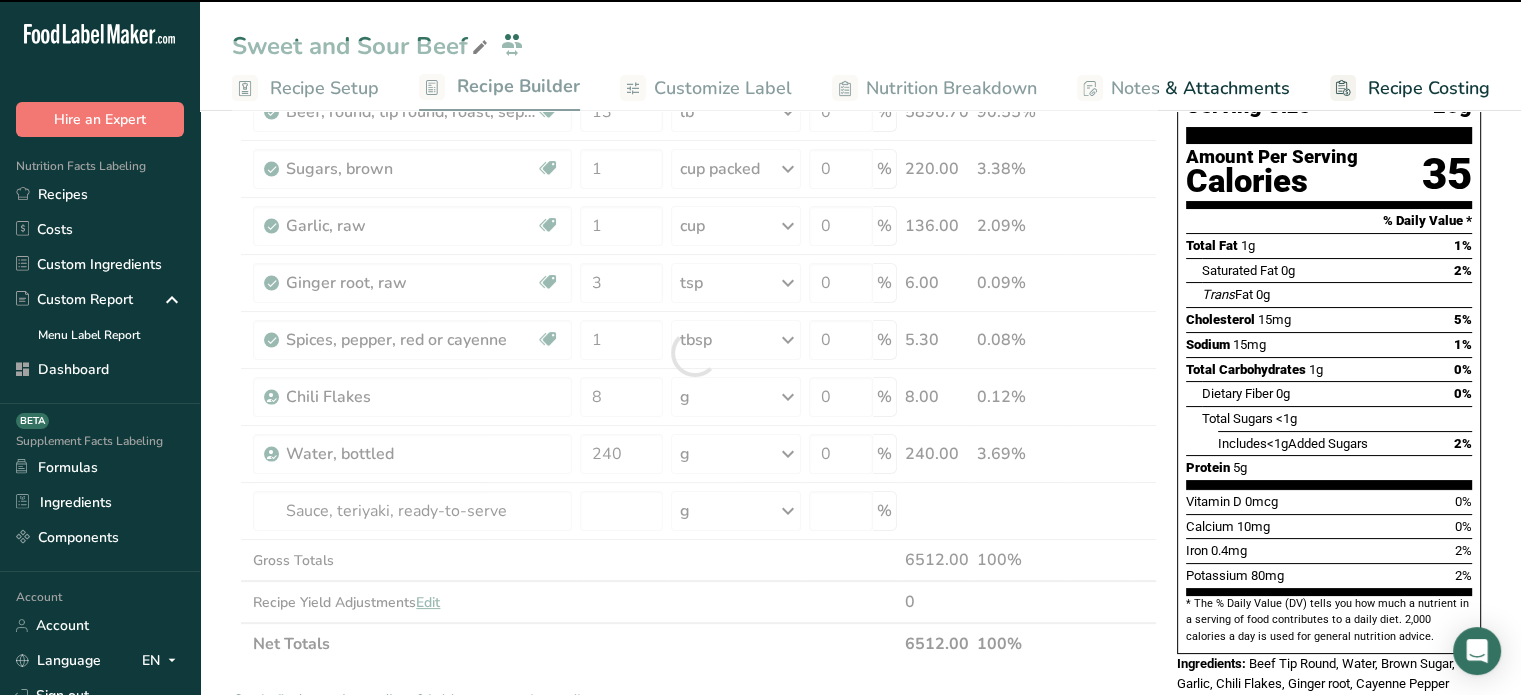 type on "0" 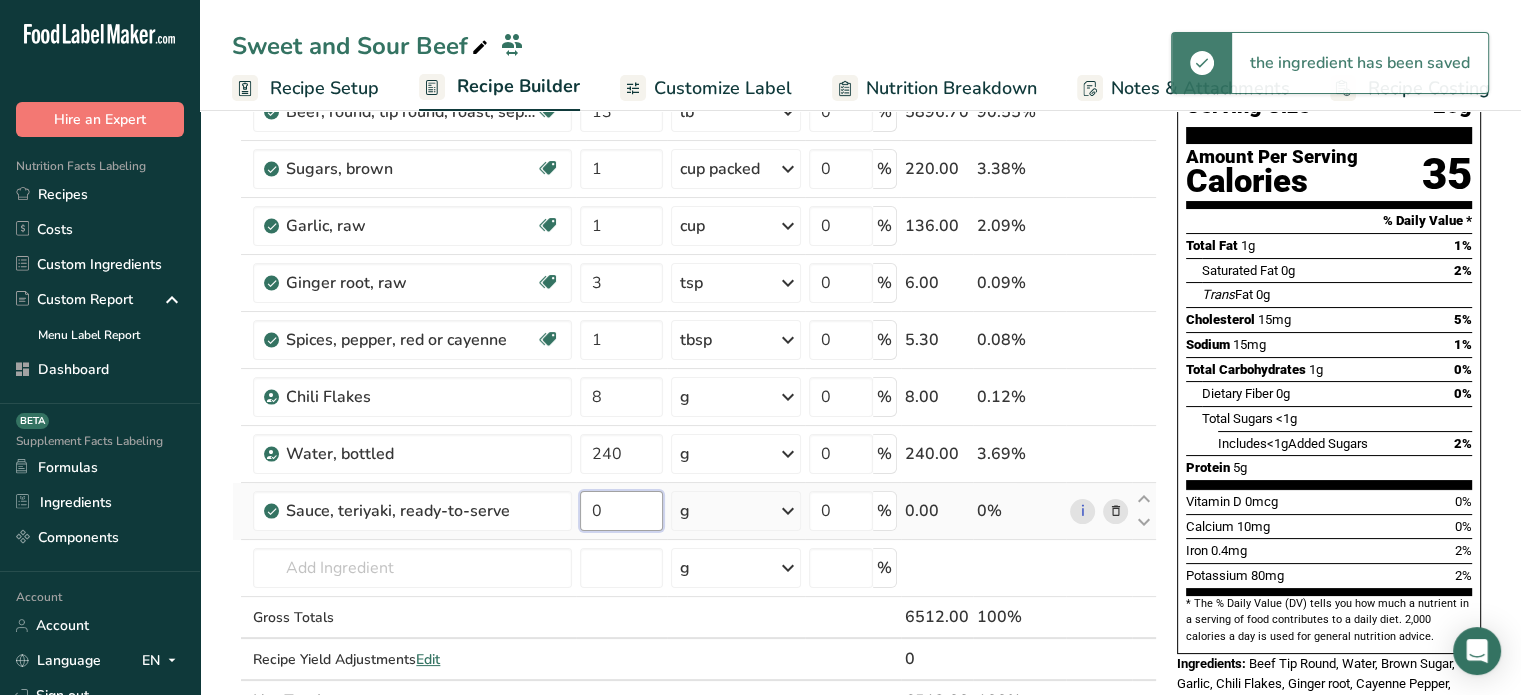 drag, startPoint x: 614, startPoint y: 502, endPoint x: 572, endPoint y: 500, distance: 42.047592 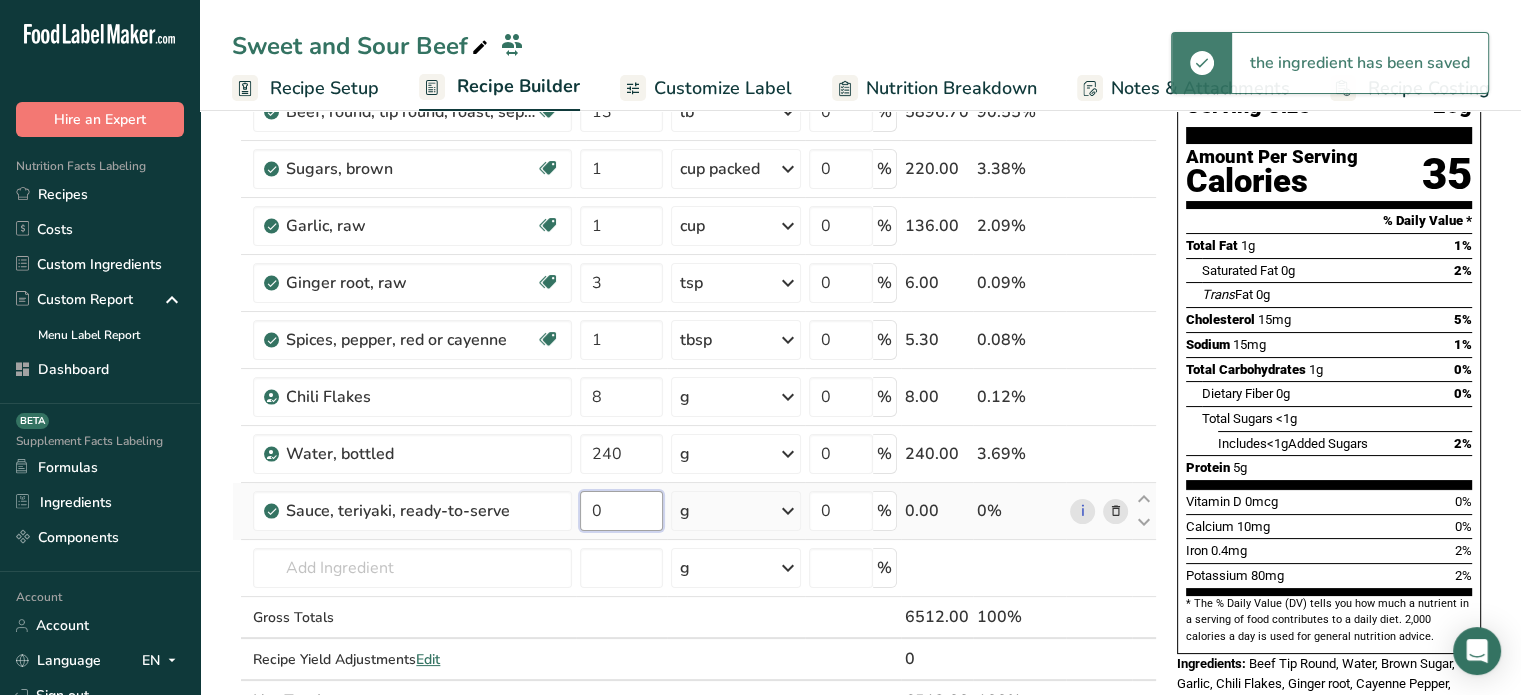 click on "Sauce, teriyaki, ready-to-serve
0
g
Portions
1 tbsp
1 fl oz
1 cup
Weight Units
g
kg
mg
See more
Volume Units
l
Volume units require a density conversion. If you know your ingredient's density enter it below. Otherwise, click on "RIA" our AI Regulatory bot - she will be able to help you
lb/ft3
g/cm3
Confirm
mL
Volume units require a density conversion. If you know your ingredient's density enter it below. Otherwise, click on "RIA" our AI Regulatory bot - she will be able to help you
lb/ft3
g/cm3
Confirm" at bounding box center (694, 511) 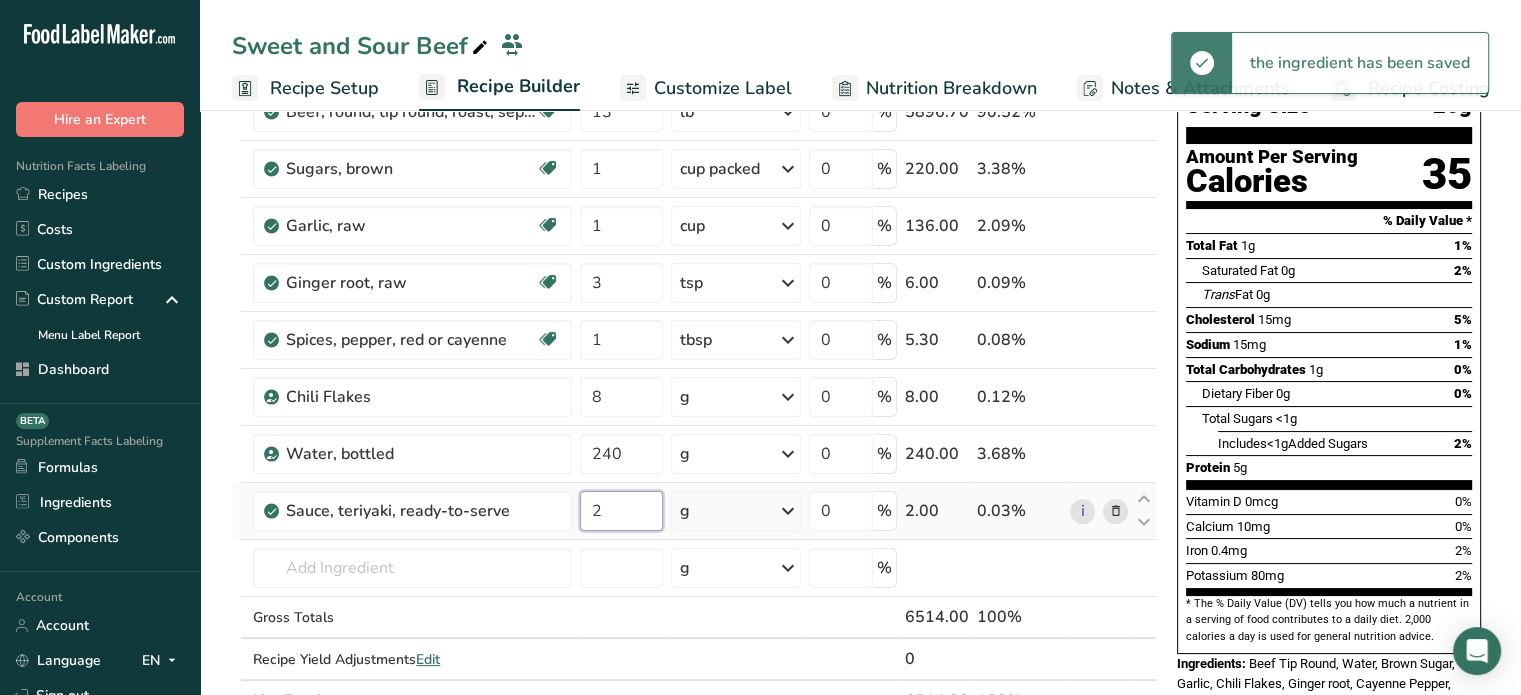 type on "2" 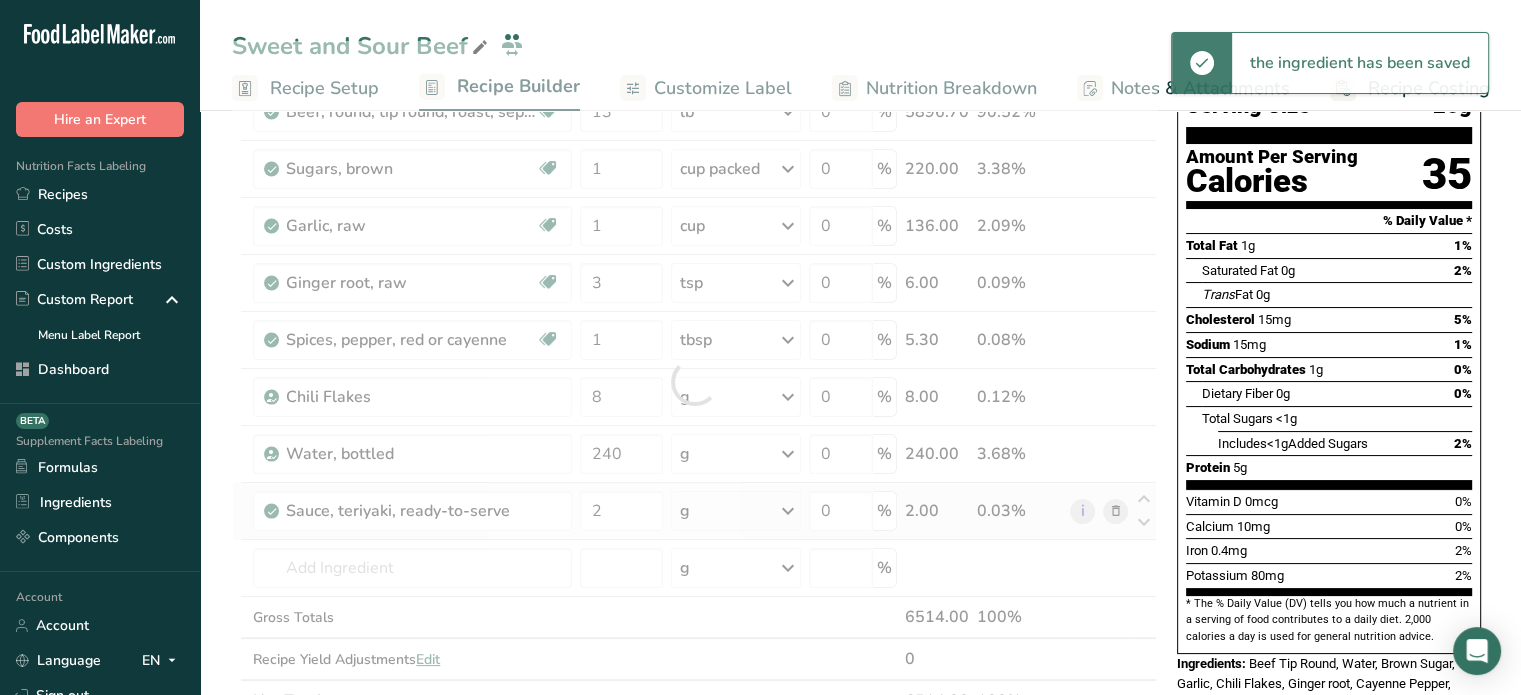click on "Ingredient *
Amount *
Unit *
Waste *   .a-a{fill:#347362;}.b-a{fill:#fff;}          Grams
Percentage
Beef, round, tip round, roast, separable lean only, trimmed to 0" fat, all grades, raw
Dairy free
Gluten free
Soy free
13
lb
Portions
4 oz
1 roast
Weight Units
g
kg
mg
See more
Volume Units
l
Volume units require a density conversion. If you know your ingredient's density enter it below. Otherwise, click on "RIA" our AI Regulatory bot - she will be able to help you
lb/ft3
g/cm3
Confirm
mL
lb/ft3" at bounding box center [694, 381] 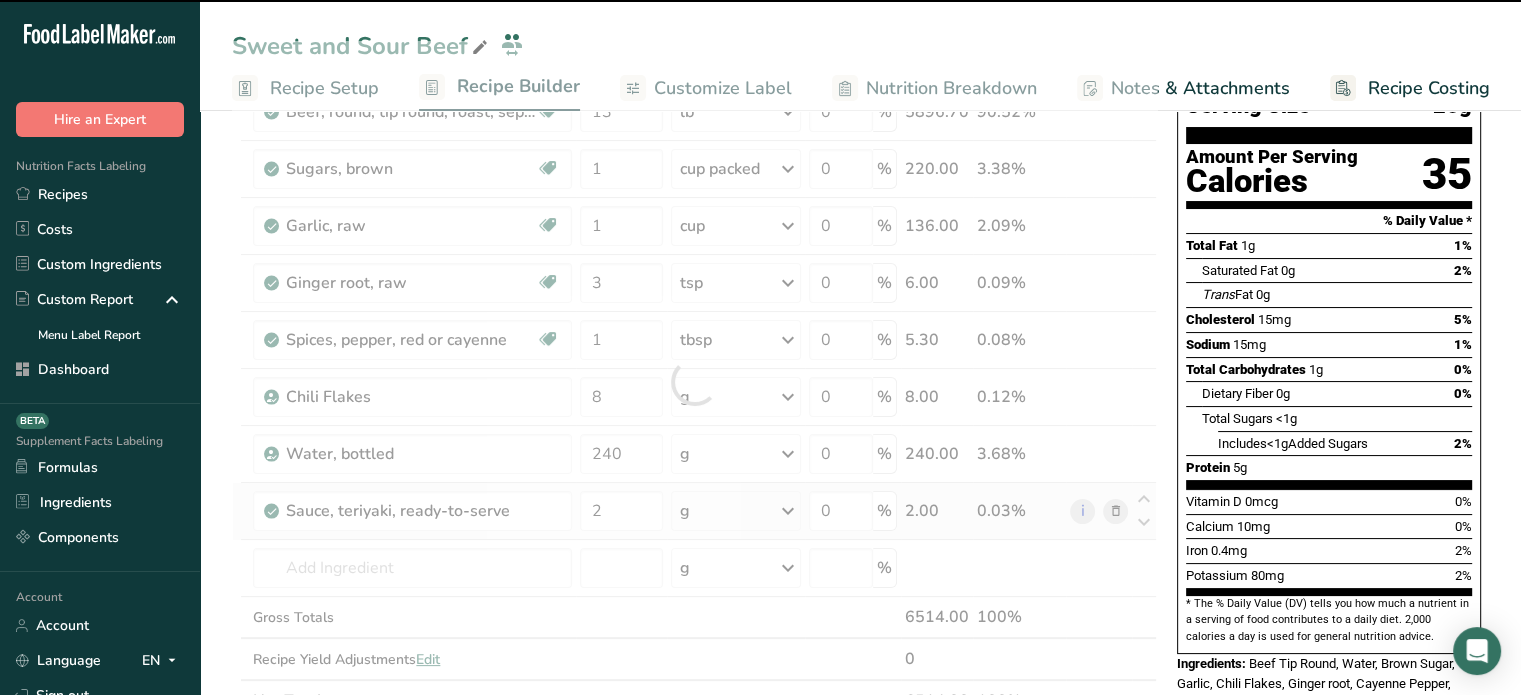 click at bounding box center [694, 381] 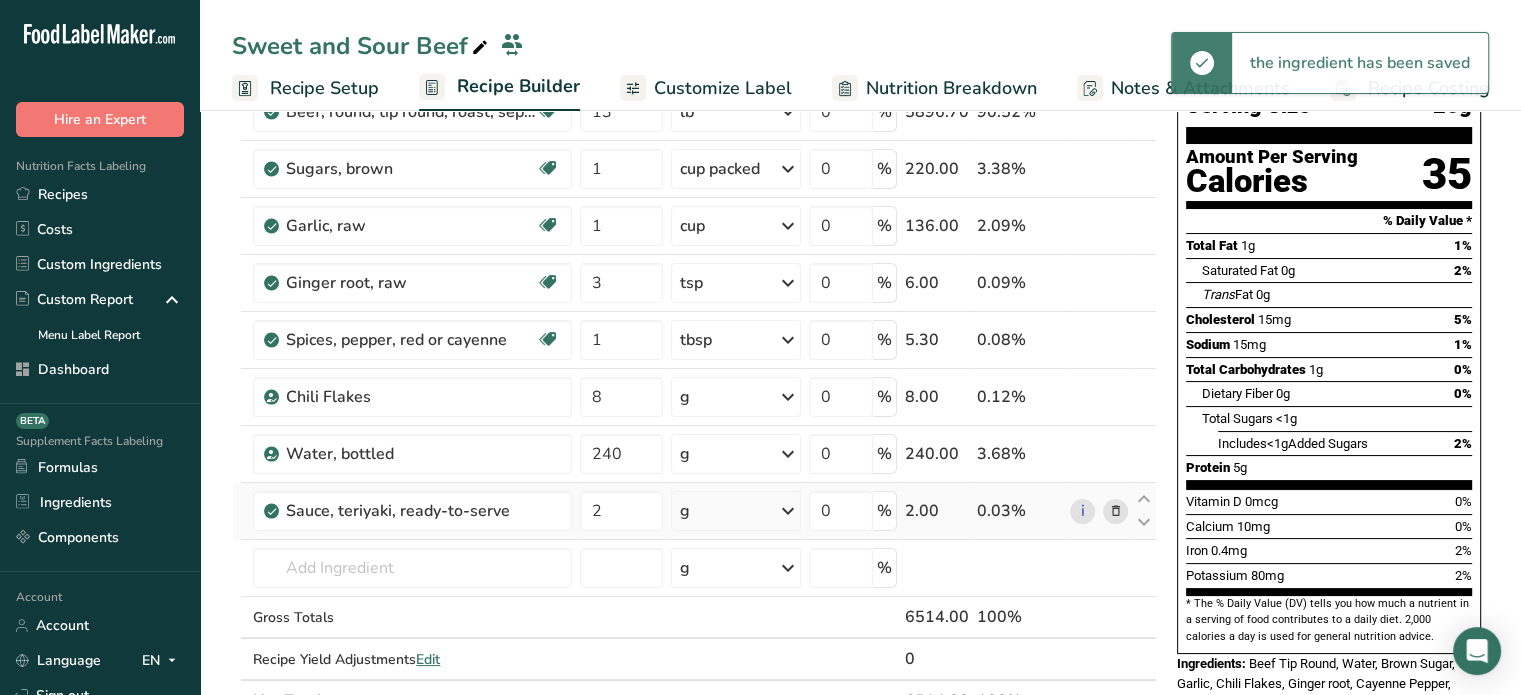 click on "g" at bounding box center (736, 511) 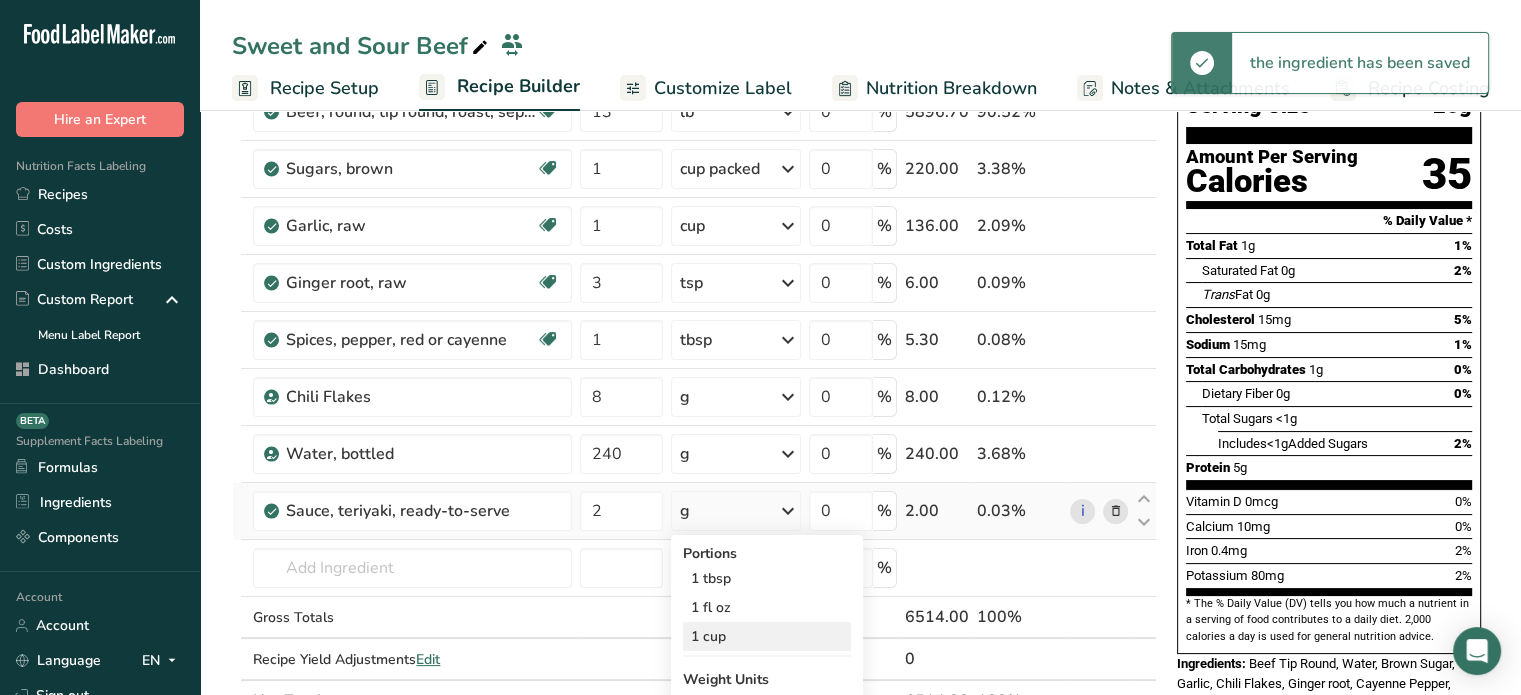 click on "1 cup" at bounding box center (767, 636) 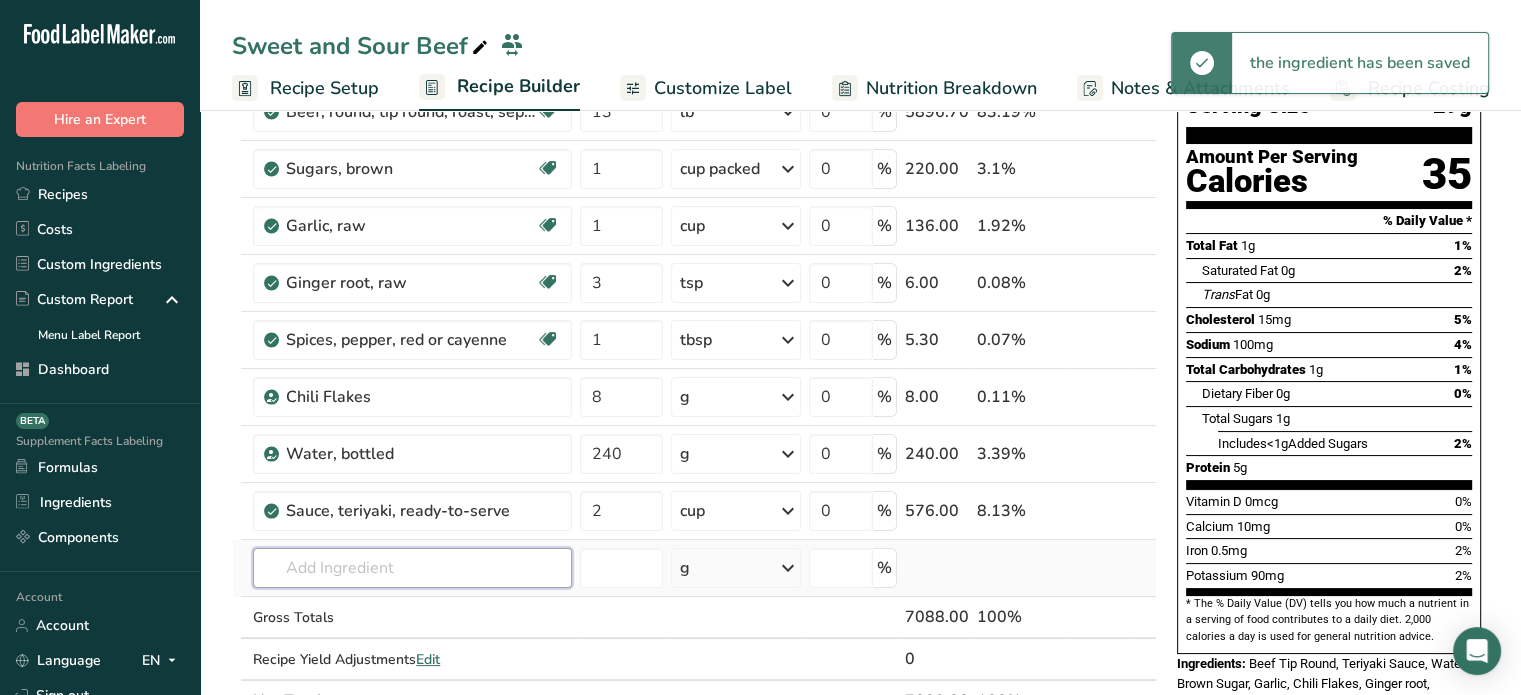 click at bounding box center [412, 568] 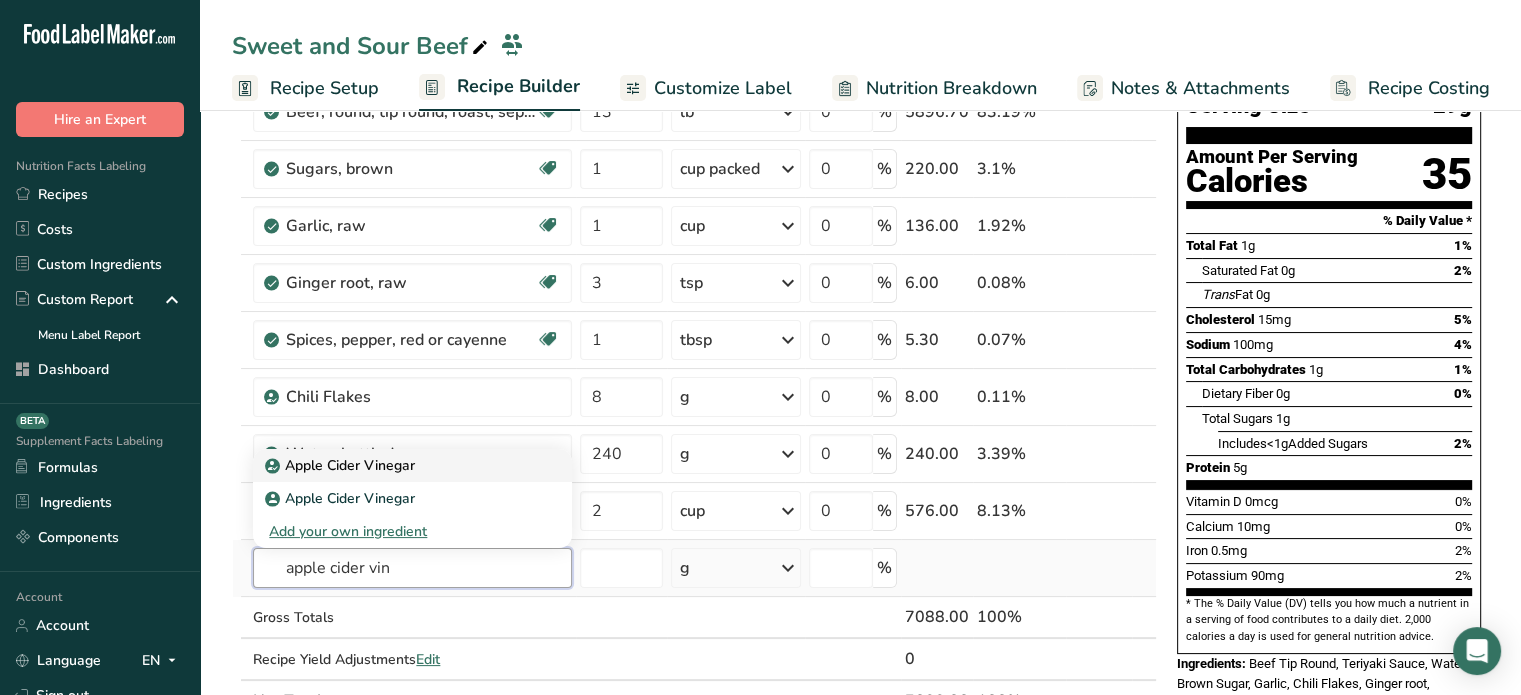 type on "apple cider vin" 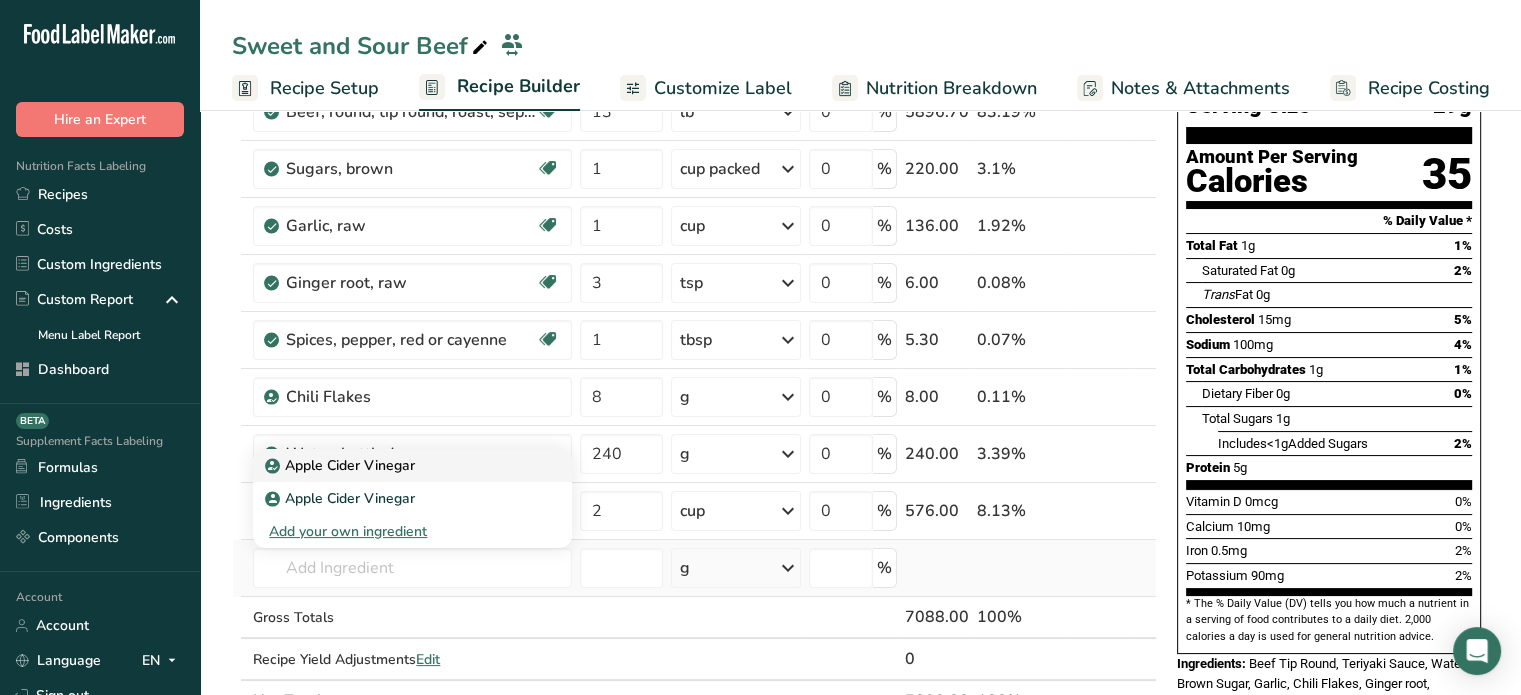 click on "Apple Cider Vinegar" at bounding box center (342, 465) 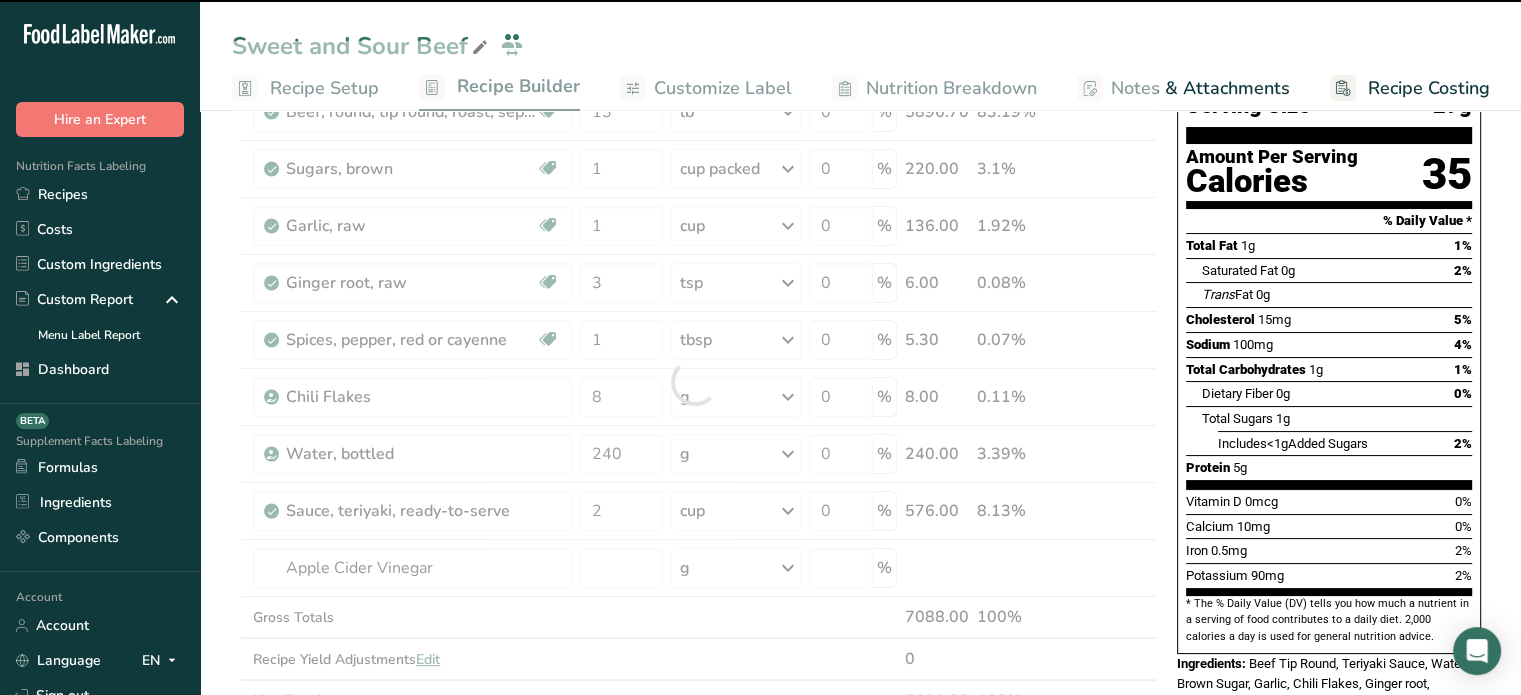 type on "0" 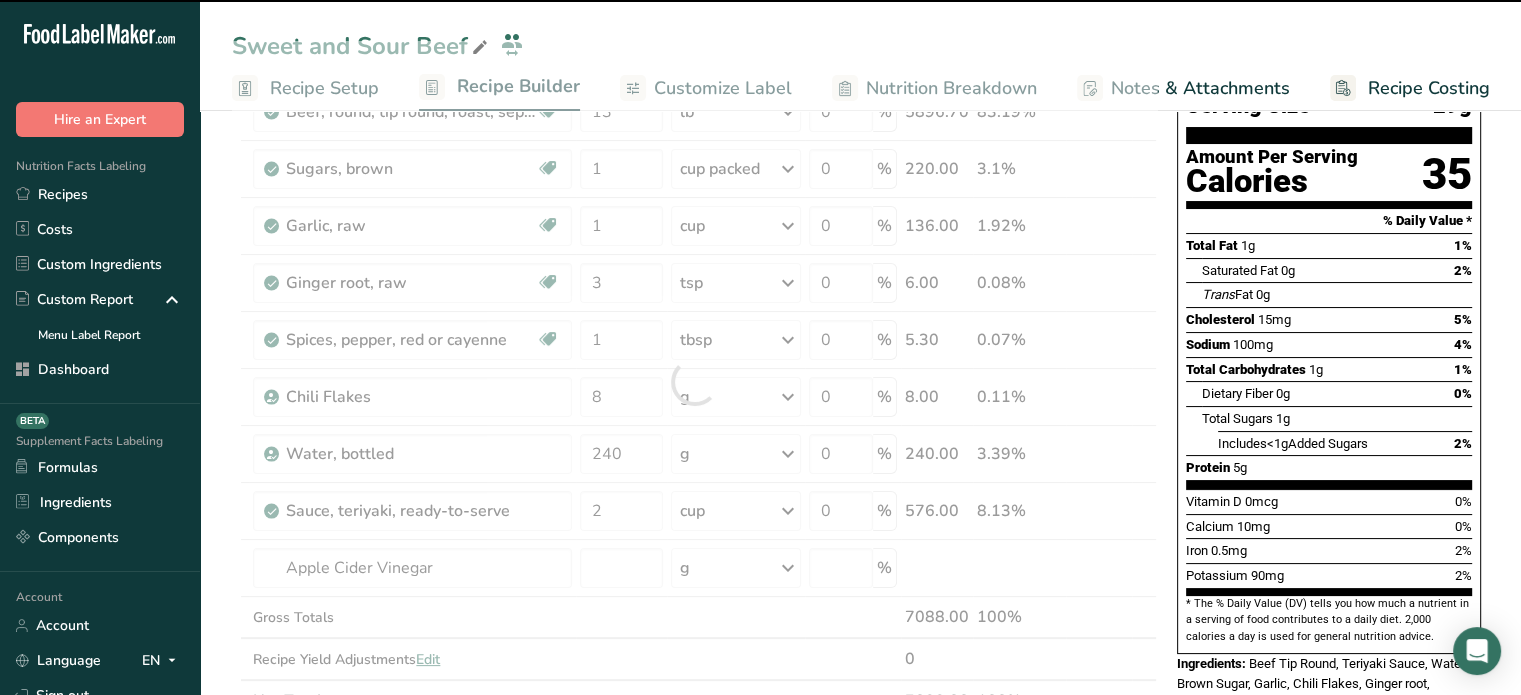 type on "0" 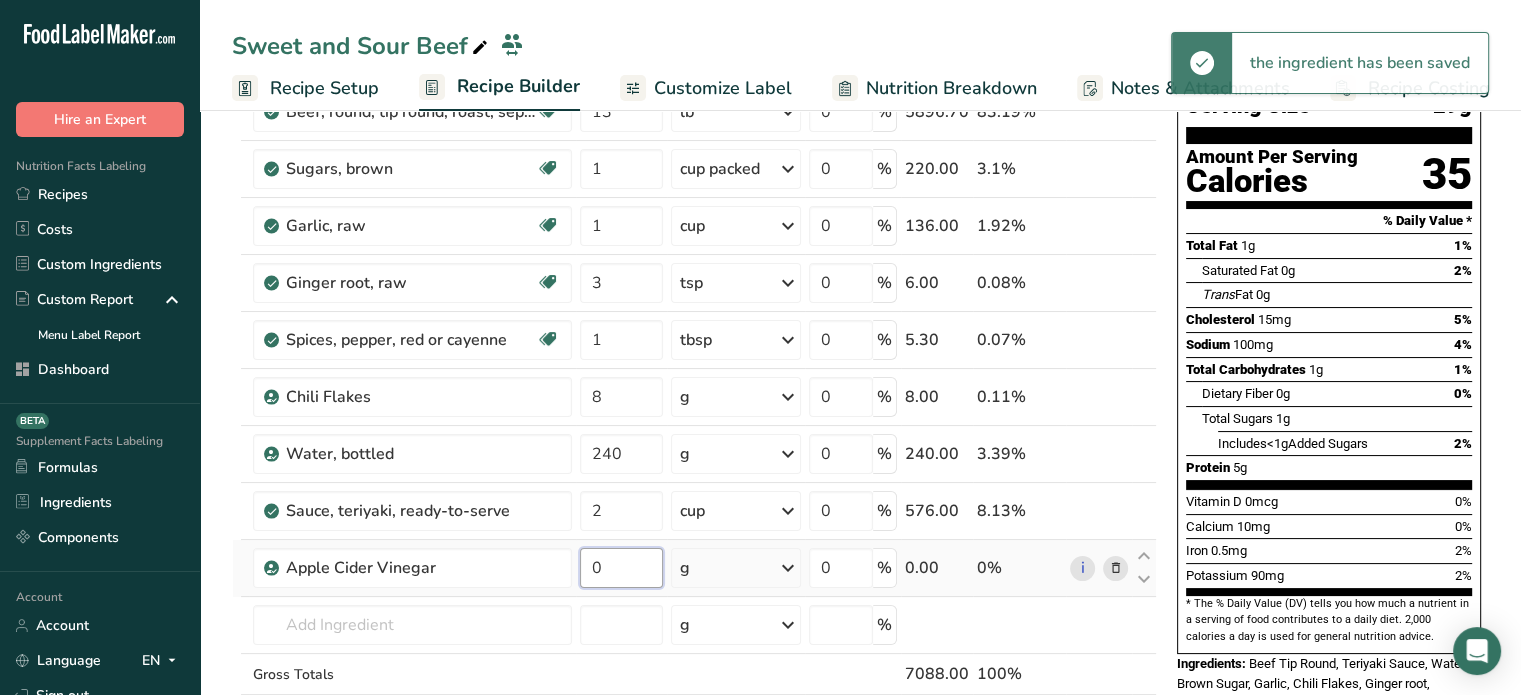 click on "0" at bounding box center [621, 568] 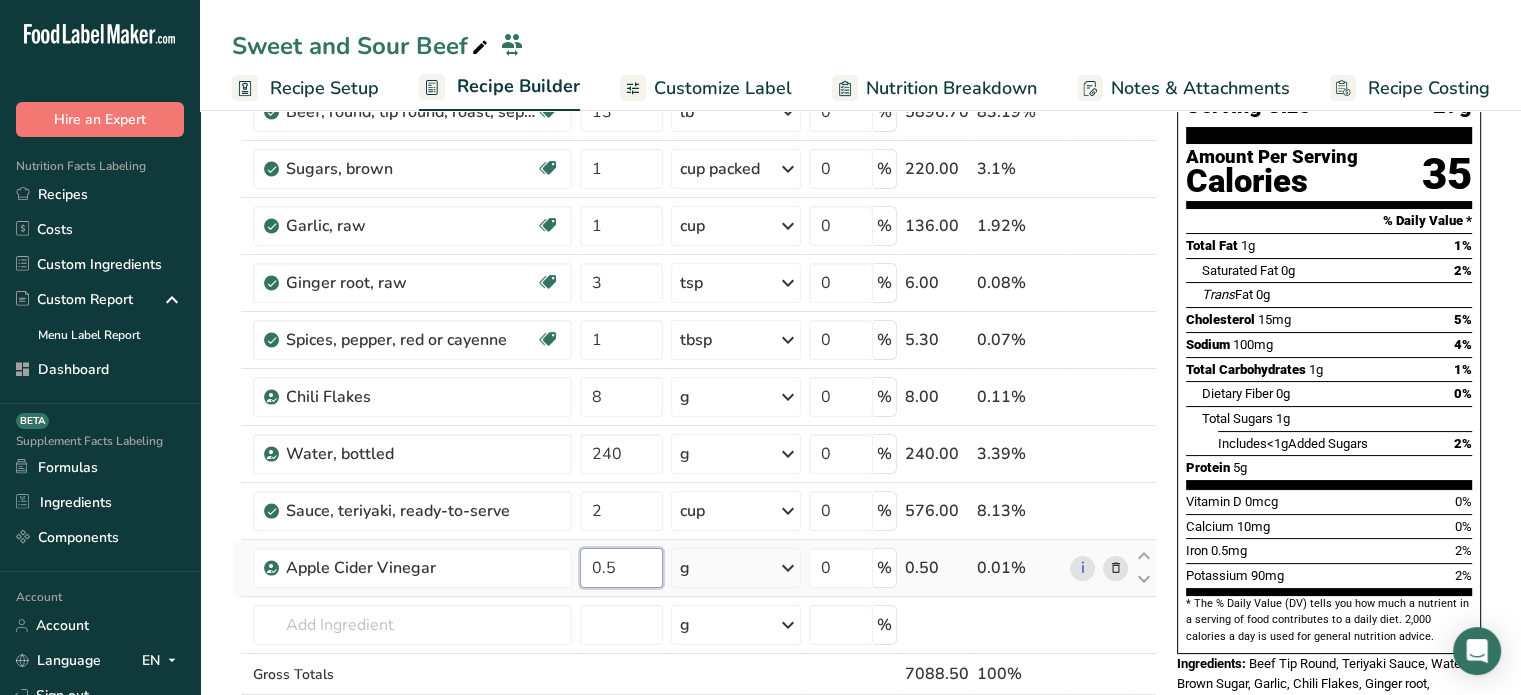 type on "0.5" 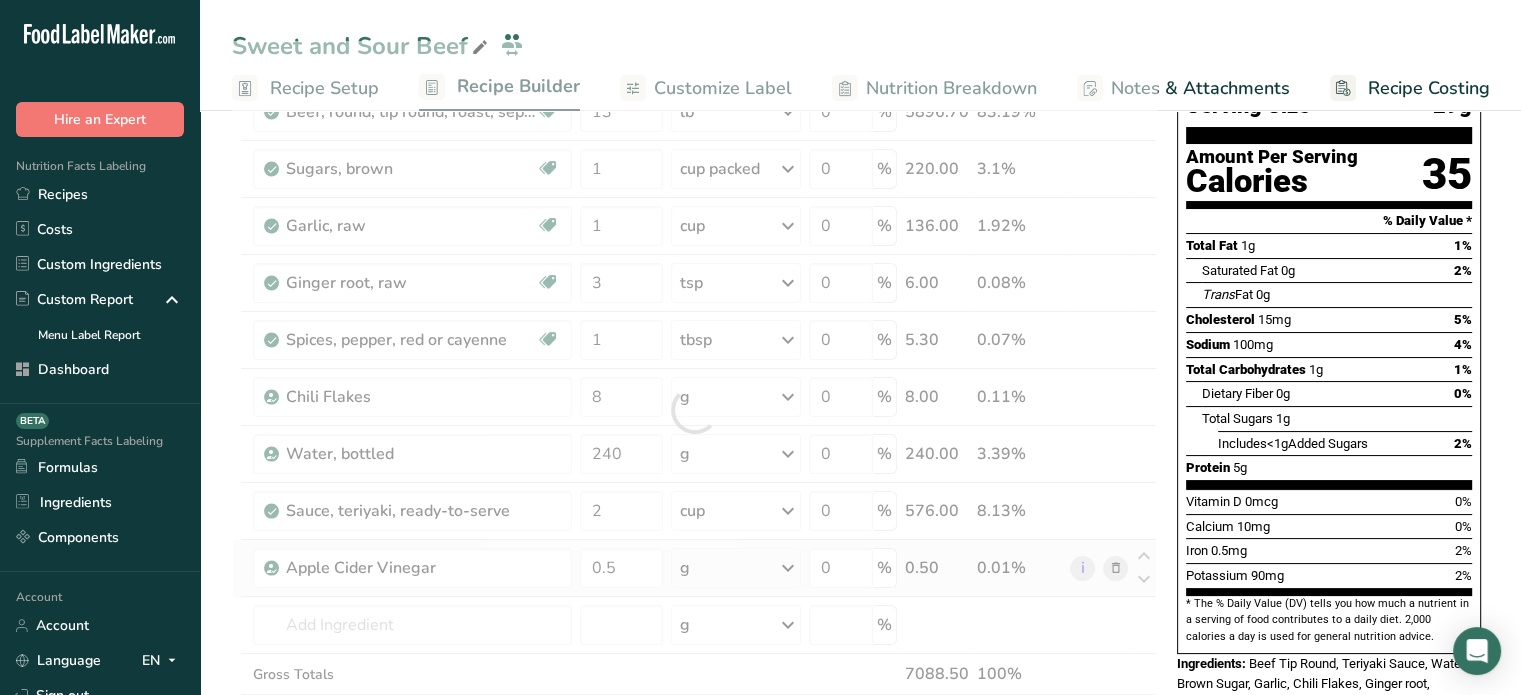 click on "Ingredient *
Amount *
Unit *
Waste *   .a-a{fill:#347362;}.b-a{fill:#fff;}          Grams
Percentage
Beef, round, tip round, roast, separable lean only, trimmed to 0" fat, all grades, raw
Dairy free
Gluten free
Soy free
13
lb
Portions
4 oz
1 roast
Weight Units
g
kg
mg
See more
Volume Units
l
Volume units require a density conversion. If you know your ingredient's density enter it below. Otherwise, click on "RIA" our AI Regulatory bot - she will be able to help you
lb/ft3
g/cm3
Confirm
mL
lb/ft3" at bounding box center [694, 410] 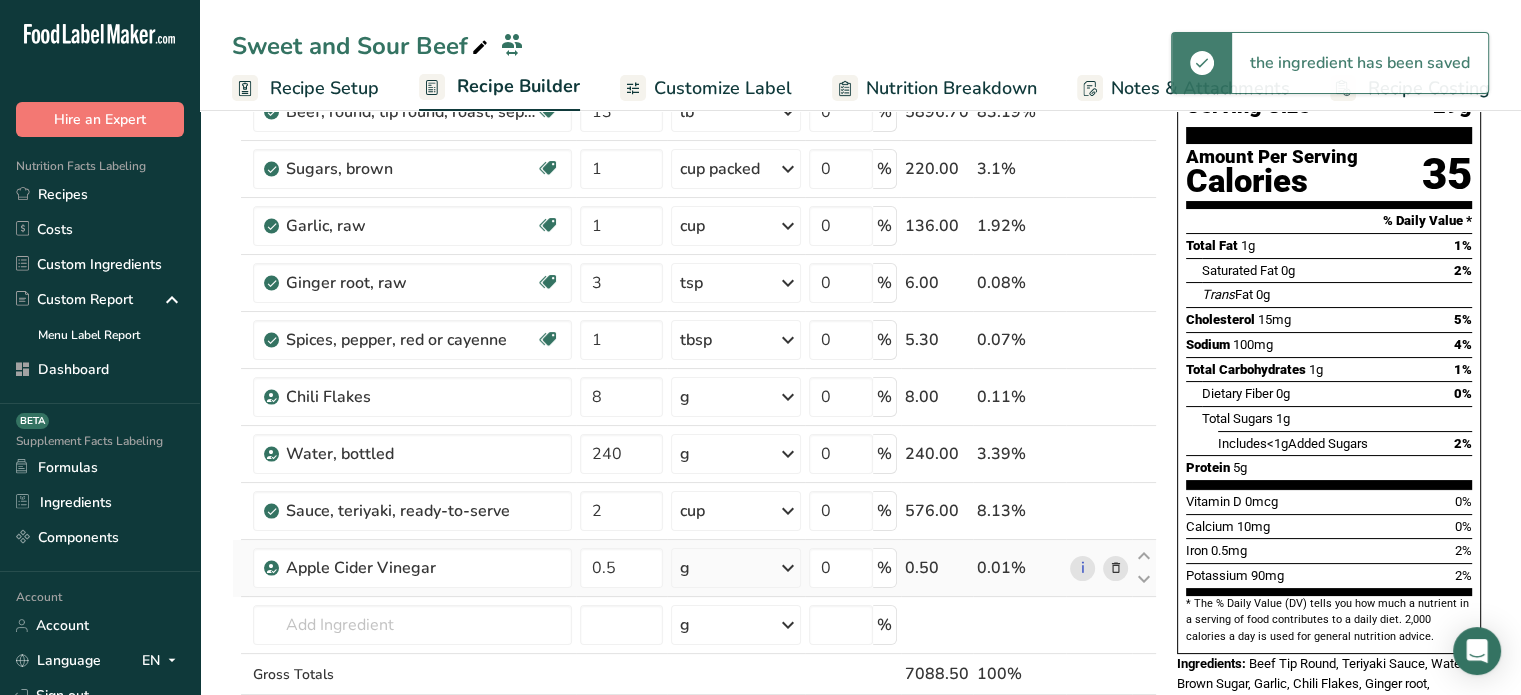 click on "g" at bounding box center (736, 568) 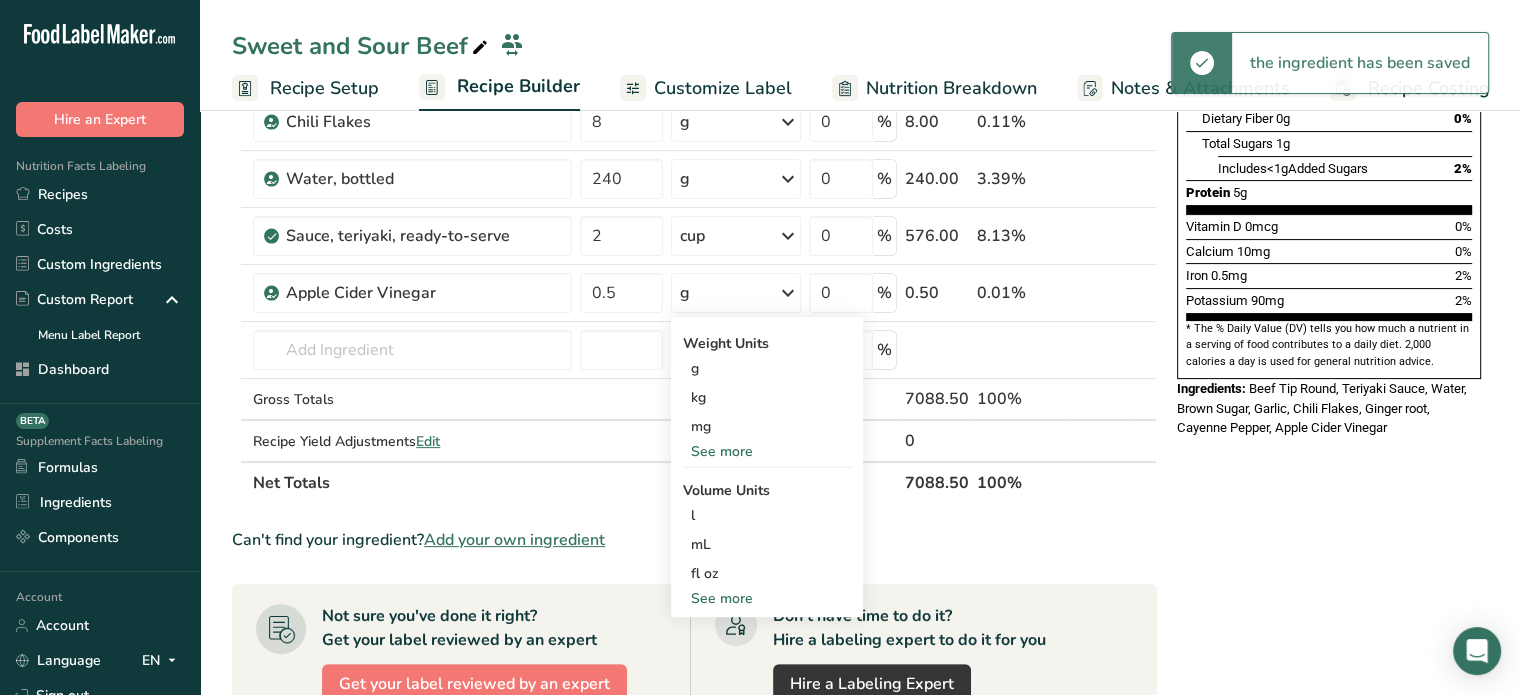 scroll, scrollTop: 466, scrollLeft: 0, axis: vertical 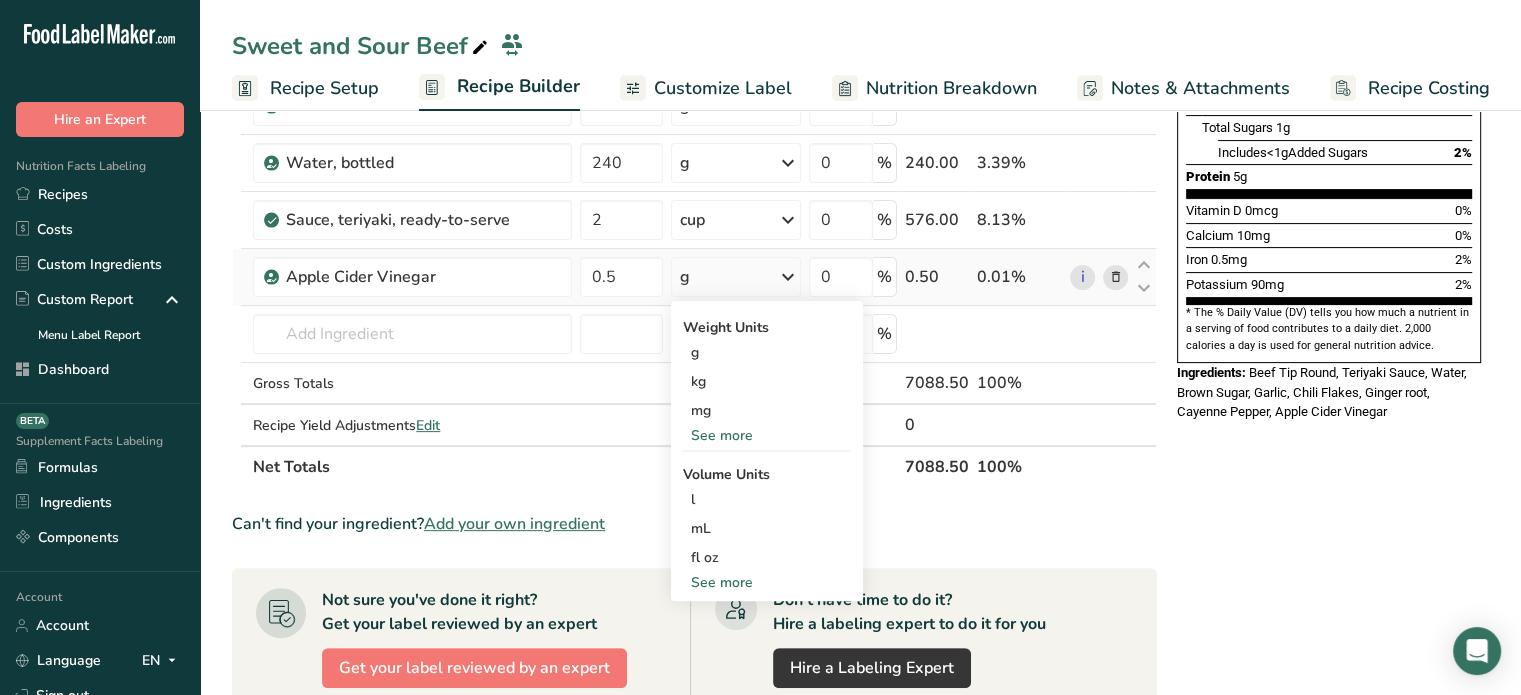 click on "See more" at bounding box center [767, 435] 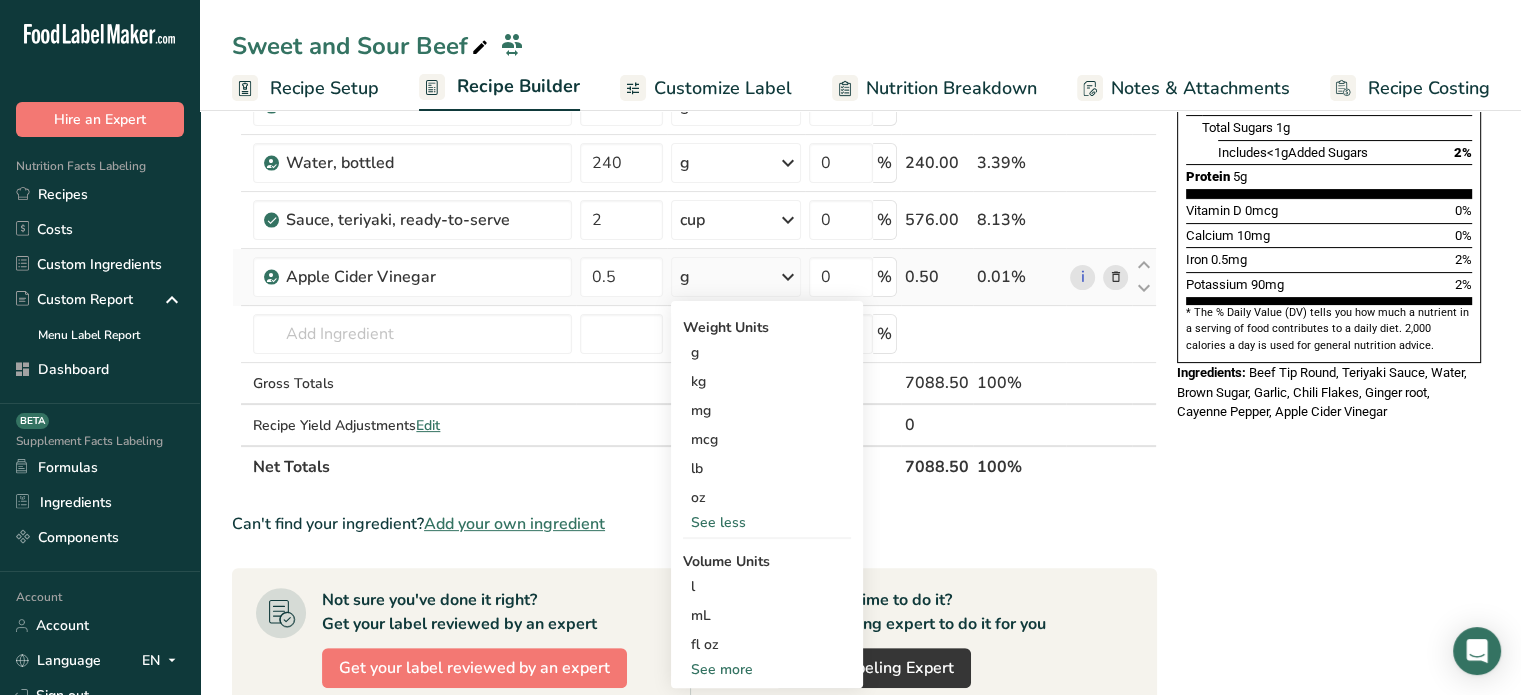 click on "See more" at bounding box center [767, 669] 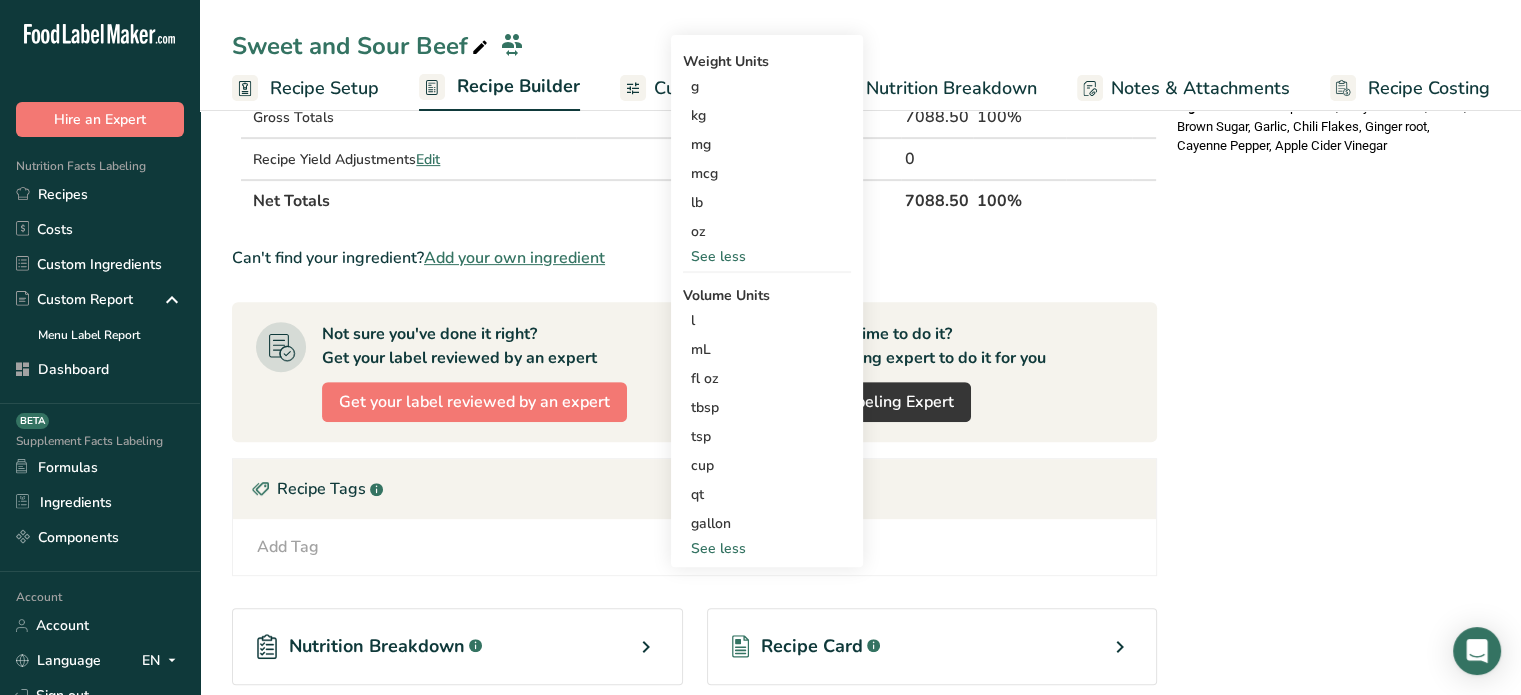 scroll, scrollTop: 728, scrollLeft: 0, axis: vertical 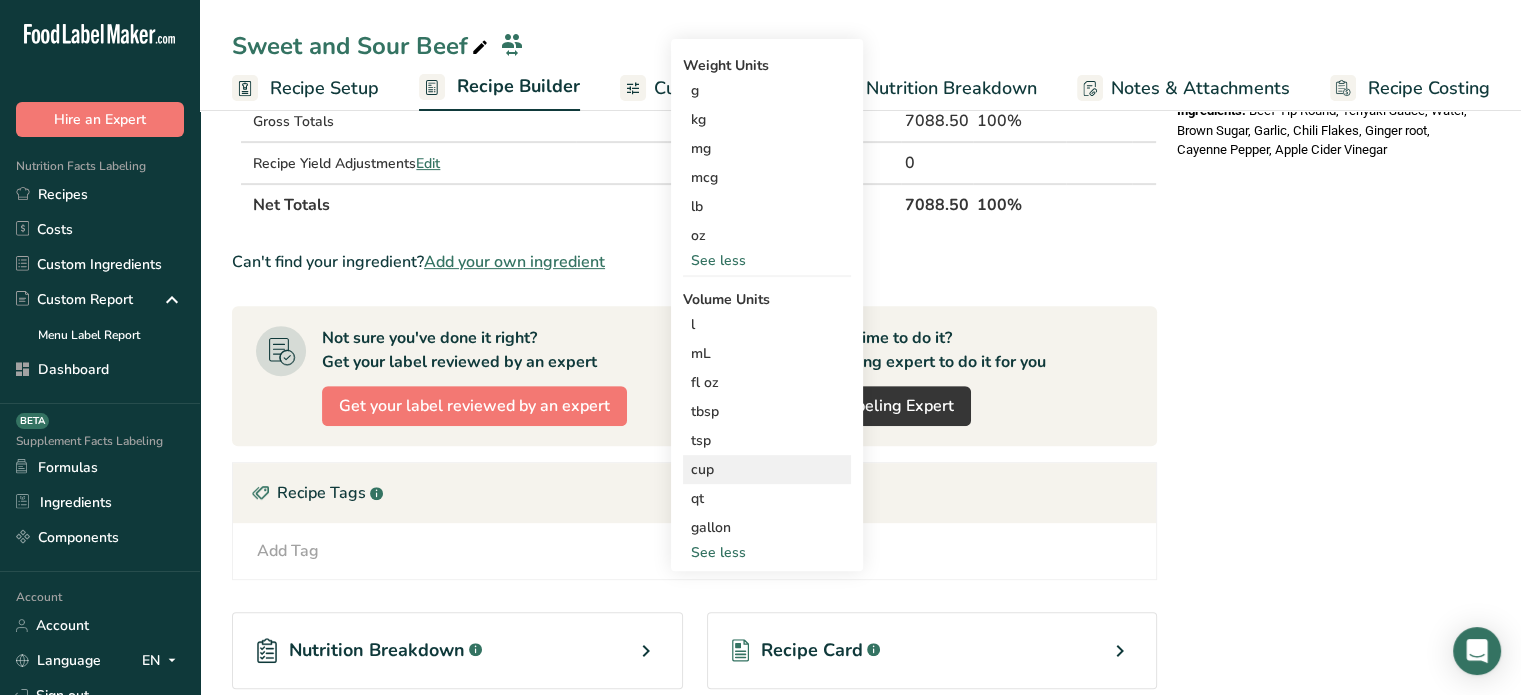 click on "cup" at bounding box center (767, 469) 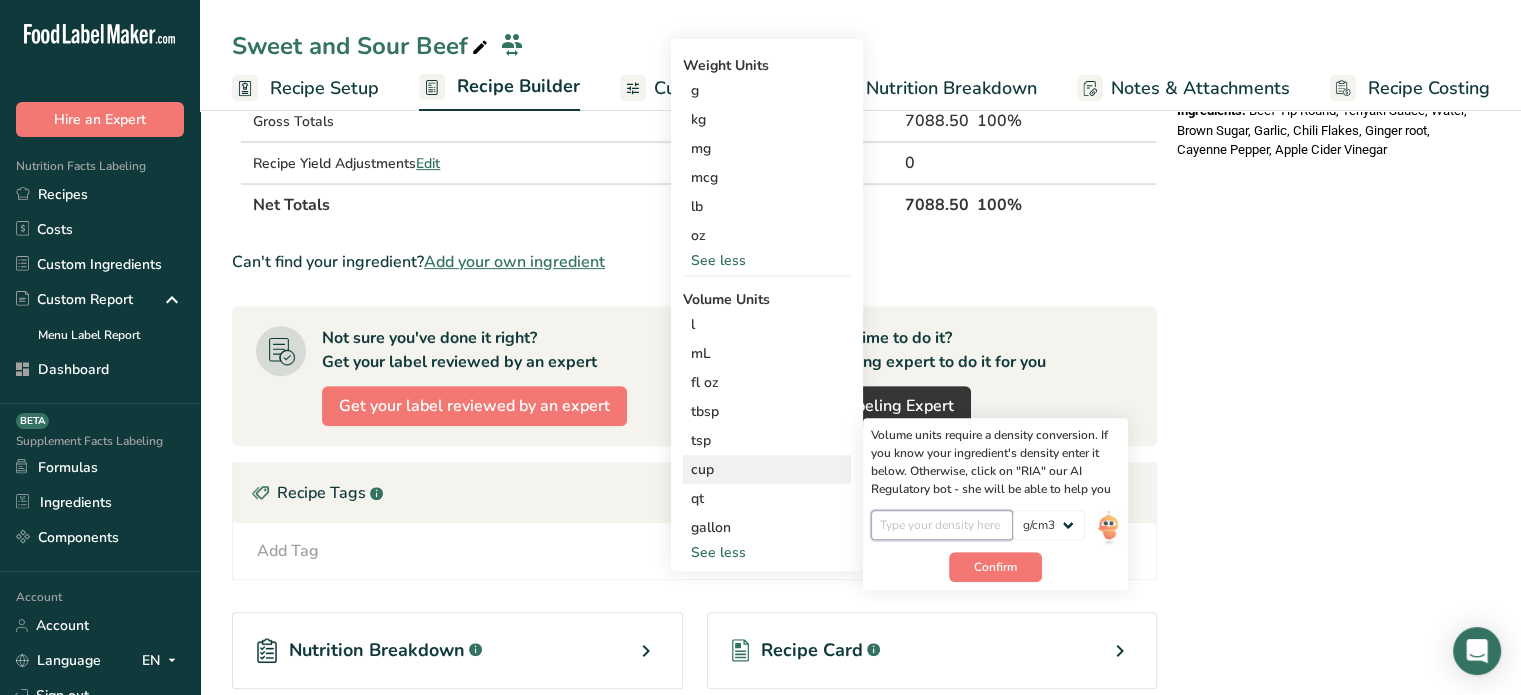 click at bounding box center (942, 525) 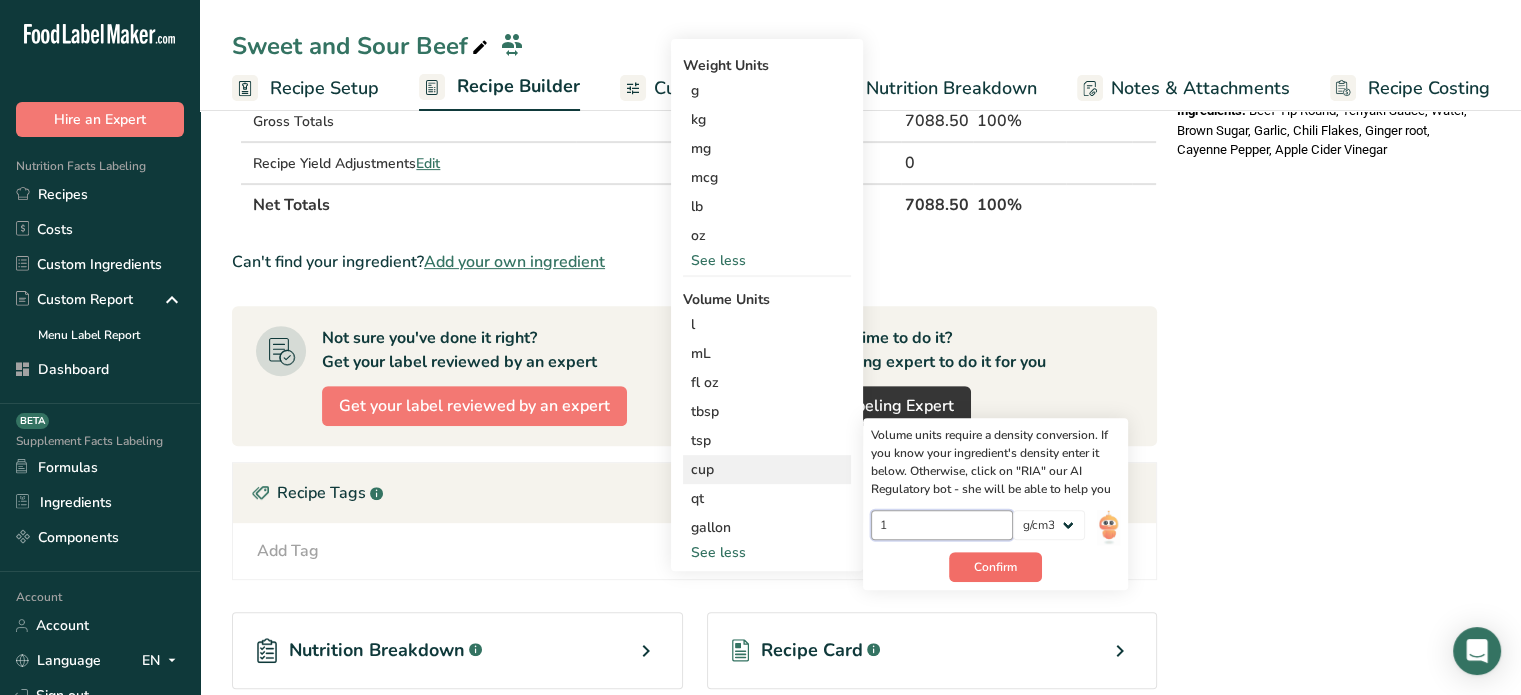 type on "1" 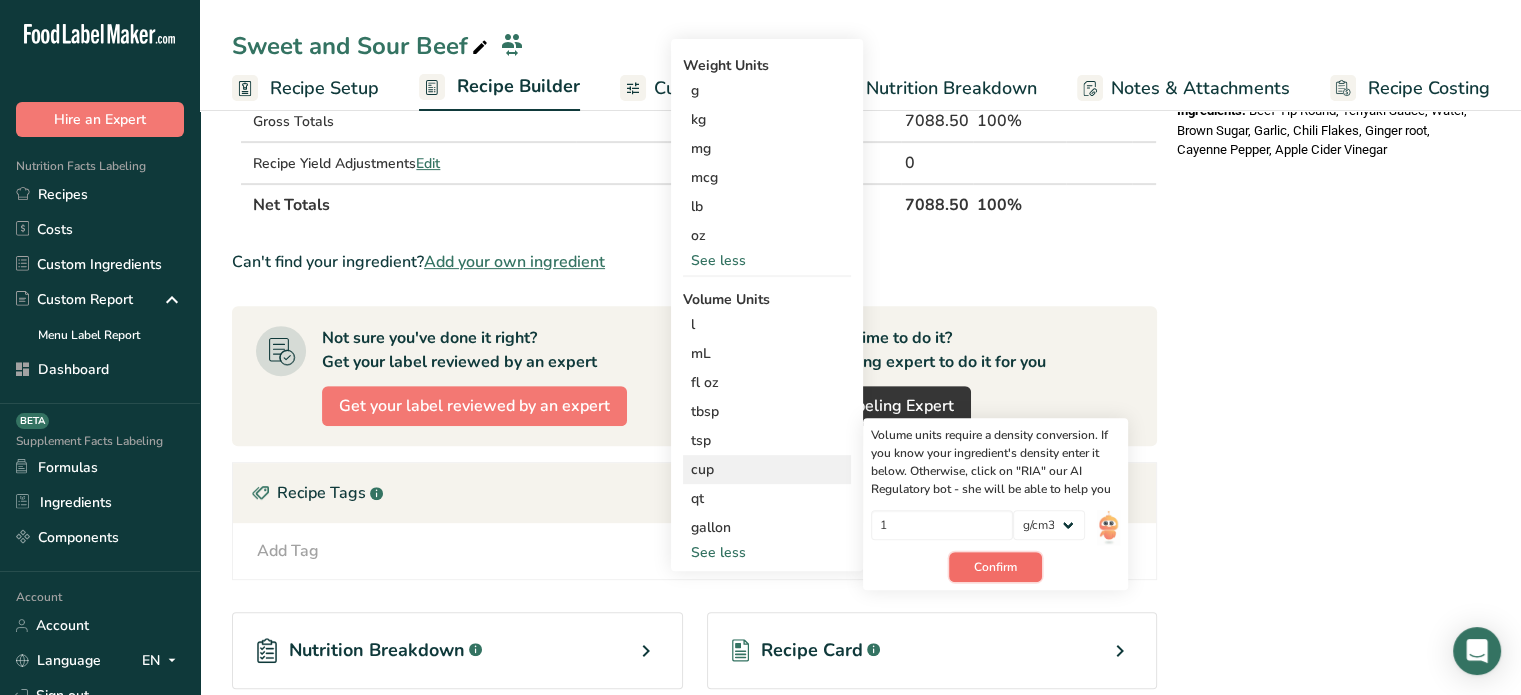 click on "Confirm" at bounding box center (995, 567) 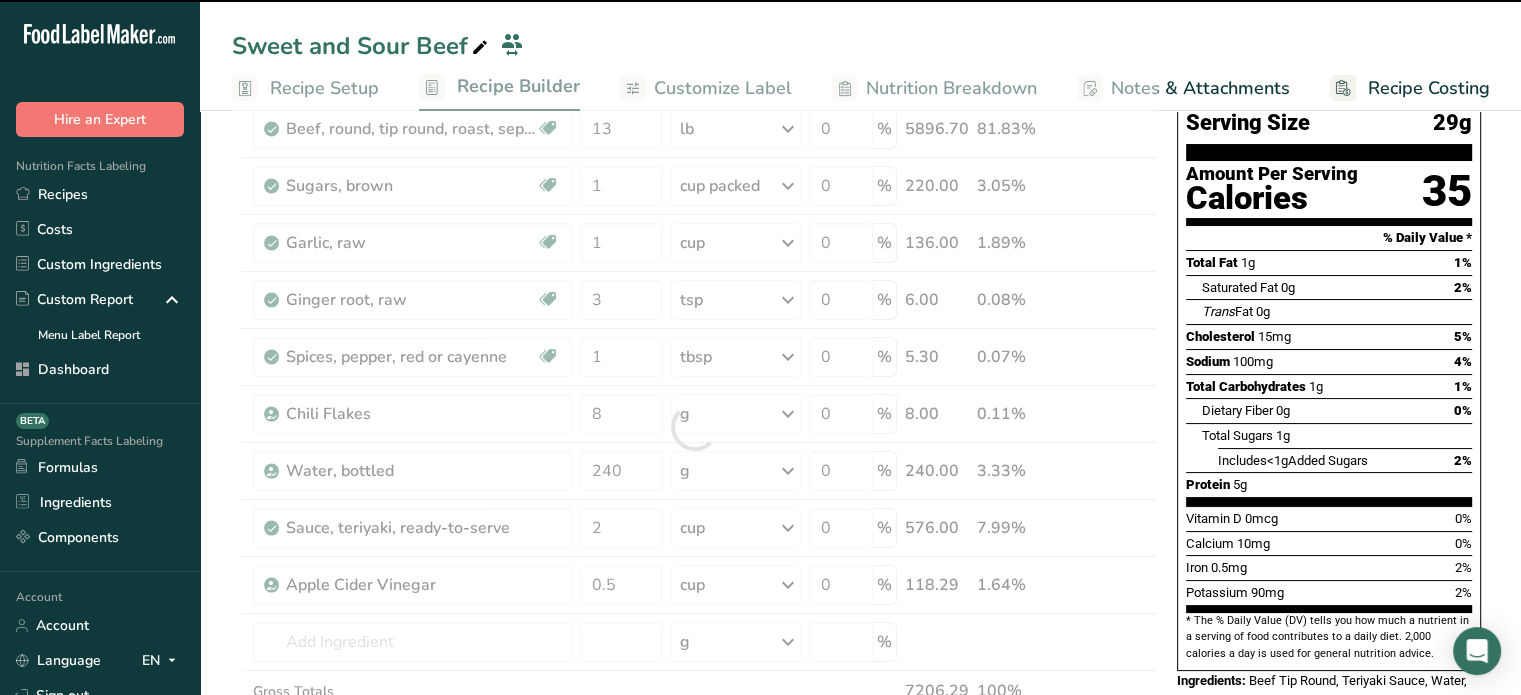 scroll, scrollTop: 162, scrollLeft: 0, axis: vertical 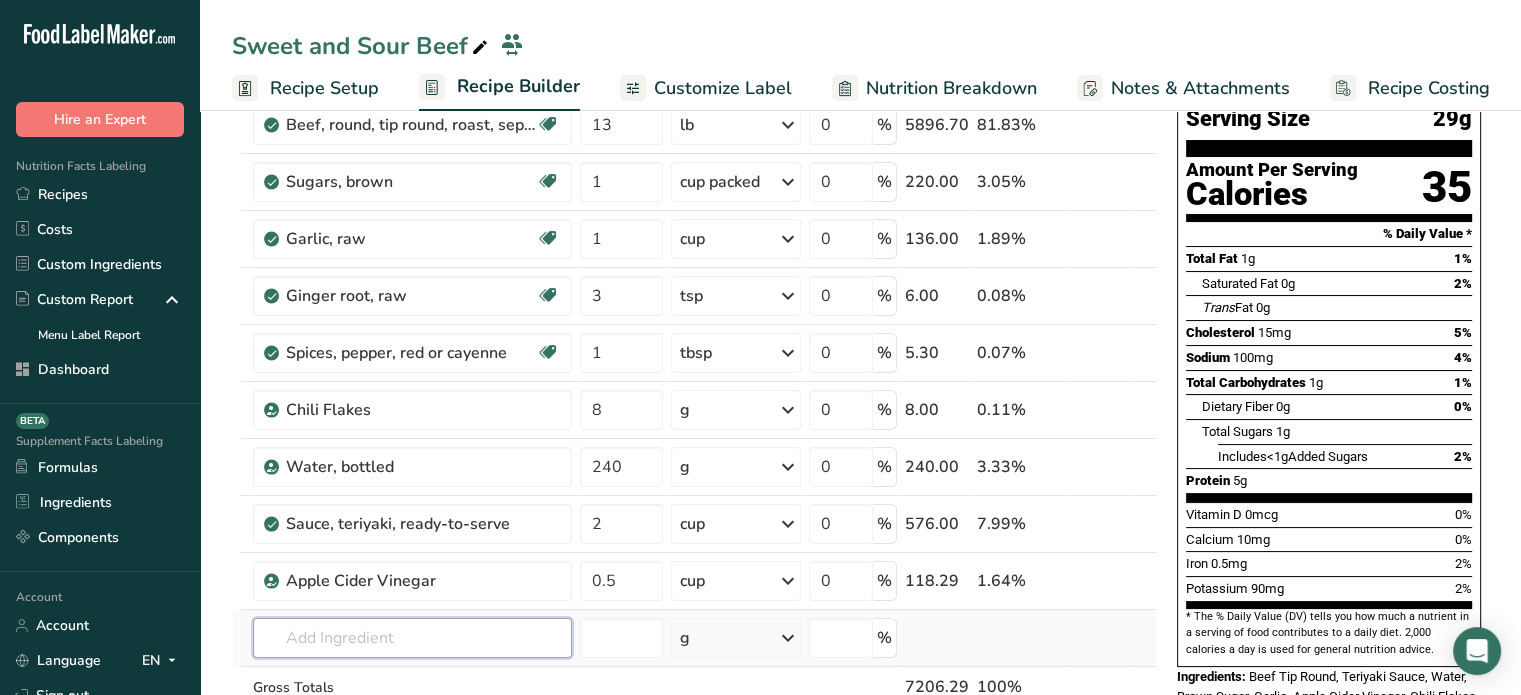 click at bounding box center [412, 638] 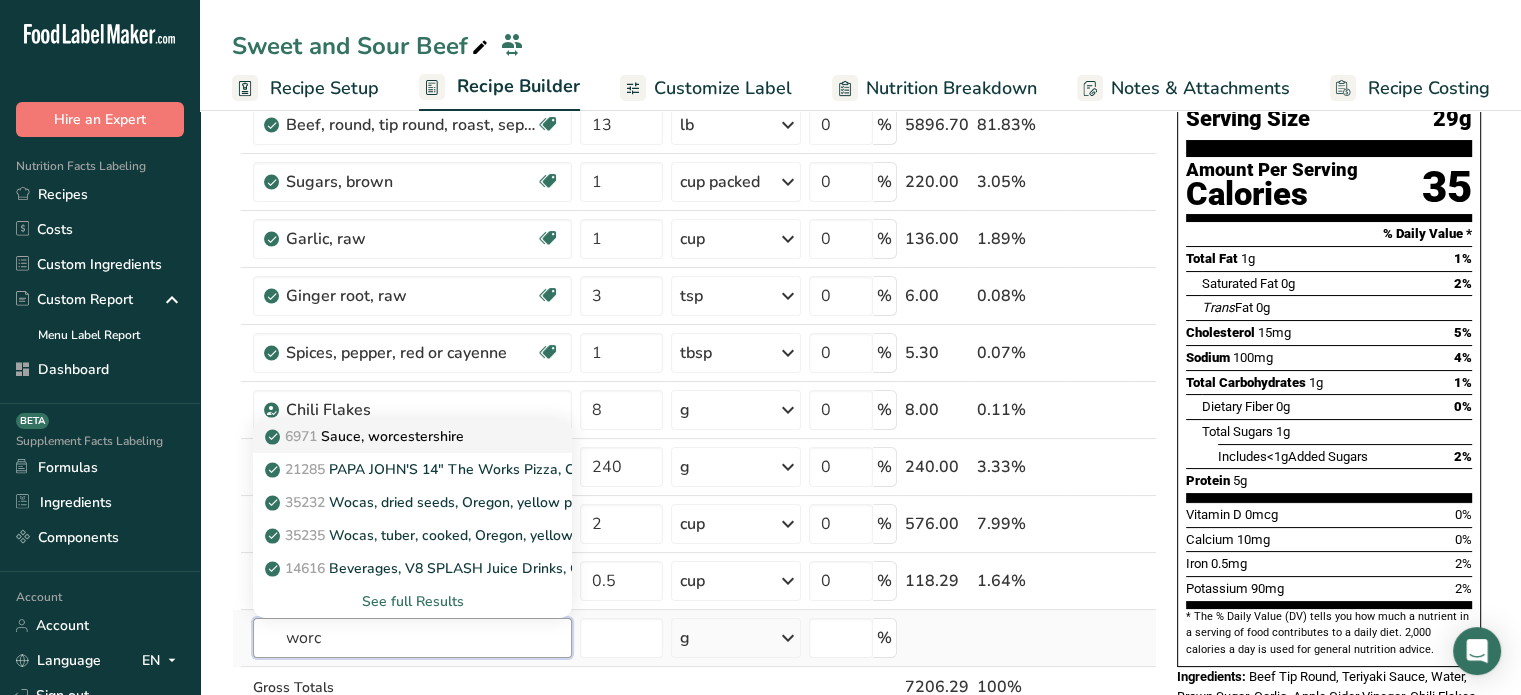 type on "worc" 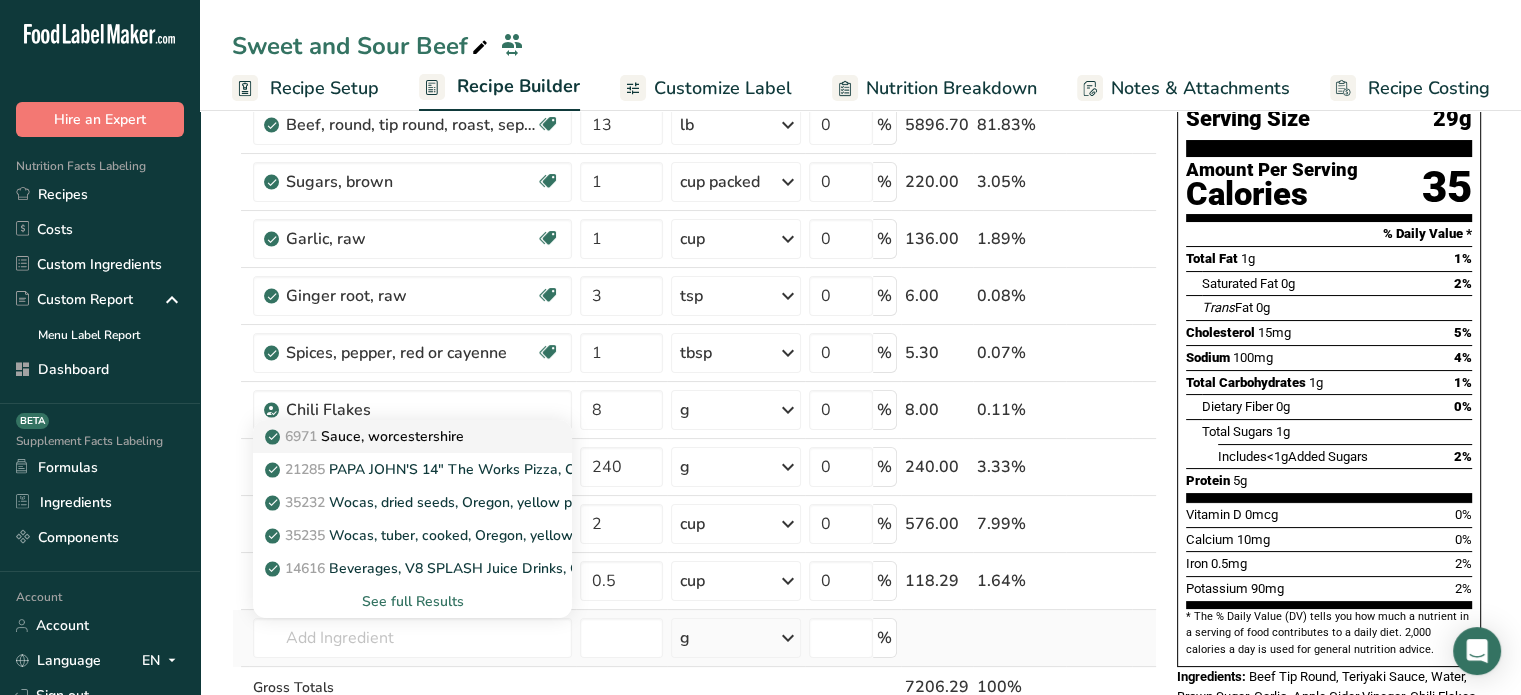 click on "6971
Sauce, worcestershire" at bounding box center [366, 436] 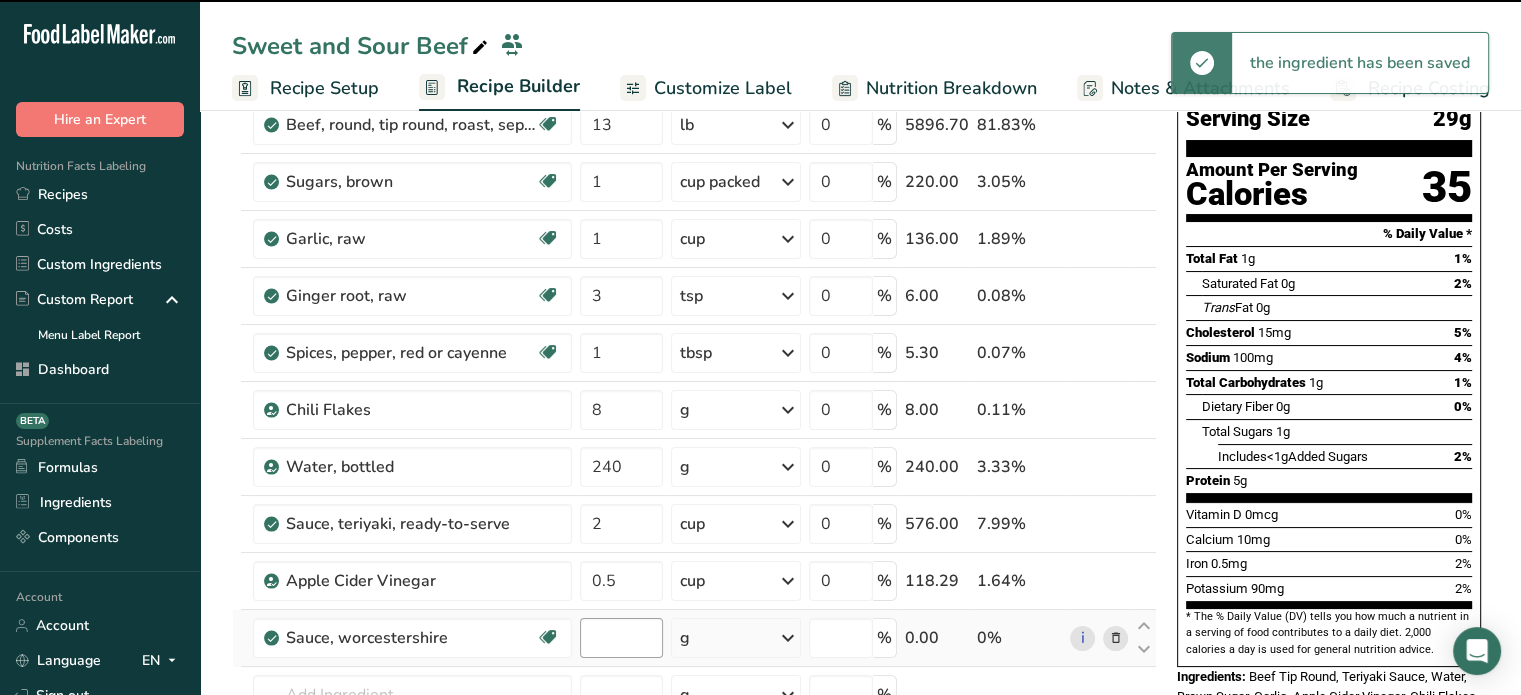 type on "0" 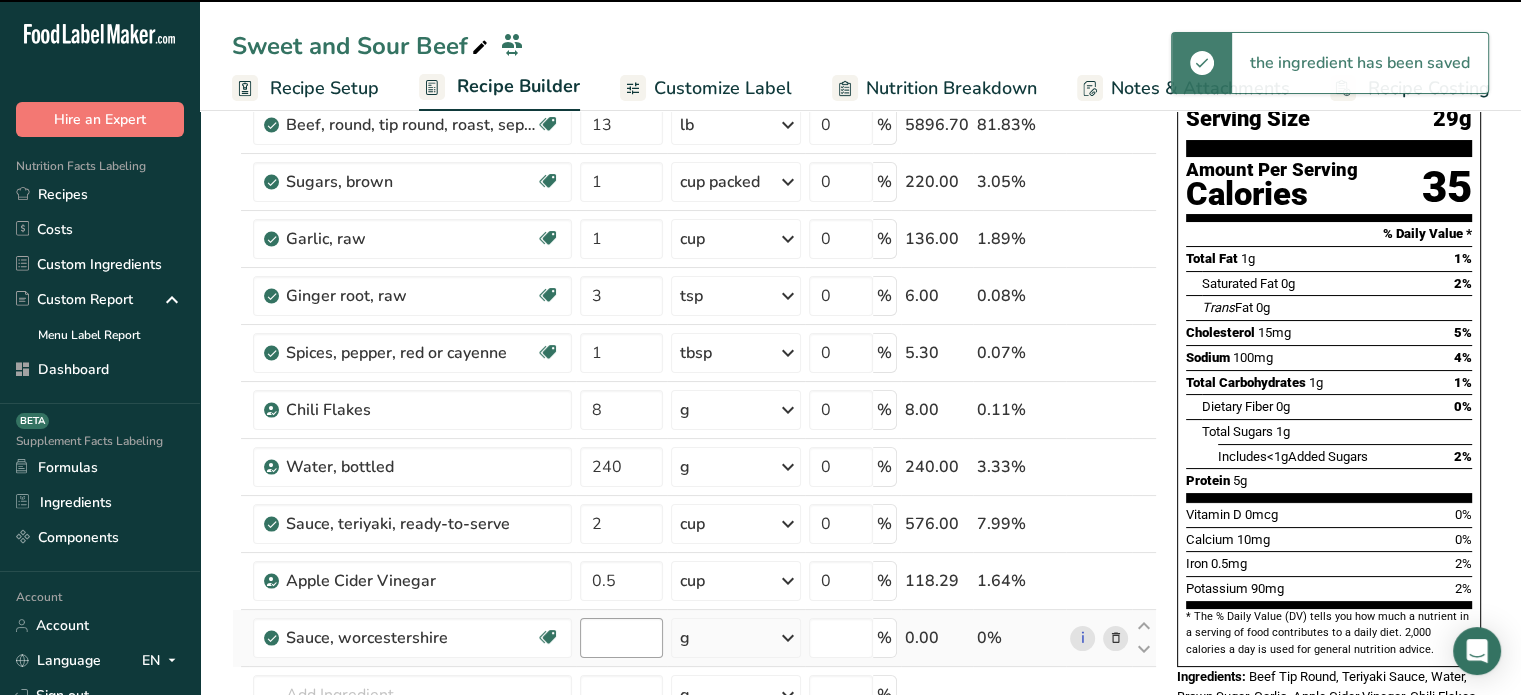 type on "0" 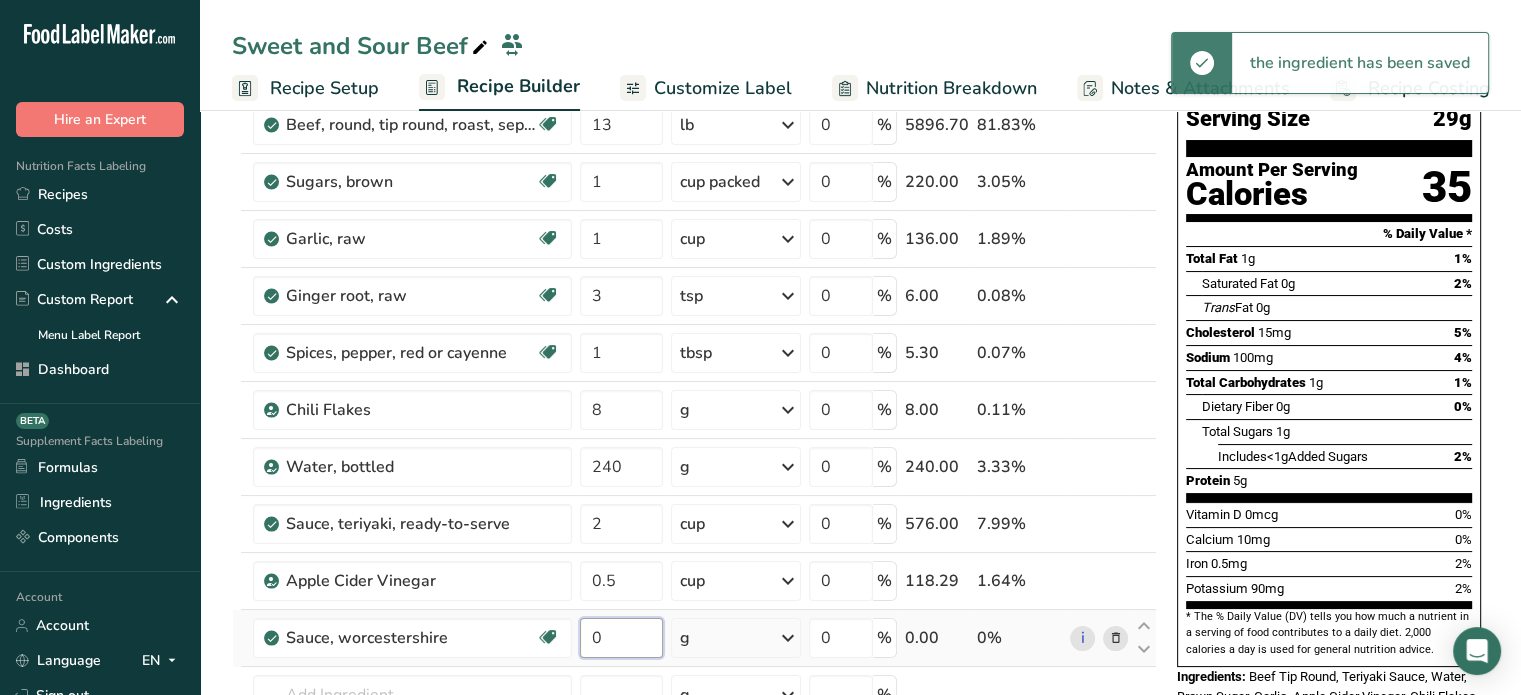 click on "0" at bounding box center [621, 638] 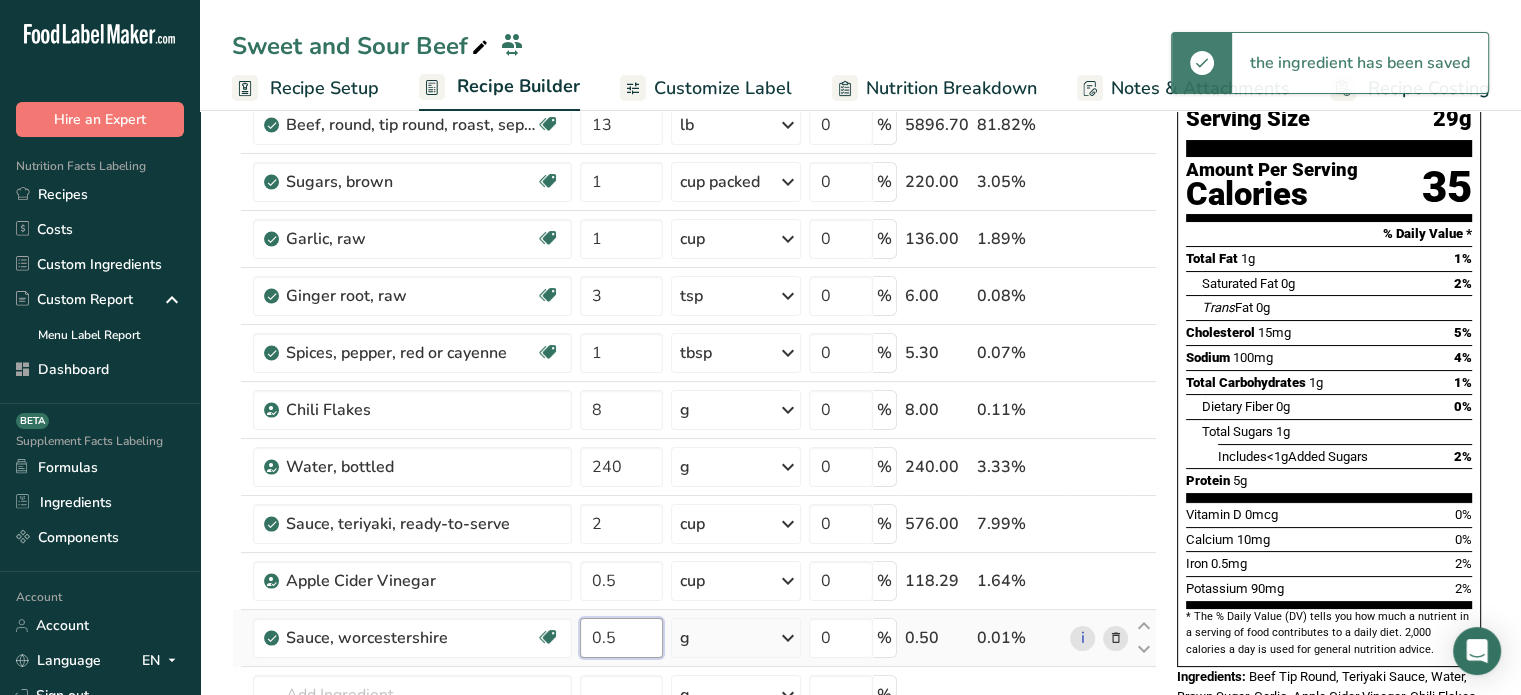 type on "0.5" 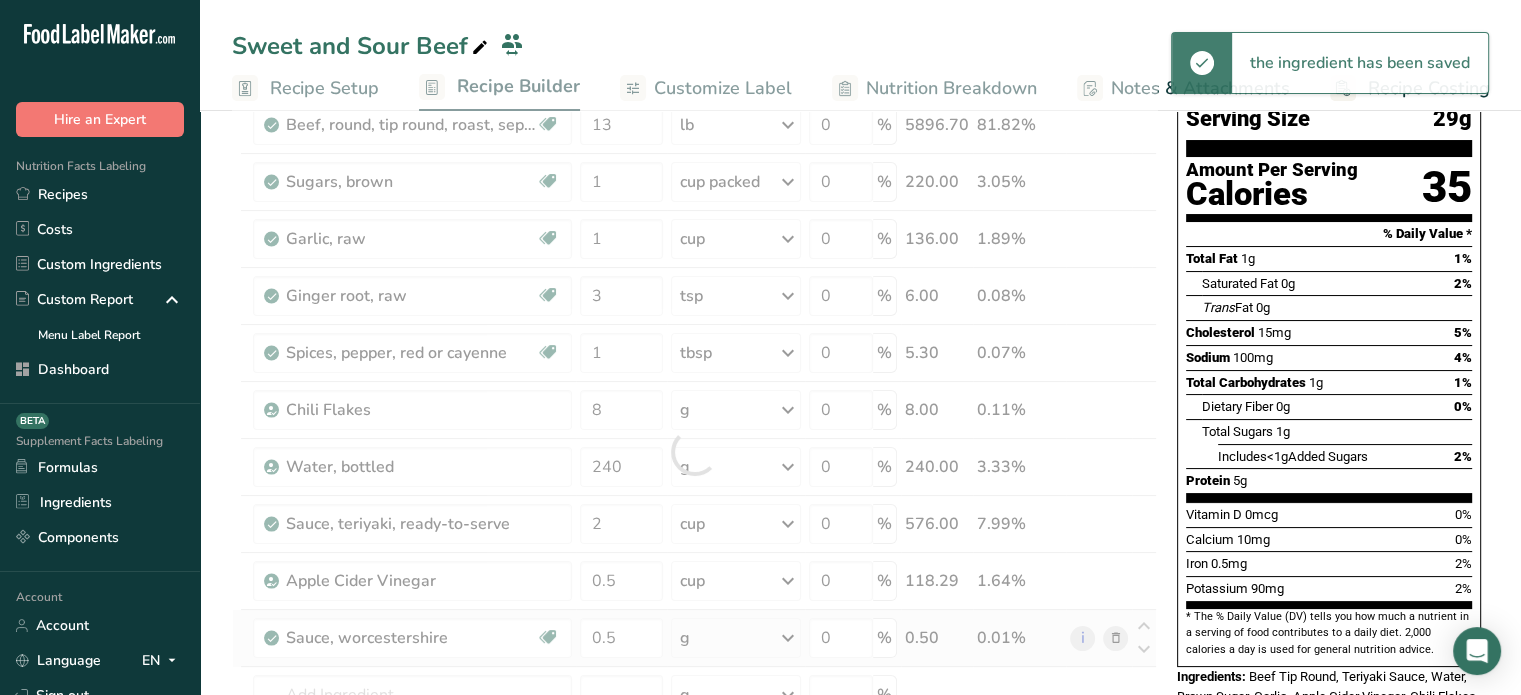 click on "Ingredient *
Amount *
Unit *
Waste *   .a-a{fill:#347362;}.b-a{fill:#fff;}          Grams
Percentage
Beef, round, tip round, roast, separable lean only, trimmed to 0" fat, all grades, raw
Dairy free
Gluten free
Soy free
13
lb
Portions
4 oz
1 roast
Weight Units
g
kg
mg
See more
Volume Units
l
Volume units require a density conversion. If you know your ingredient's density enter it below. Otherwise, click on "RIA" our AI Regulatory bot - she will be able to help you
lb/ft3
g/cm3
Confirm
mL
lb/ft3" at bounding box center (694, 451) 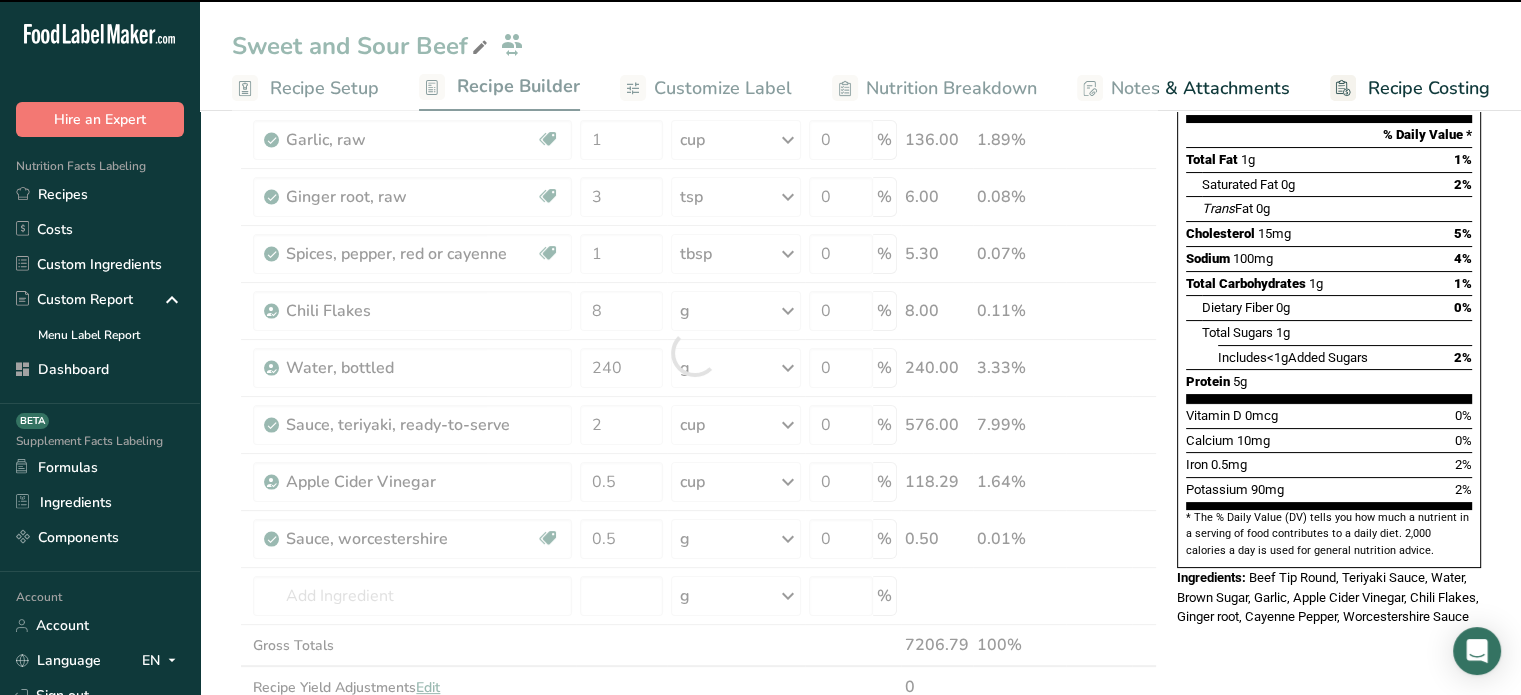 scroll, scrollTop: 268, scrollLeft: 0, axis: vertical 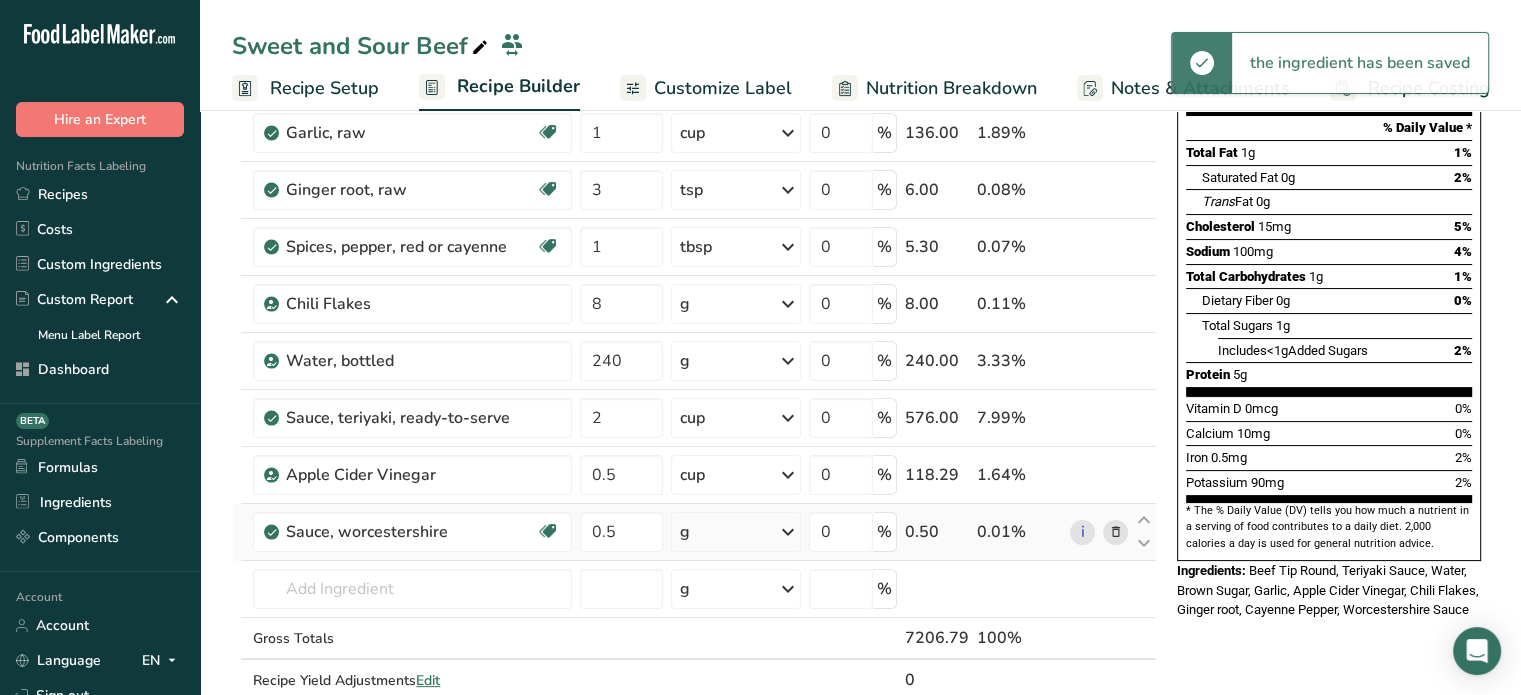 click on "g" at bounding box center (736, 532) 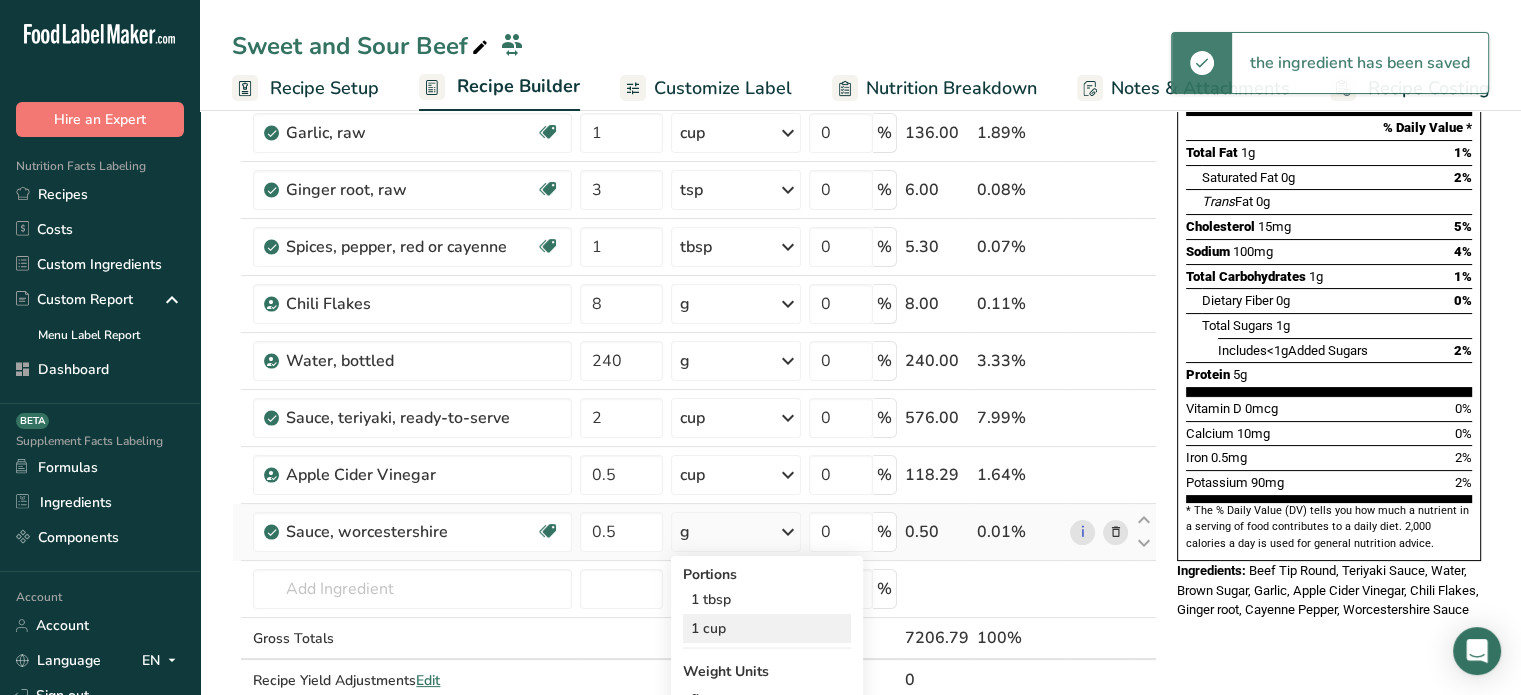 click on "1 cup" at bounding box center [767, 628] 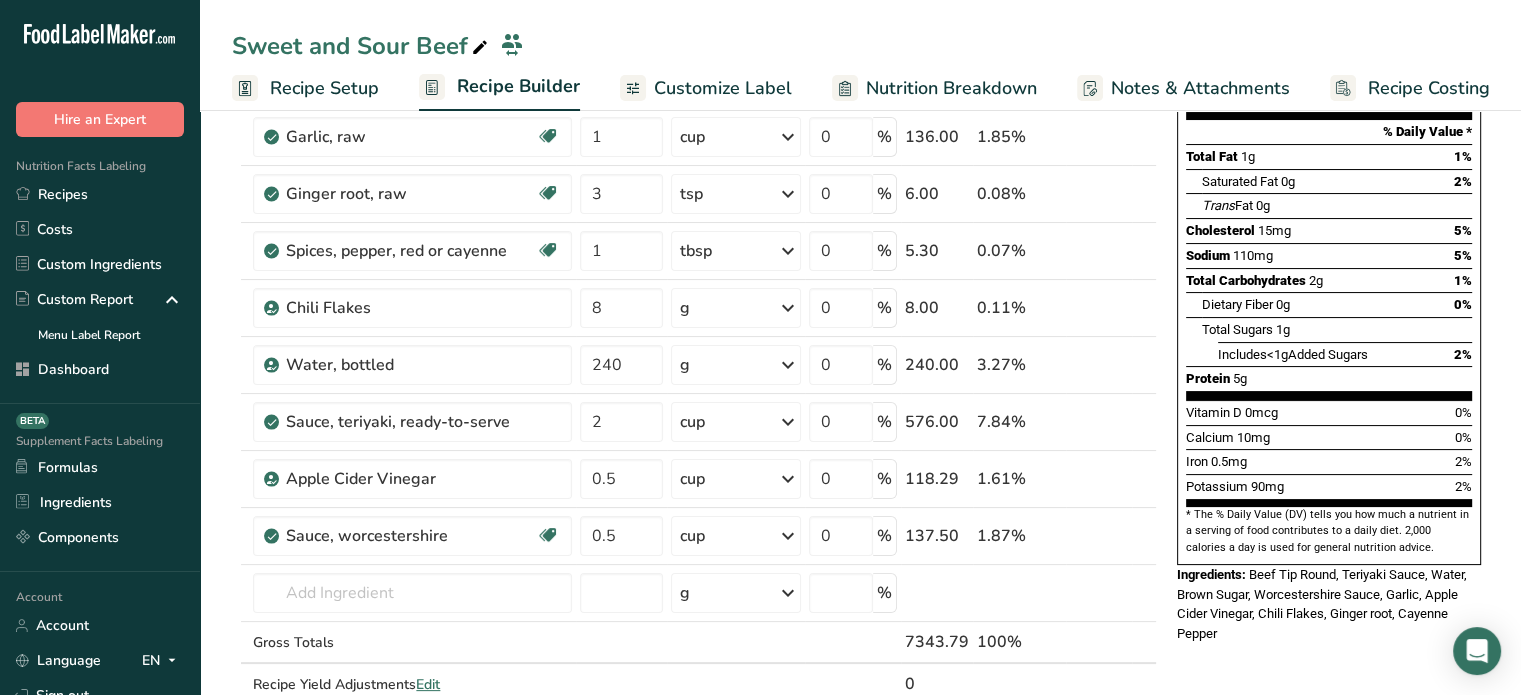scroll, scrollTop: 310, scrollLeft: 0, axis: vertical 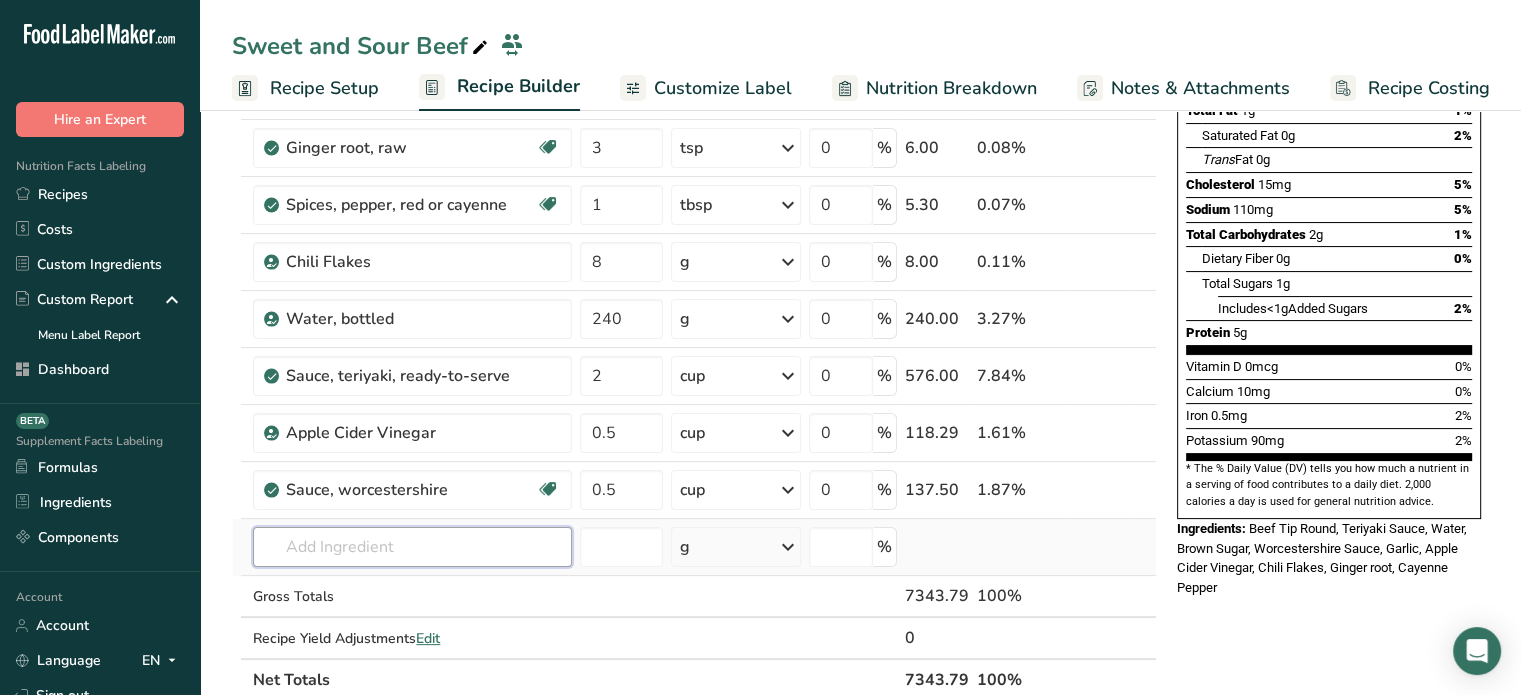 click at bounding box center (412, 547) 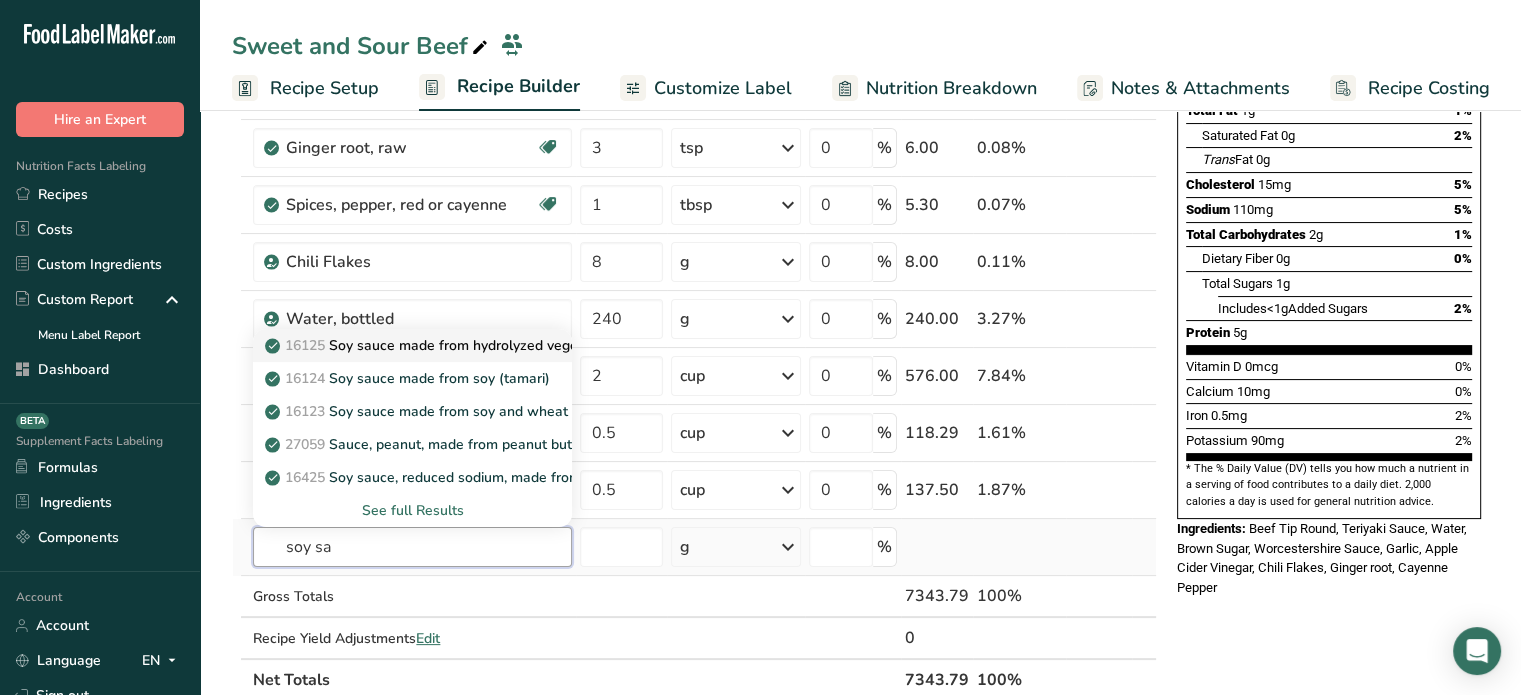 type on "soy sa" 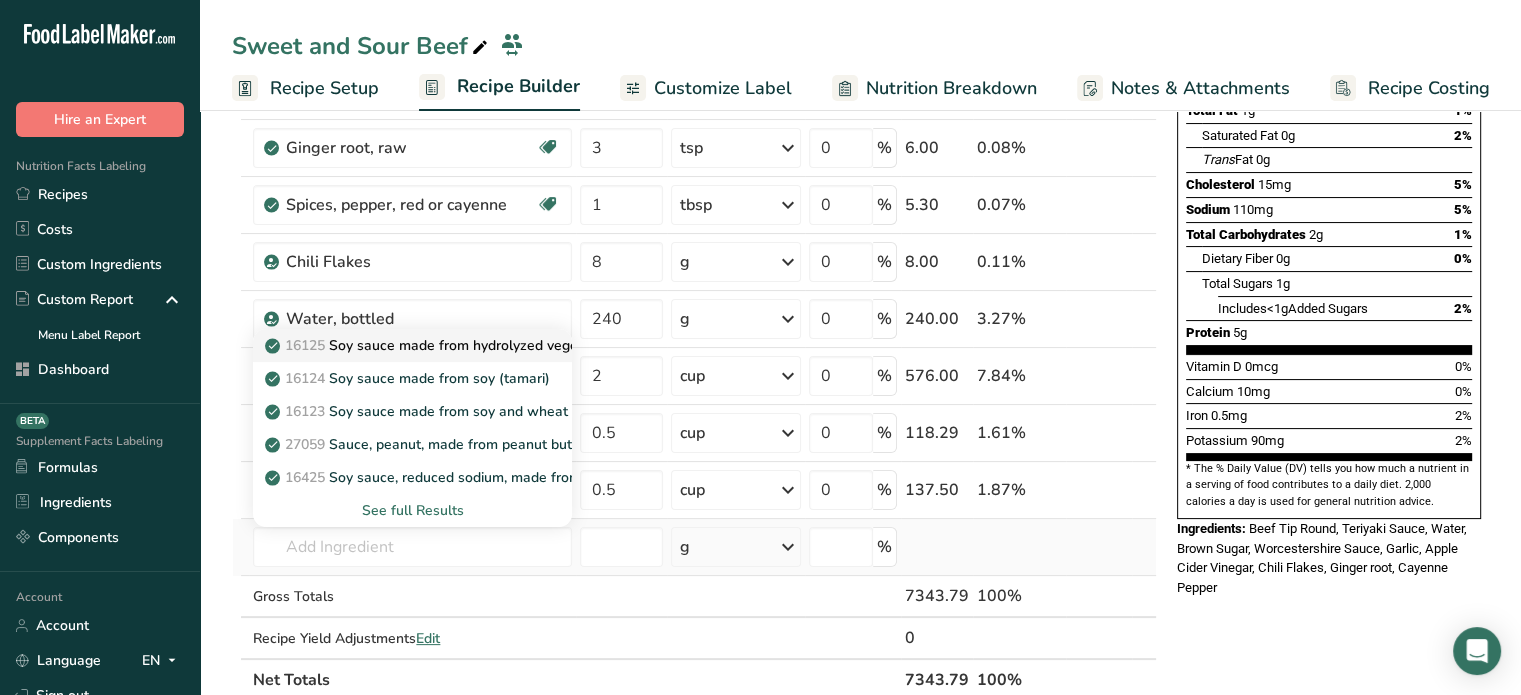 click on "16125
Soy sauce made from hydrolyzed vegetable protein" at bounding box center [412, 345] 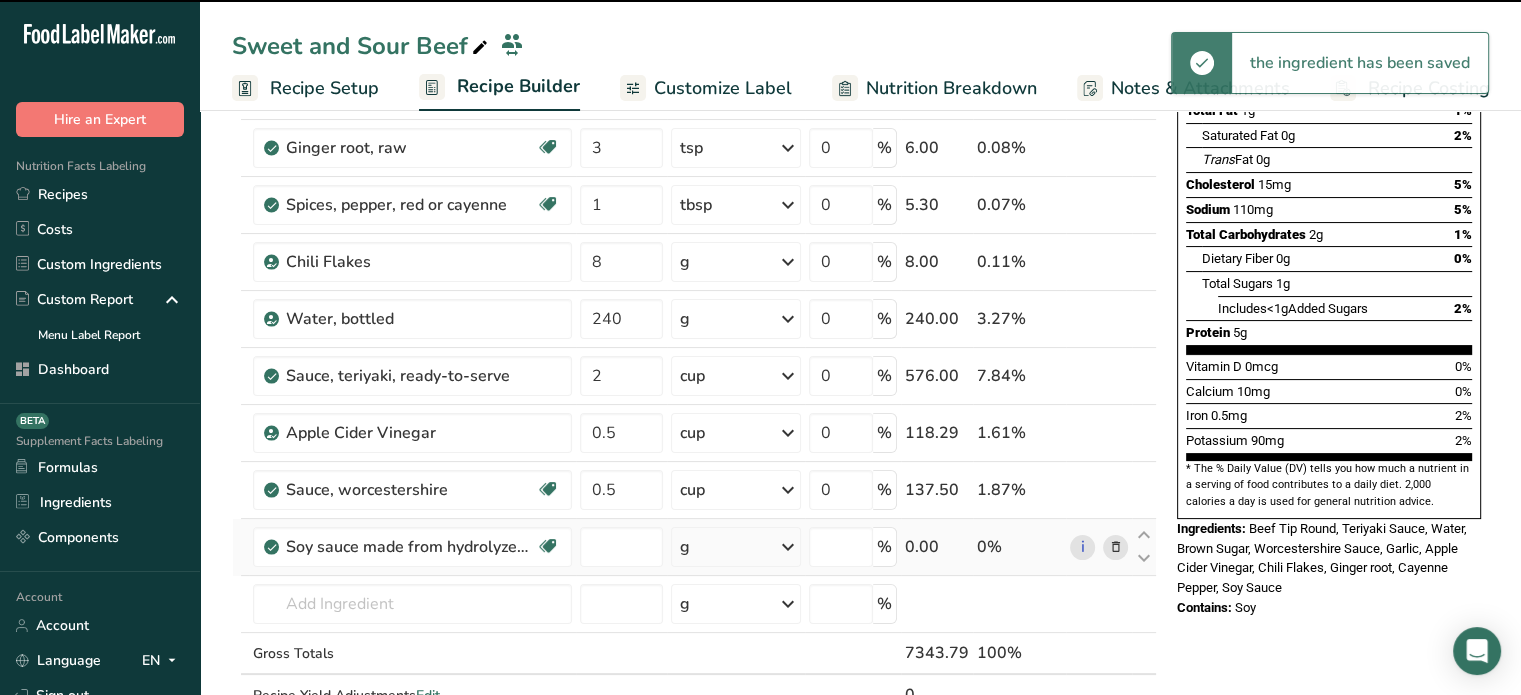 type on "0" 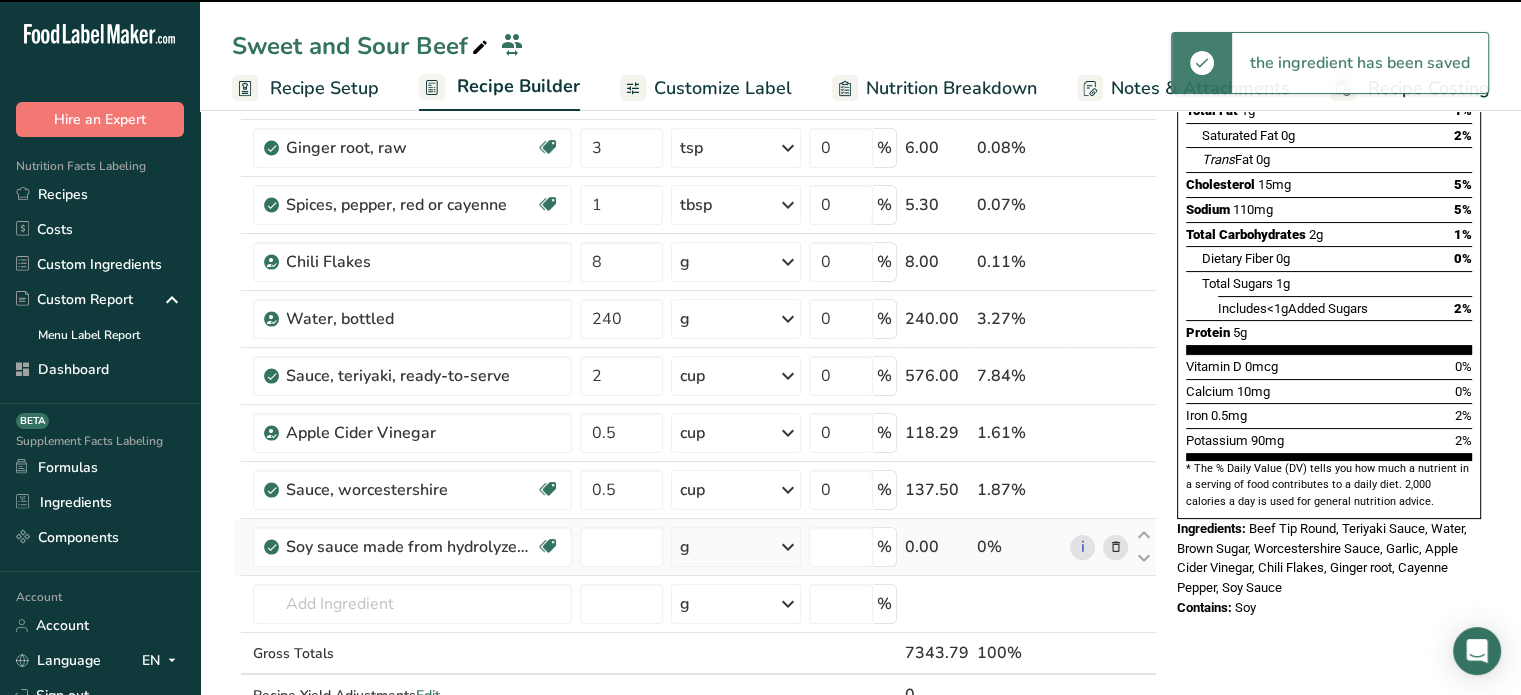 type on "0" 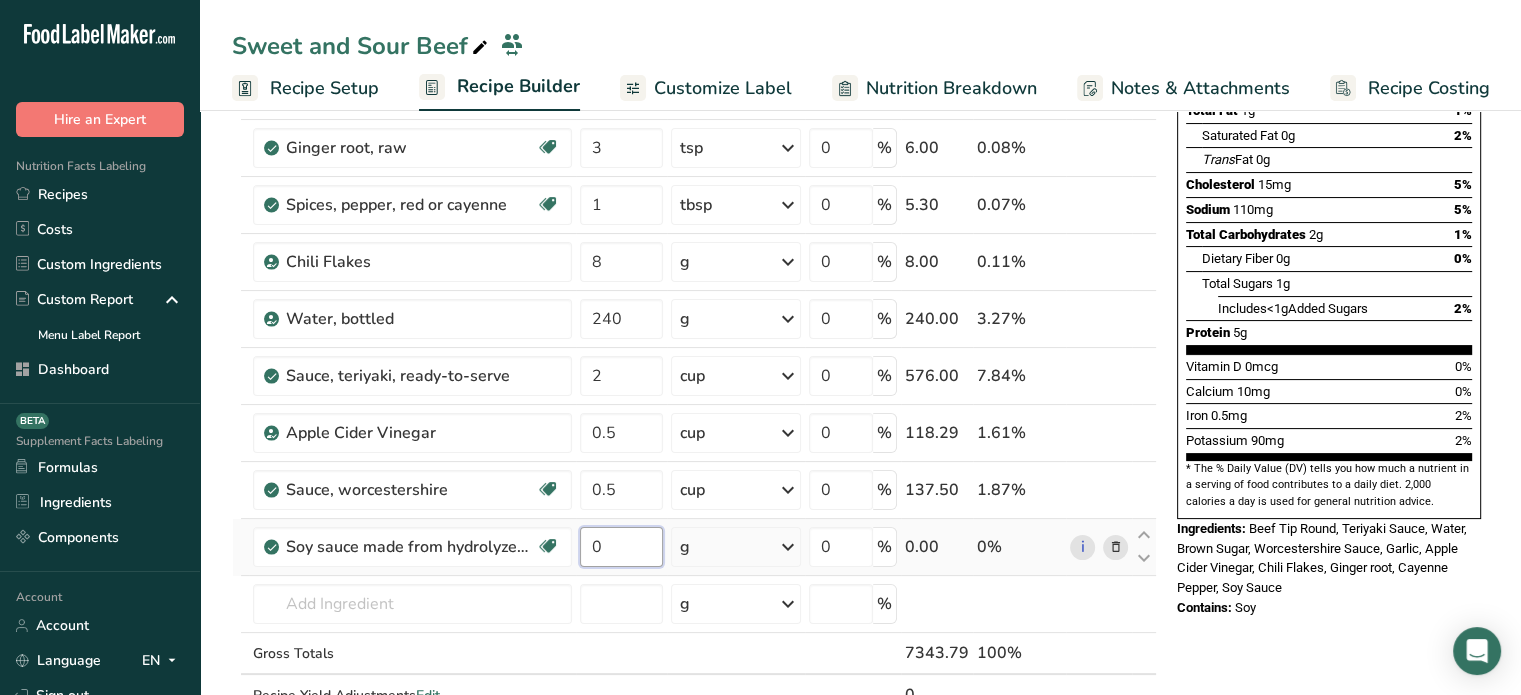 drag, startPoint x: 635, startPoint y: 554, endPoint x: 577, endPoint y: 547, distance: 58.420887 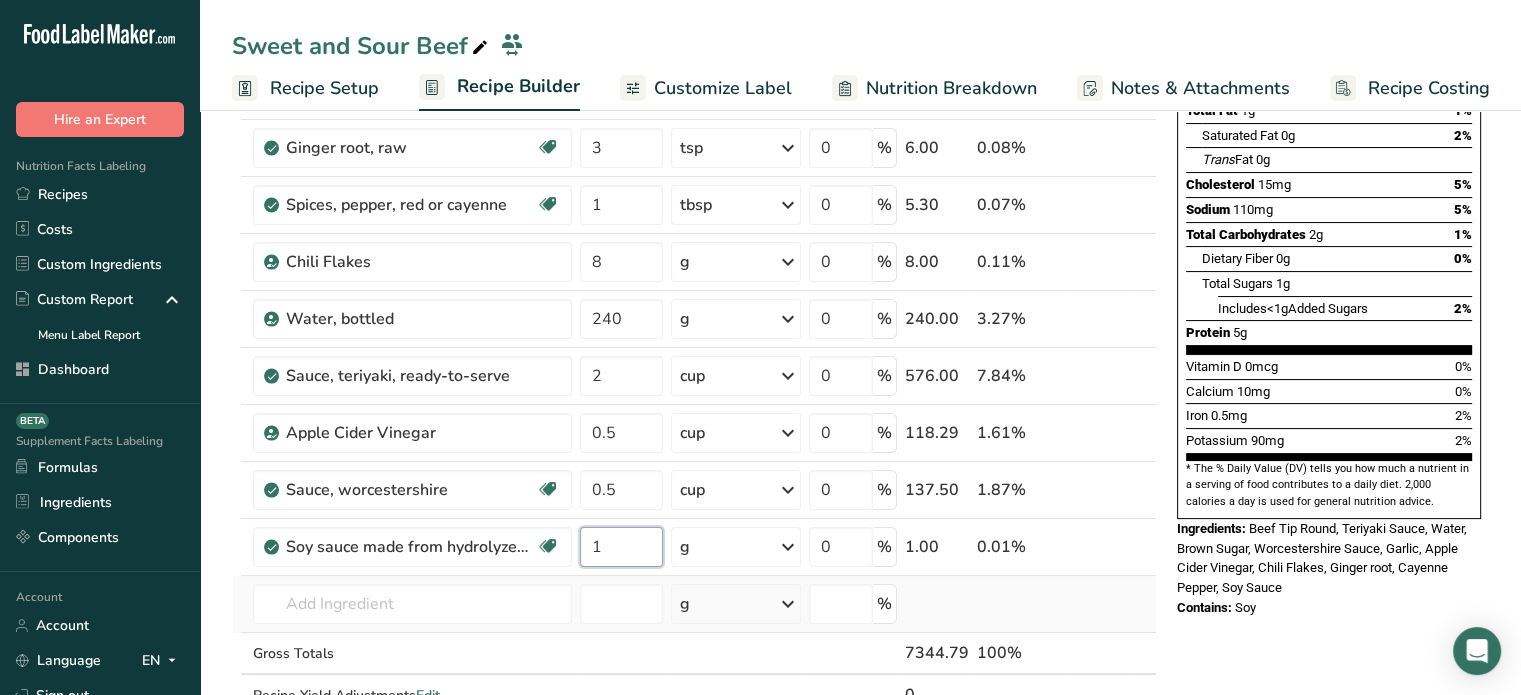 type on "1" 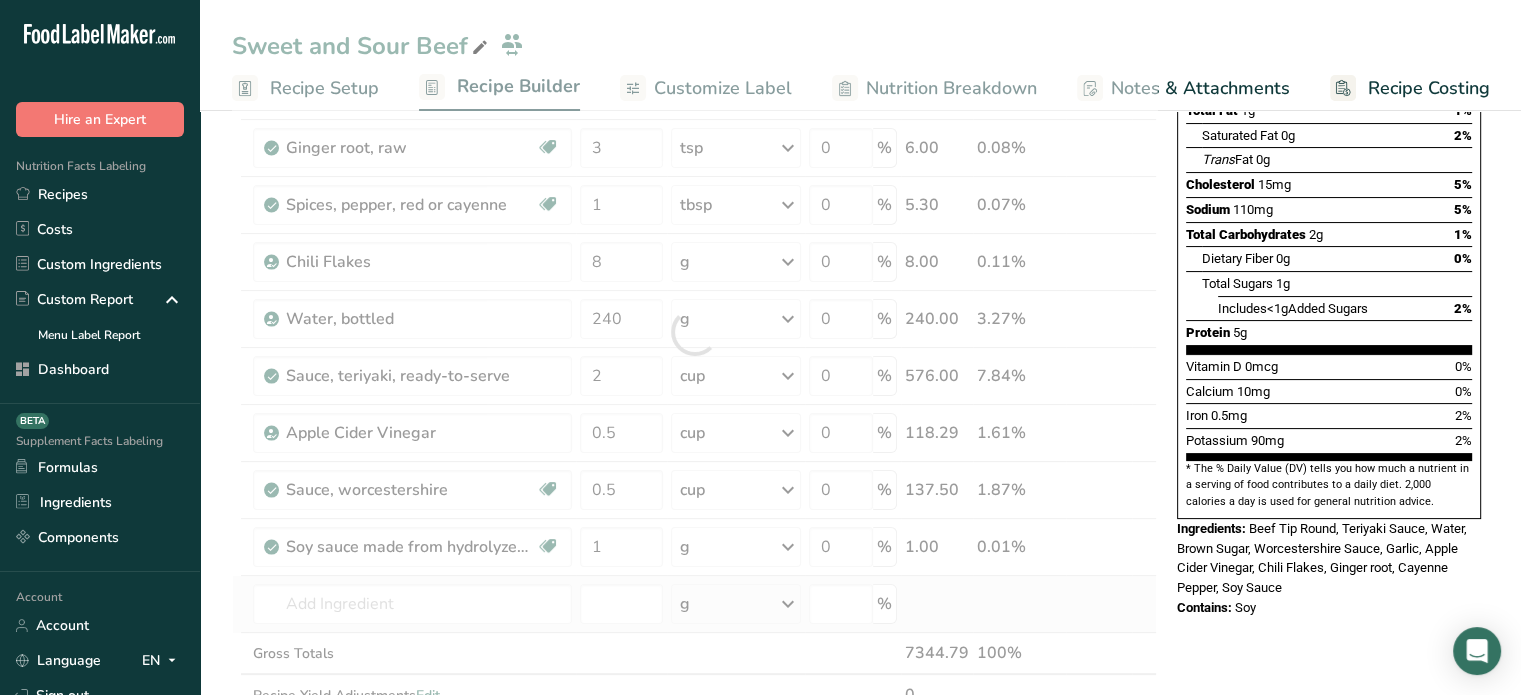 click on "Ingredient *
Amount *
Unit *
Waste *   .a-a{fill:#347362;}.b-a{fill:#fff;}          Grams
Percentage
Beef, round, tip round, roast, separable lean only, trimmed to 0" fat, all grades, raw
Dairy free
Gluten free
Soy free
13
lb
Portions
4 oz
1 roast
Weight Units
g
kg
mg
See more
Volume Units
l
Volume units require a density conversion. If you know your ingredient's density enter it below. Otherwise, click on "RIA" our AI Regulatory bot - she will be able to help you
lb/ft3
g/cm3
Confirm
mL
lb/ft3" at bounding box center (694, 332) 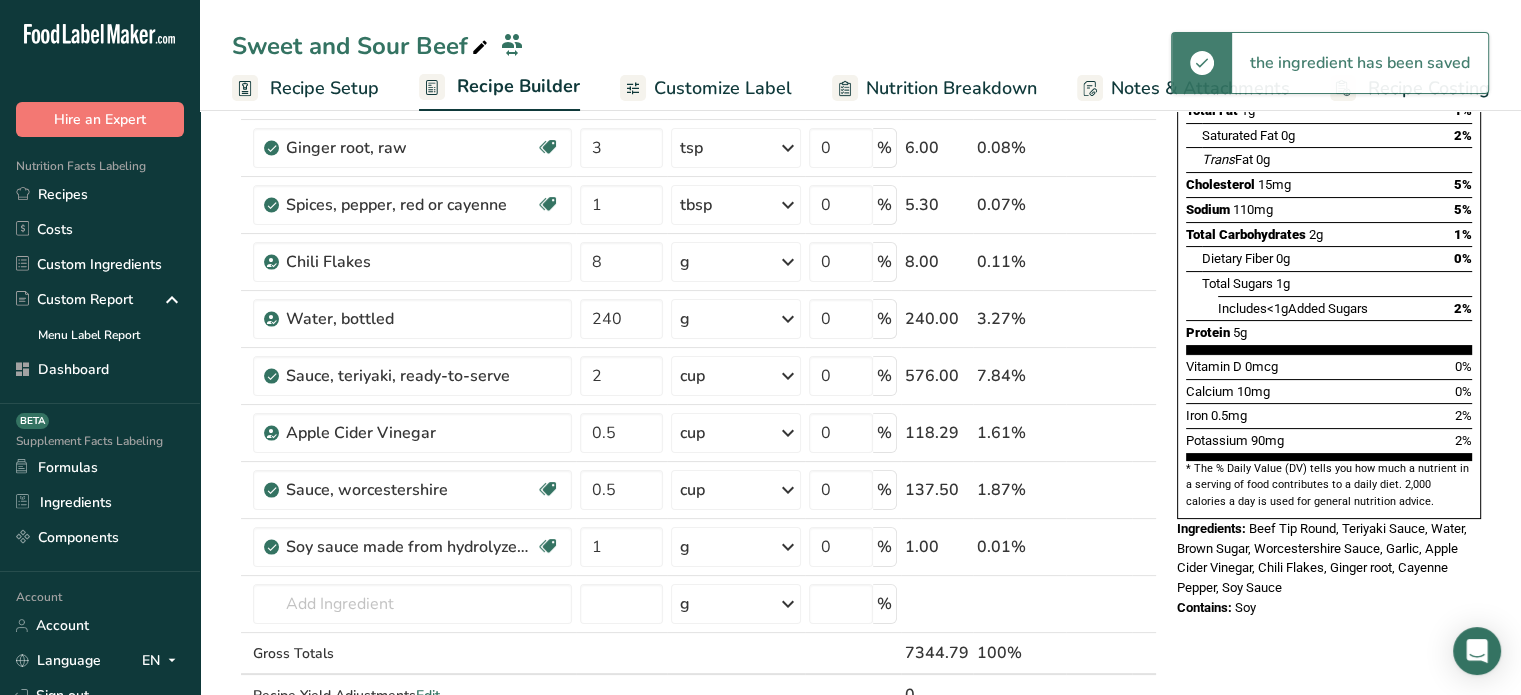 click on "g" at bounding box center (736, 547) 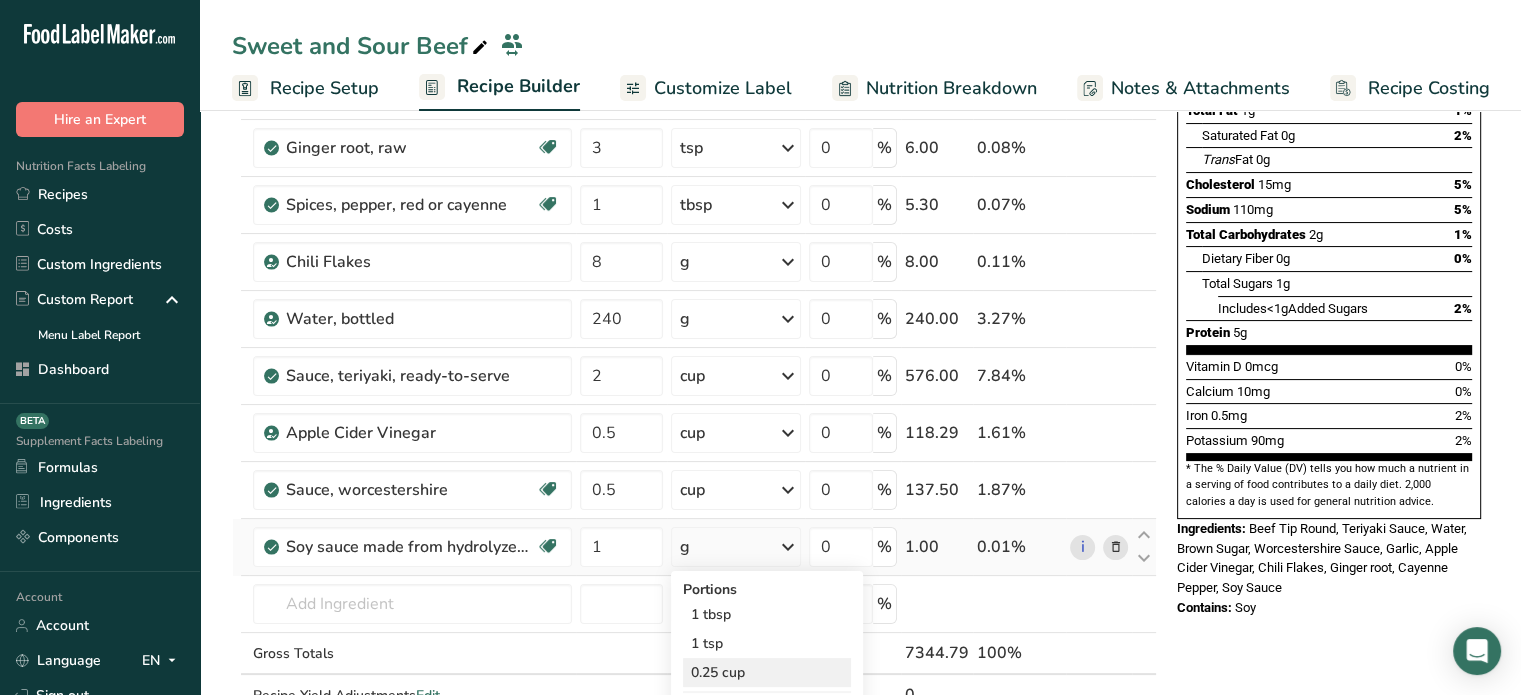 click on "0.25 cup" at bounding box center [767, 672] 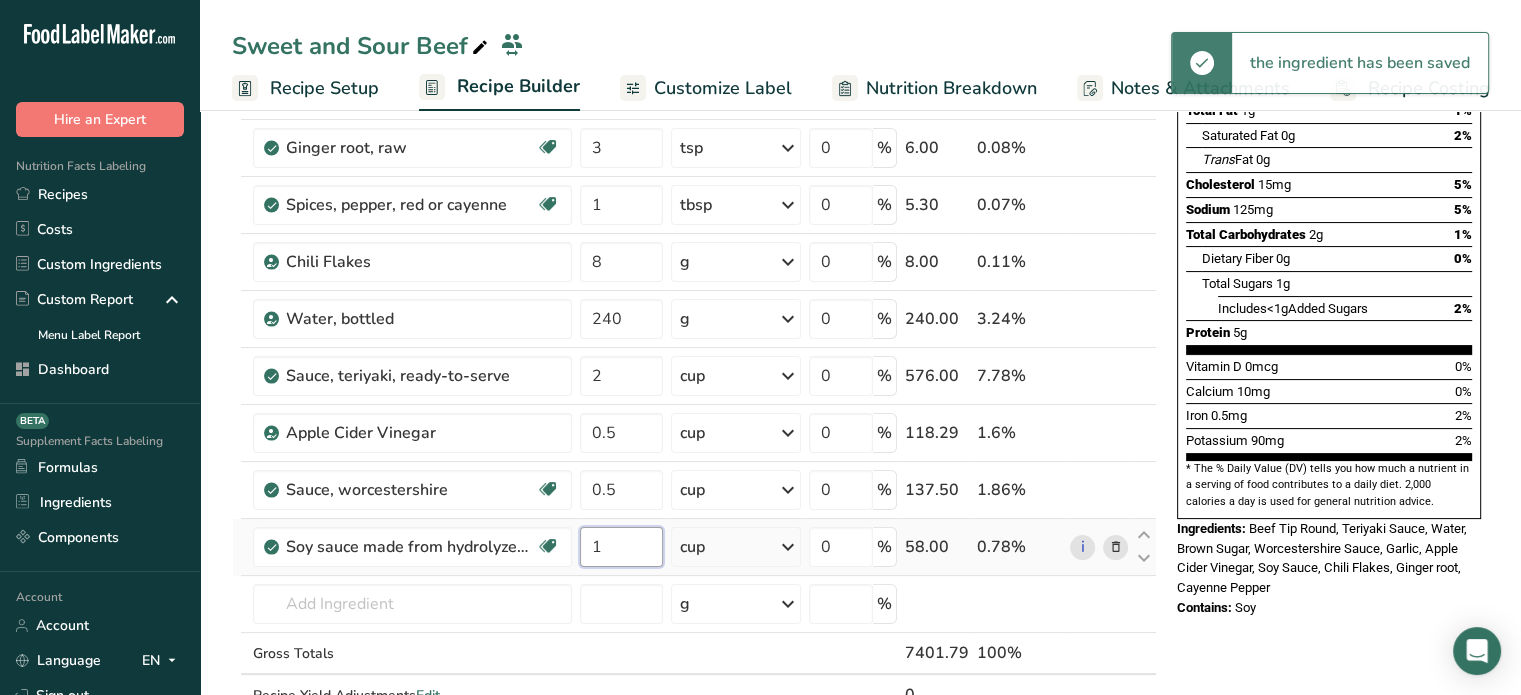 drag, startPoint x: 639, startPoint y: 545, endPoint x: 602, endPoint y: 545, distance: 37 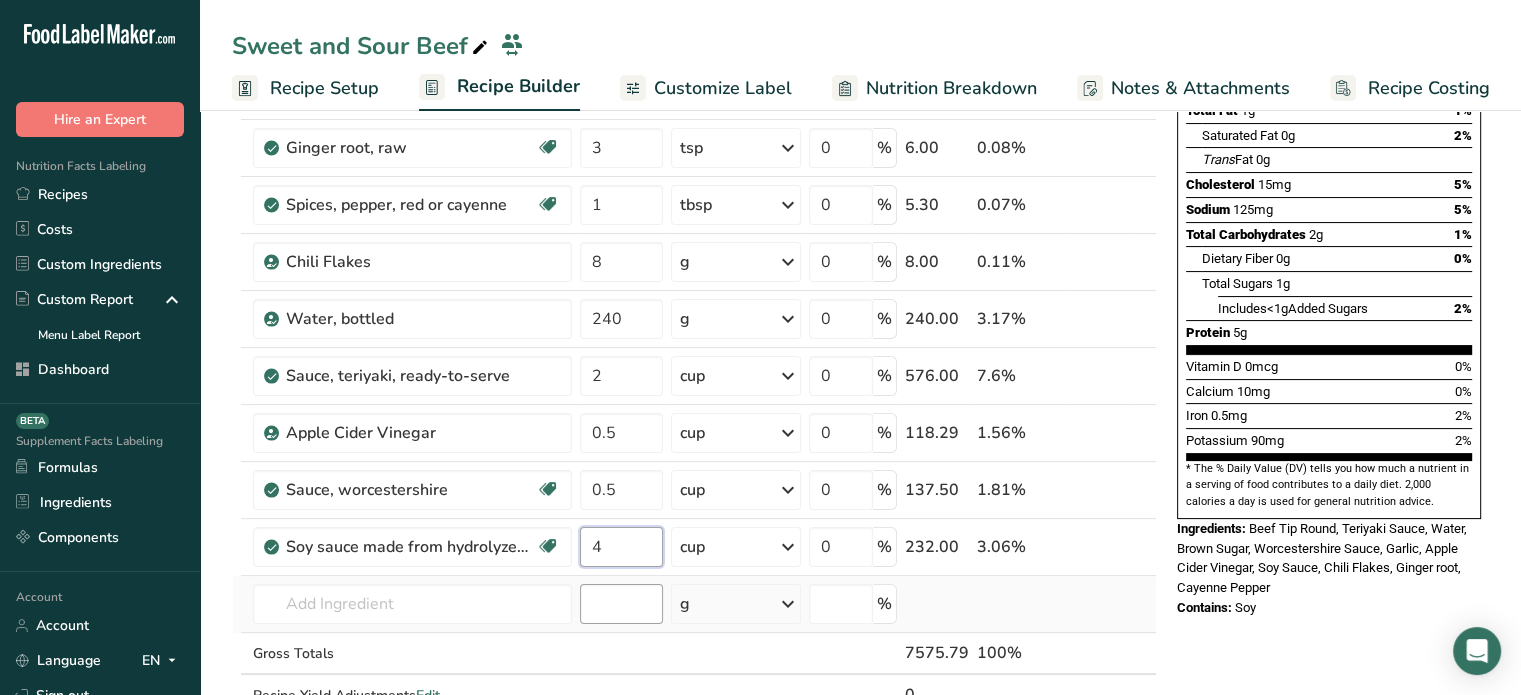 type on "4" 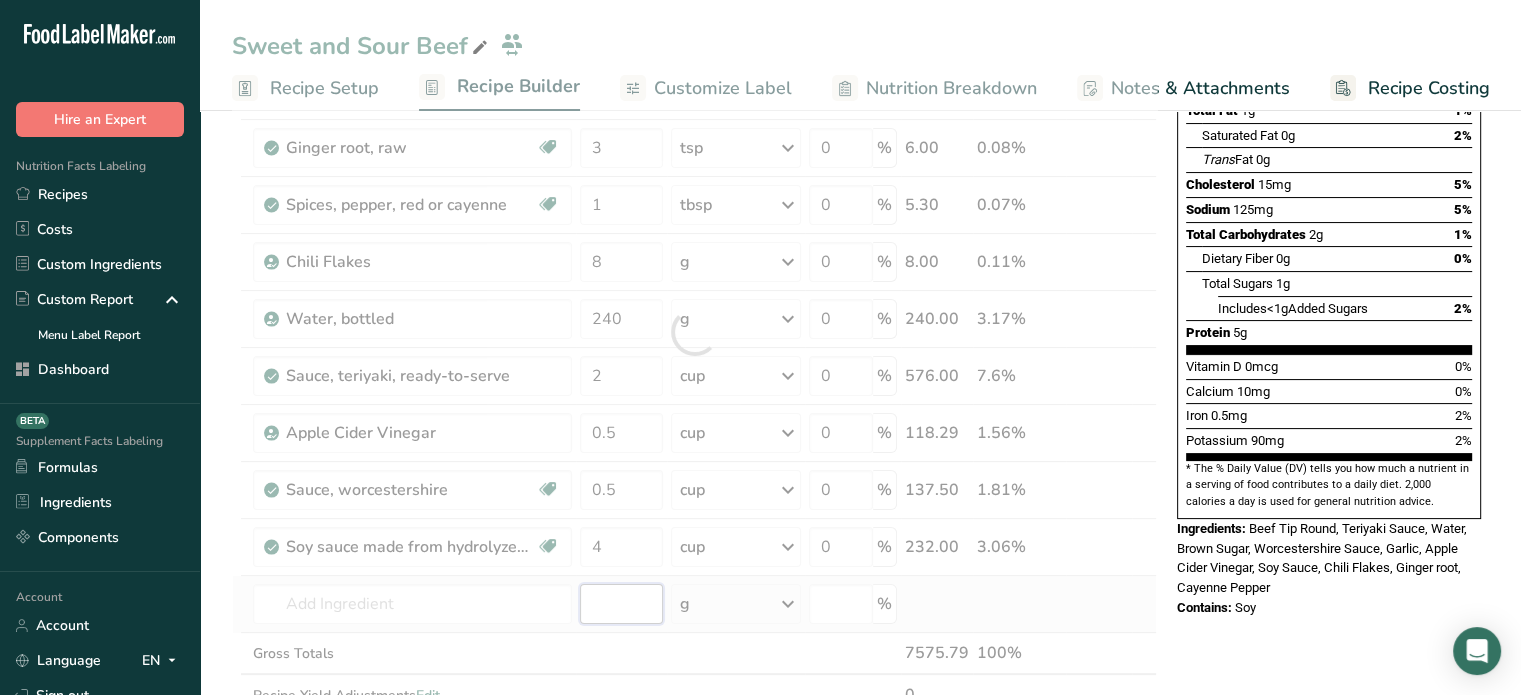 click on "Ingredient *
Amount *
Unit *
Waste *   .a-a{fill:#347362;}.b-a{fill:#fff;}          Grams
Percentage
Beef, round, tip round, roast, separable lean only, trimmed to 0" fat, all grades, raw
Dairy free
Gluten free
Soy free
13
lb
Portions
4 oz
1 roast
Weight Units
g
kg
mg
See more
Volume Units
l
Volume units require a density conversion. If you know your ingredient's density enter it below. Otherwise, click on "RIA" our AI Regulatory bot - she will be able to help you
lb/ft3
g/cm3
Confirm
mL
lb/ft3" at bounding box center (694, 332) 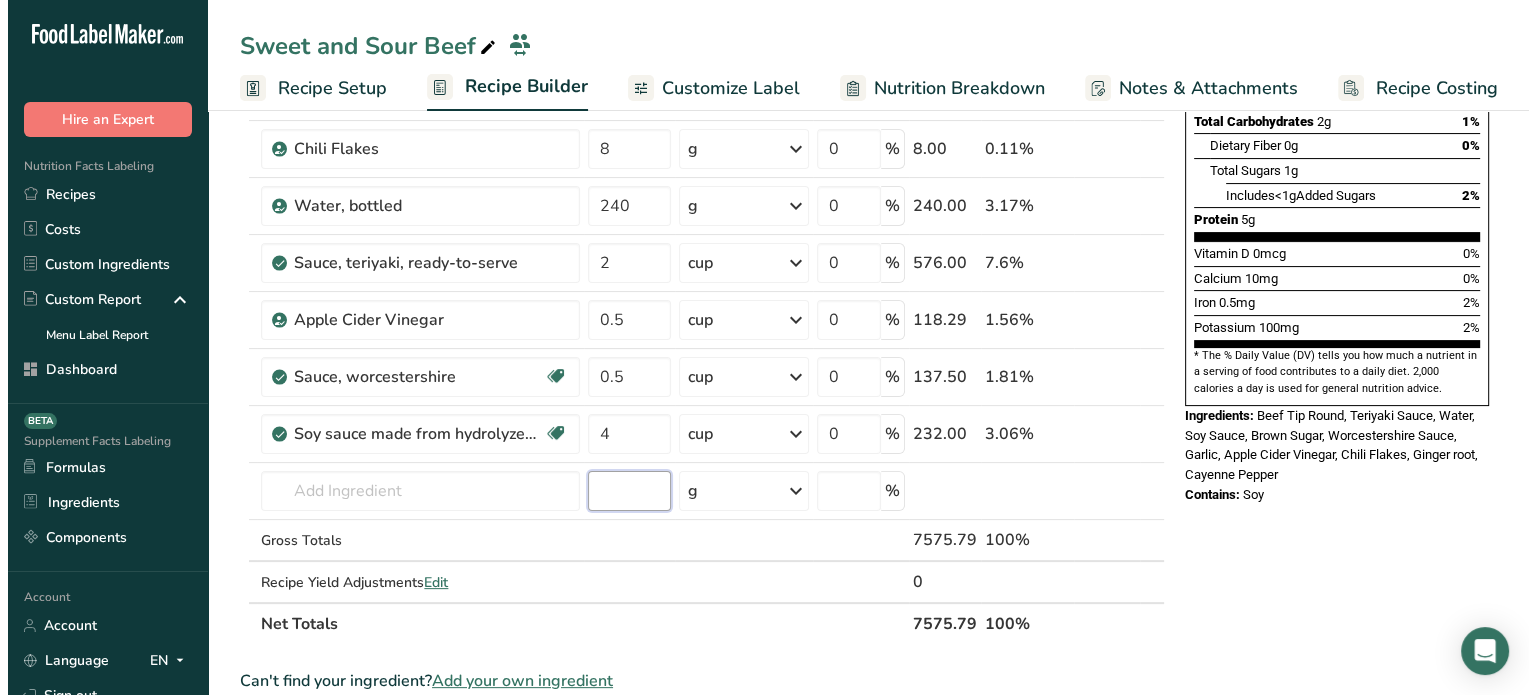 scroll, scrollTop: 436, scrollLeft: 0, axis: vertical 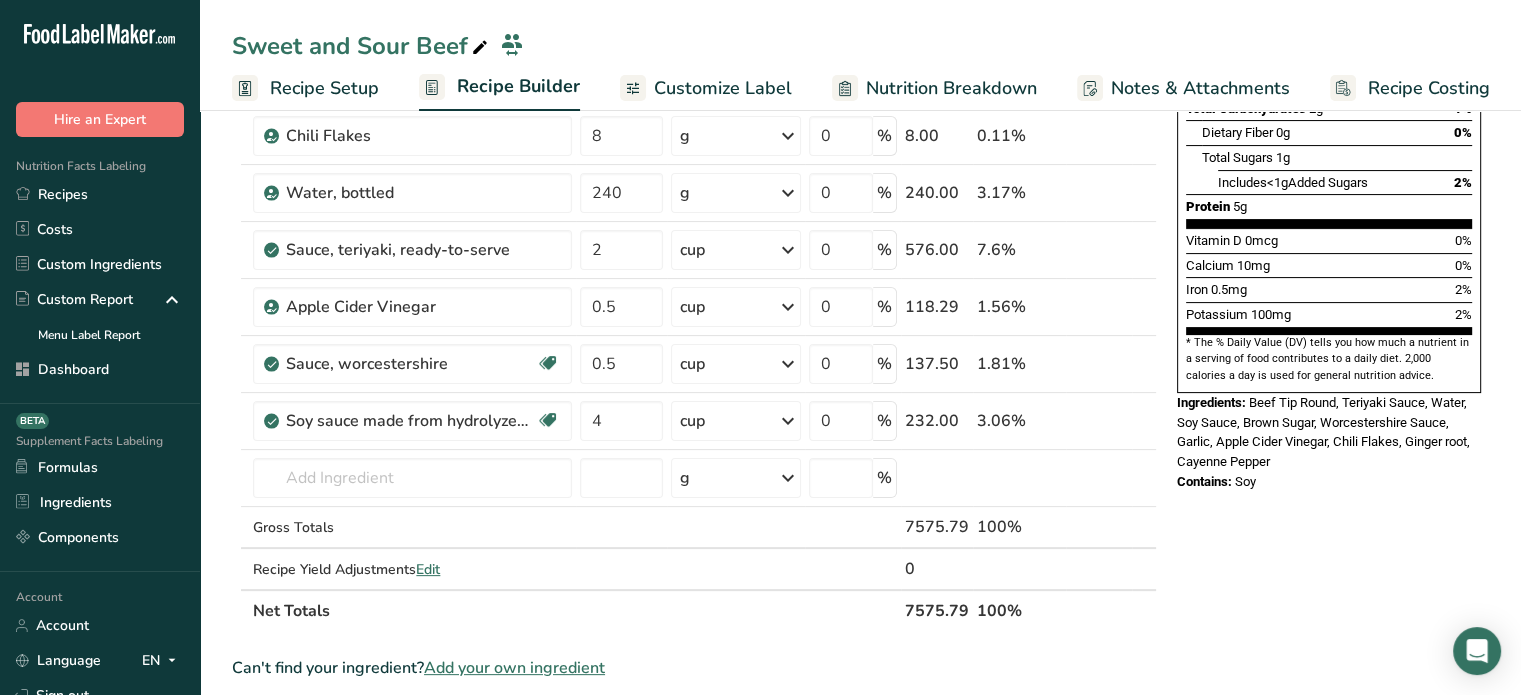 click on "7575.79" at bounding box center (937, 610) 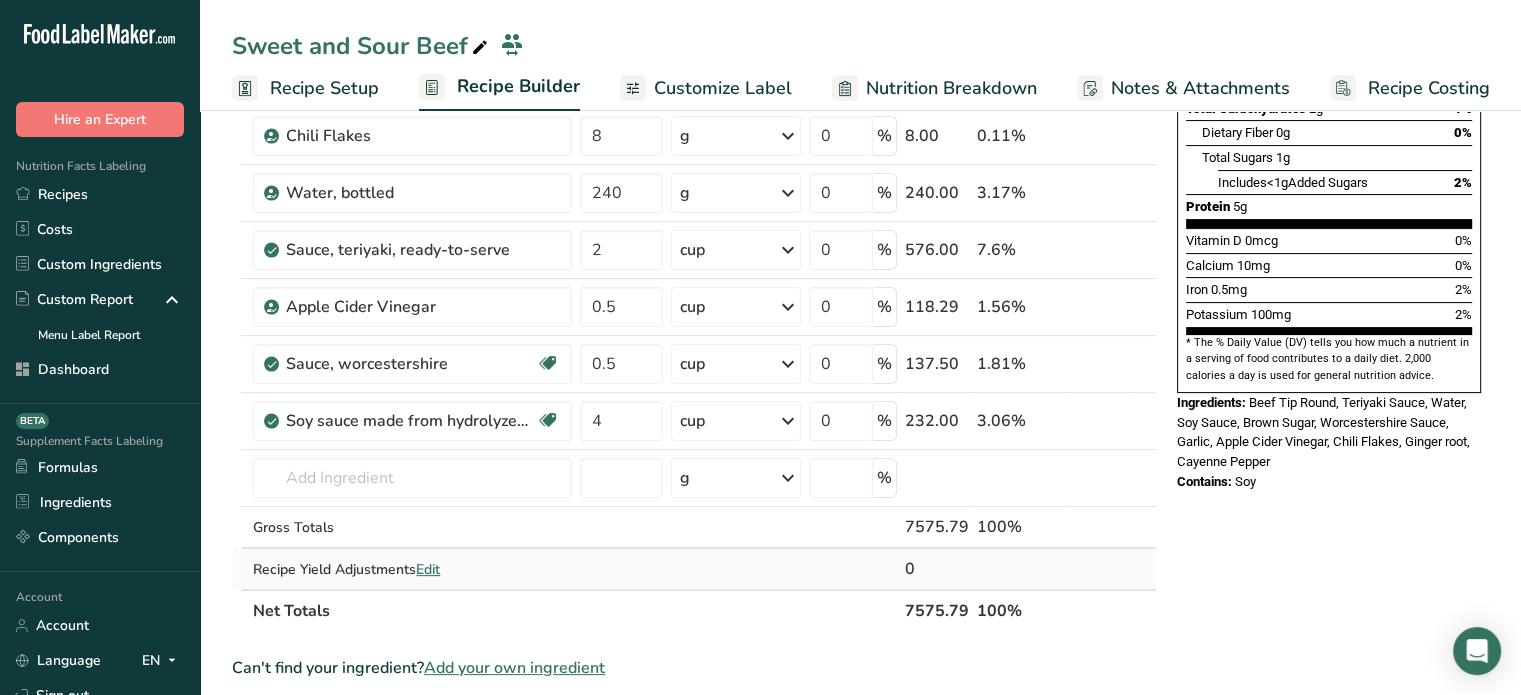 click on "Edit" at bounding box center (428, 569) 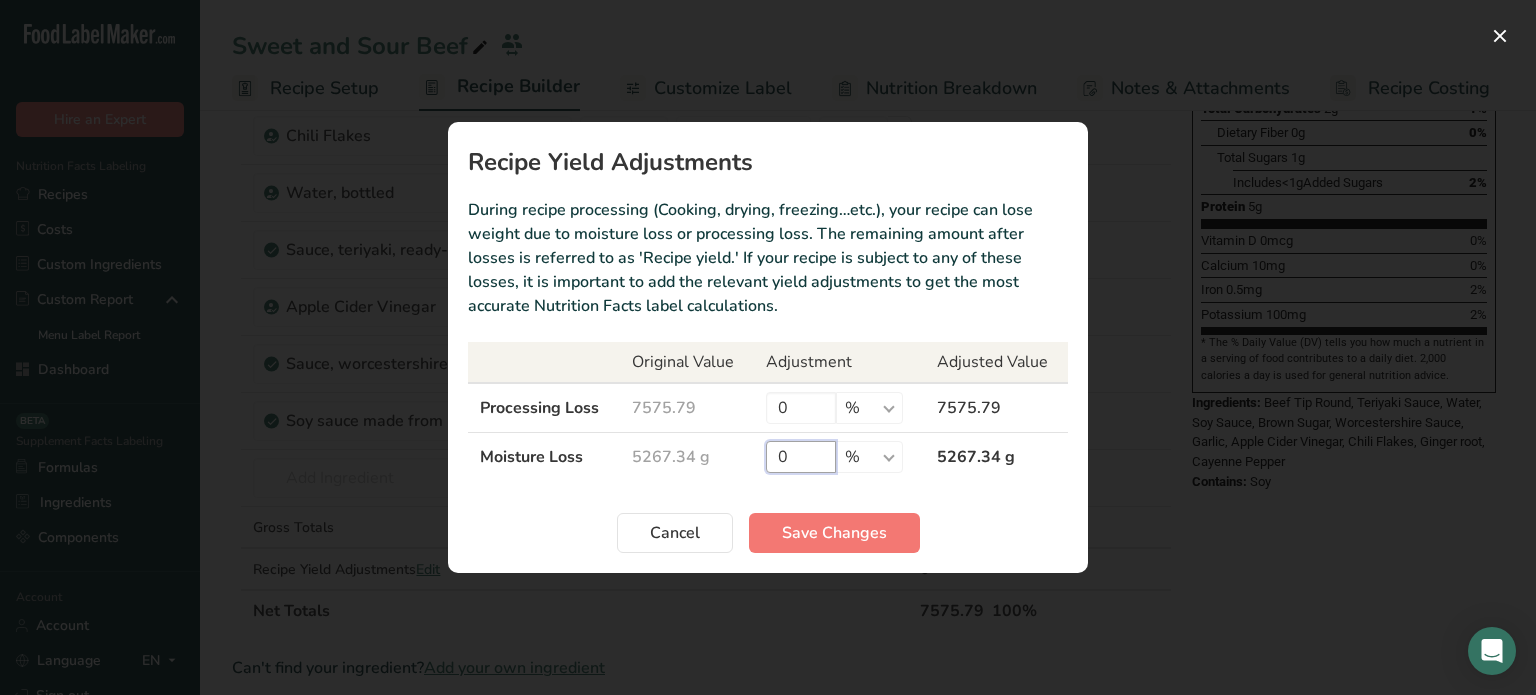 drag, startPoint x: 790, startPoint y: 450, endPoint x: 777, endPoint y: 450, distance: 13 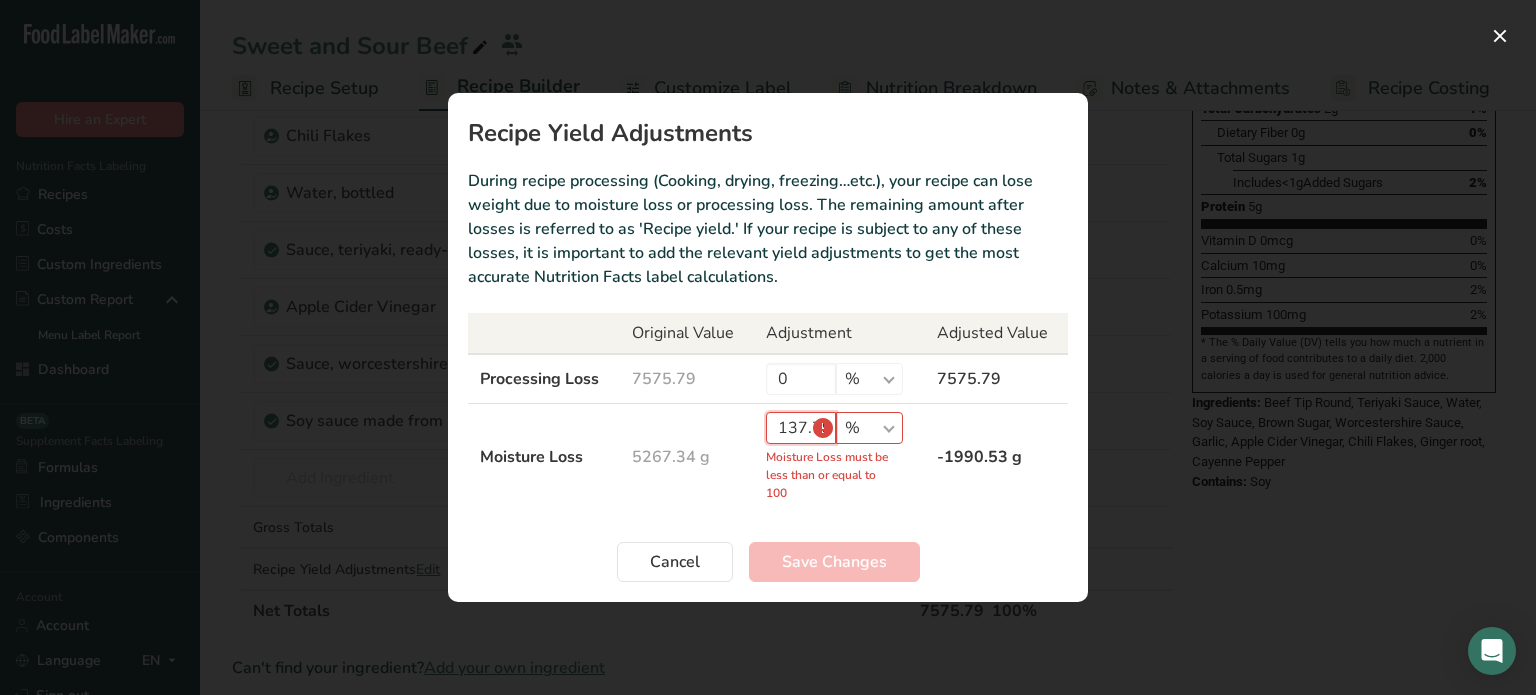 scroll, scrollTop: 0, scrollLeft: 5, axis: horizontal 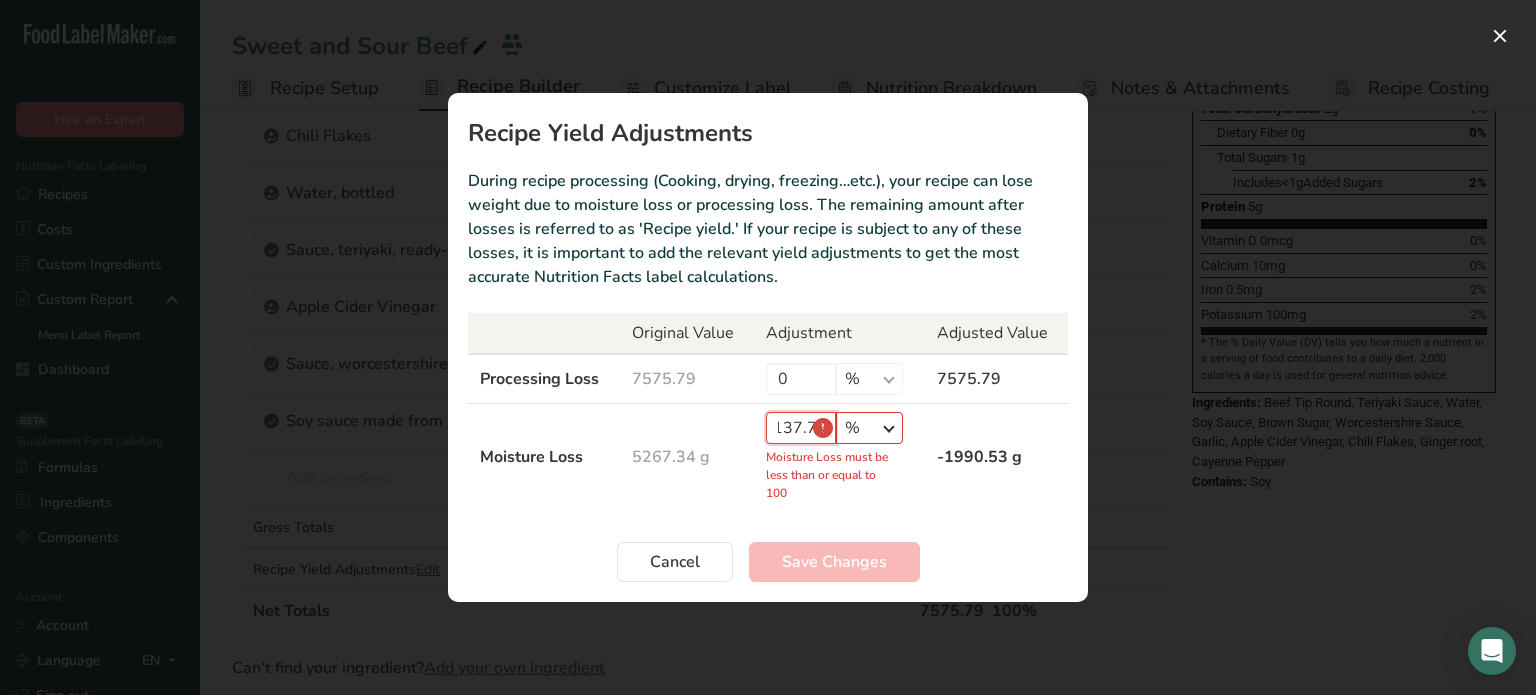 type on "137.79" 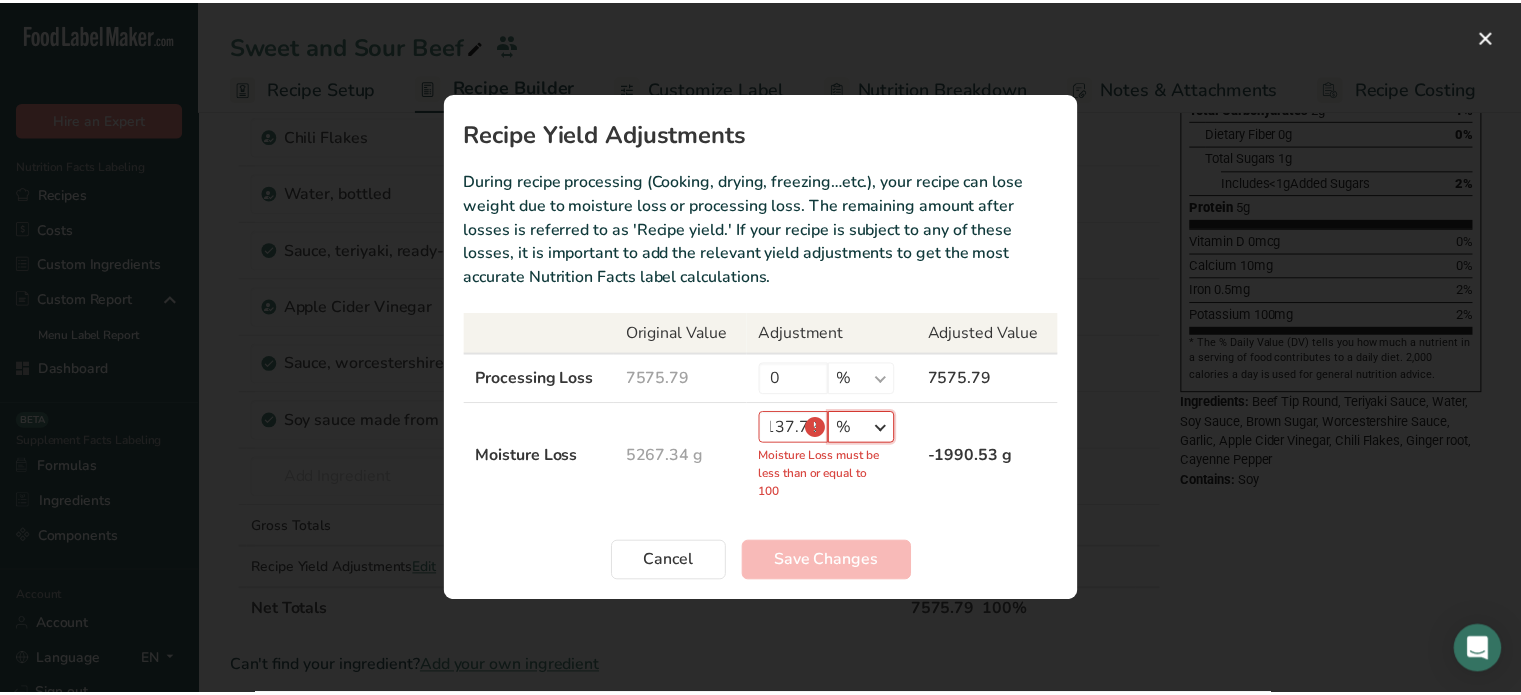 scroll, scrollTop: 0, scrollLeft: 0, axis: both 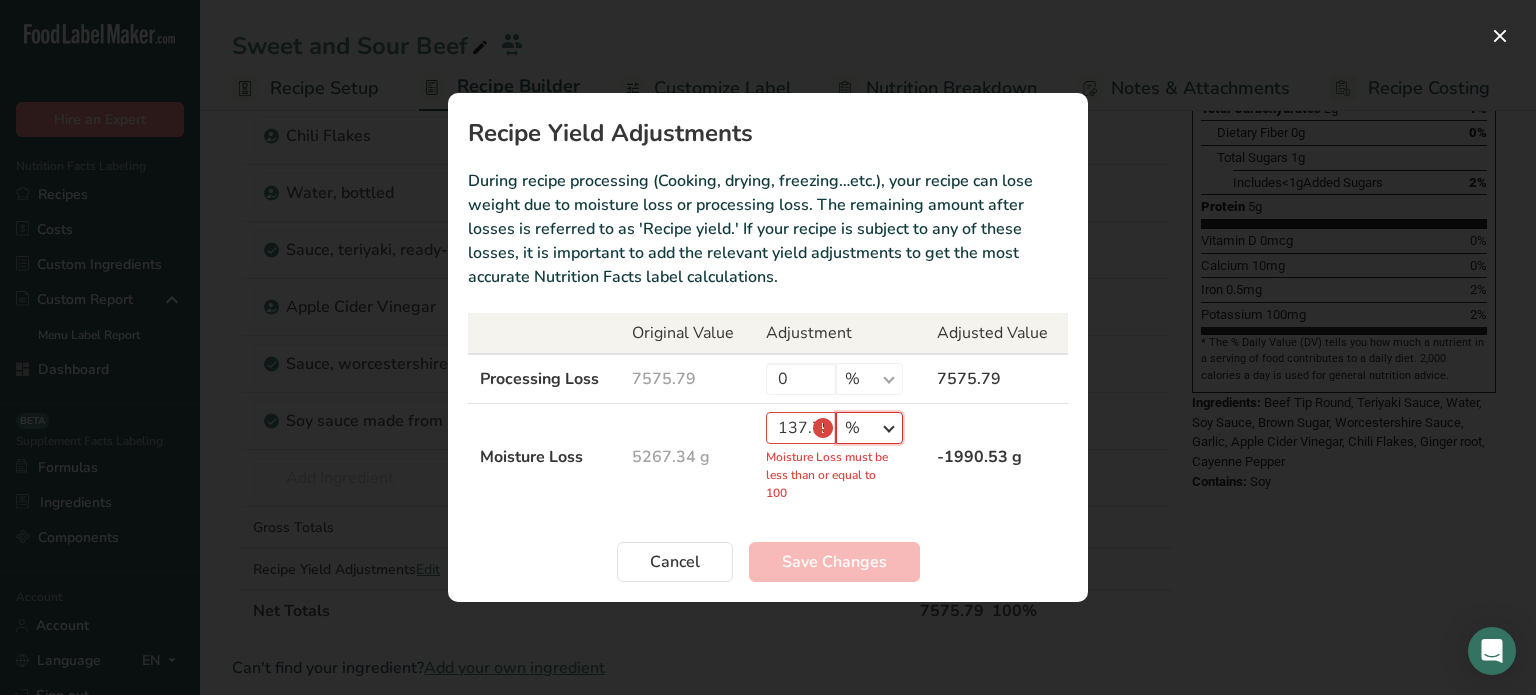 click on "%
g
kg
mg
mcg
lb
oz" at bounding box center (869, 428) 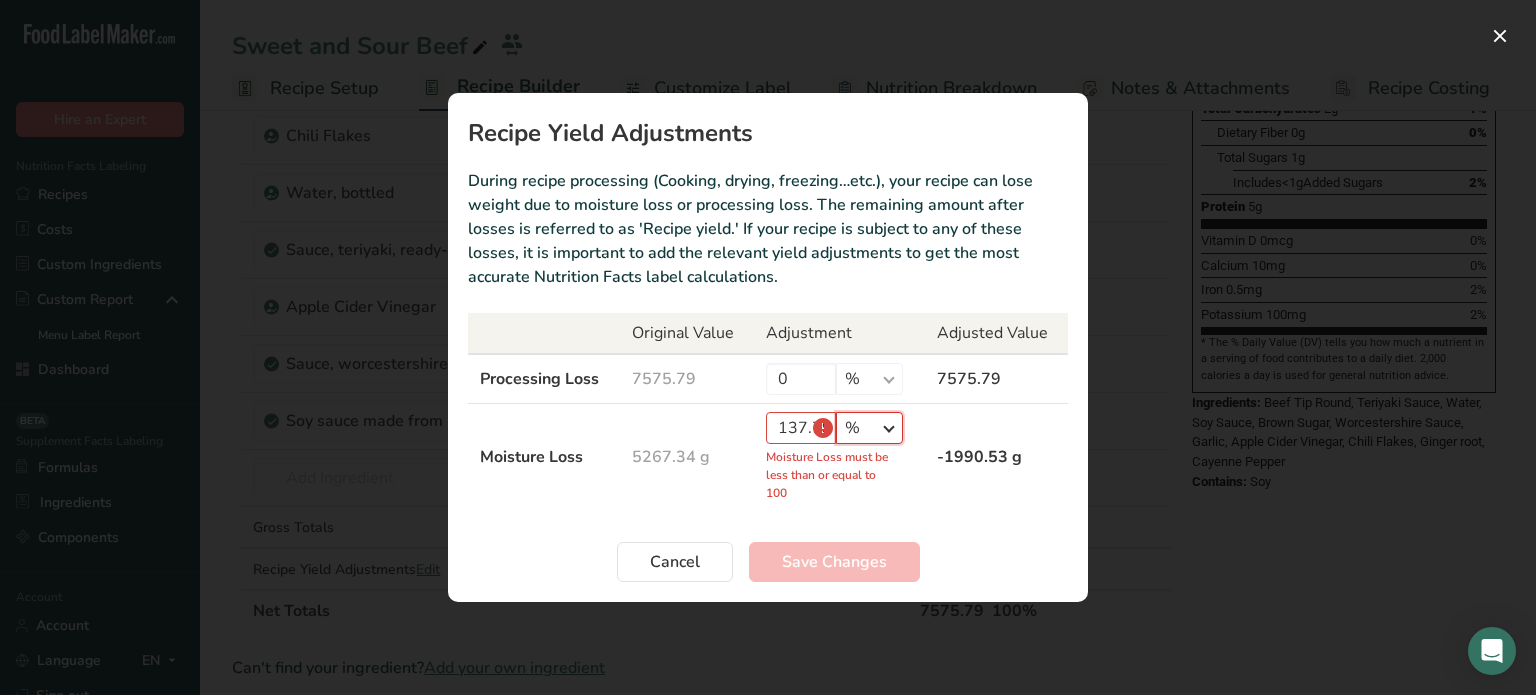 select on "0" 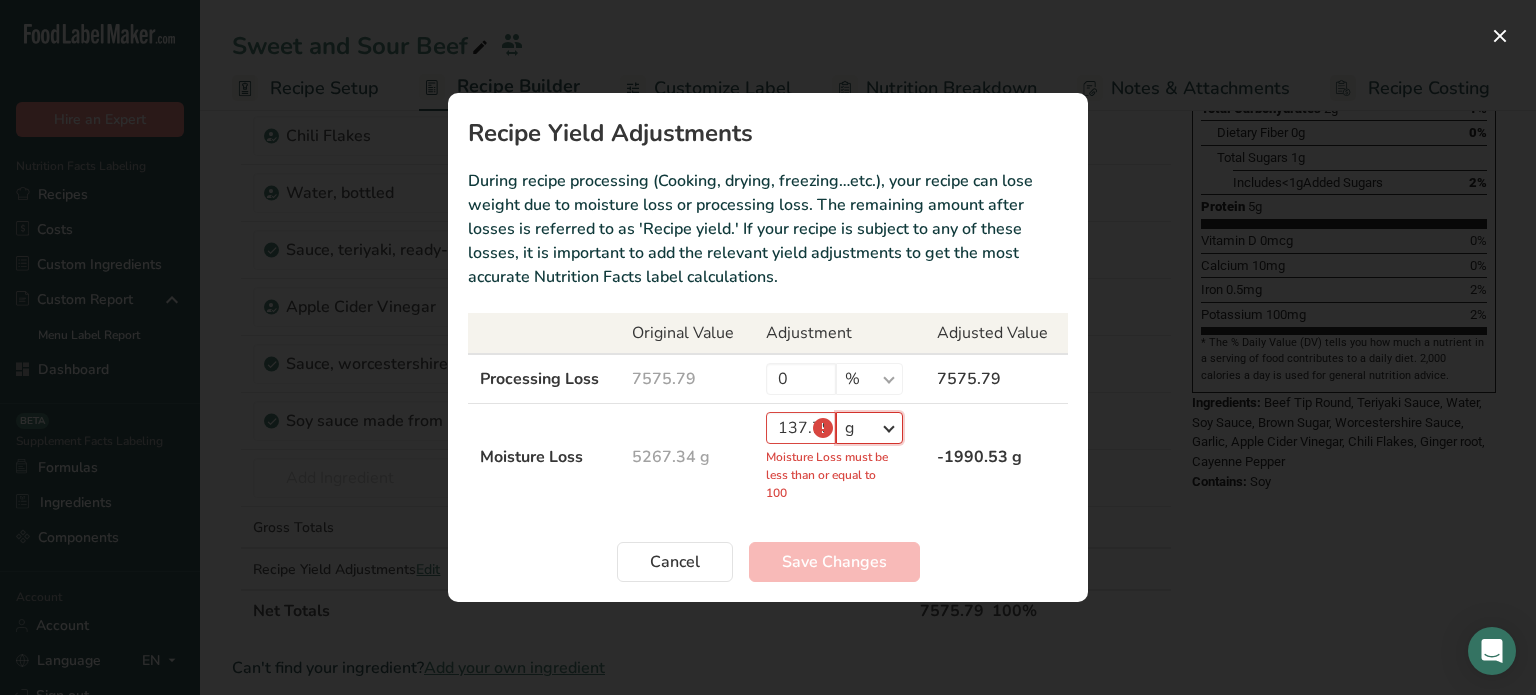 click on "%
g
kg
mg
mcg
lb
oz" at bounding box center [869, 428] 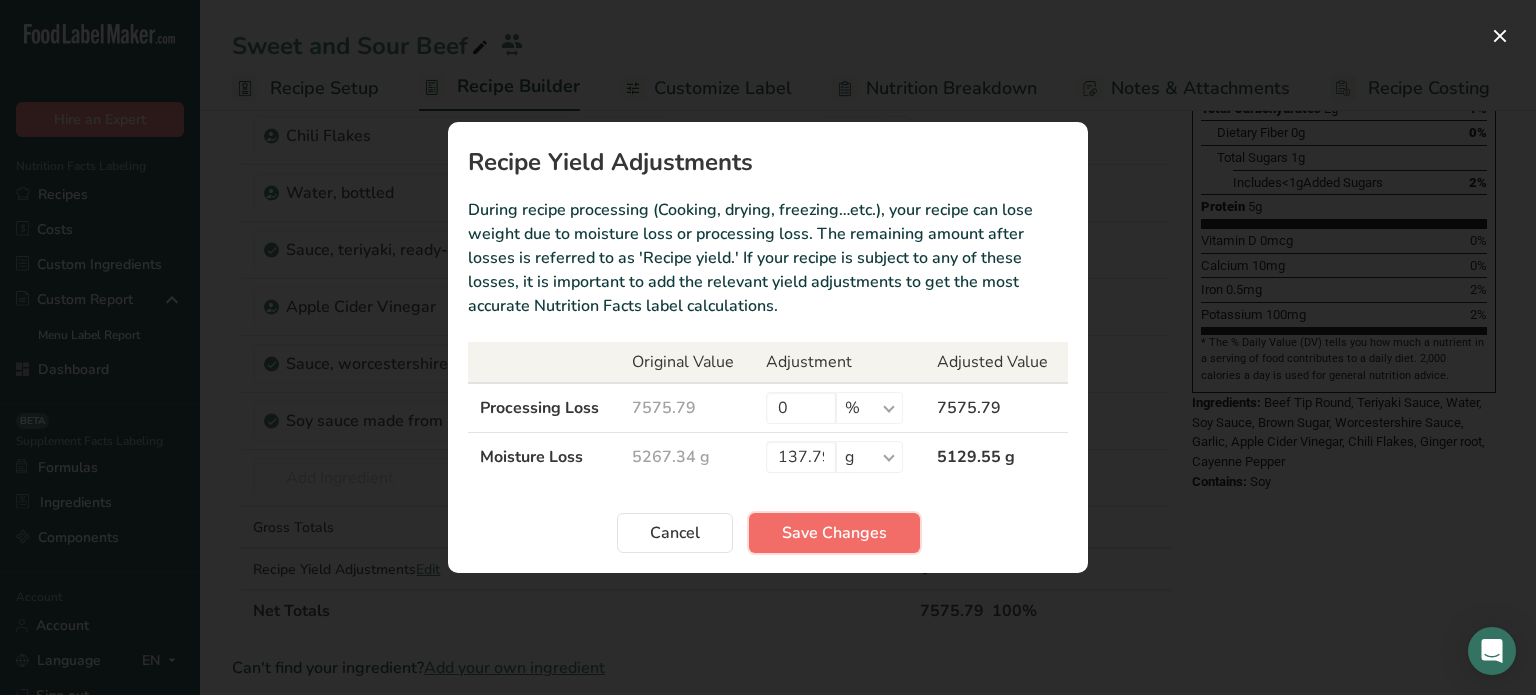 click on "Save Changes" at bounding box center [834, 533] 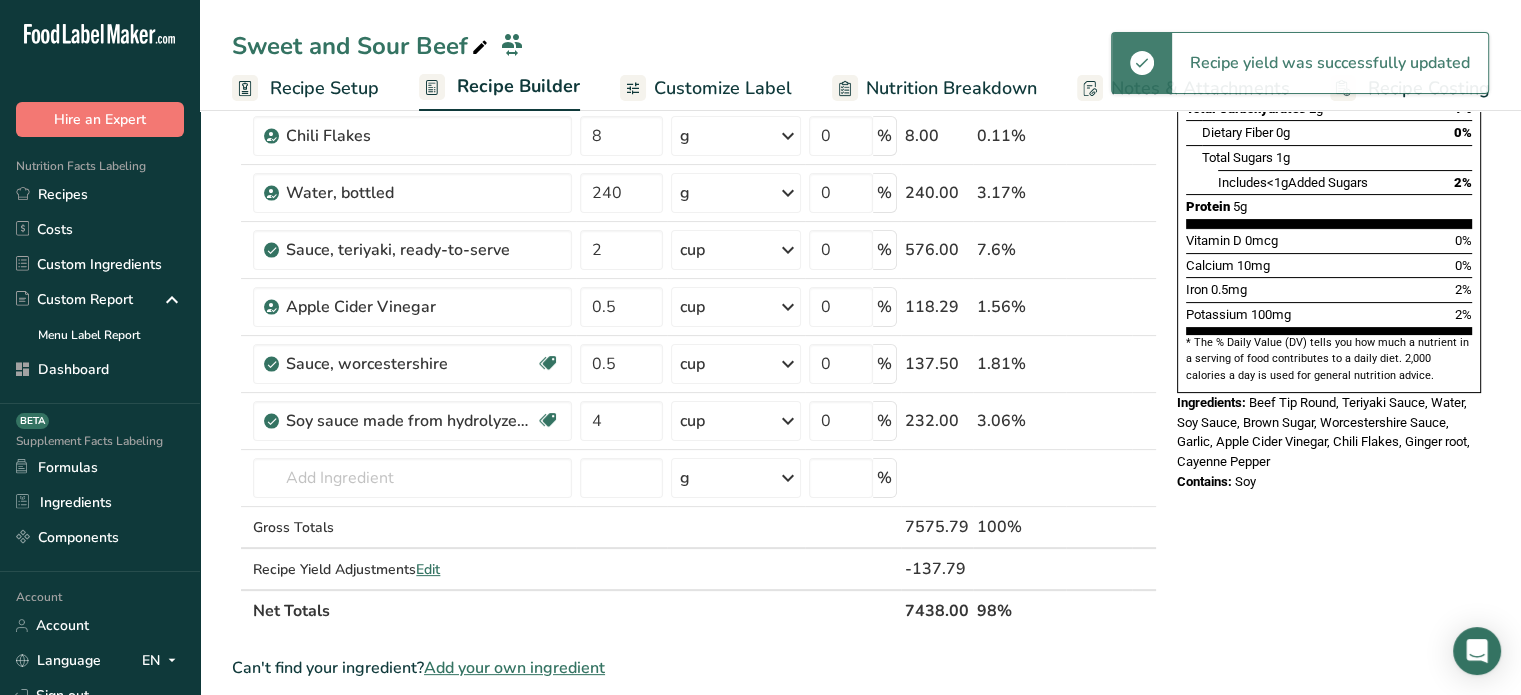 scroll, scrollTop: 0, scrollLeft: 0, axis: both 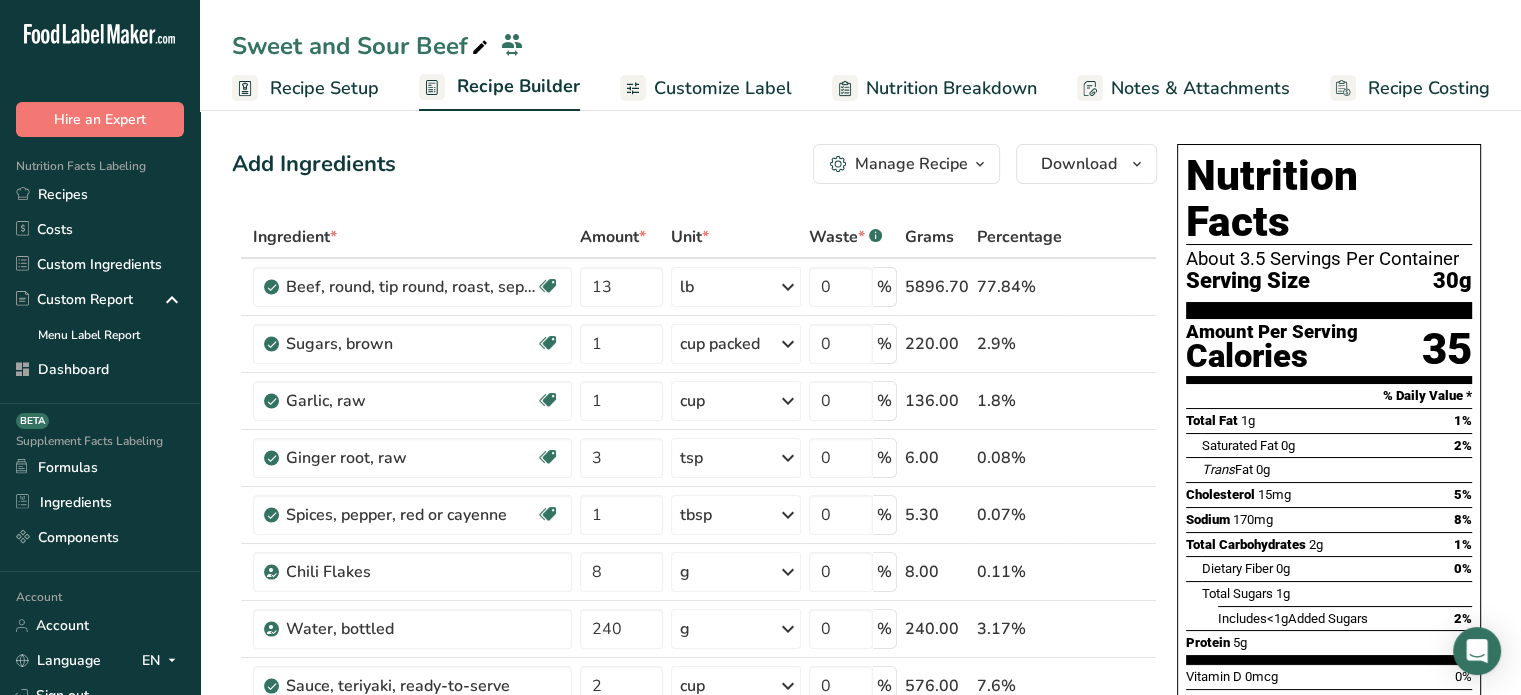 click on "Customize Label" at bounding box center [723, 88] 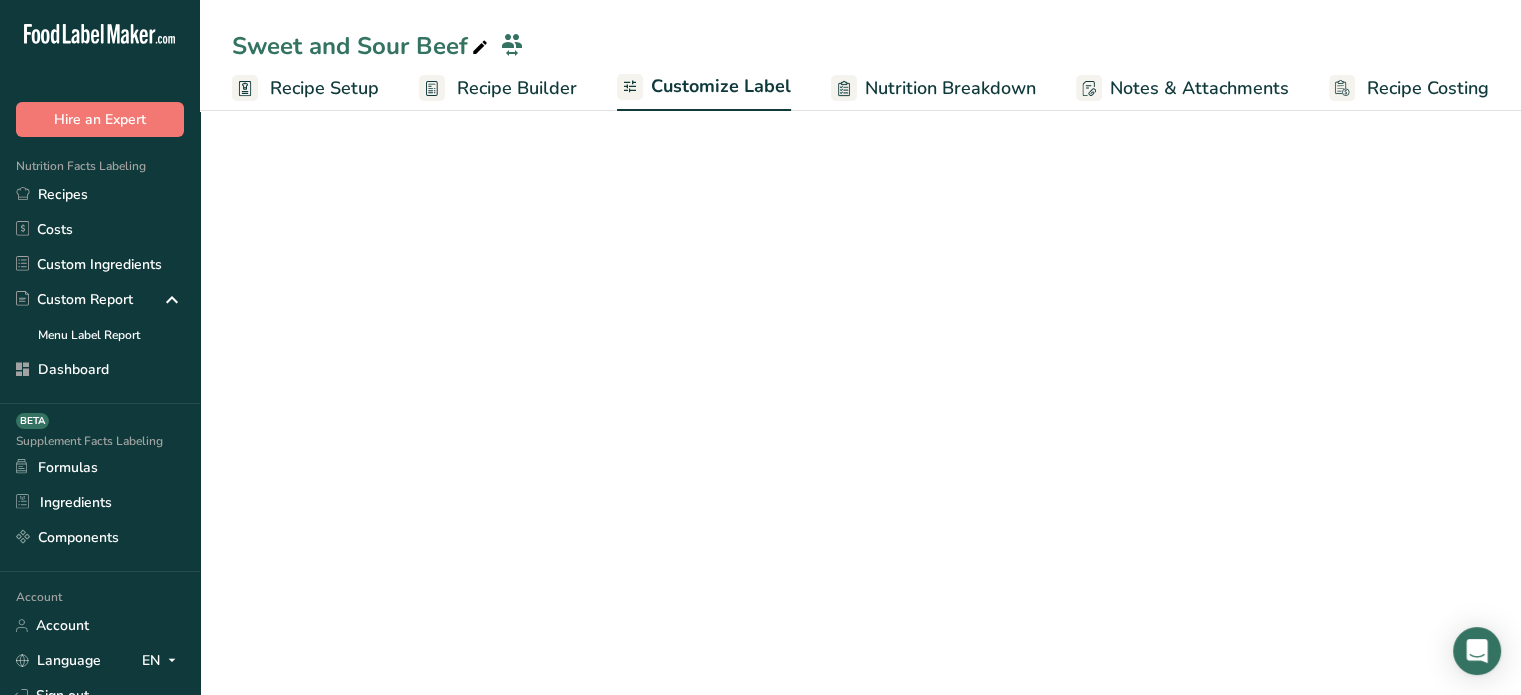 scroll, scrollTop: 0, scrollLeft: 0, axis: both 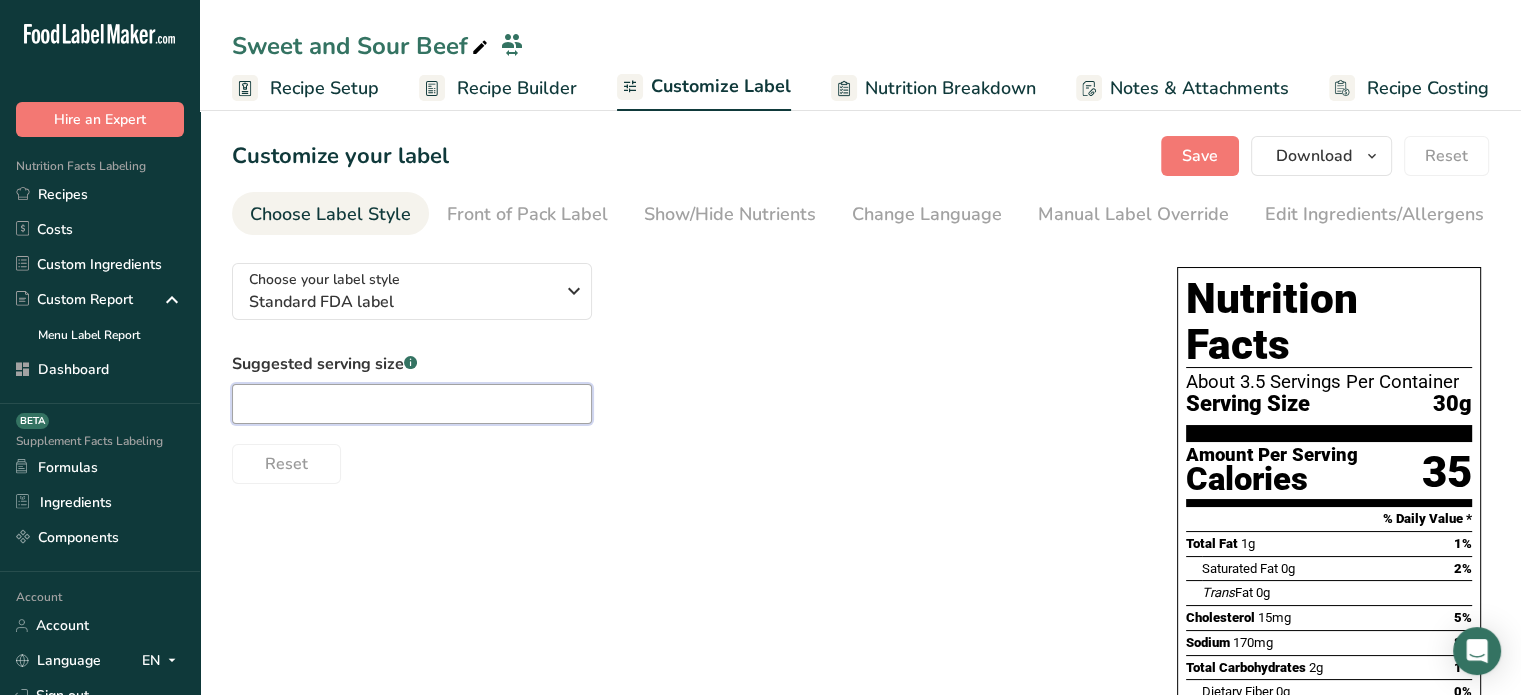 click at bounding box center [412, 404] 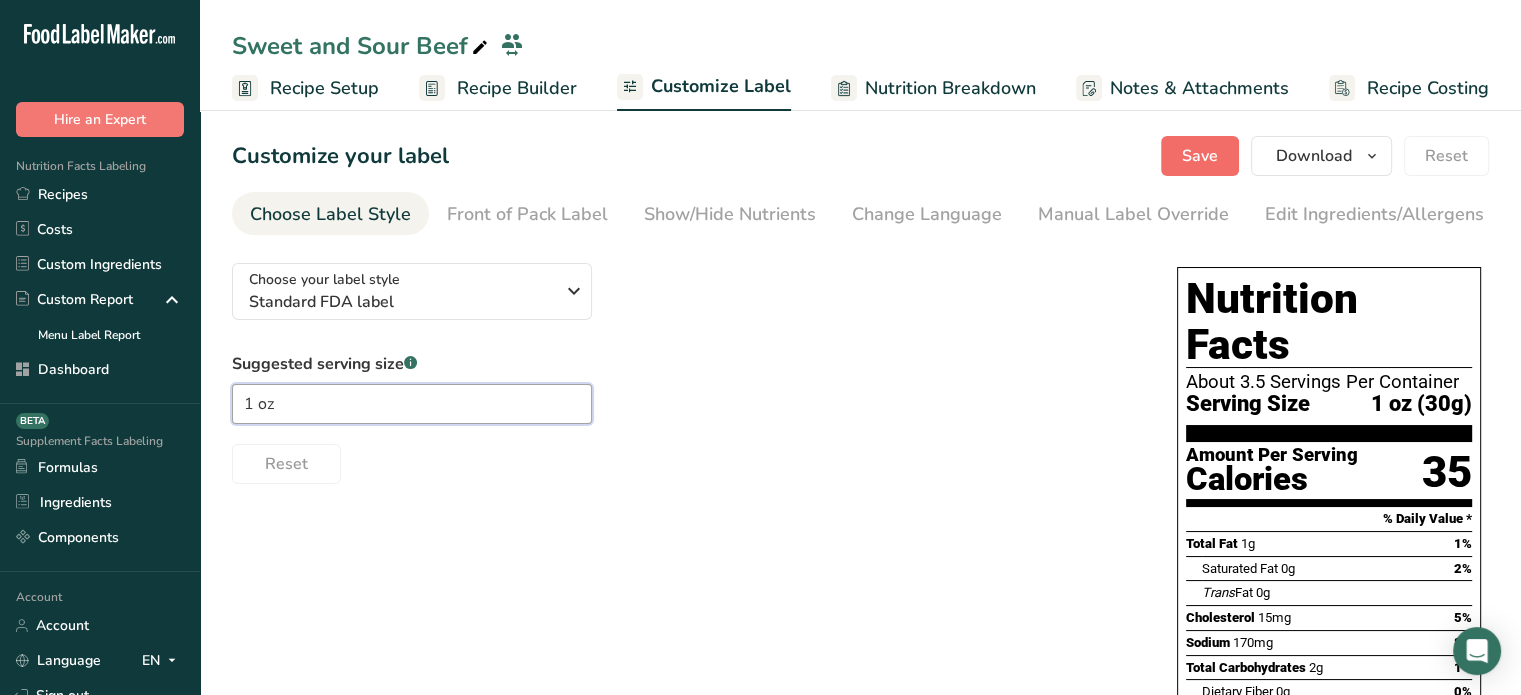 type on "1 oz" 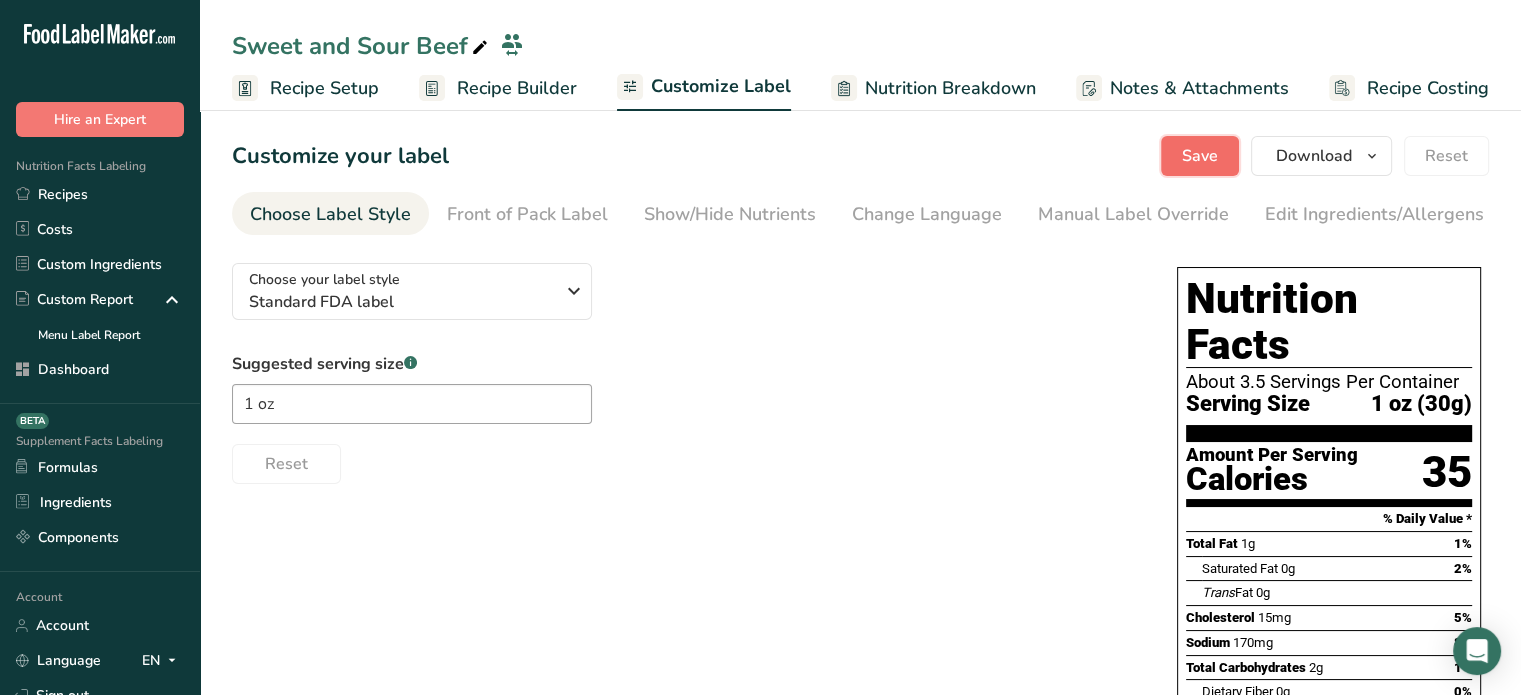 click on "Save" at bounding box center [1200, 156] 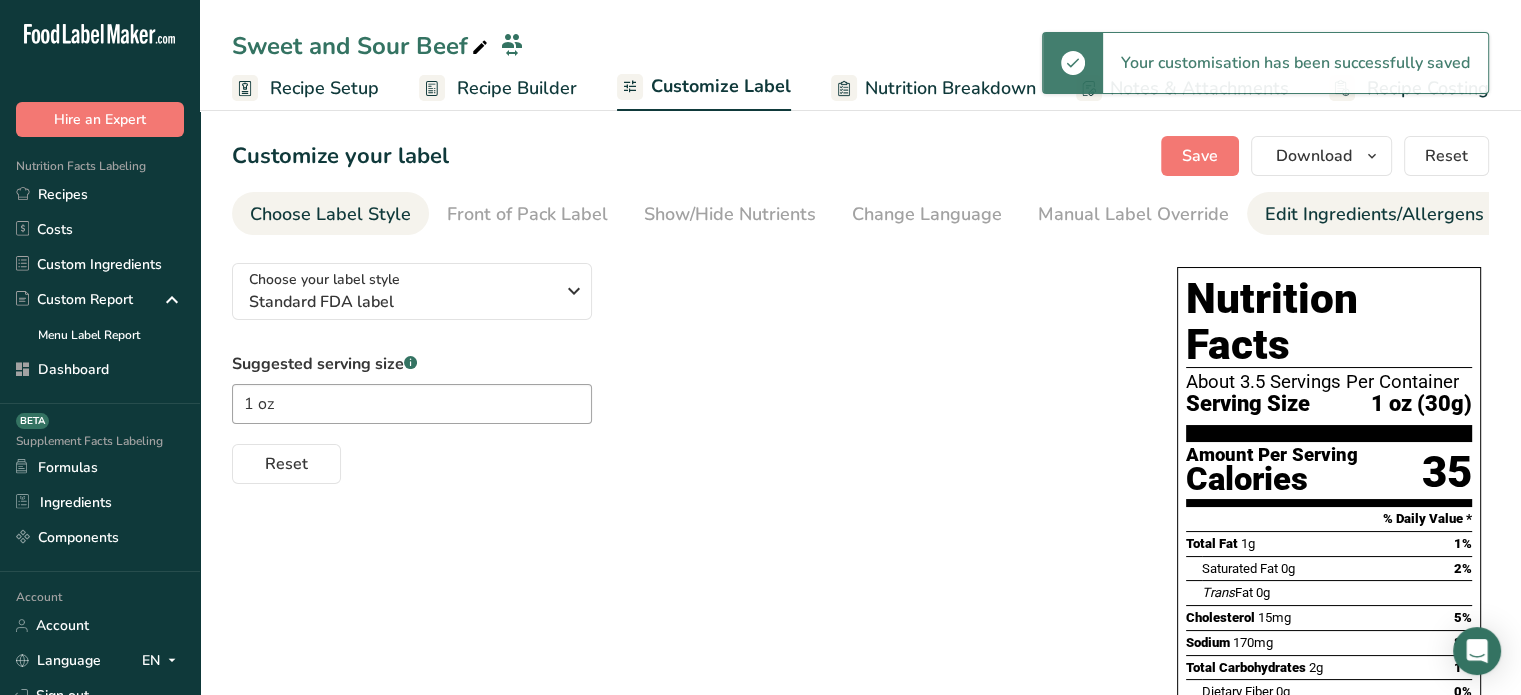 click on "Edit Ingredients/Allergens List" at bounding box center [1392, 214] 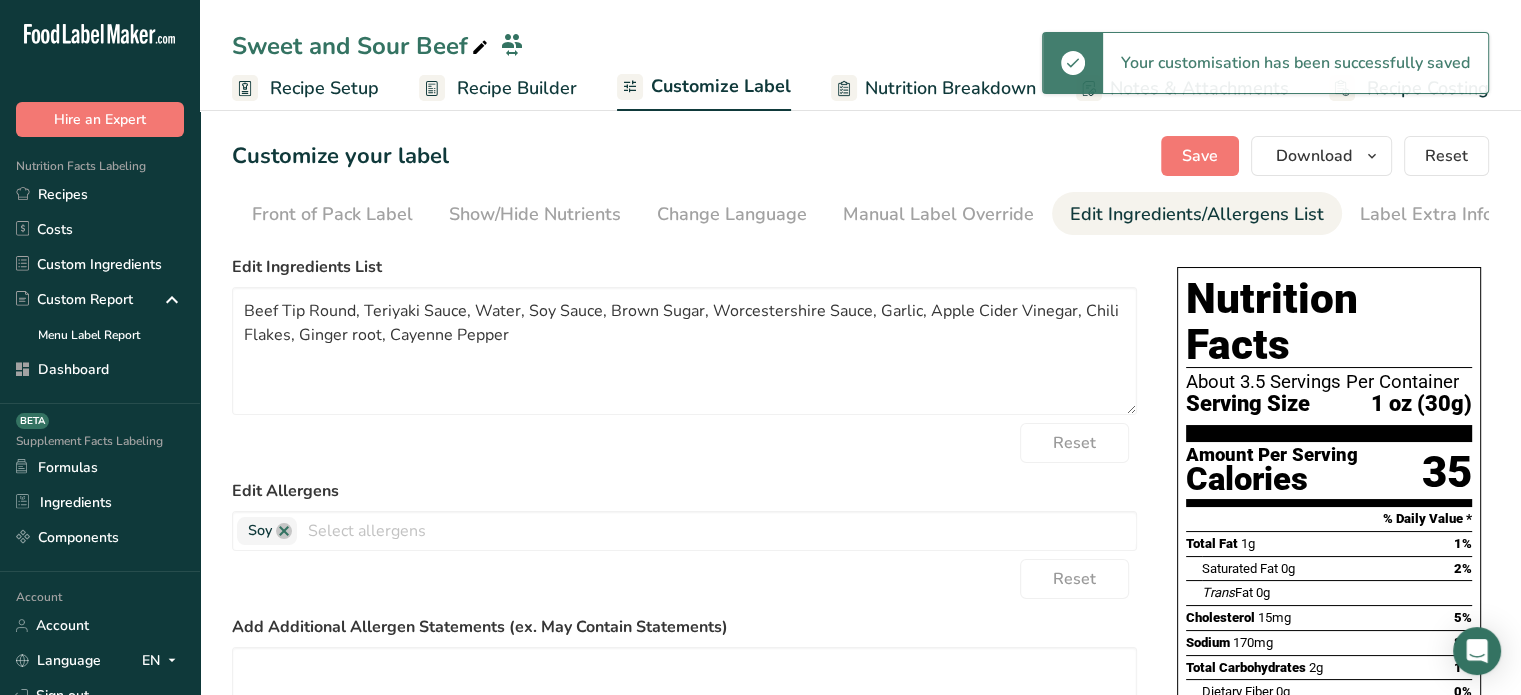 scroll, scrollTop: 0, scrollLeft: 196, axis: horizontal 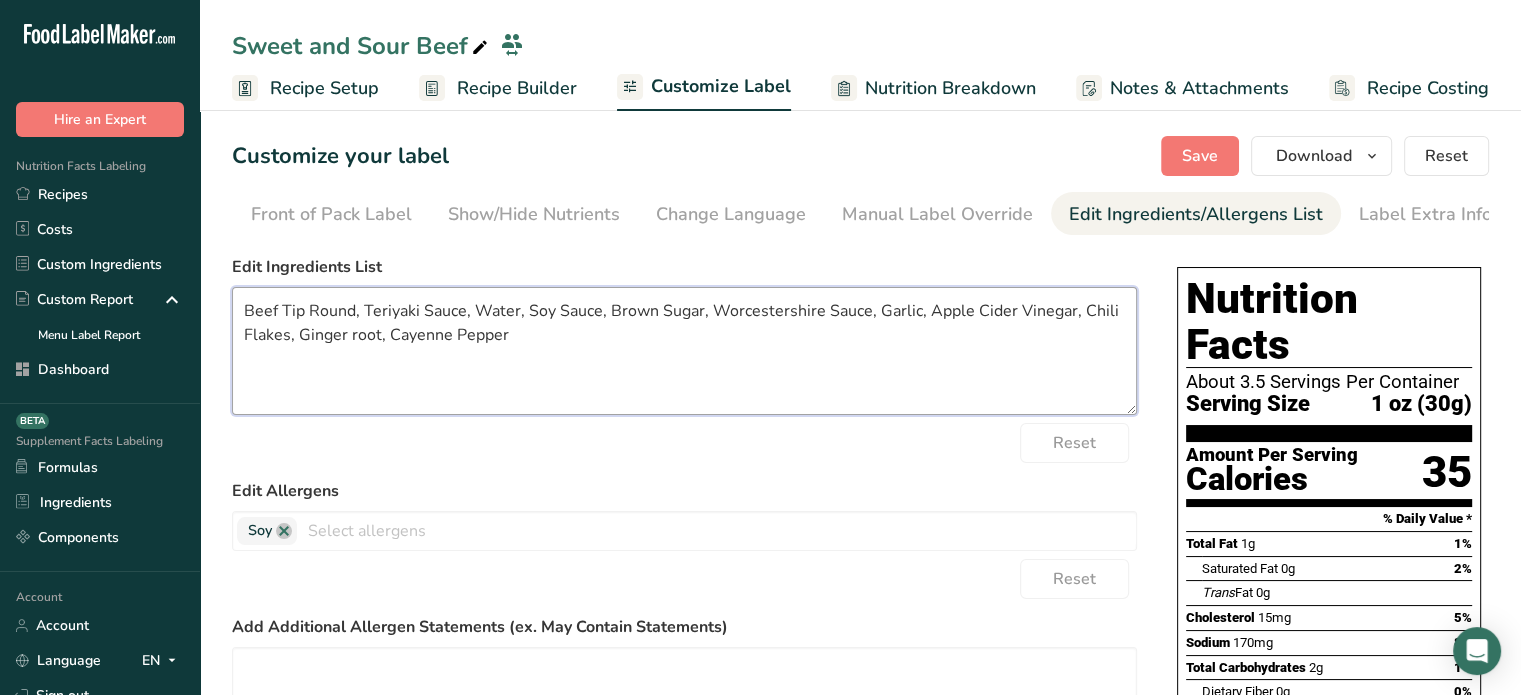 drag, startPoint x: 244, startPoint y: 308, endPoint x: 354, endPoint y: 313, distance: 110.11358 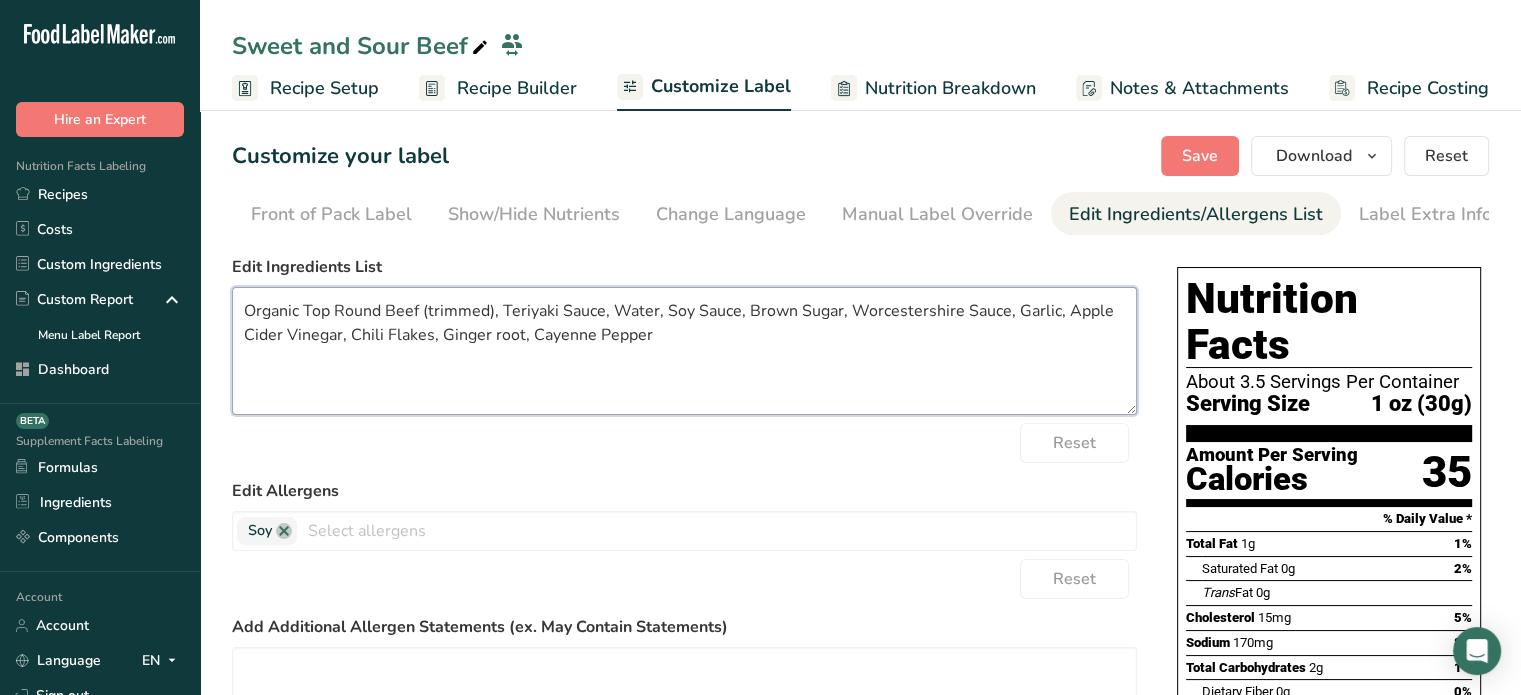 click on "Organic Top Round Beef (trimmed), Teriyaki Sauce, Water, Soy Sauce, Brown Sugar, Worcestershire Sauce, Garlic, Apple Cider Vinegar, Chili Flakes, Ginger root, Cayenne Pepper" at bounding box center [684, 351] 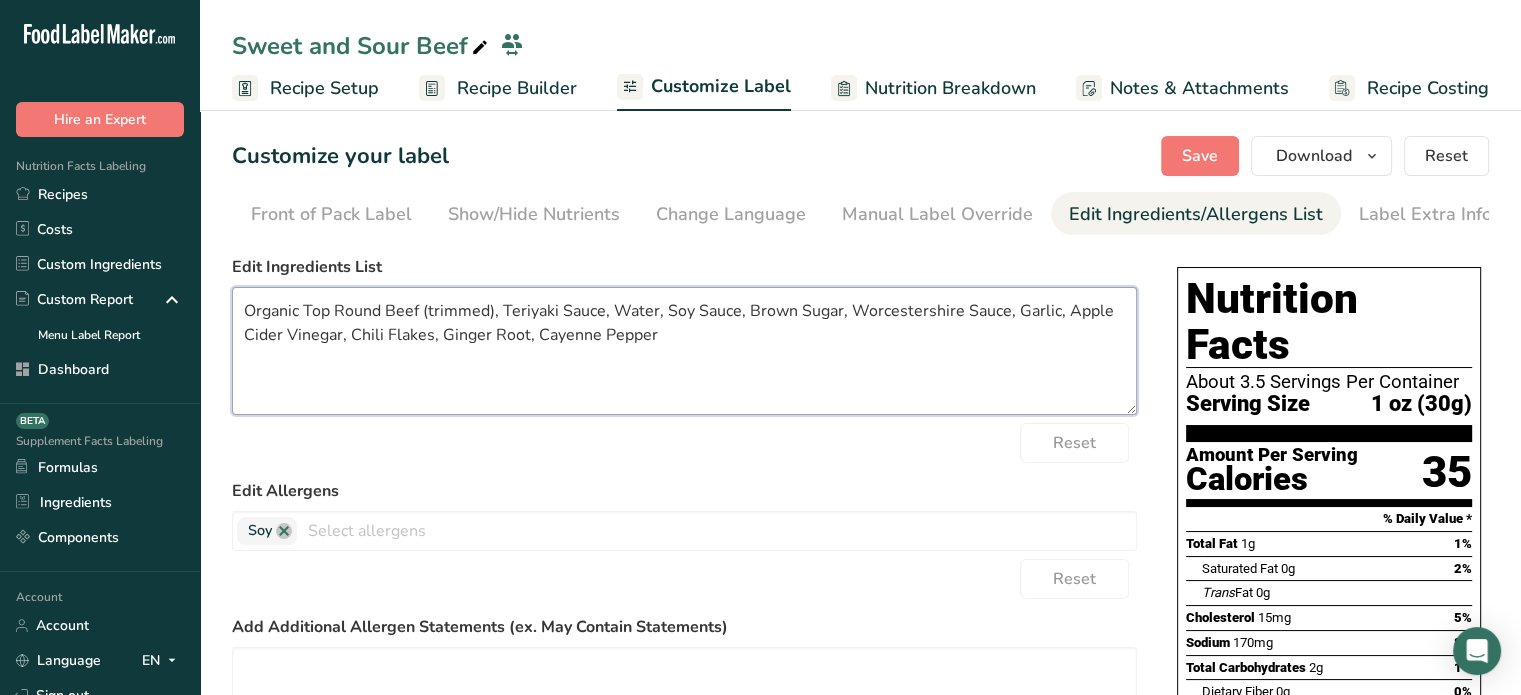 click on "Organic Top Round Beef (trimmed), Teriyaki Sauce, Water, Soy Sauce, Brown Sugar, Worcestershire Sauce, Garlic, Apple Cider Vinegar, Chili Flakes, Ginger Root, Cayenne Pepper" at bounding box center (684, 351) 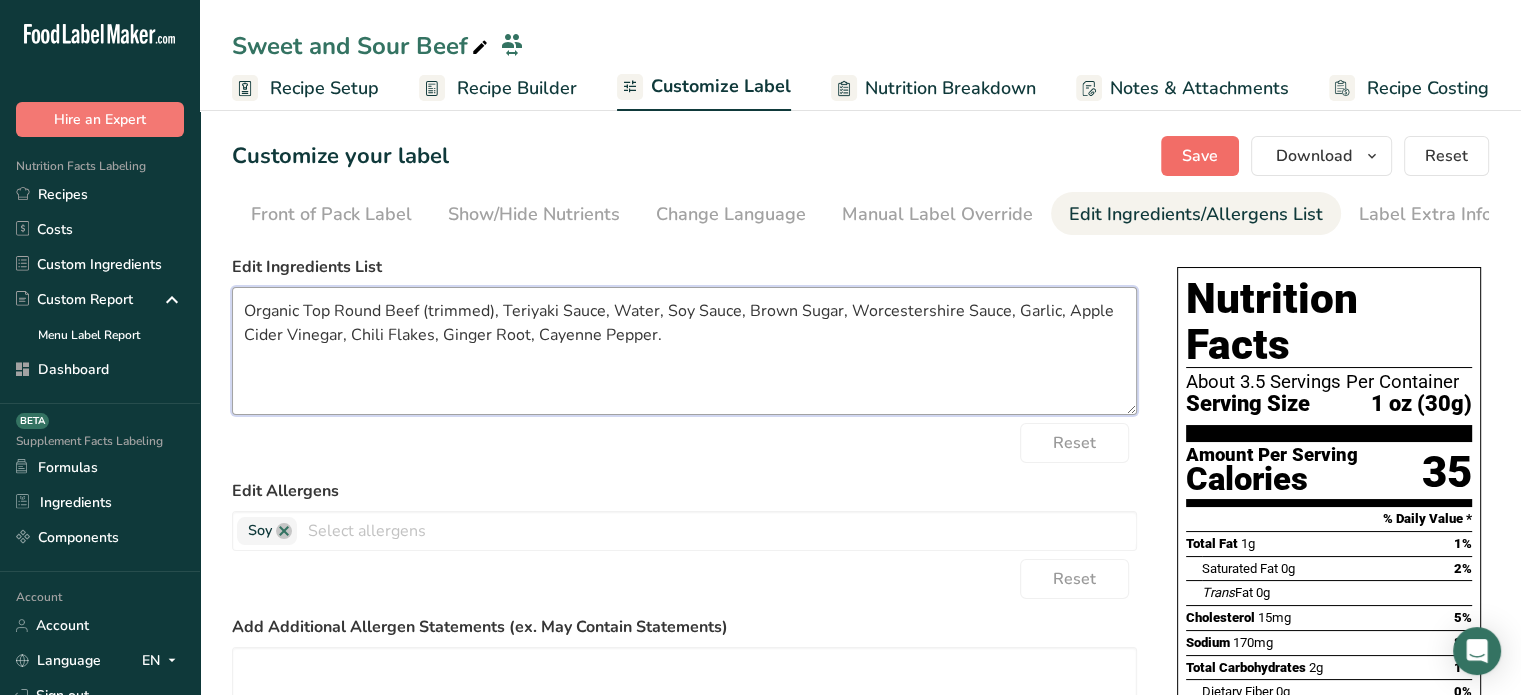 type on "Organic Top Round Beef (trimmed), Teriyaki Sauce, Water, Soy Sauce, Brown Sugar, Worcestershire Sauce, Garlic, Apple Cider Vinegar, Chili Flakes, Ginger Root, Cayenne Pepper." 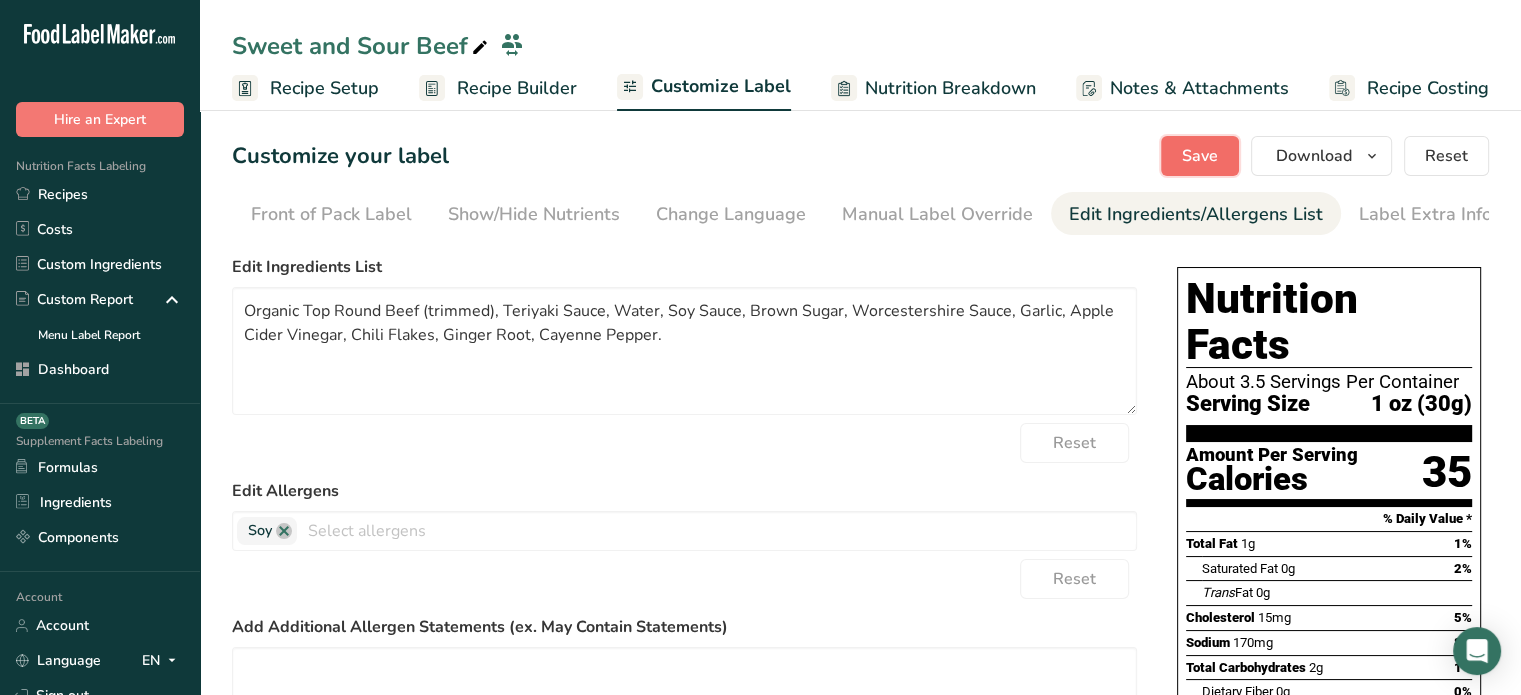 click on "Save" at bounding box center [1200, 156] 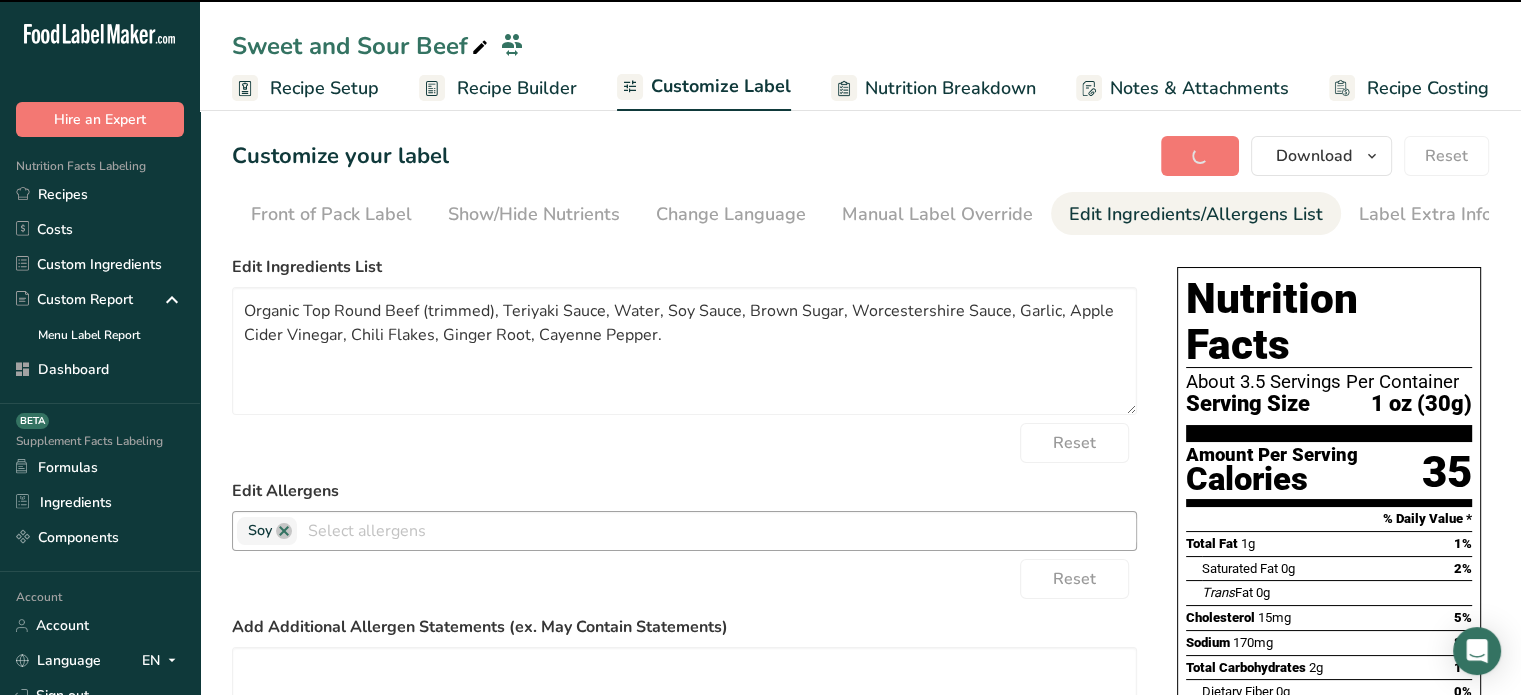 click at bounding box center [716, 530] 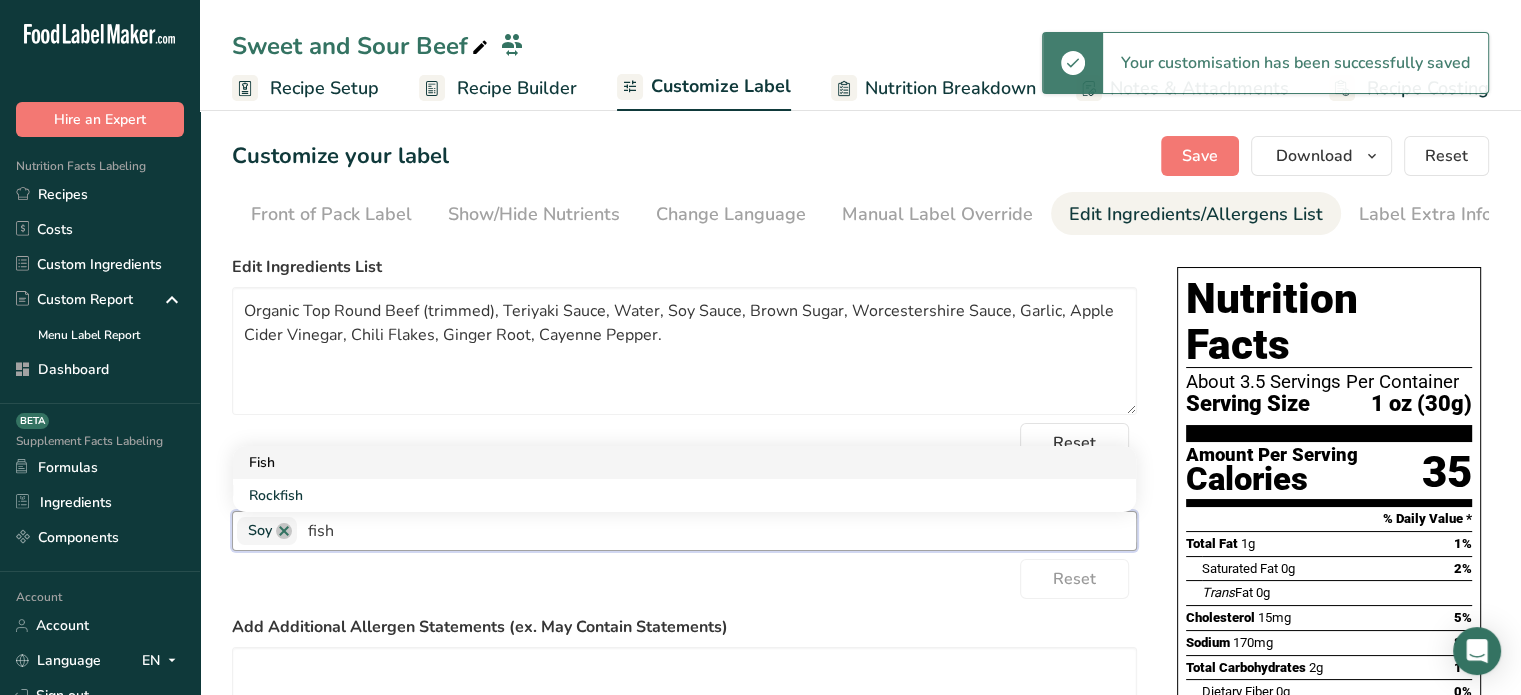 type on "fish" 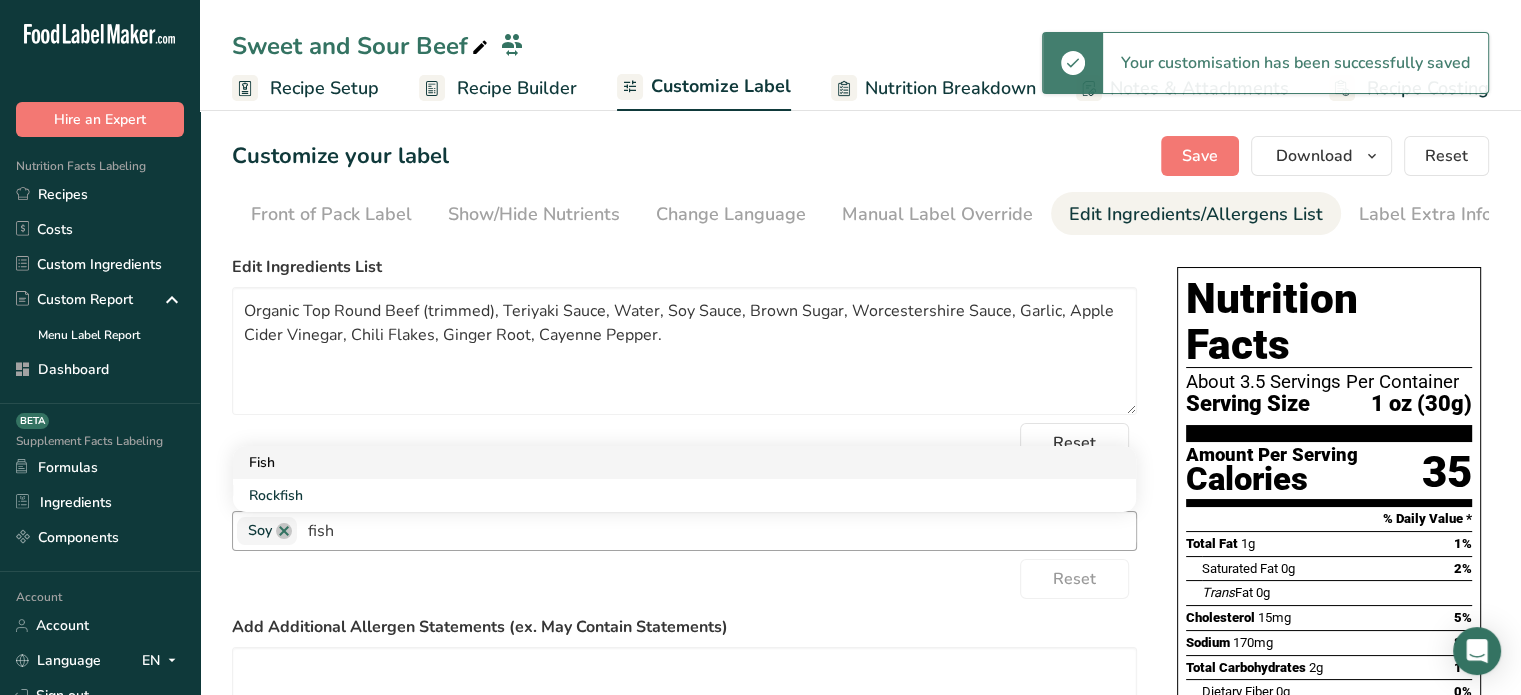 click on "Fish" at bounding box center (684, 462) 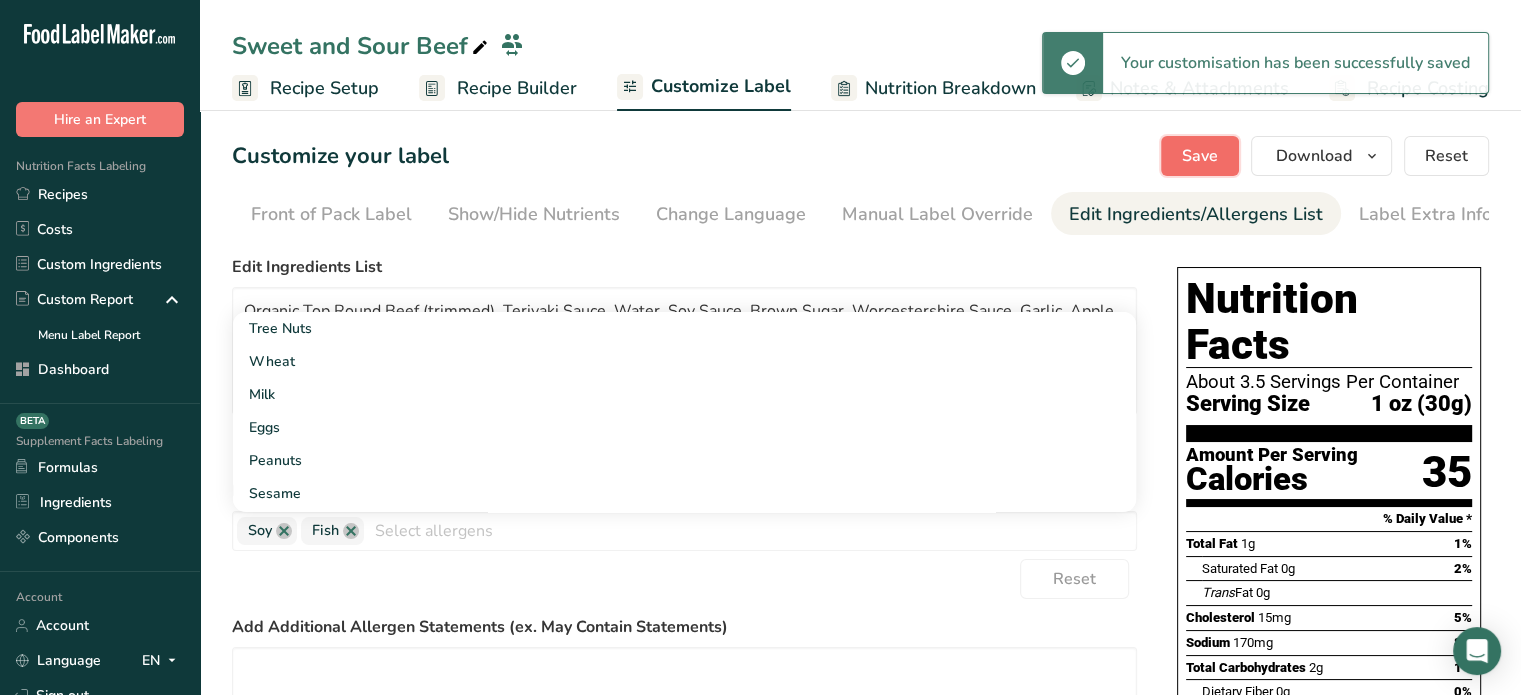click on "Save" at bounding box center [1200, 156] 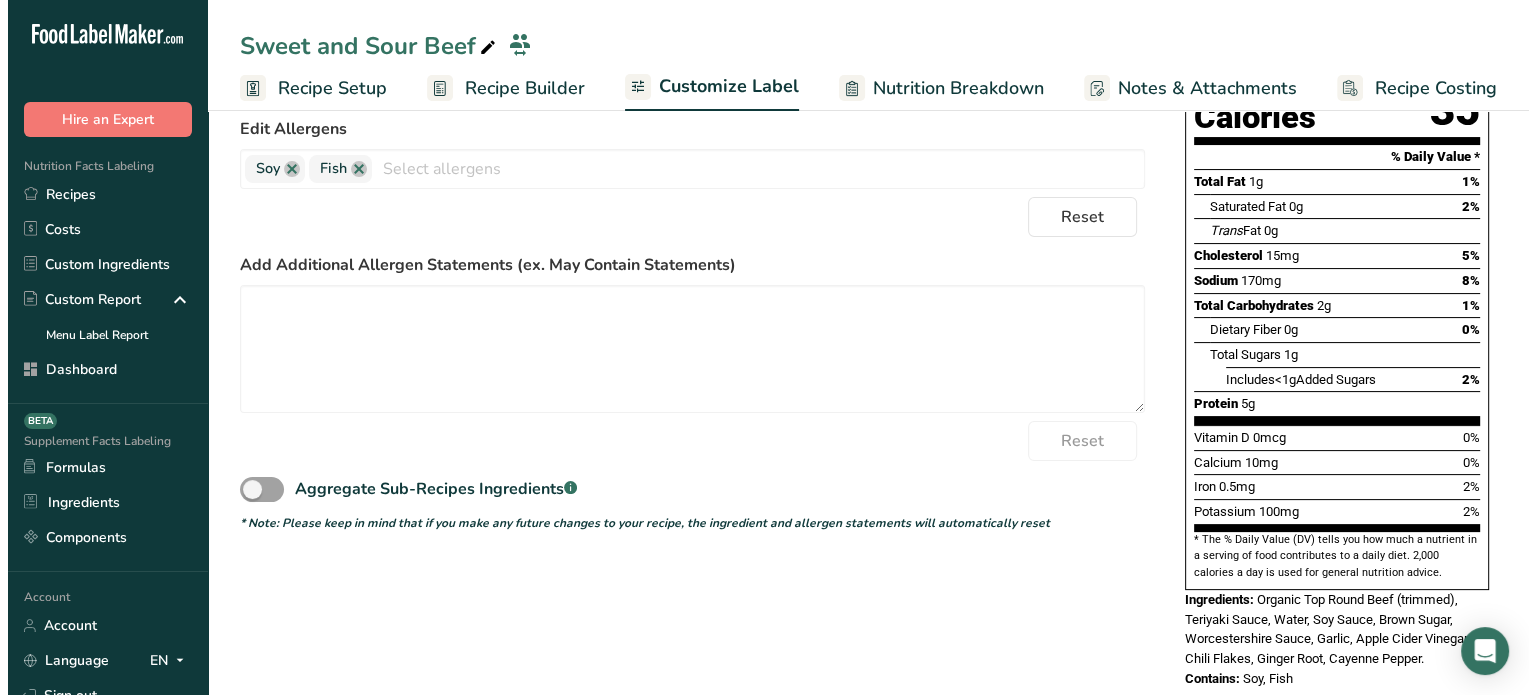 scroll, scrollTop: 0, scrollLeft: 0, axis: both 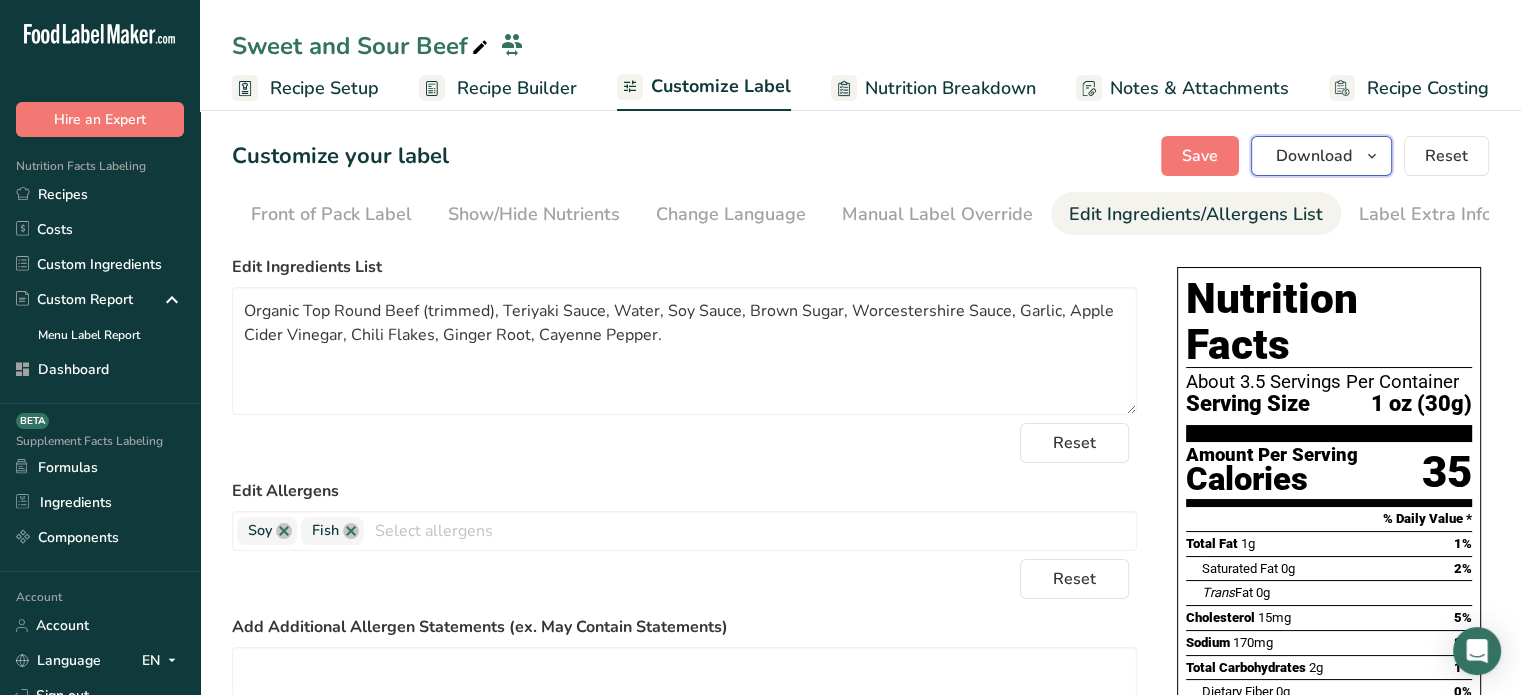 click on "Download" at bounding box center [1321, 156] 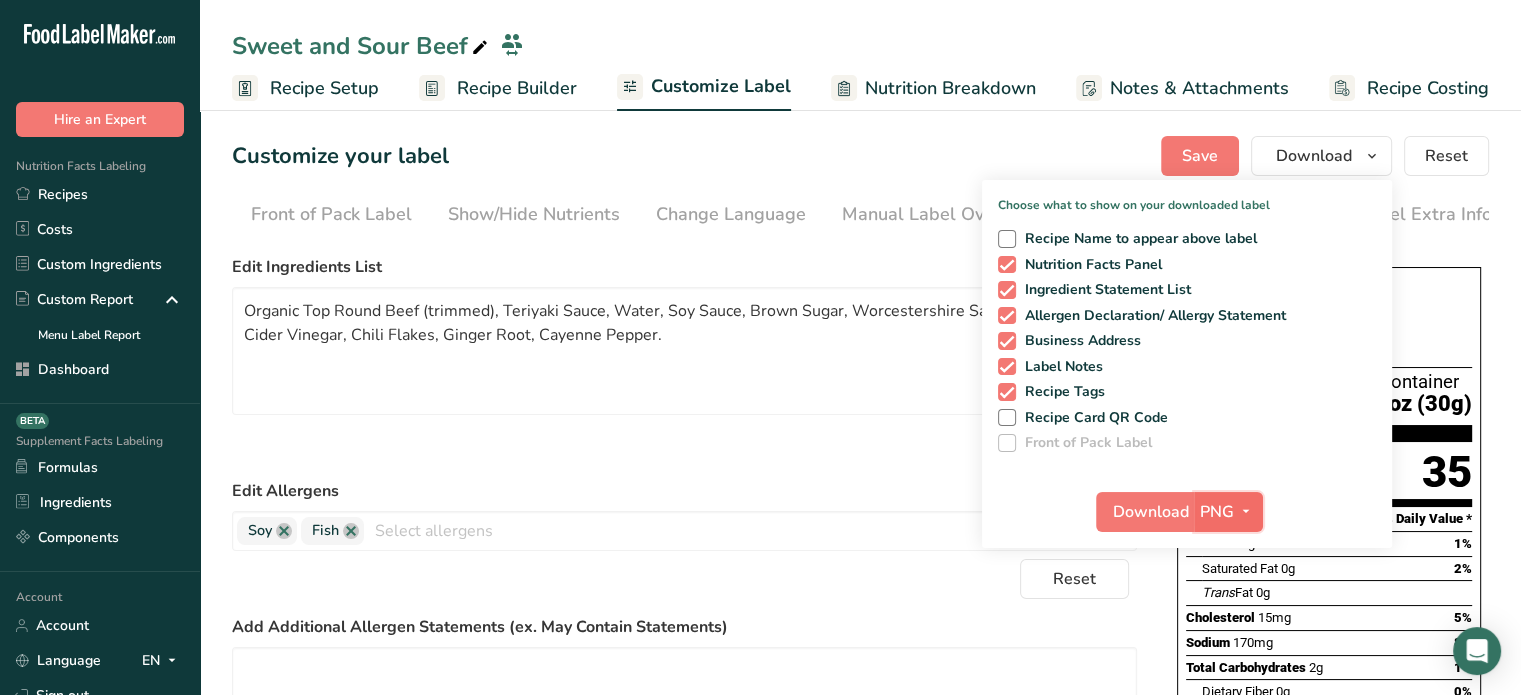 click on "PNG" at bounding box center (1217, 512) 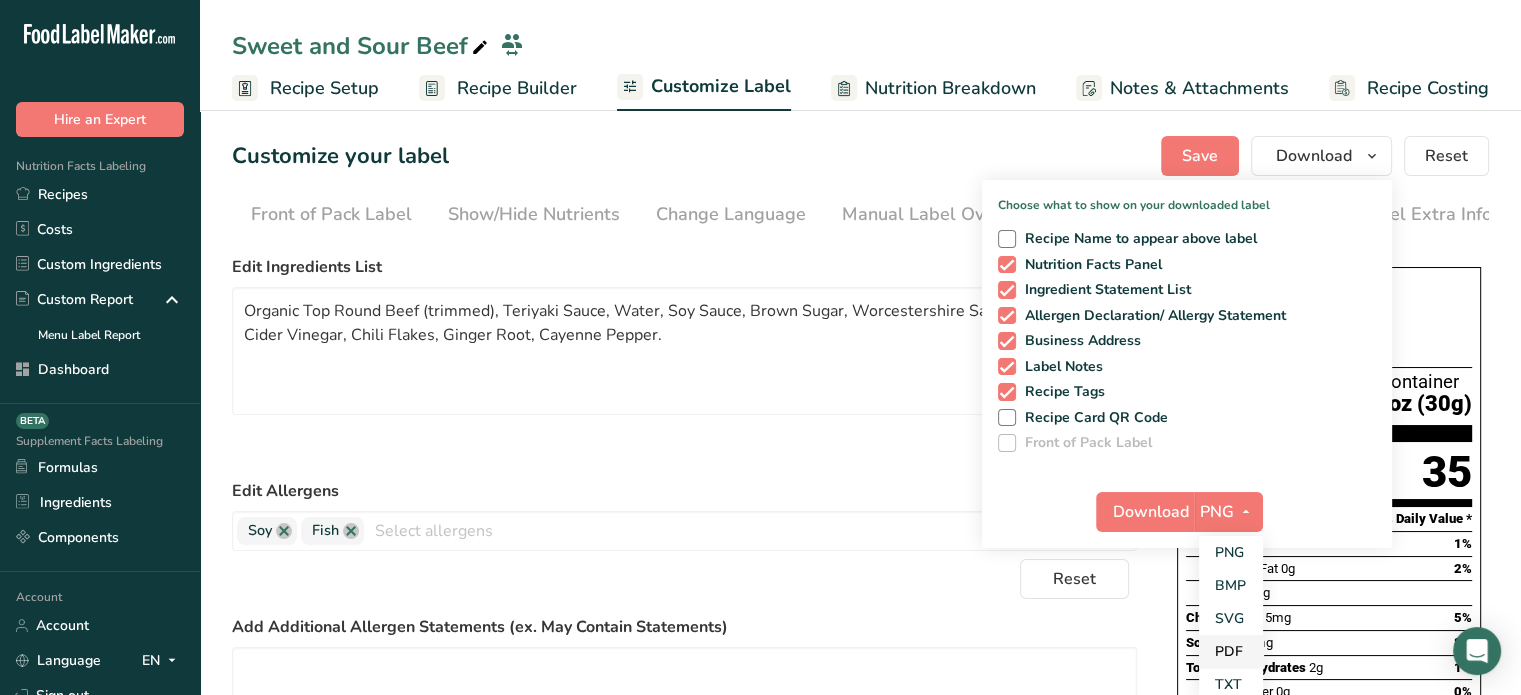click on "PDF" at bounding box center (1231, 651) 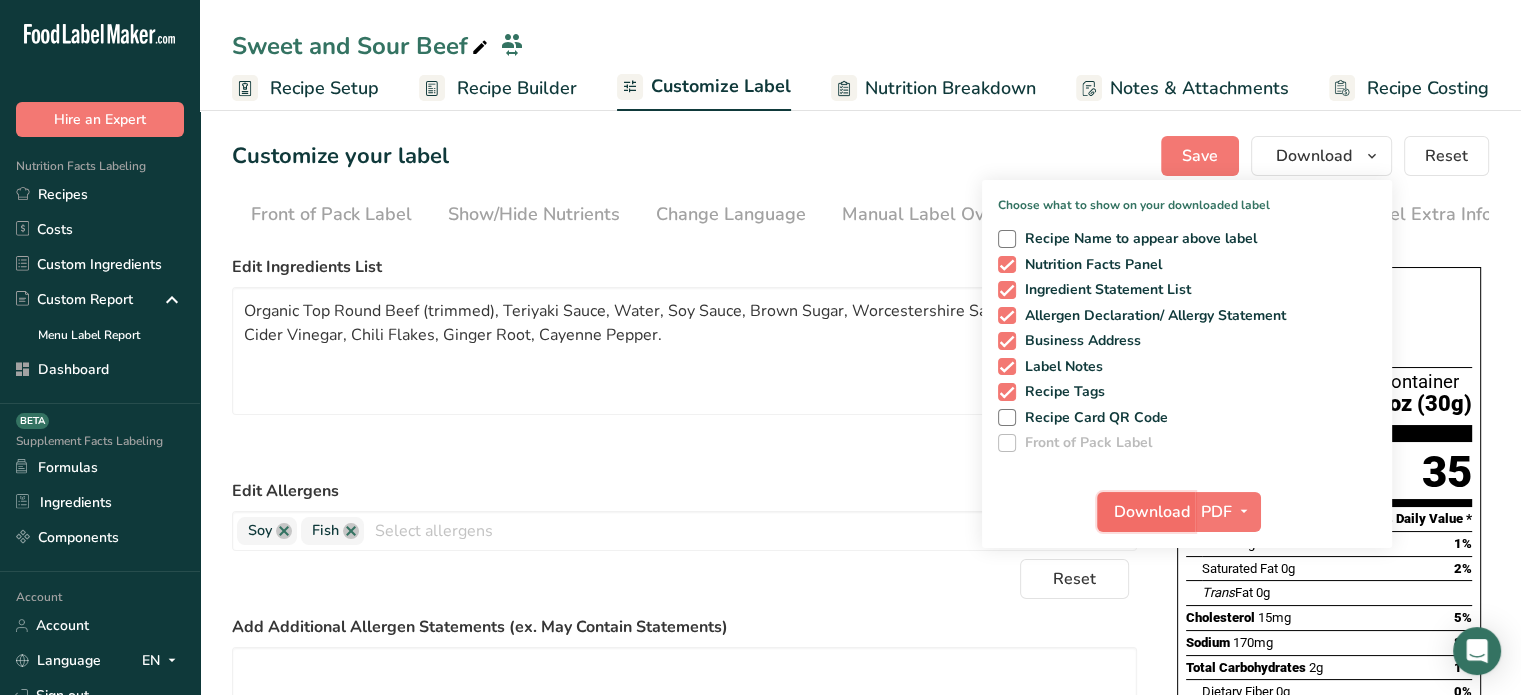 click on "Download" at bounding box center (1146, 512) 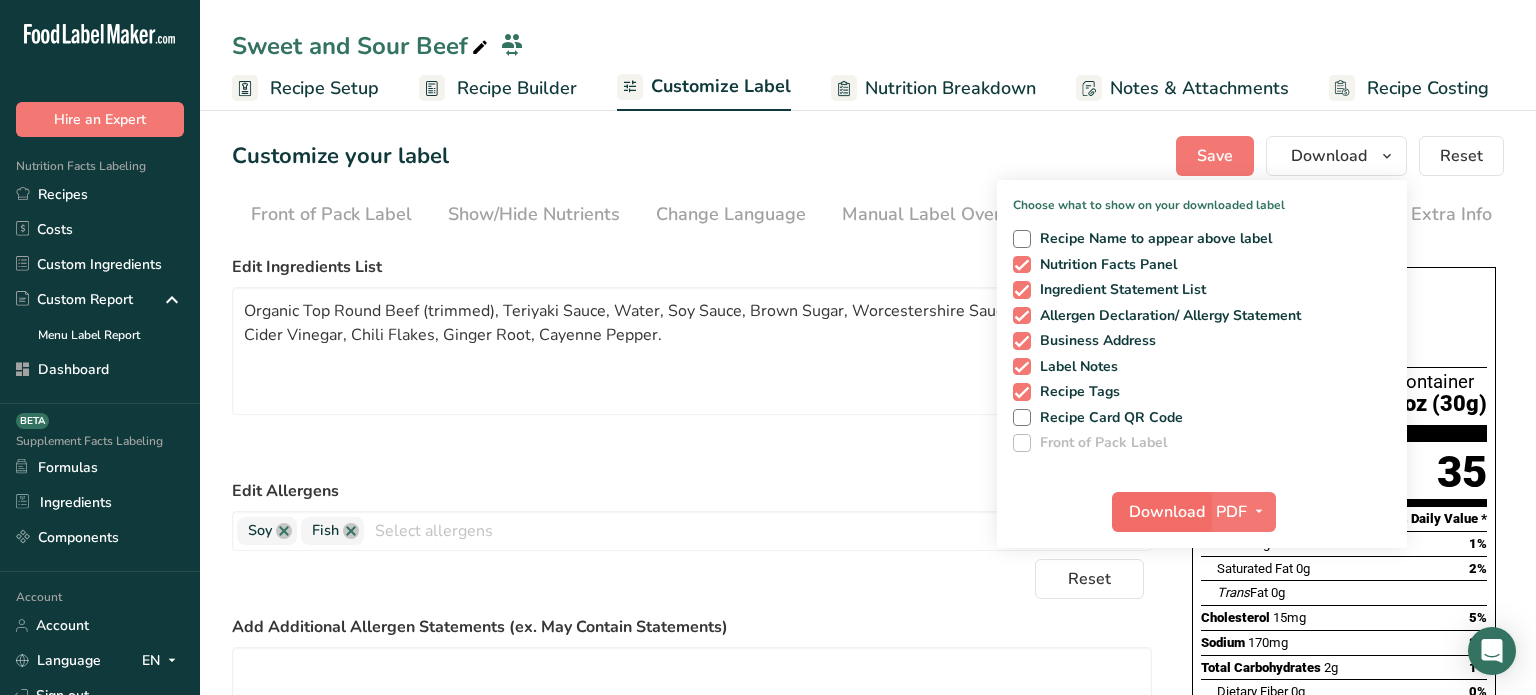 scroll, scrollTop: 0, scrollLeft: 180, axis: horizontal 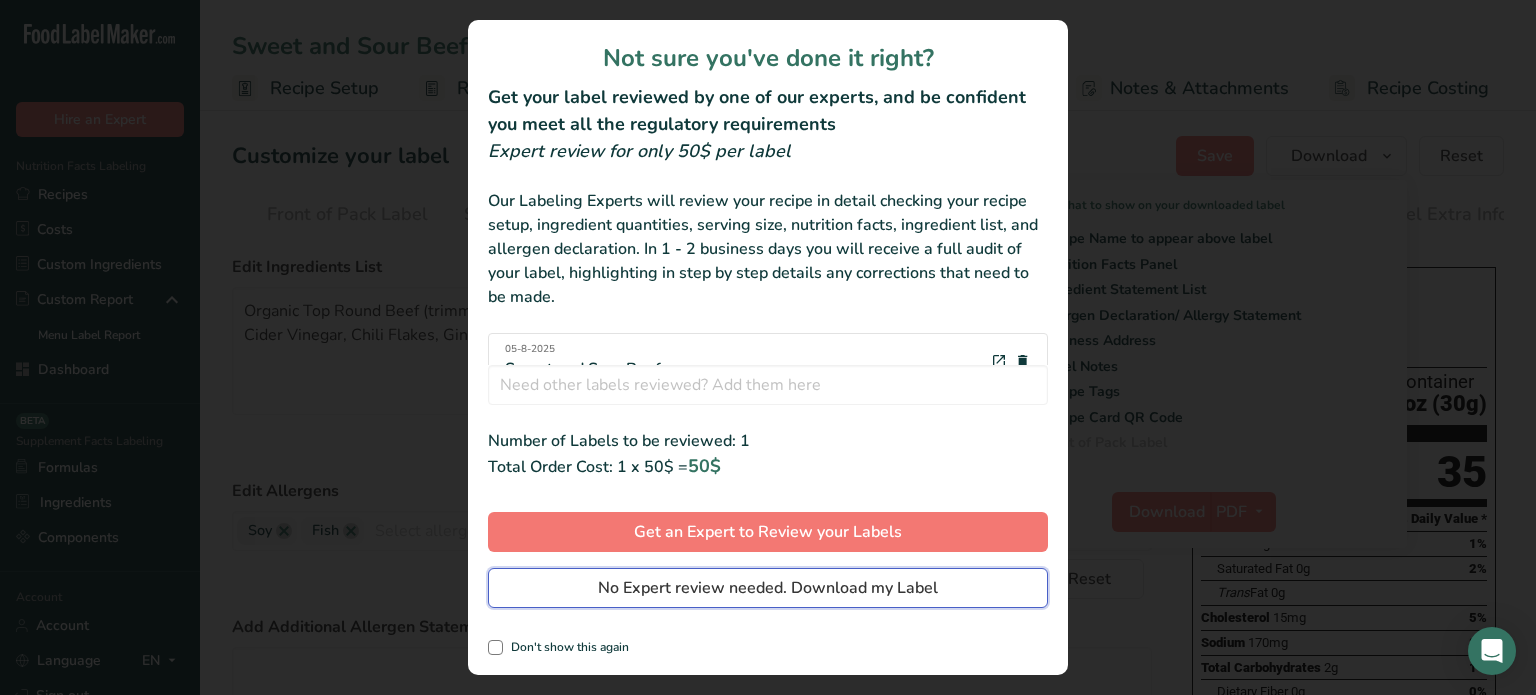 click on "No Expert review needed. Download my Label" at bounding box center (768, 588) 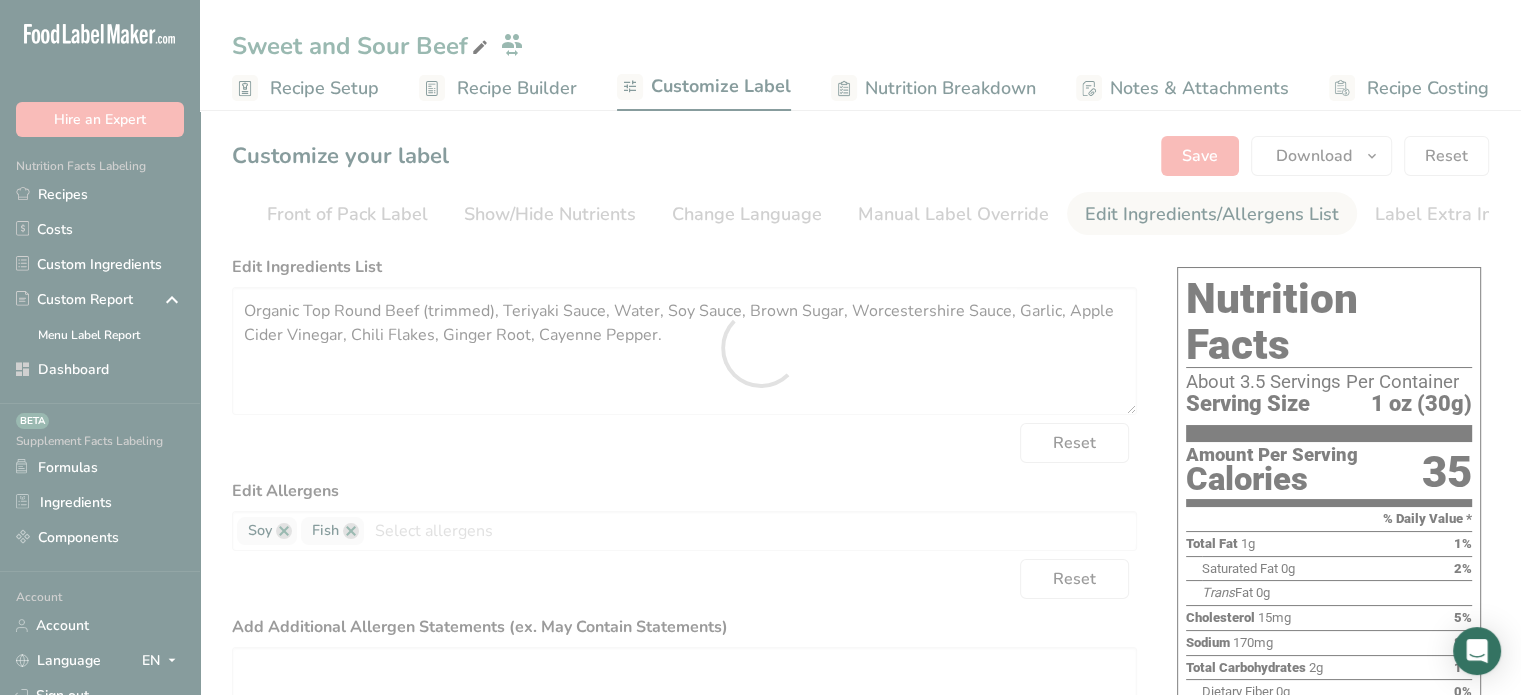 scroll, scrollTop: 0, scrollLeft: 0, axis: both 